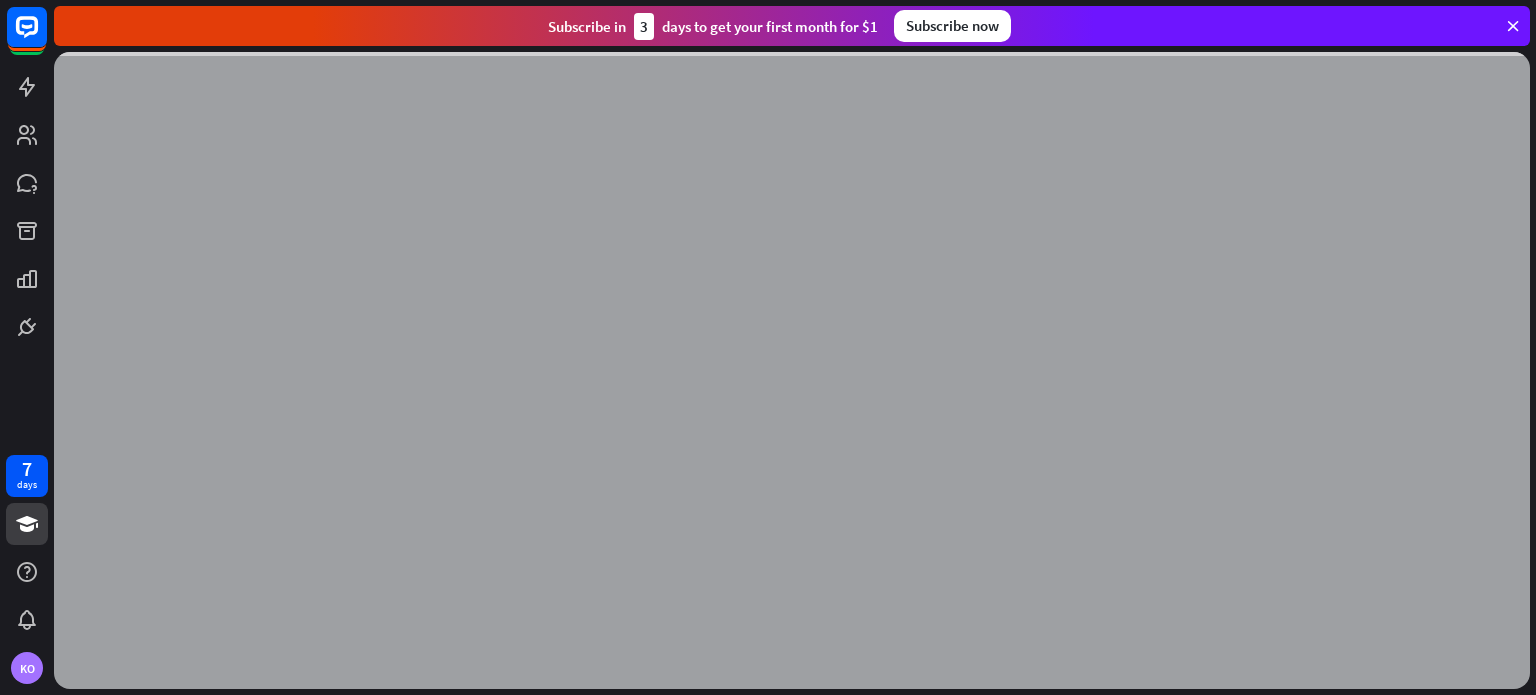 scroll, scrollTop: 0, scrollLeft: 0, axis: both 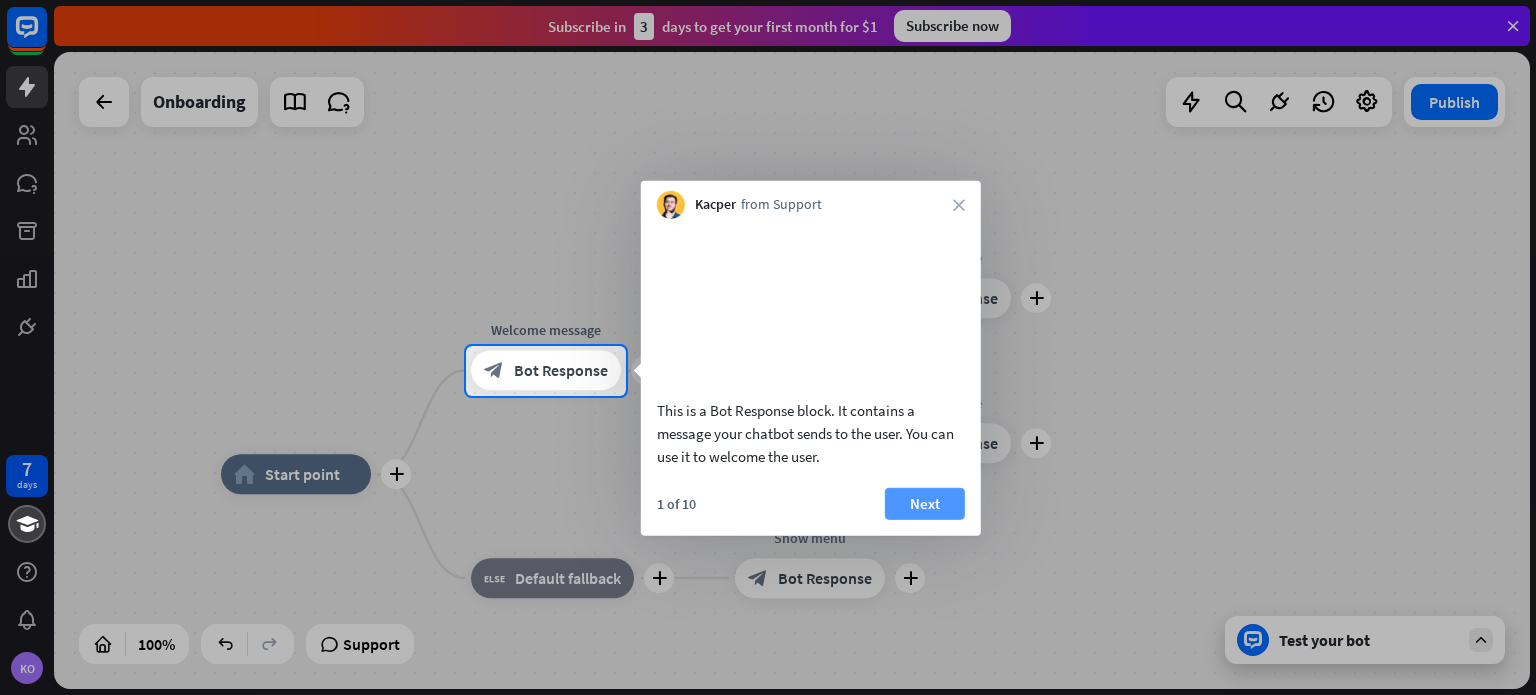 click on "Next" at bounding box center [925, 503] 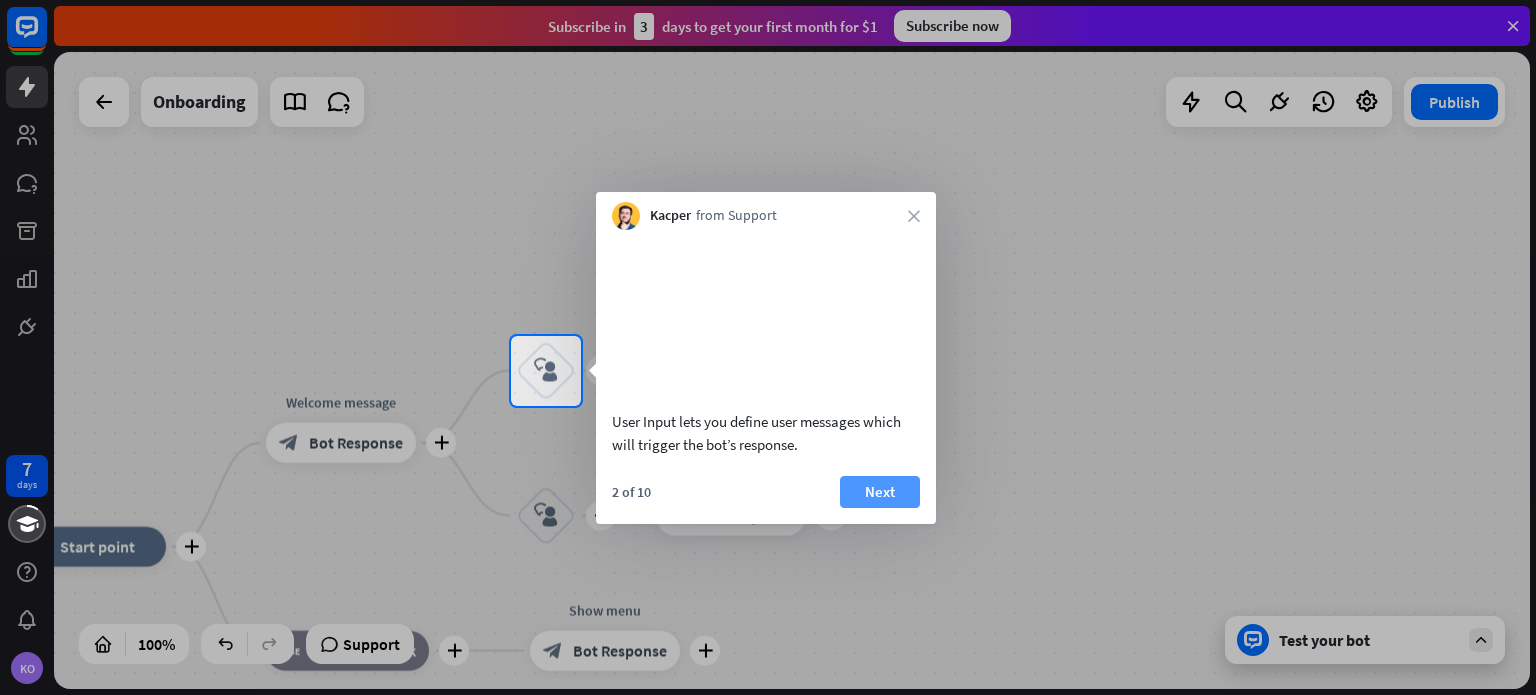 click on "Next" at bounding box center (880, 492) 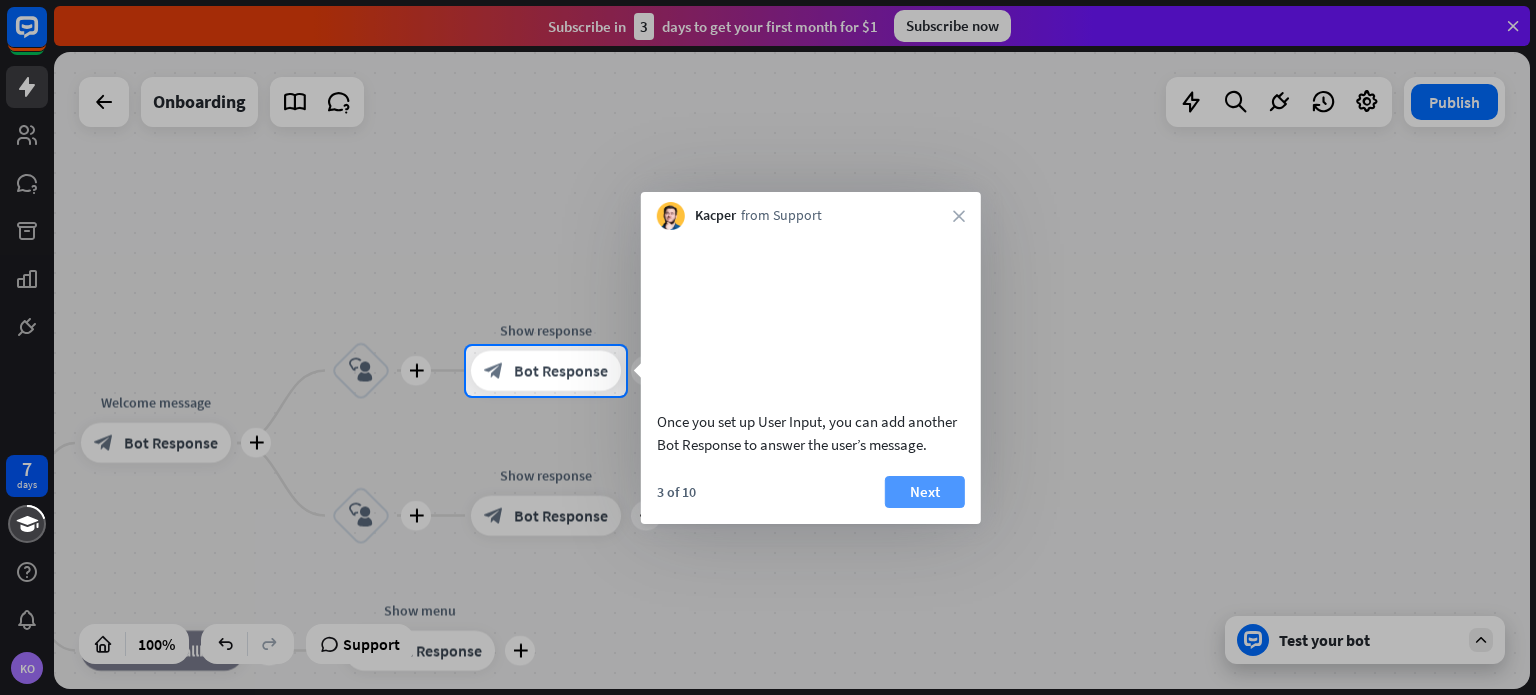 click on "Next" at bounding box center [925, 492] 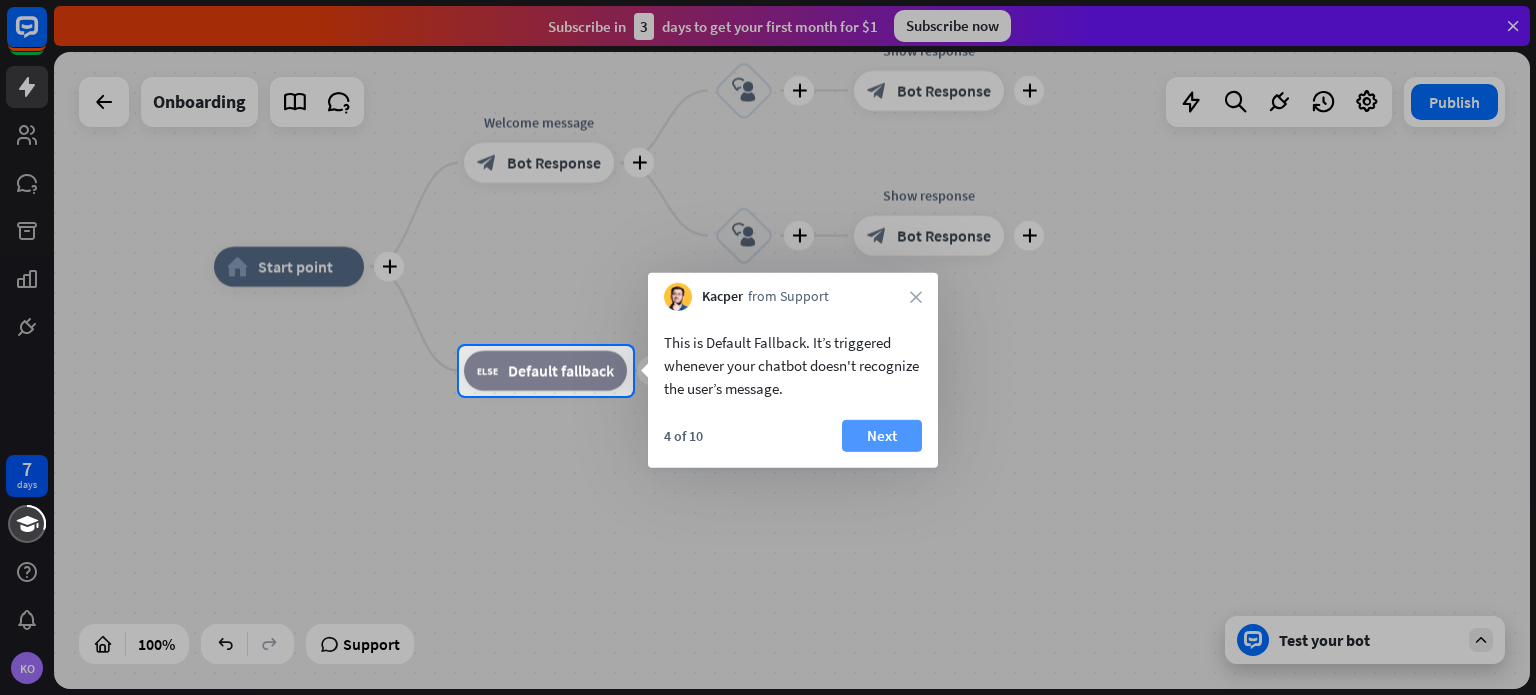 click on "Next" at bounding box center [882, 436] 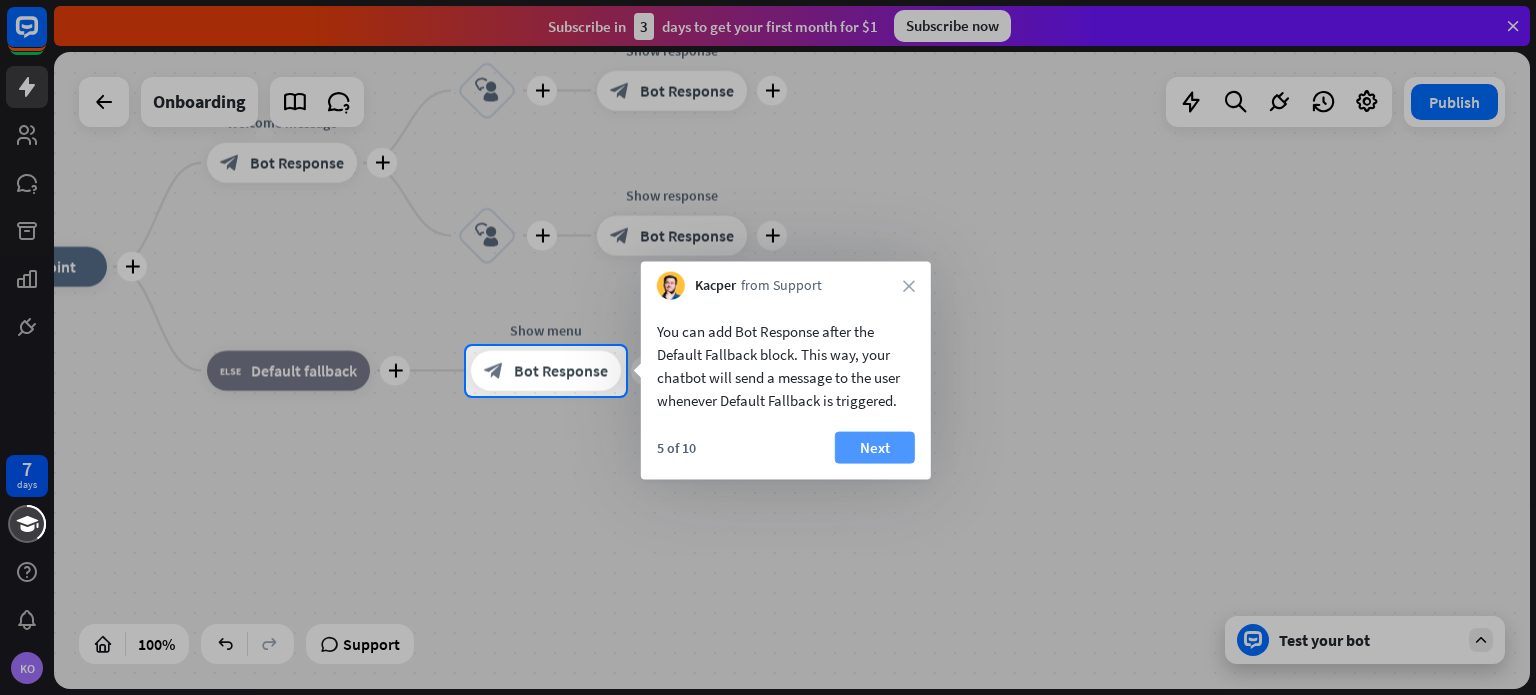 click on "Next" at bounding box center [875, 448] 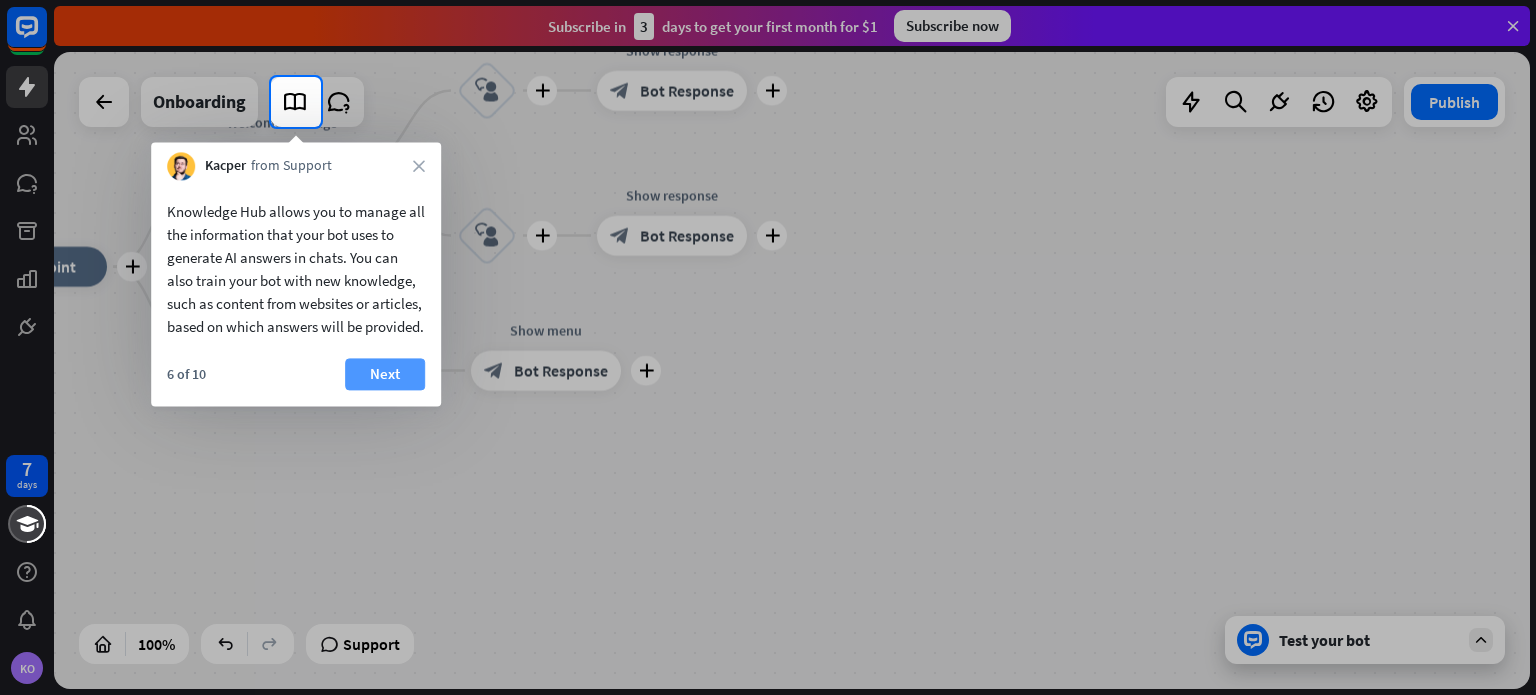 click on "Next" at bounding box center (385, 374) 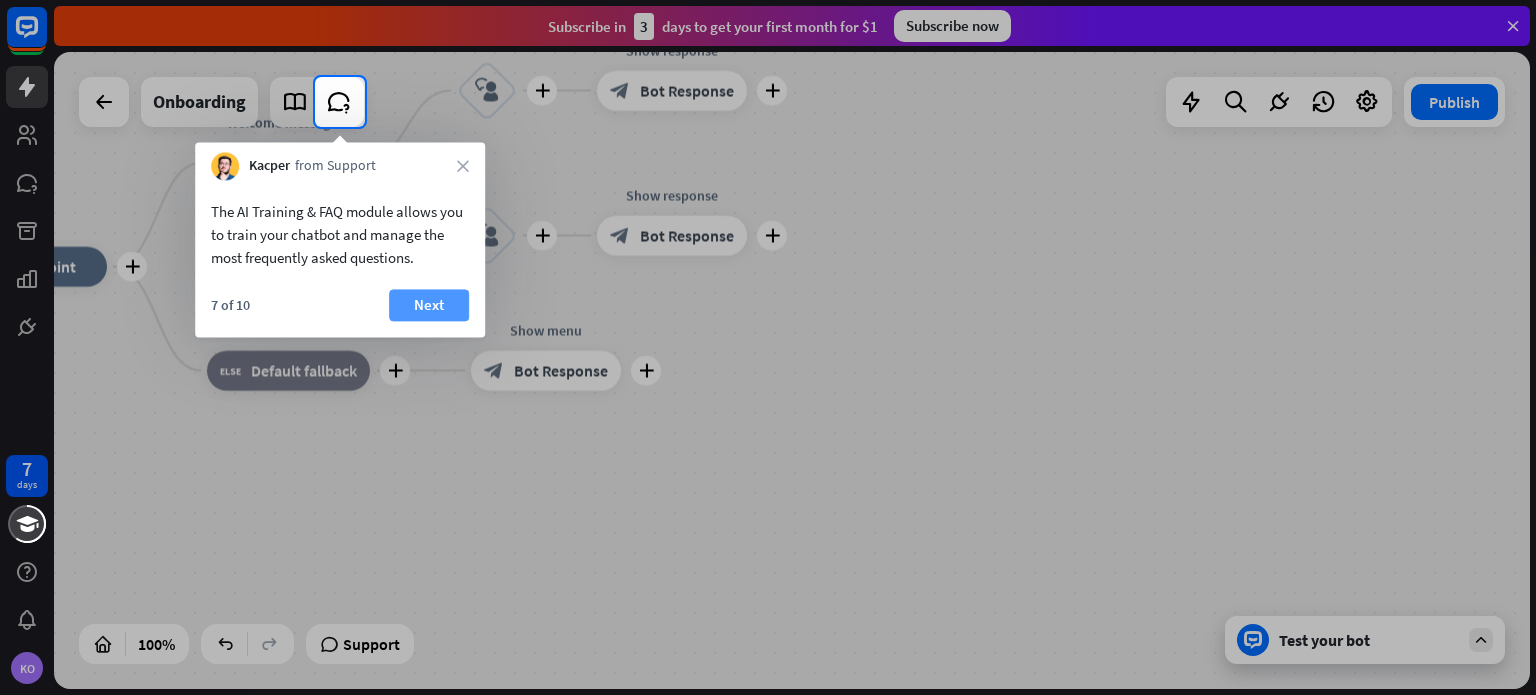 click on "Next" at bounding box center [429, 305] 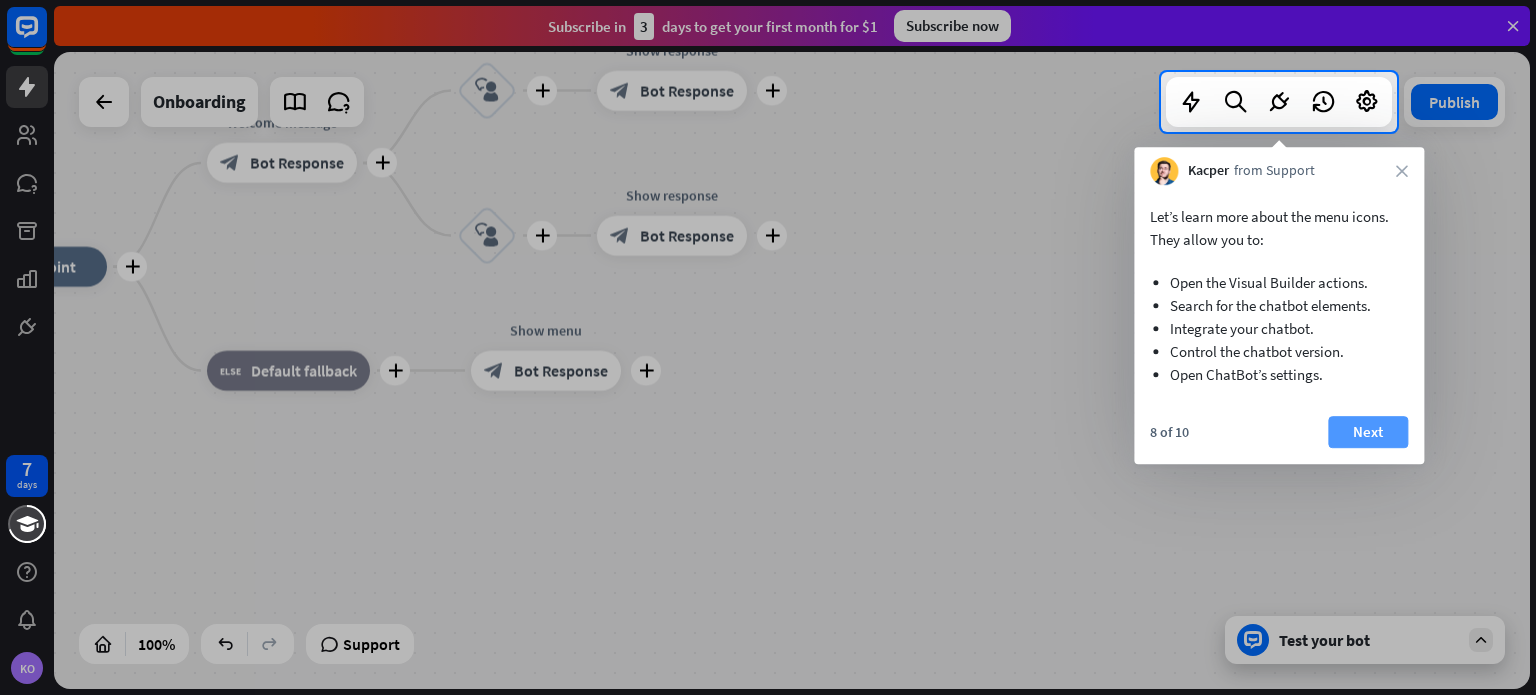 click on "Next" at bounding box center [1368, 432] 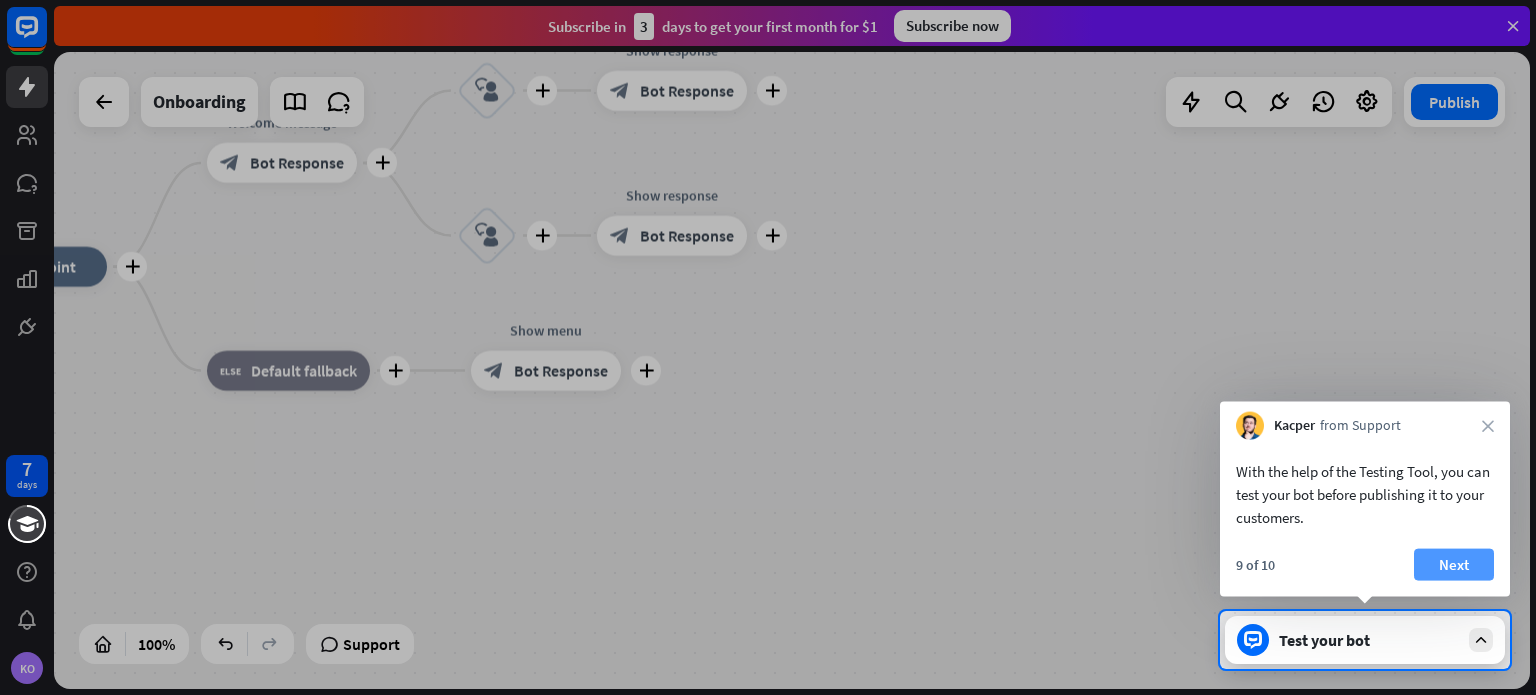 click on "Next" at bounding box center (1454, 565) 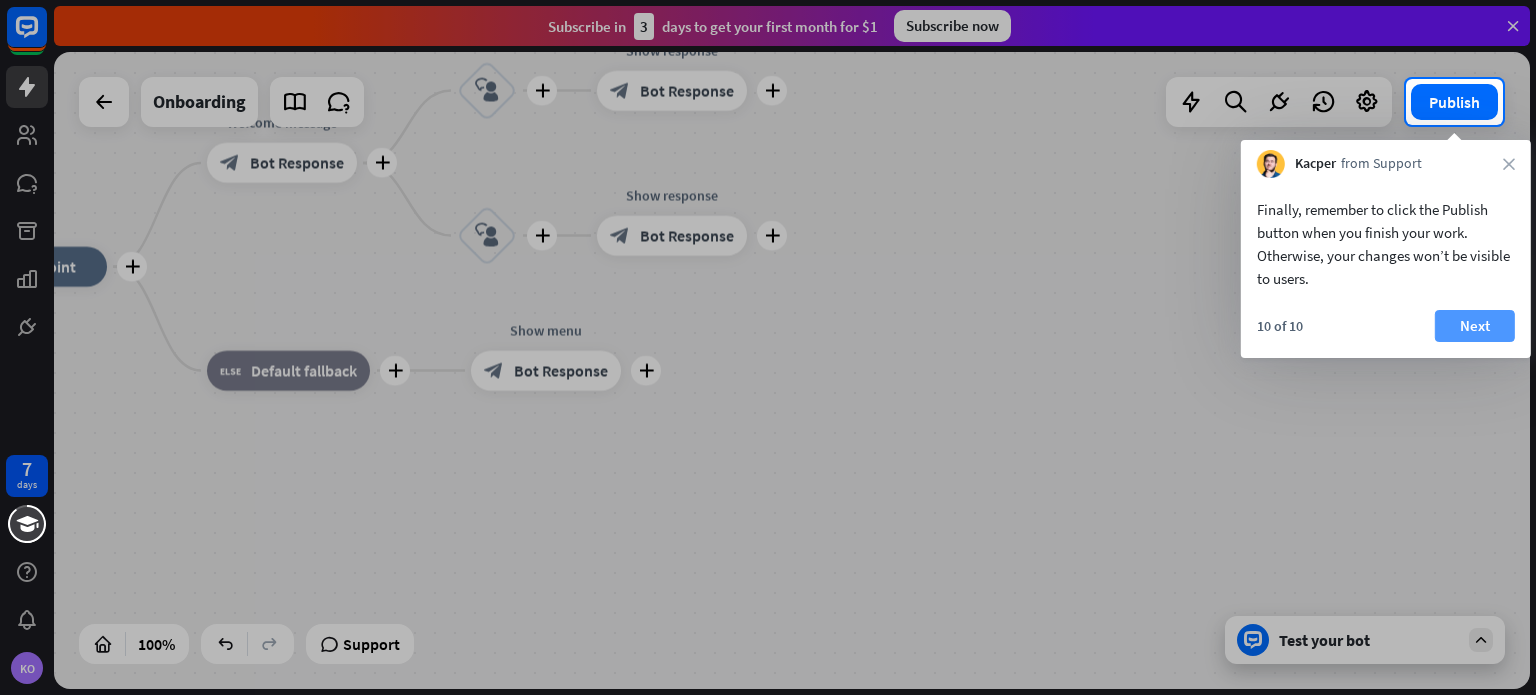 click on "Next" at bounding box center [1475, 326] 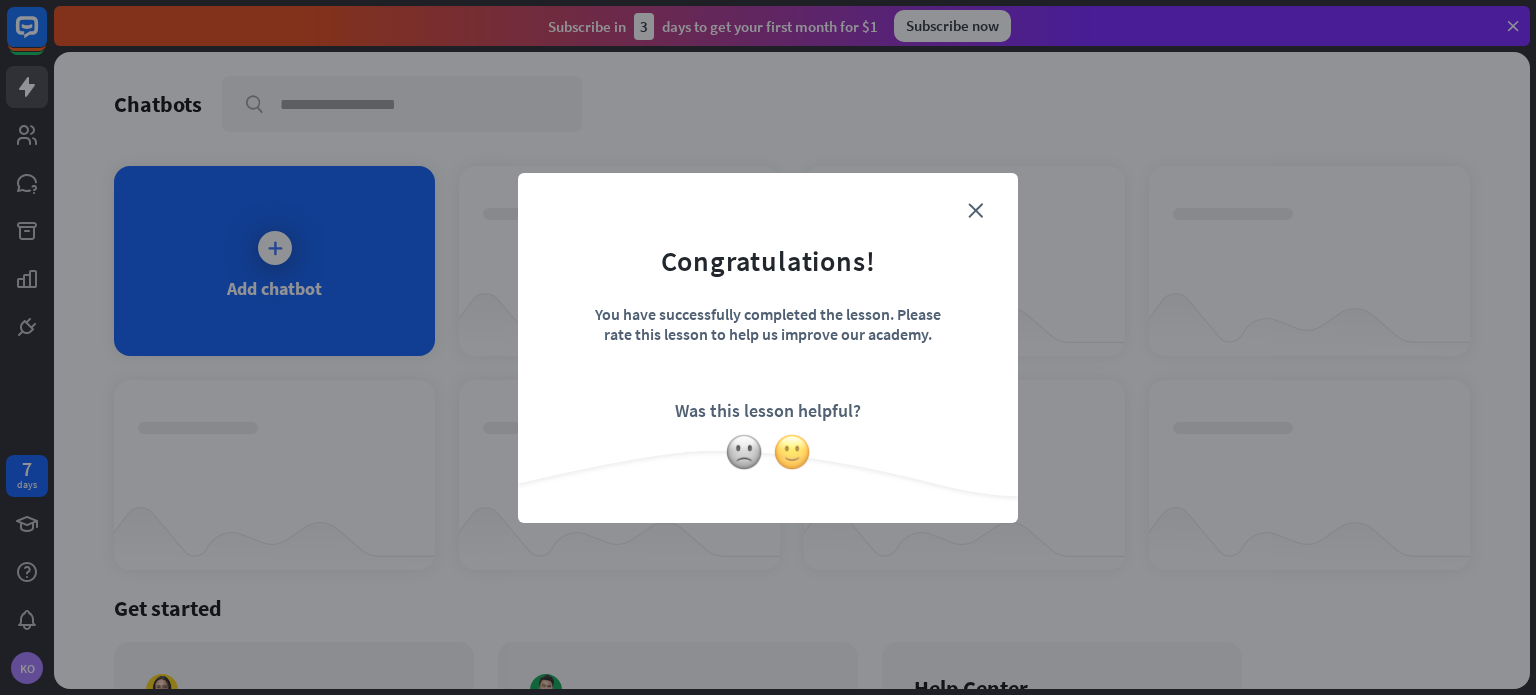 click at bounding box center [792, 452] 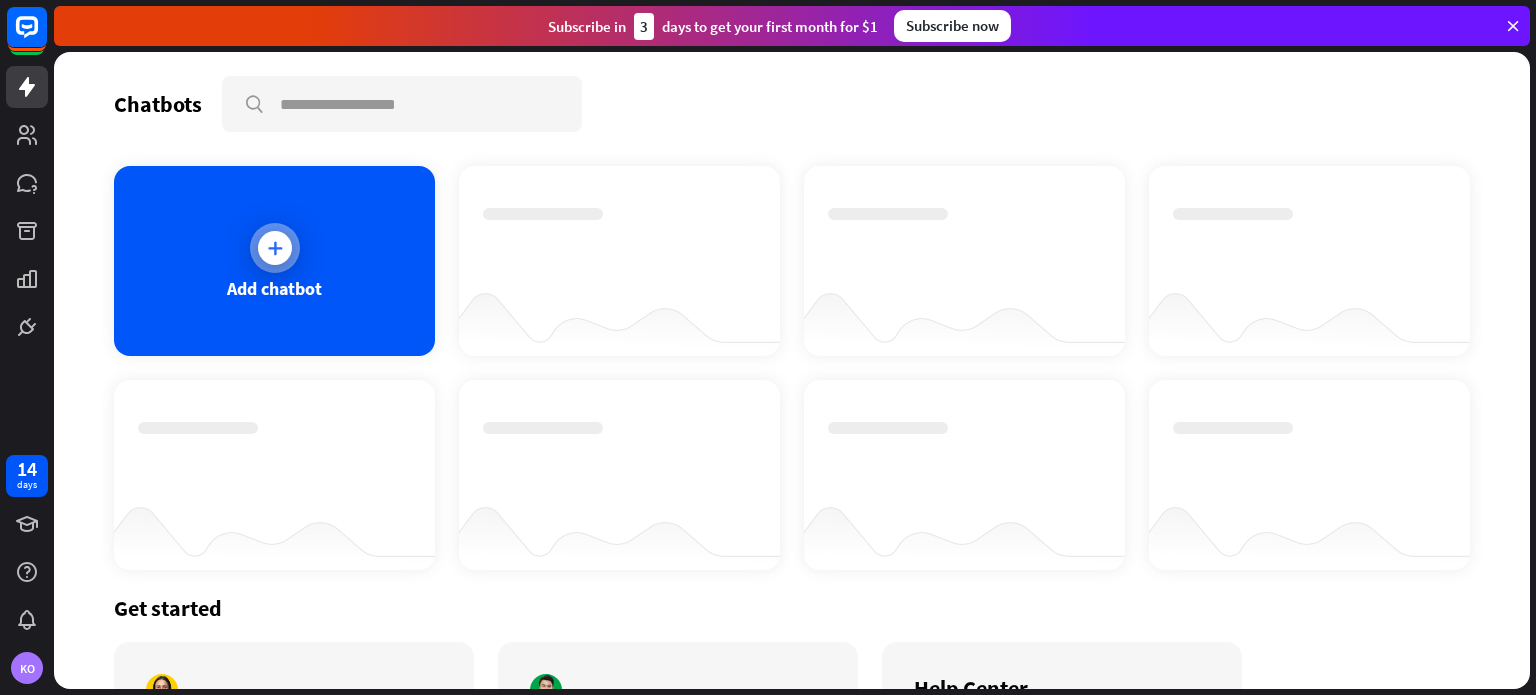 click at bounding box center [275, 248] 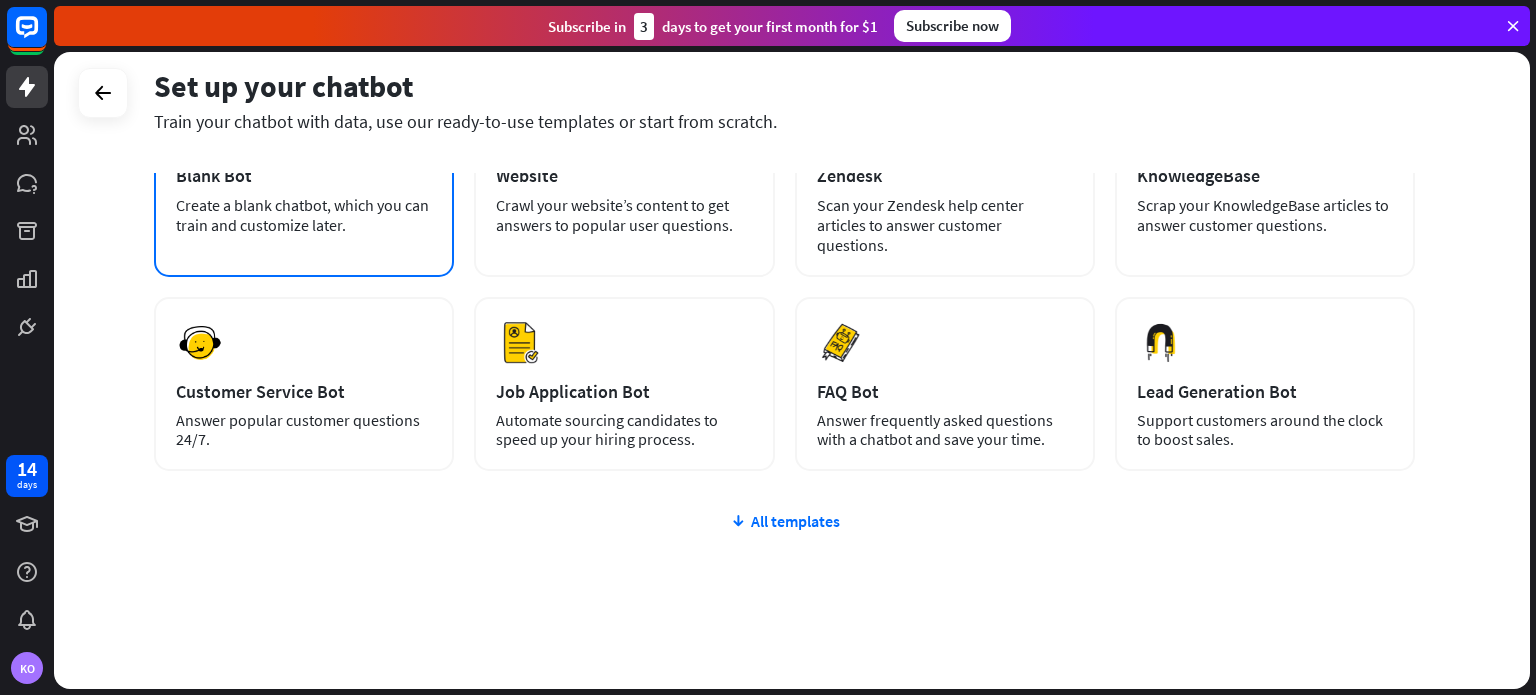 scroll, scrollTop: 0, scrollLeft: 0, axis: both 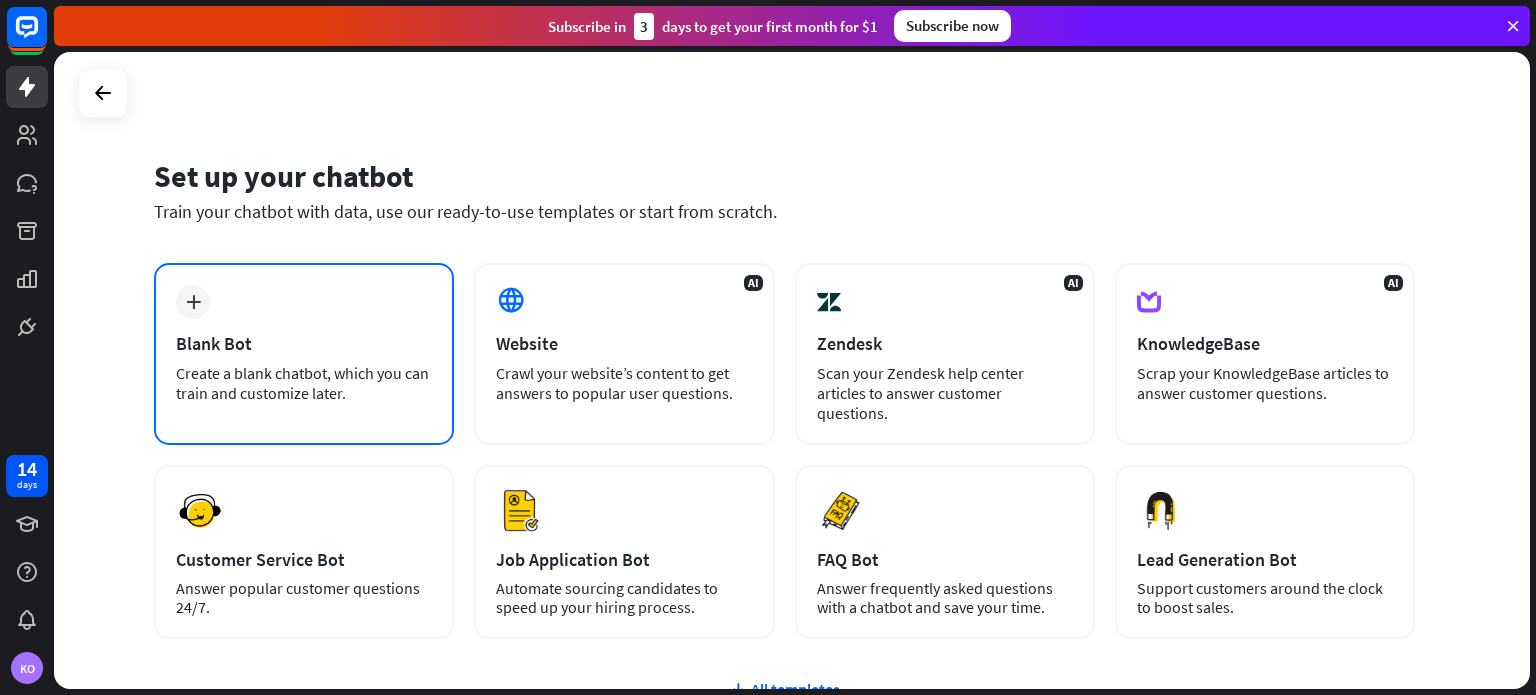 click on "plus" at bounding box center [193, 302] 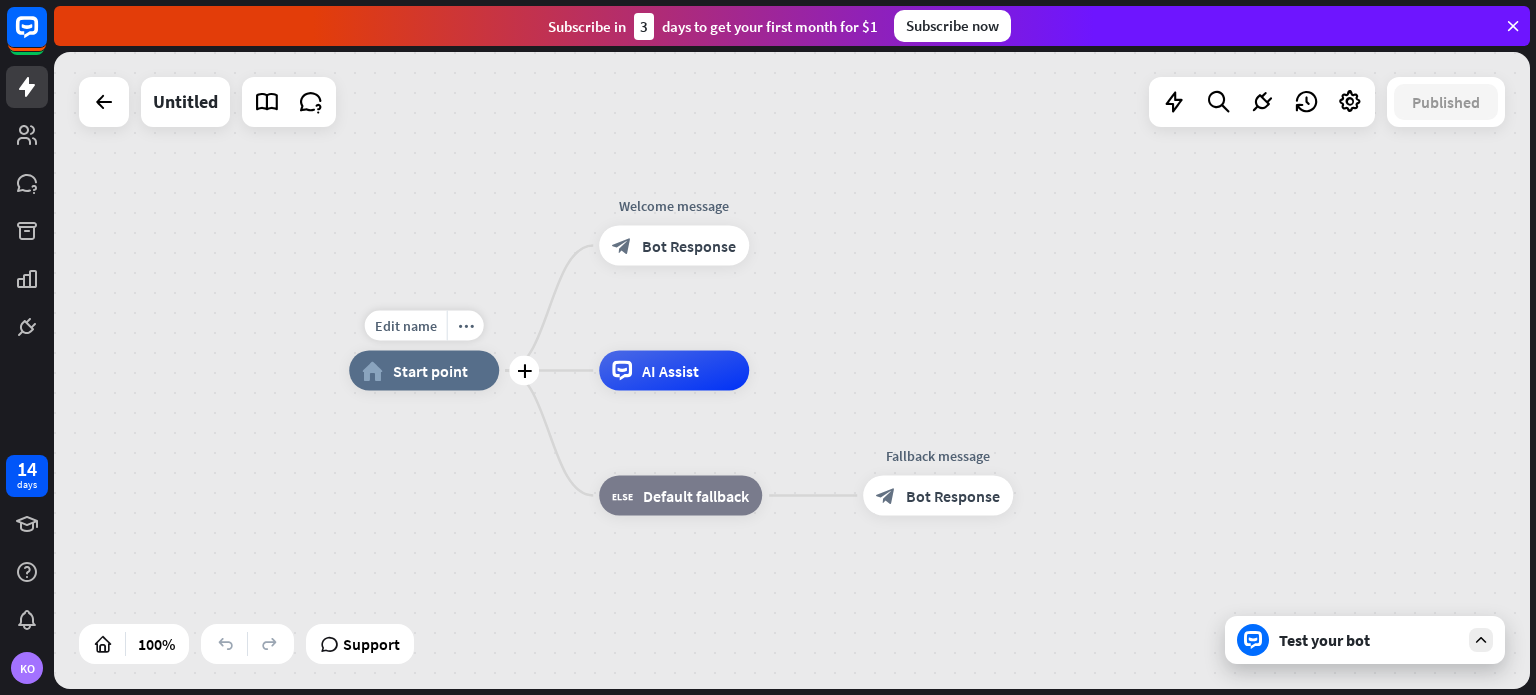 click on "home_2   Start point" at bounding box center [424, 371] 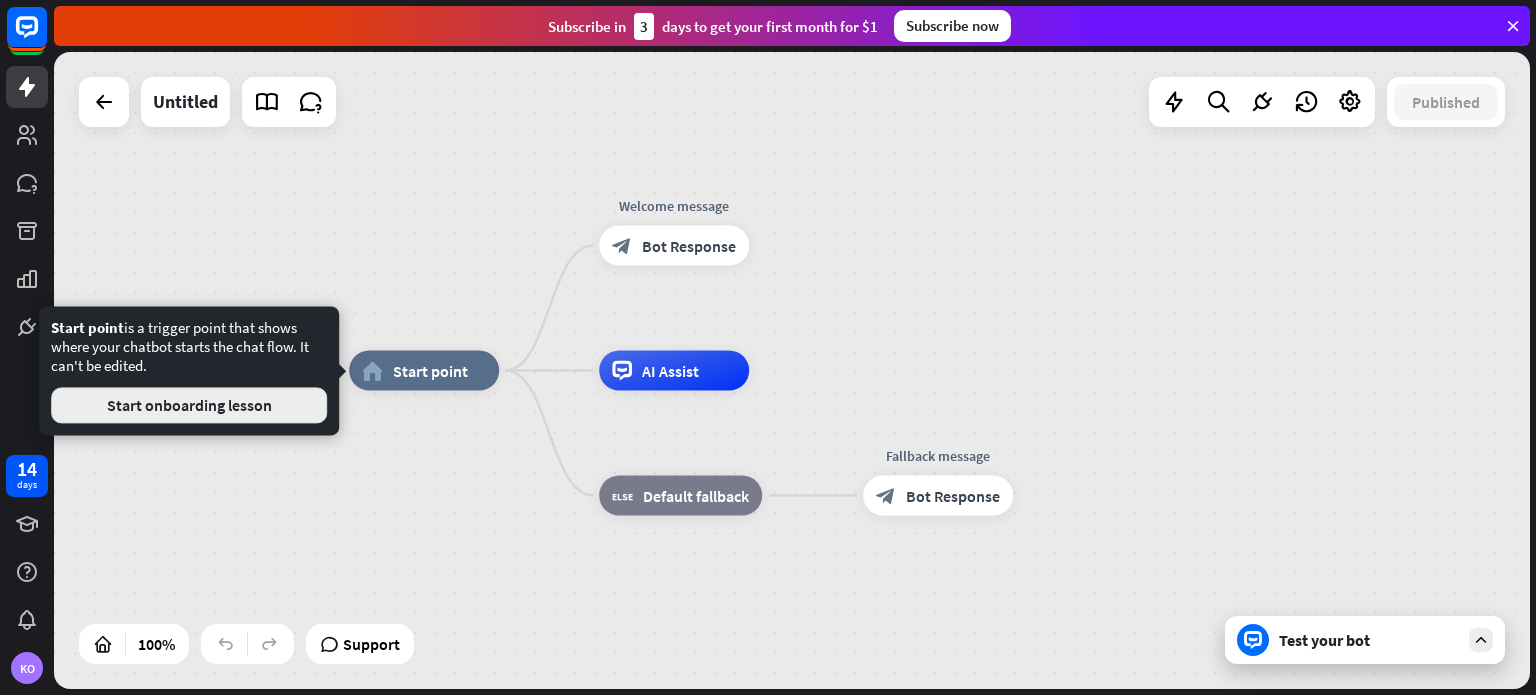 click on "Start onboarding lesson" at bounding box center (189, 405) 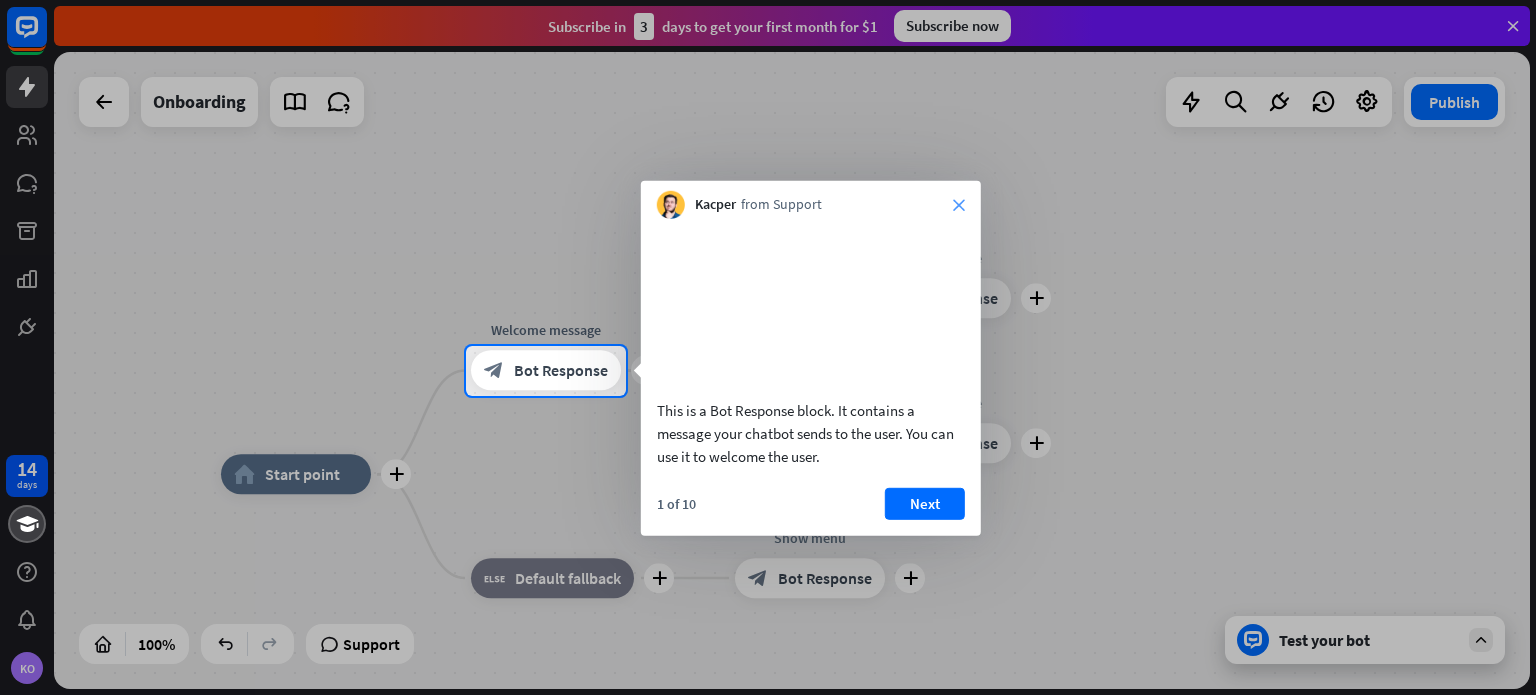 click on "close" at bounding box center [959, 205] 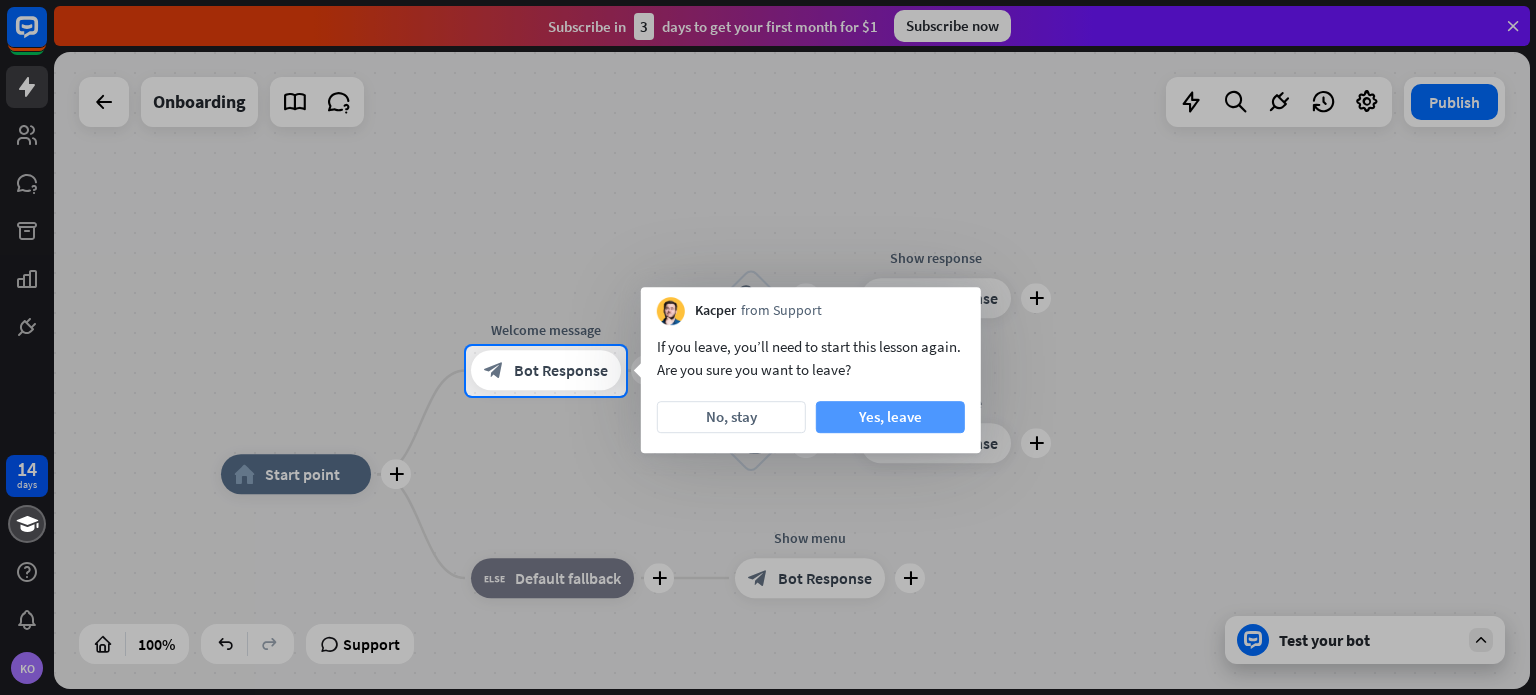 click on "Yes, leave" at bounding box center (890, 417) 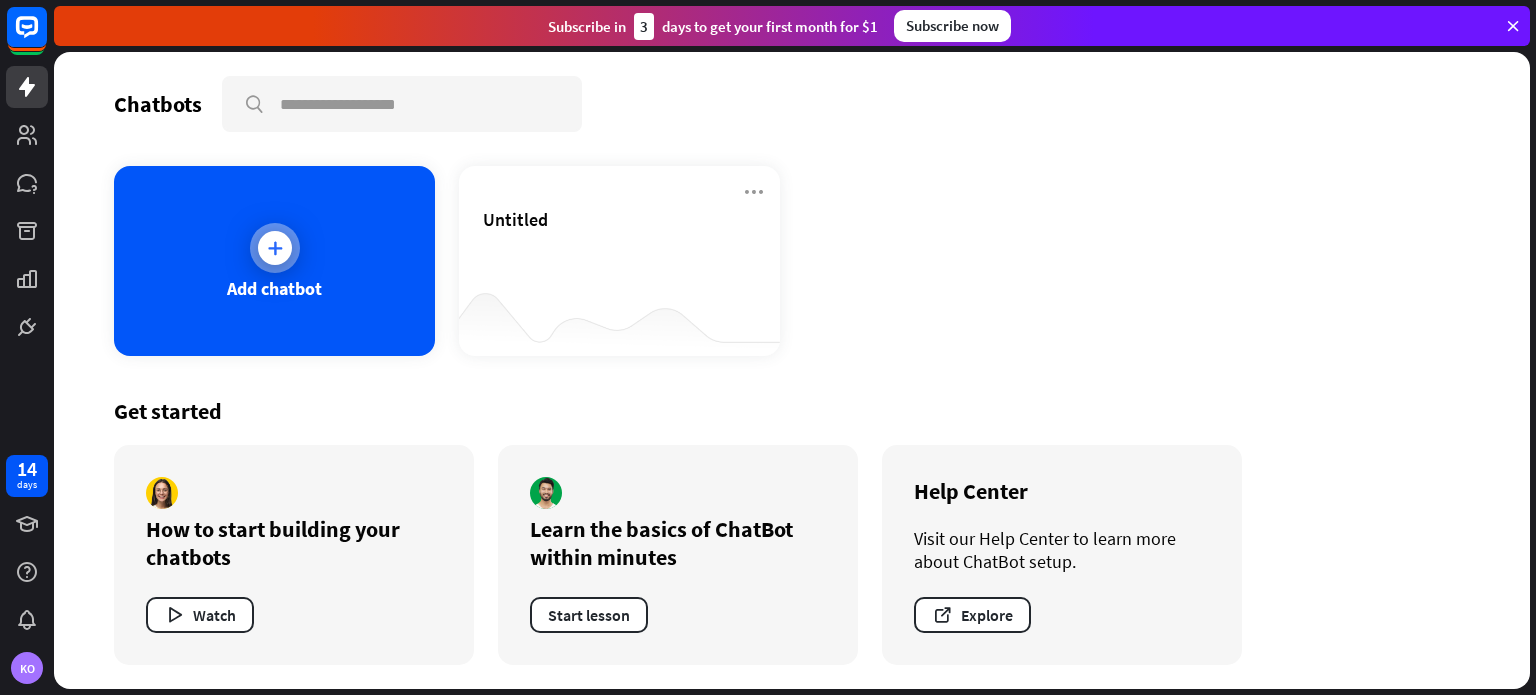 click on "Add chatbot" at bounding box center [274, 288] 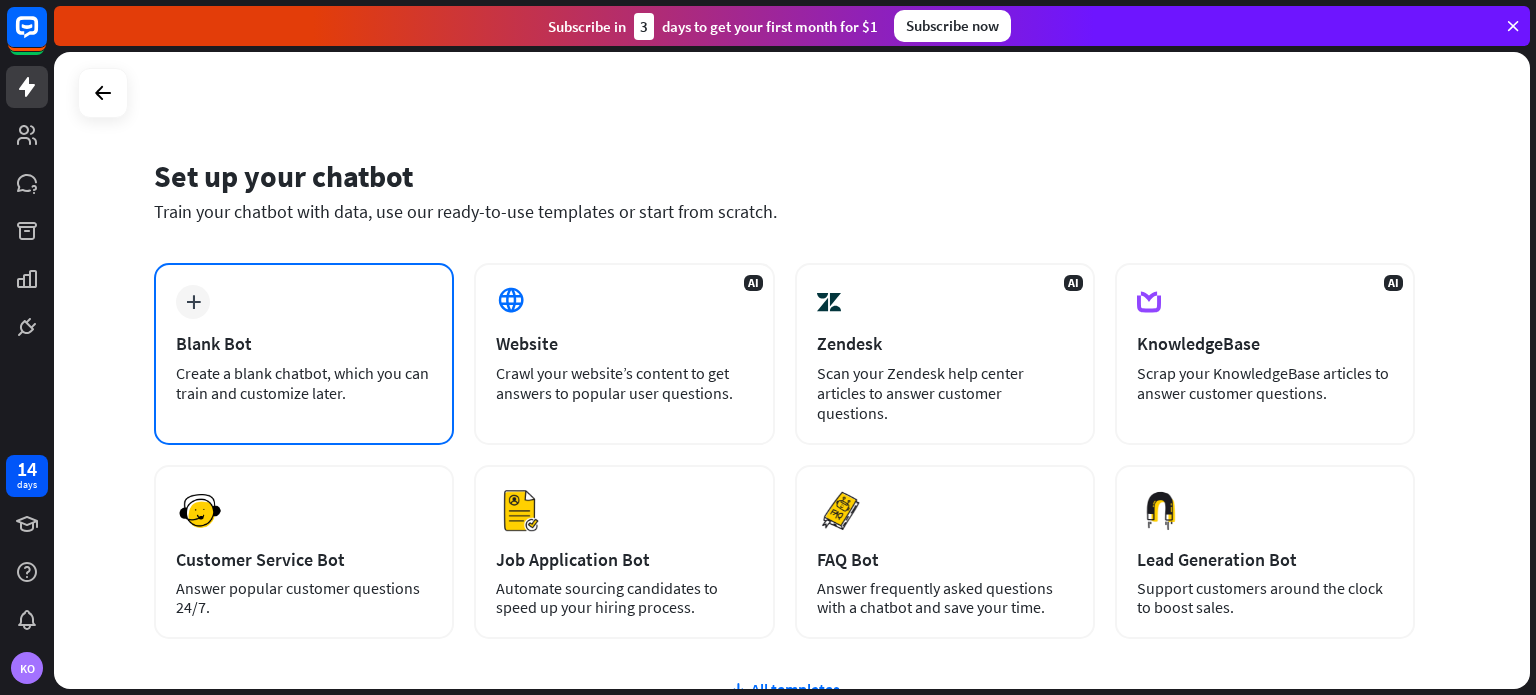 click on "plus" at bounding box center [193, 302] 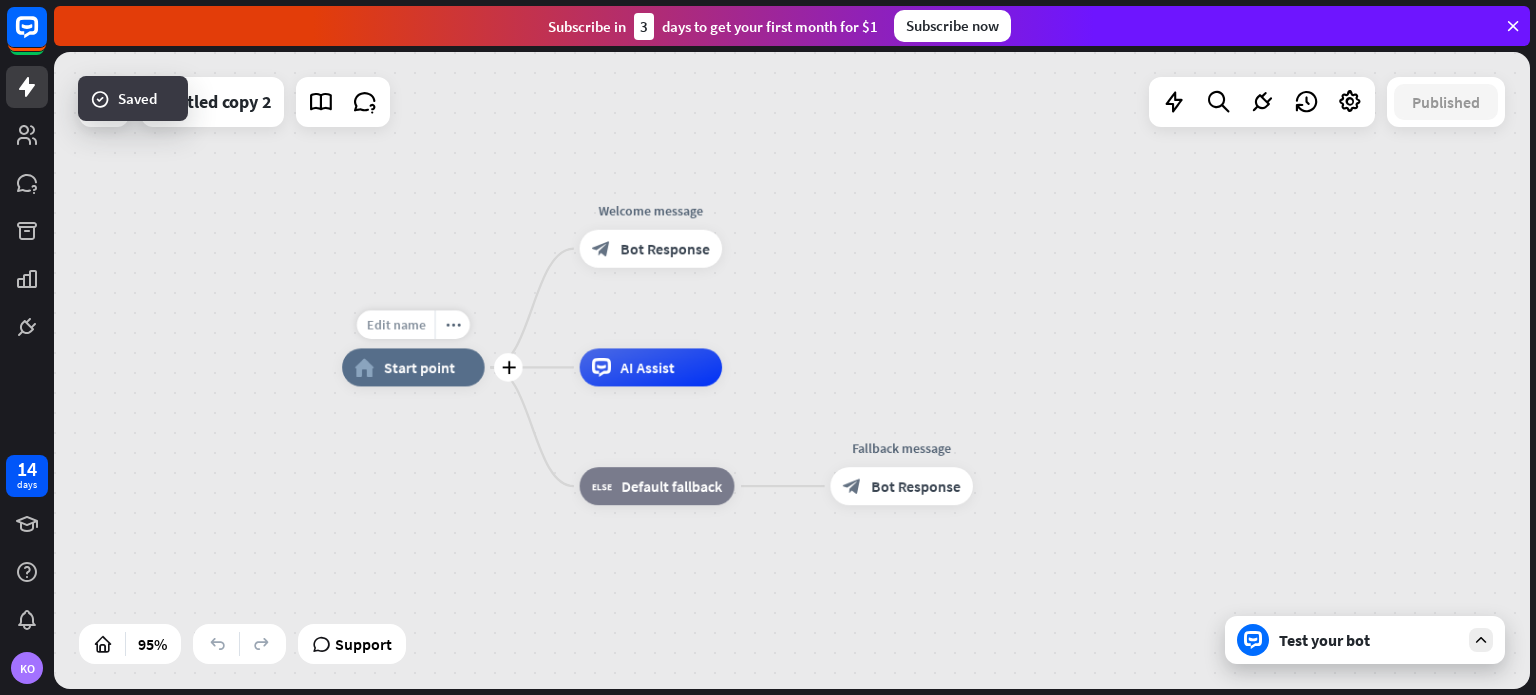 click on "Edit name" at bounding box center (395, 324) 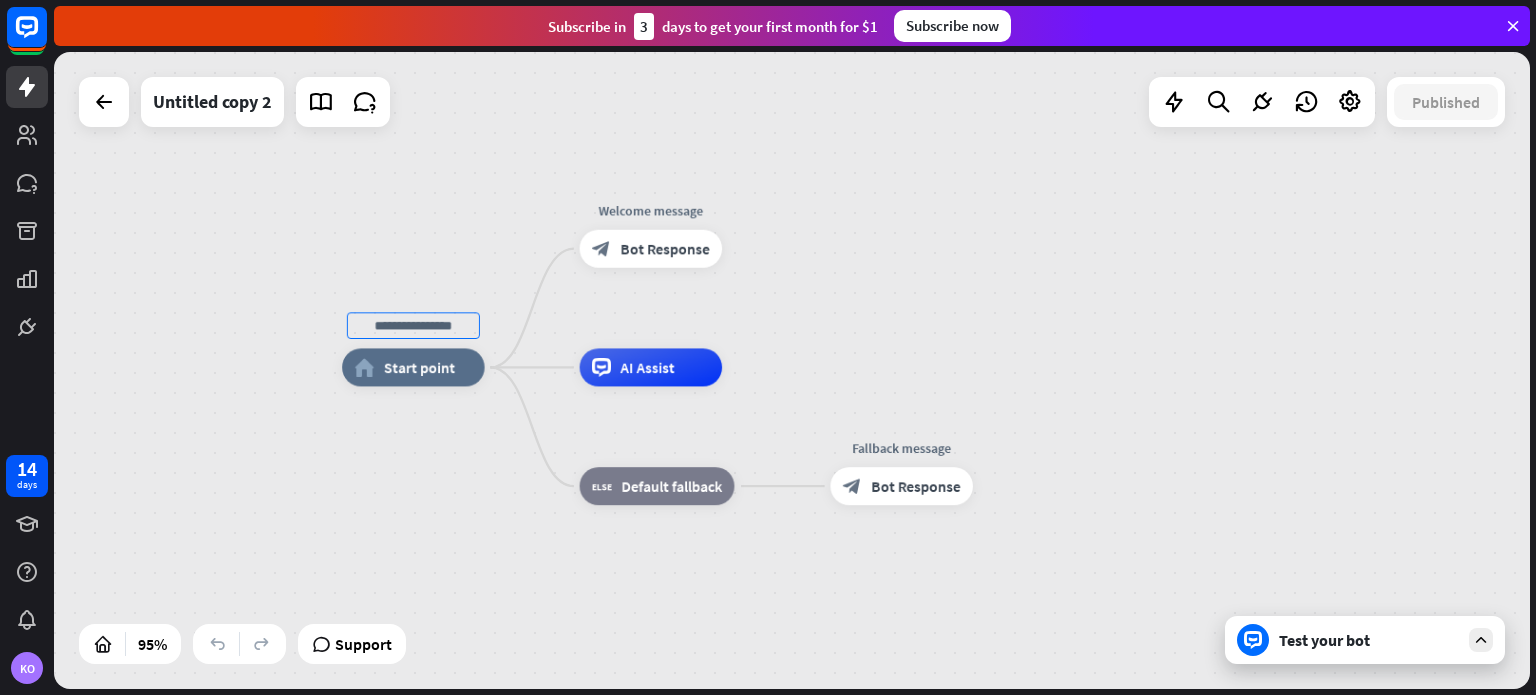 click on "home_2   Start point                 Welcome message   block_bot_response   Bot Response                     AI Assist                   block_fallback   Default fallback                 Fallback message   block_bot_response   Bot Response" at bounding box center (792, 370) 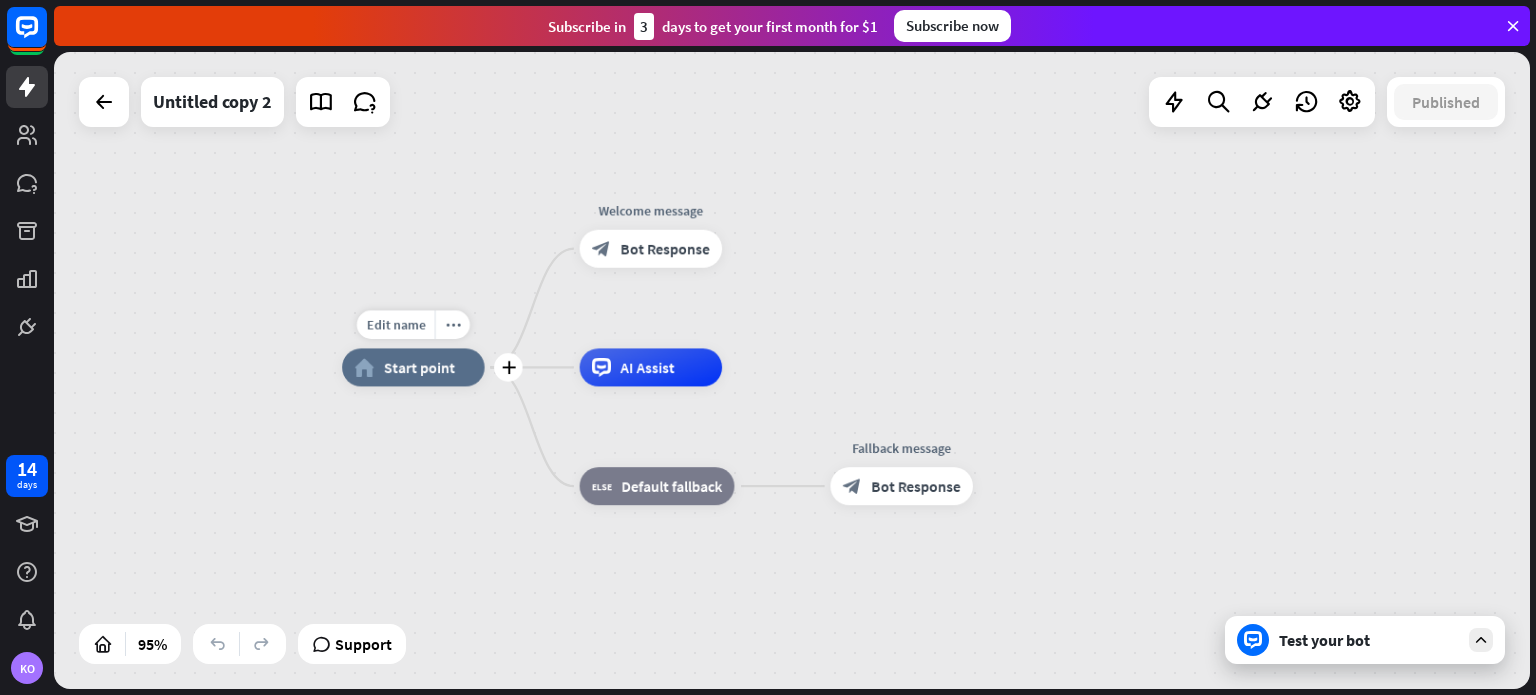 click on "home_2" at bounding box center [364, 367] 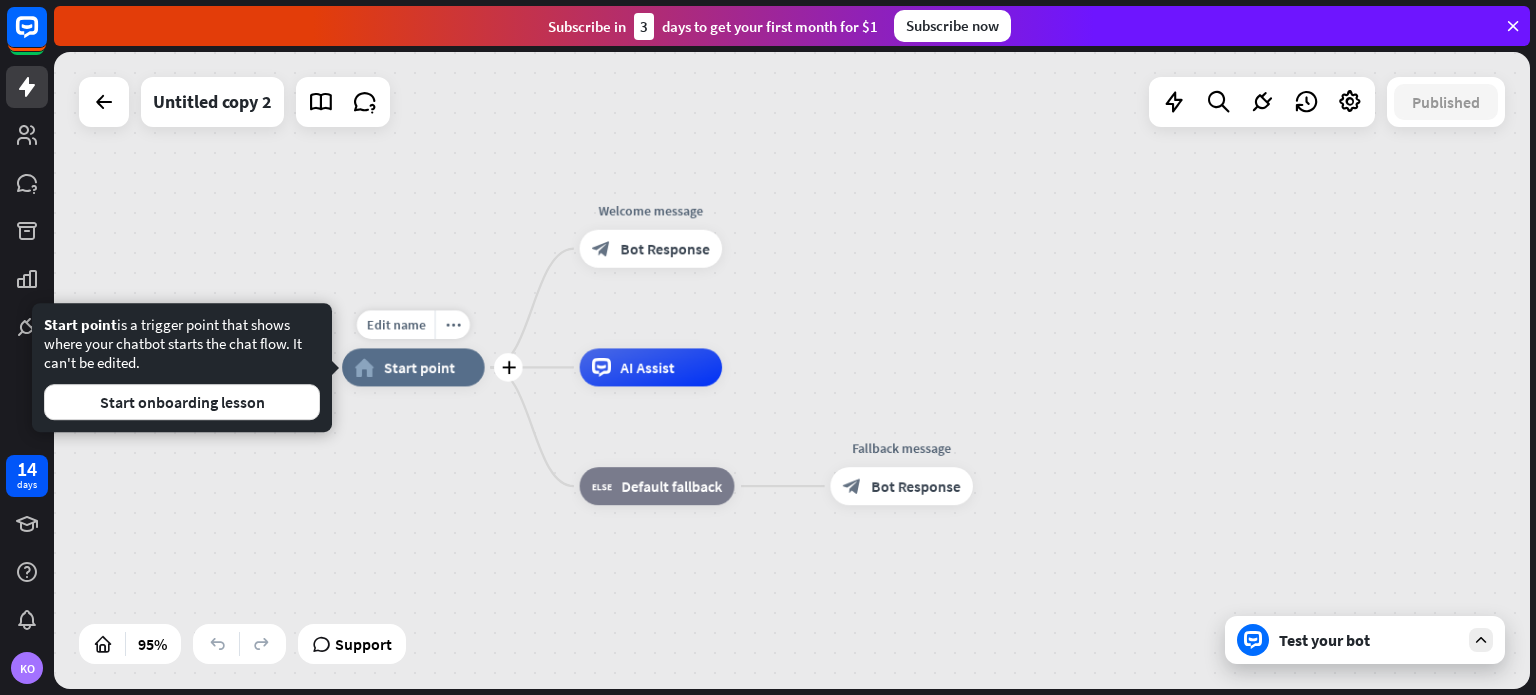 click on "Start point" at bounding box center (419, 367) 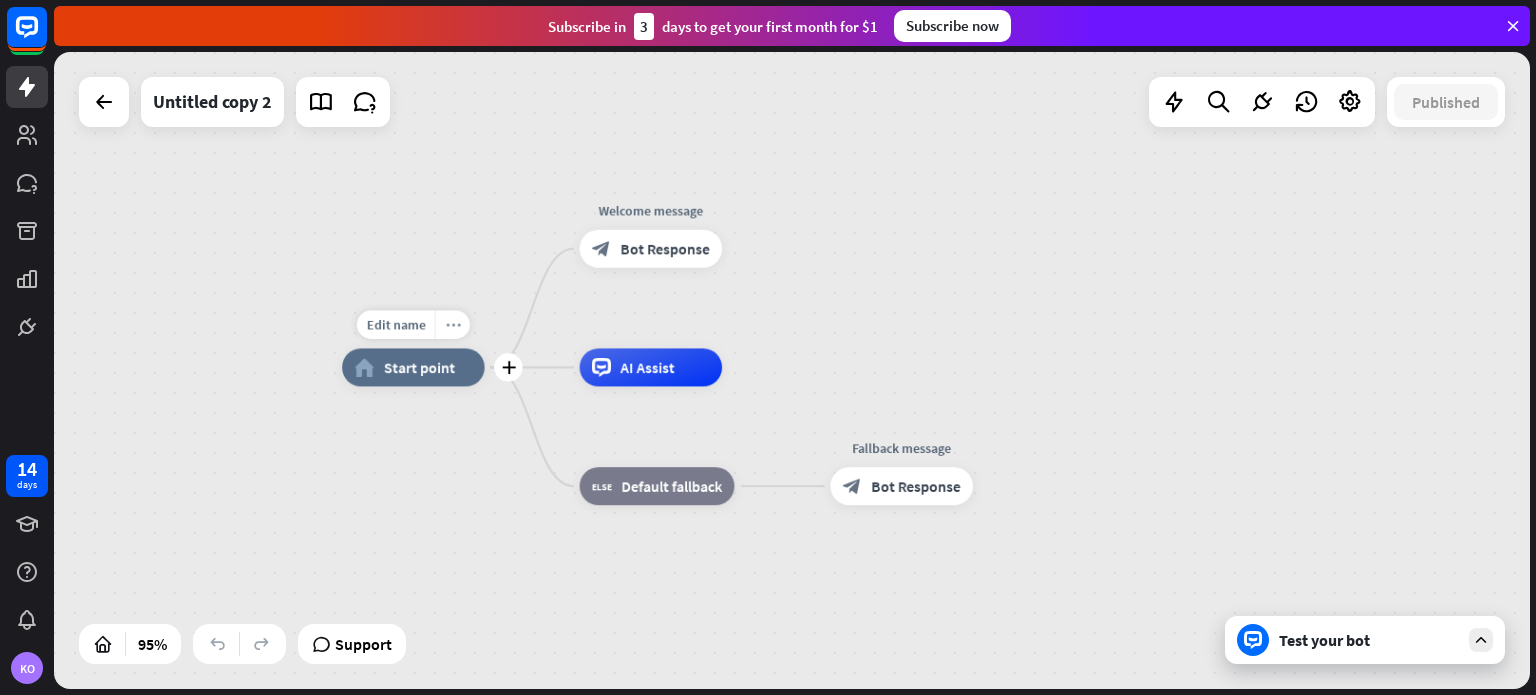 click on "more_horiz" at bounding box center [452, 325] 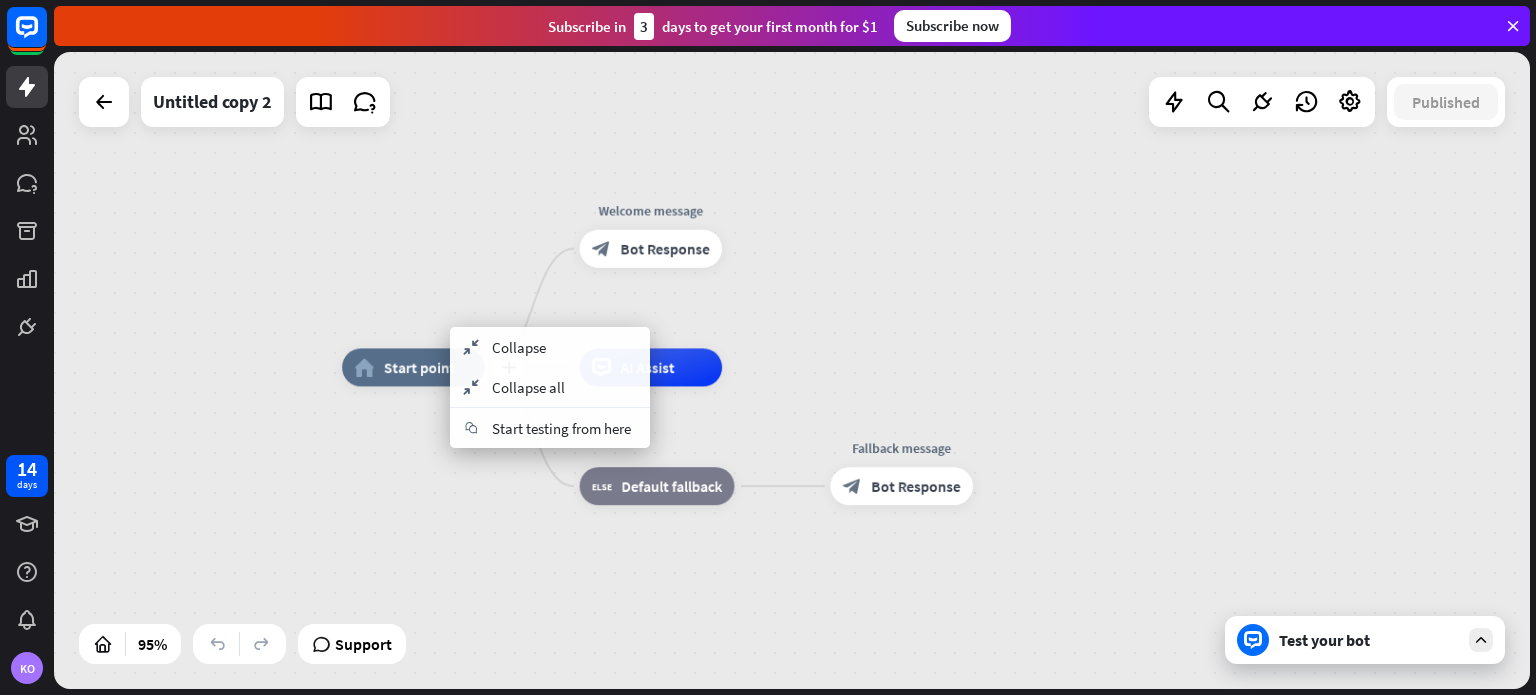 click on "Start point" at bounding box center (419, 367) 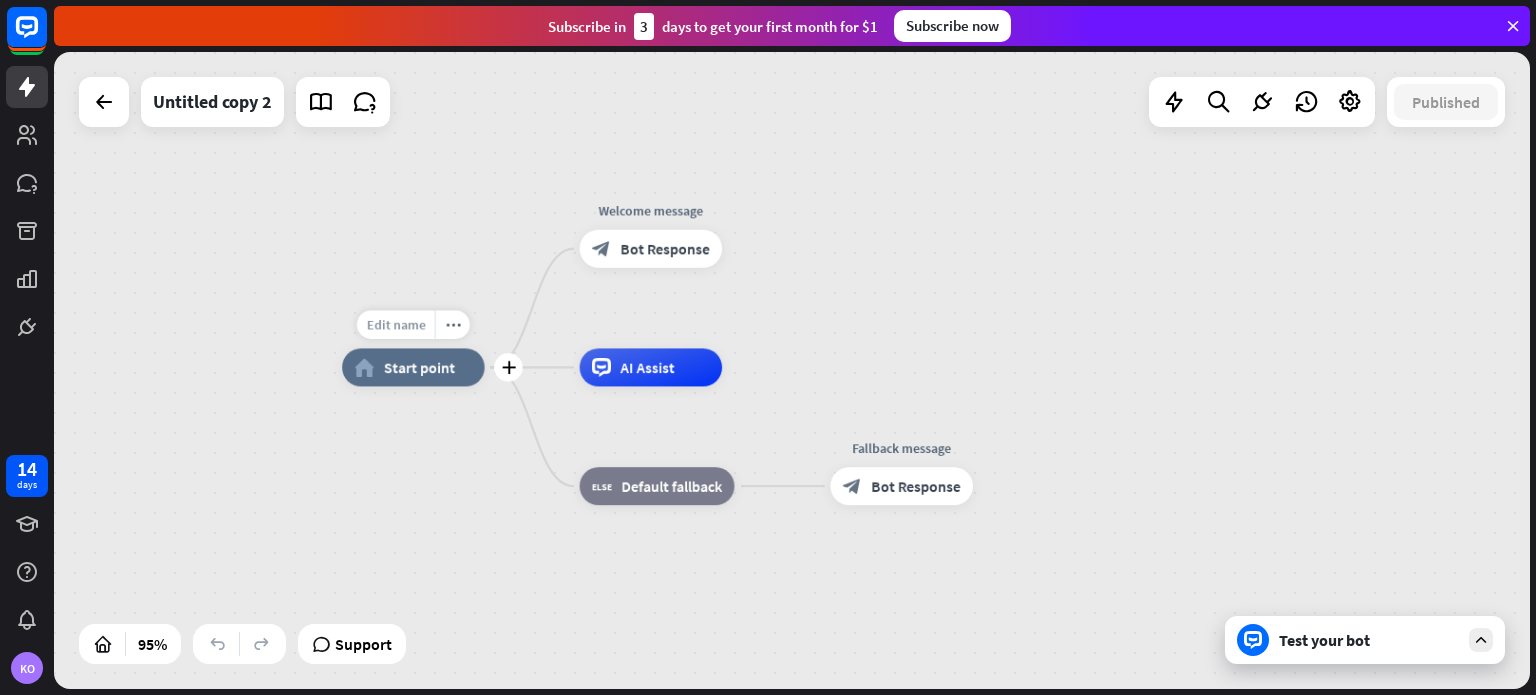 click on "Edit name" at bounding box center [396, 324] 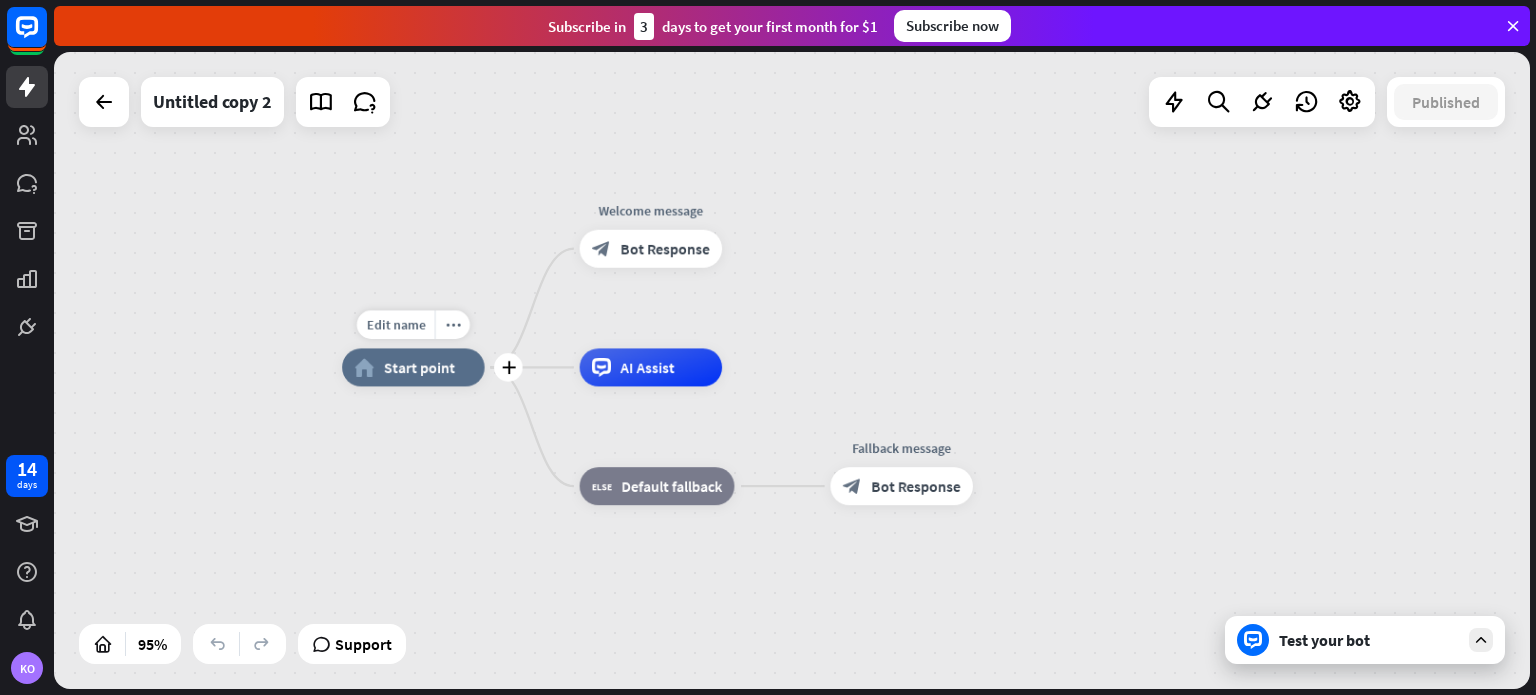 click on "Start point" at bounding box center (419, 367) 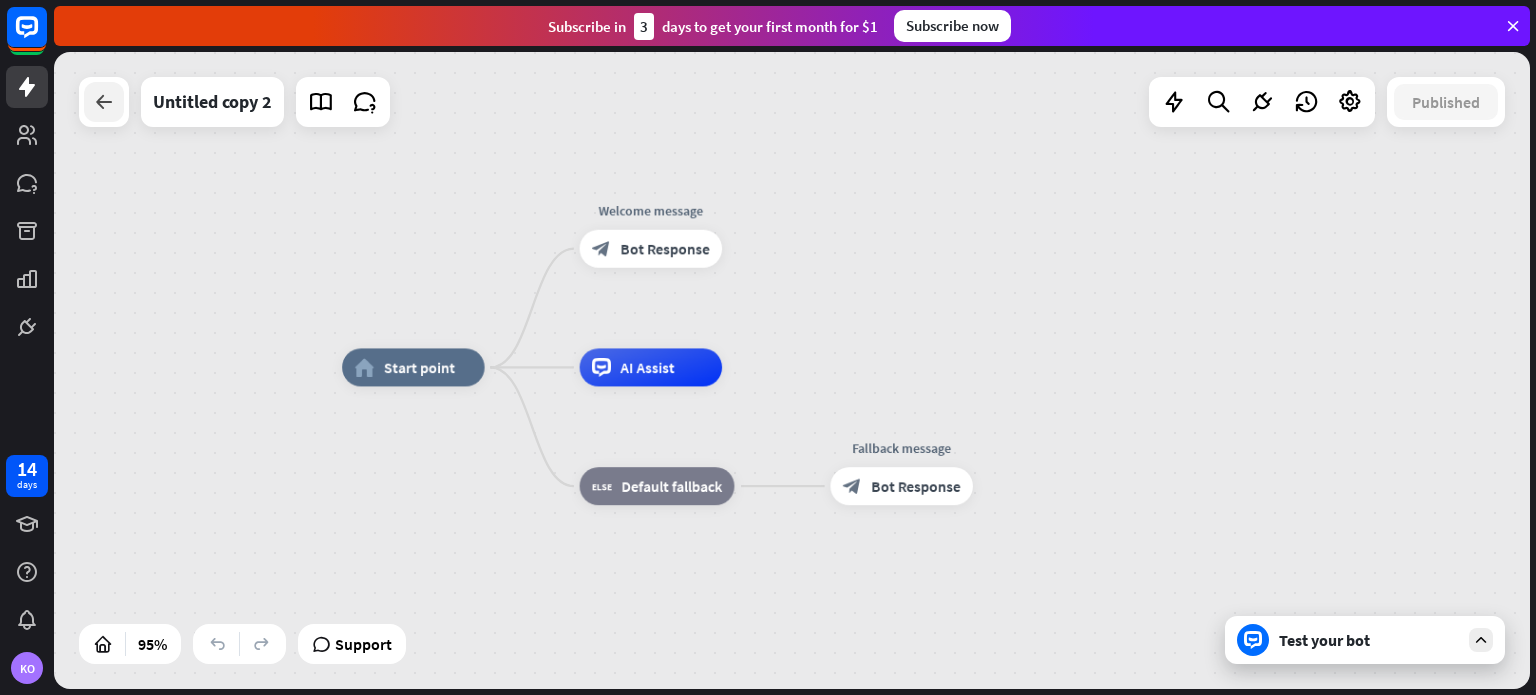 click at bounding box center (104, 102) 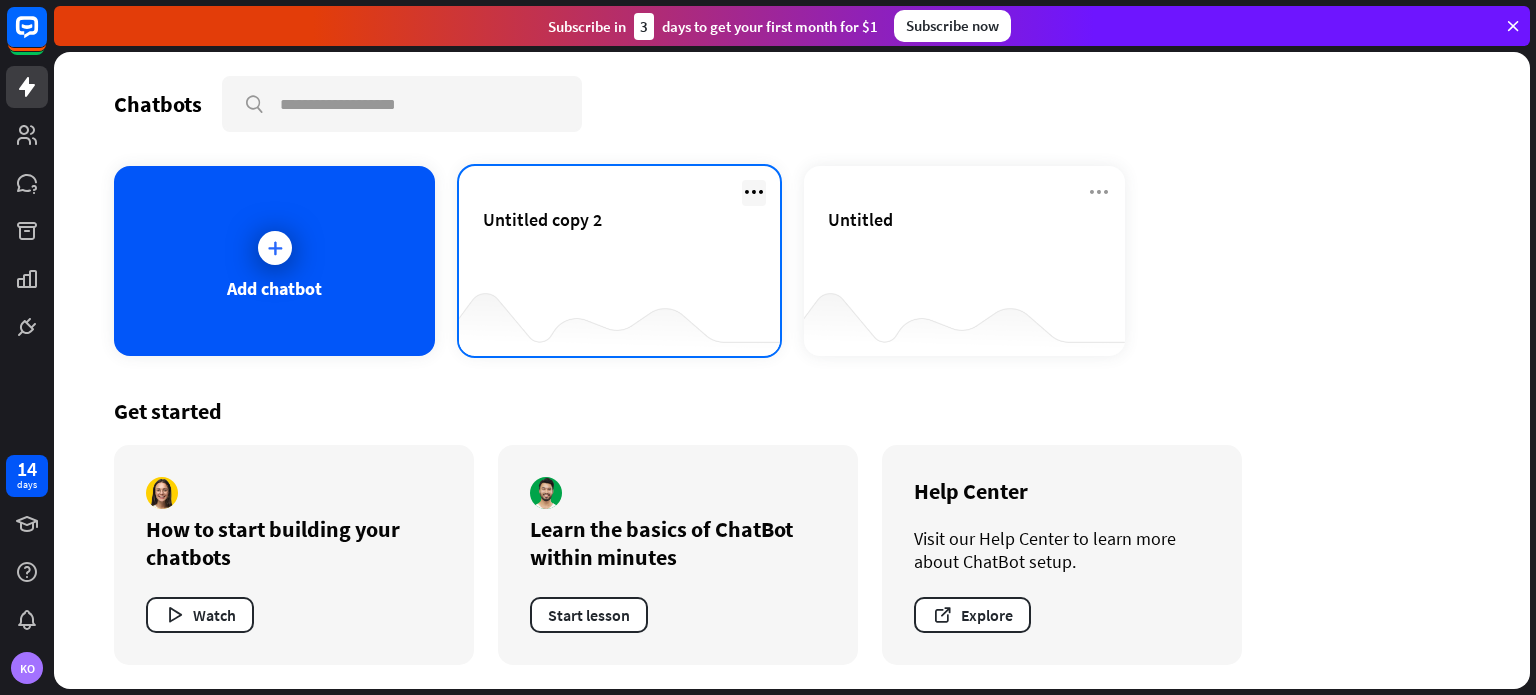 click at bounding box center [754, 192] 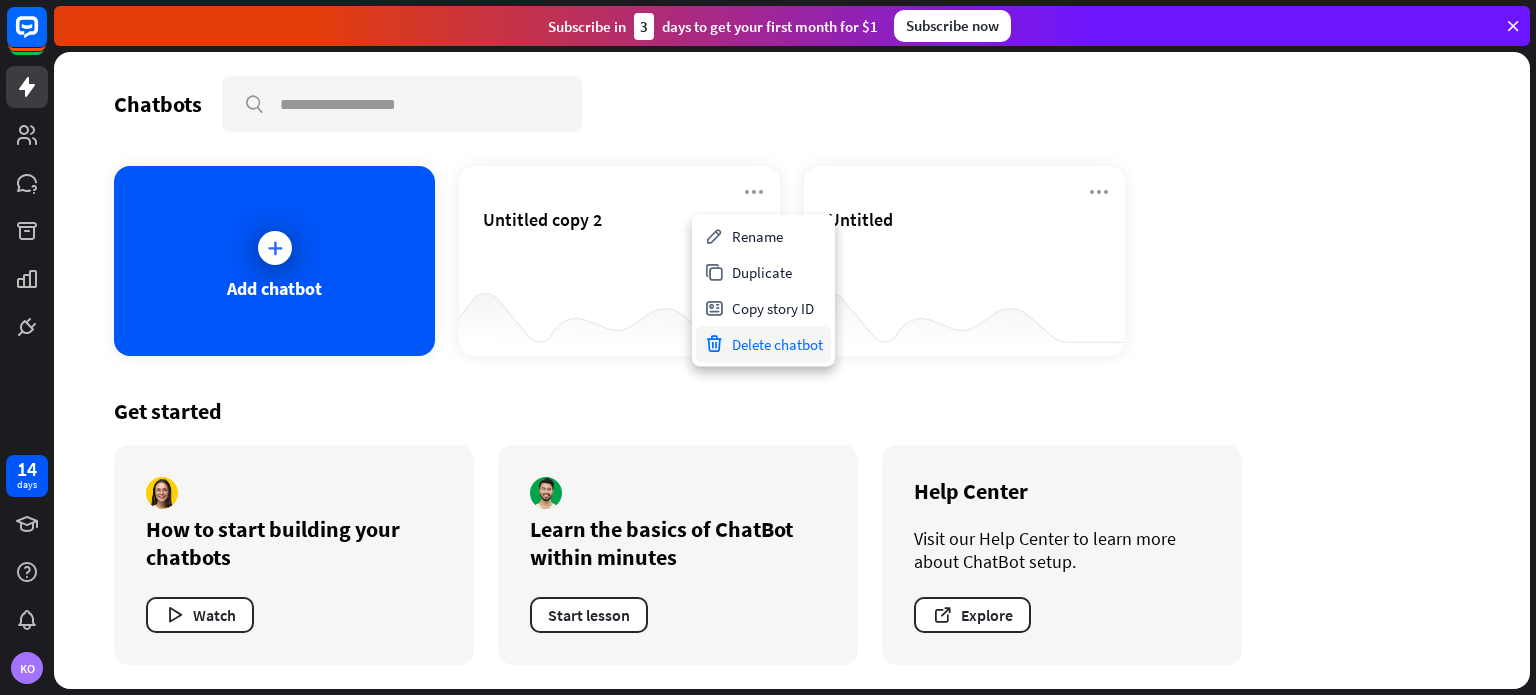 click on "Delete chatbot" at bounding box center (763, 344) 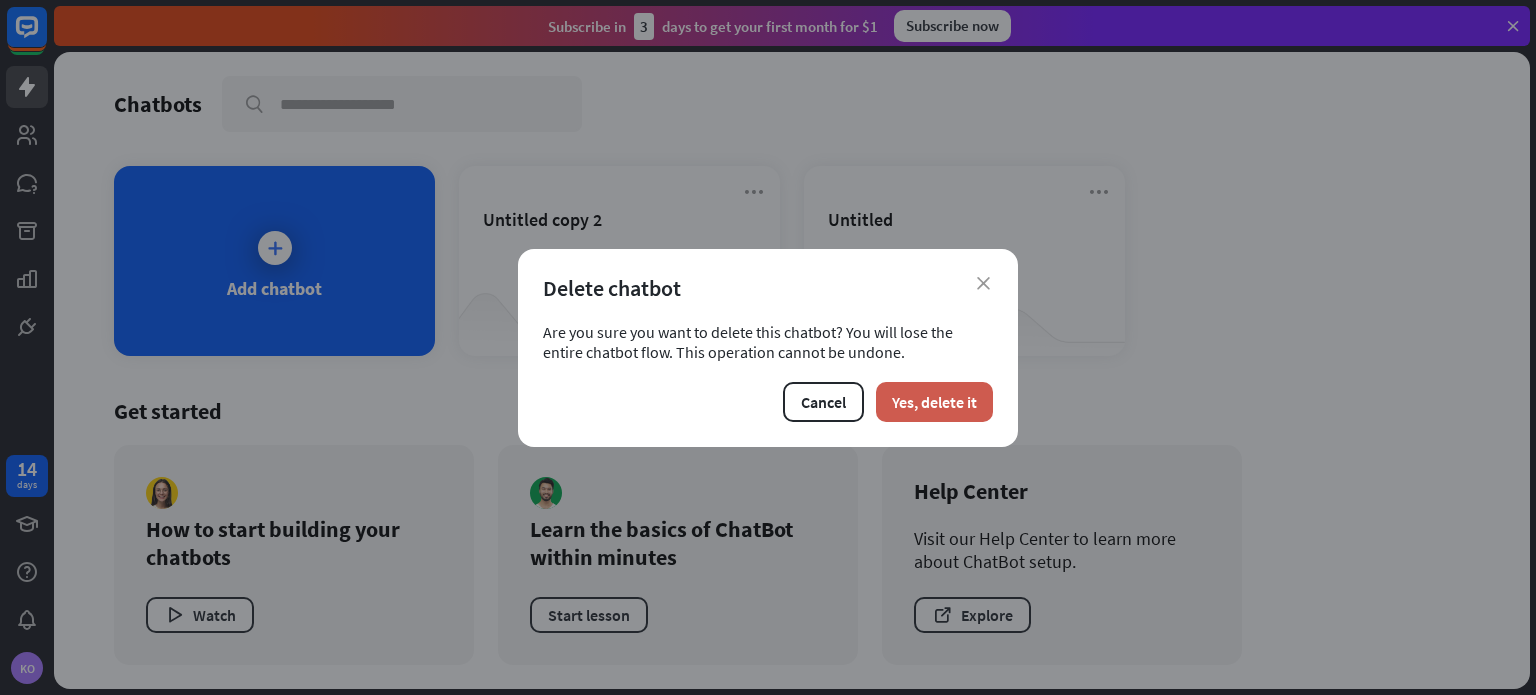 click on "Yes, delete it" at bounding box center [934, 402] 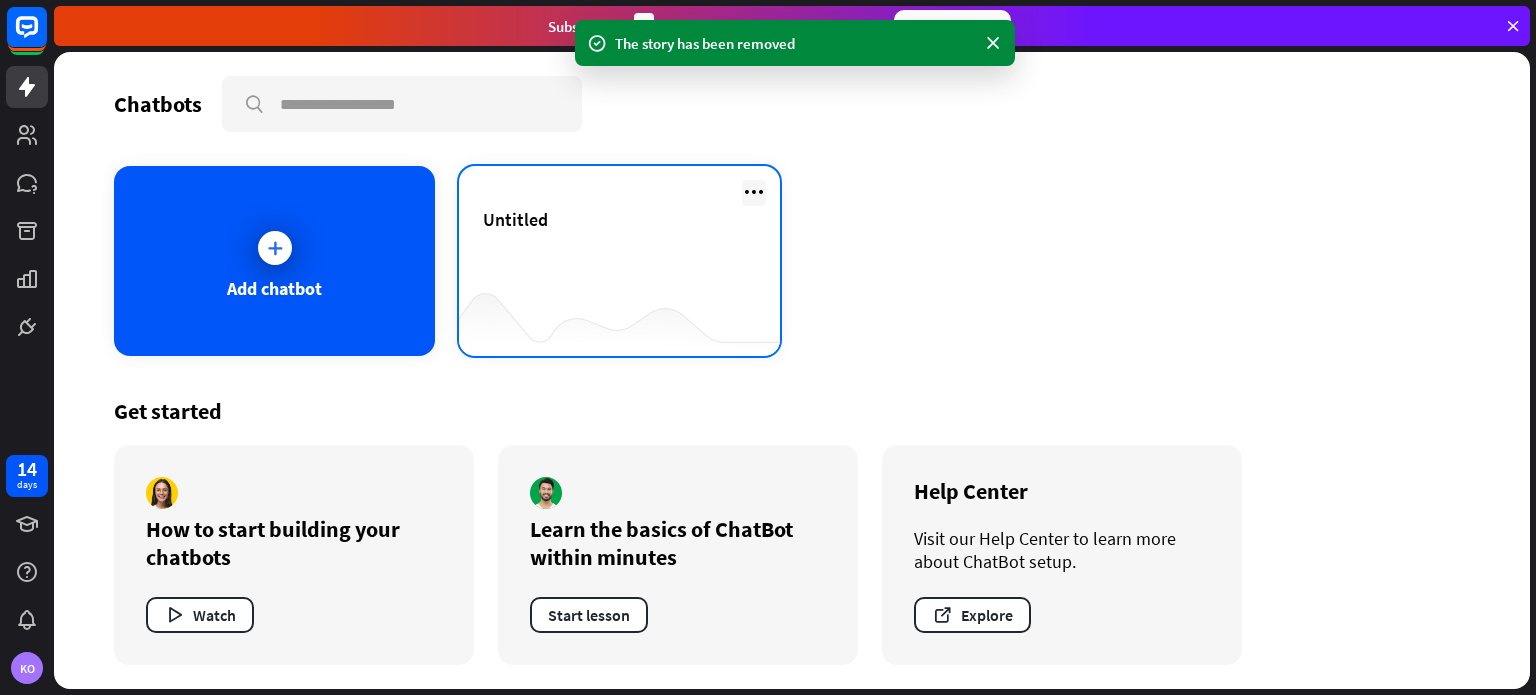 click at bounding box center (754, 192) 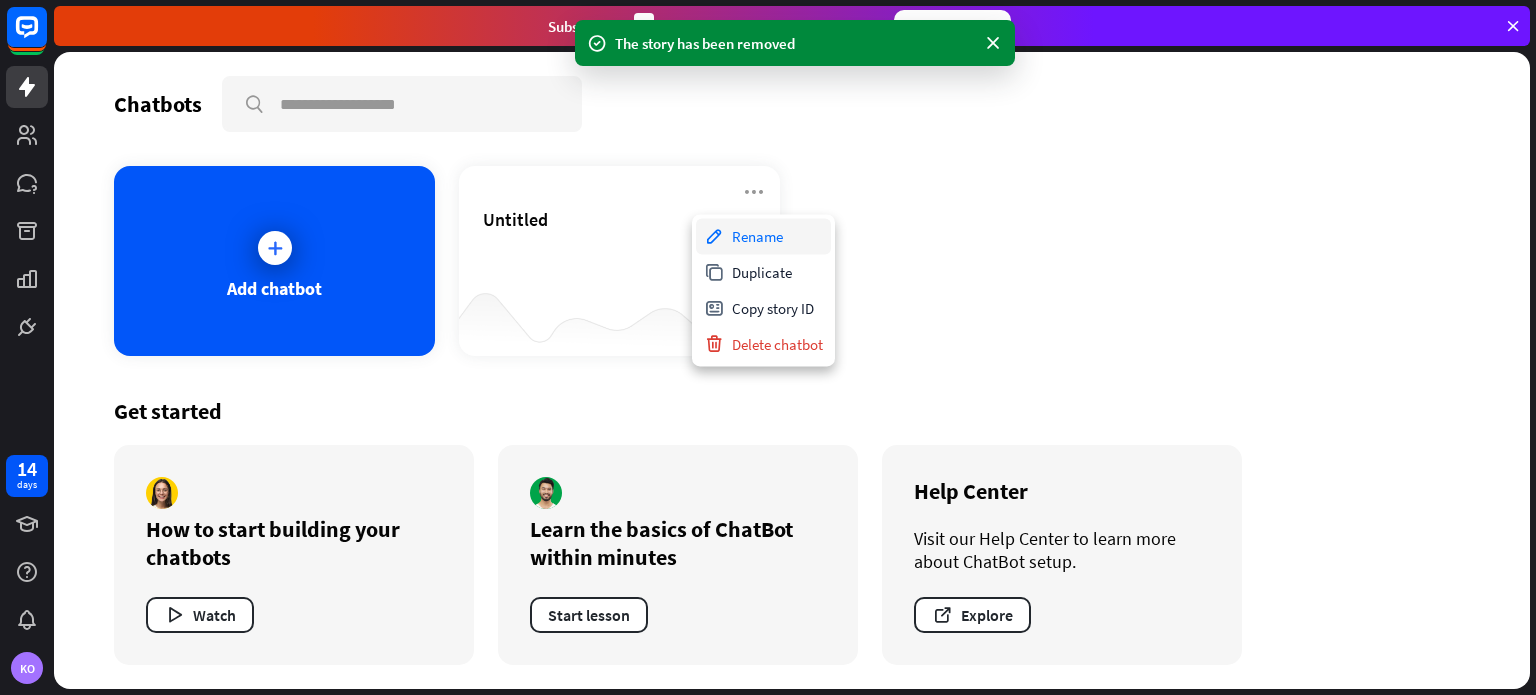 click on "Rename" at bounding box center (763, 236) 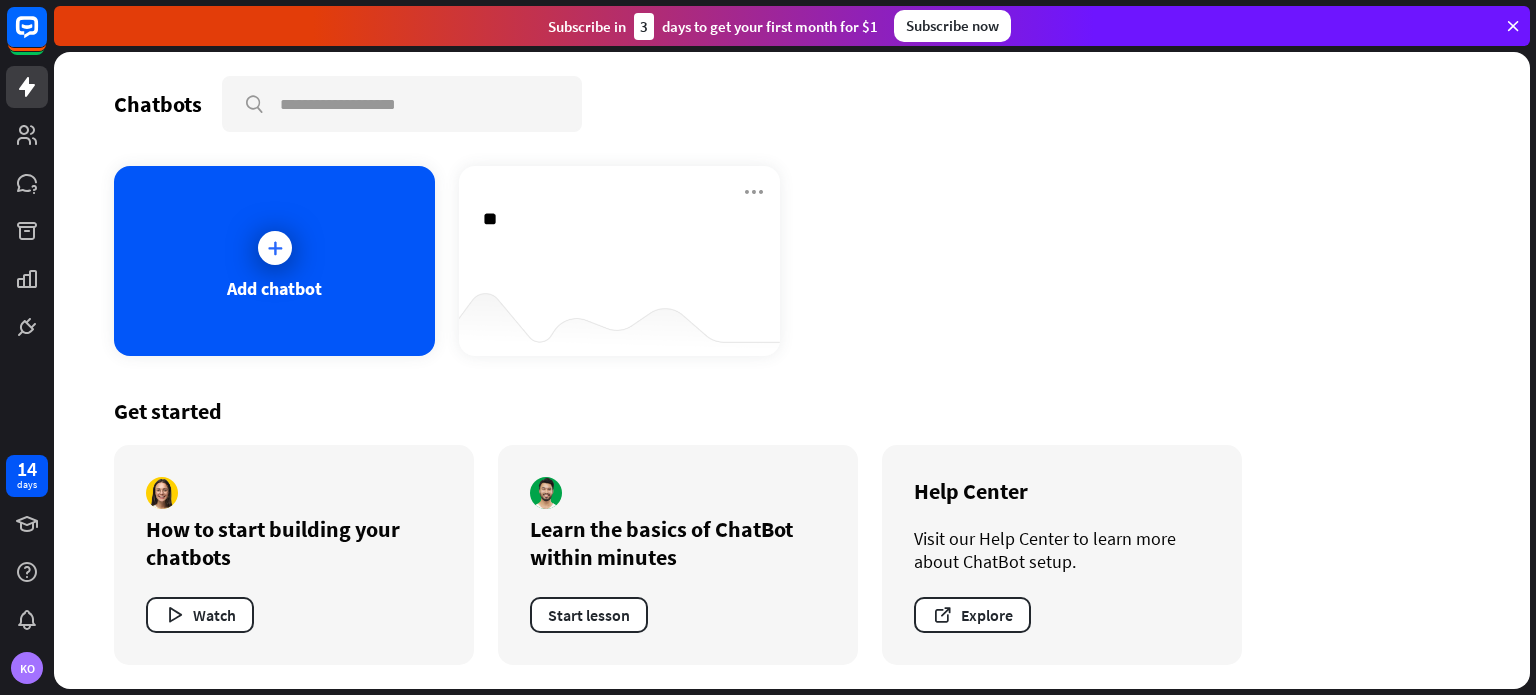 type on "*" 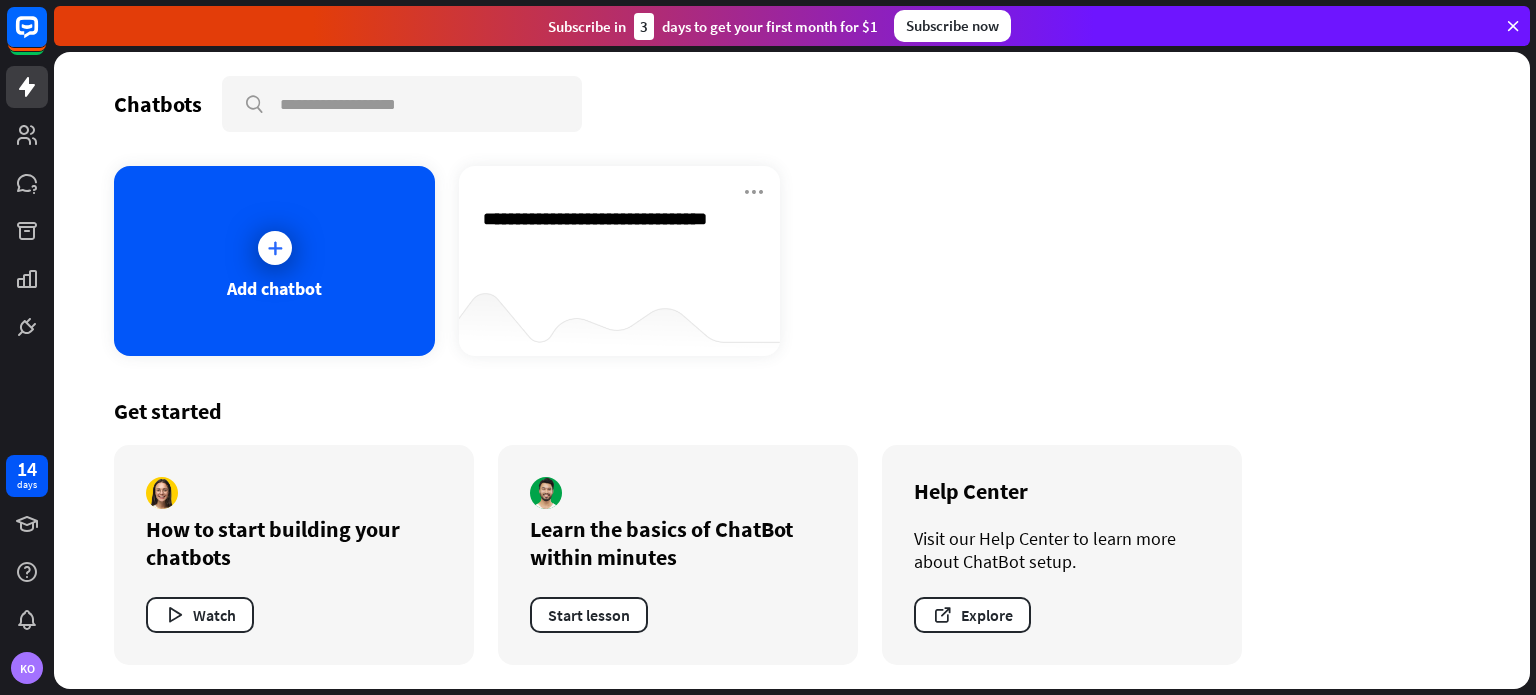 type on "**********" 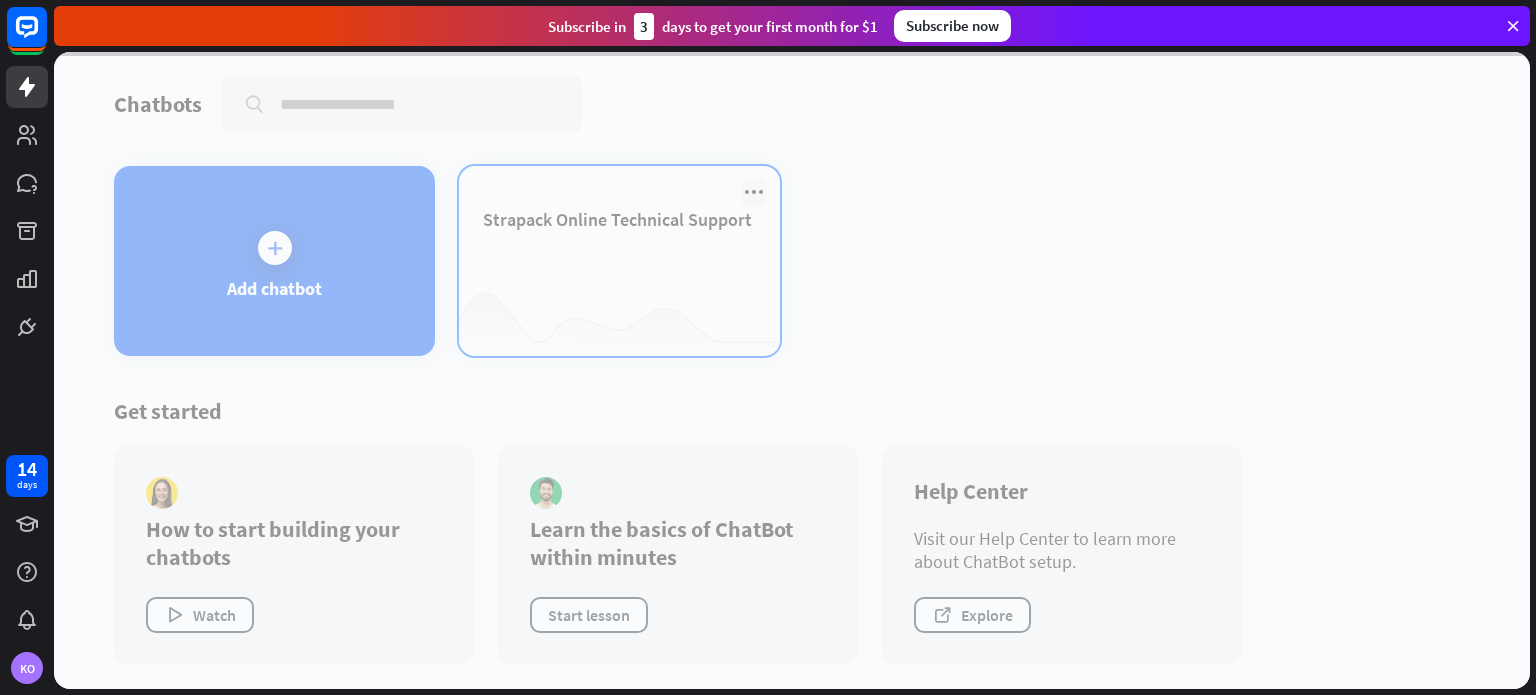 click on "Chatbots   search         Add chatbot
Strapack Online Technical Support
Get started
How to start building your chatbots
Watch
Learn the basics of ChatBot within minutes
Start lesson
Help Center
Visit our Help Center to learn more about ChatBot
setup.
Explore" at bounding box center (792, 370) 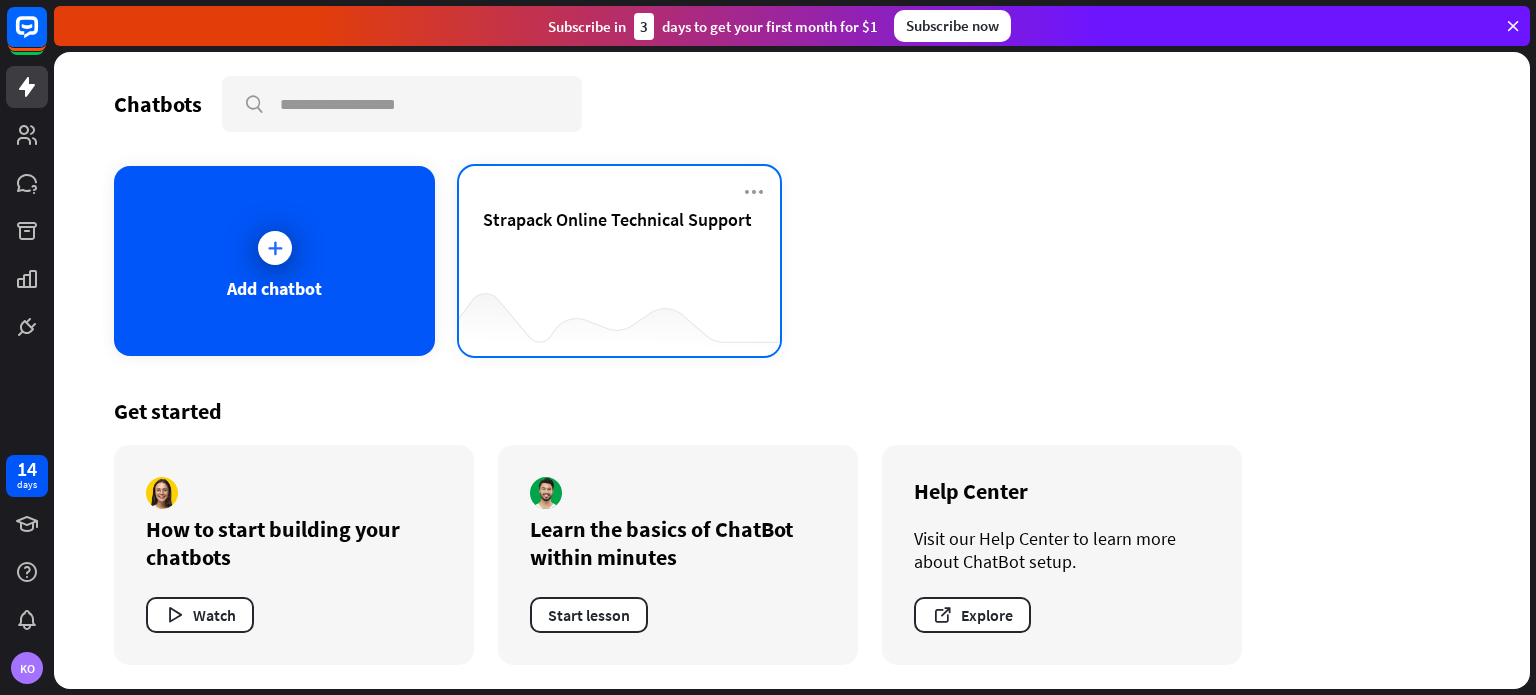 click on "Strapack Online Technical Support" at bounding box center (619, 243) 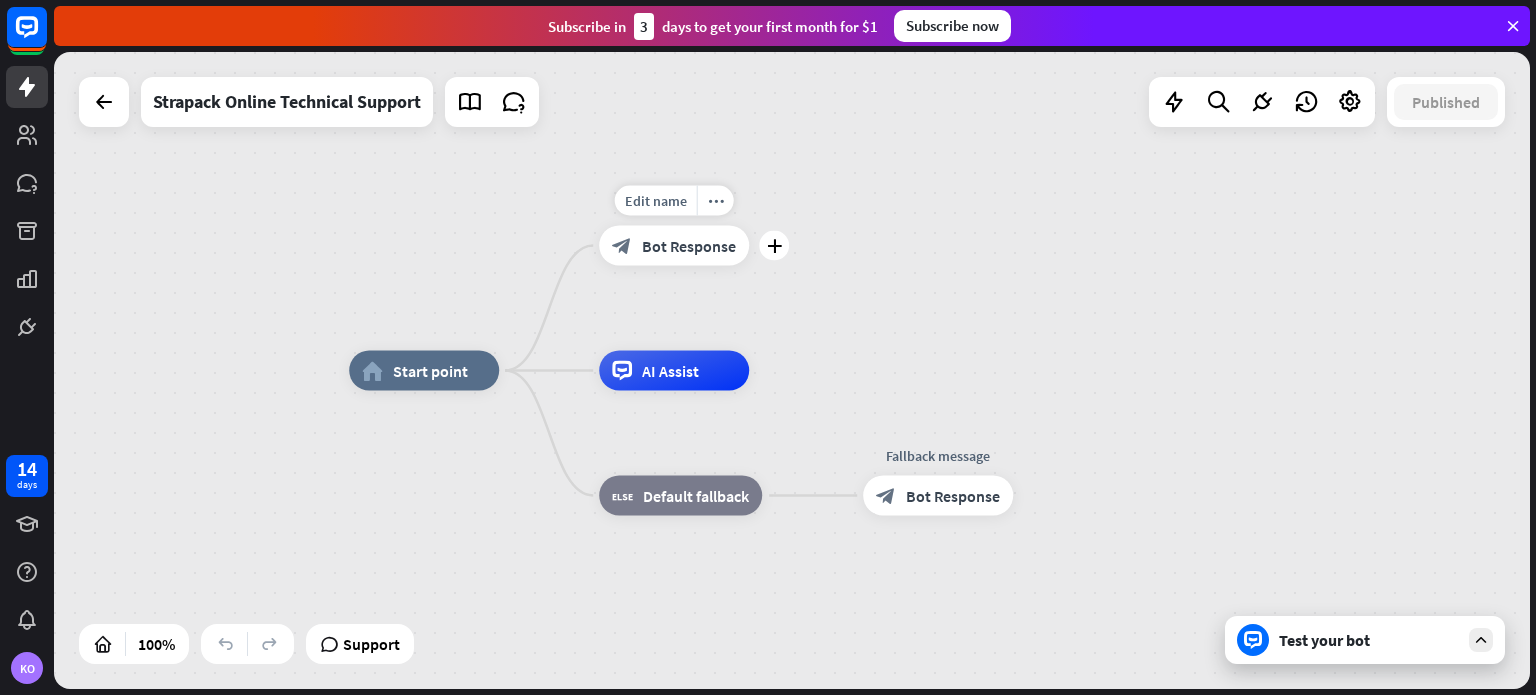 click on "Bot Response" at bounding box center [689, 246] 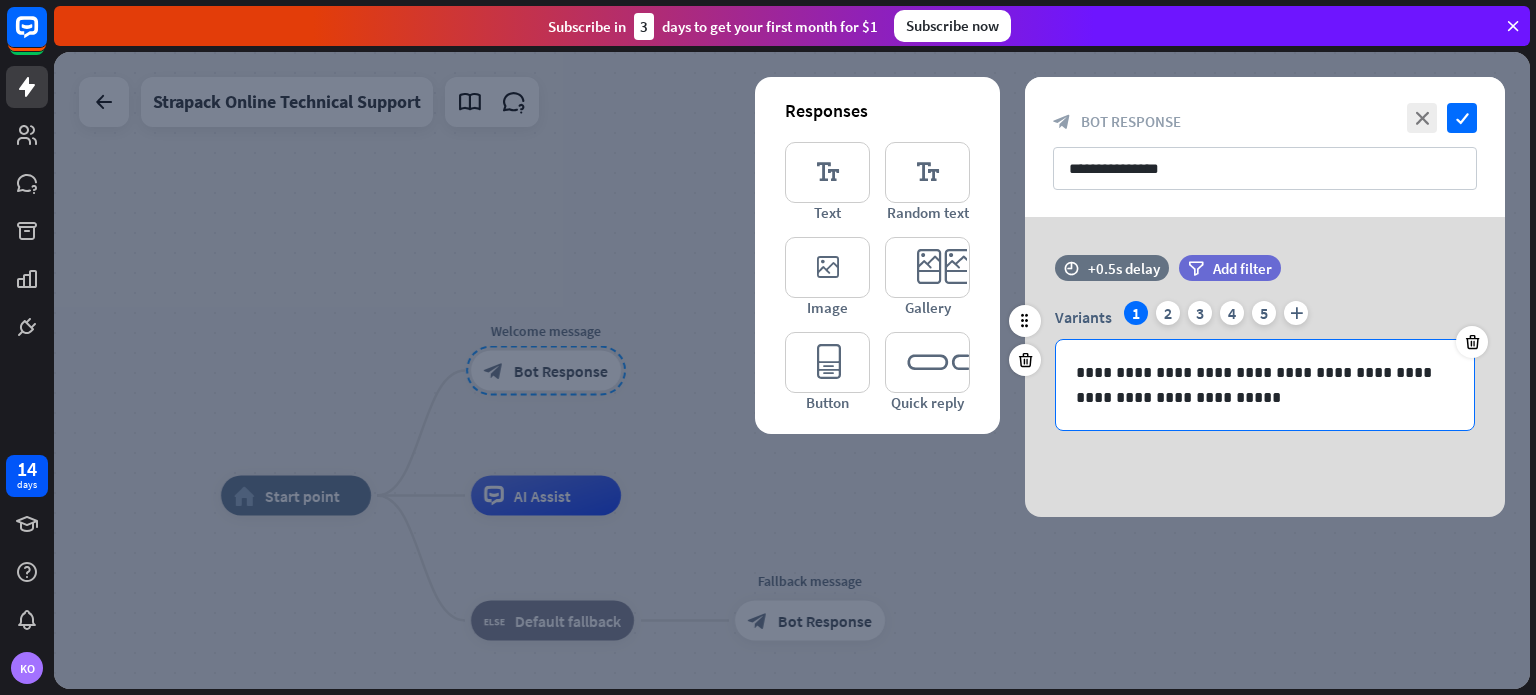 click on "**********" at bounding box center [1265, 385] 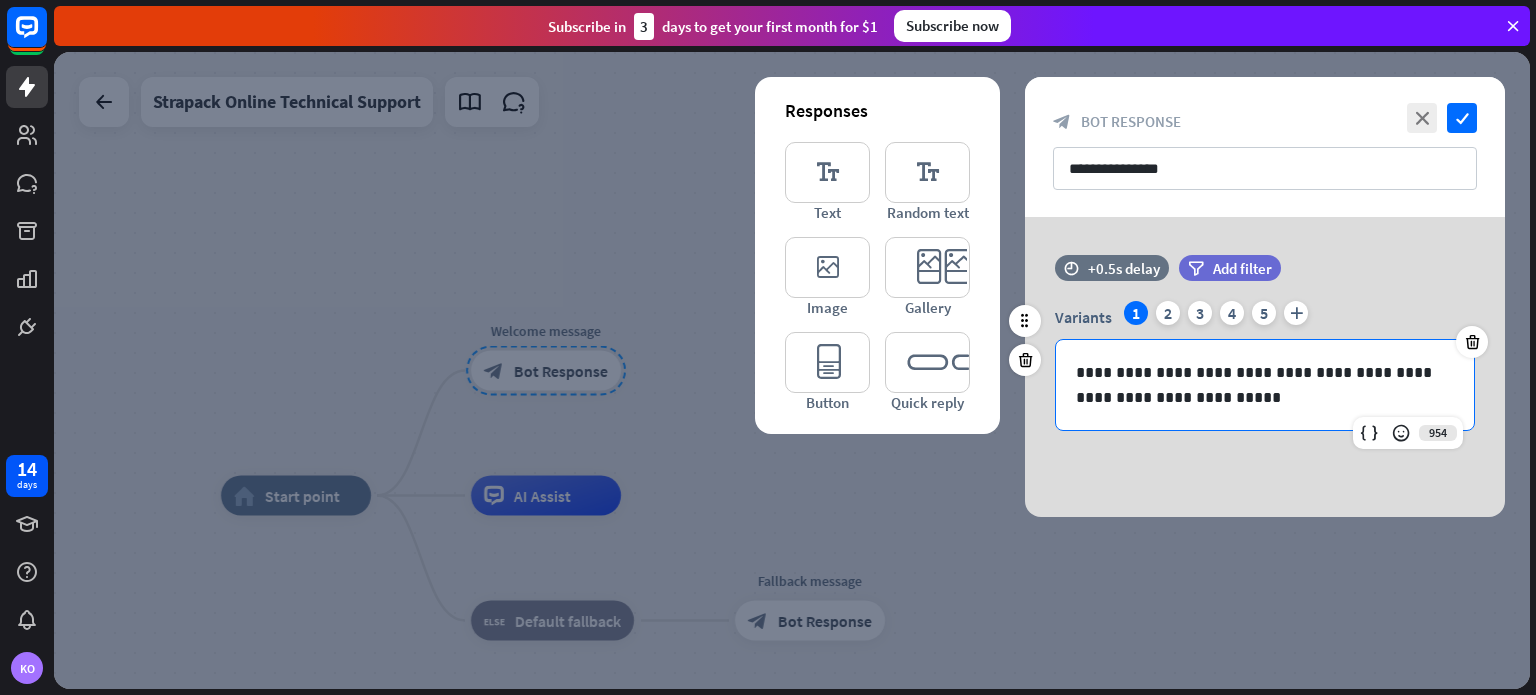 type 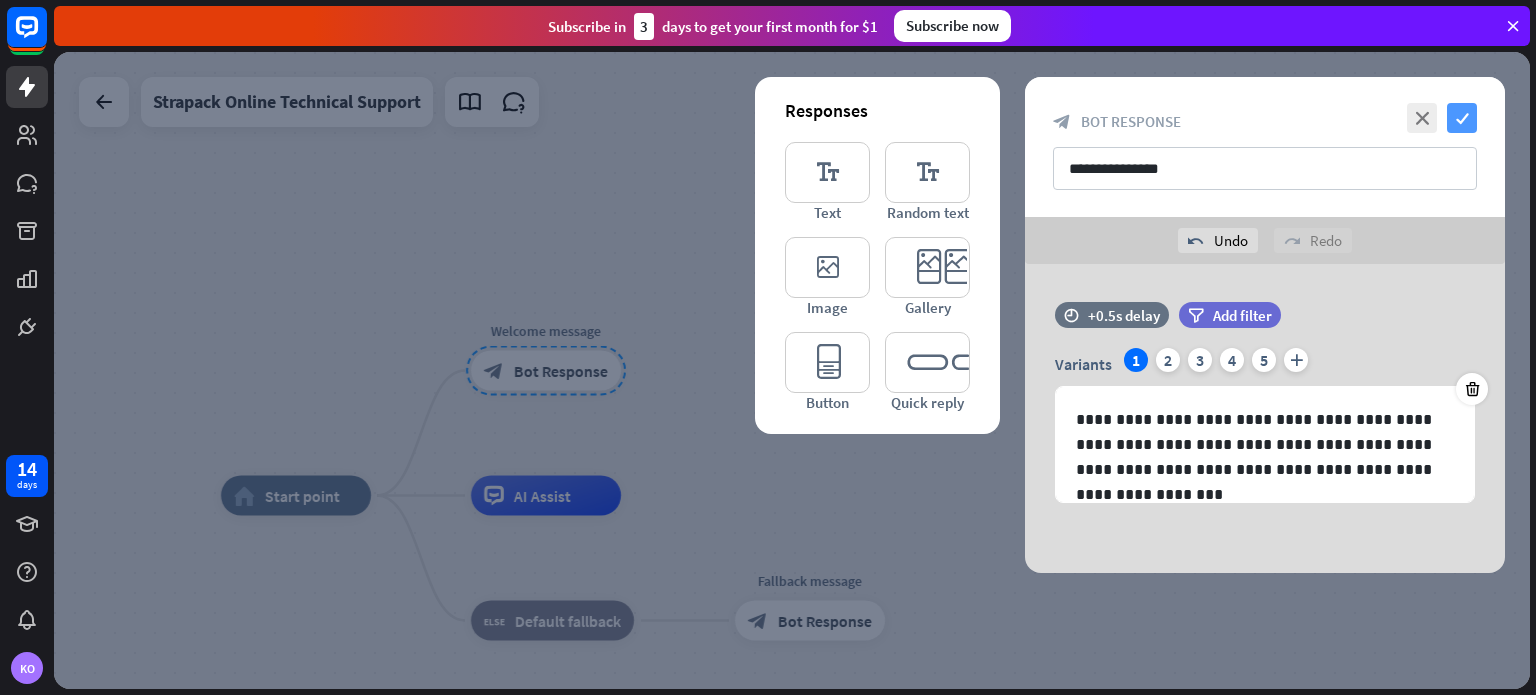 click on "check" at bounding box center [1462, 118] 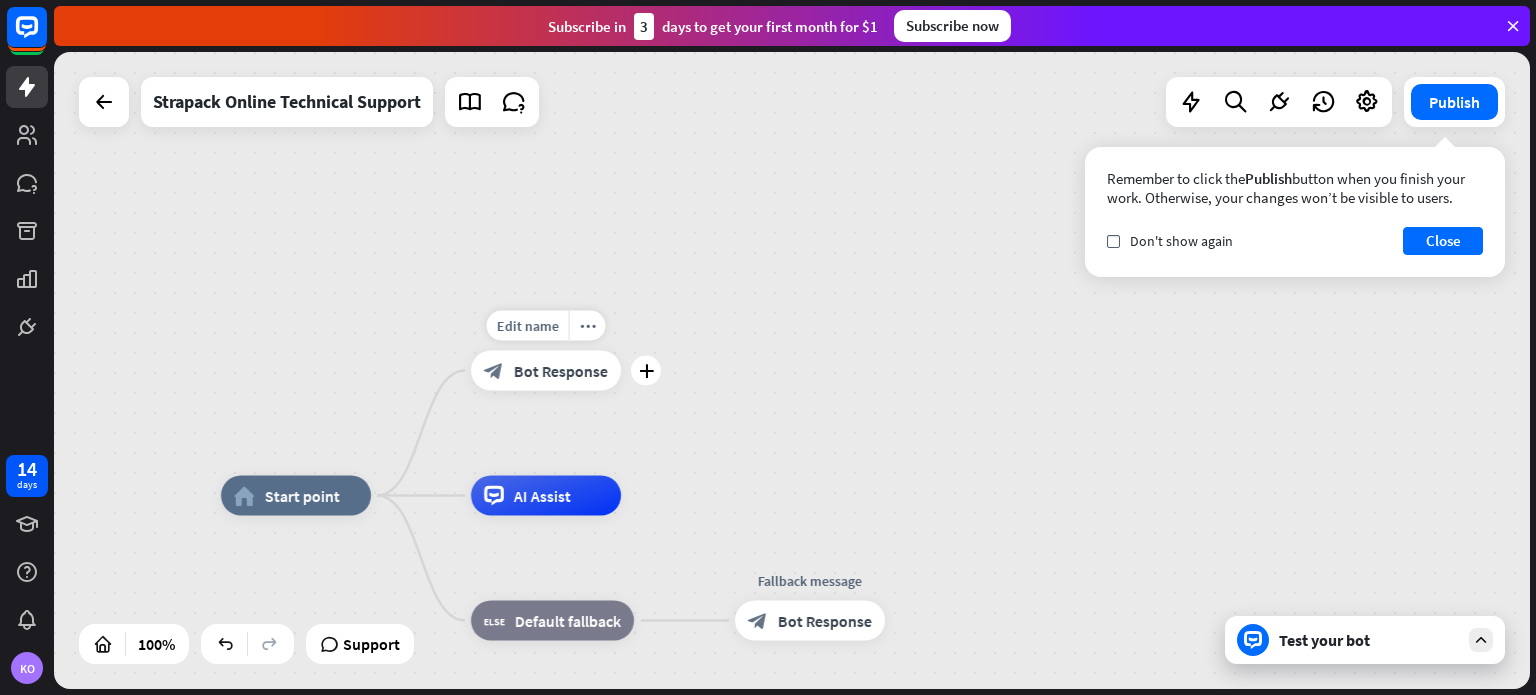 click on "Bot Response" at bounding box center (561, 371) 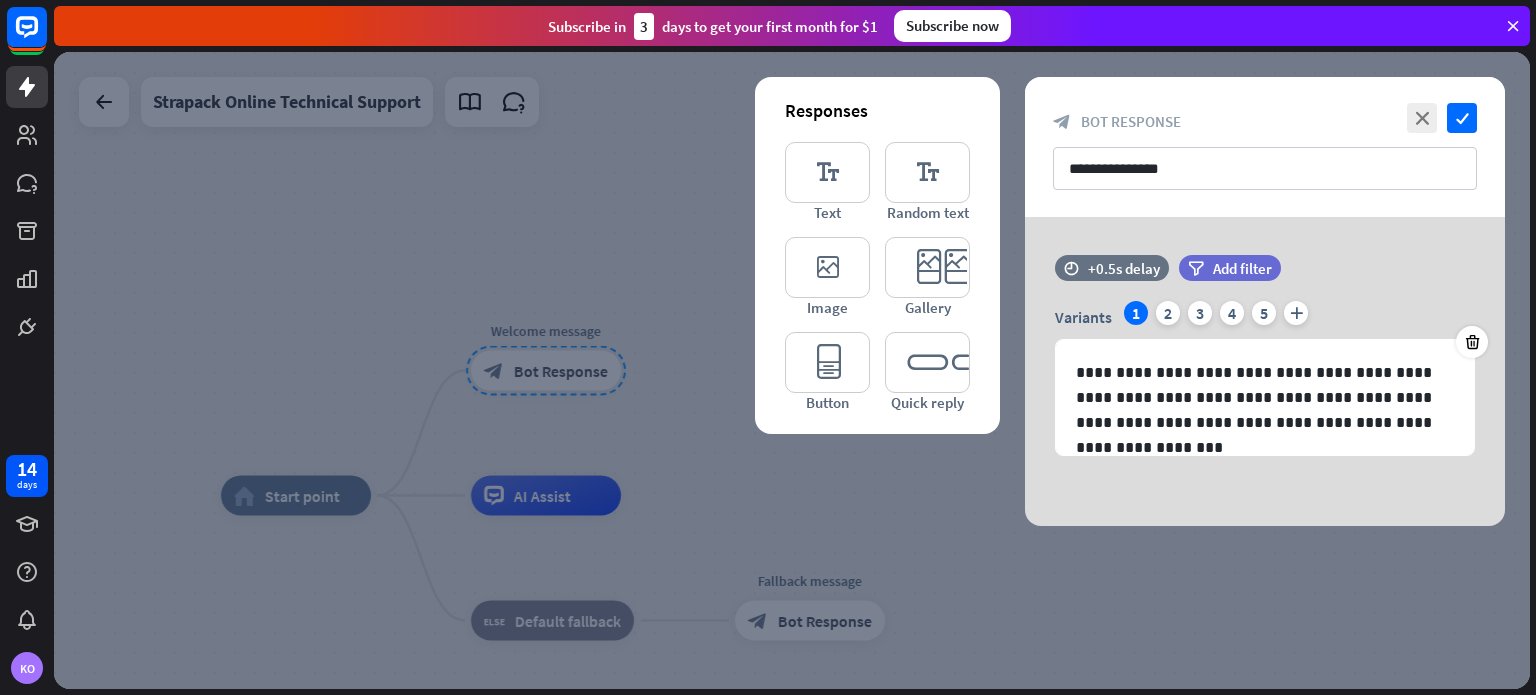 click at bounding box center (792, 370) 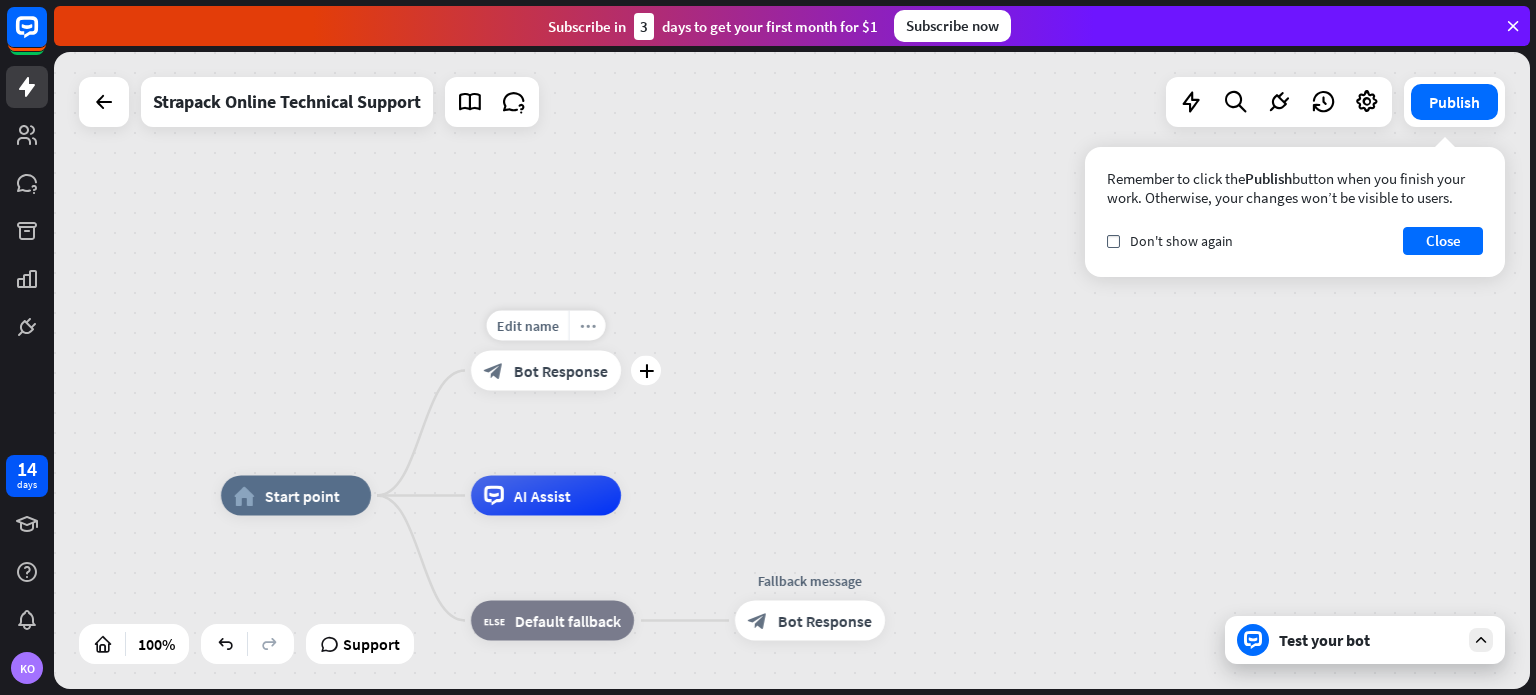 click on "more_horiz" at bounding box center [588, 325] 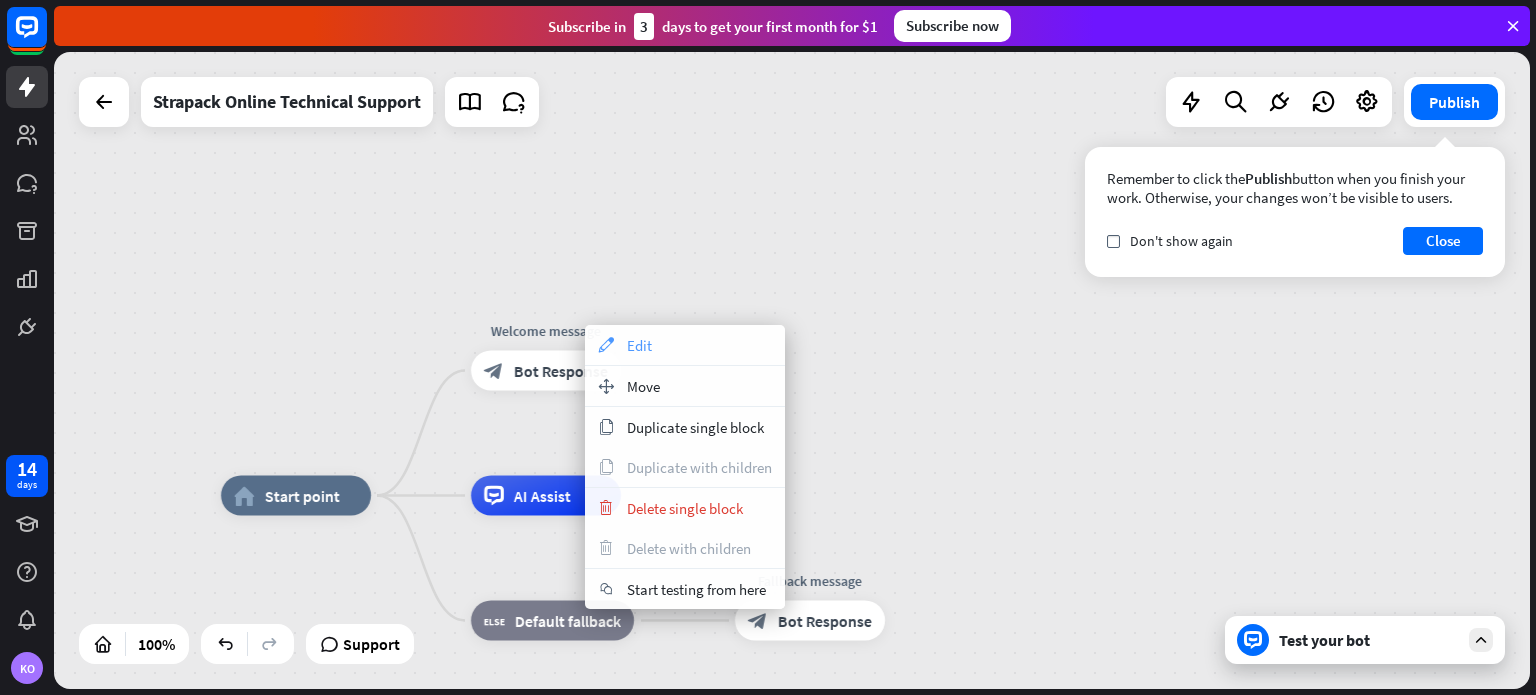 click on "appearance   Edit" at bounding box center (685, 345) 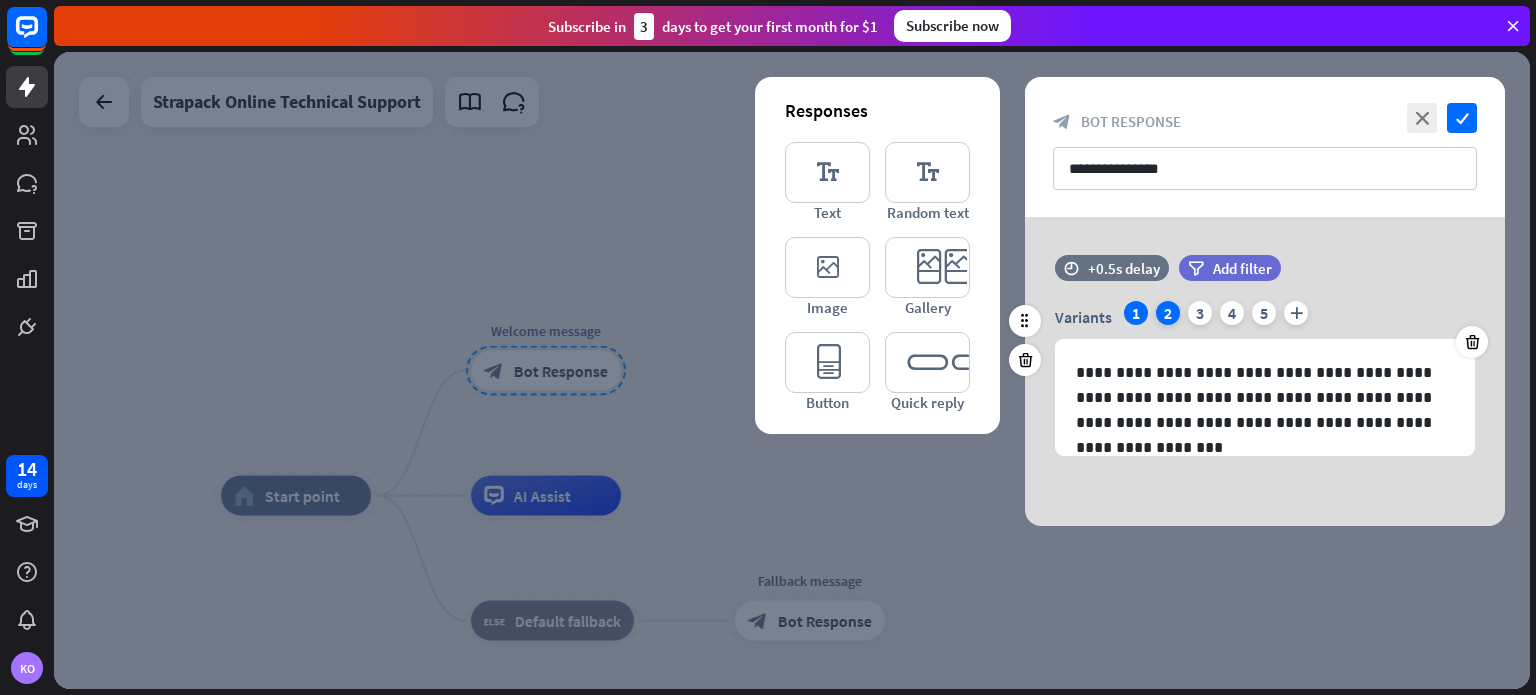 click on "2" at bounding box center (1168, 313) 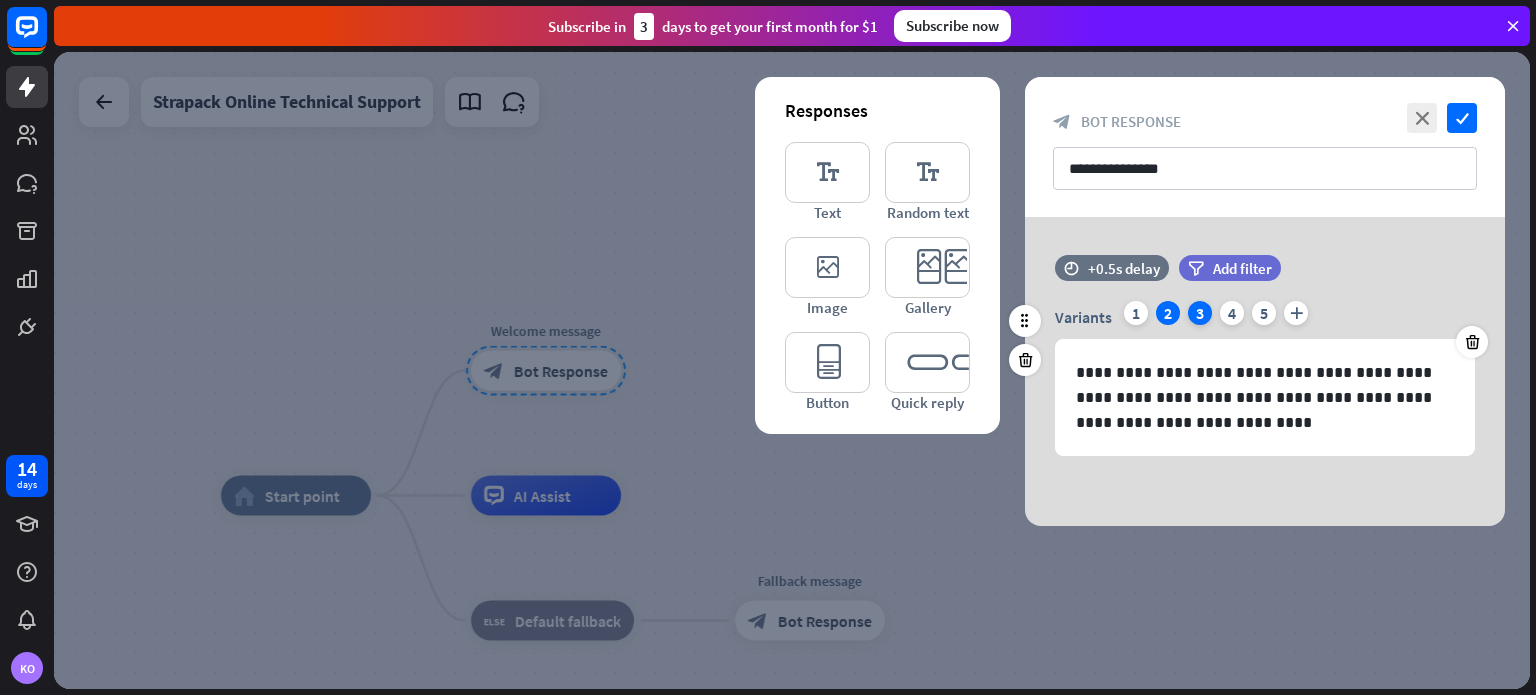 click on "3" at bounding box center [1200, 313] 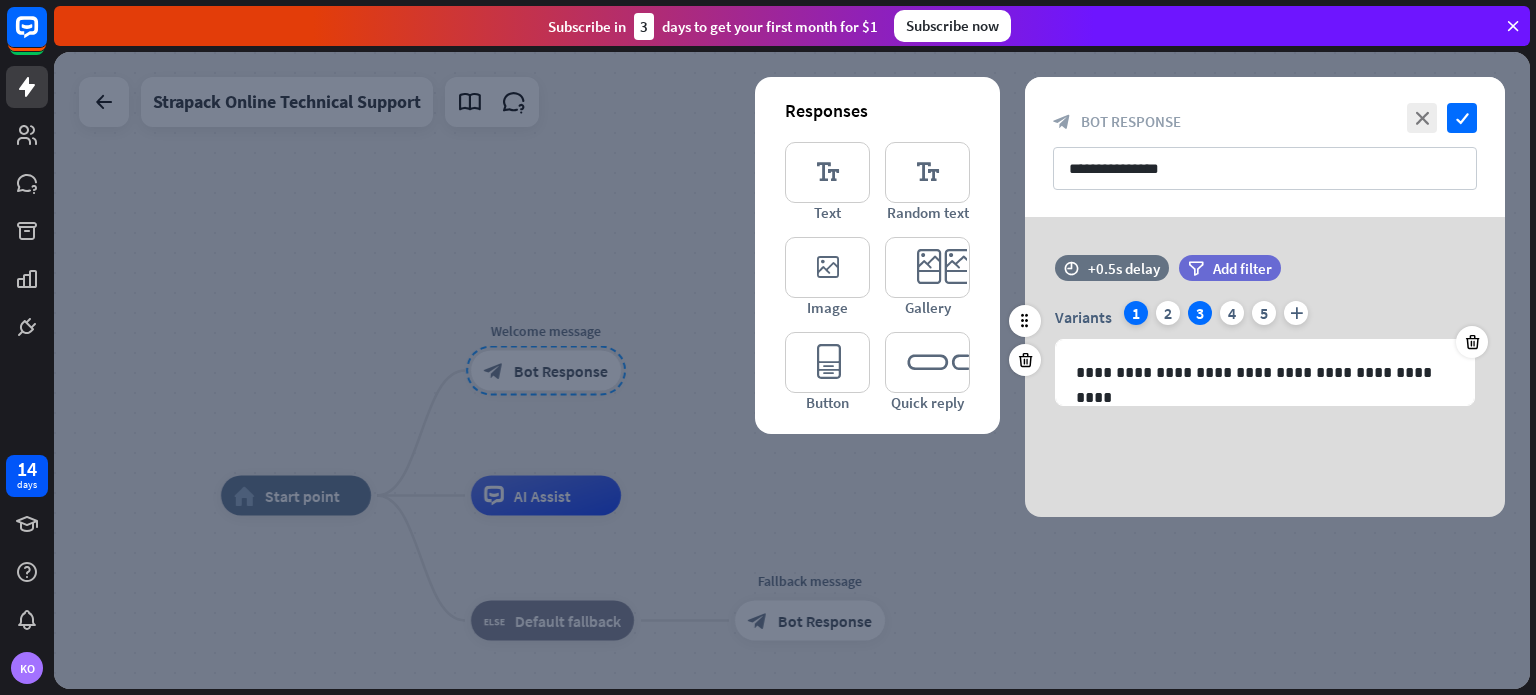 click on "1" at bounding box center [1136, 313] 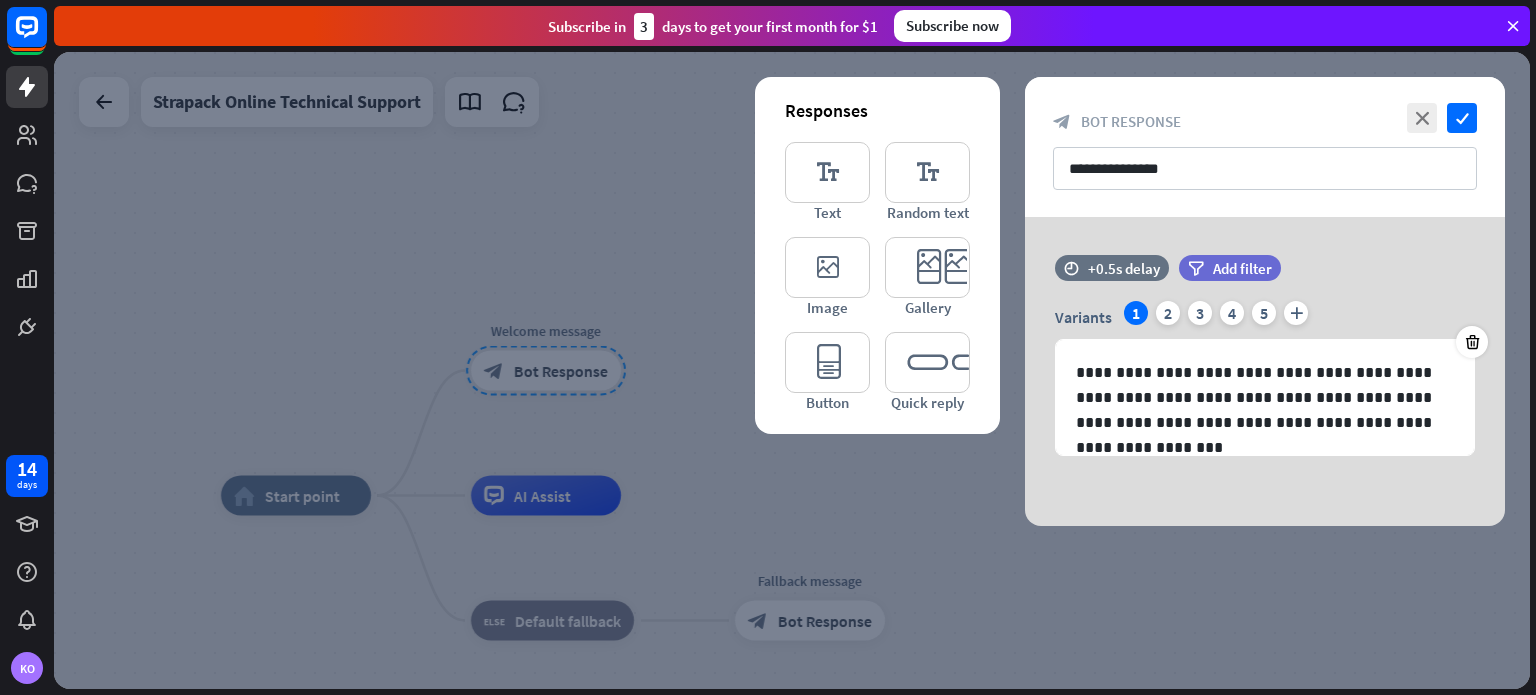 click at bounding box center [792, 370] 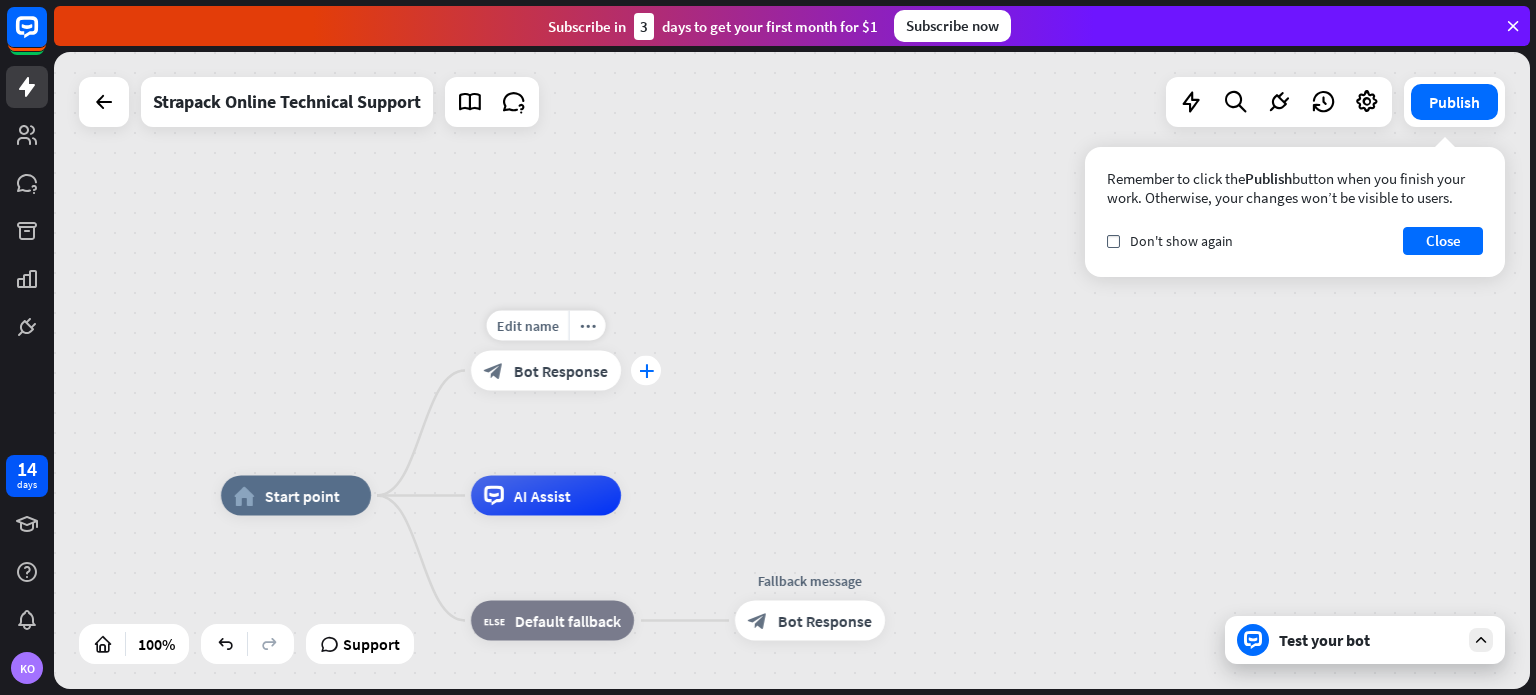 click on "plus" at bounding box center [646, 371] 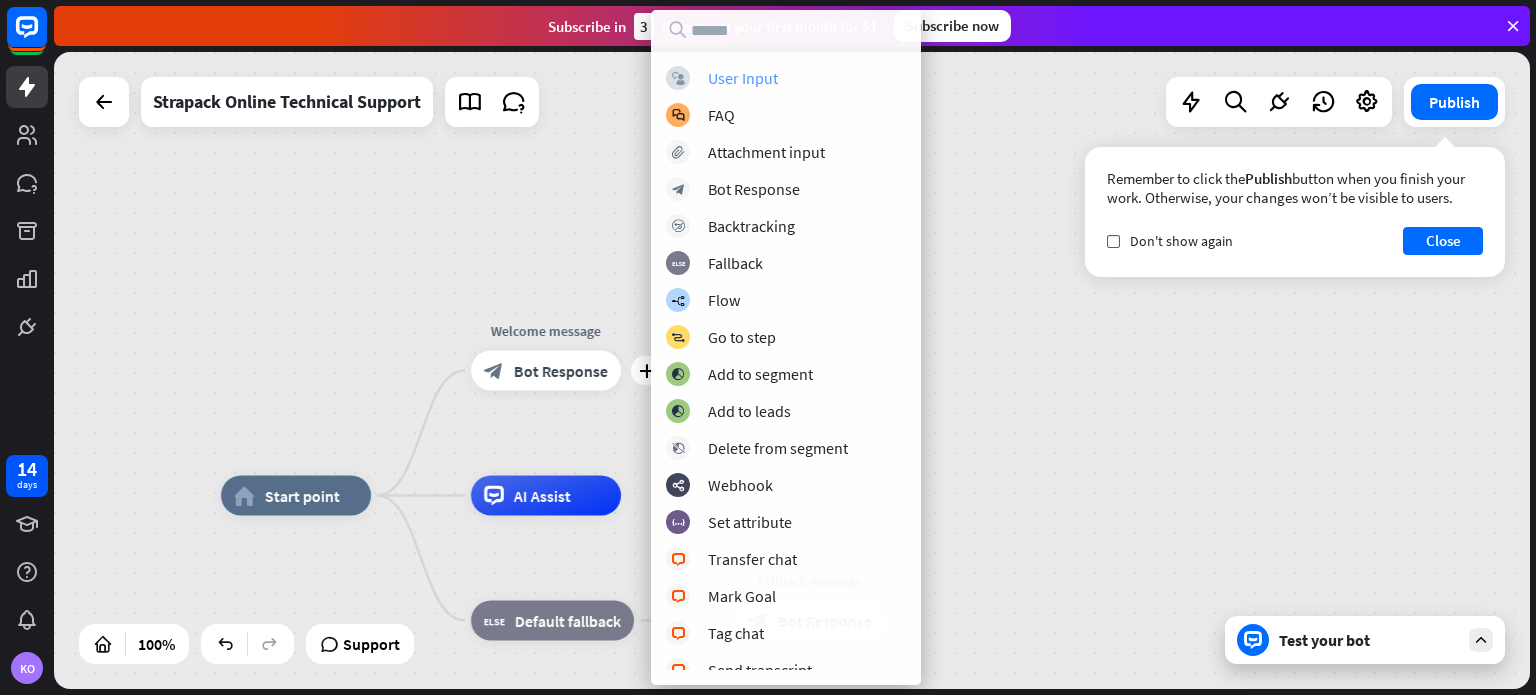 click on "User Input" at bounding box center [743, 78] 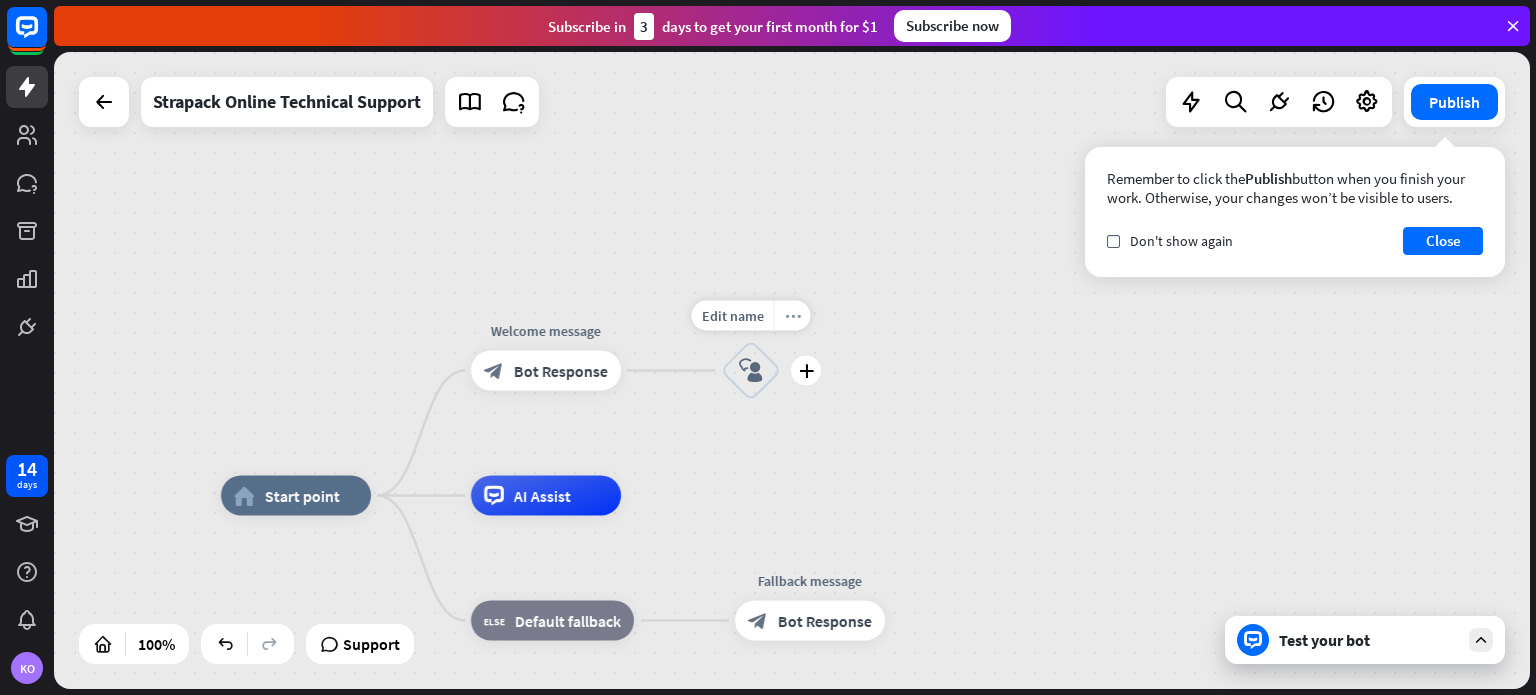 click on "more_horiz" at bounding box center (793, 315) 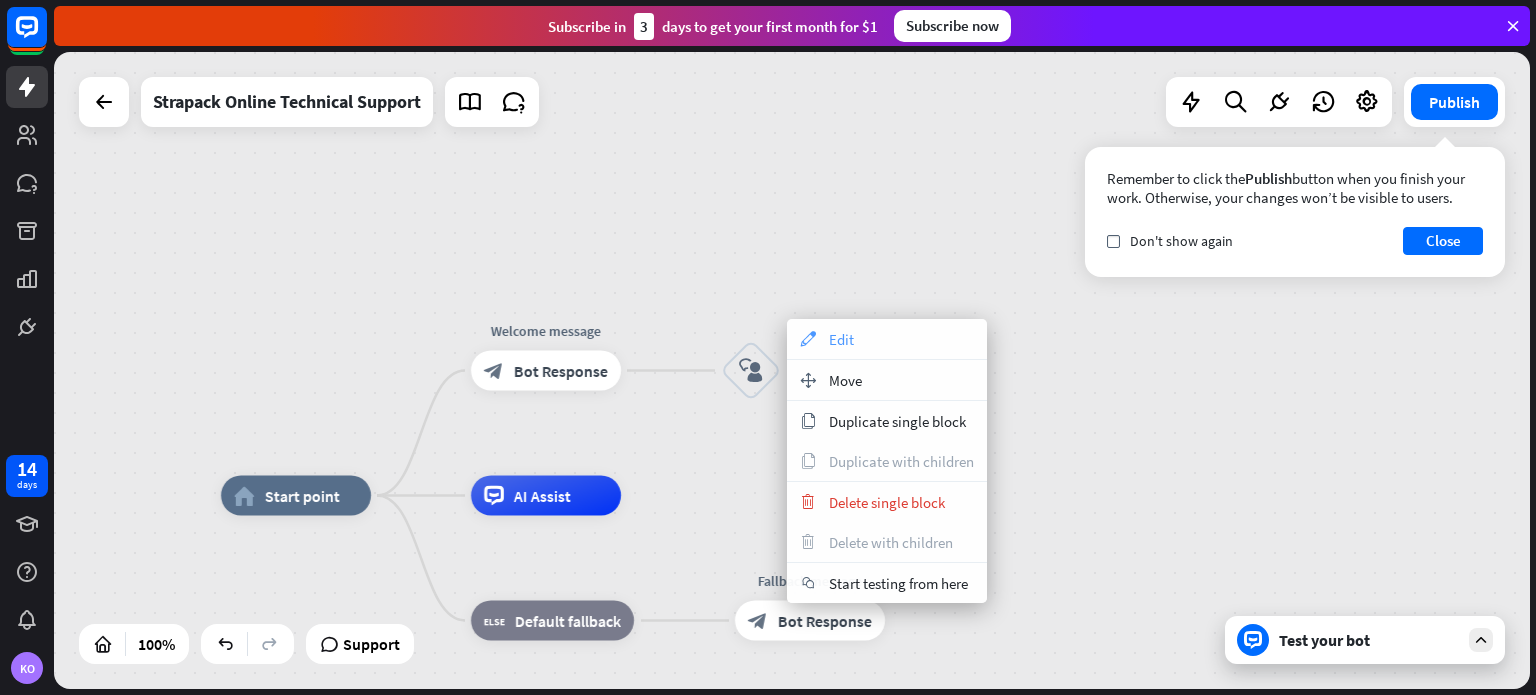 click on "appearance   Edit" at bounding box center [887, 339] 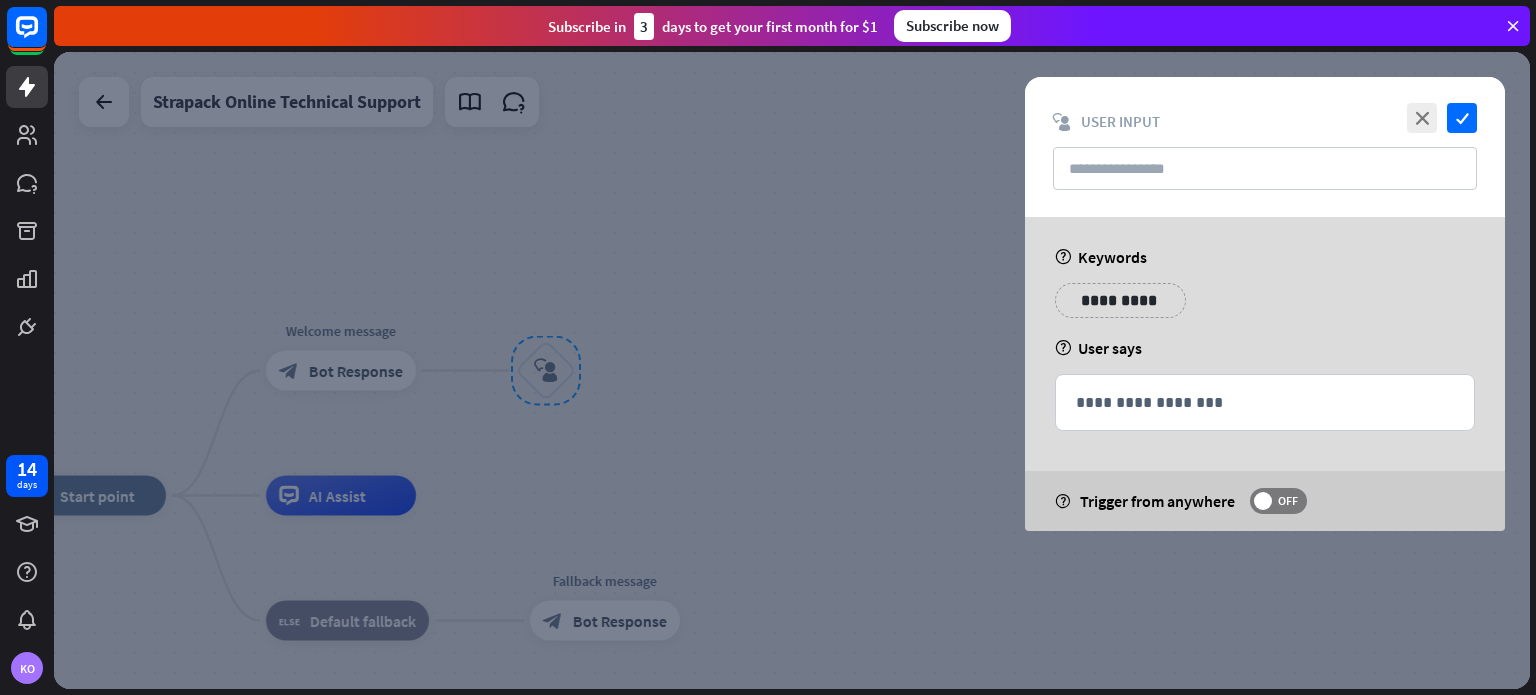 click on "**********" at bounding box center (1120, 300) 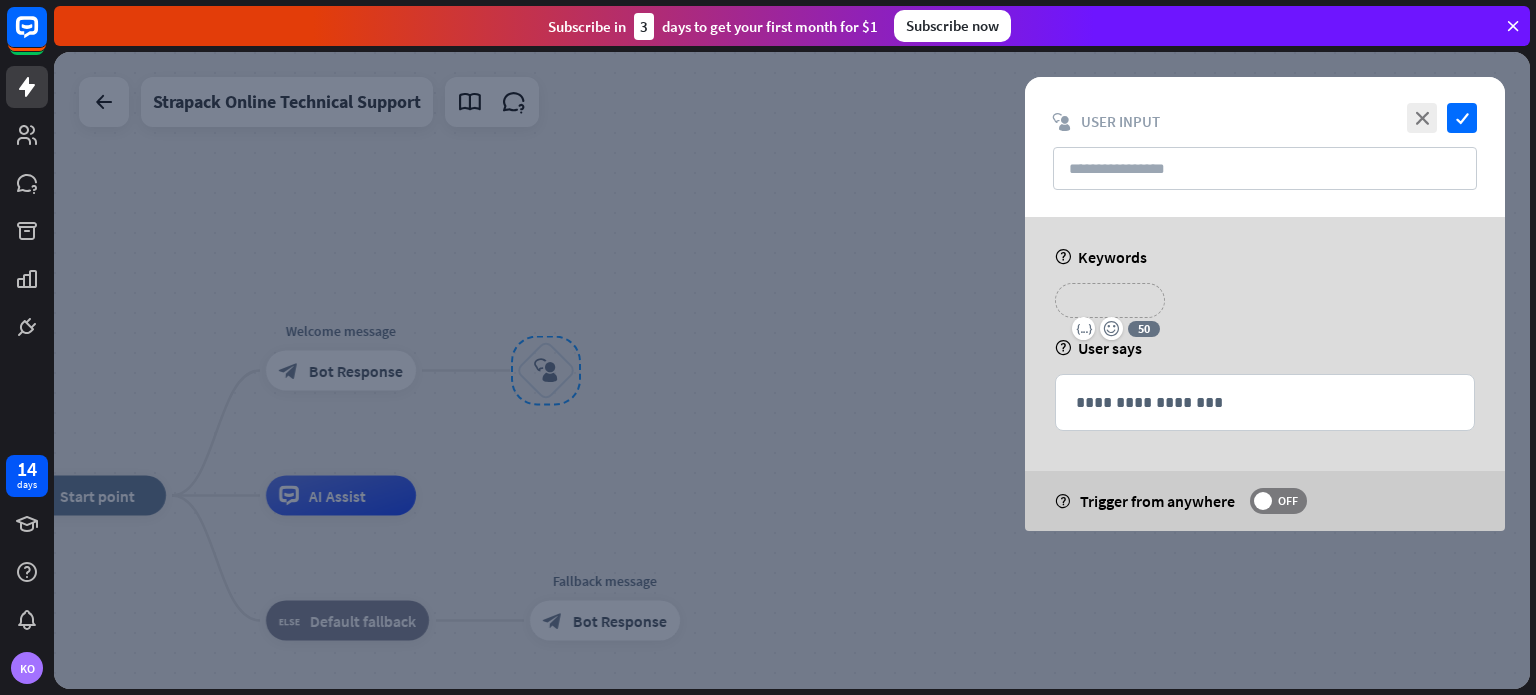 click on "**********" at bounding box center [1110, 300] 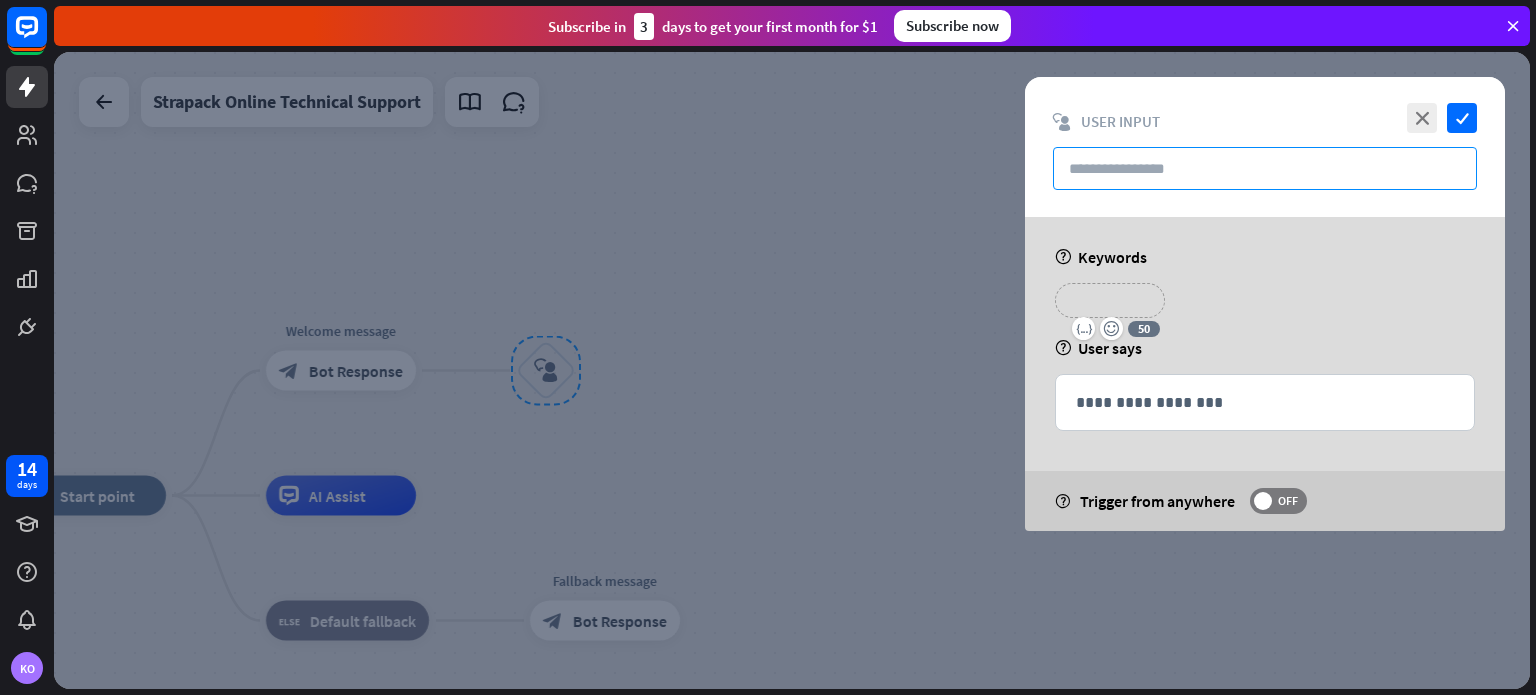 click at bounding box center (1265, 168) 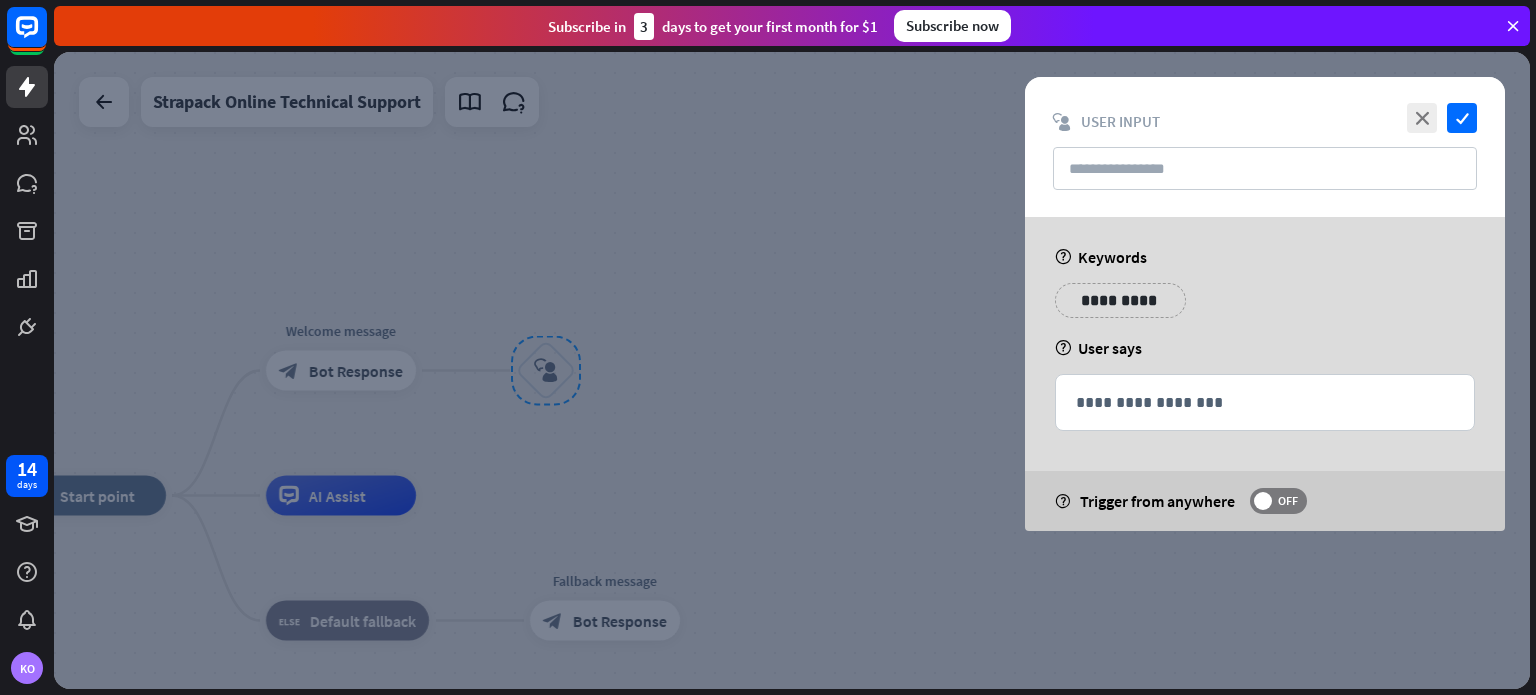 click at bounding box center [792, 370] 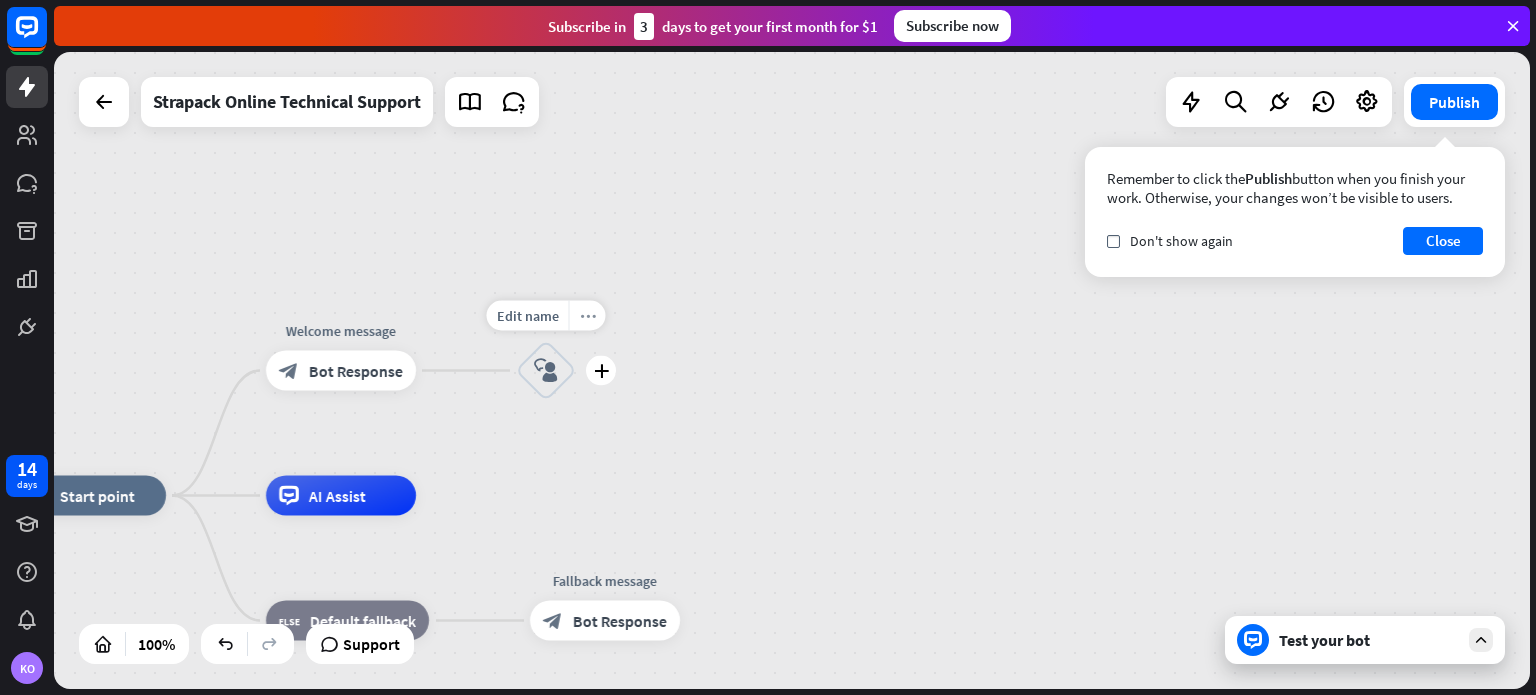 click on "more_horiz" at bounding box center [588, 315] 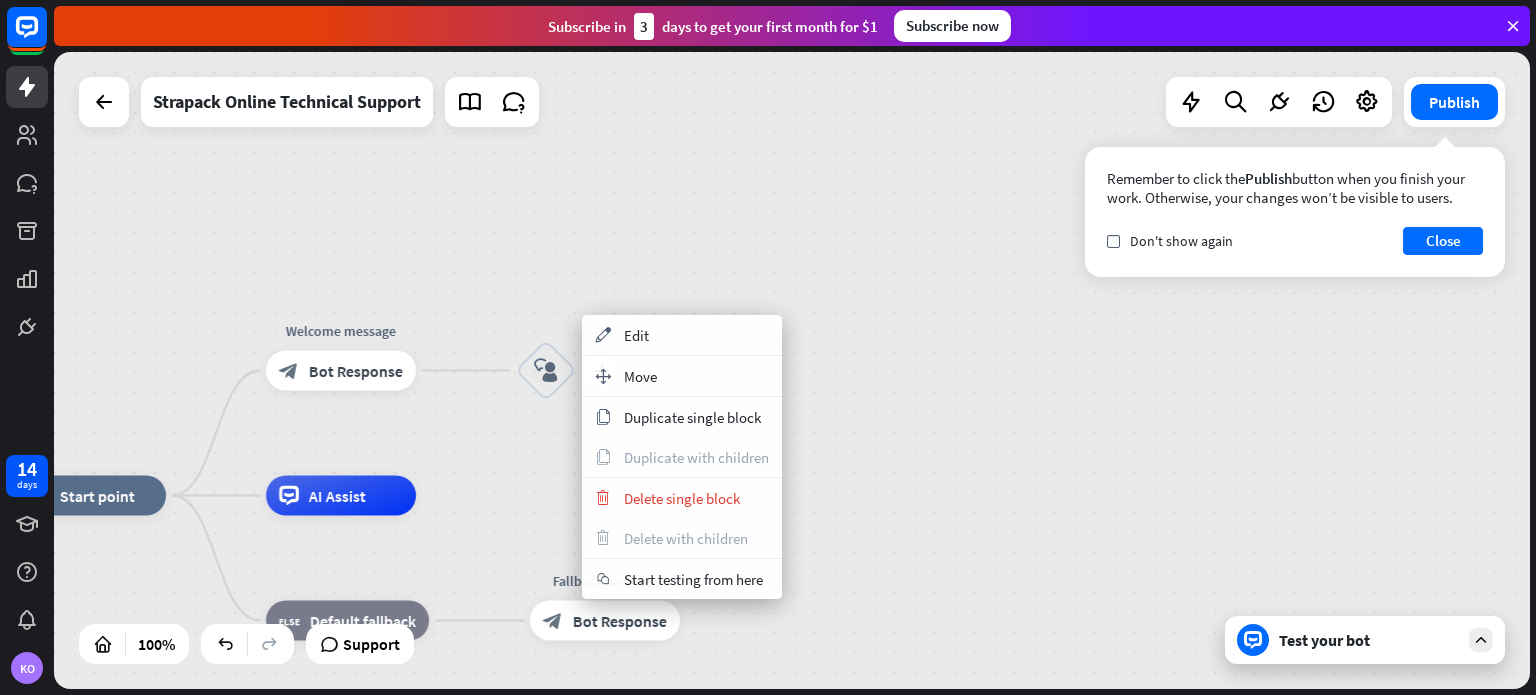 click on "block_user_input" at bounding box center [546, 371] 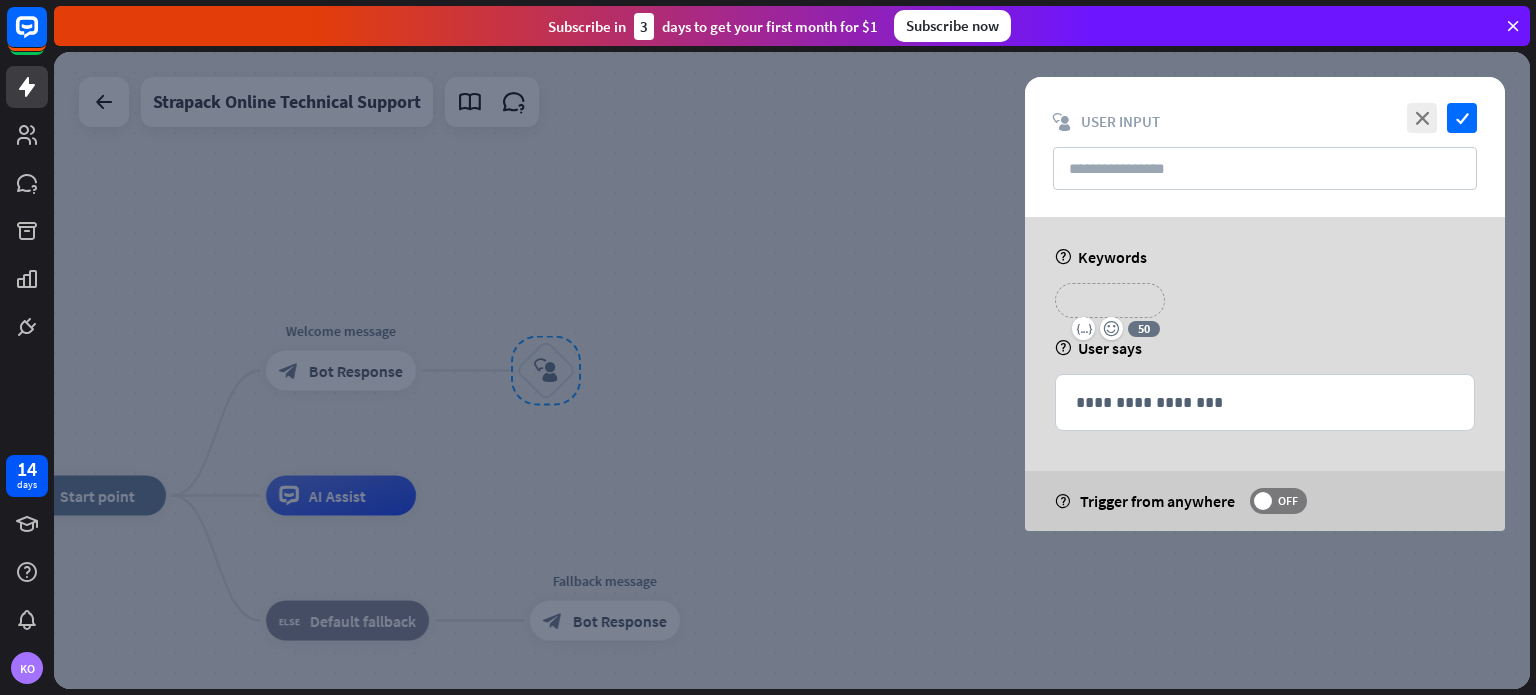 click on "**********" at bounding box center (1110, 300) 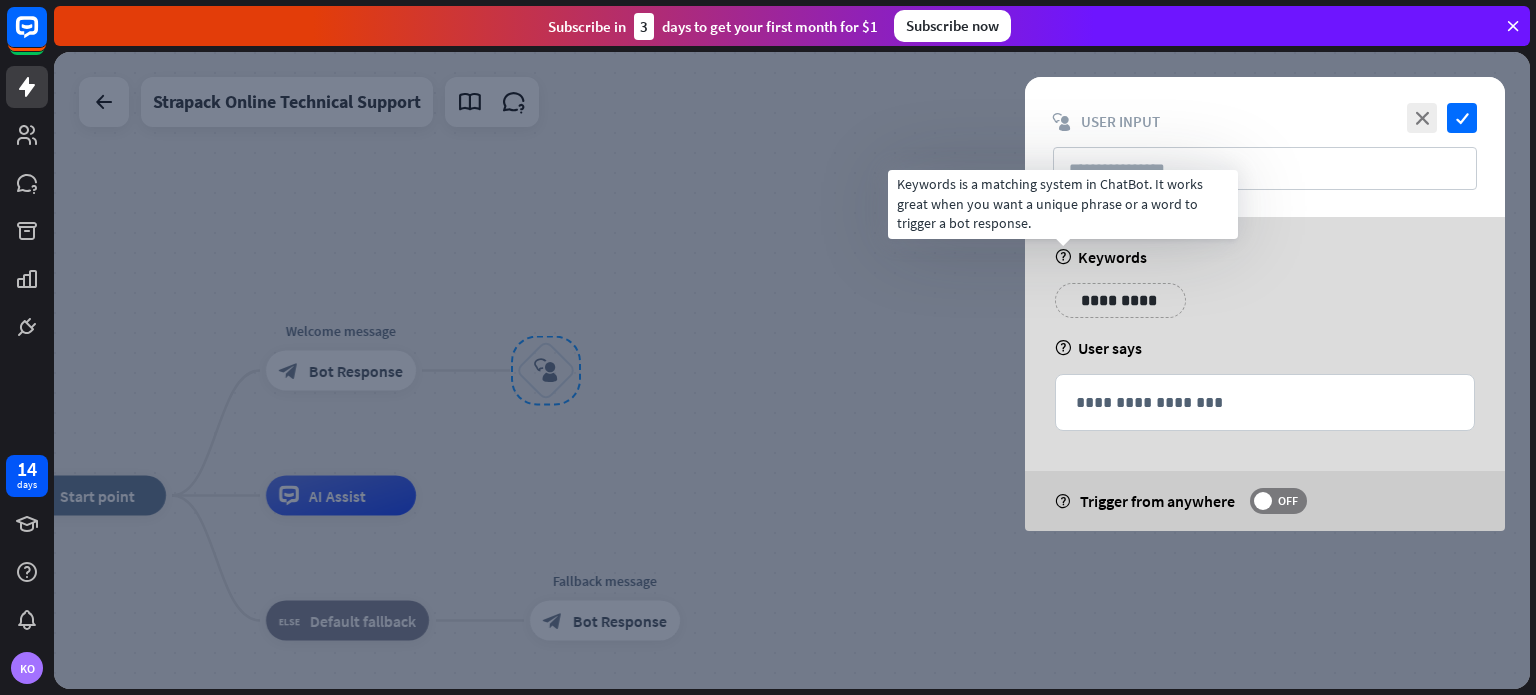 click on "help" at bounding box center [1063, 257] 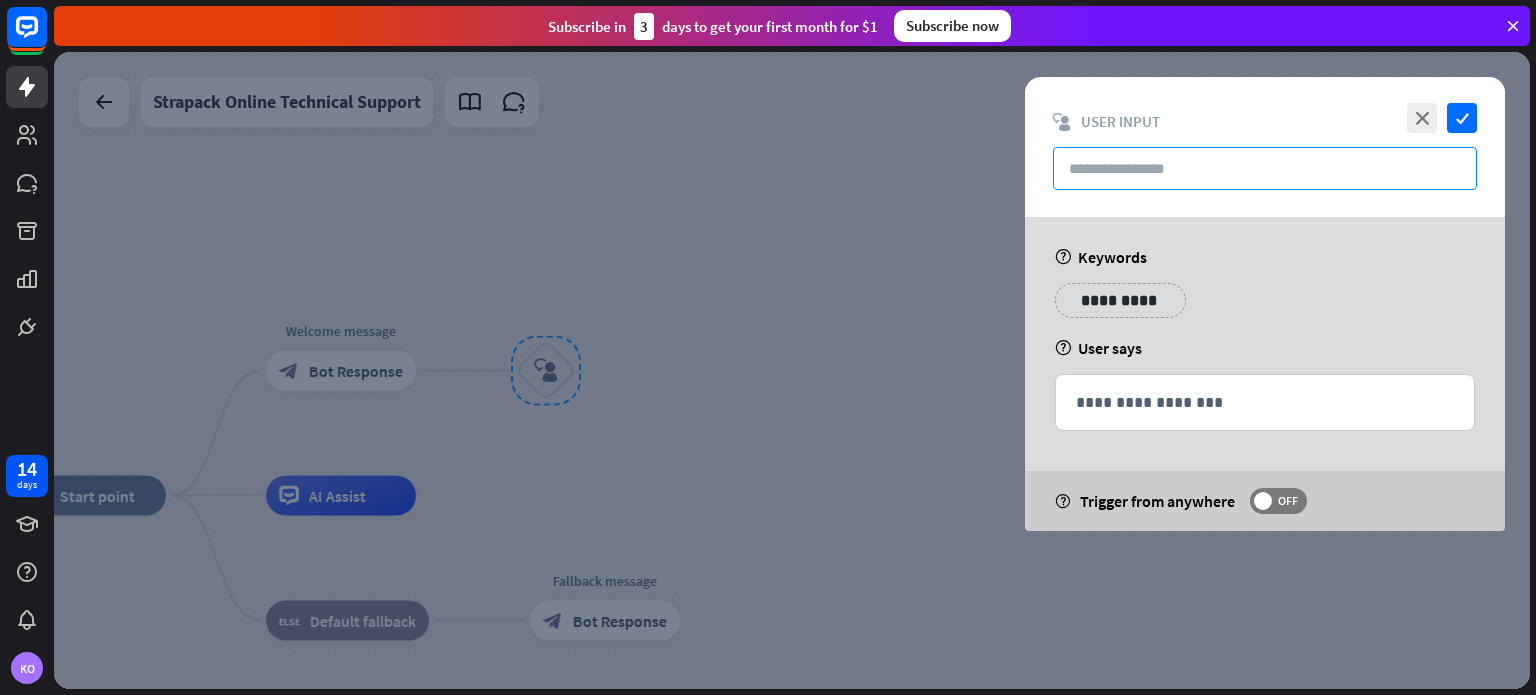 click at bounding box center (1265, 168) 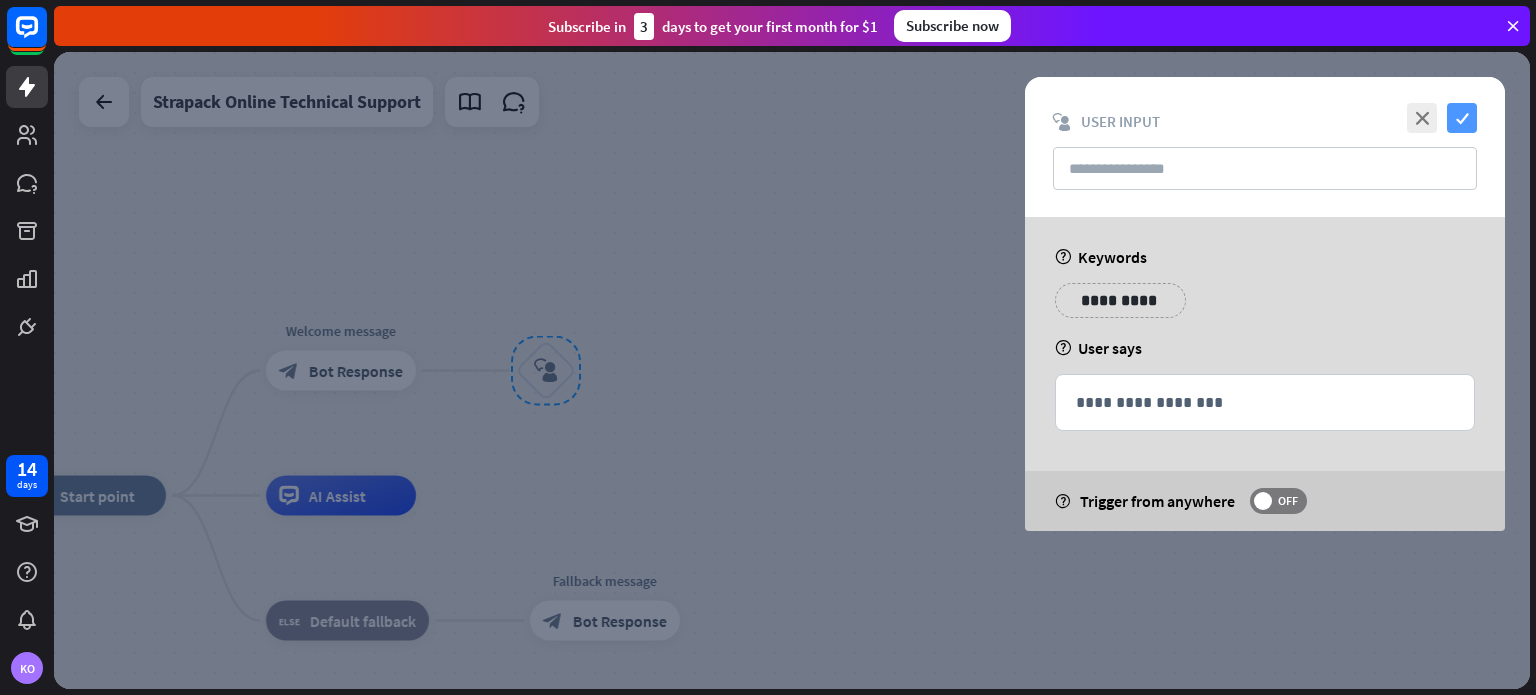 click on "check" at bounding box center (1462, 118) 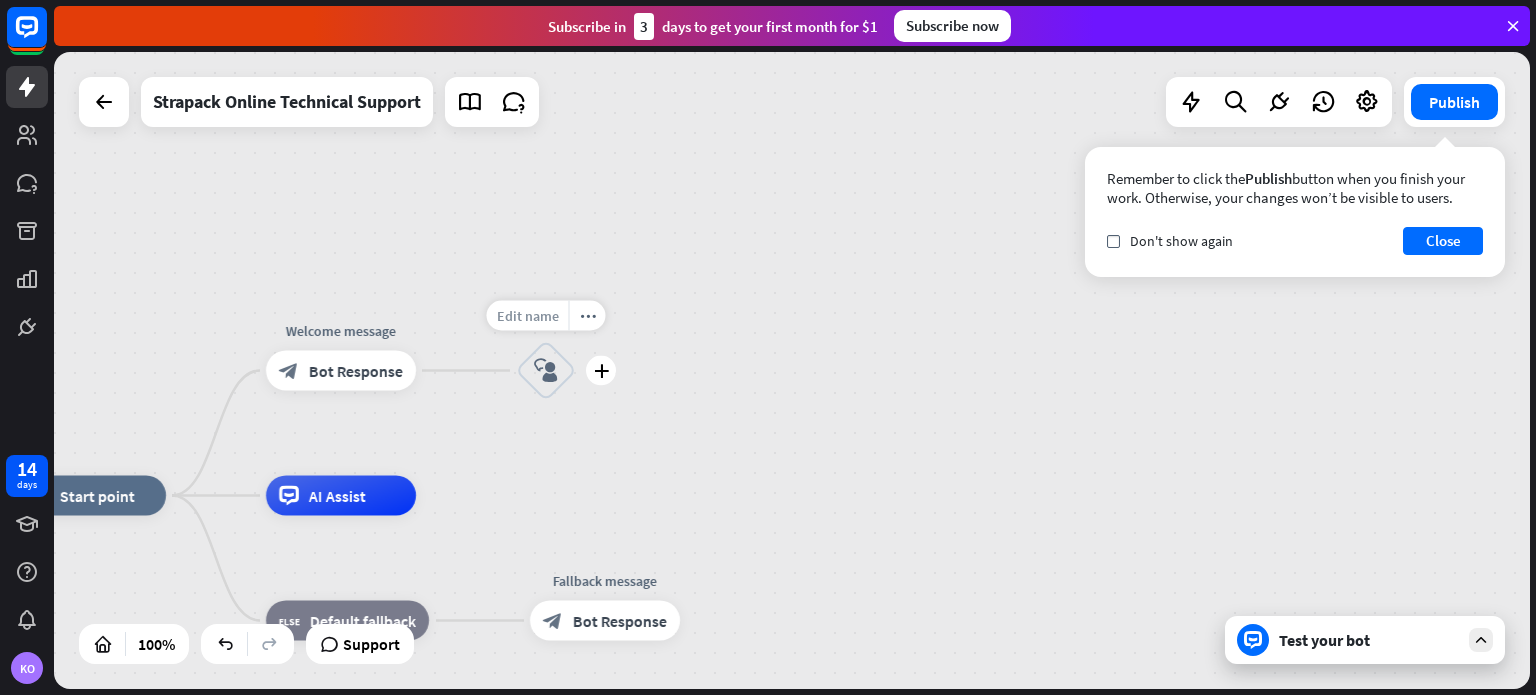 click on "Edit name" at bounding box center [528, 316] 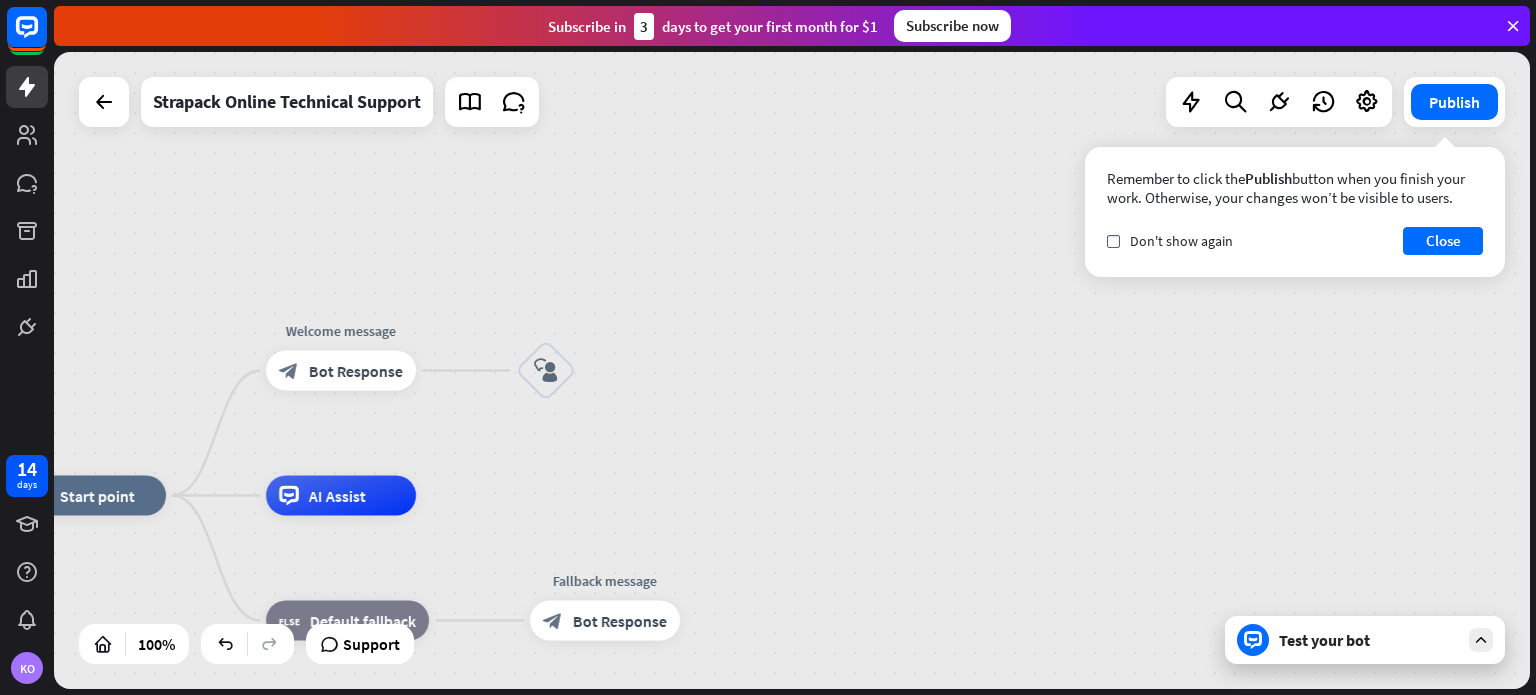 click on "home_2   Start point                 Welcome message   block_bot_response   Bot Response                   block_user_input                     AI Assist                   block_fallback   Default fallback                 Fallback message   block_bot_response   Bot Response" at bounding box center (792, 370) 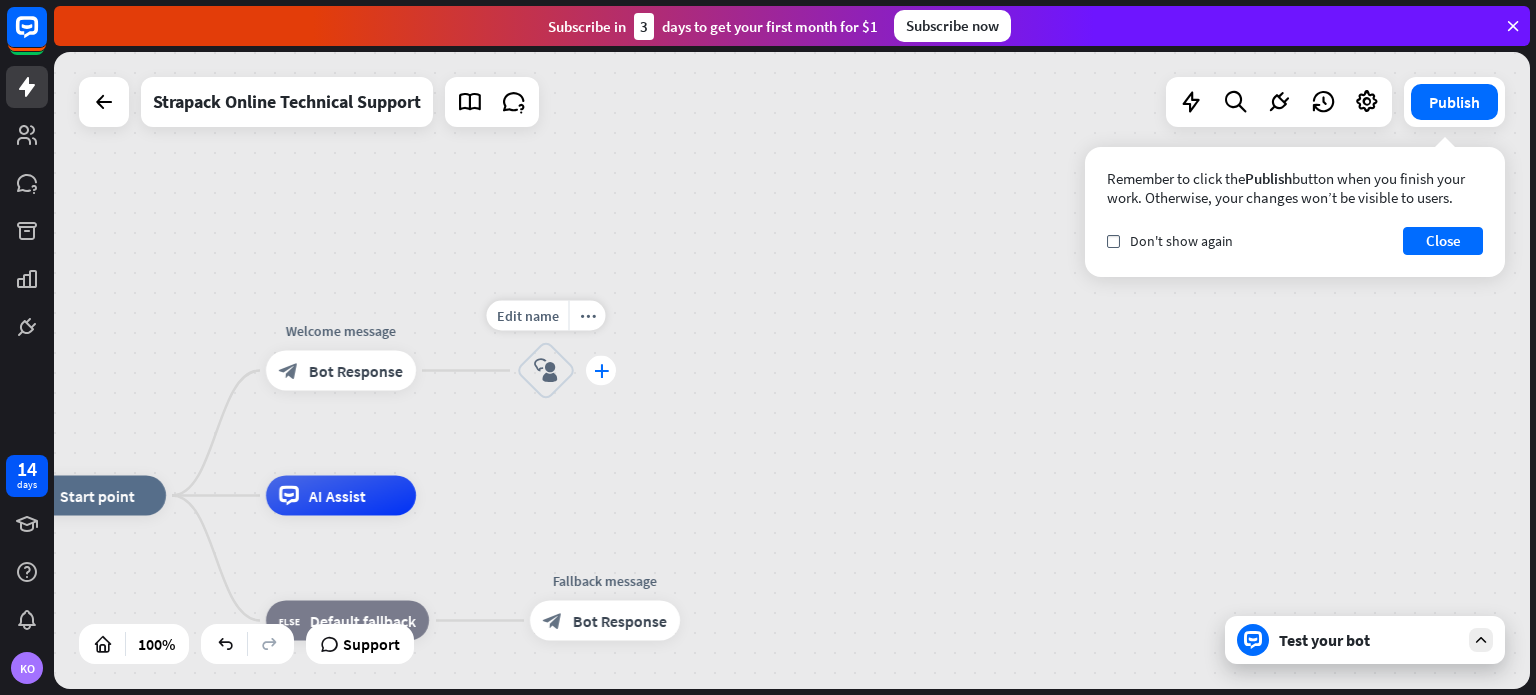 click on "plus" at bounding box center (601, 371) 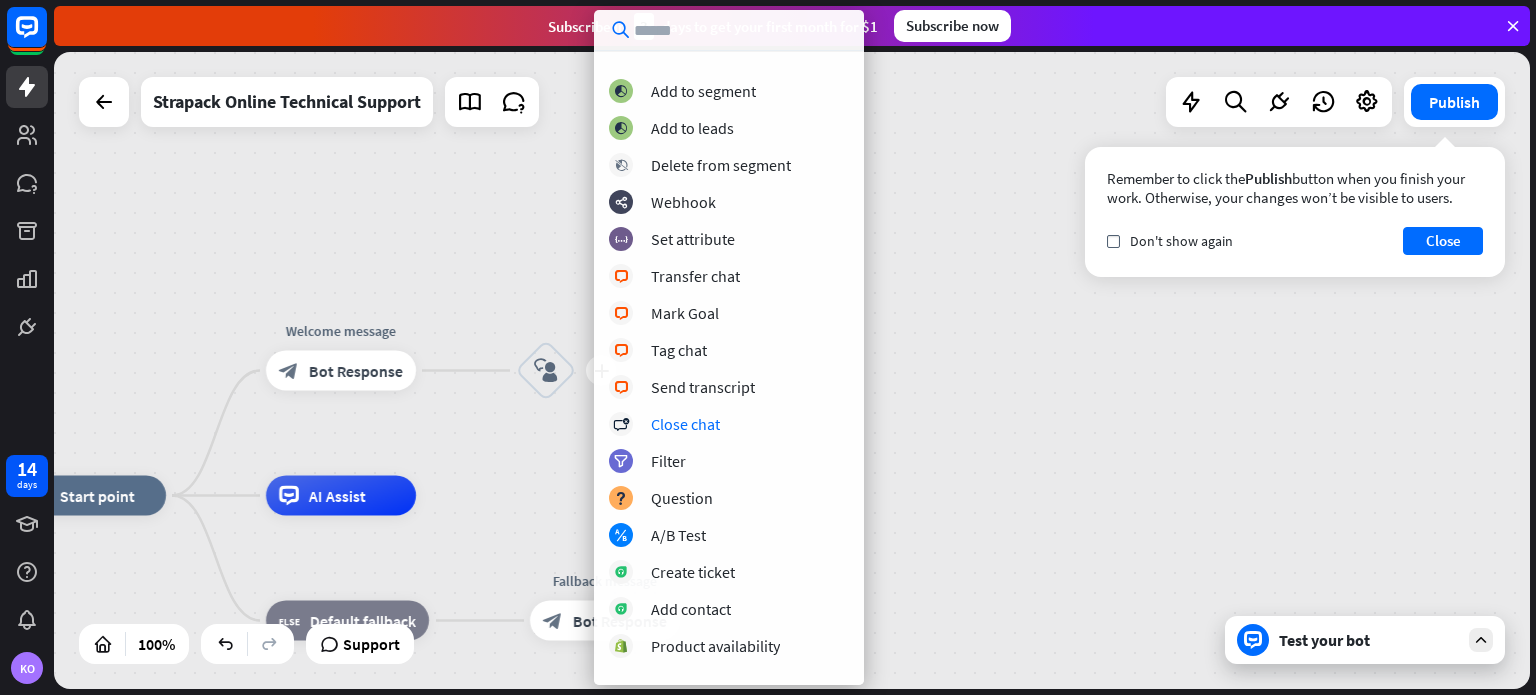 scroll, scrollTop: 0, scrollLeft: 0, axis: both 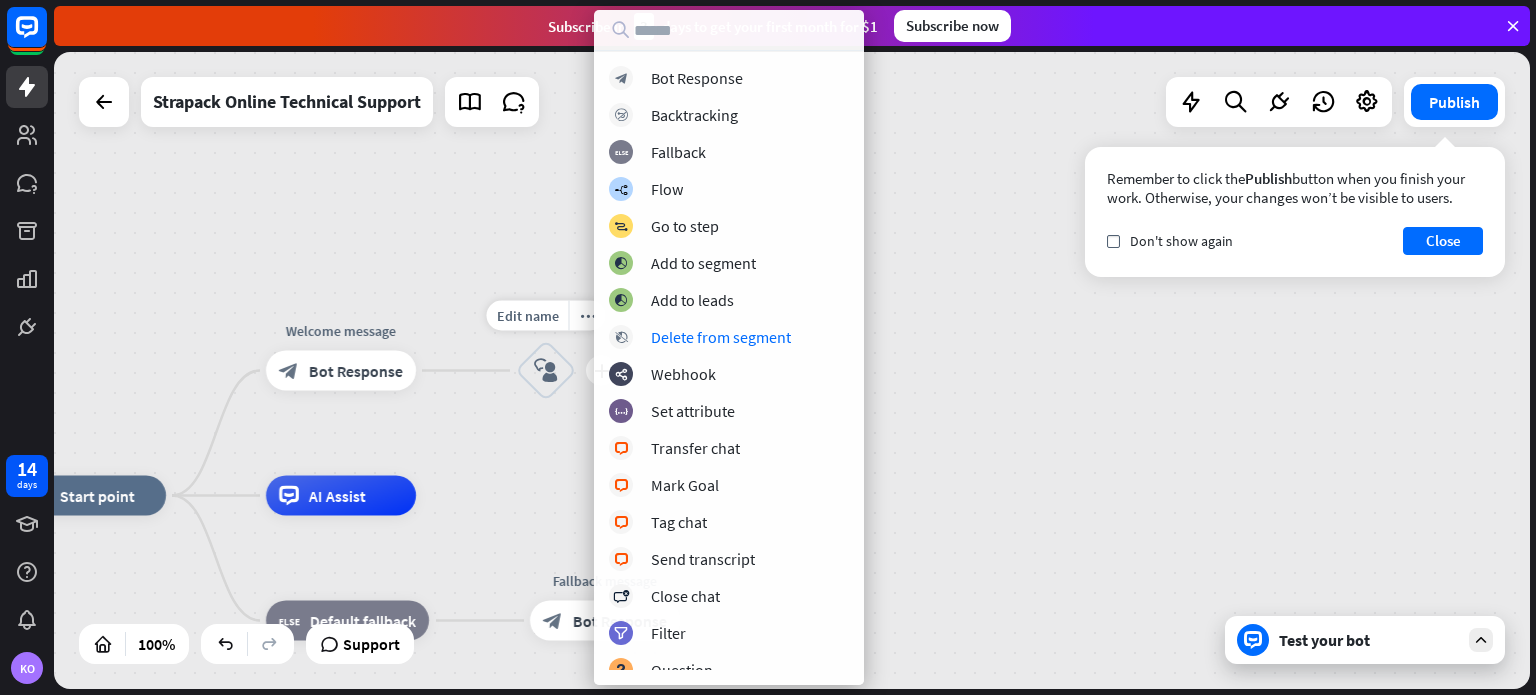 click on "block_user_input" at bounding box center [546, 371] 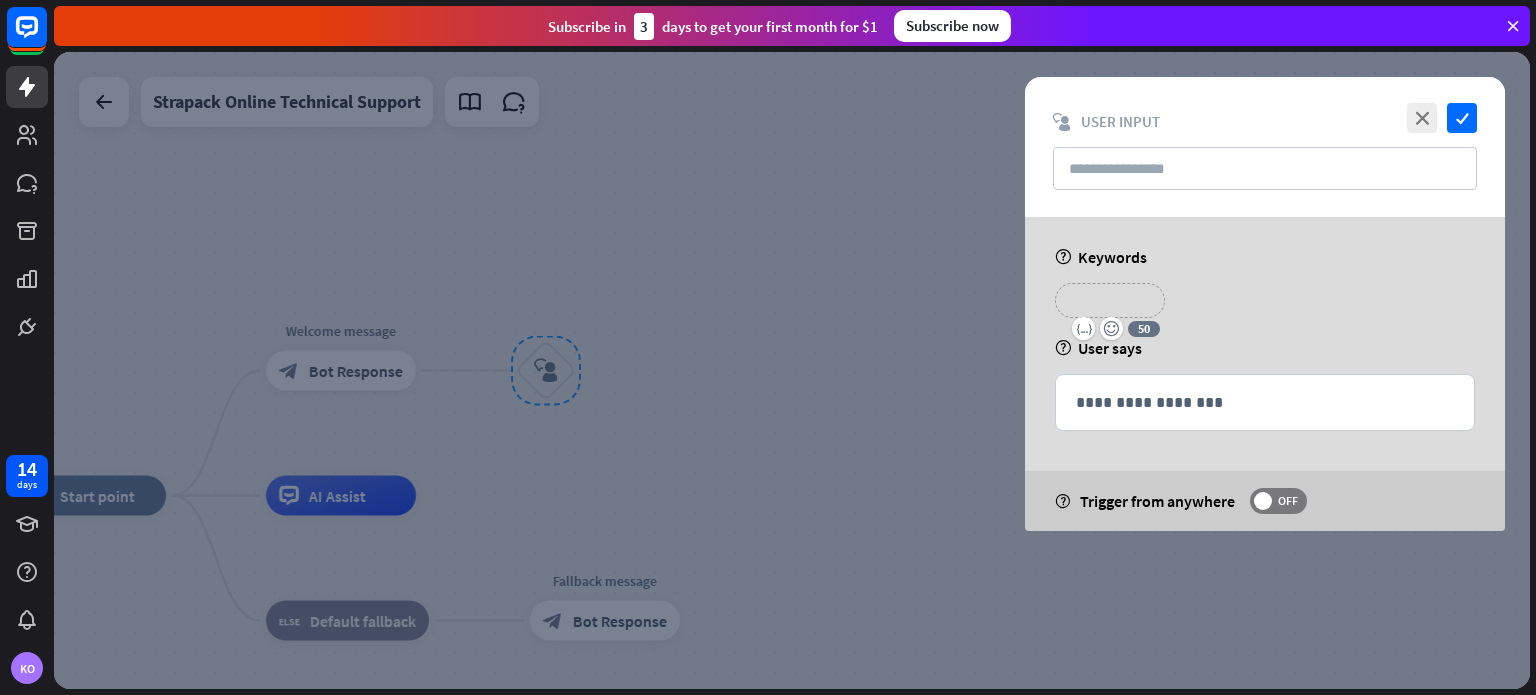 click on "**********" at bounding box center (1110, 300) 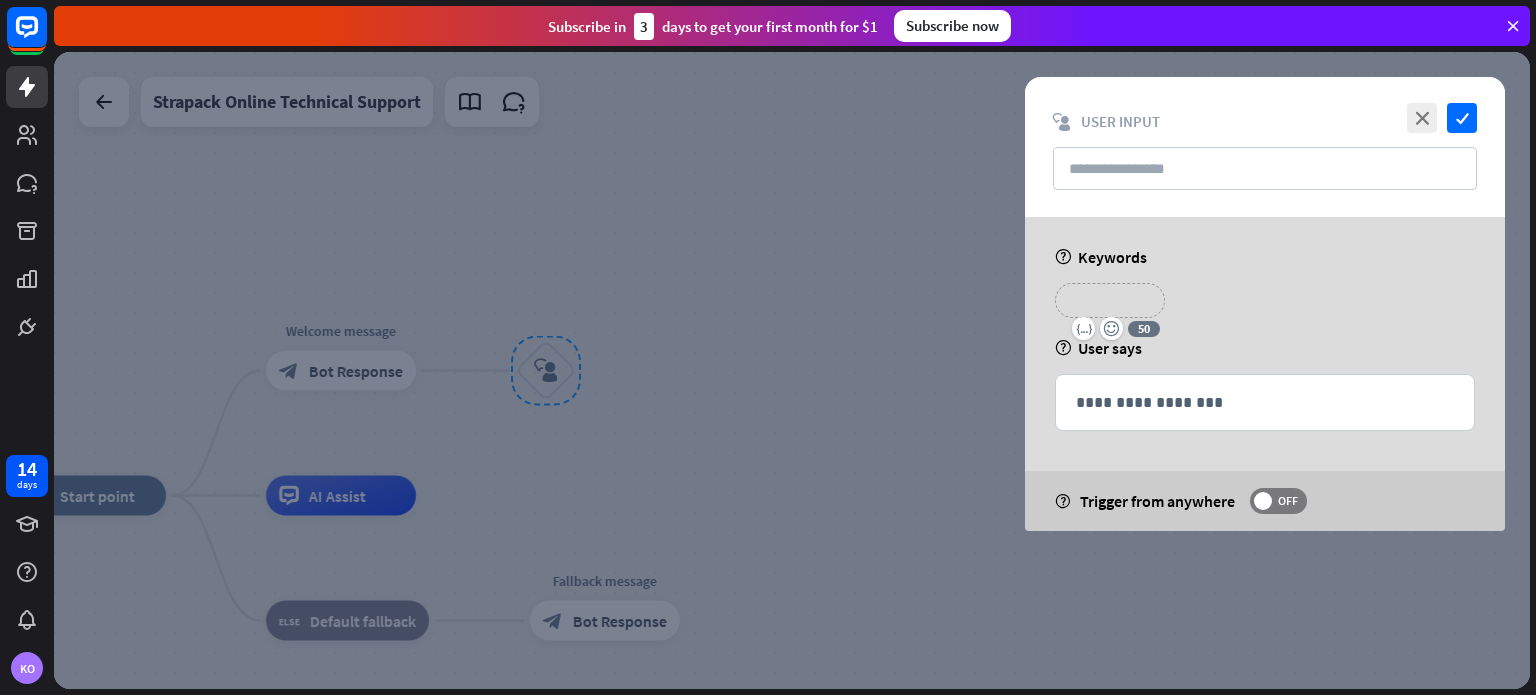 click on "**********" at bounding box center [1265, 308] 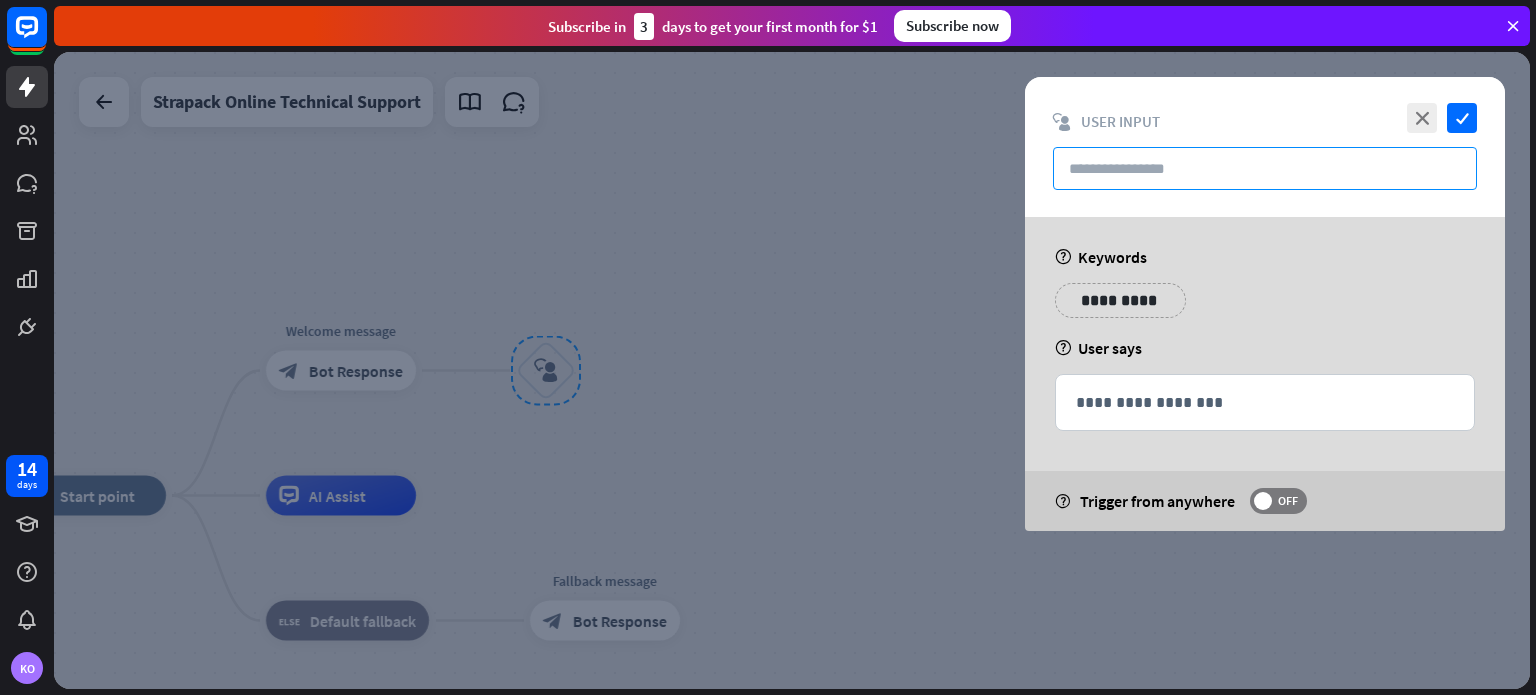 click at bounding box center (1265, 168) 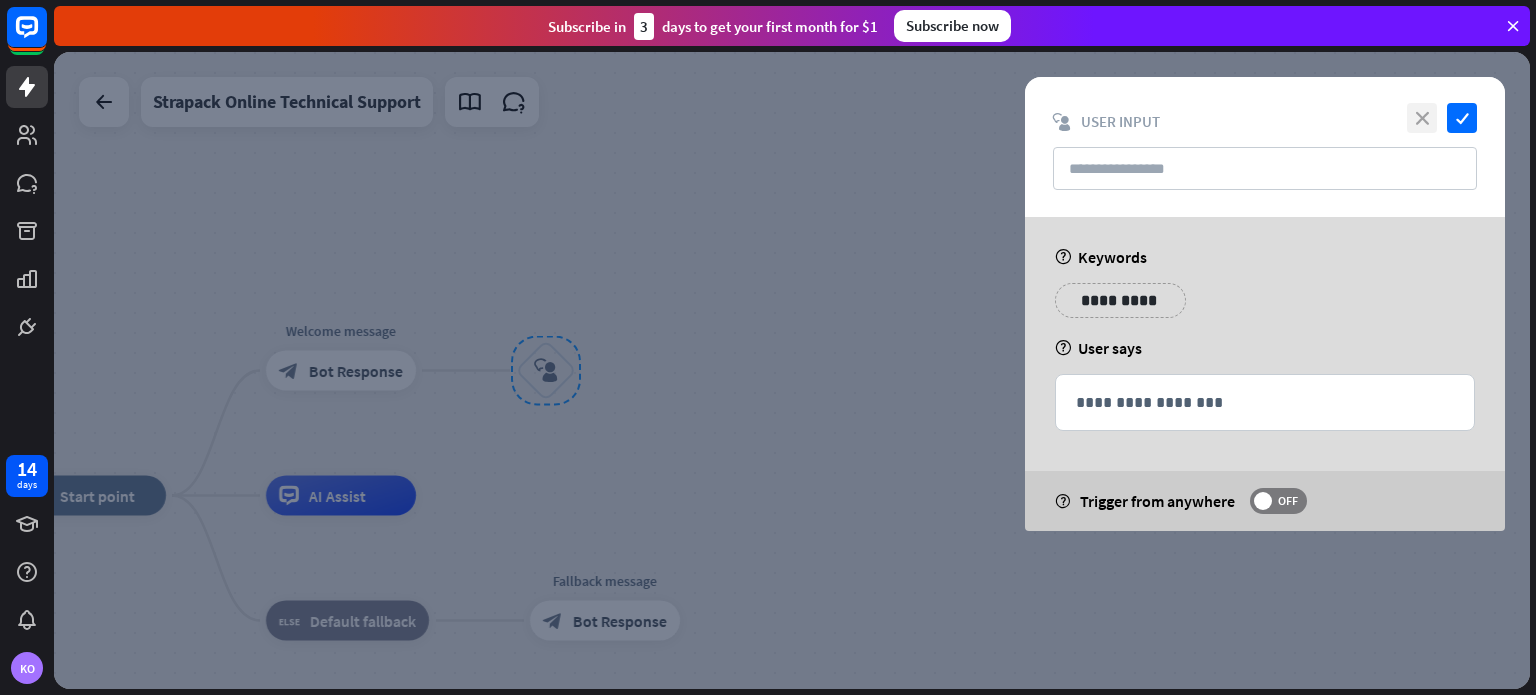 click on "close" at bounding box center [1422, 118] 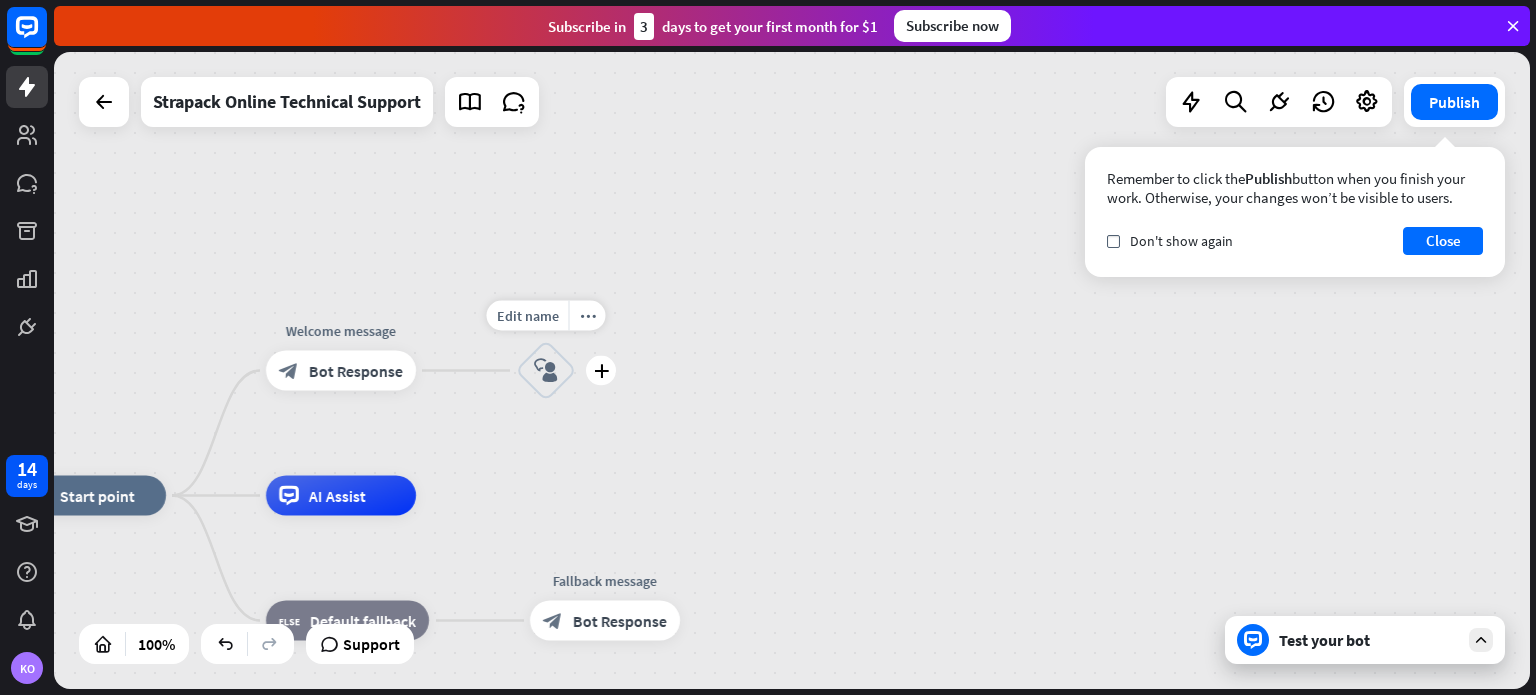 click on "block_user_input" at bounding box center (546, 371) 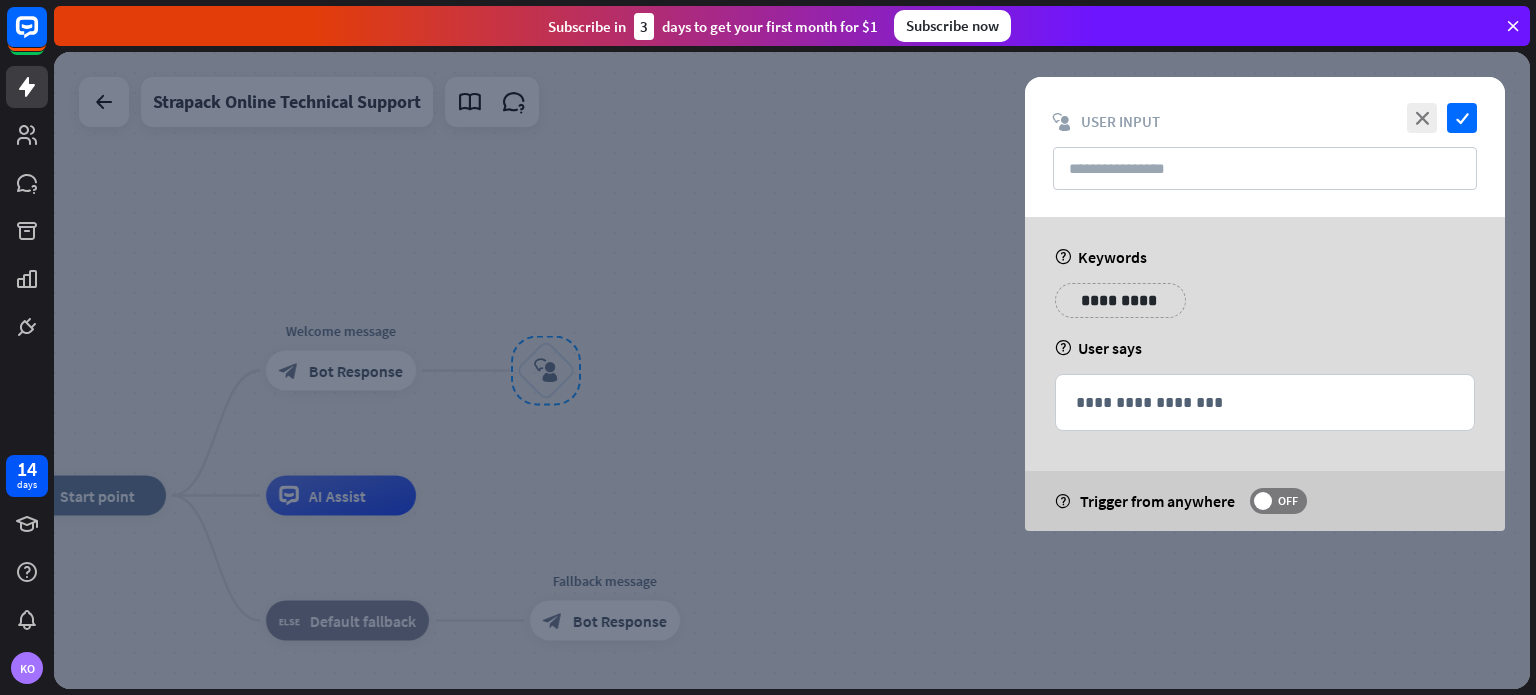 click at bounding box center [792, 370] 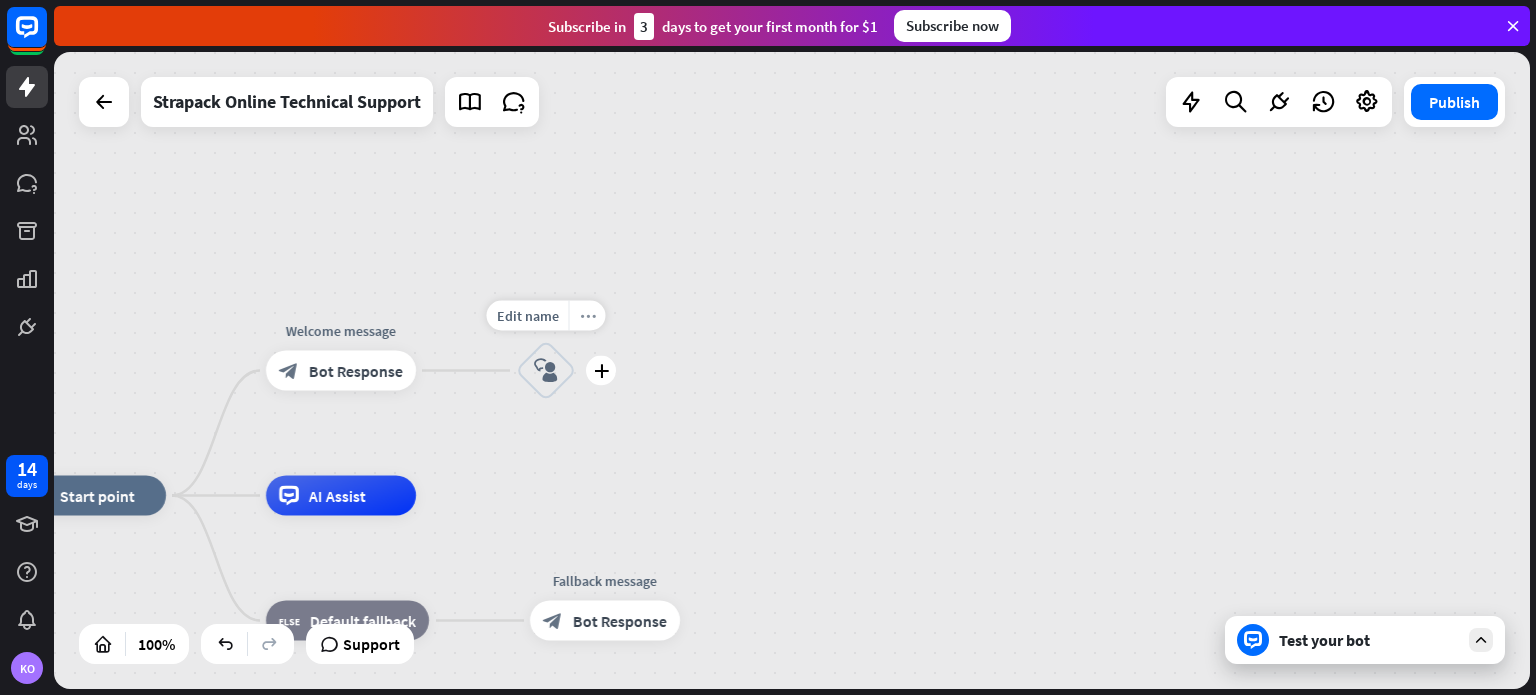 click on "more_horiz" at bounding box center [587, 316] 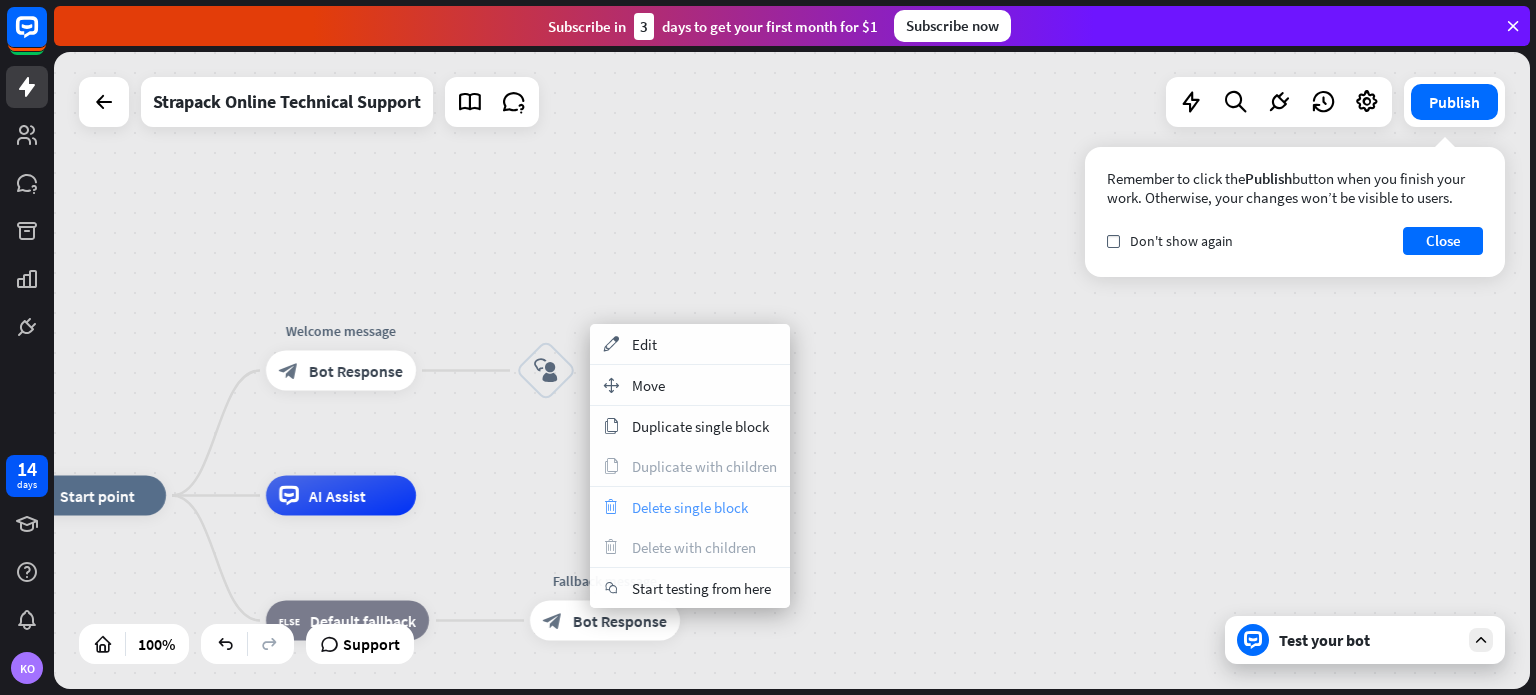 click on "Delete single block" at bounding box center [690, 507] 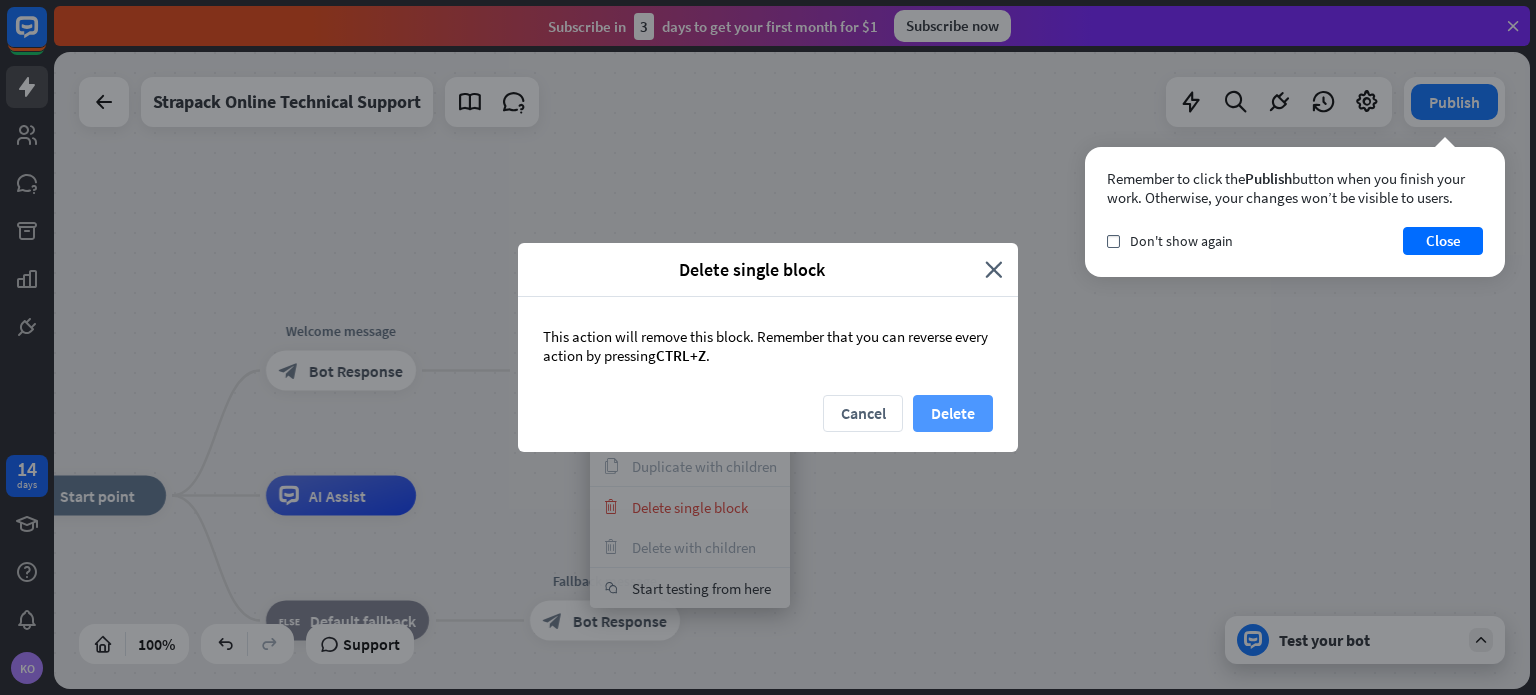 click on "Delete" at bounding box center [953, 413] 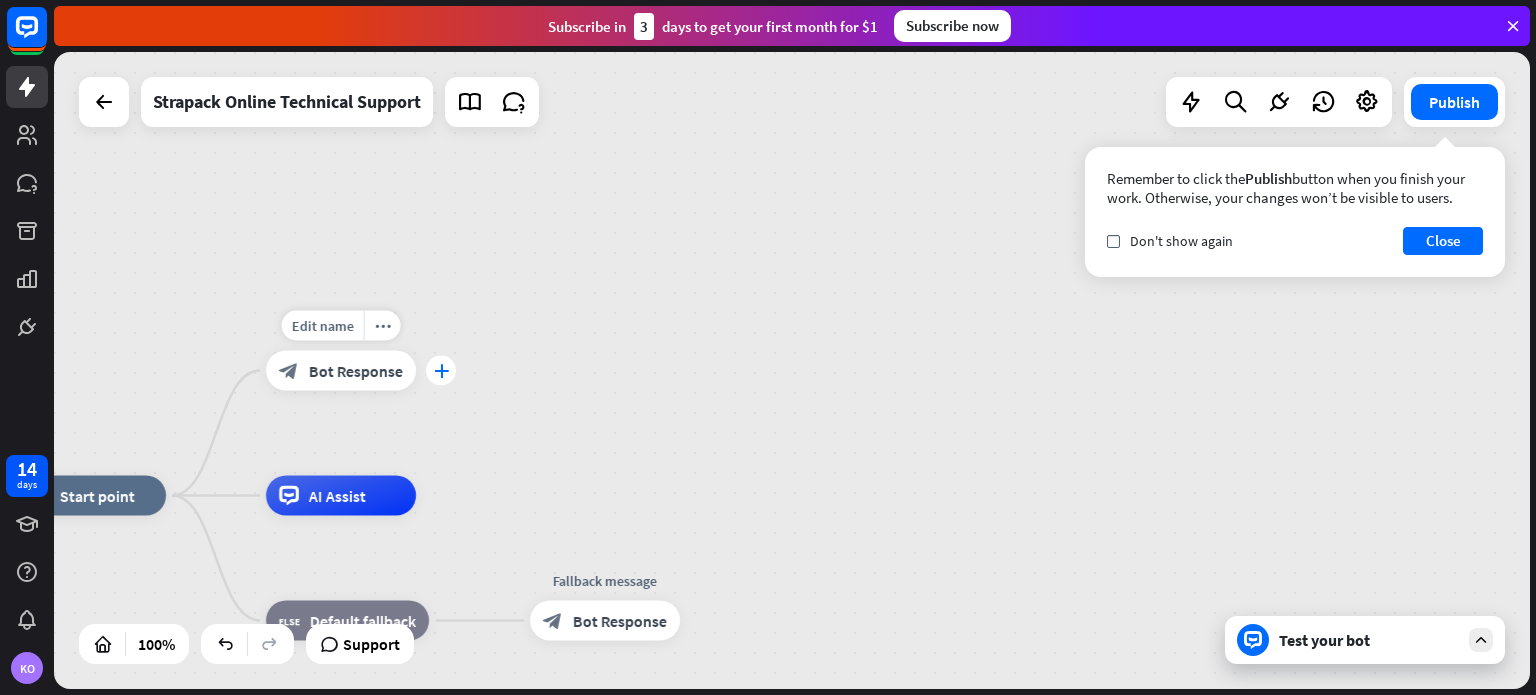 click on "plus" at bounding box center (441, 371) 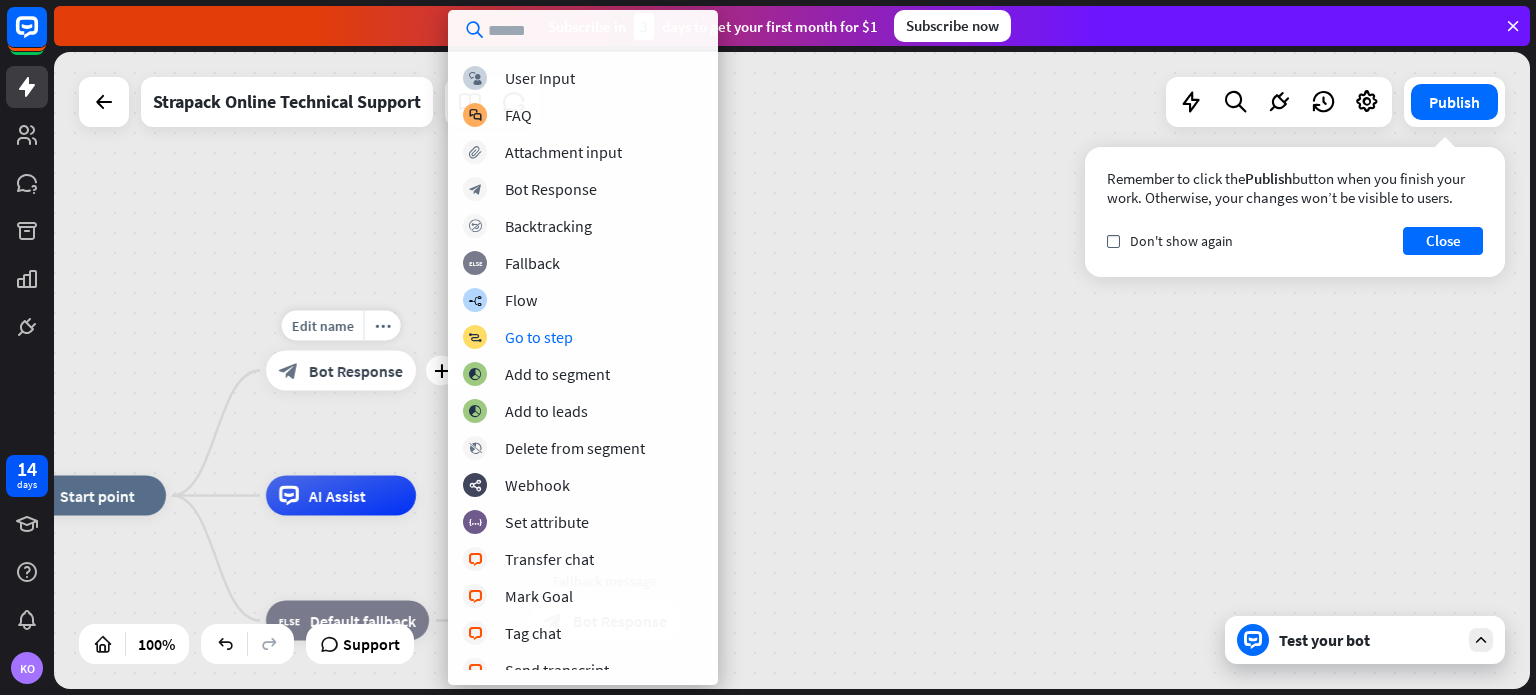 click on "Bot Response" at bounding box center [356, 371] 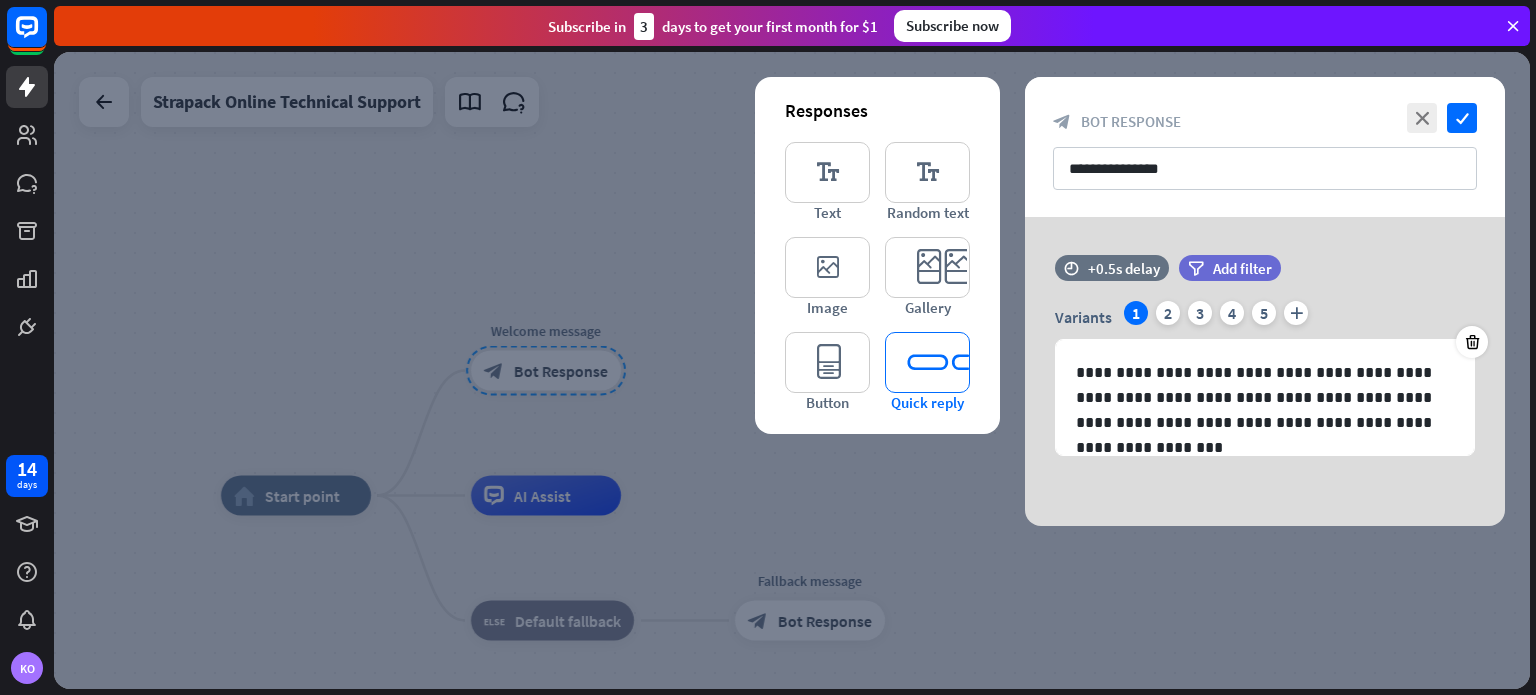 click on "editor_quick_replies" at bounding box center [927, 362] 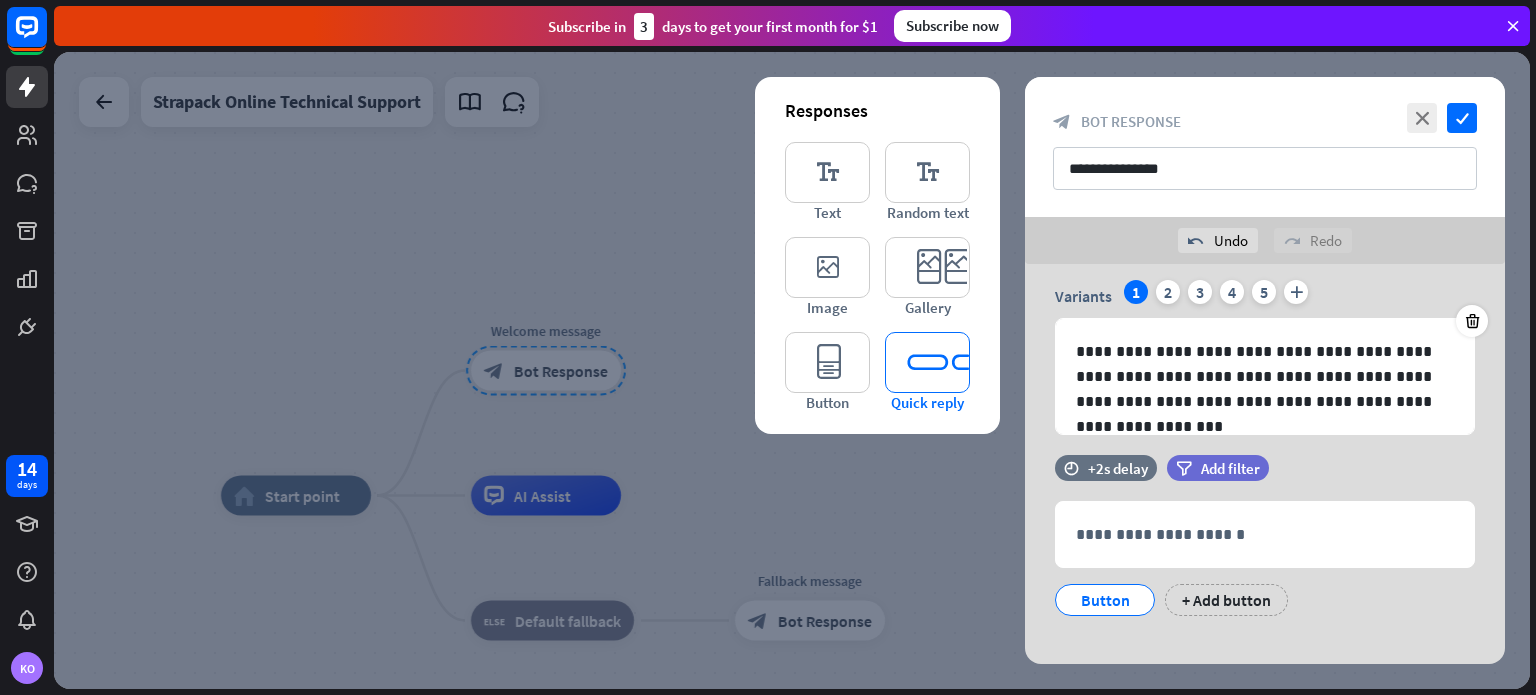 scroll, scrollTop: 88, scrollLeft: 0, axis: vertical 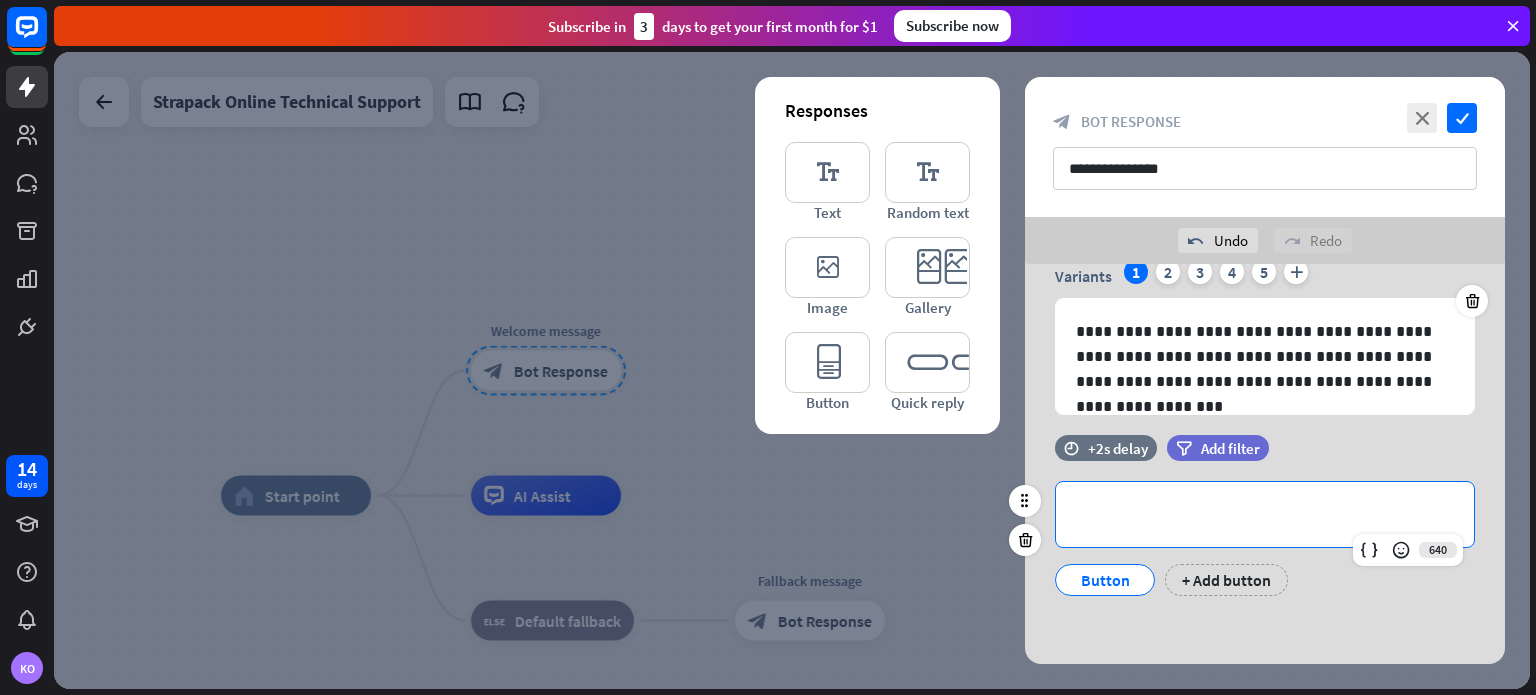 click on "**********" at bounding box center [1265, 514] 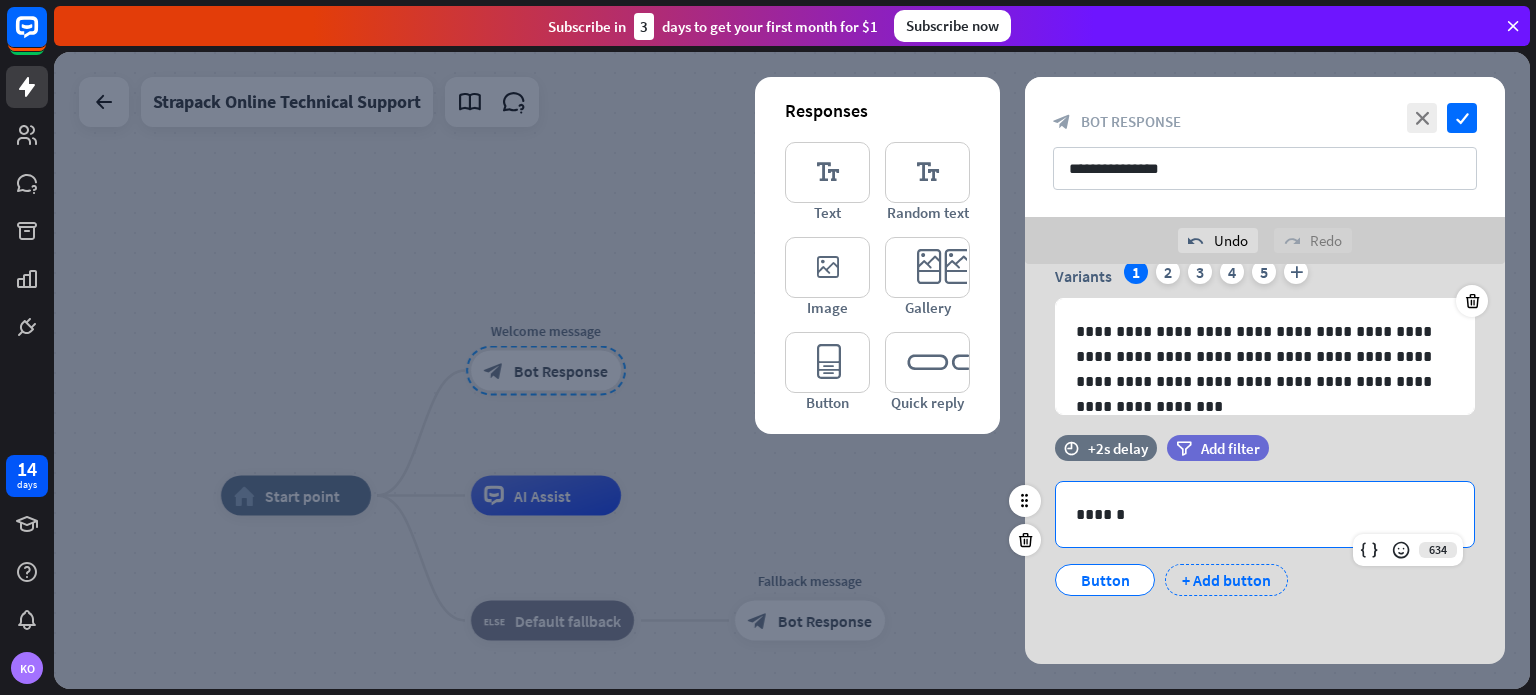 click on "+ Add button" at bounding box center [1226, 580] 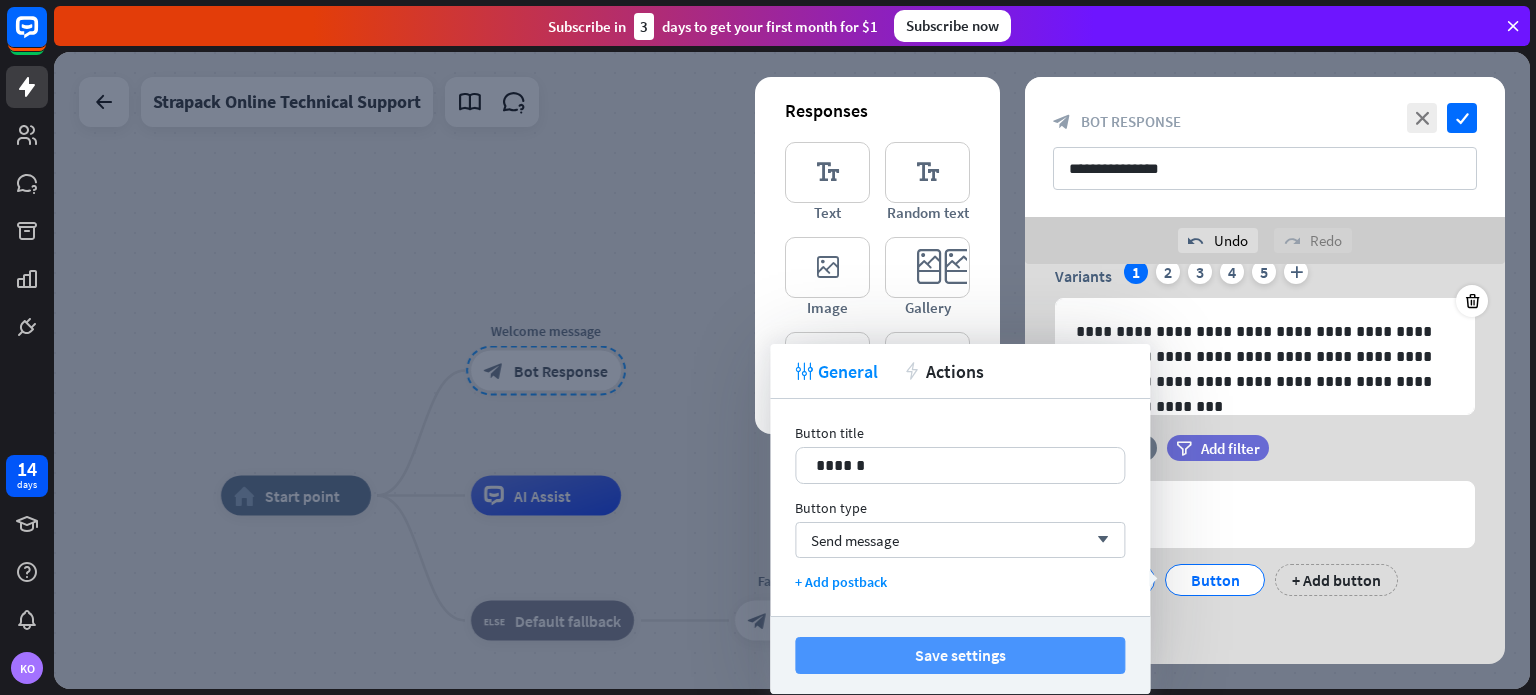 click on "Save settings" at bounding box center (960, 655) 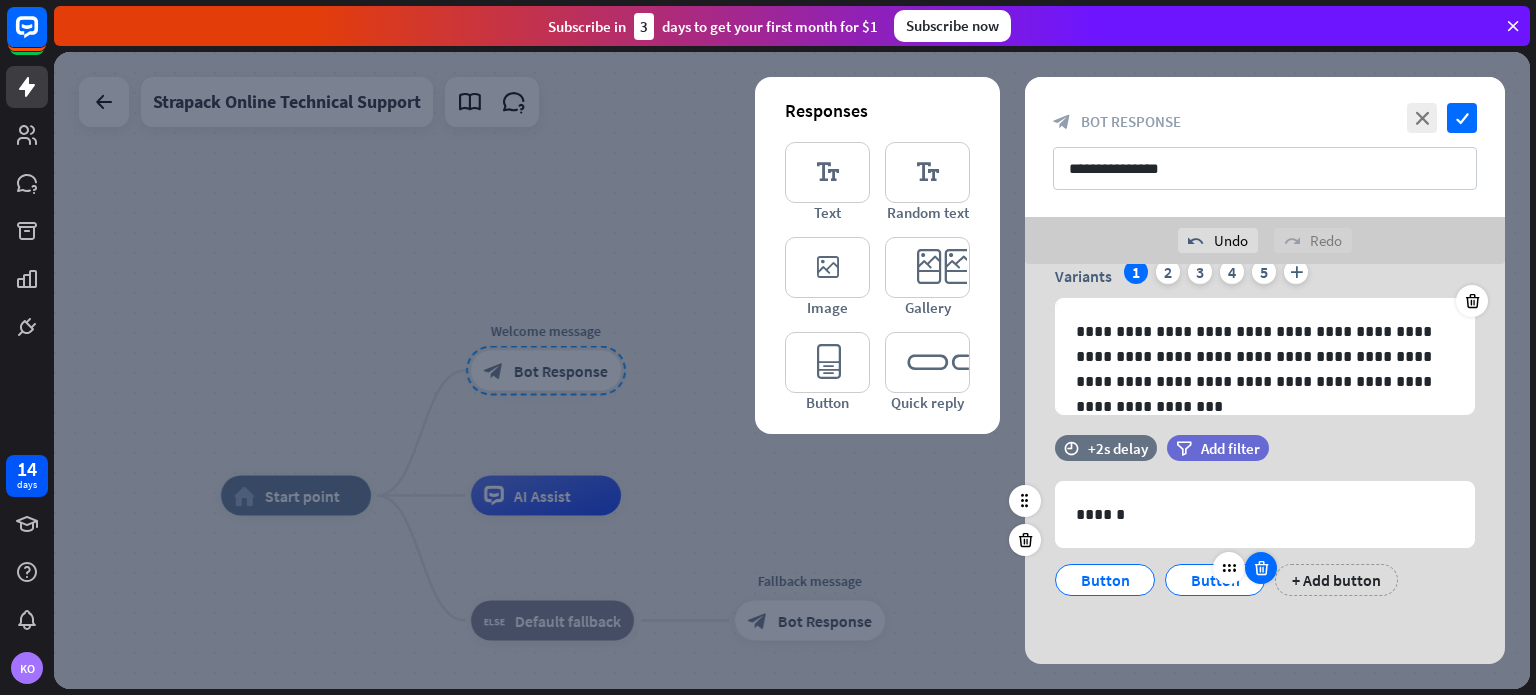 click at bounding box center (1261, 568) 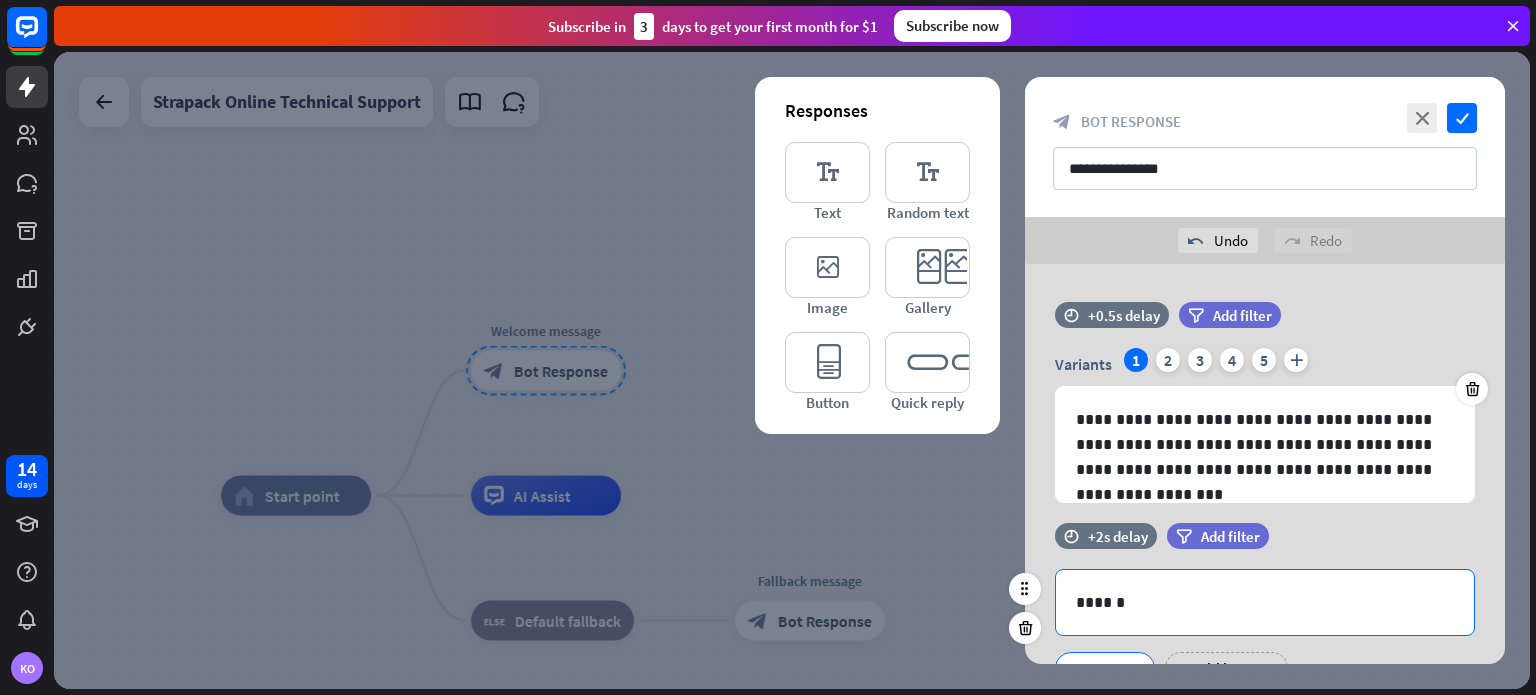 scroll, scrollTop: 89, scrollLeft: 0, axis: vertical 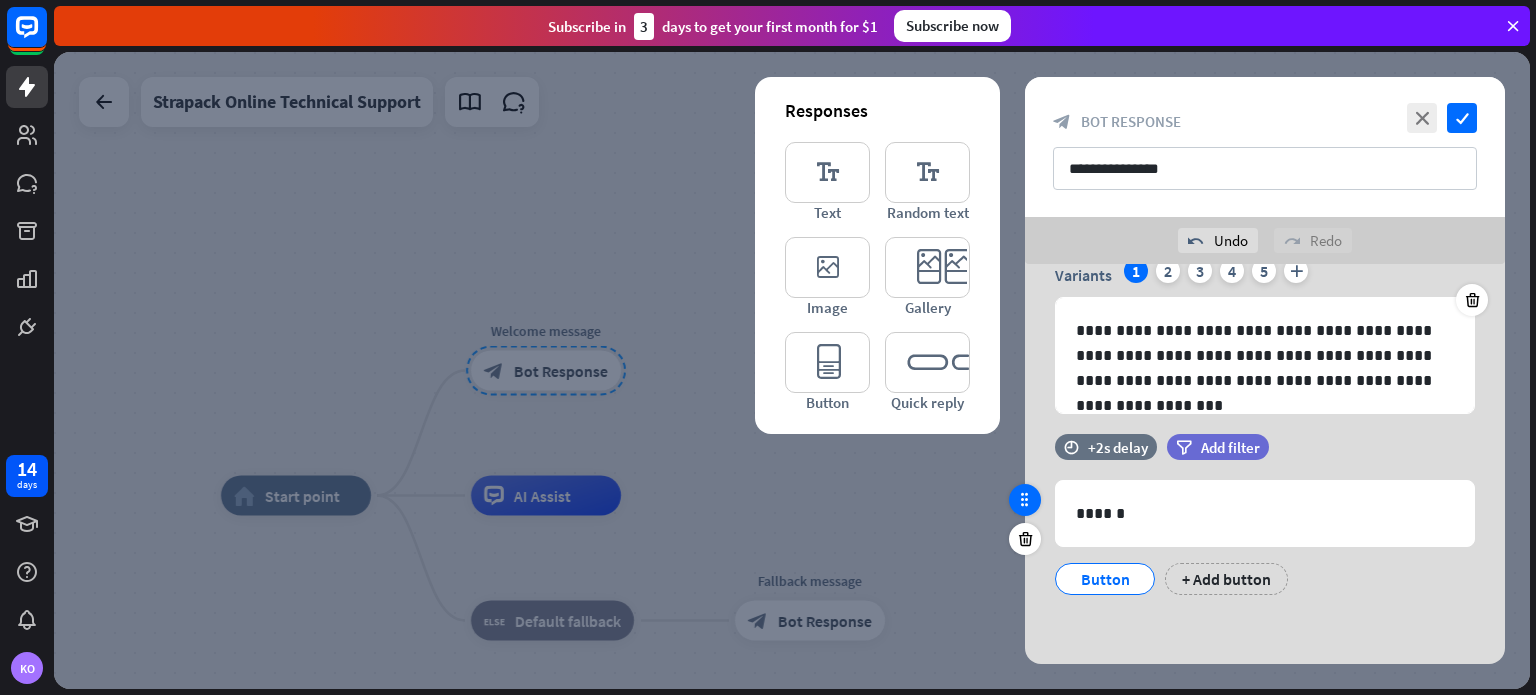 click at bounding box center [1025, 500] 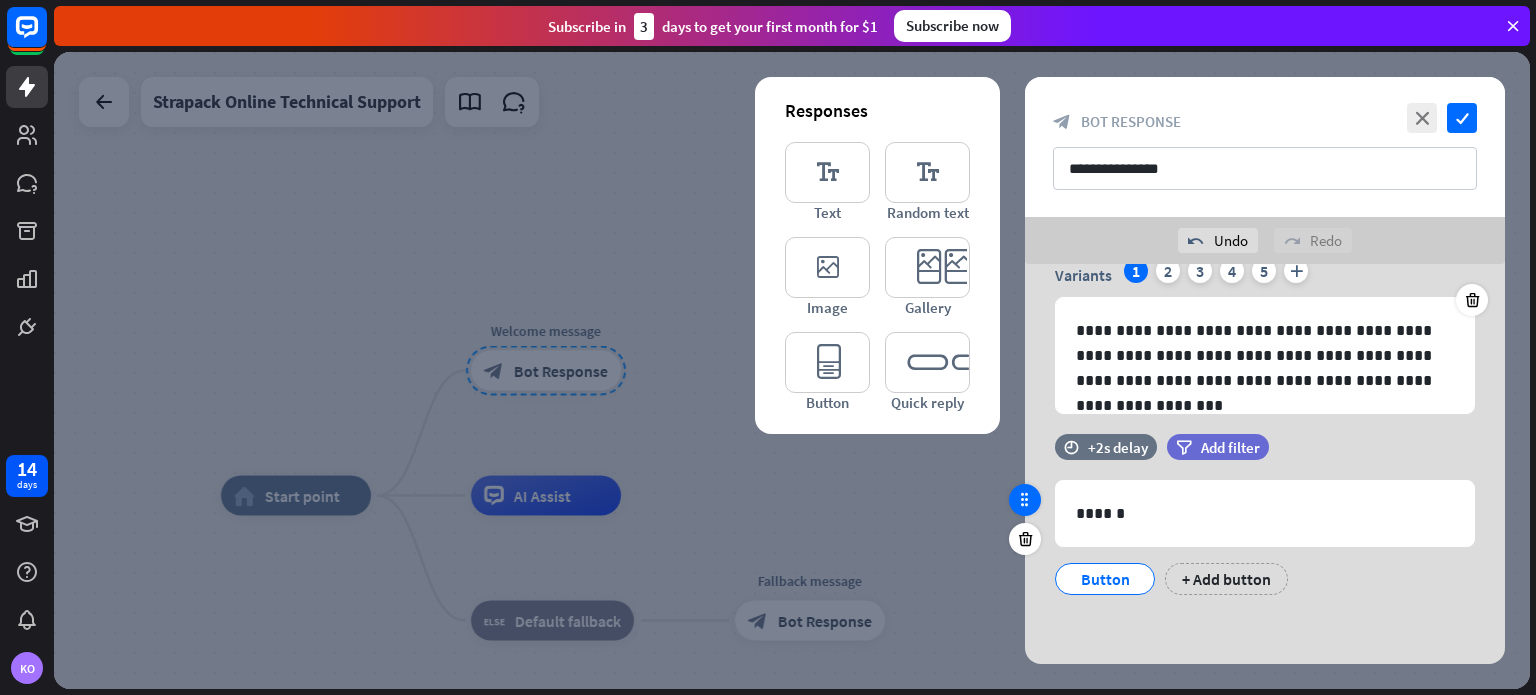 click at bounding box center [1025, 500] 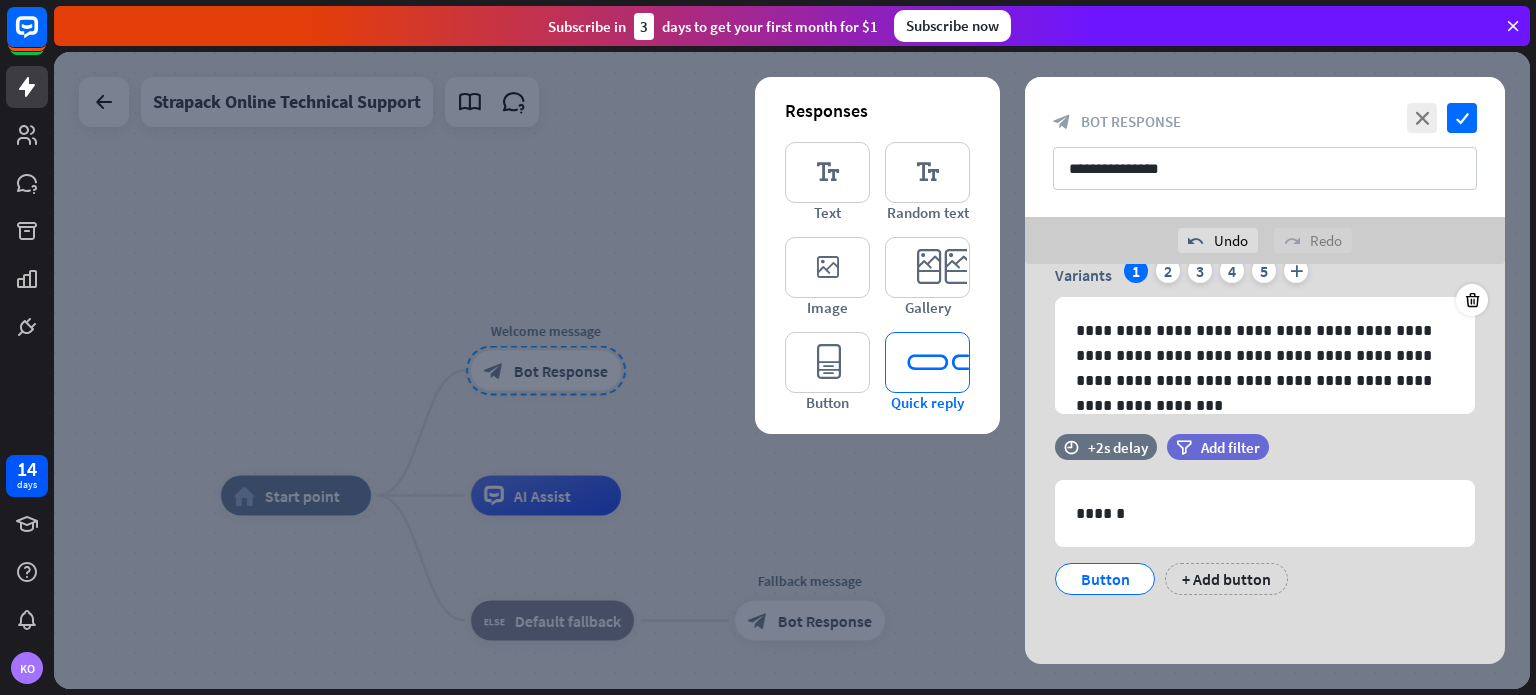 click on "editor_quick_replies" at bounding box center (927, 362) 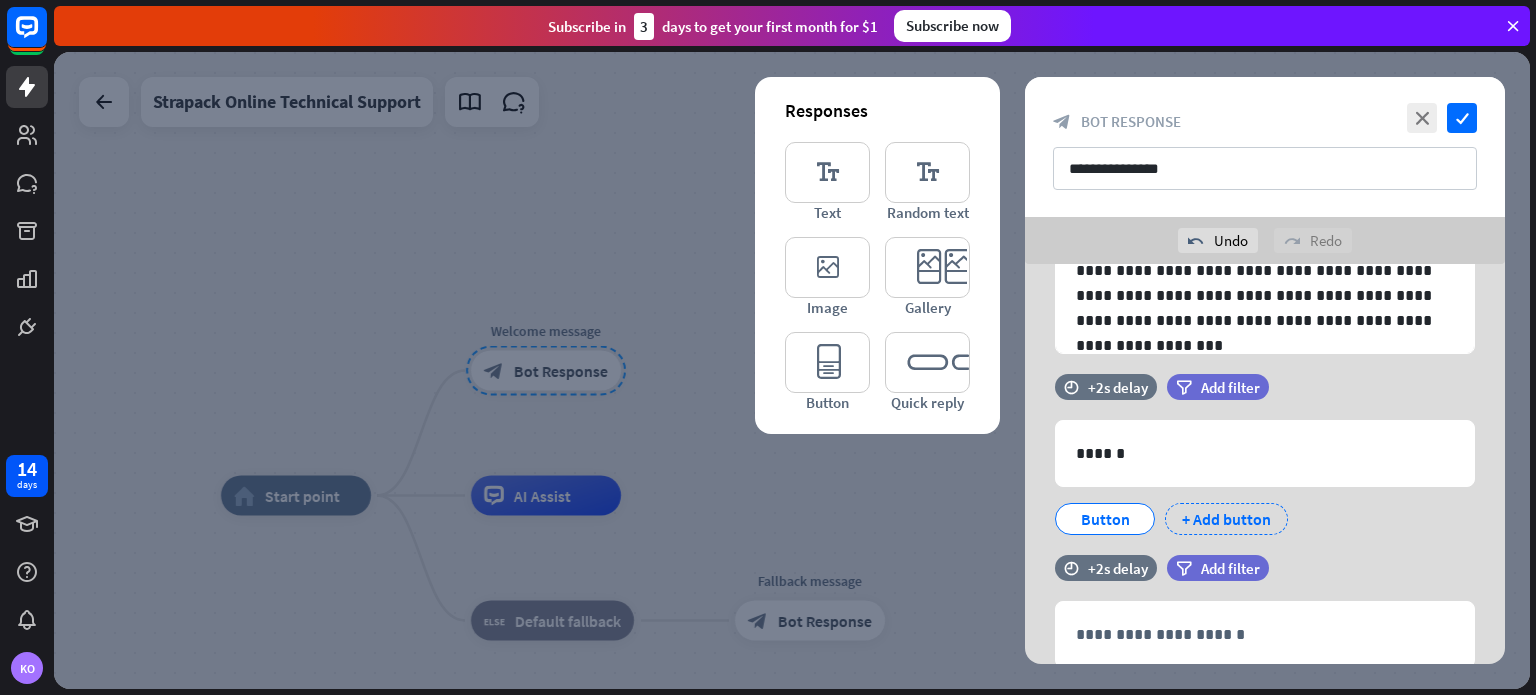 scroll, scrollTop: 269, scrollLeft: 0, axis: vertical 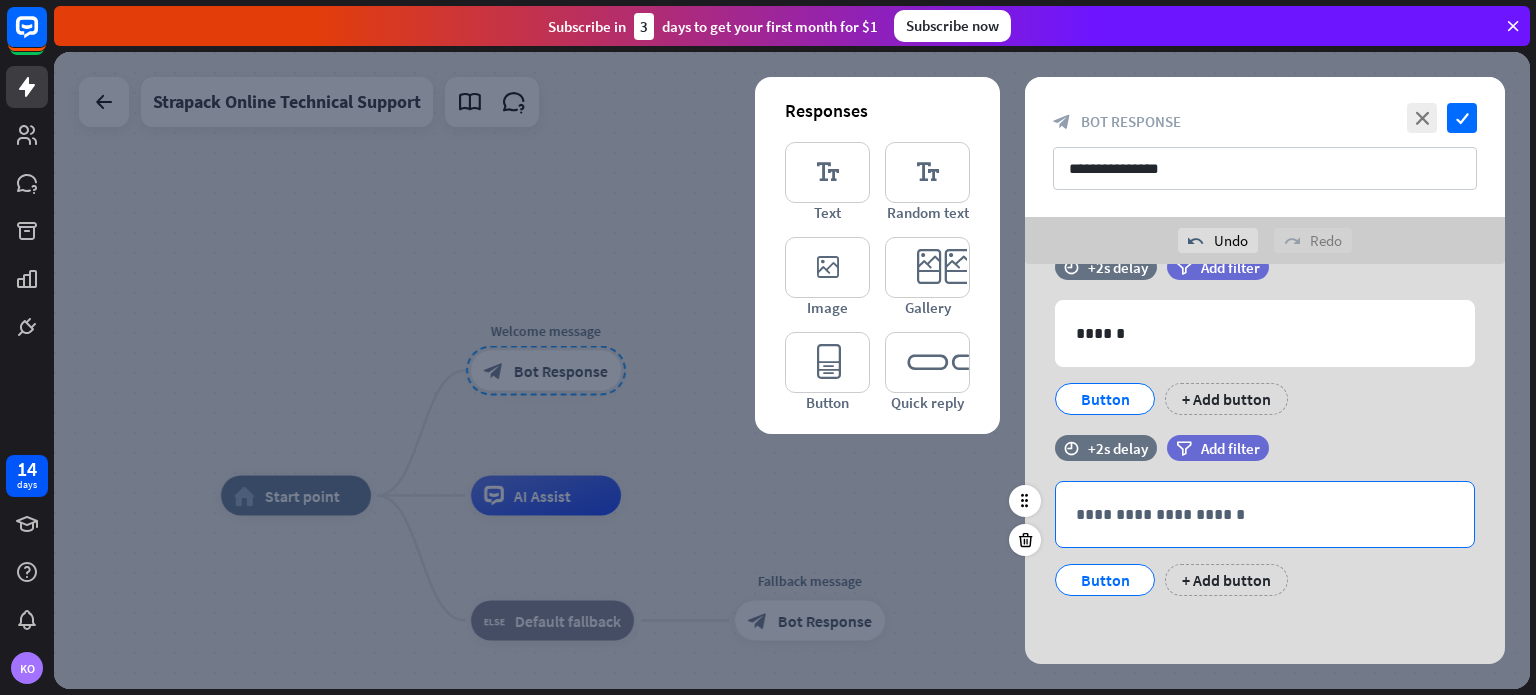 click on "**********" at bounding box center (1265, 514) 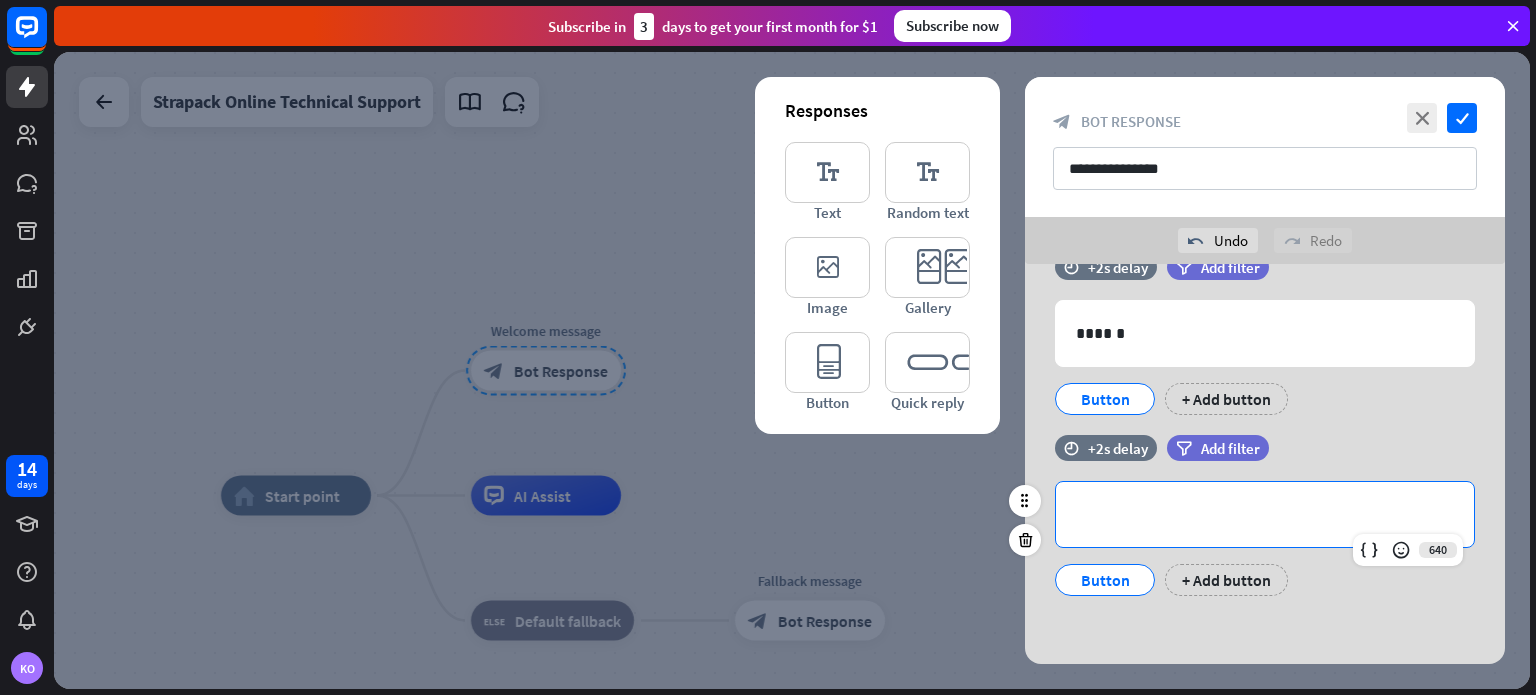 type 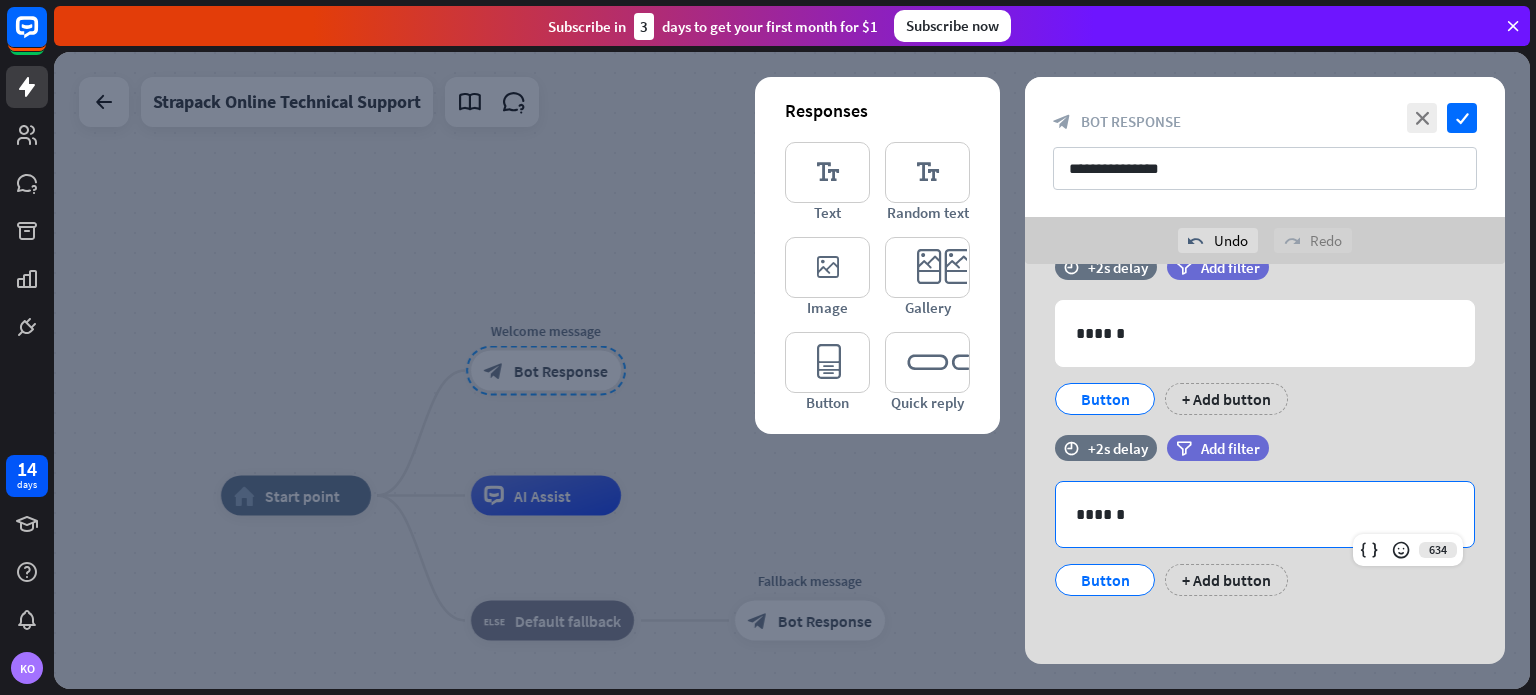 click on "**********" at bounding box center [1265, 330] 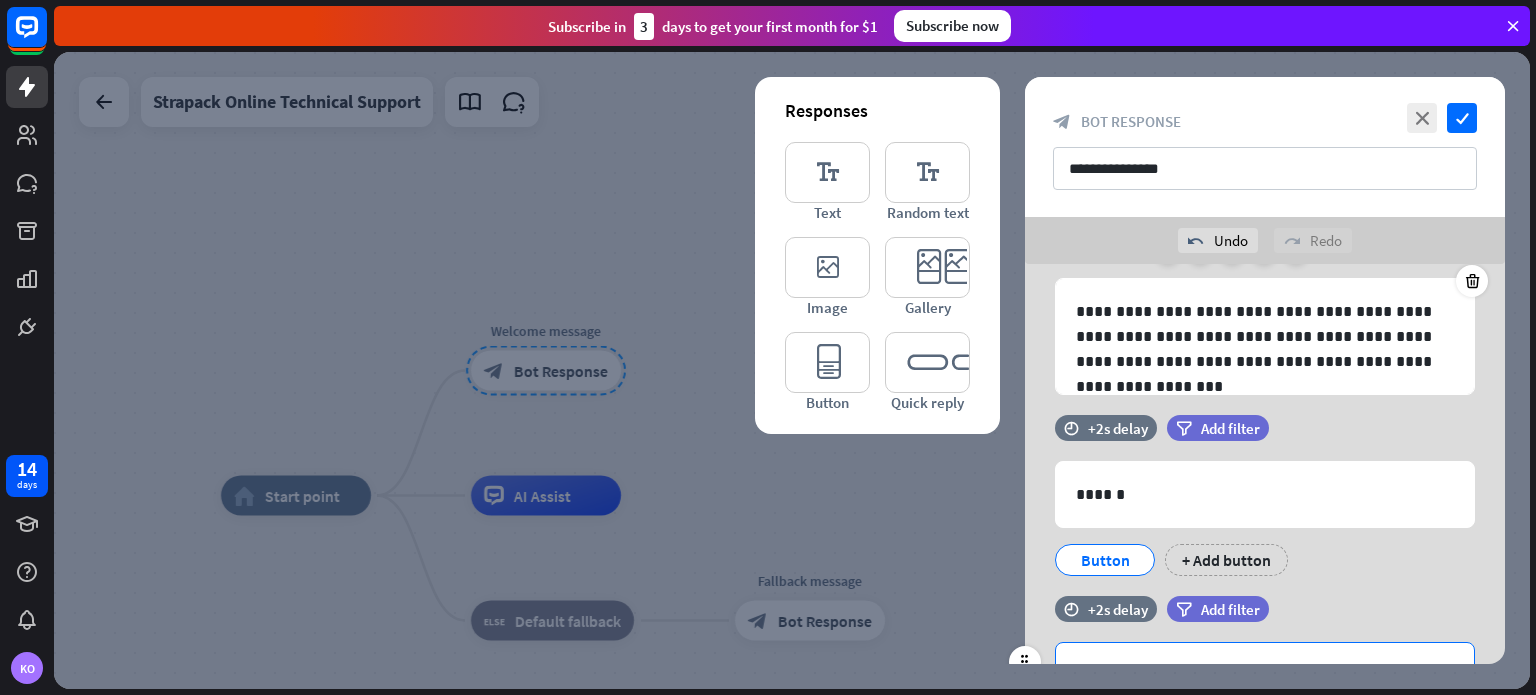 scroll, scrollTop: 0, scrollLeft: 0, axis: both 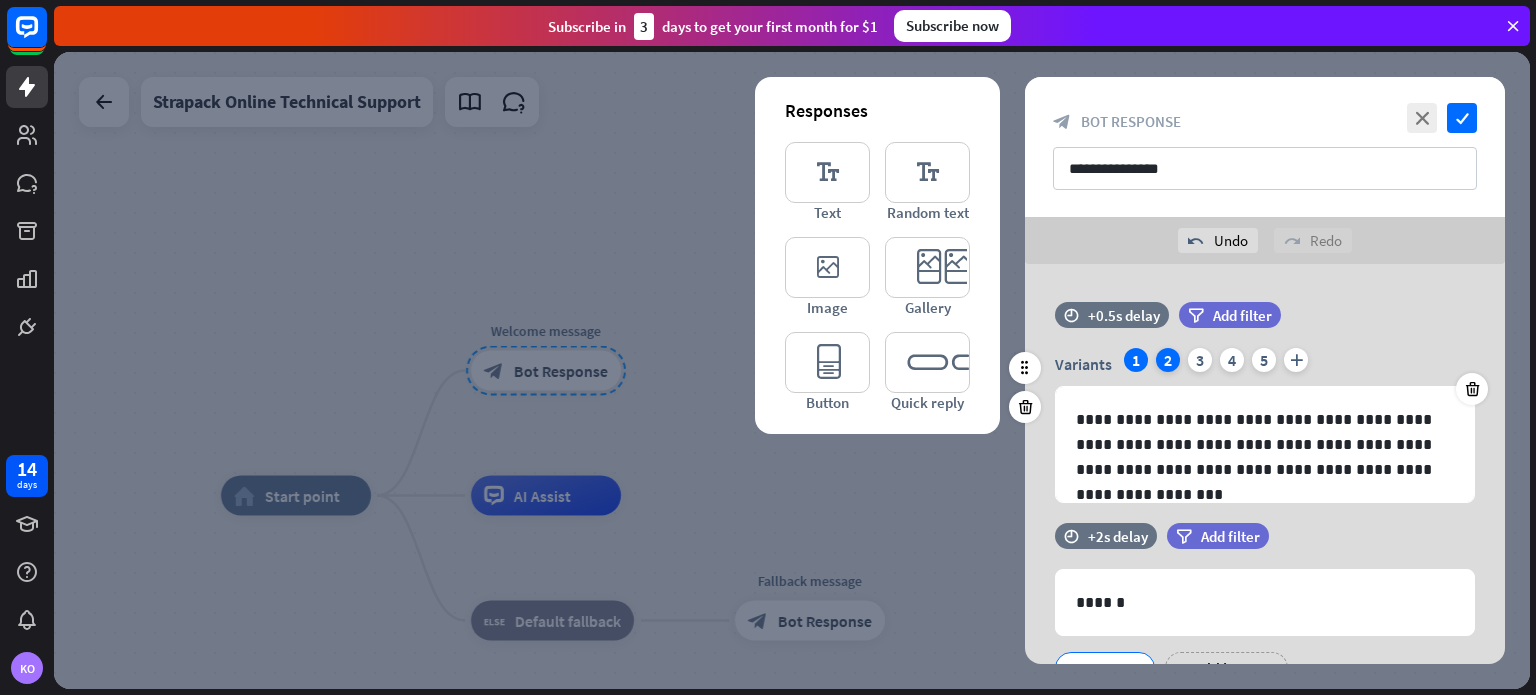 click on "2" at bounding box center [1168, 360] 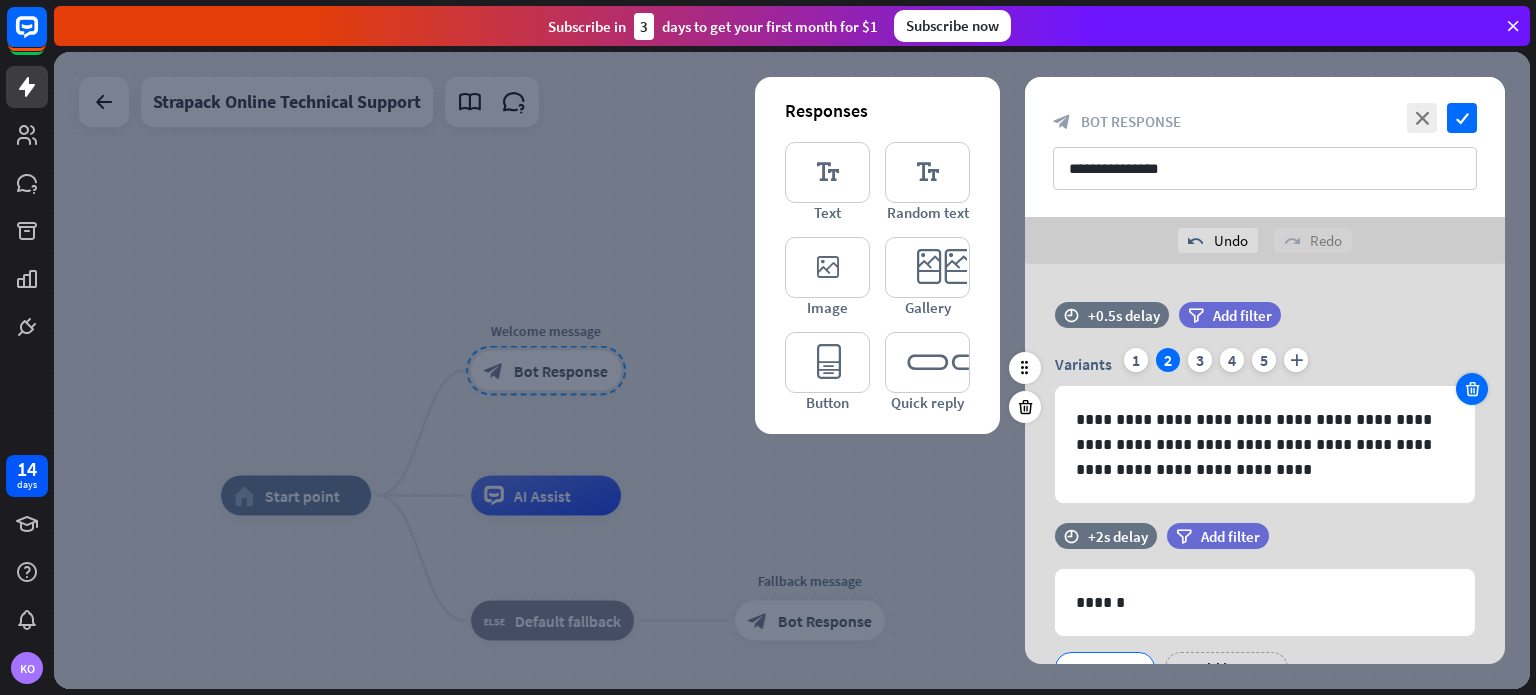 click at bounding box center [1472, 389] 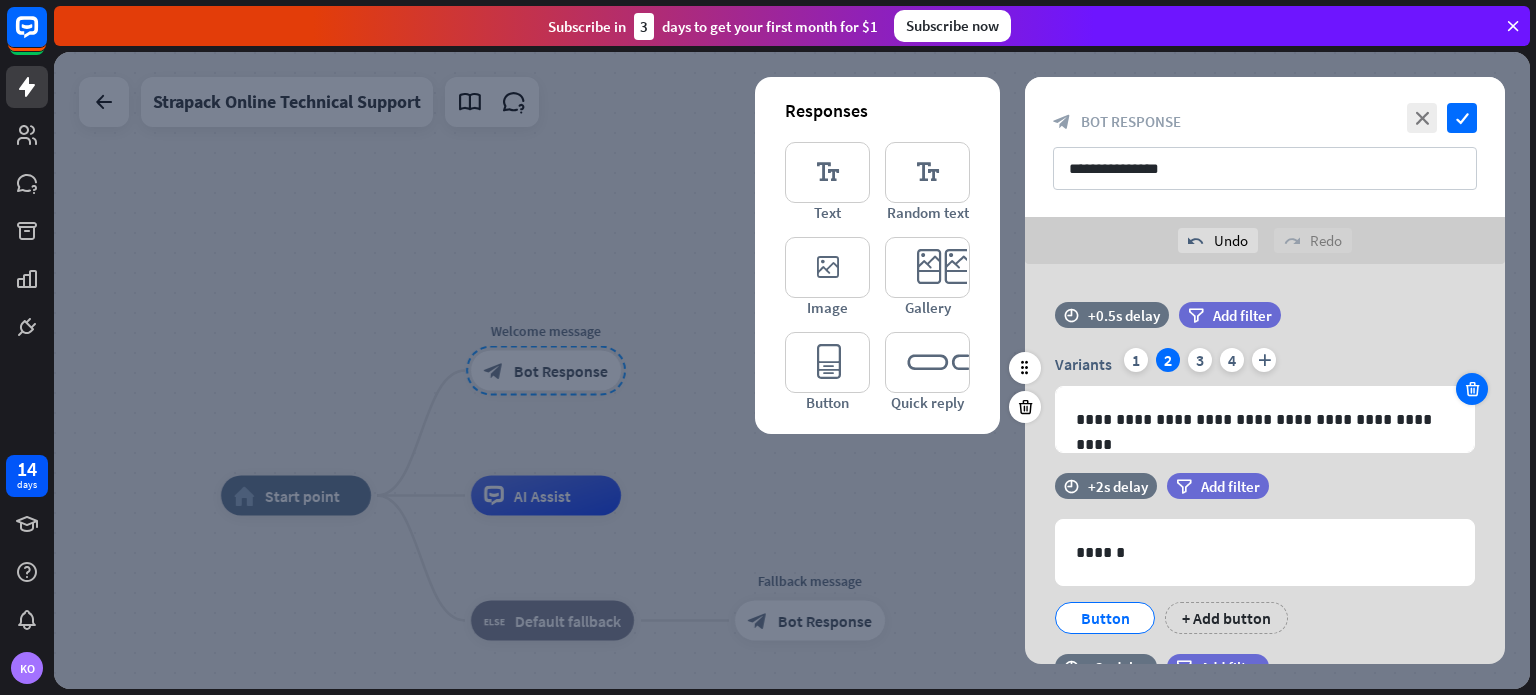 click at bounding box center (1472, 389) 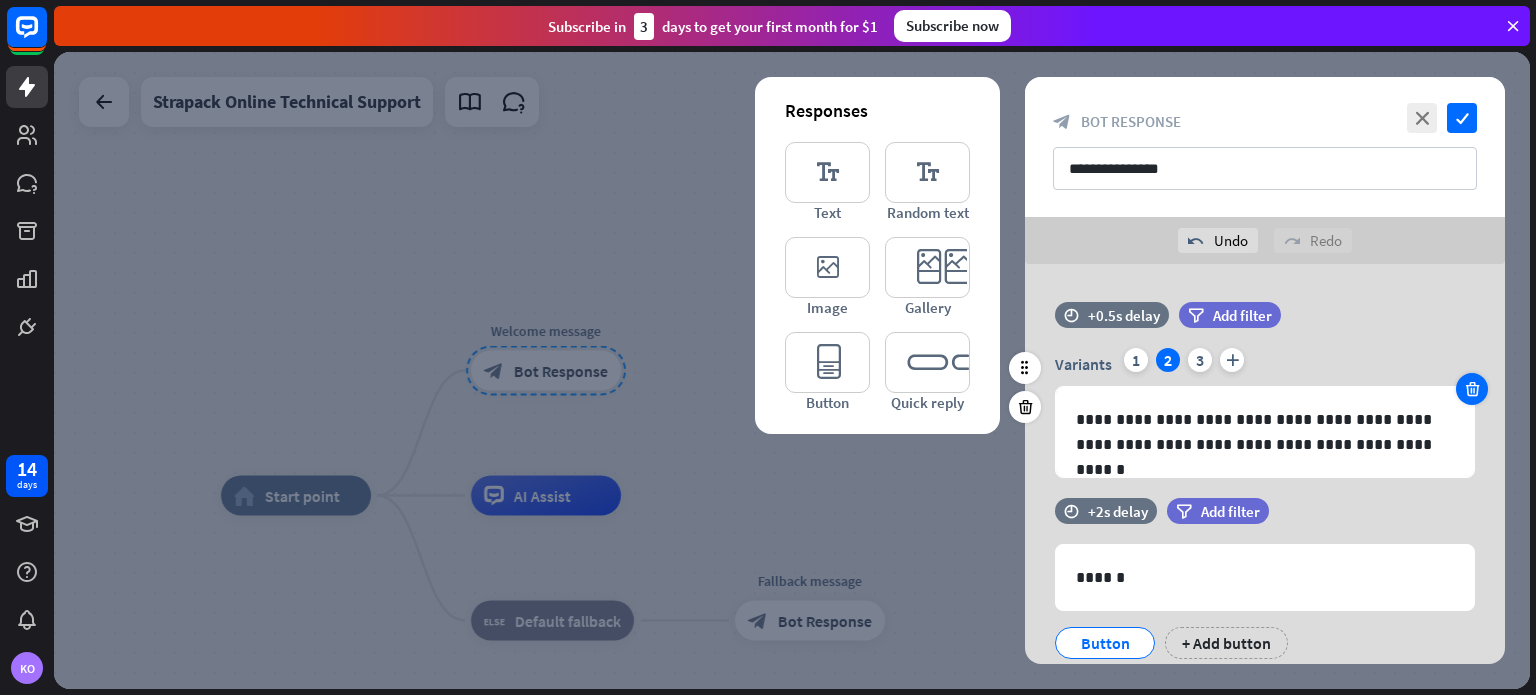 click at bounding box center (1472, 389) 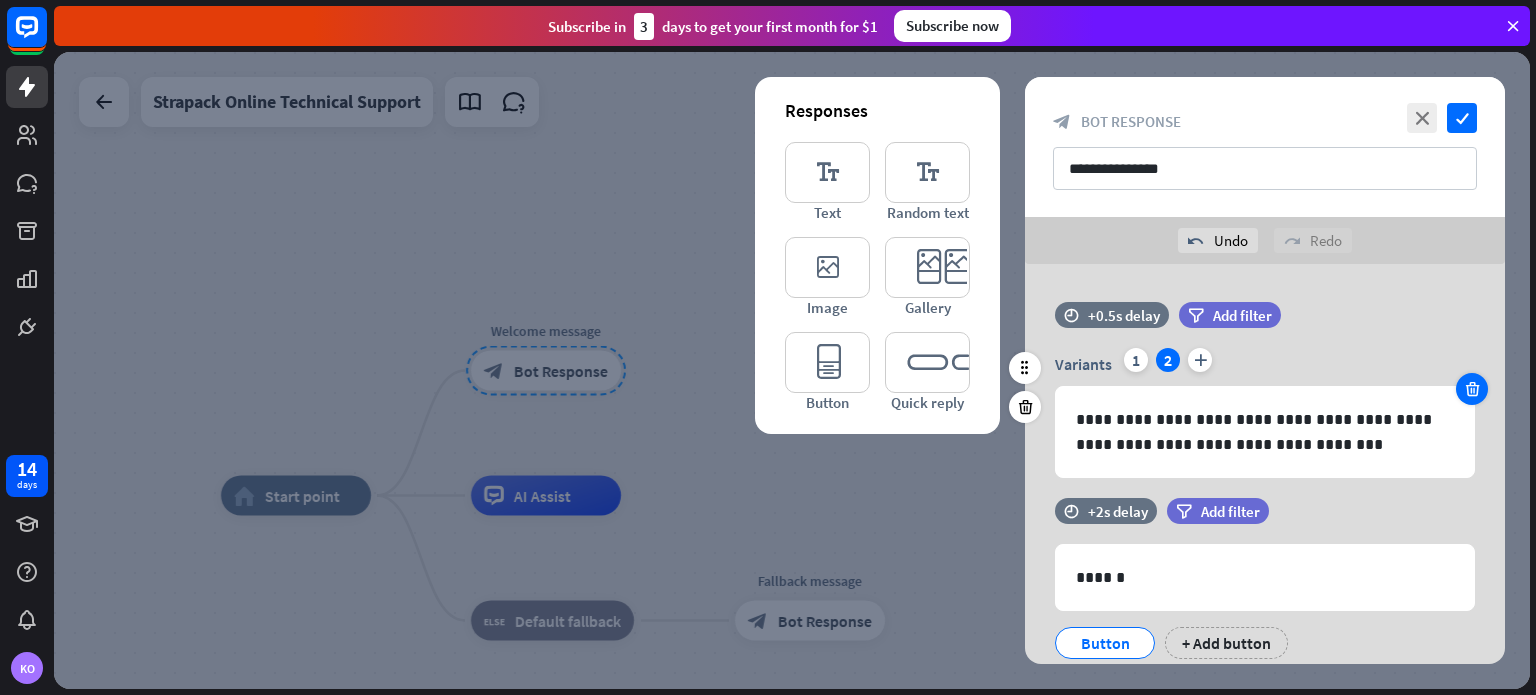 click at bounding box center (1472, 389) 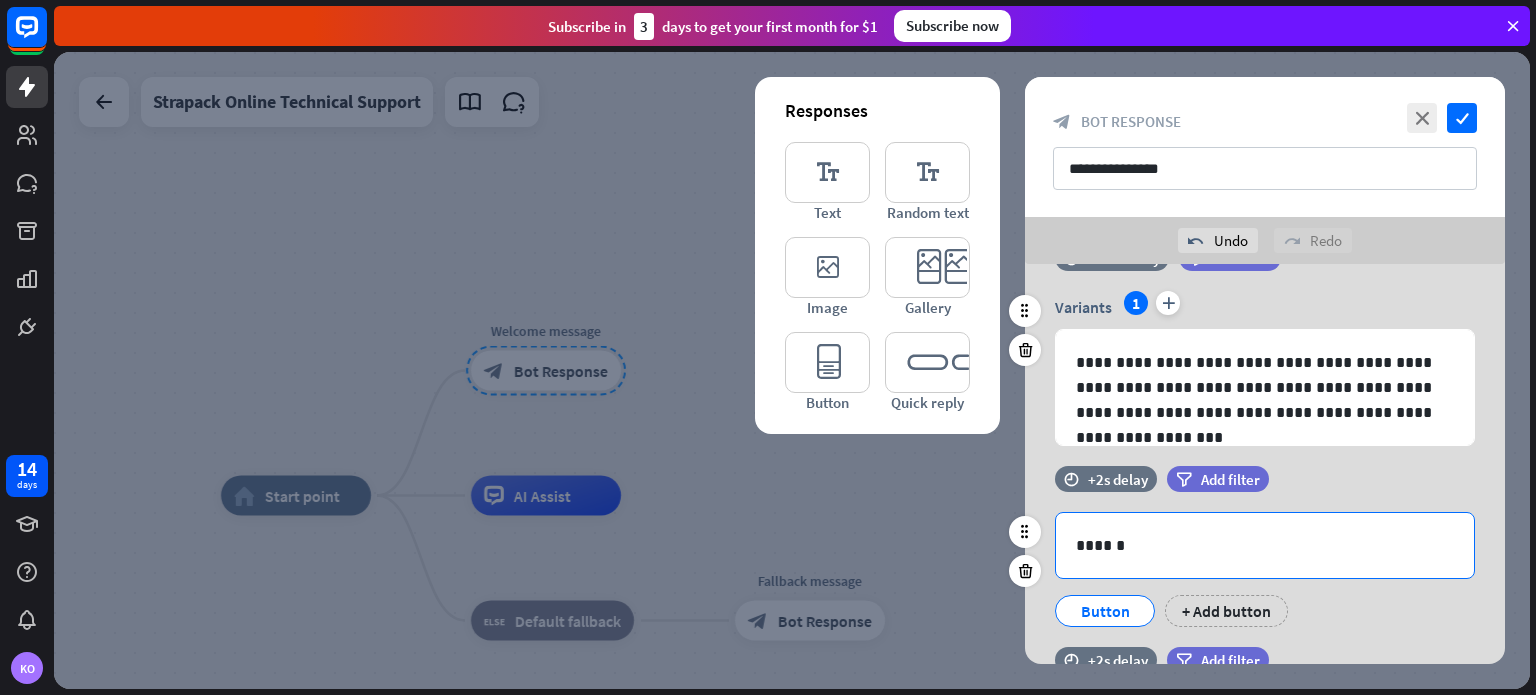 scroll, scrollTop: 0, scrollLeft: 0, axis: both 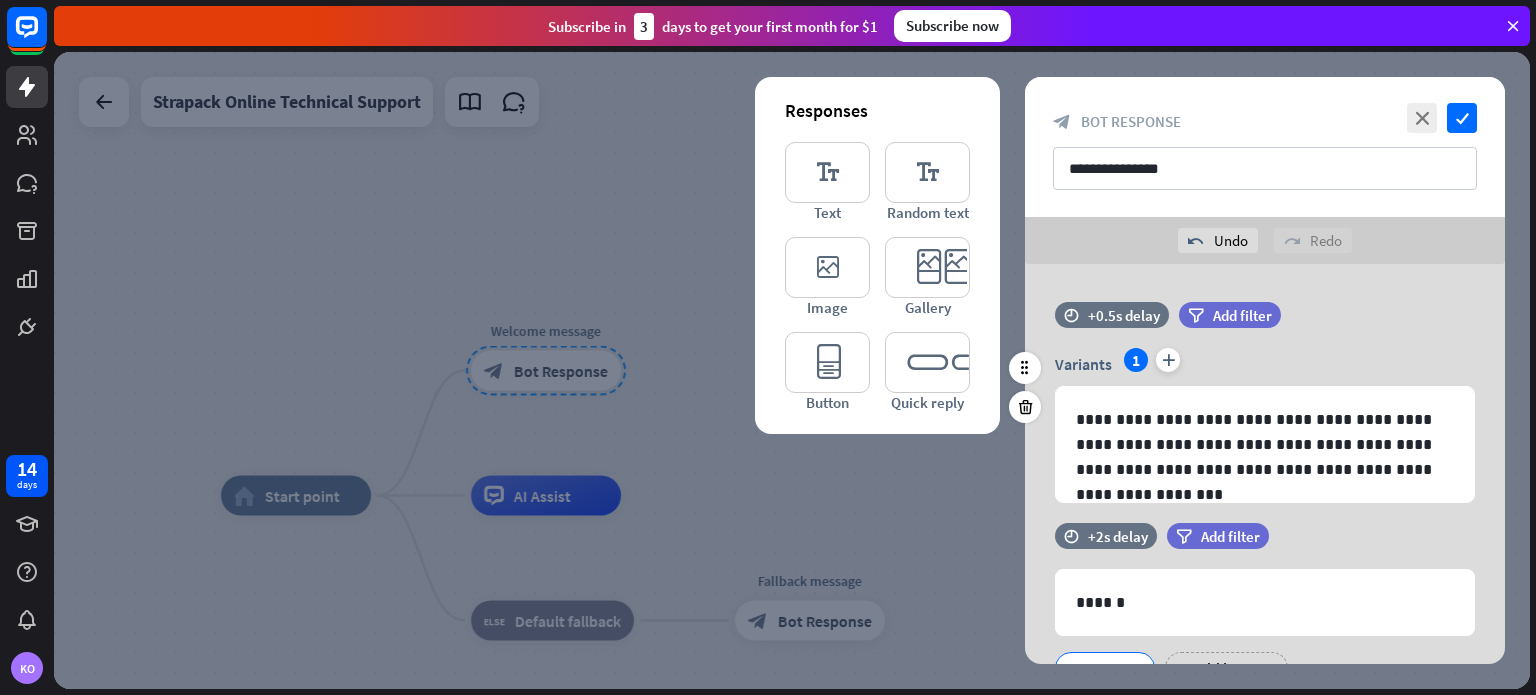 click on "time   +0.5s delay          filter   Add filter" at bounding box center [1265, 325] 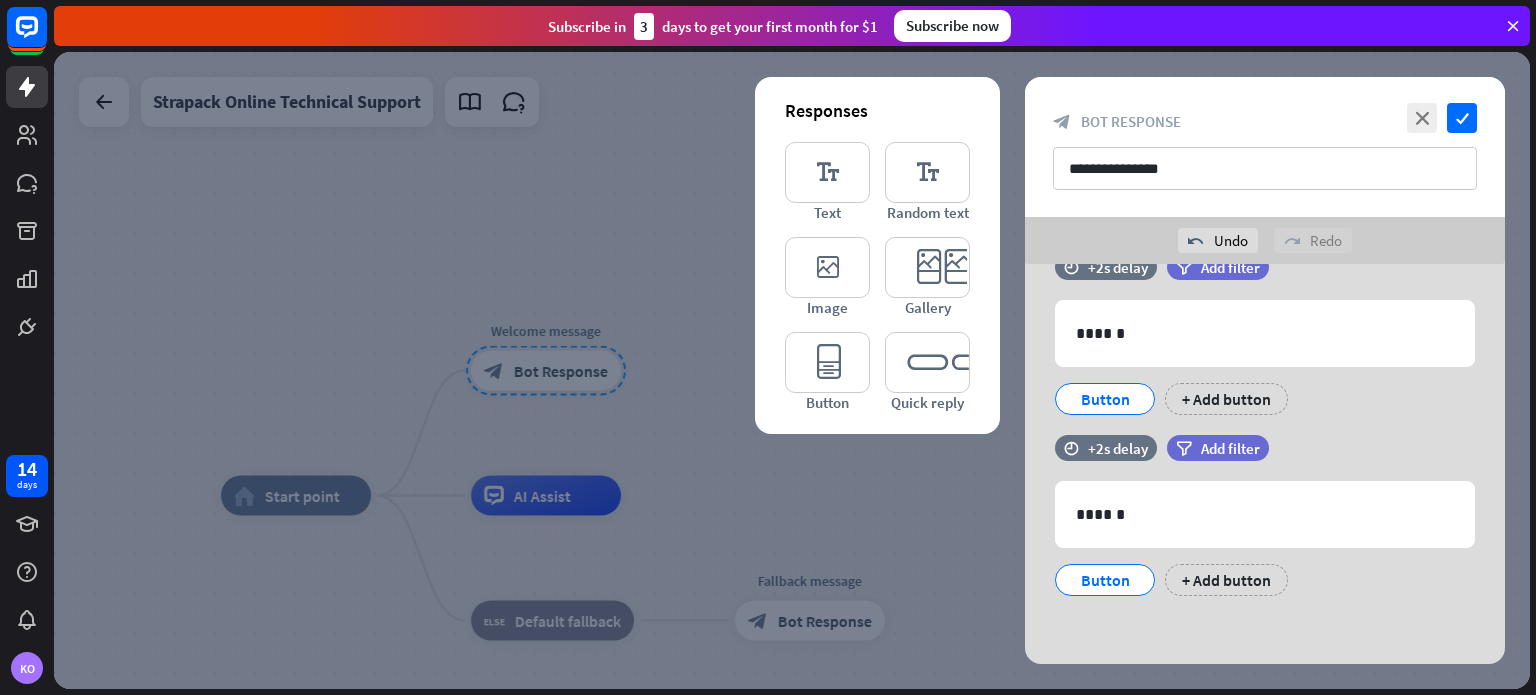 click at bounding box center (792, 370) 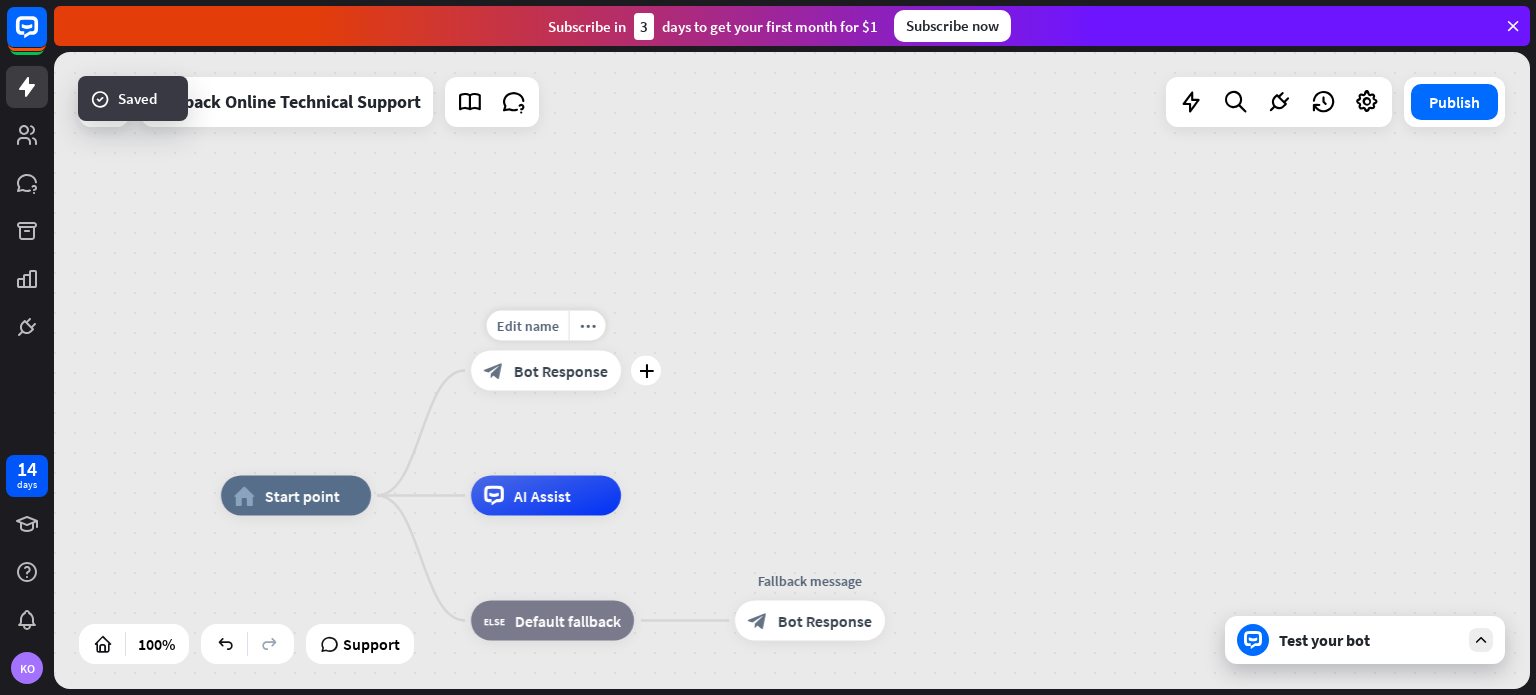 click on "Bot Response" at bounding box center [561, 371] 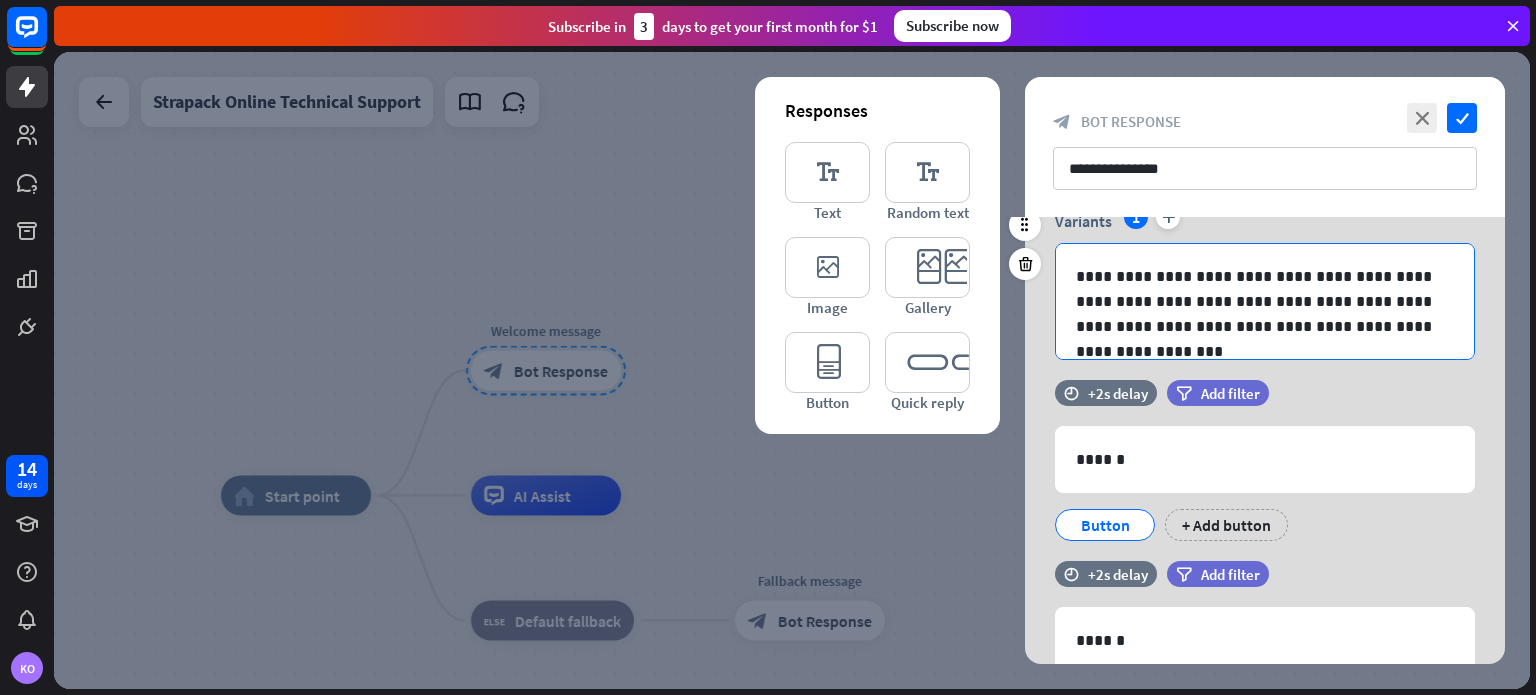 scroll, scrollTop: 0, scrollLeft: 0, axis: both 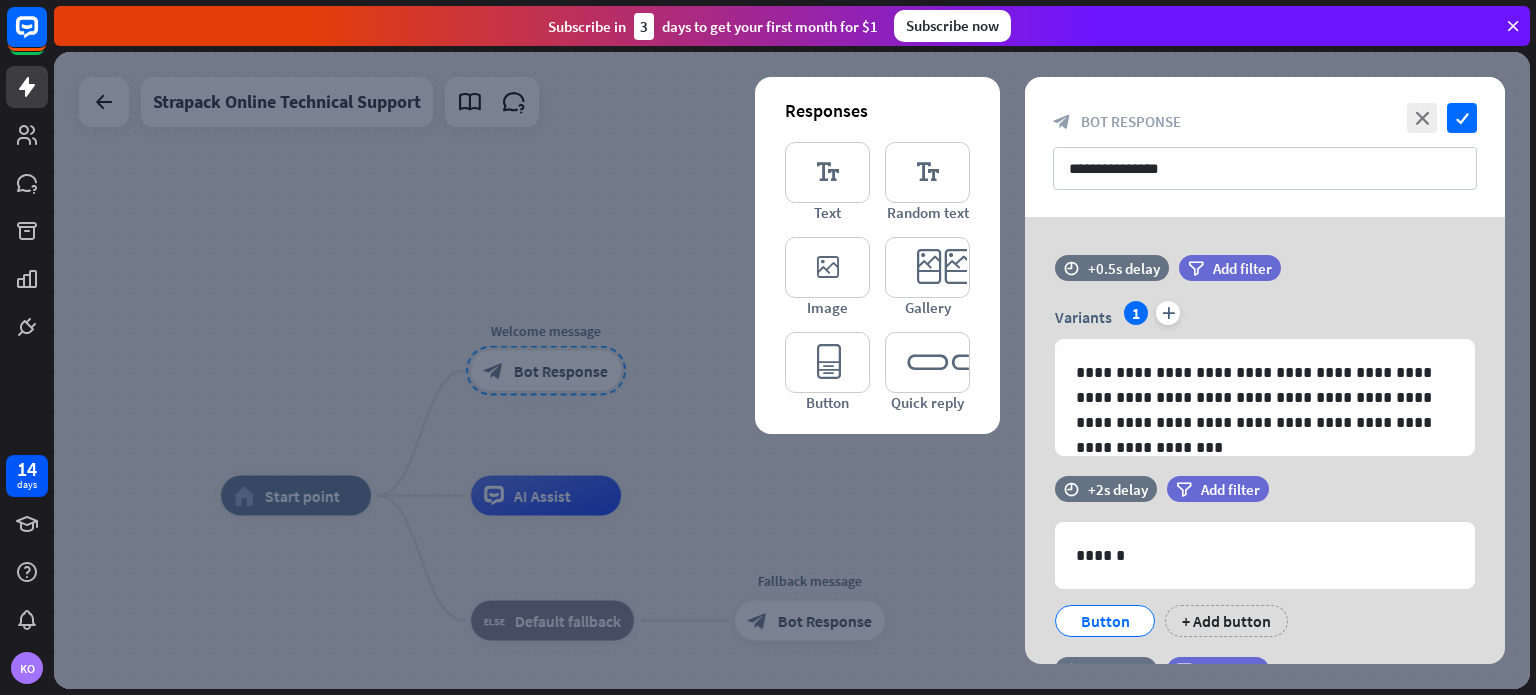 click at bounding box center (792, 370) 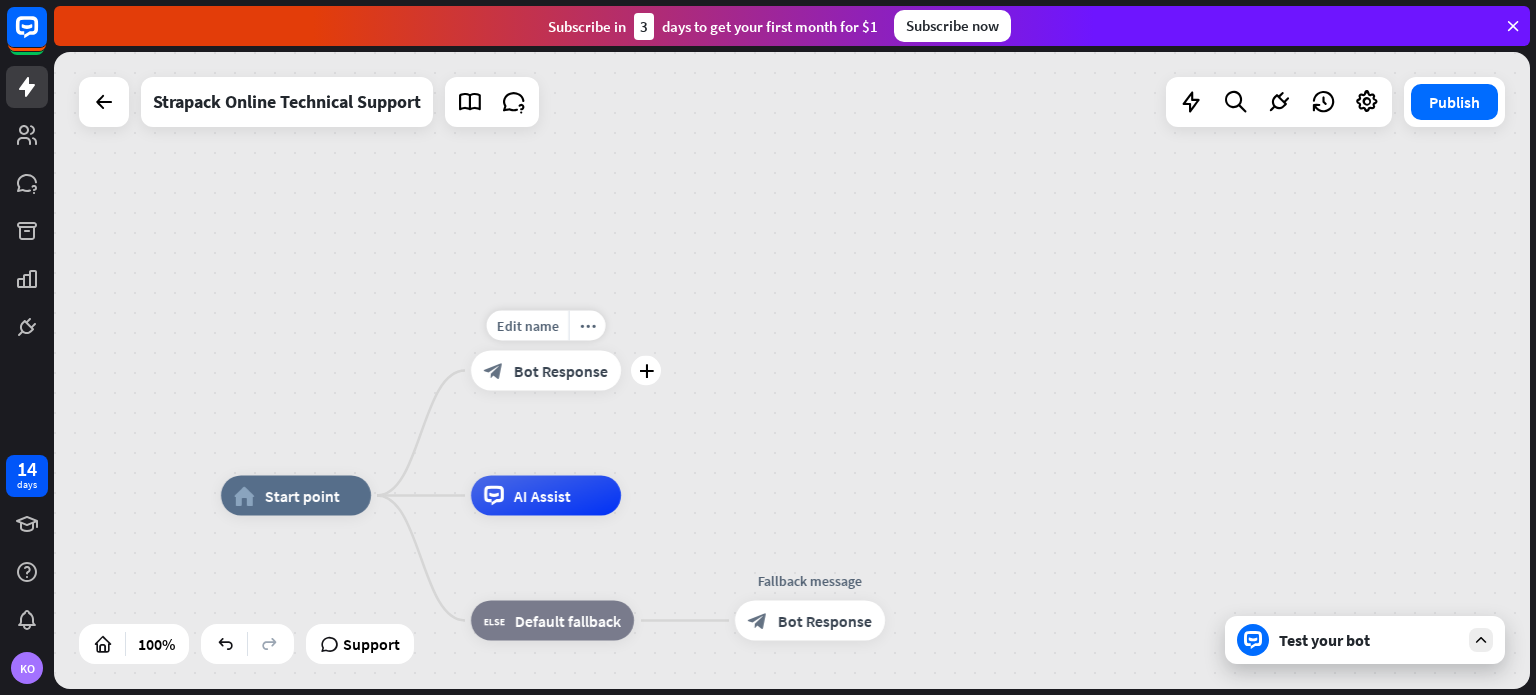 click on "Bot Response" at bounding box center [561, 371] 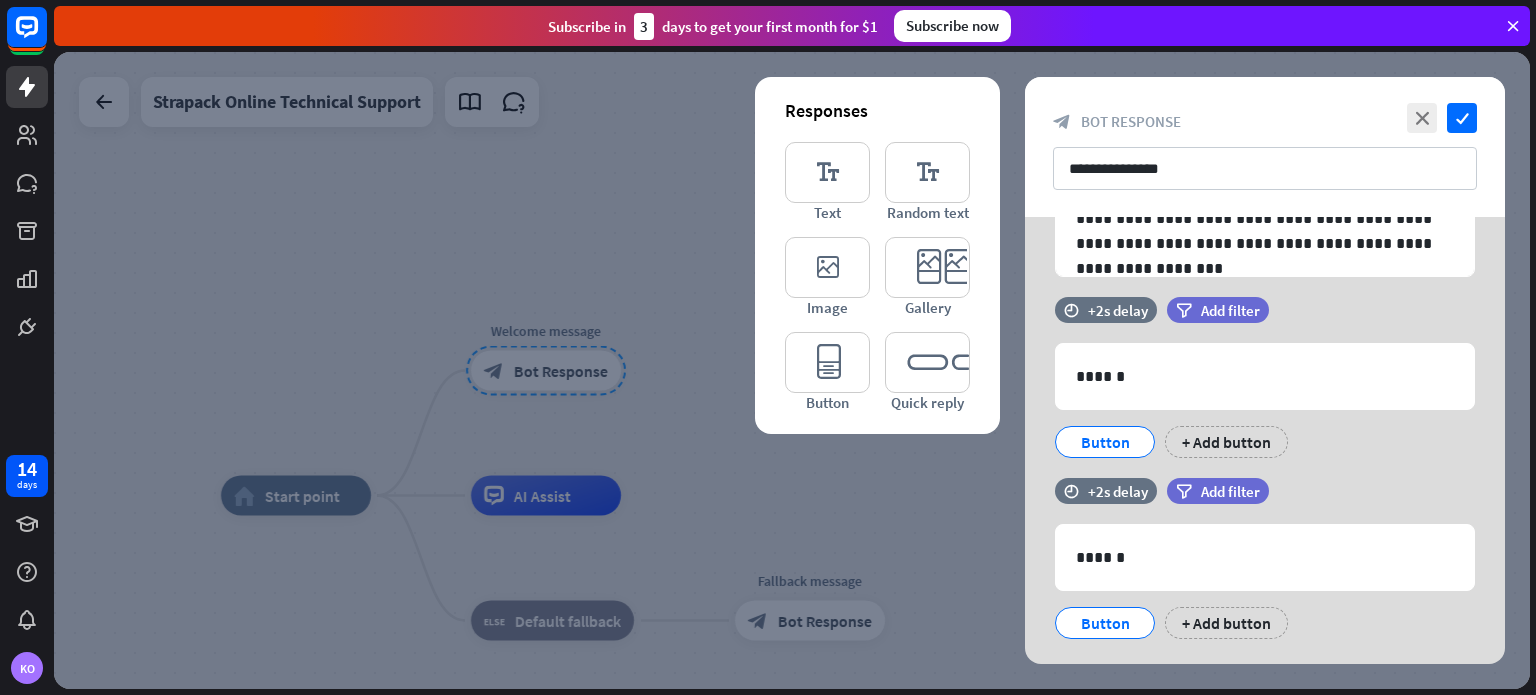 scroll, scrollTop: 200, scrollLeft: 0, axis: vertical 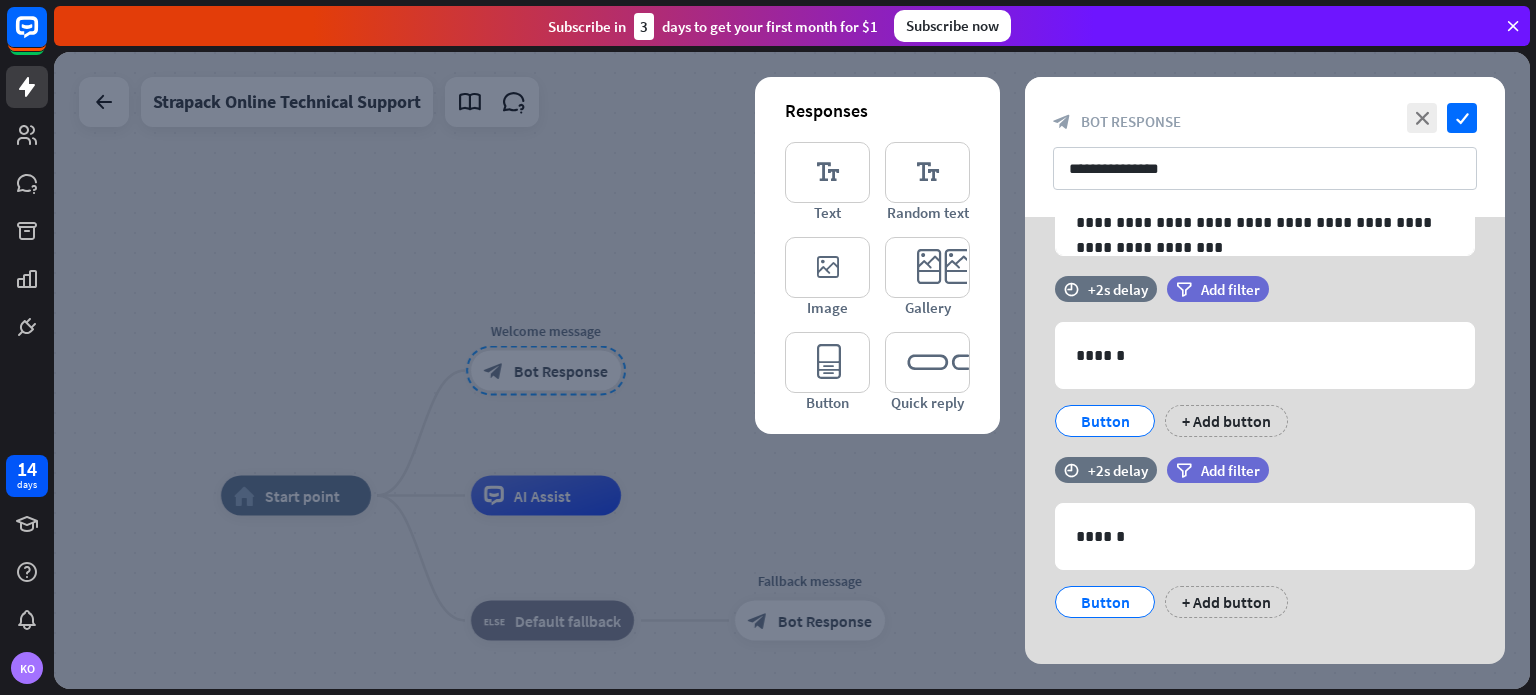 click at bounding box center [792, 370] 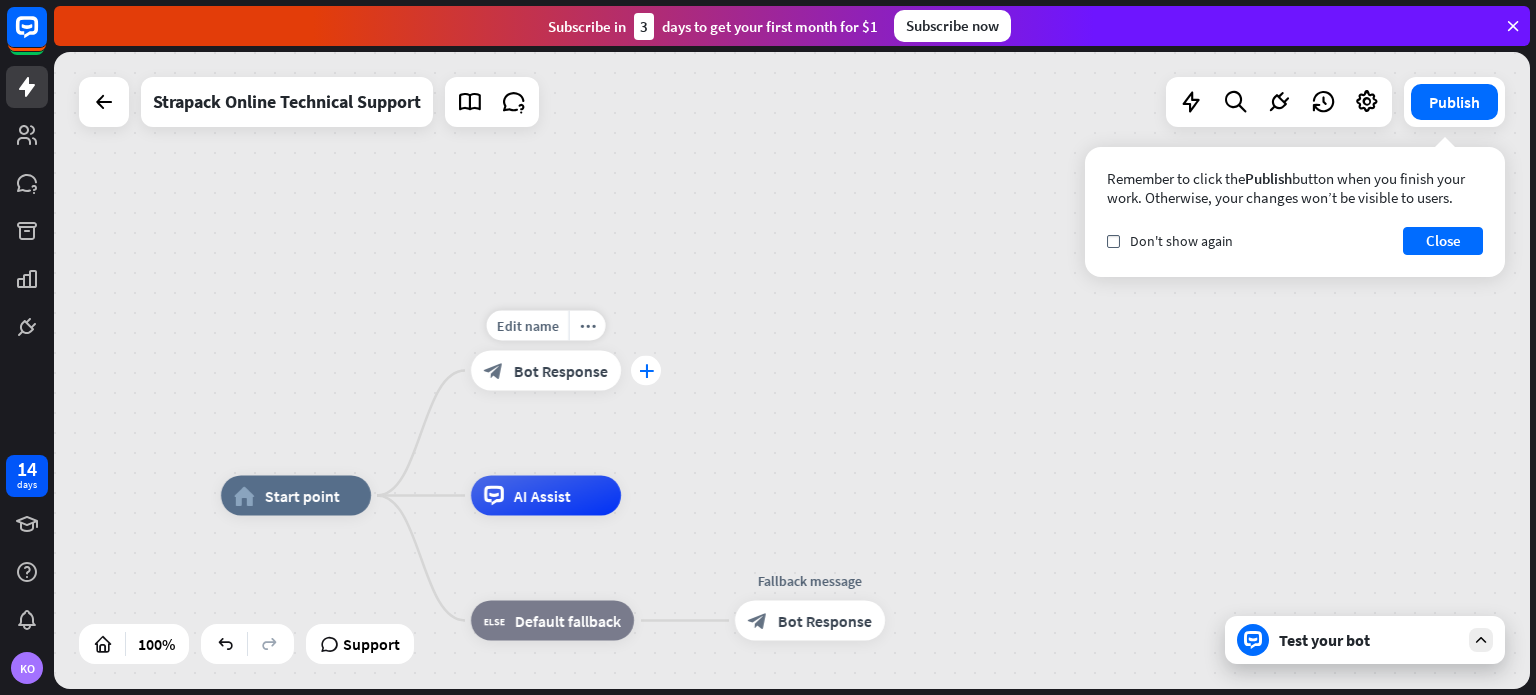 click on "plus" at bounding box center (646, 371) 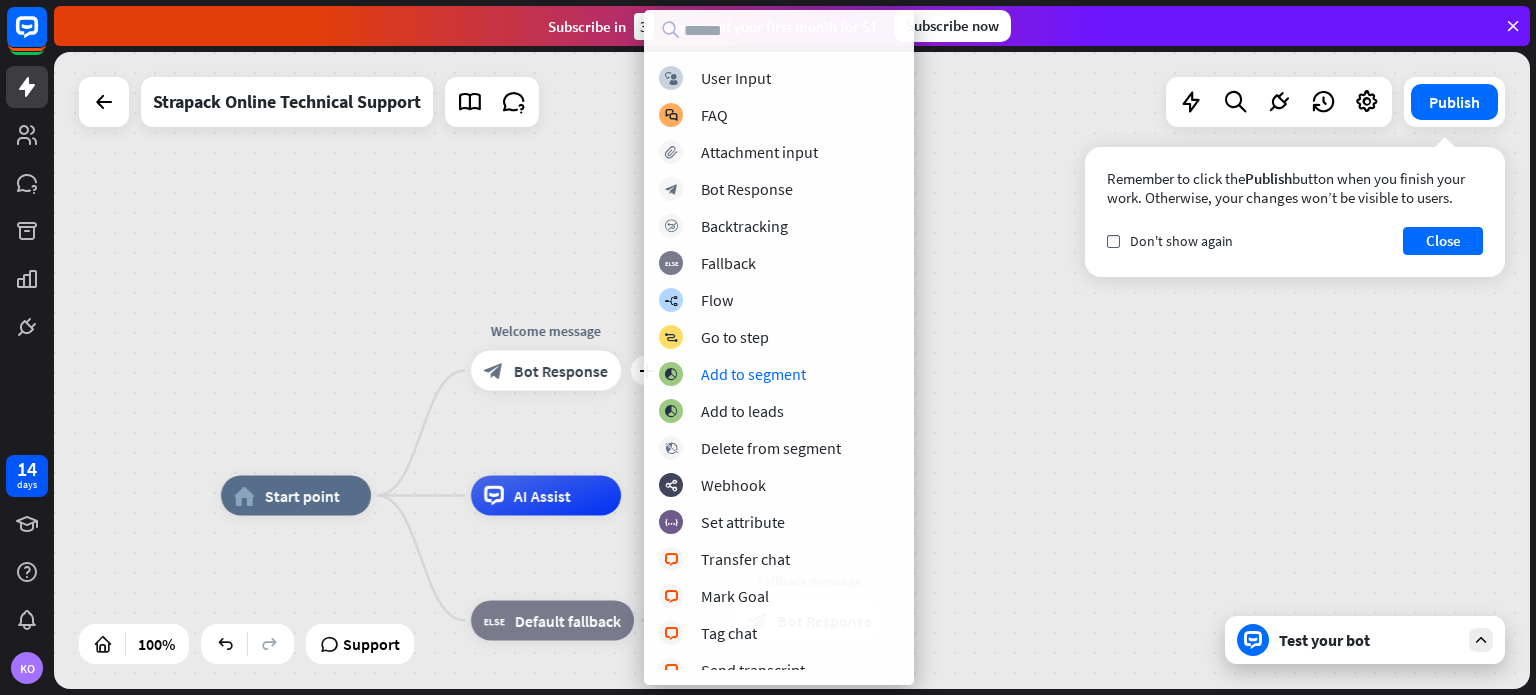 click on "home_2   Start point               plus   Welcome message   block_bot_response   Bot Response                     AI Assist                   block_fallback   Default fallback                 Fallback message   block_bot_response   Bot Response" at bounding box center (792, 370) 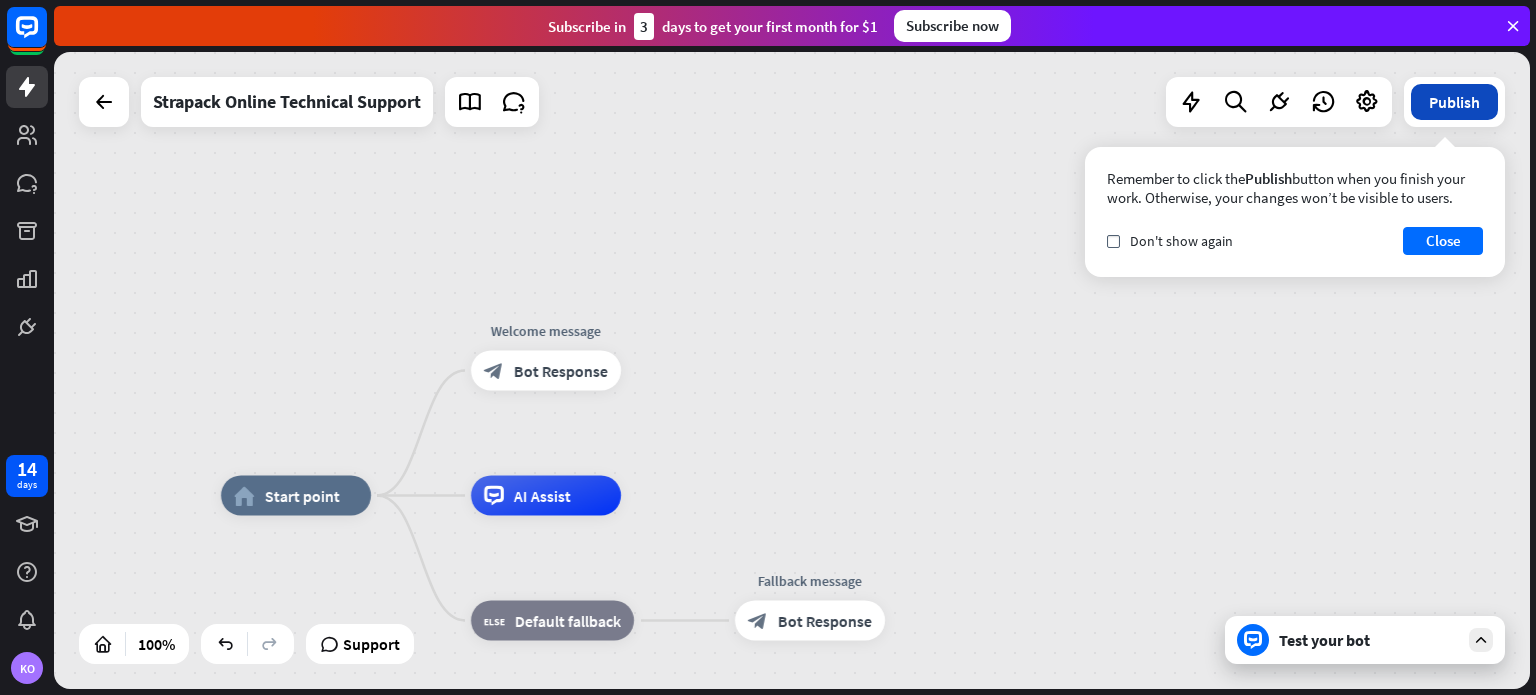 click on "Publish" at bounding box center (1454, 102) 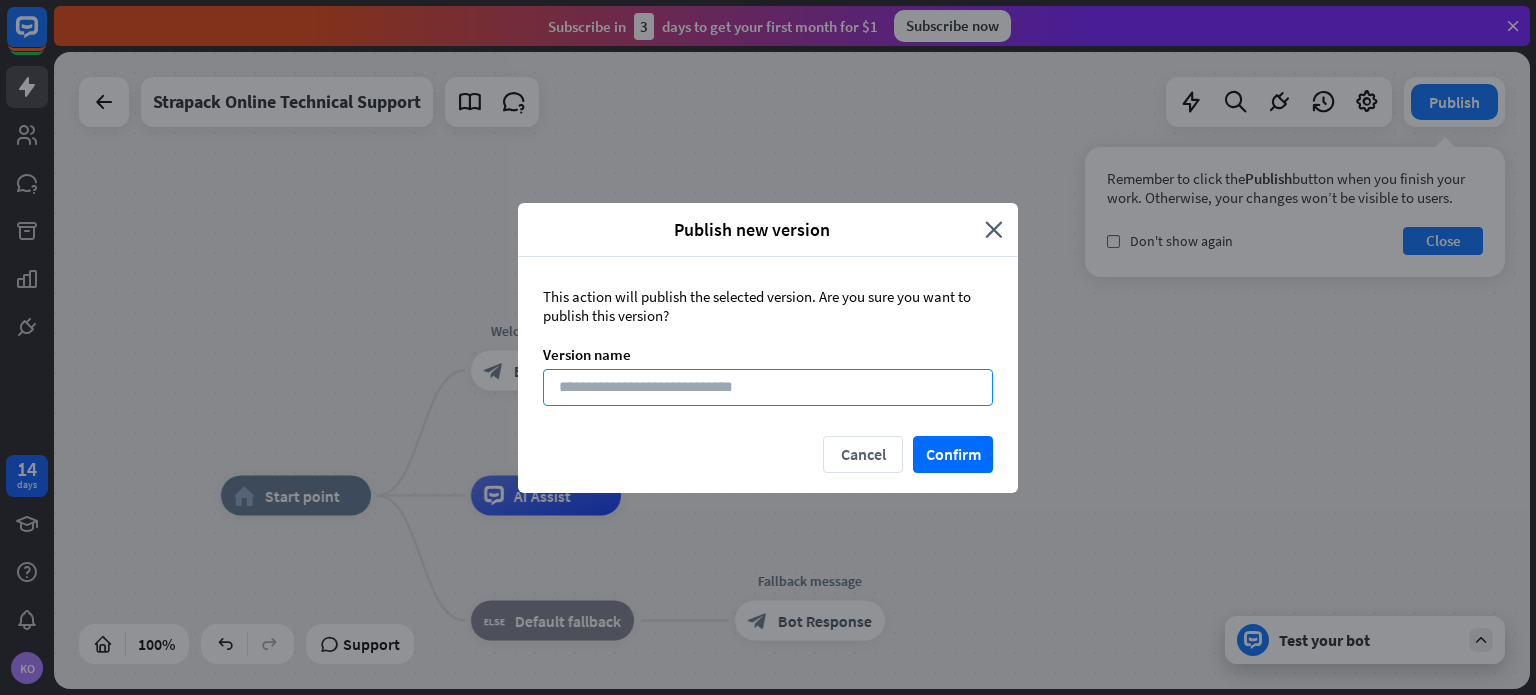 click at bounding box center [768, 387] 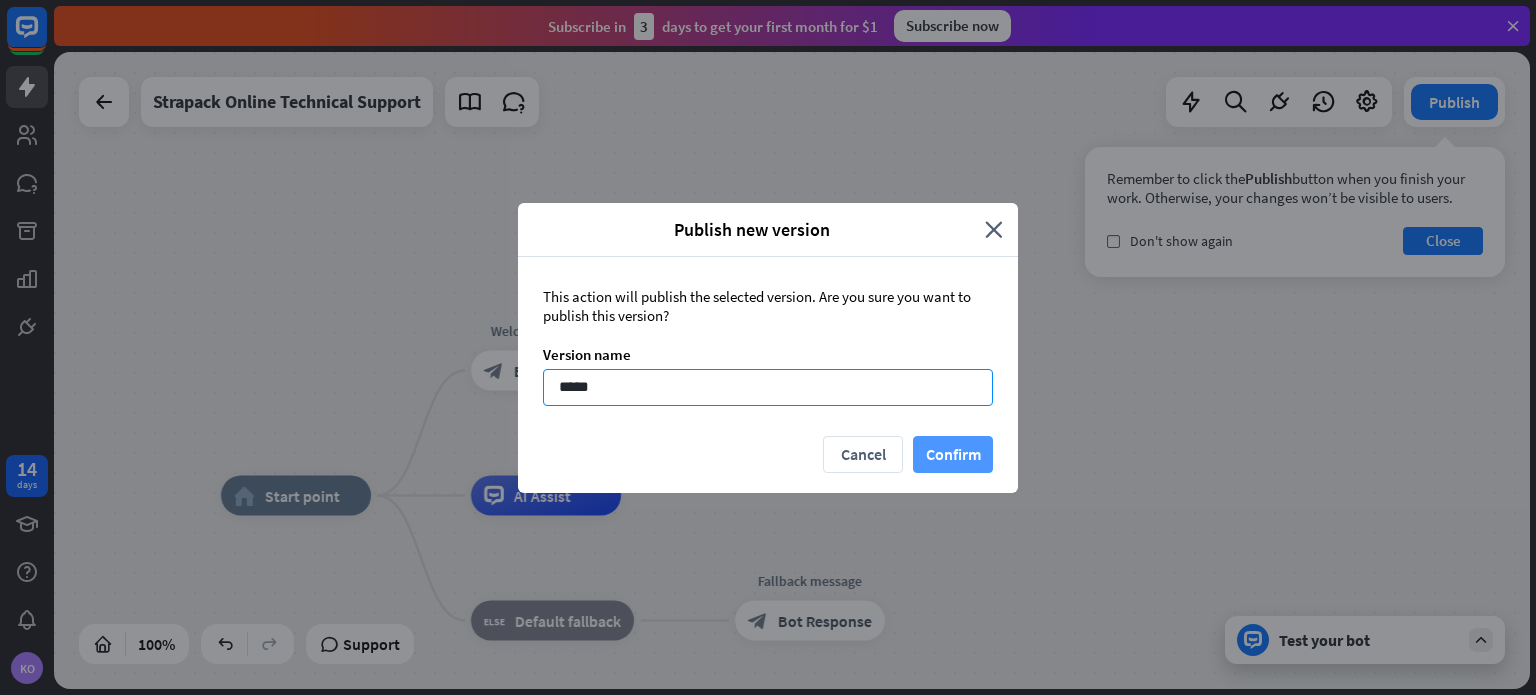type on "*****" 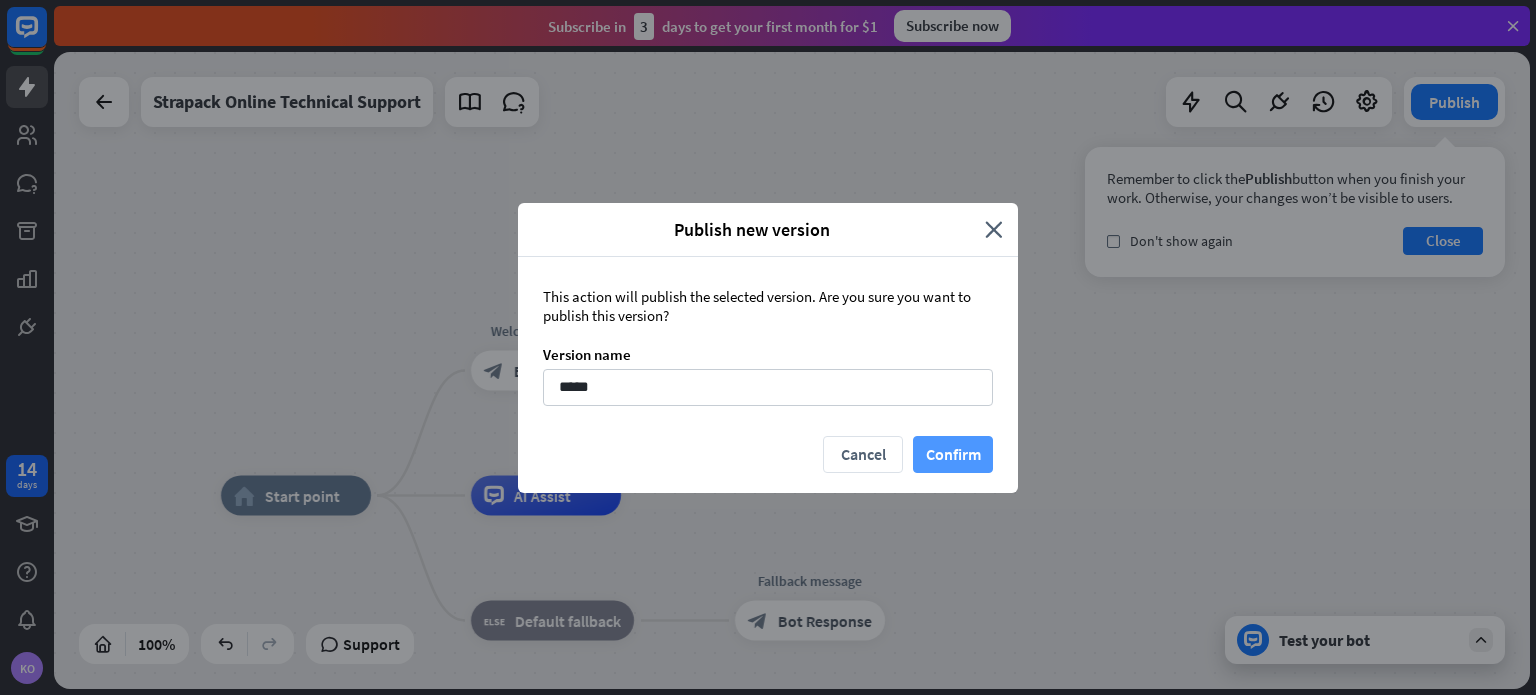 click on "Confirm" at bounding box center [953, 454] 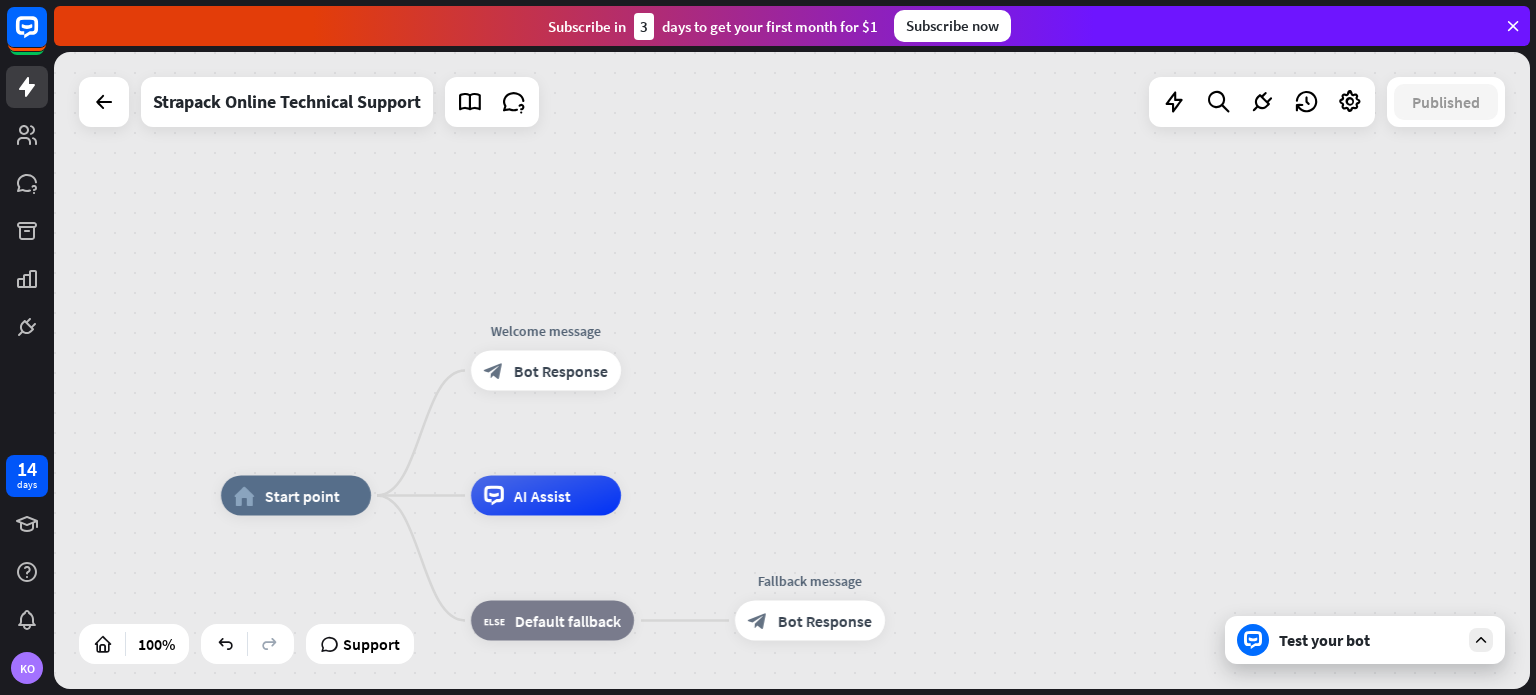 click on "Test your bot" at bounding box center (1369, 640) 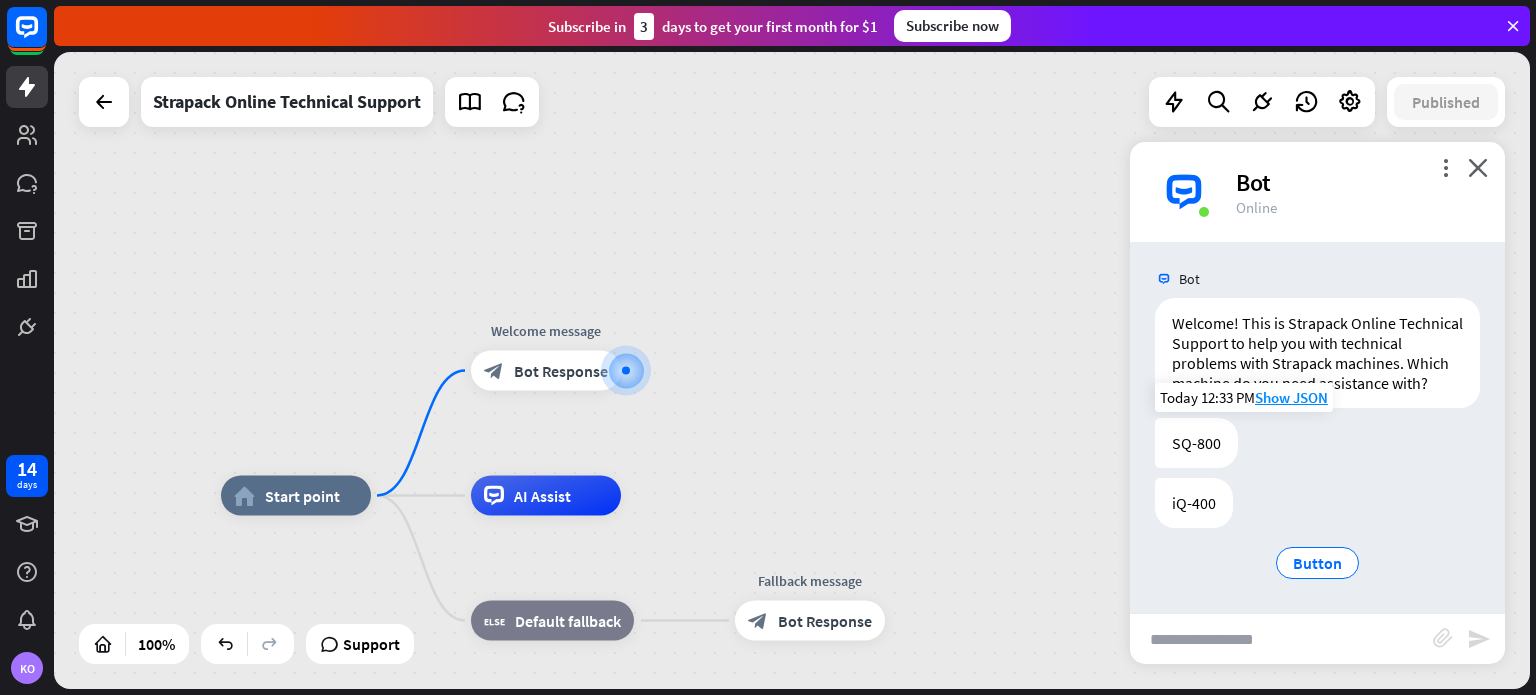 scroll, scrollTop: 21, scrollLeft: 0, axis: vertical 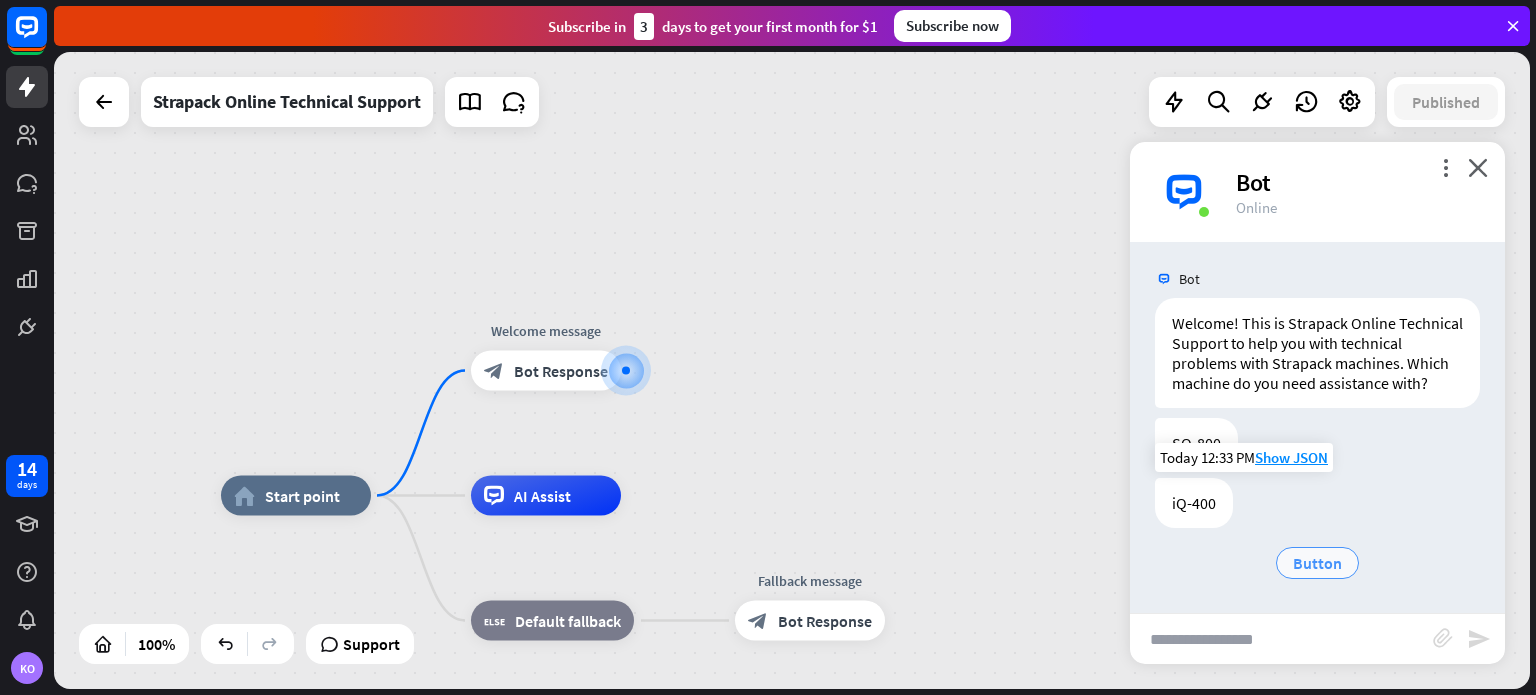 click on "Button" at bounding box center (1317, 563) 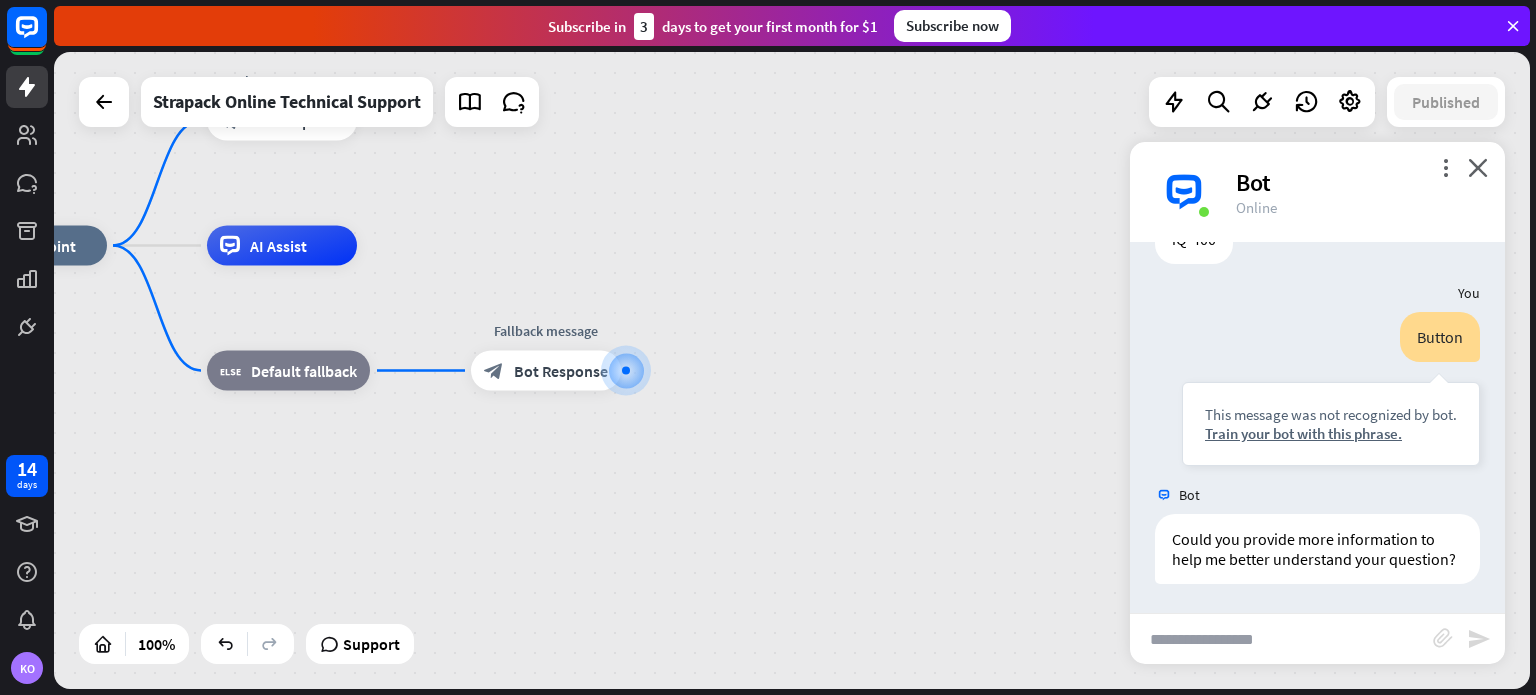 scroll, scrollTop: 306, scrollLeft: 0, axis: vertical 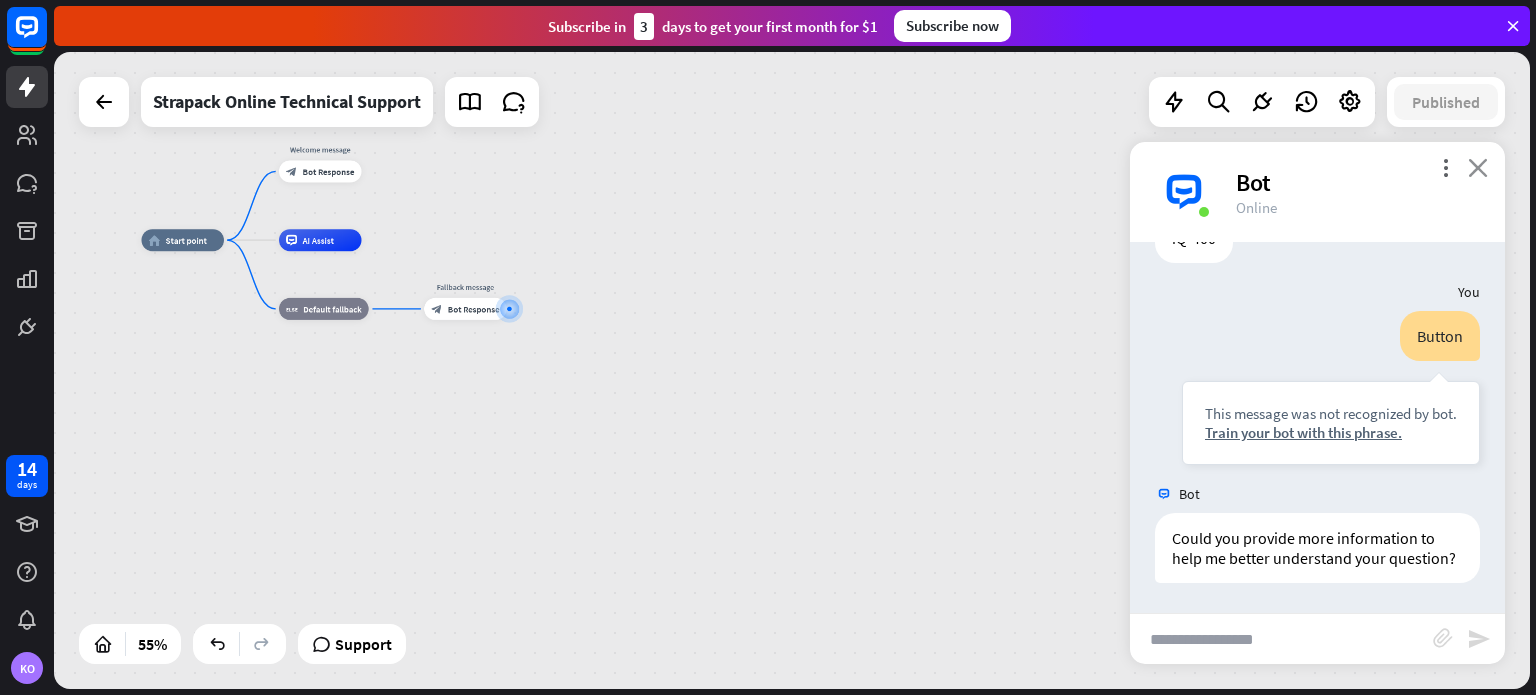 click on "close" at bounding box center [1478, 167] 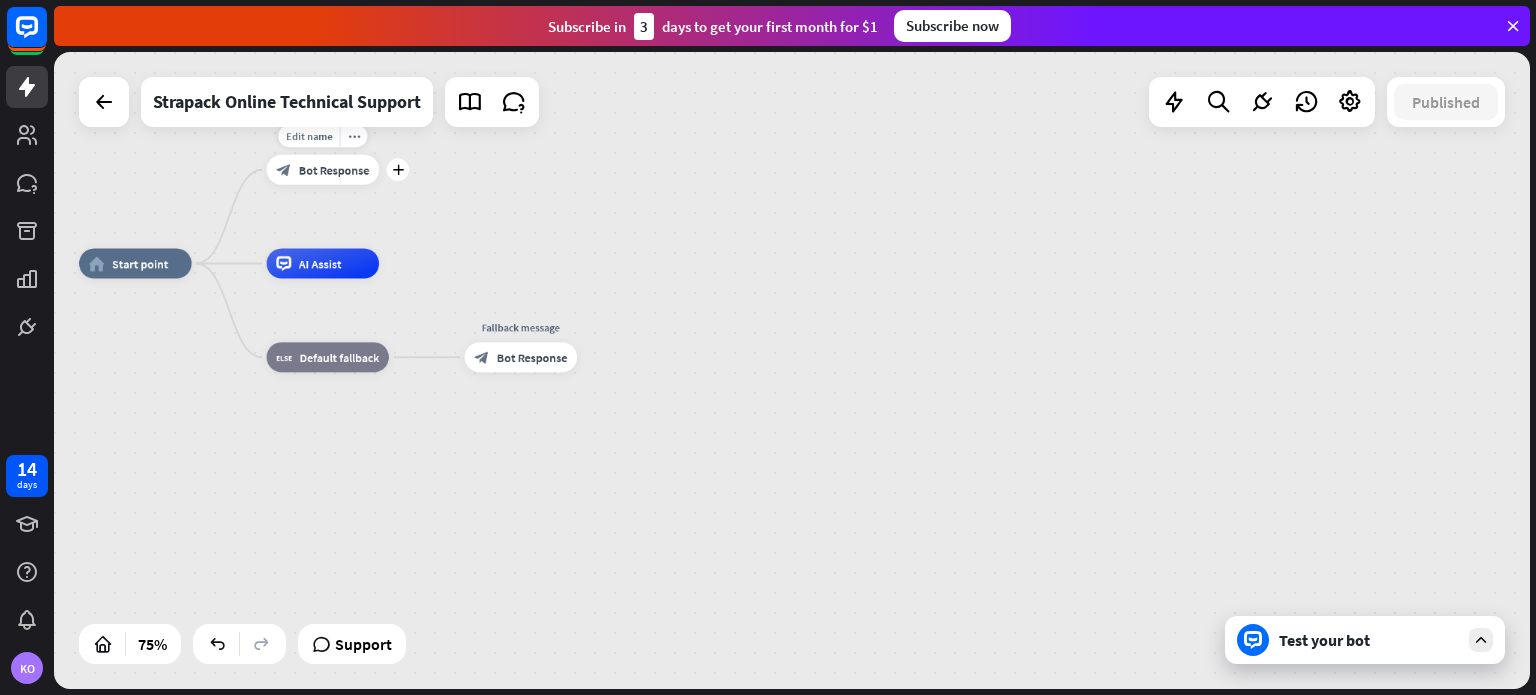 click on "Bot Response" at bounding box center (334, 169) 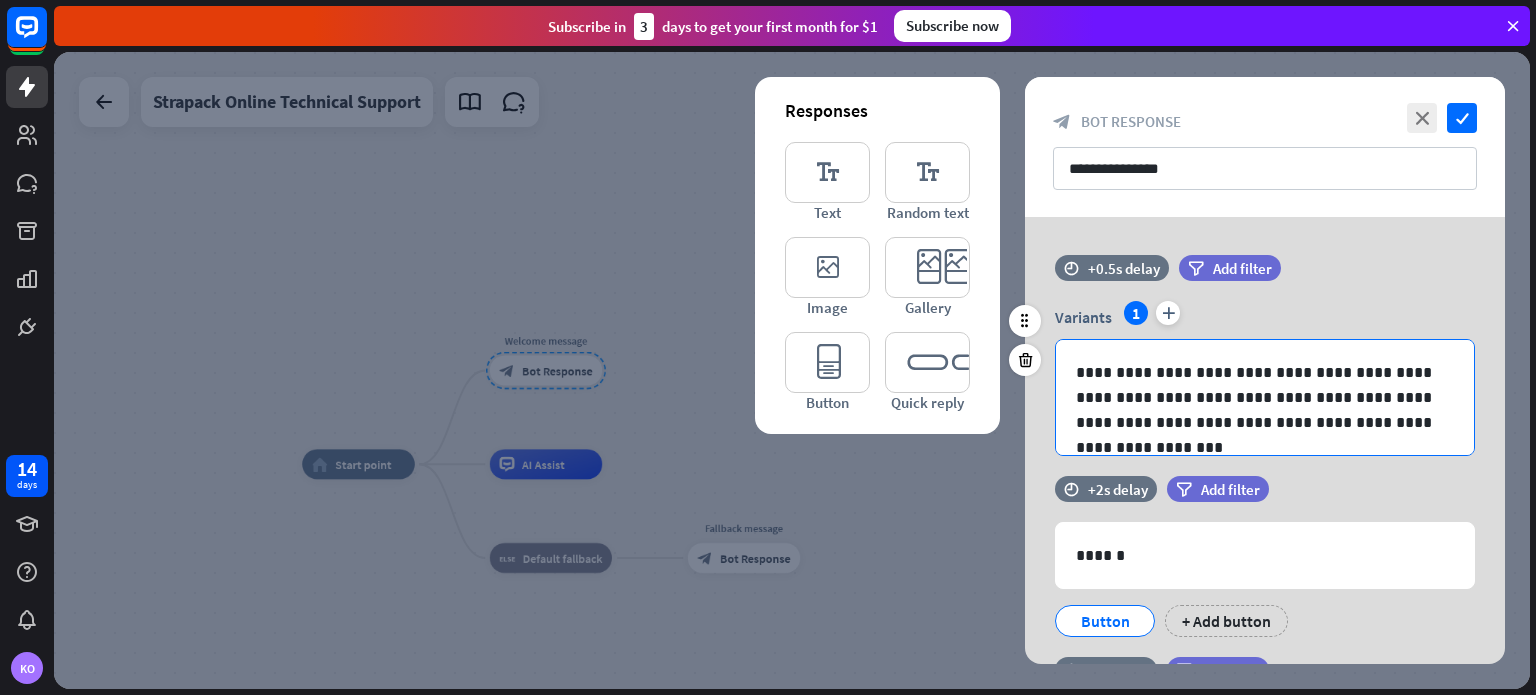 scroll, scrollTop: 200, scrollLeft: 0, axis: vertical 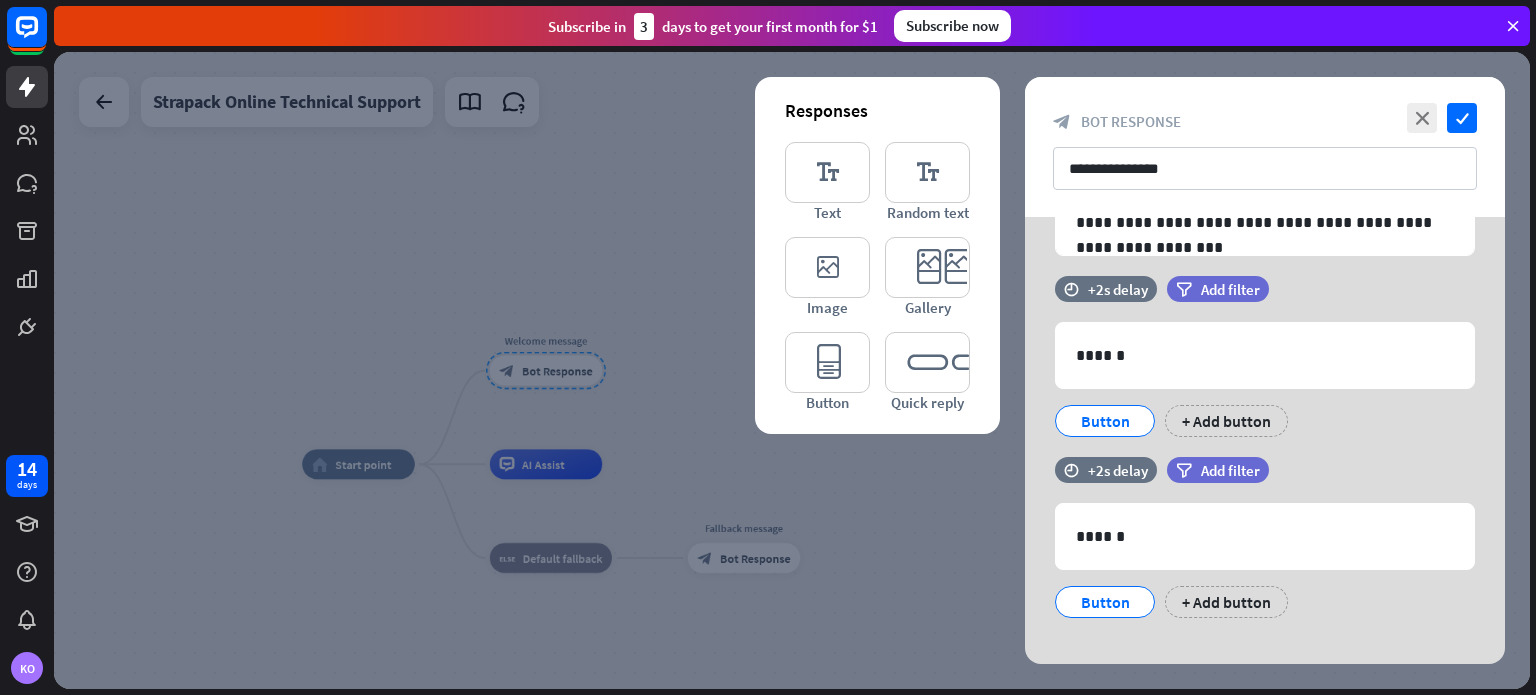 click at bounding box center (792, 370) 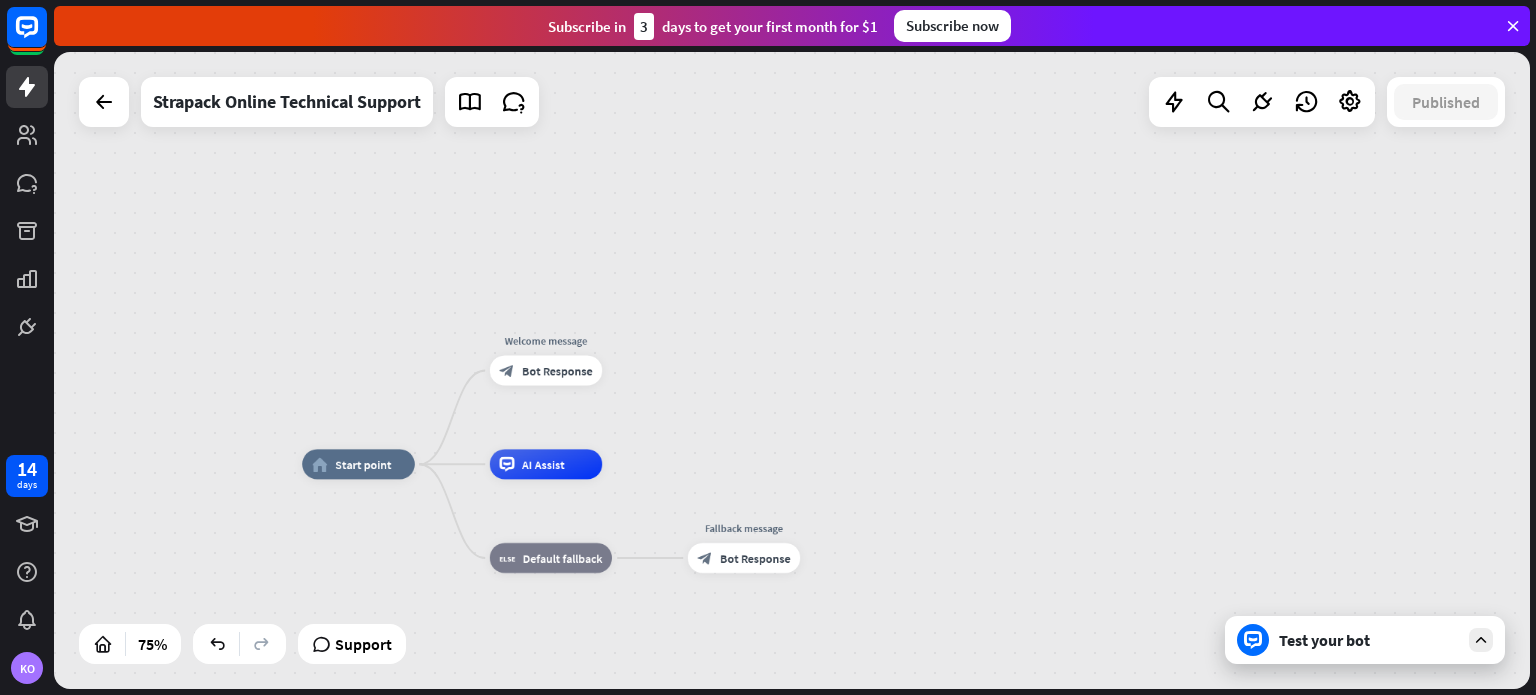 click on "Test your bot" at bounding box center (1365, 640) 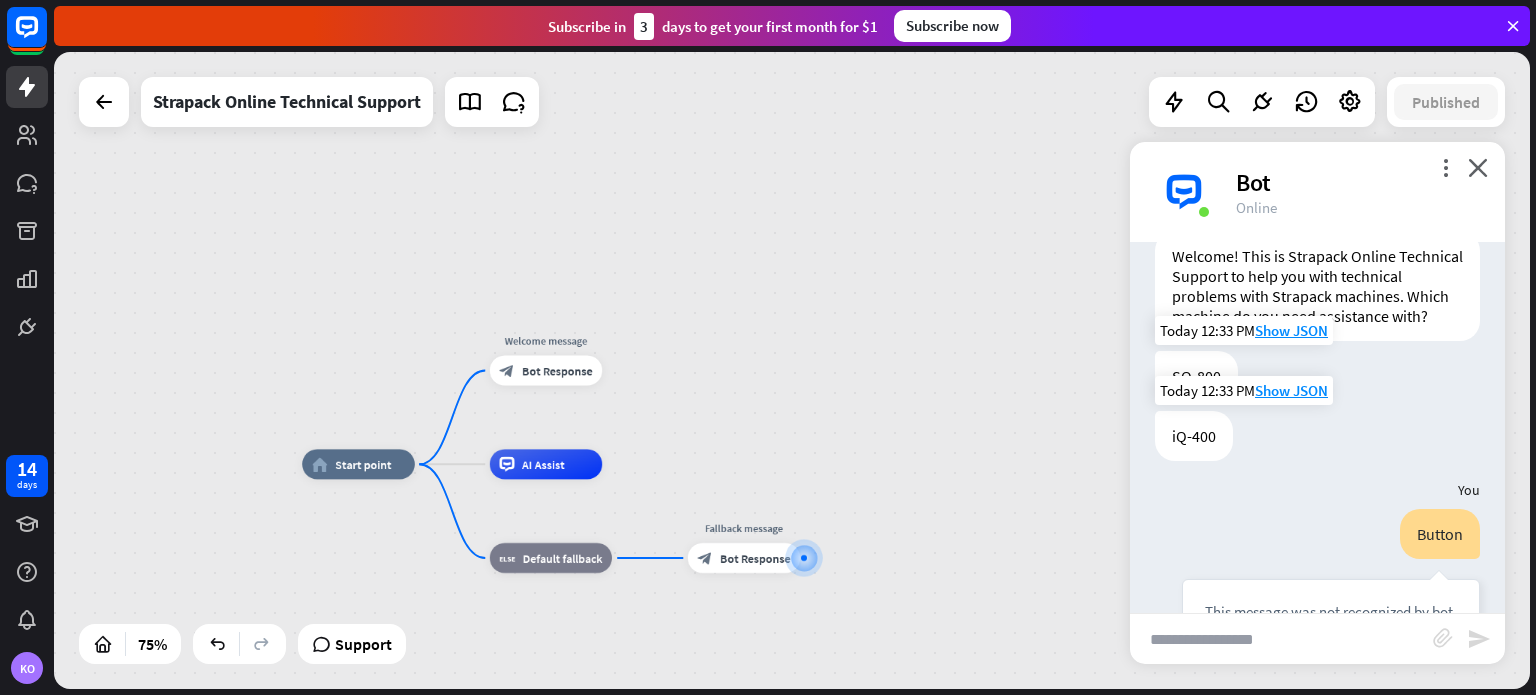 scroll, scrollTop: 100, scrollLeft: 0, axis: vertical 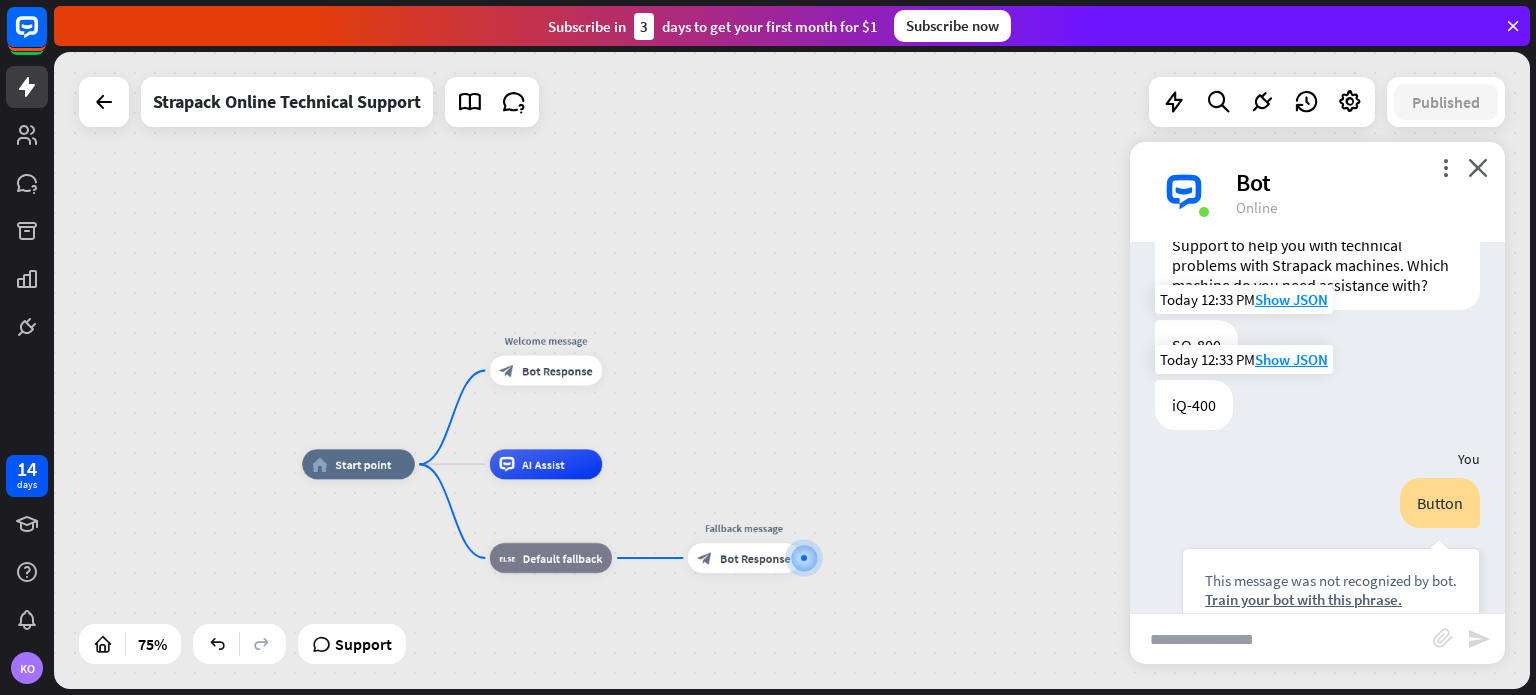 click on "SQ-800" at bounding box center [1196, 345] 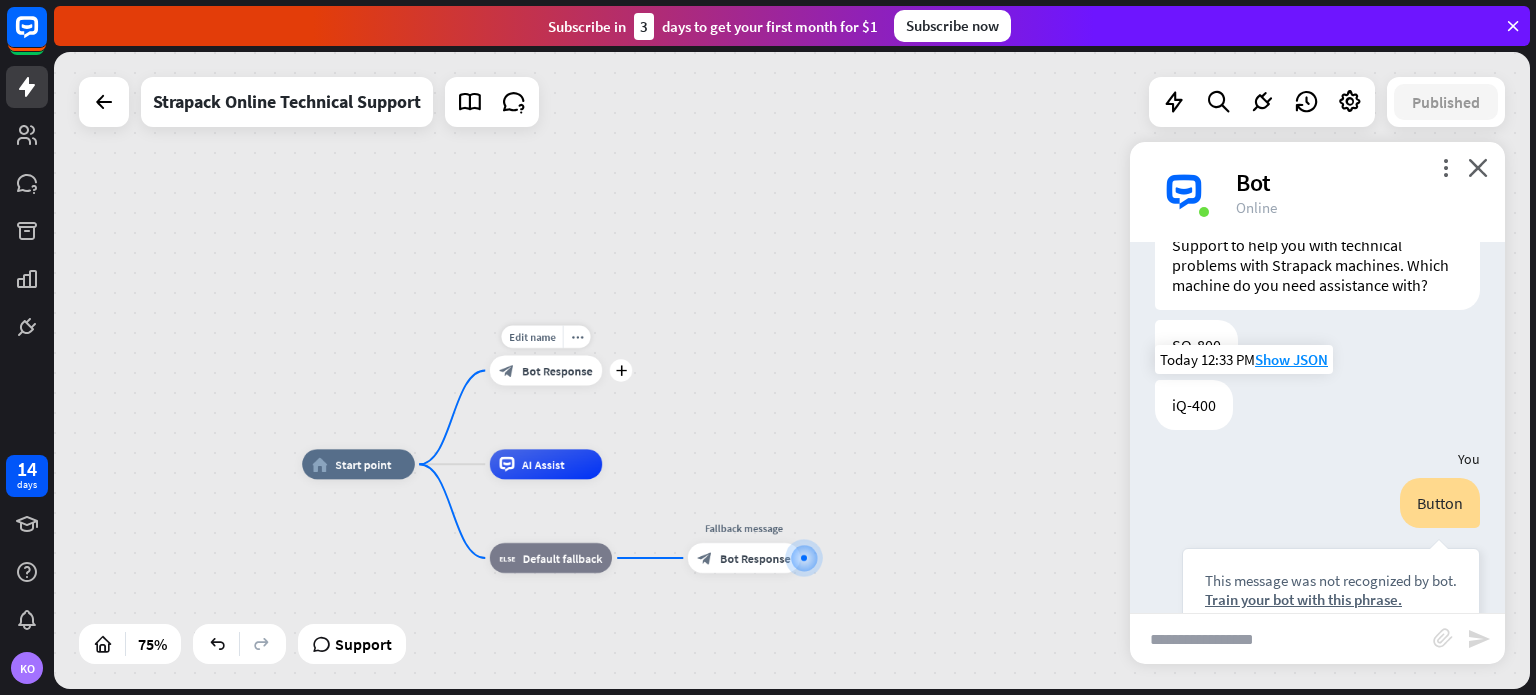 click on "Bot Response" at bounding box center [557, 370] 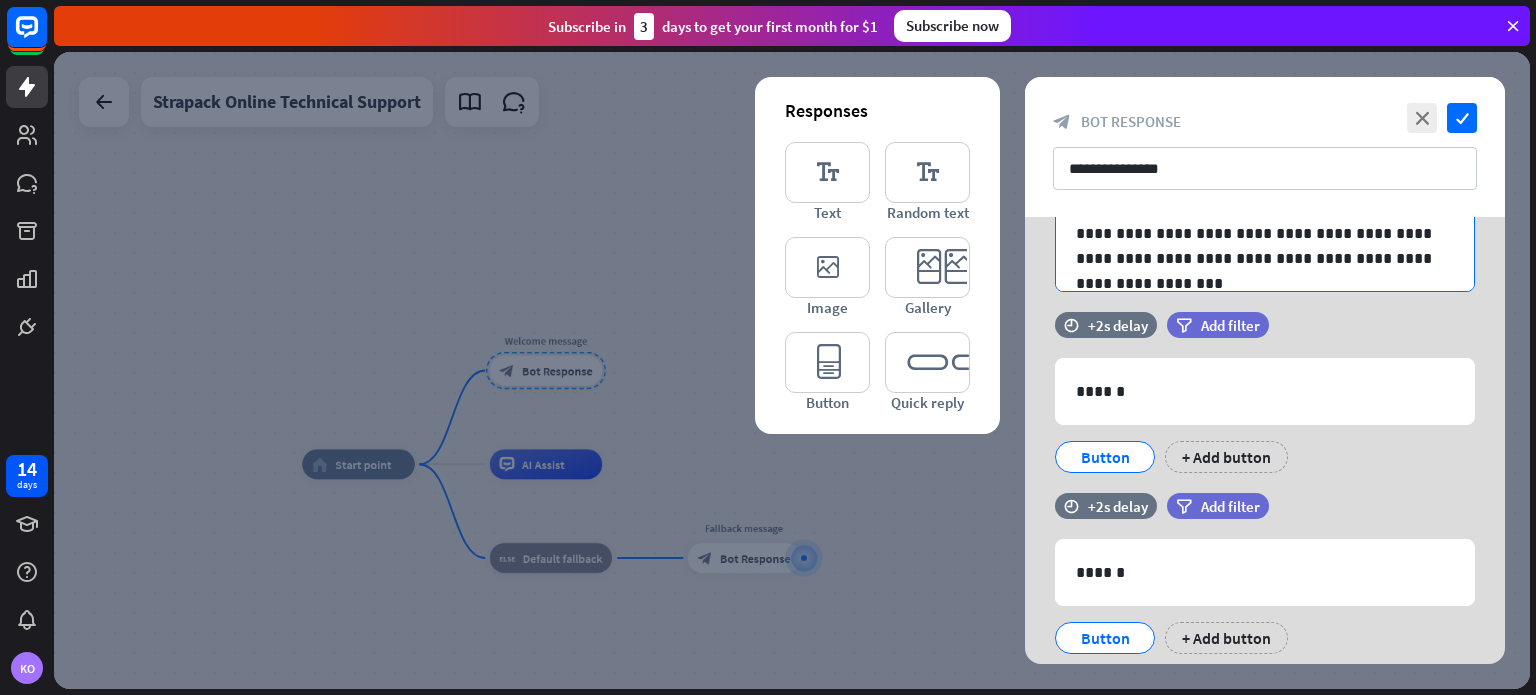 scroll, scrollTop: 200, scrollLeft: 0, axis: vertical 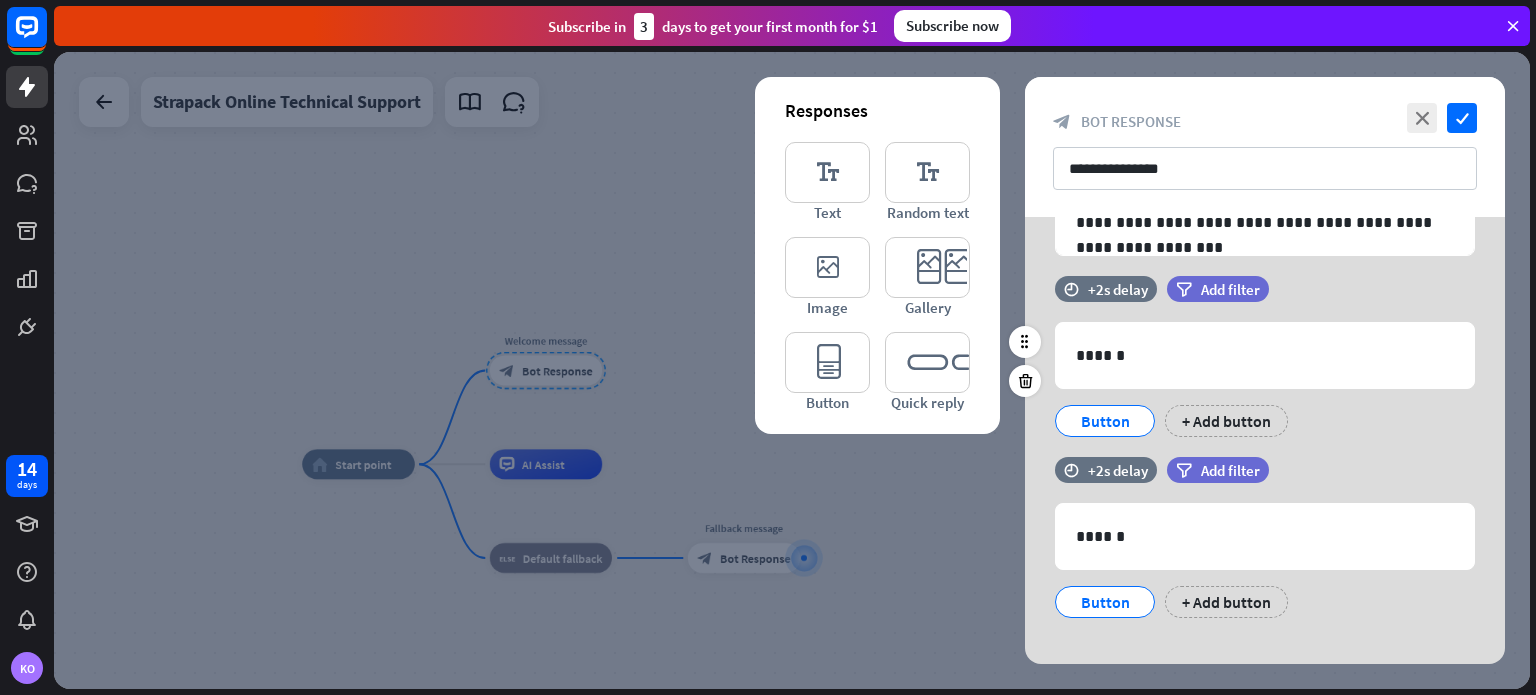 click on "Button" at bounding box center (1105, 421) 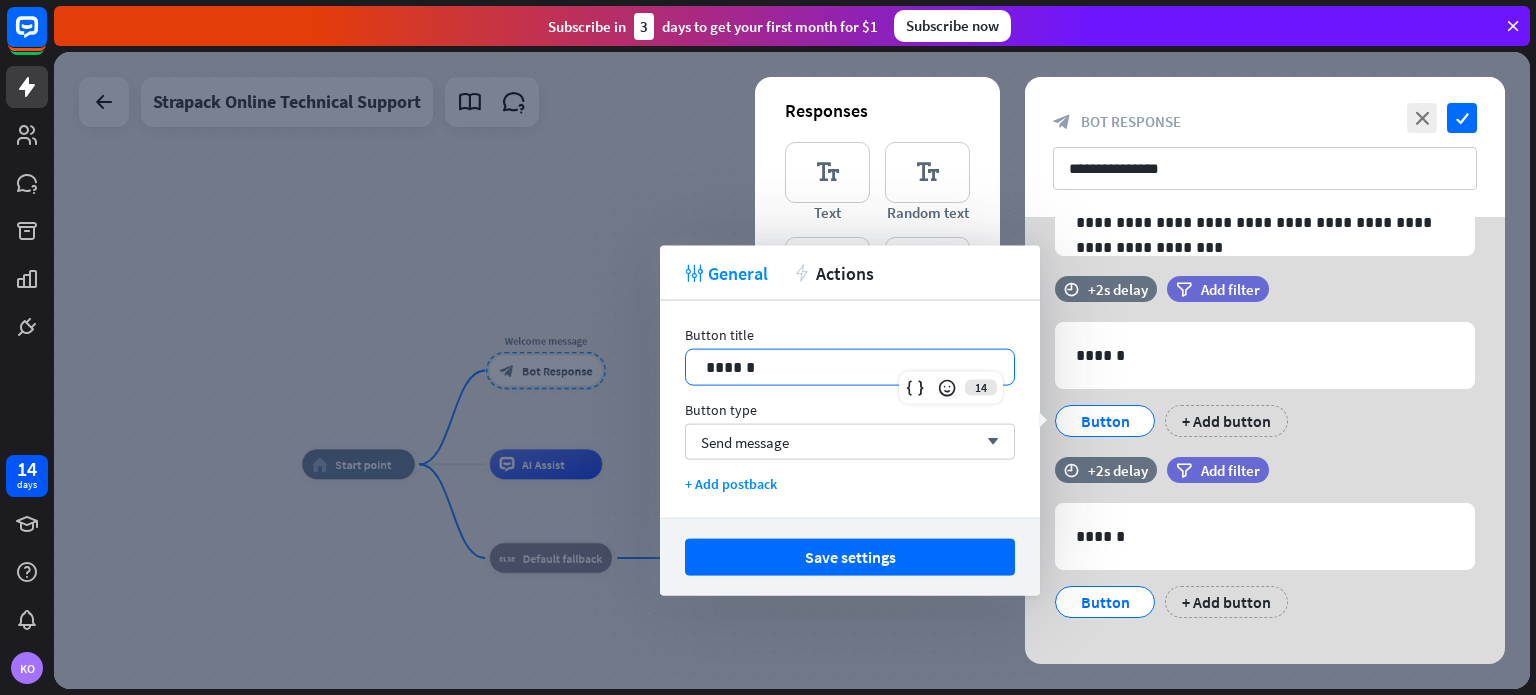 click on "******" at bounding box center [850, 367] 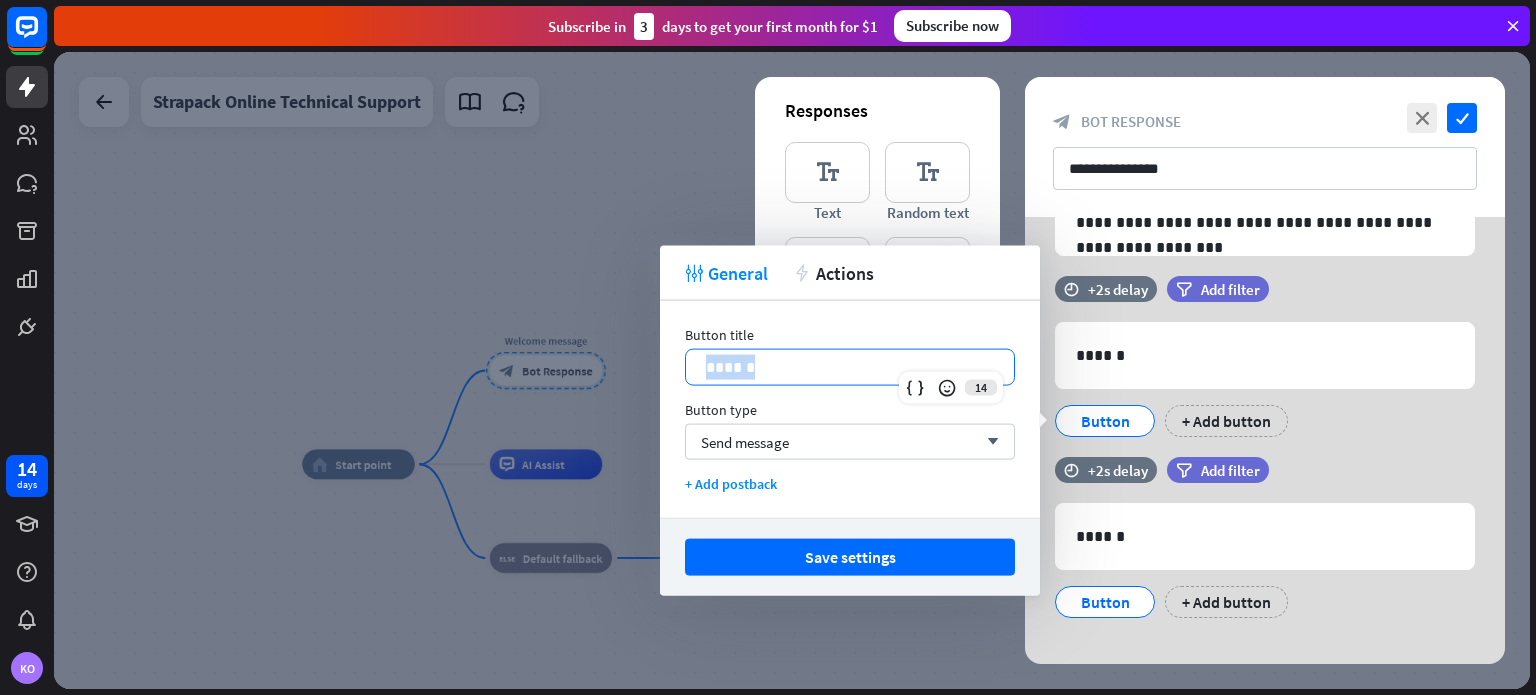 drag, startPoint x: 806, startPoint y: 373, endPoint x: 700, endPoint y: 370, distance: 106.04244 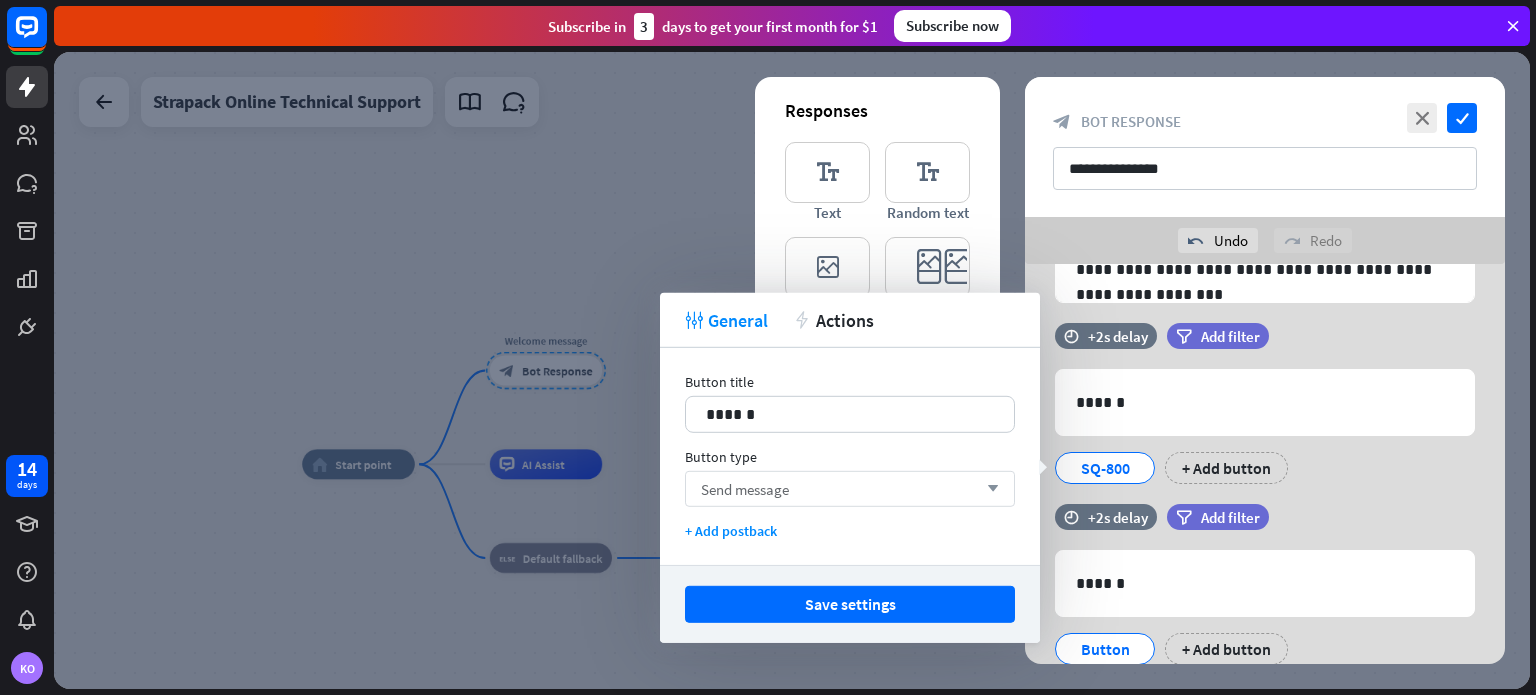 click on "Send message
arrow_down" at bounding box center (850, 489) 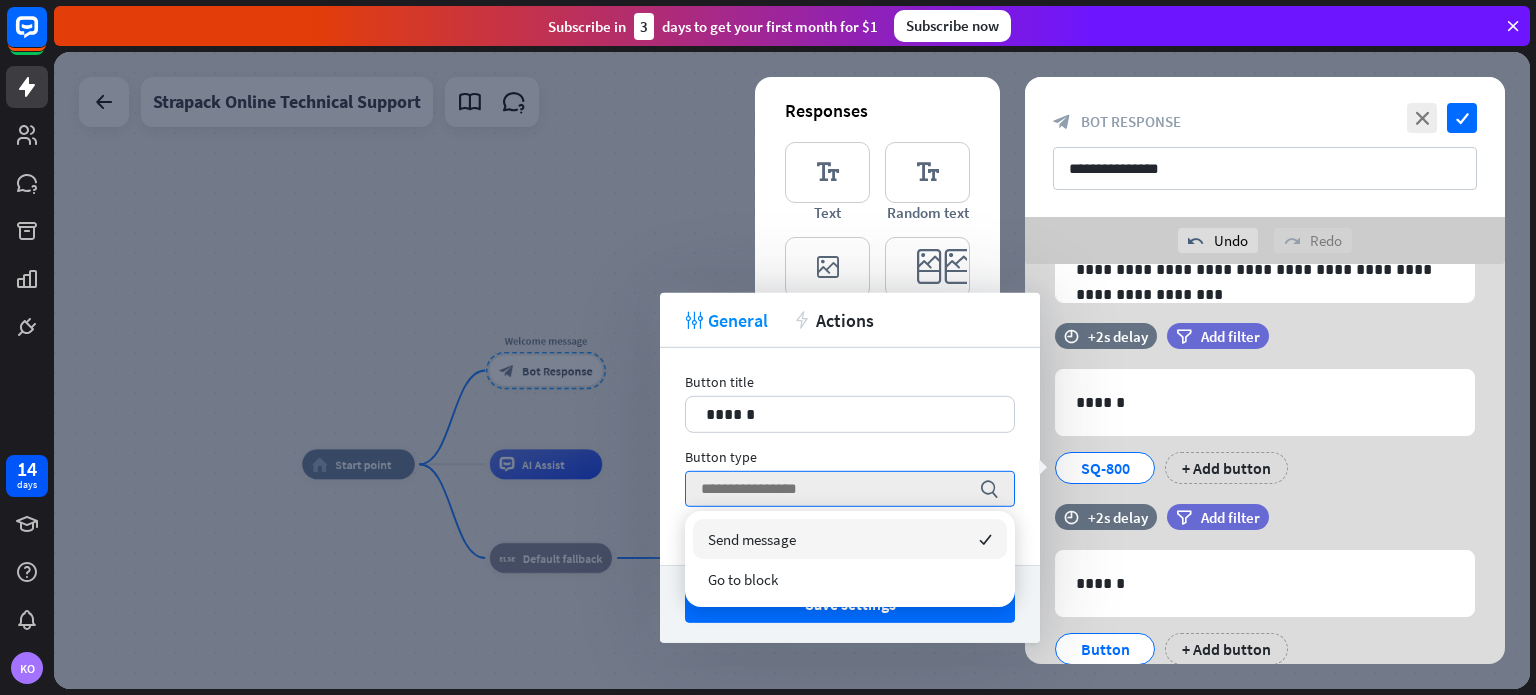 click on "Send message
checked" at bounding box center (850, 539) 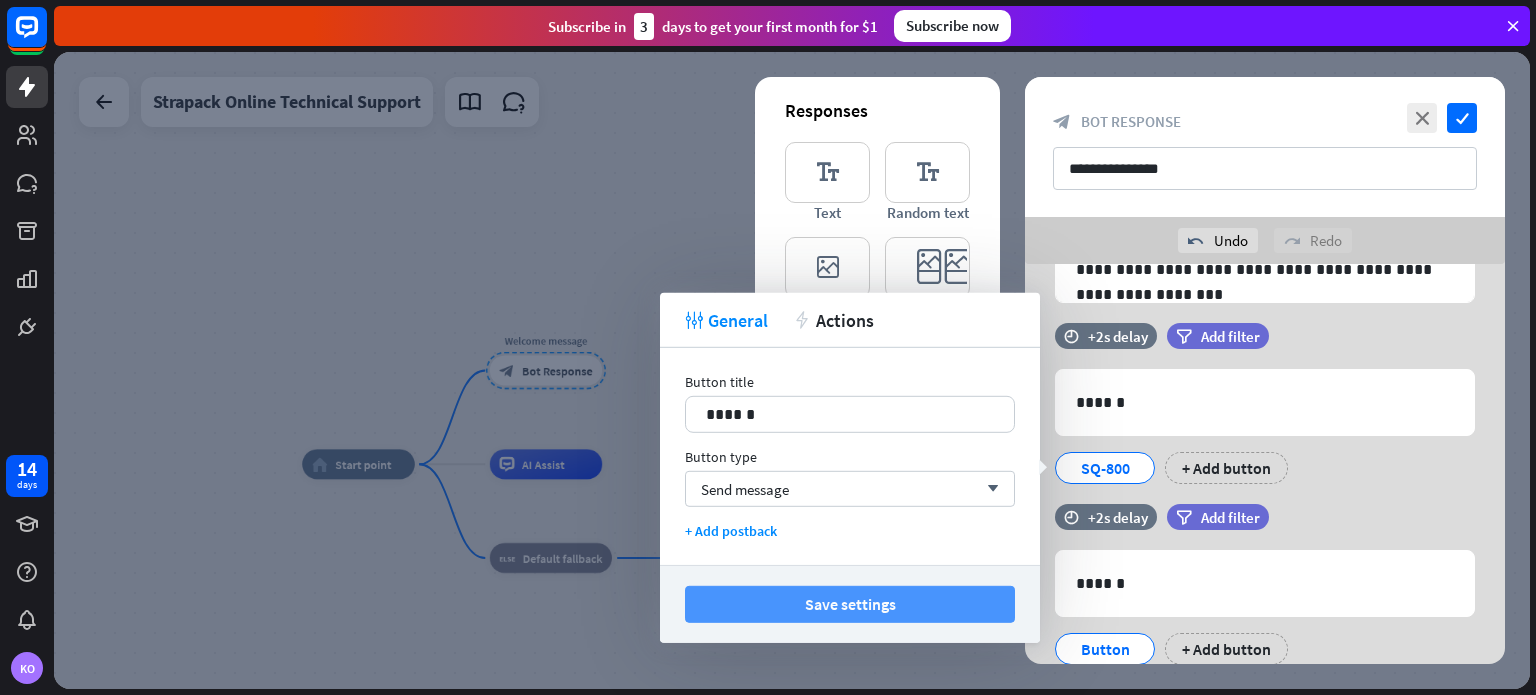 click on "Save settings" at bounding box center [850, 604] 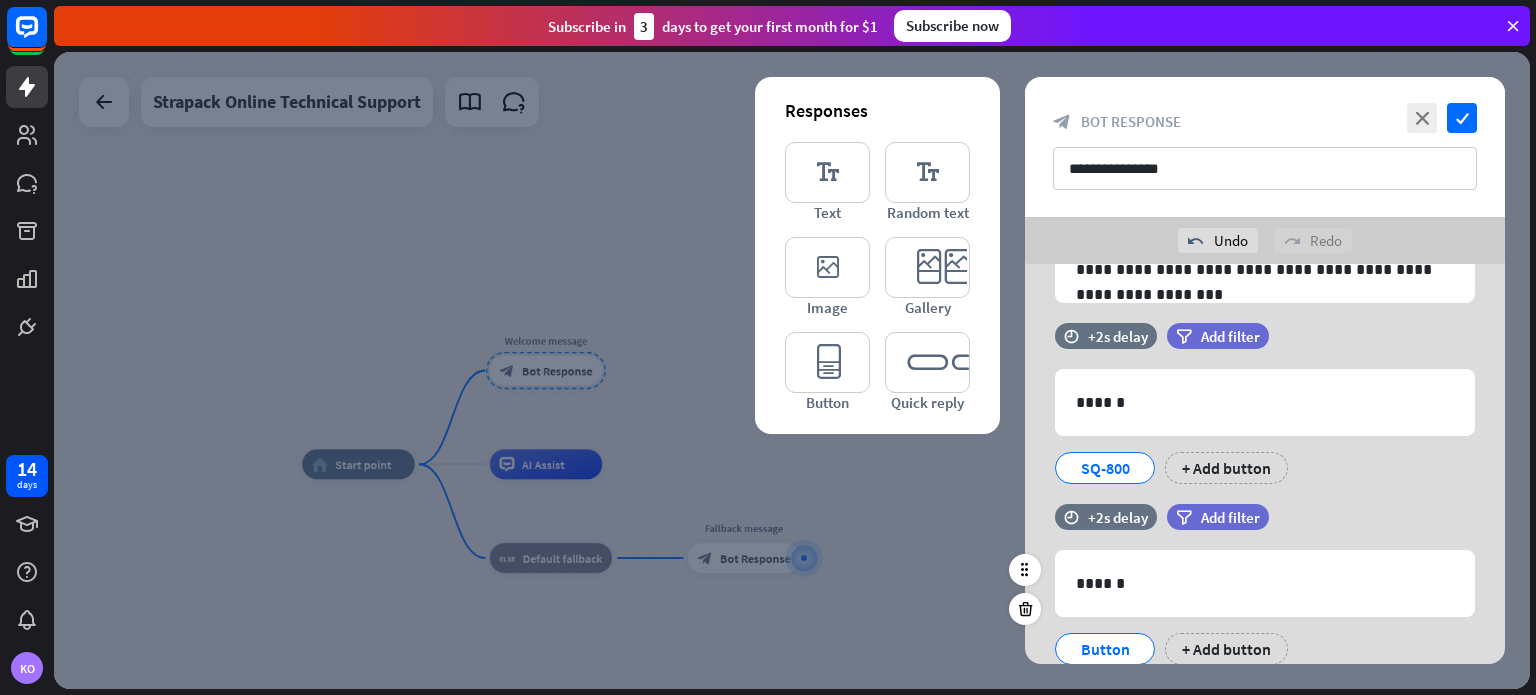 scroll, scrollTop: 269, scrollLeft: 0, axis: vertical 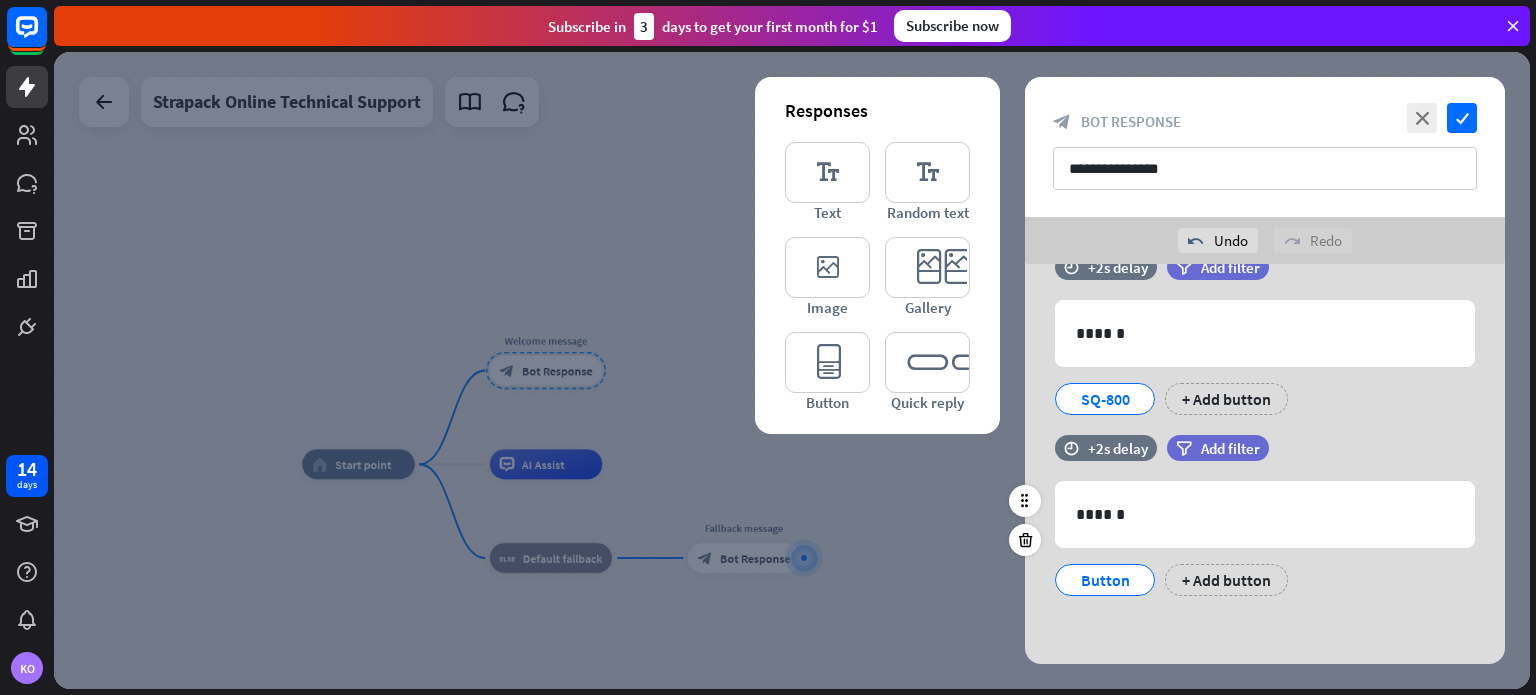 click on "Button" at bounding box center (1105, 580) 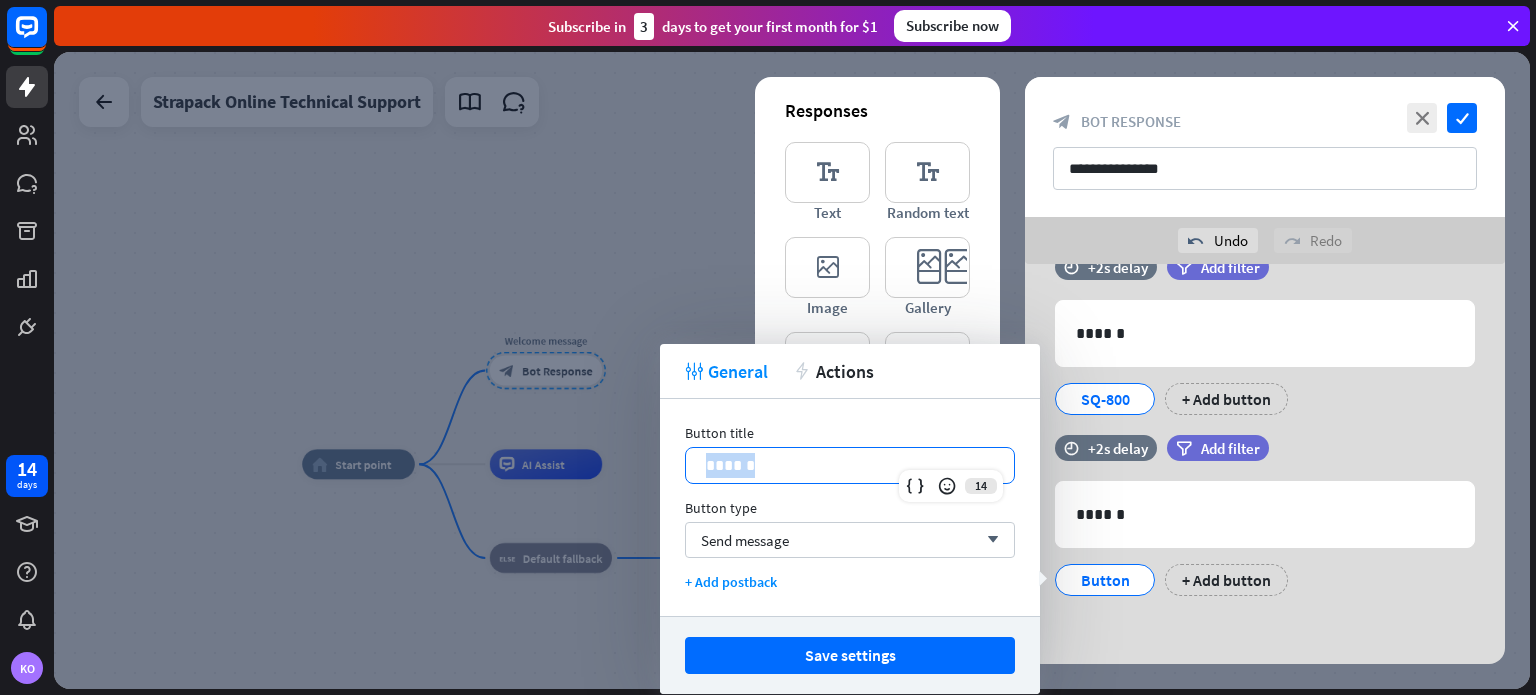 drag, startPoint x: 778, startPoint y: 463, endPoint x: 666, endPoint y: 455, distance: 112.28535 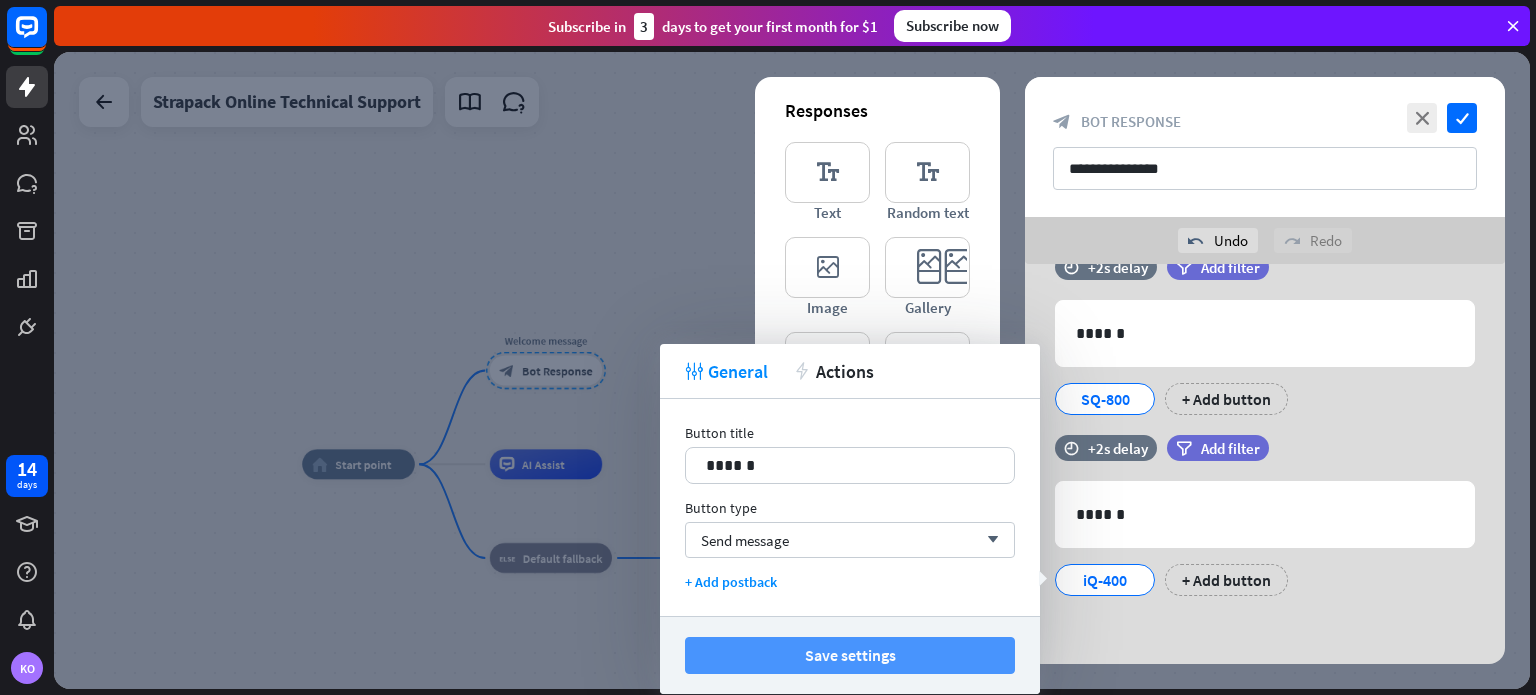 click on "Save settings" at bounding box center [850, 655] 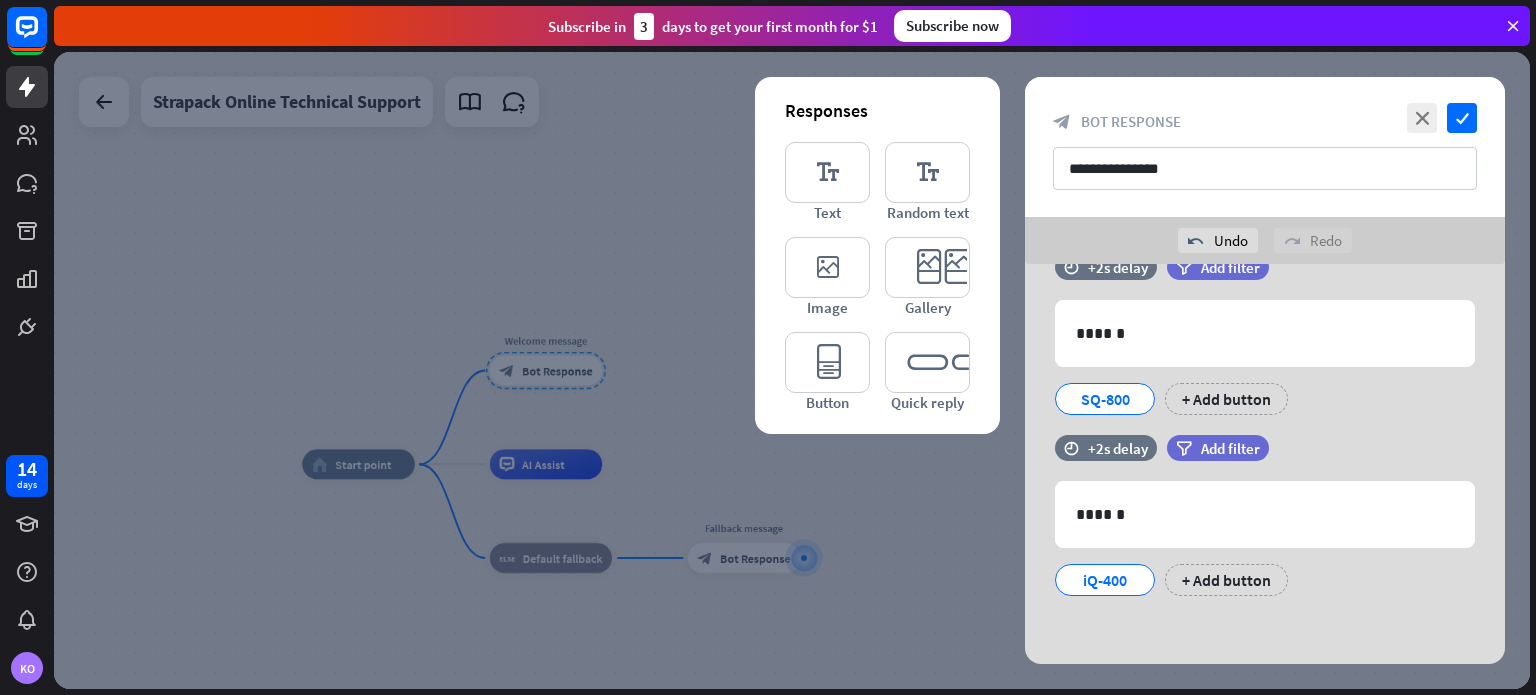 click at bounding box center [792, 370] 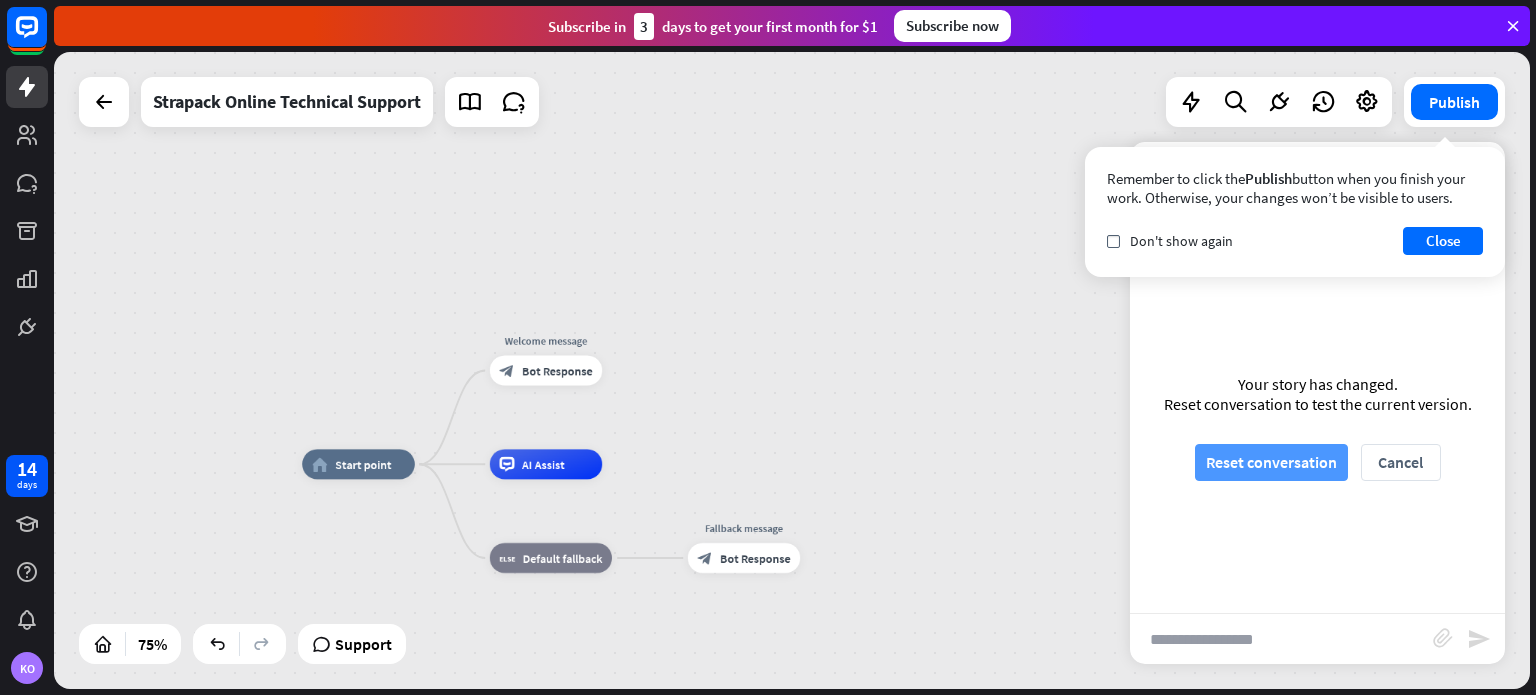 click on "Reset conversation" at bounding box center (1271, 462) 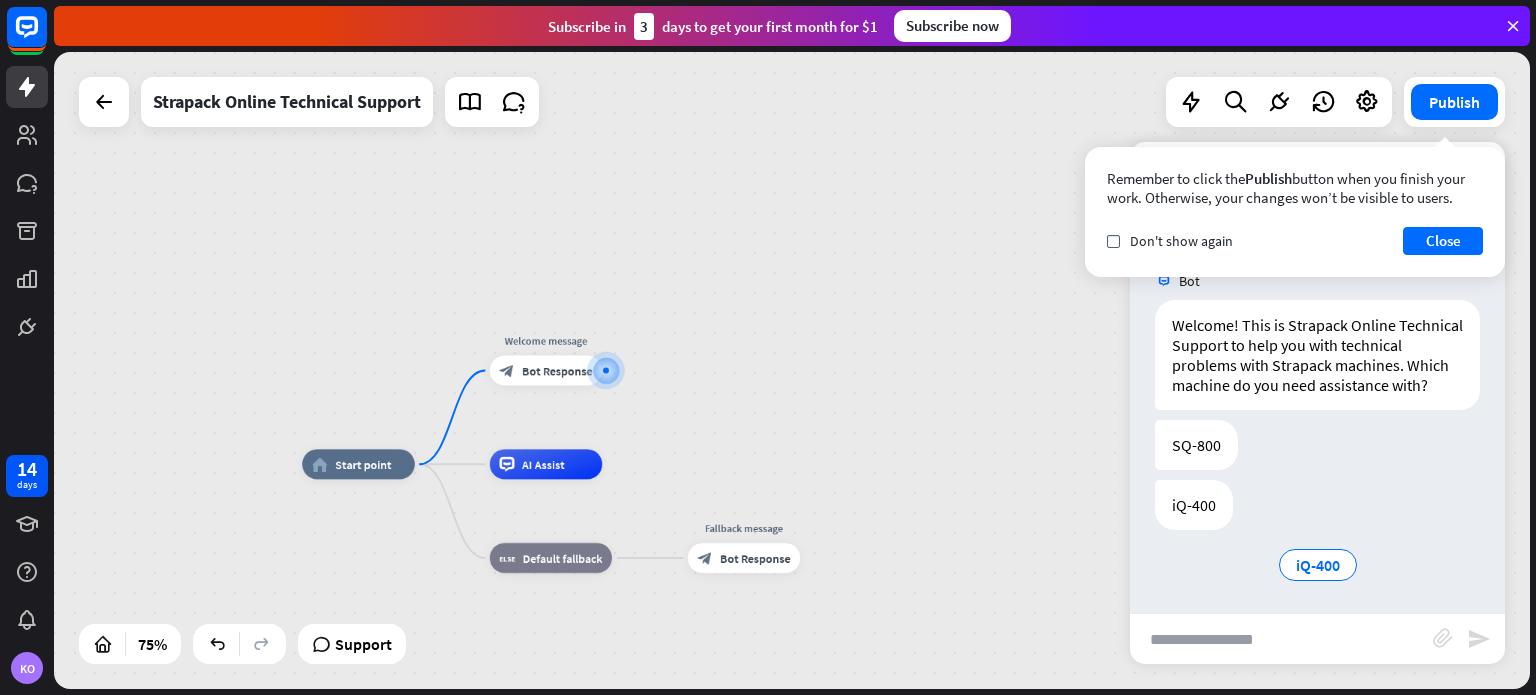 scroll, scrollTop: 21, scrollLeft: 0, axis: vertical 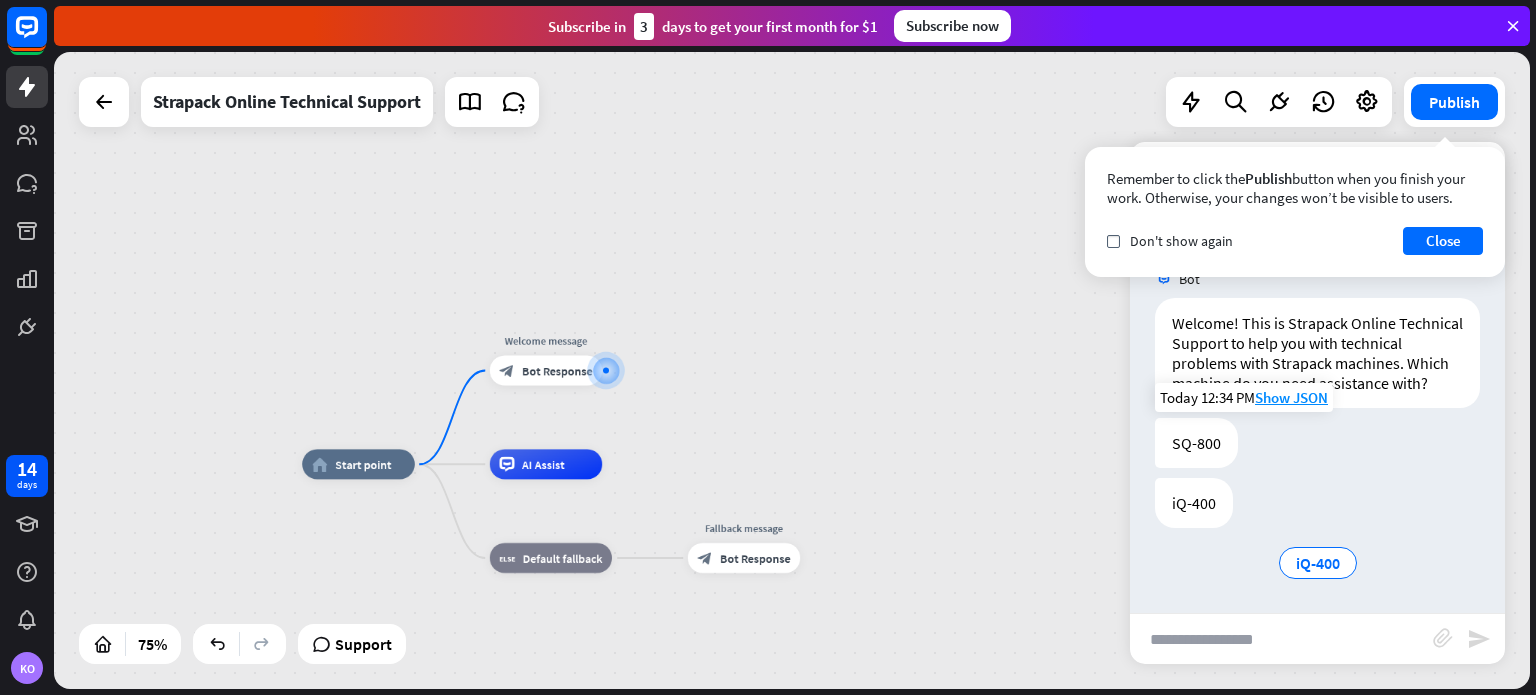 click on "SQ-800" at bounding box center (1196, 443) 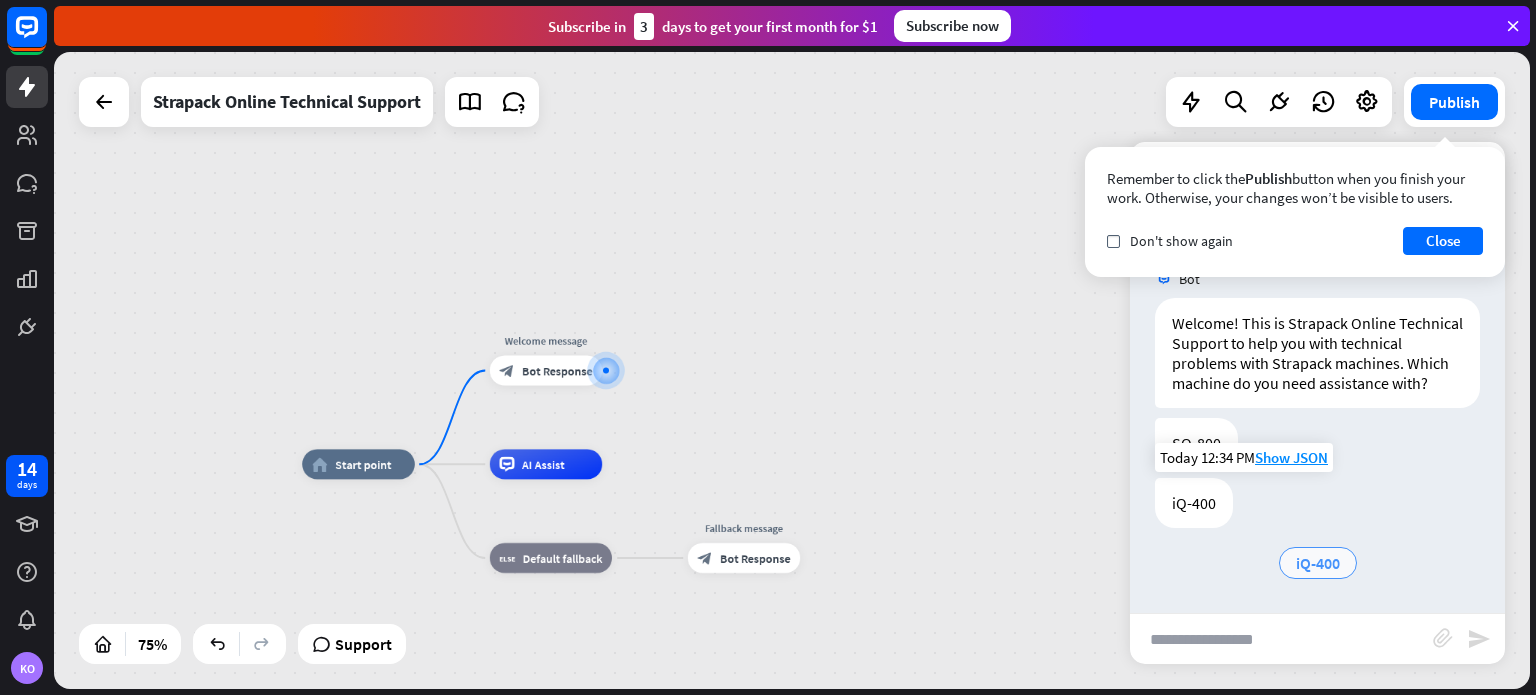 click on "iQ-400" at bounding box center [1318, 563] 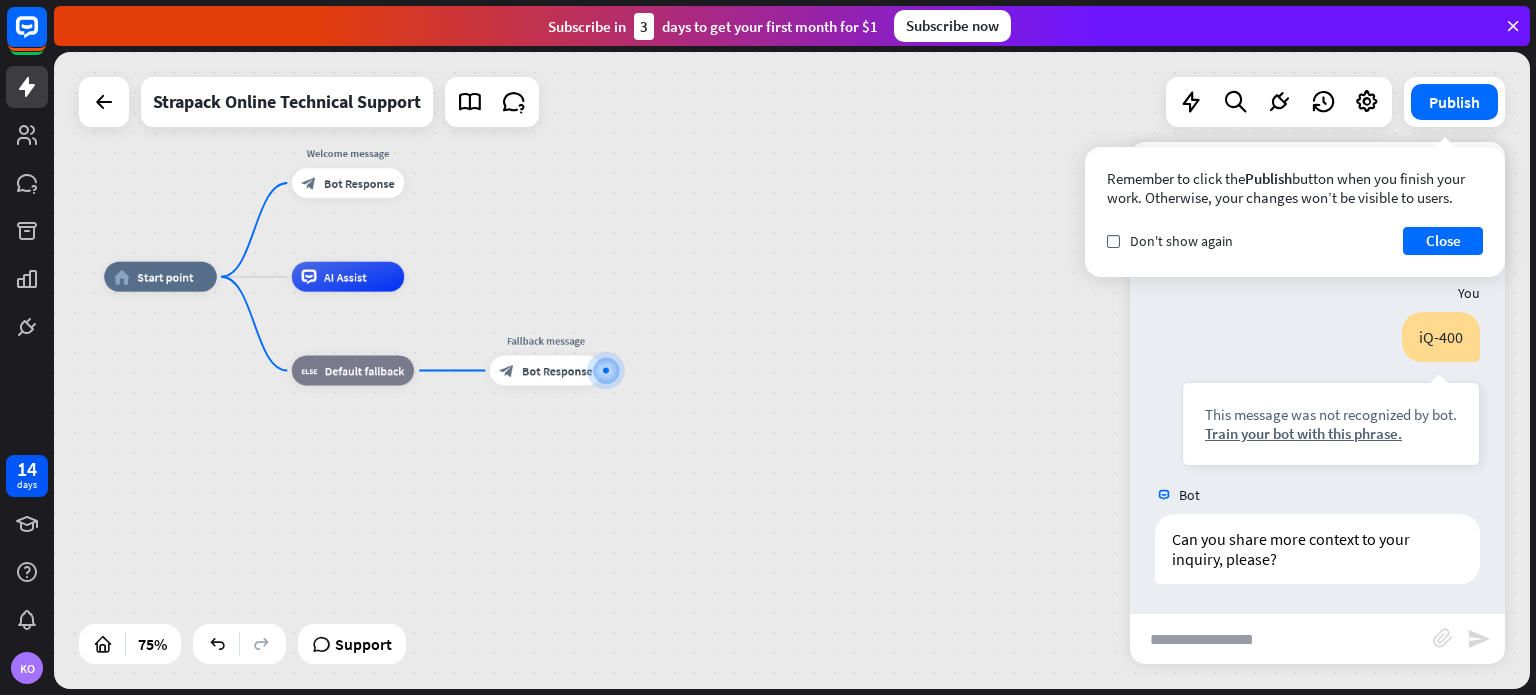 scroll, scrollTop: 286, scrollLeft: 0, axis: vertical 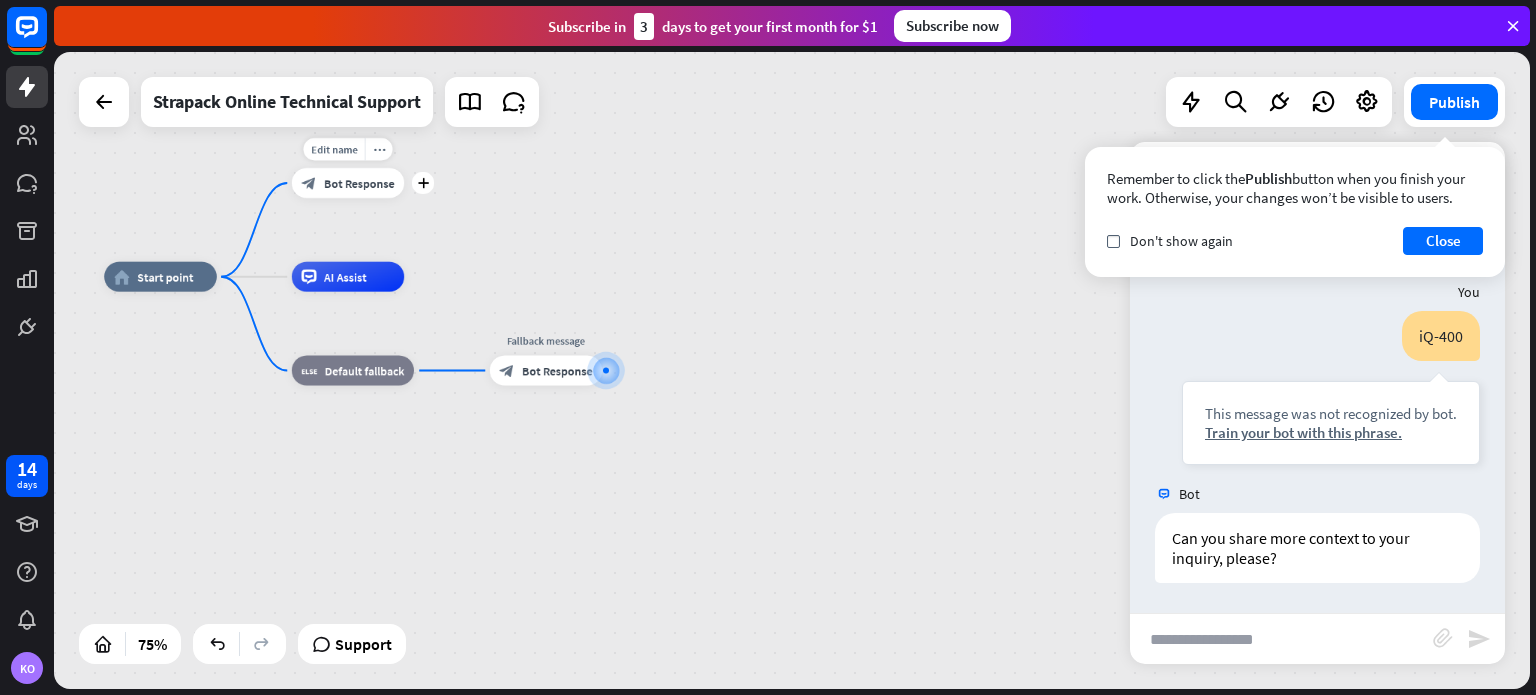 click on "Bot Response" at bounding box center [359, 183] 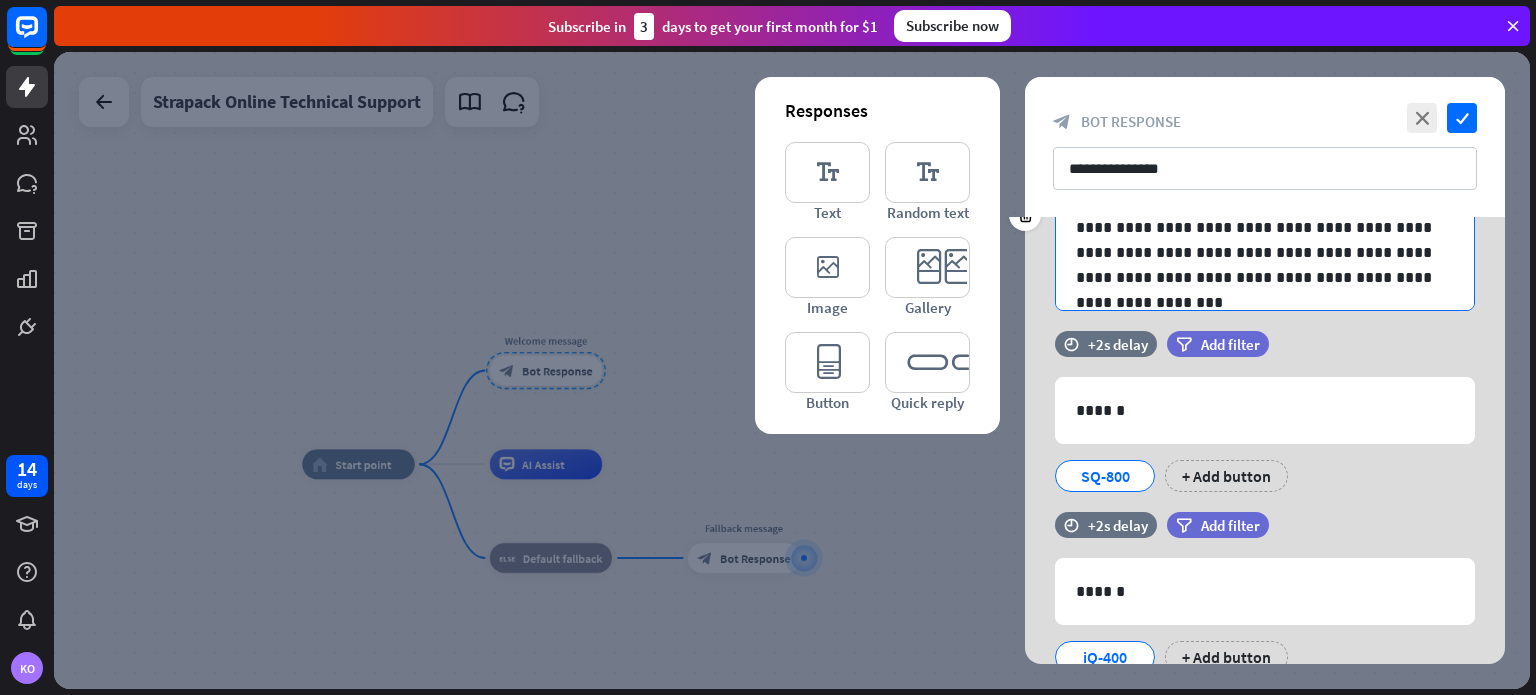 scroll, scrollTop: 200, scrollLeft: 0, axis: vertical 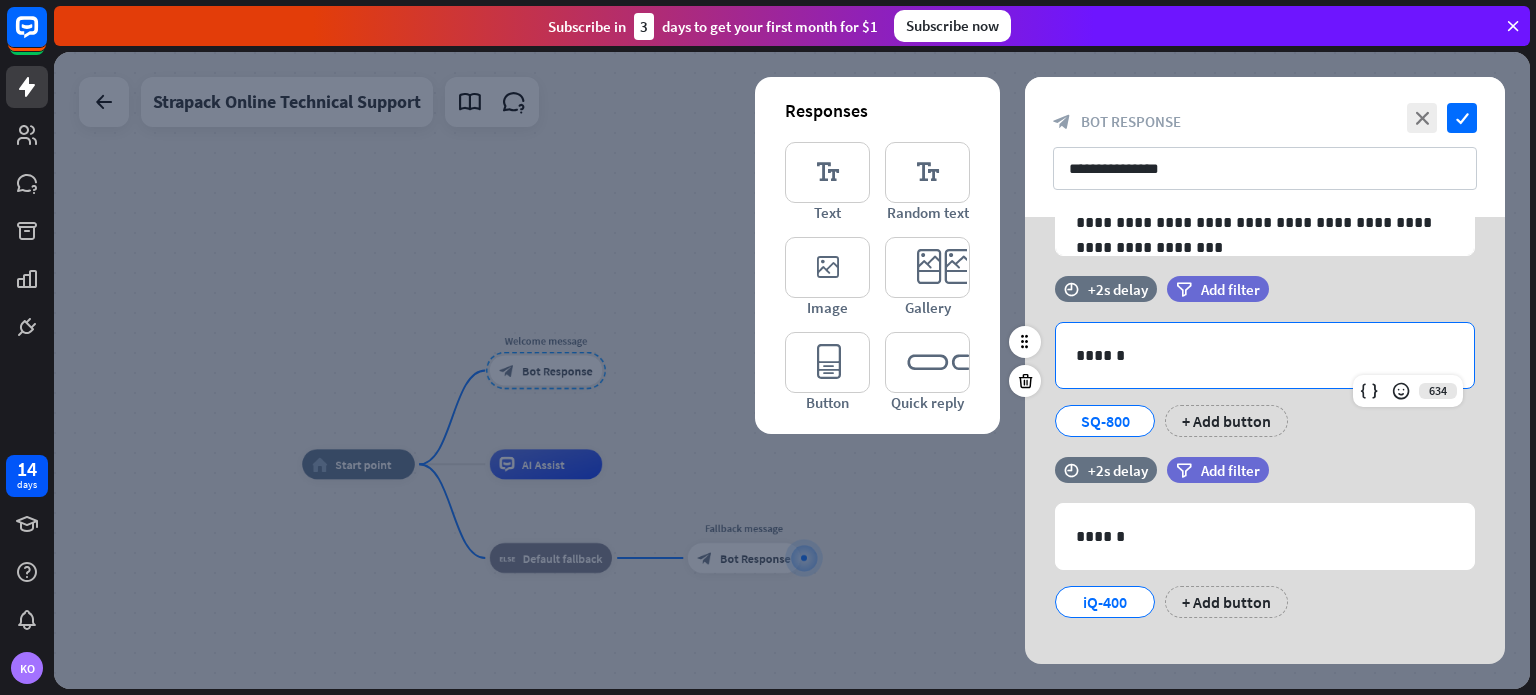 click on "******" at bounding box center (1265, 355) 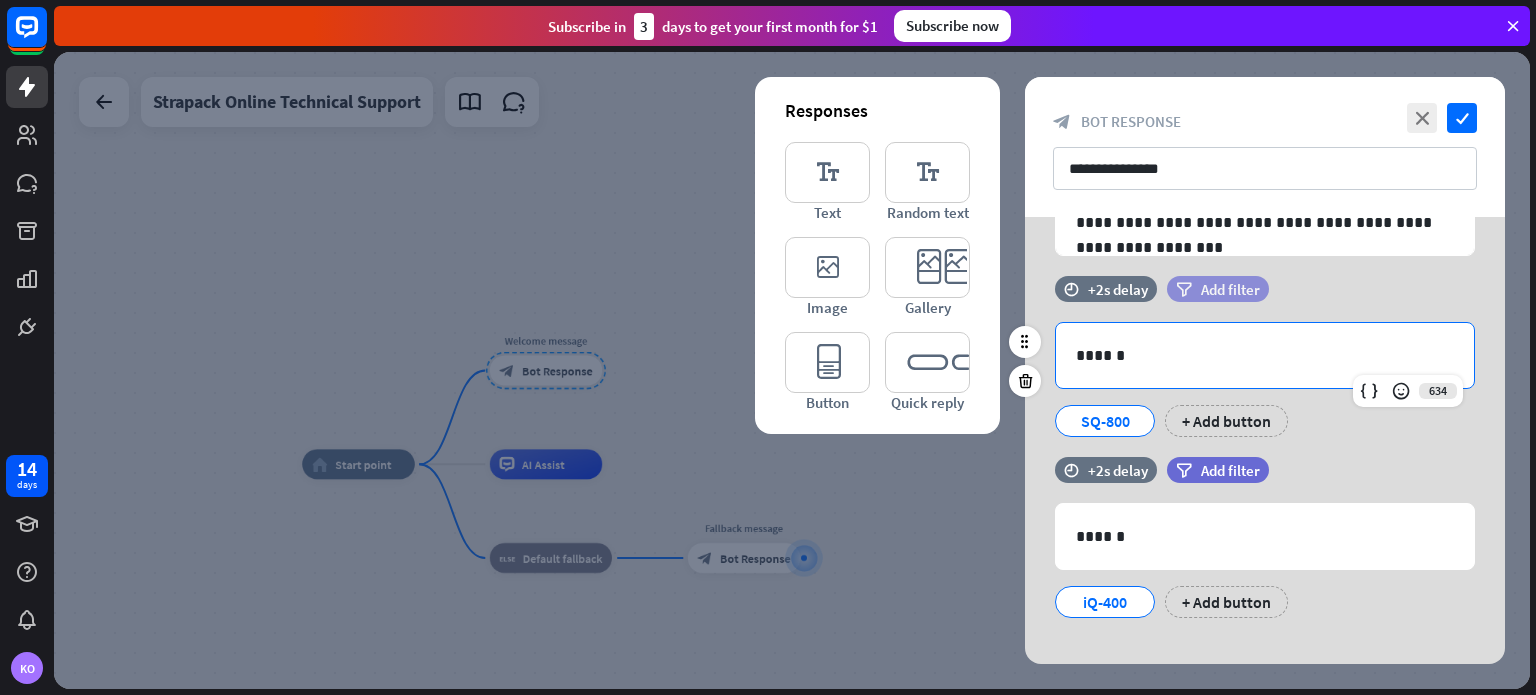 click on "filter   Add filter" at bounding box center (1218, 289) 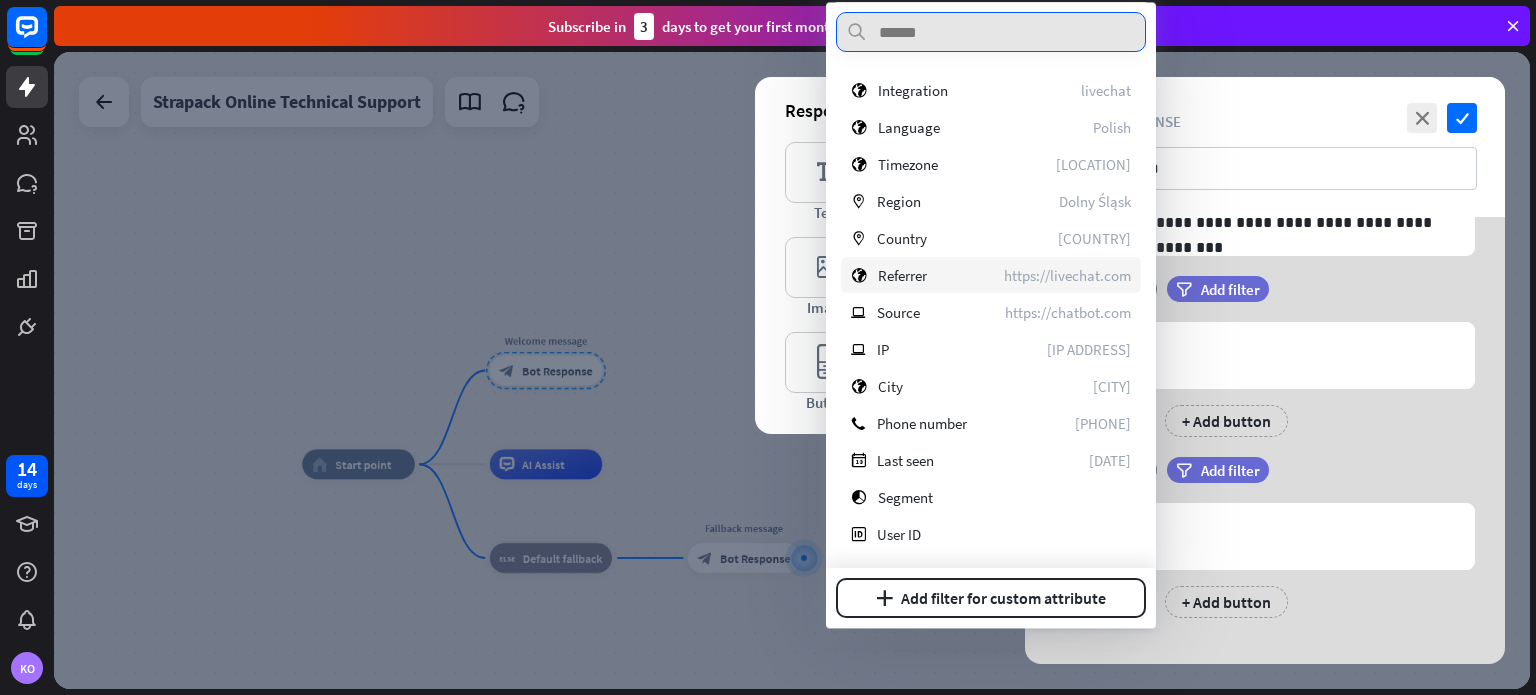 scroll, scrollTop: 0, scrollLeft: 0, axis: both 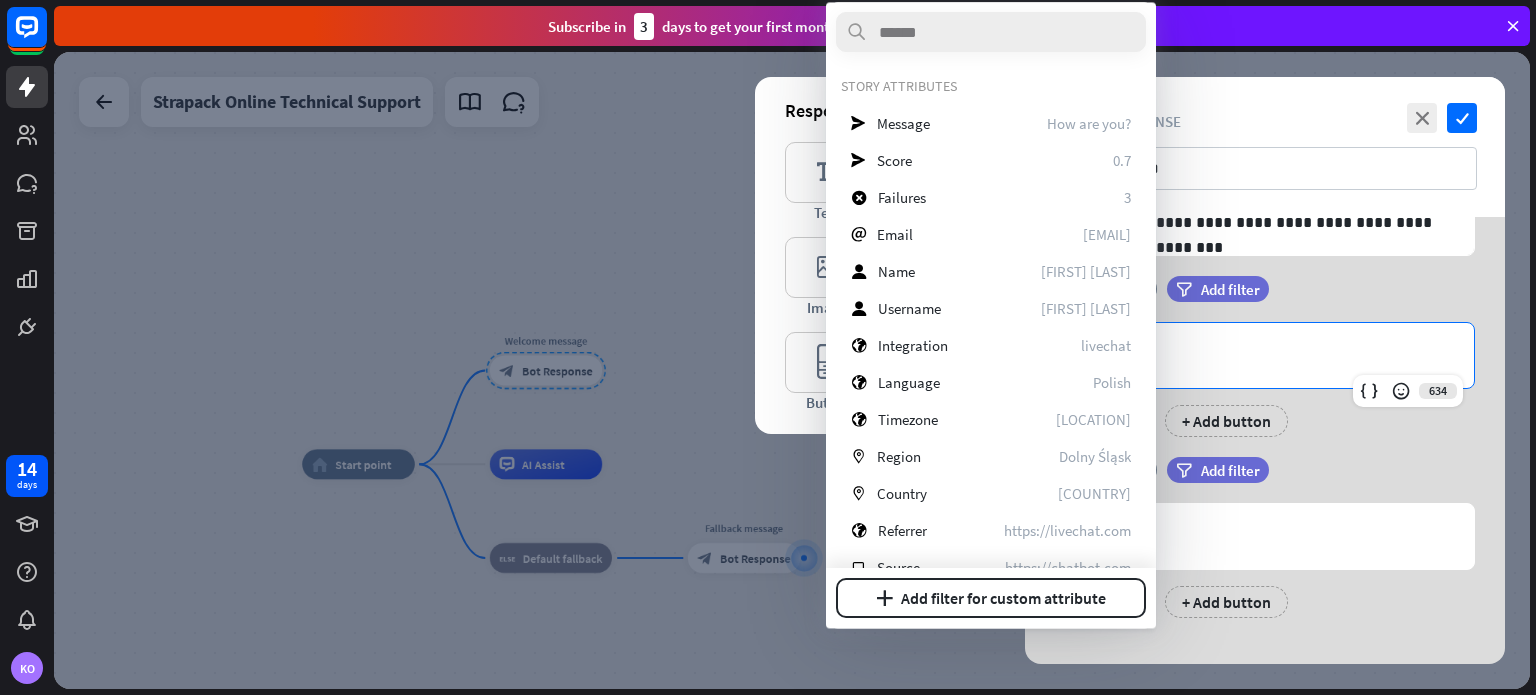 click on "******" at bounding box center [1265, 355] 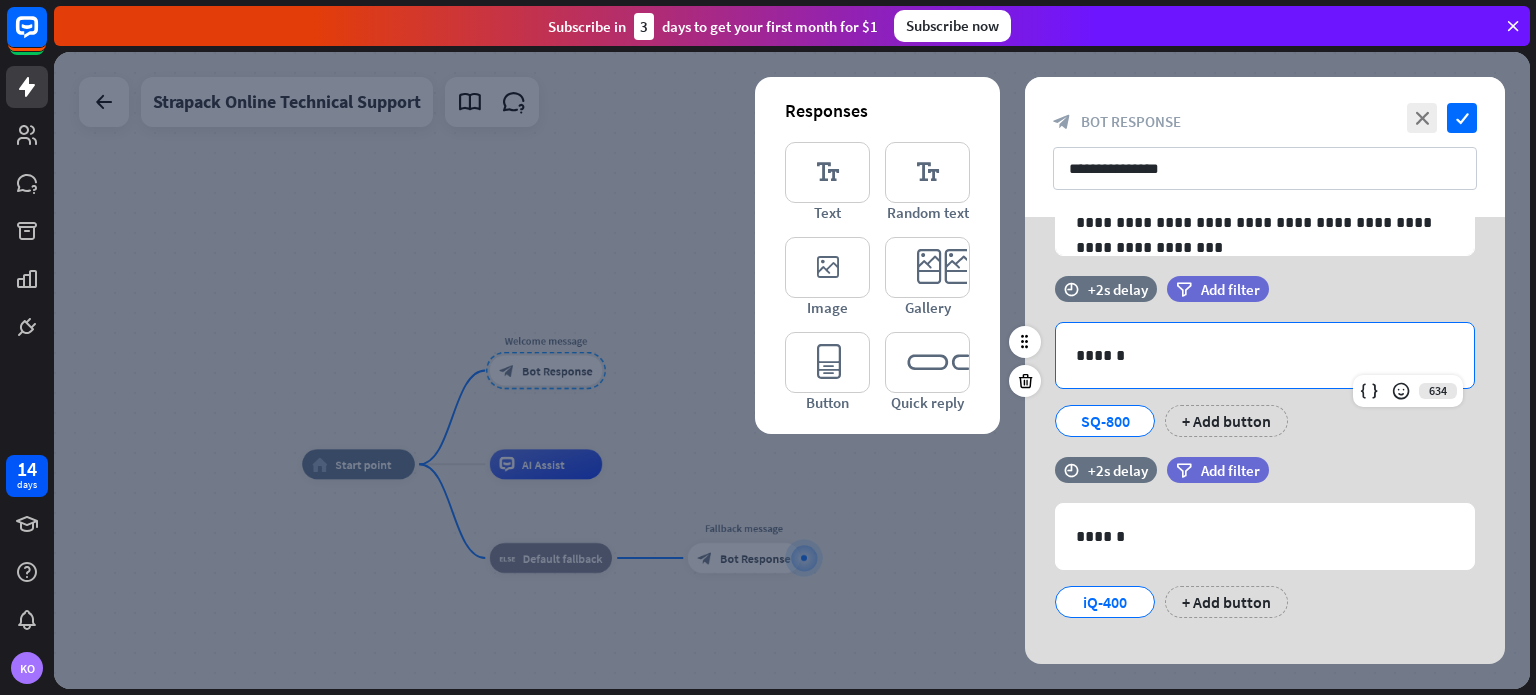 scroll, scrollTop: 0, scrollLeft: 0, axis: both 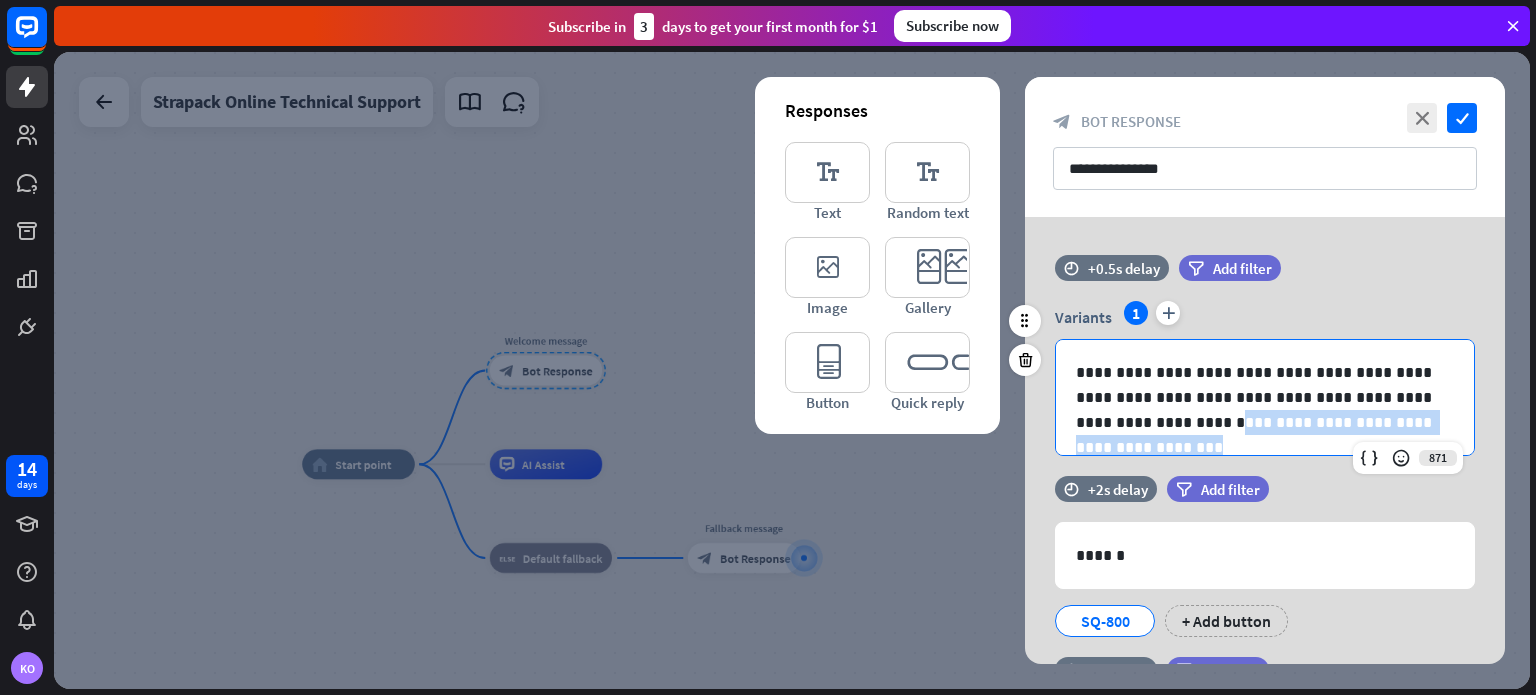 drag, startPoint x: 1149, startPoint y: 421, endPoint x: 1498, endPoint y: 425, distance: 349.02292 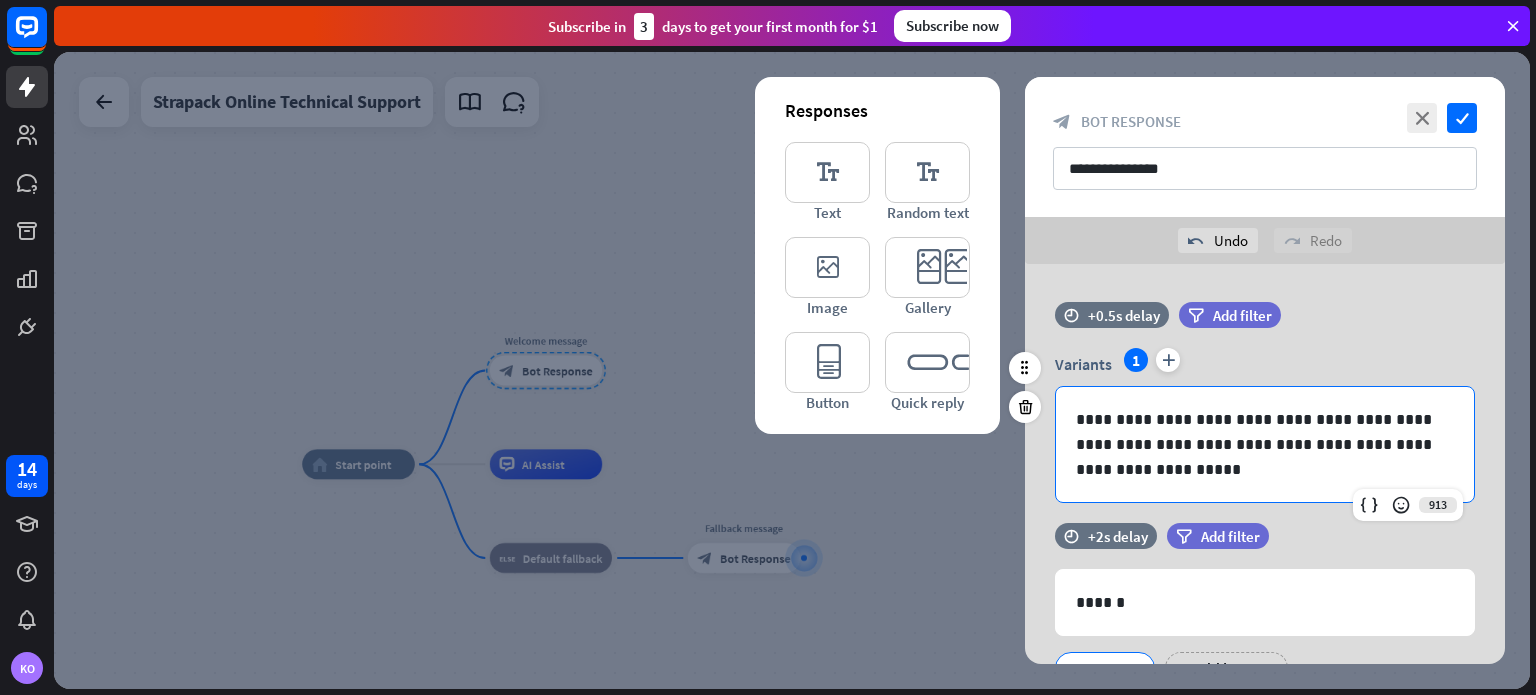 type 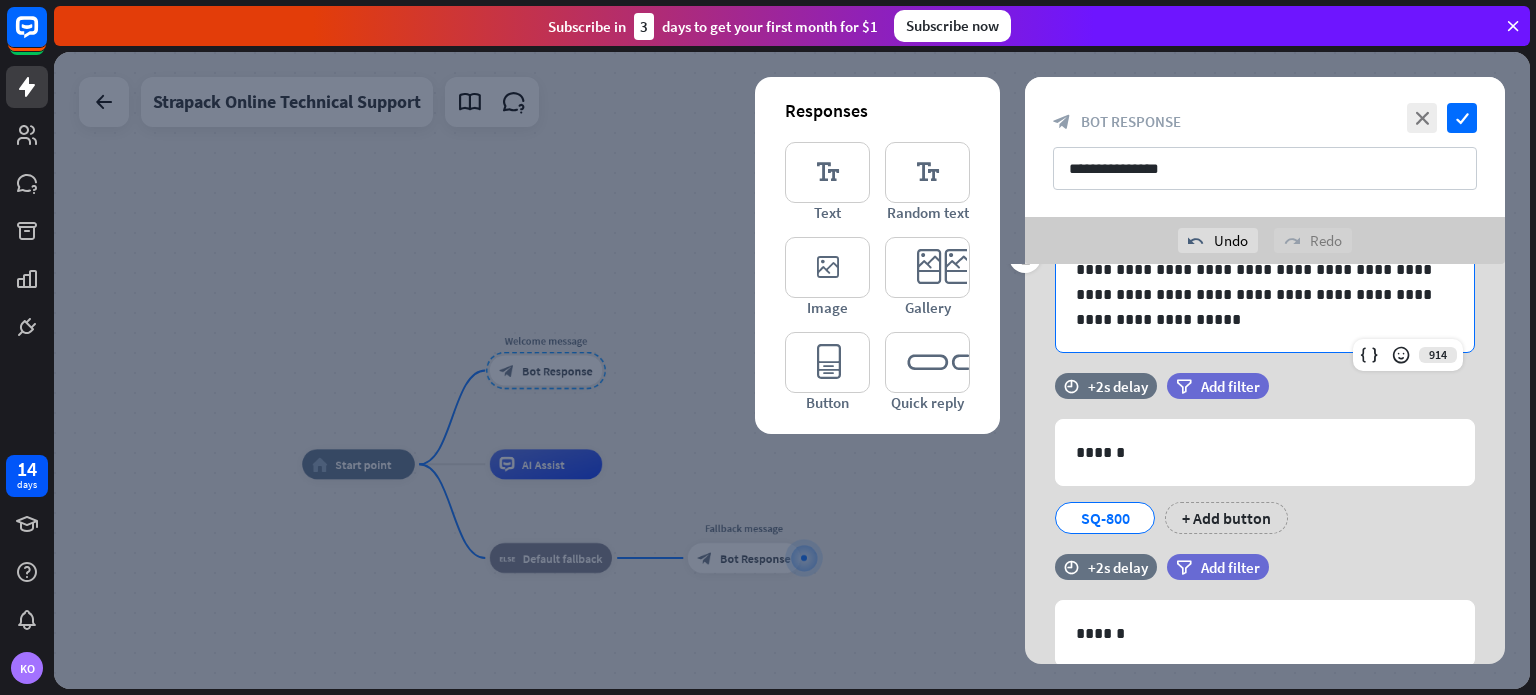 scroll, scrollTop: 269, scrollLeft: 0, axis: vertical 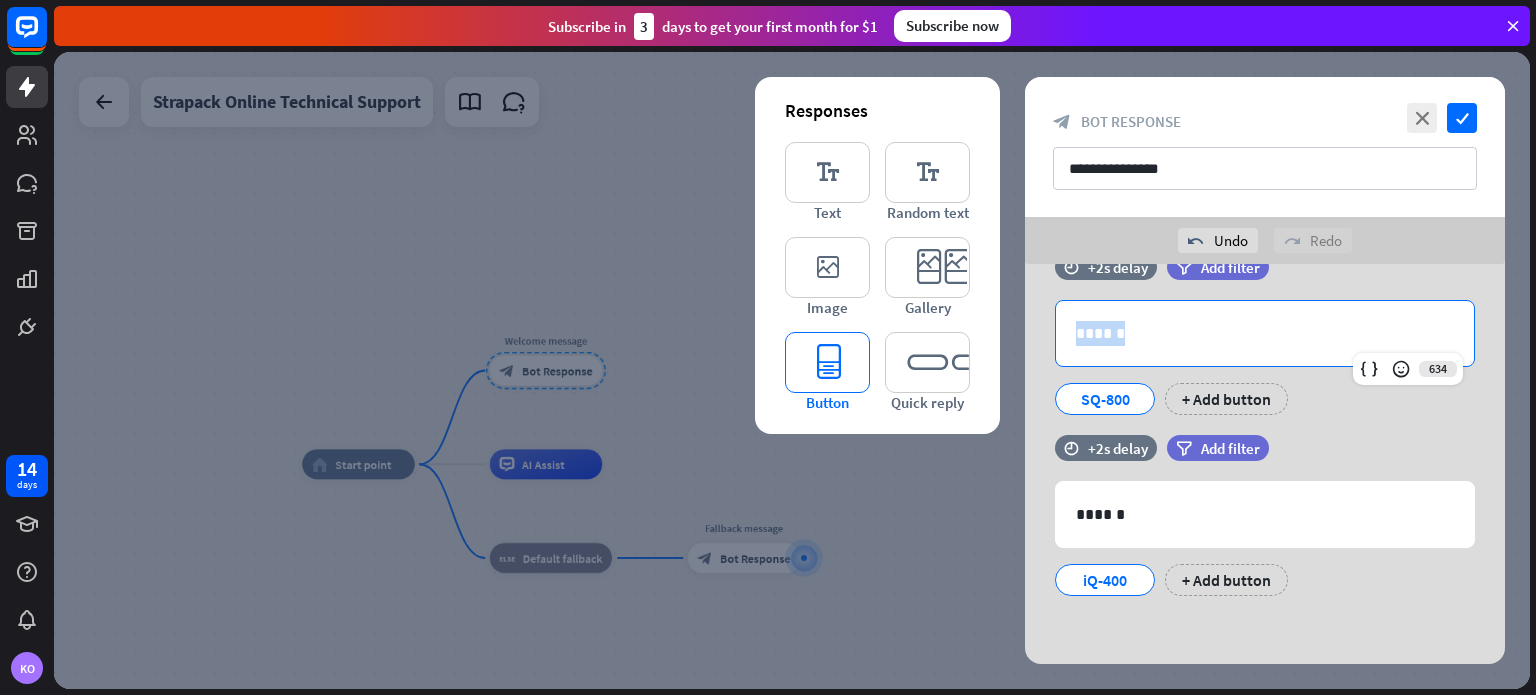 drag, startPoint x: 1211, startPoint y: 343, endPoint x: 829, endPoint y: 332, distance: 382.15836 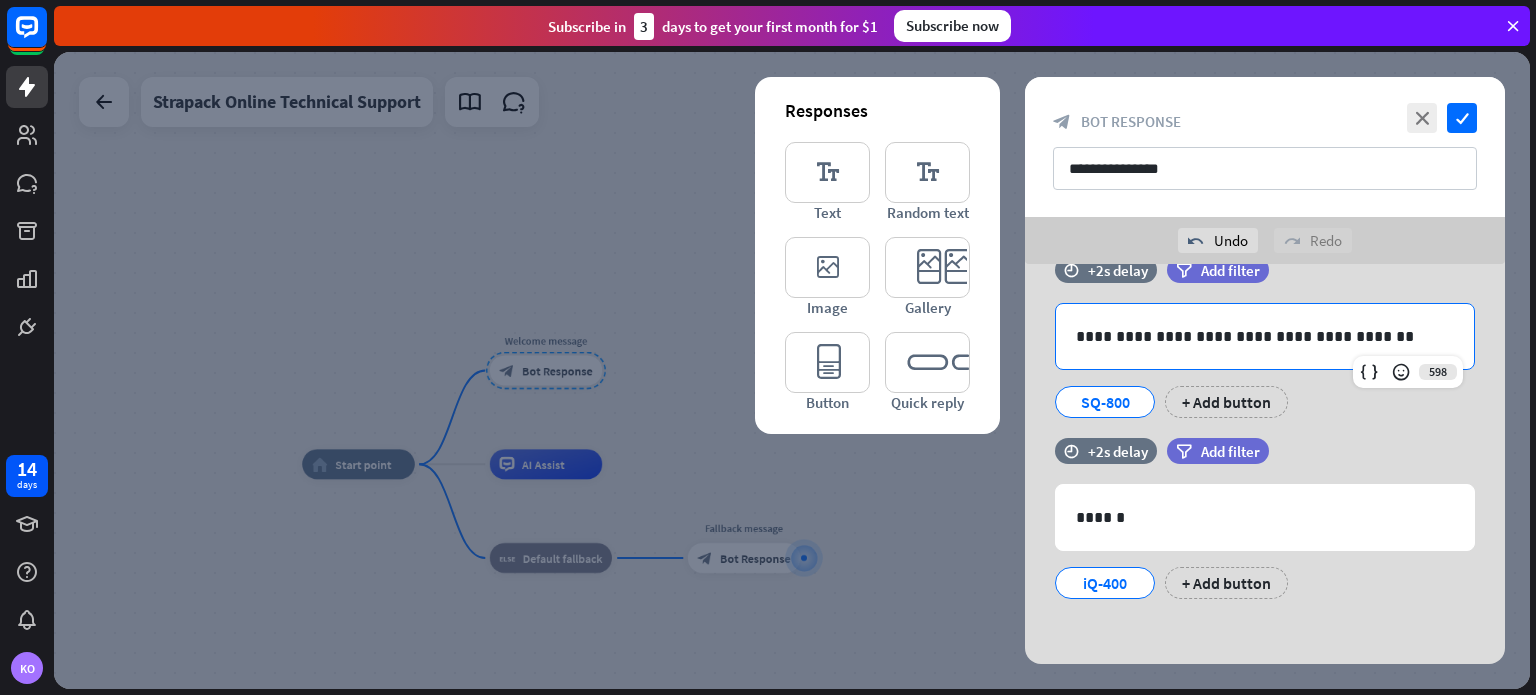 scroll, scrollTop: 269, scrollLeft: 0, axis: vertical 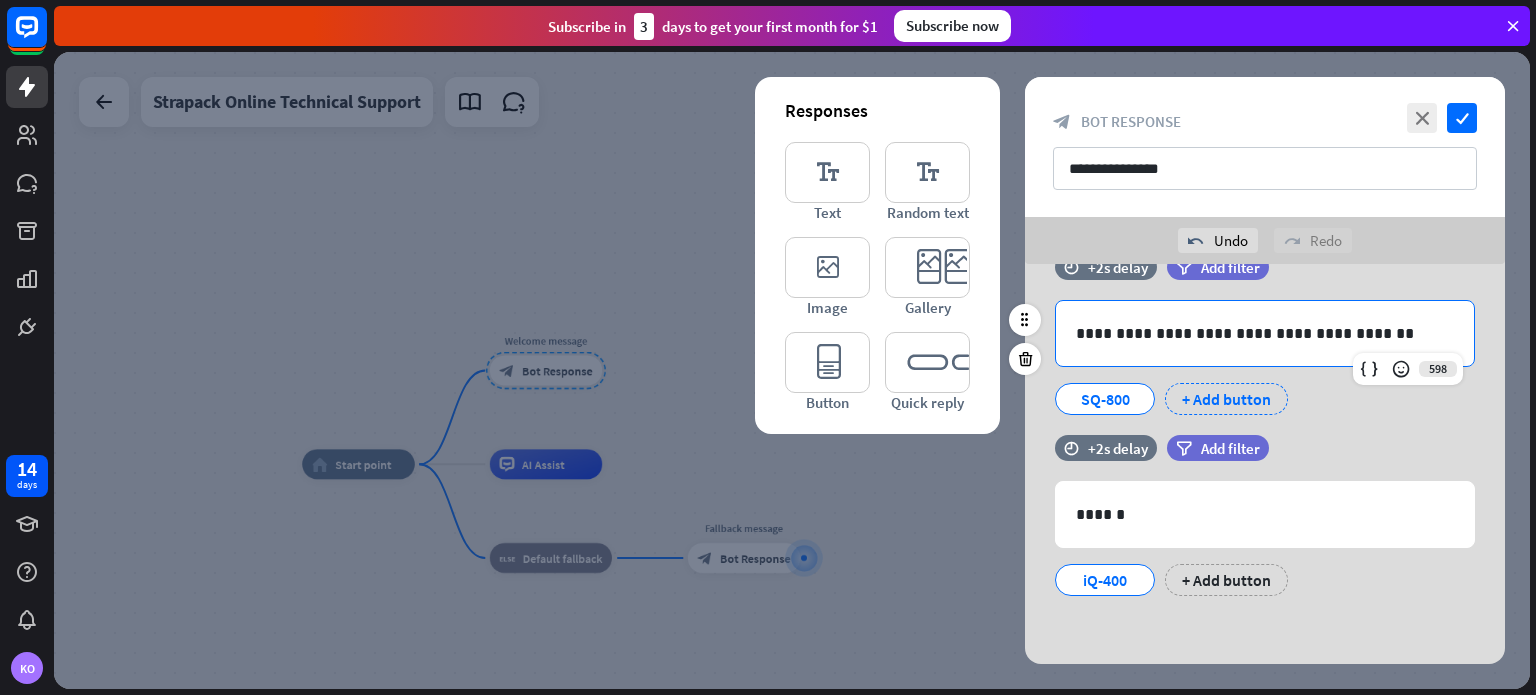 click on "+ Add button" at bounding box center (1226, 399) 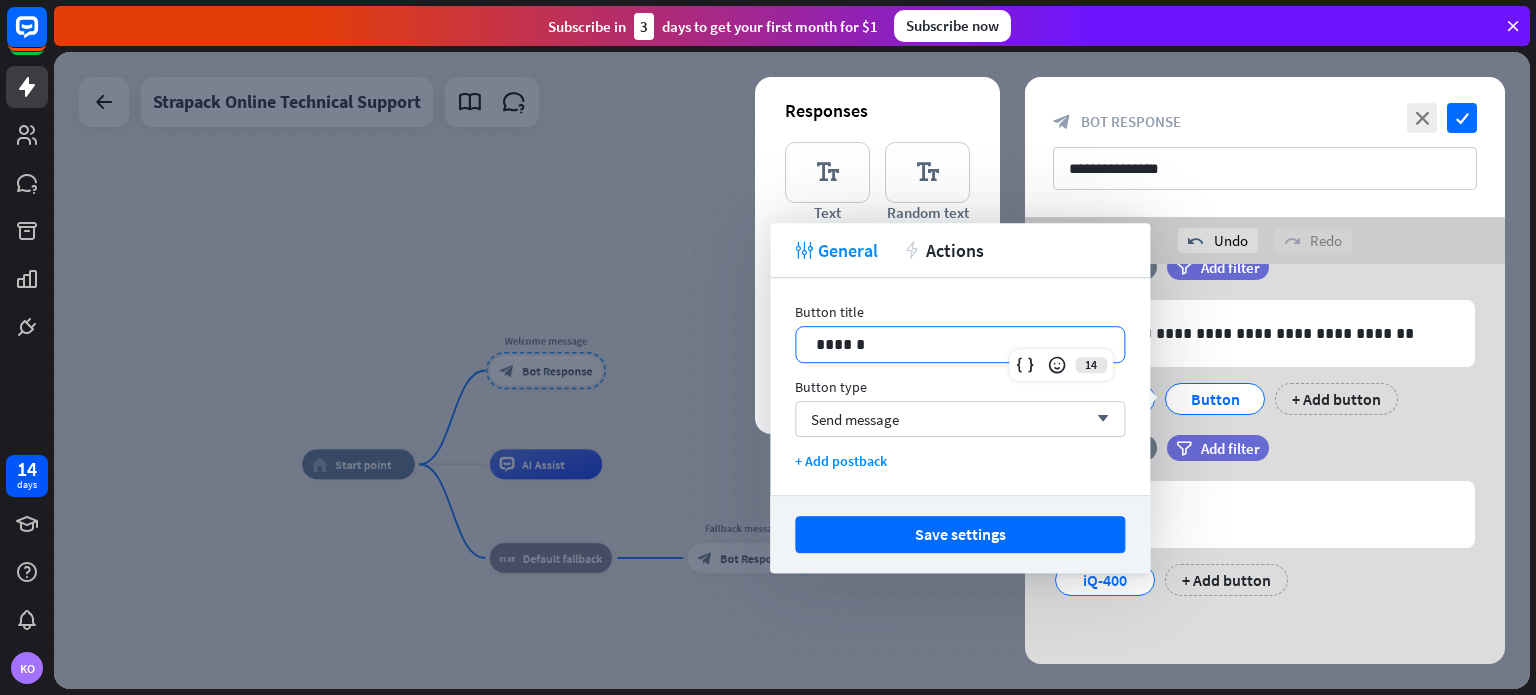 click on "******" at bounding box center [960, 344] 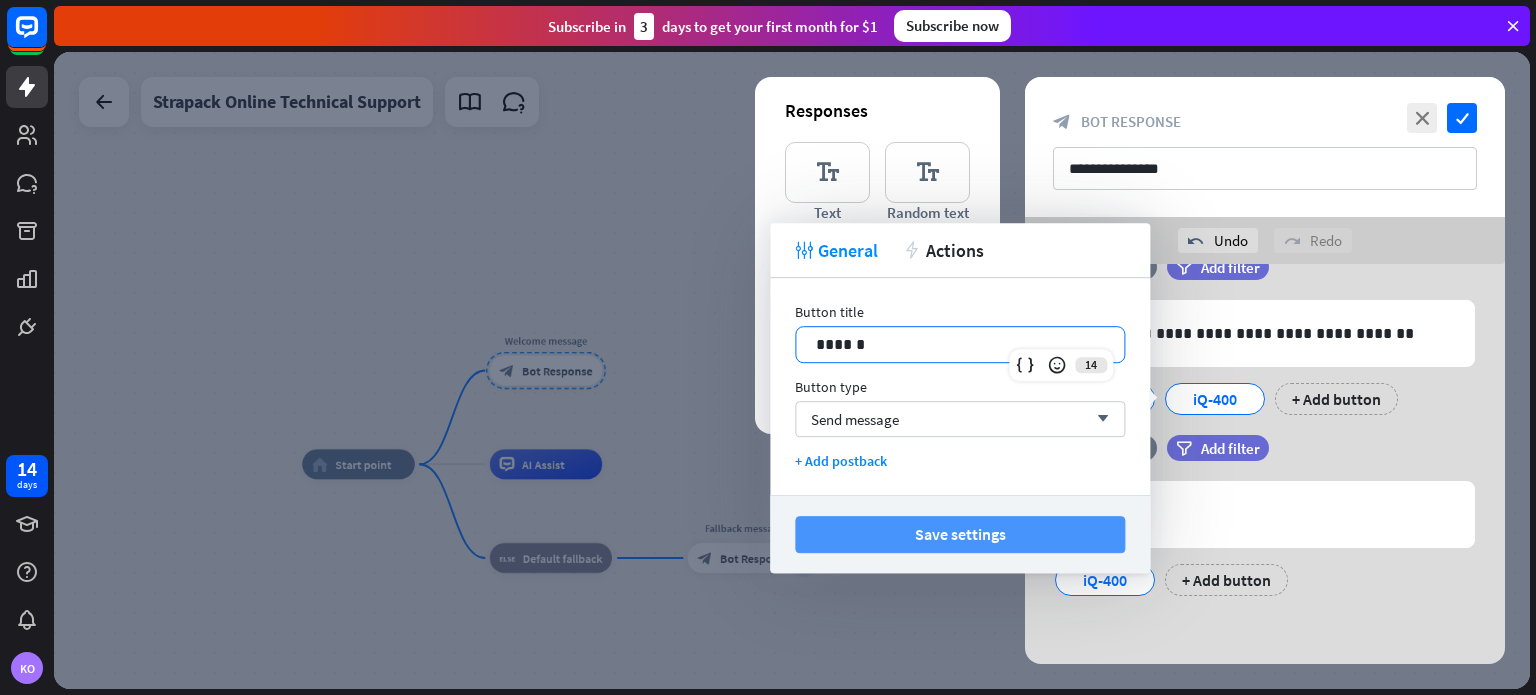 click on "Save settings" at bounding box center (960, 534) 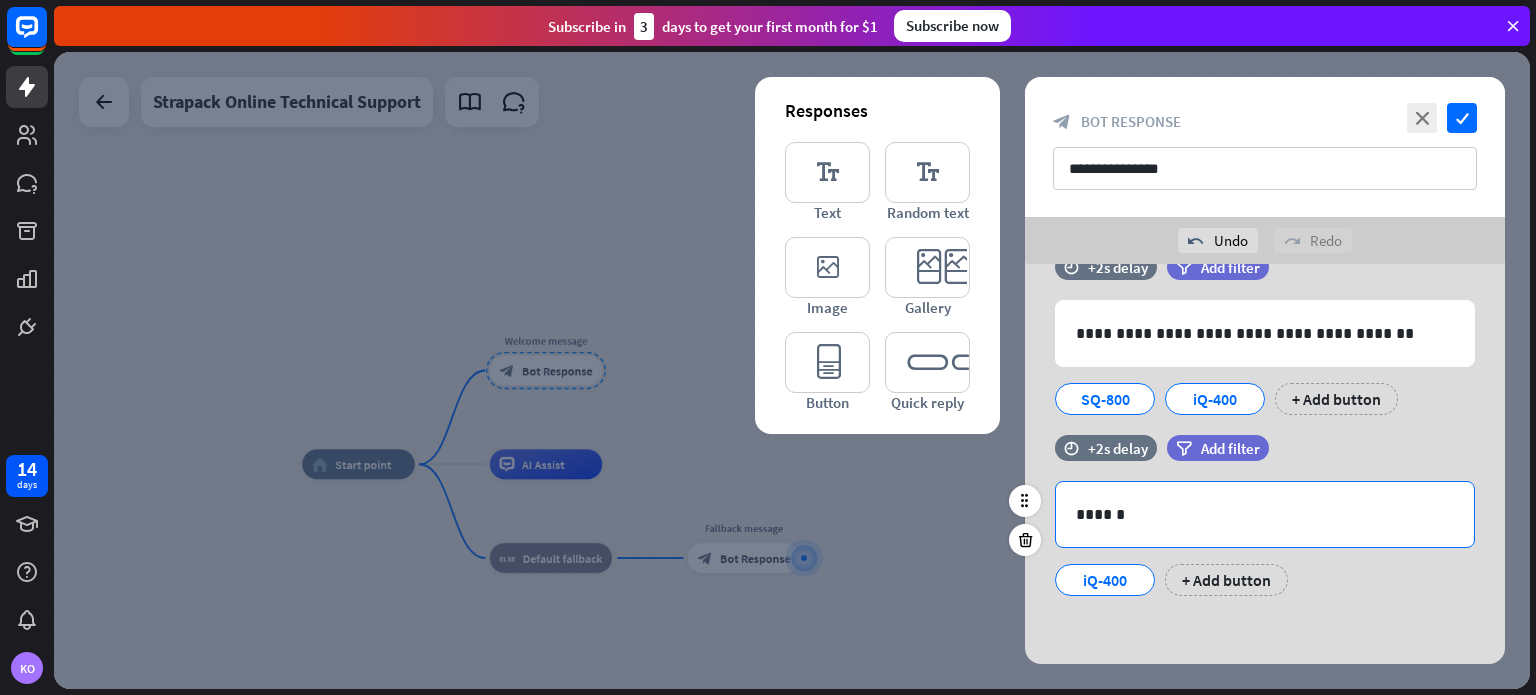 click on "******" at bounding box center (1265, 514) 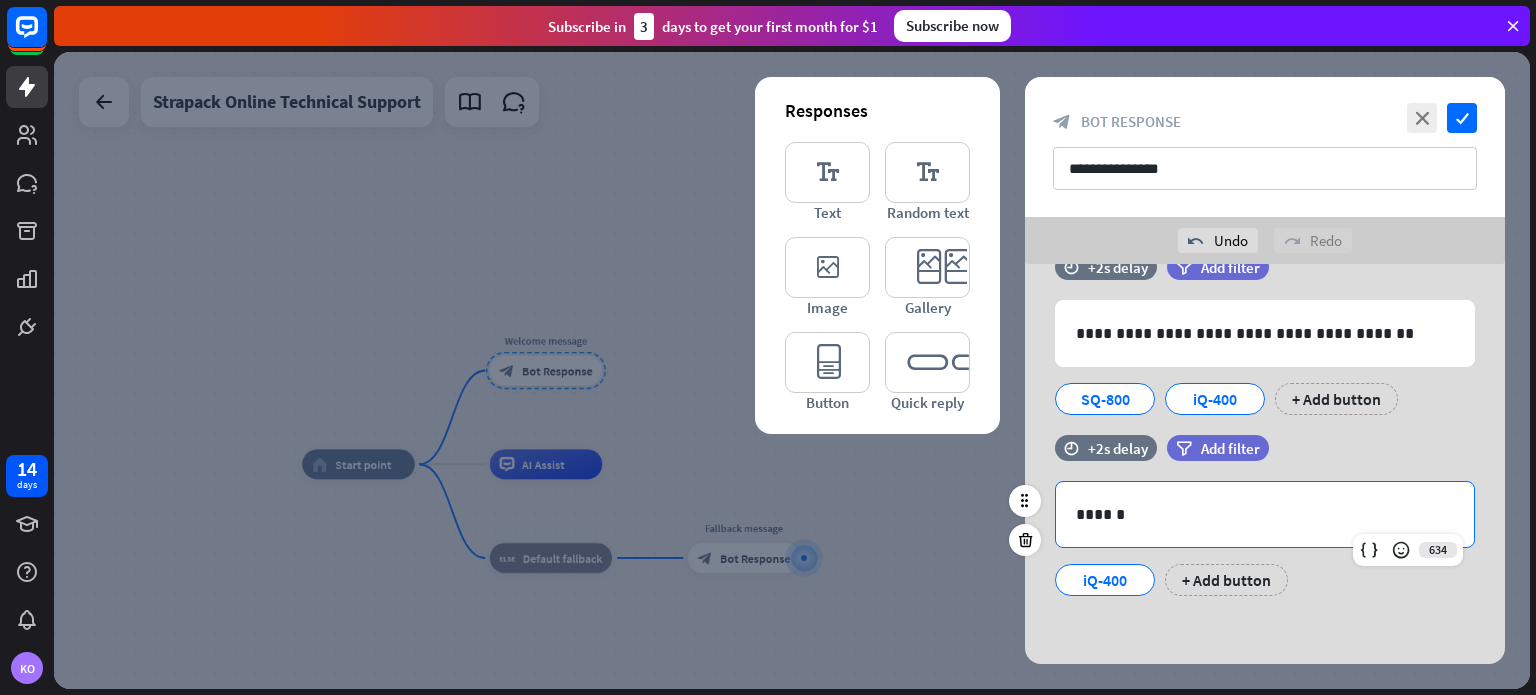 type 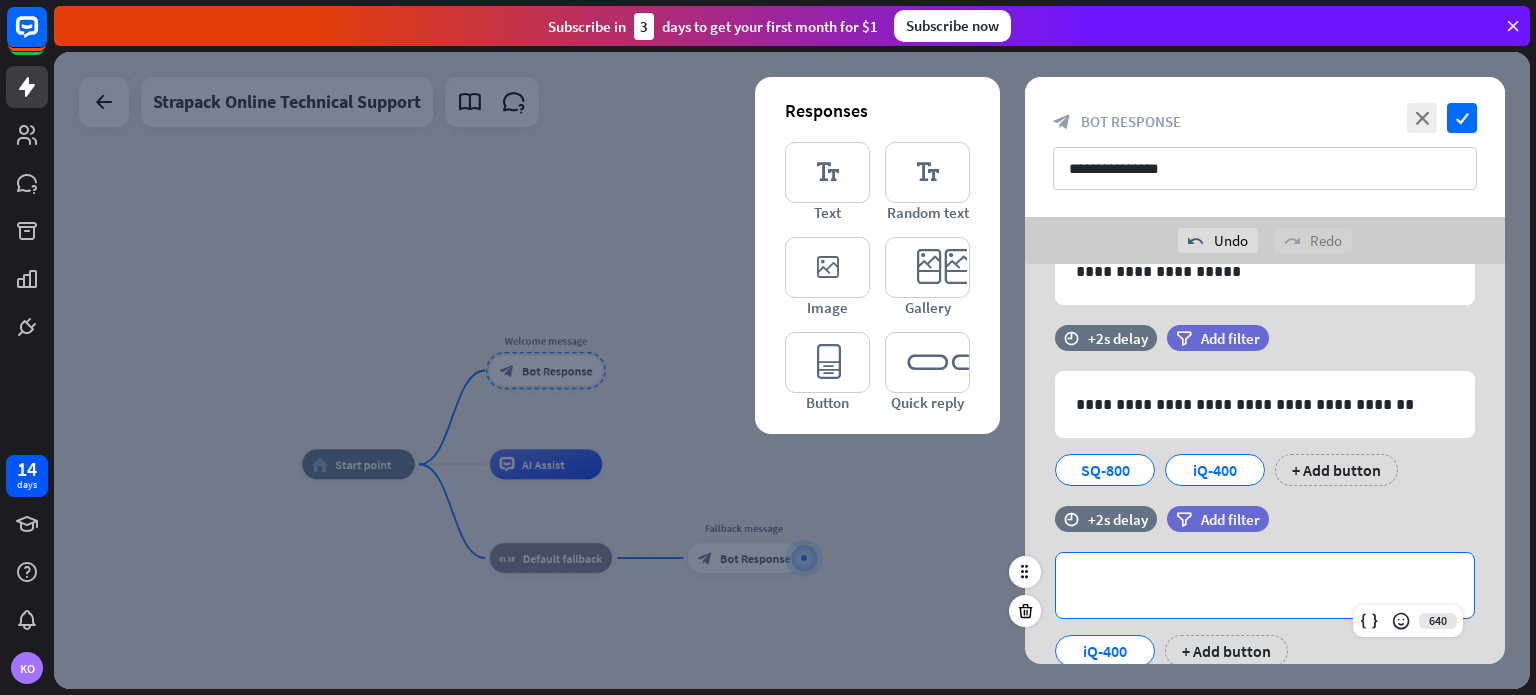 scroll, scrollTop: 269, scrollLeft: 0, axis: vertical 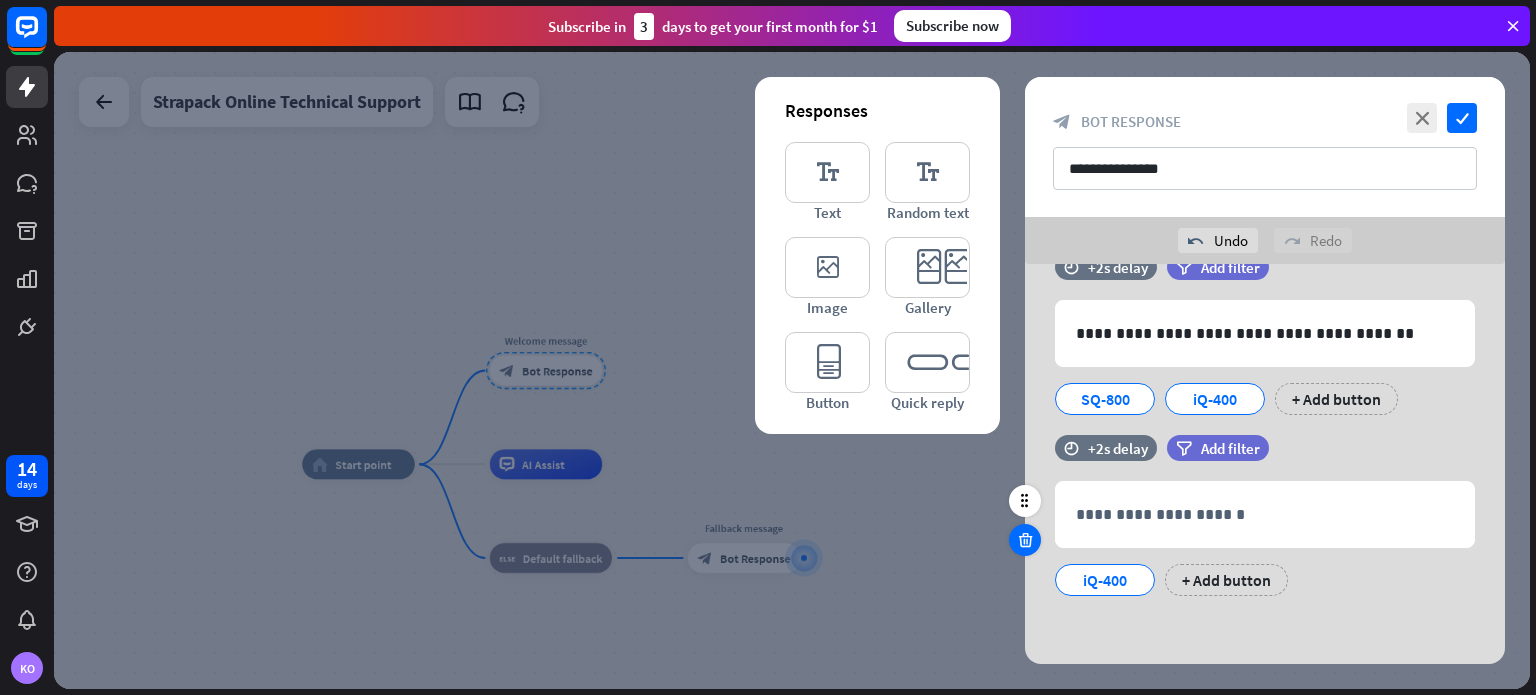 click at bounding box center (1025, 540) 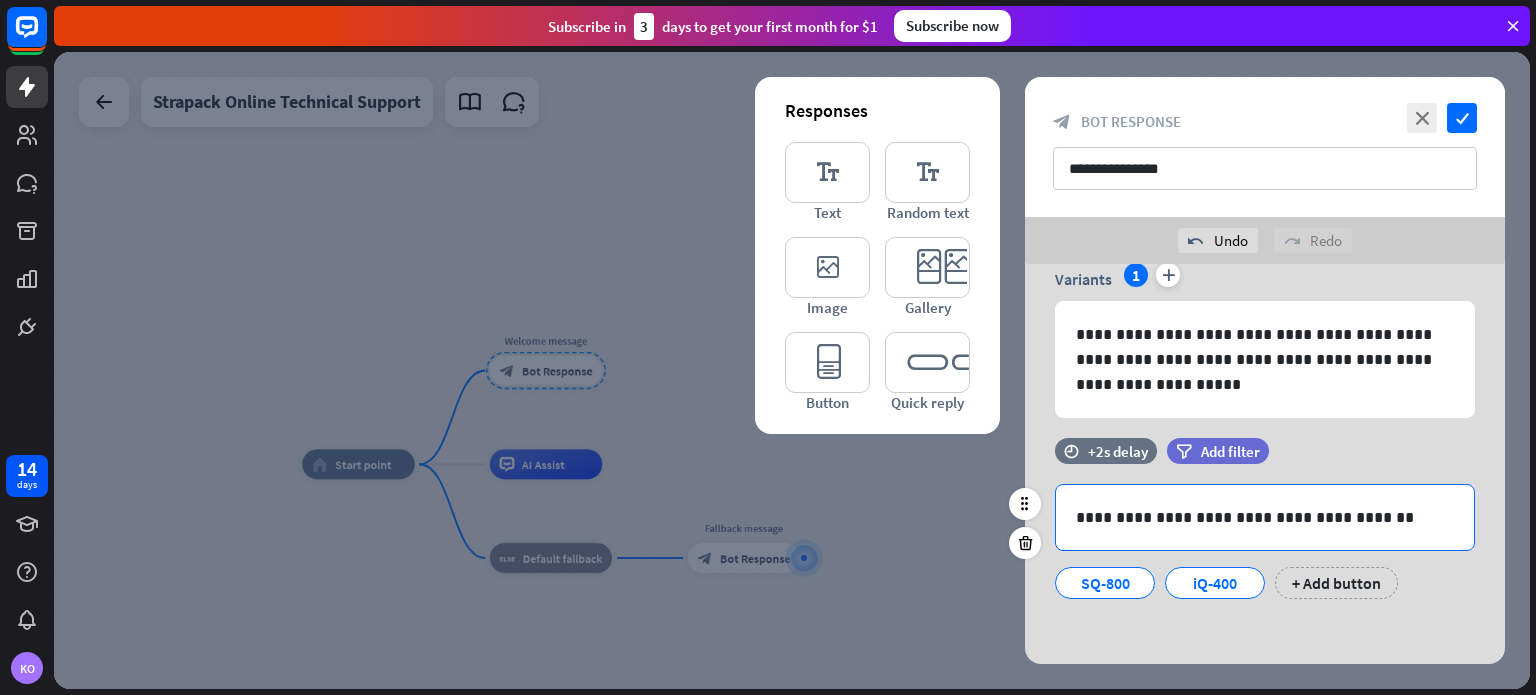 scroll, scrollTop: 89, scrollLeft: 0, axis: vertical 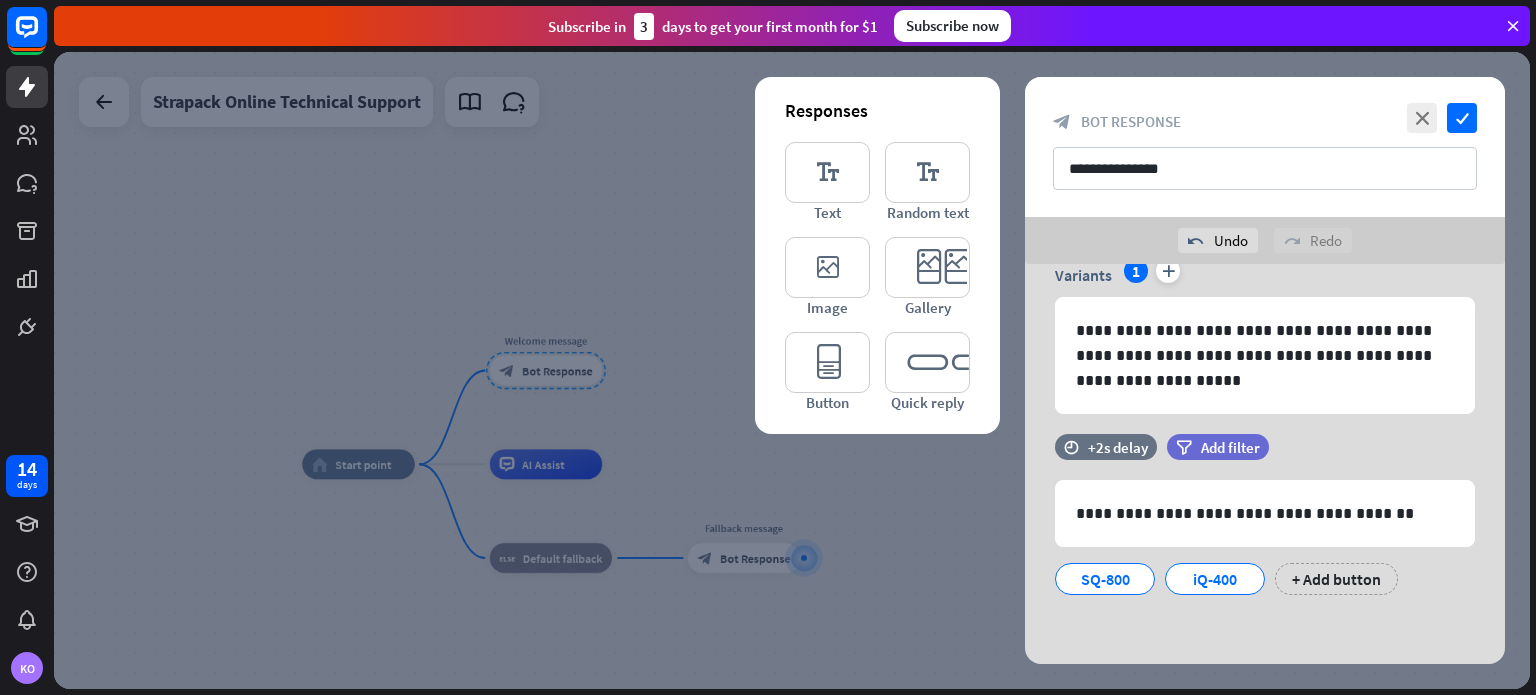 click on "**********" at bounding box center (1265, 420) 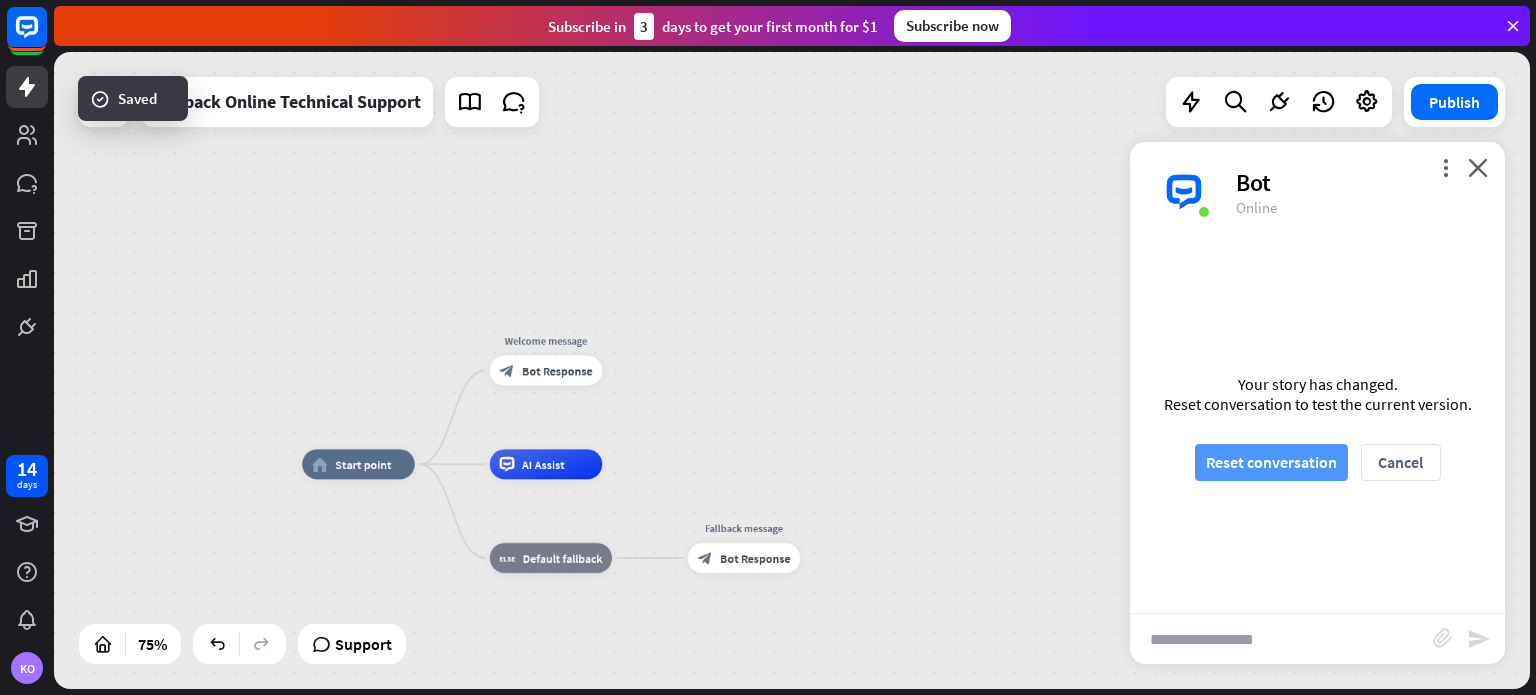 click on "Reset conversation" at bounding box center (1271, 462) 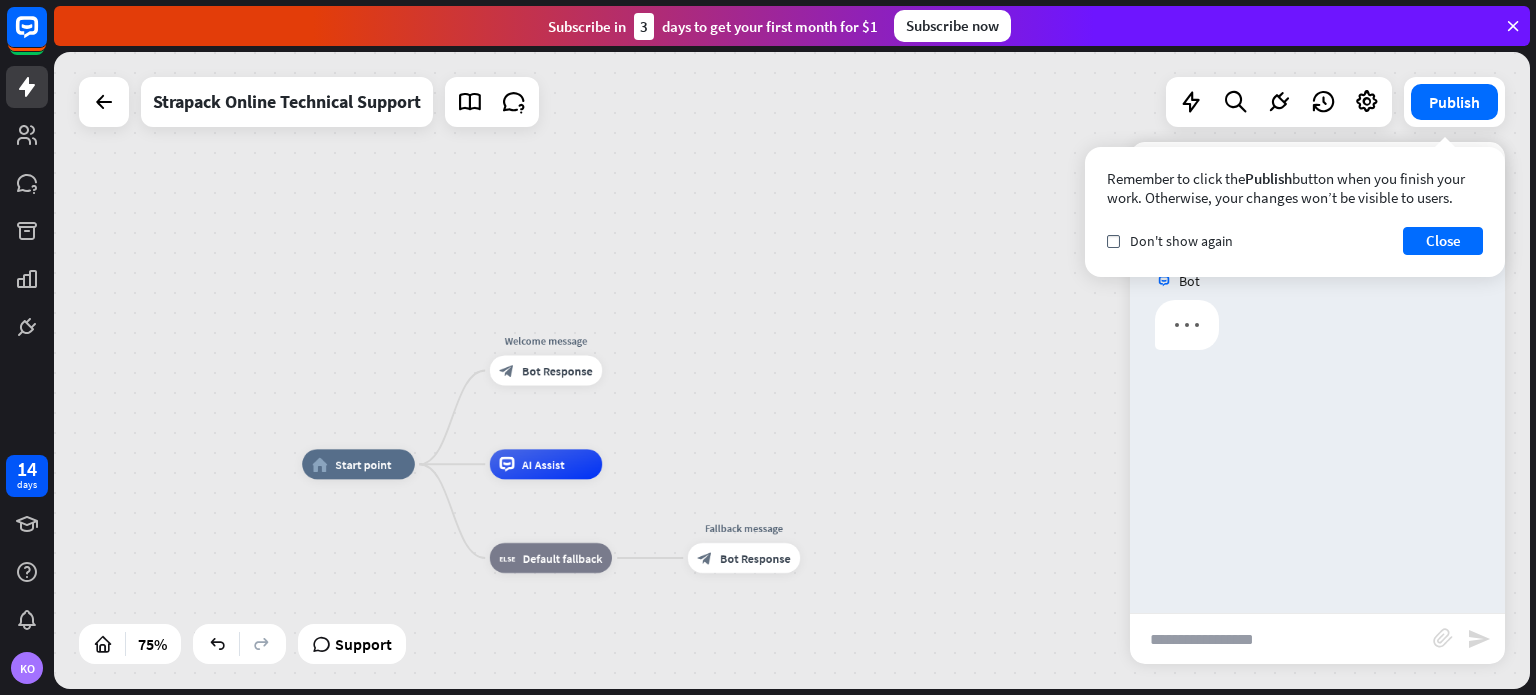 scroll, scrollTop: 0, scrollLeft: 0, axis: both 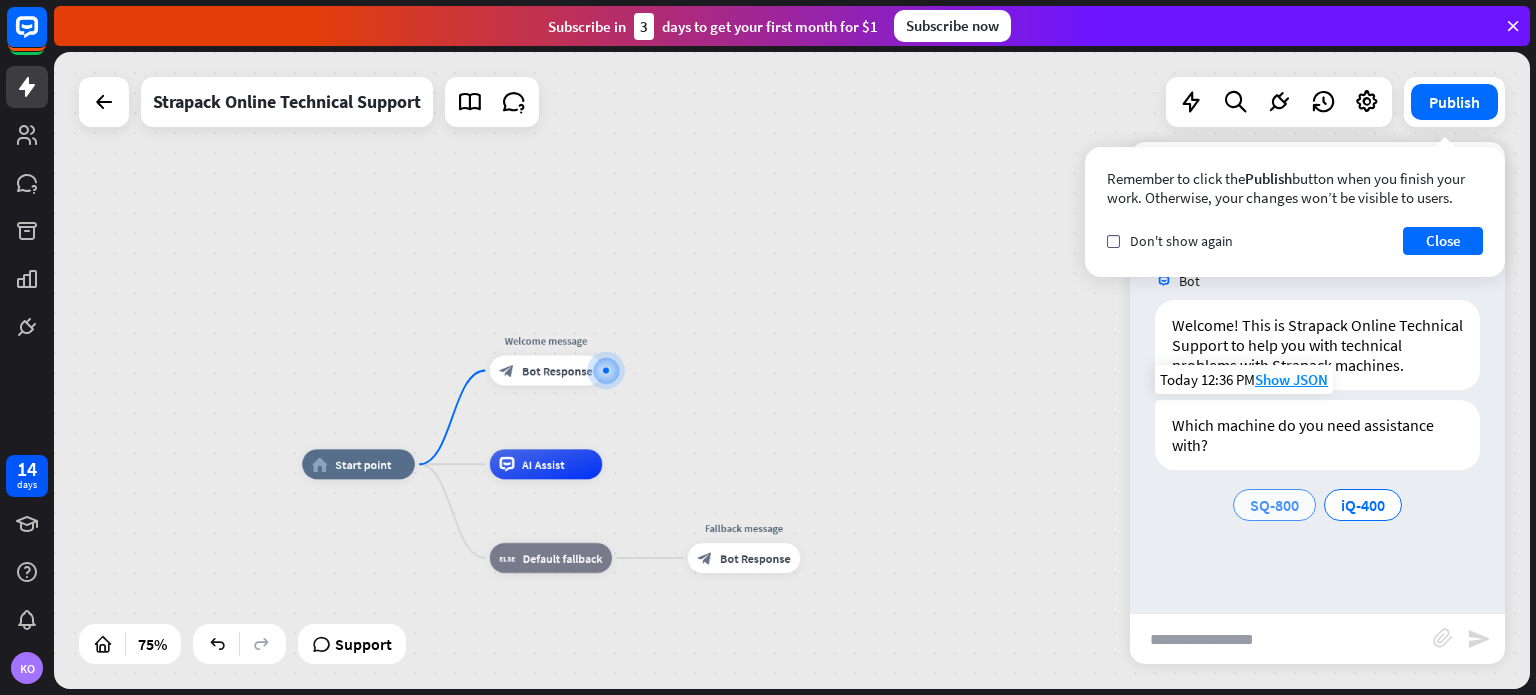 click on "SQ-800" at bounding box center [1274, 505] 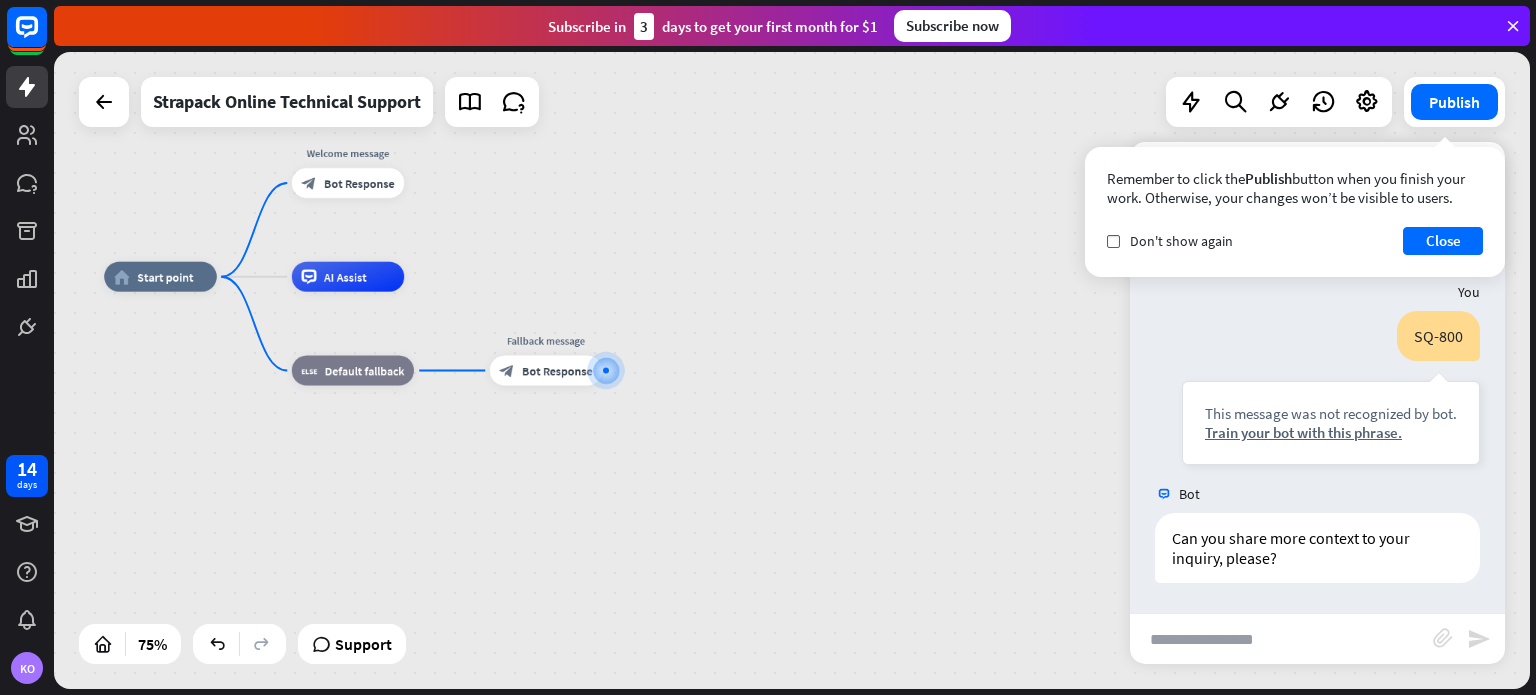 scroll, scrollTop: 226, scrollLeft: 0, axis: vertical 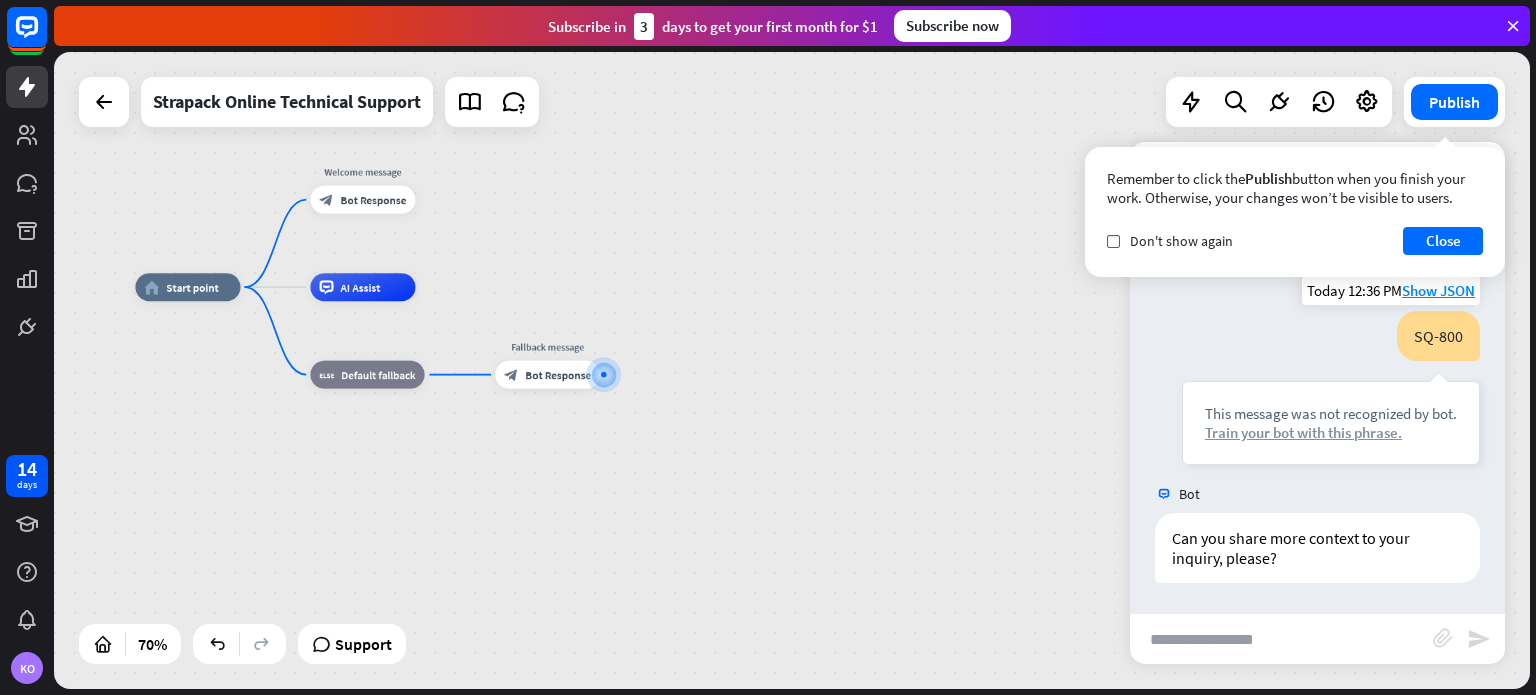 click on "Train your bot with this phrase." at bounding box center (1331, 432) 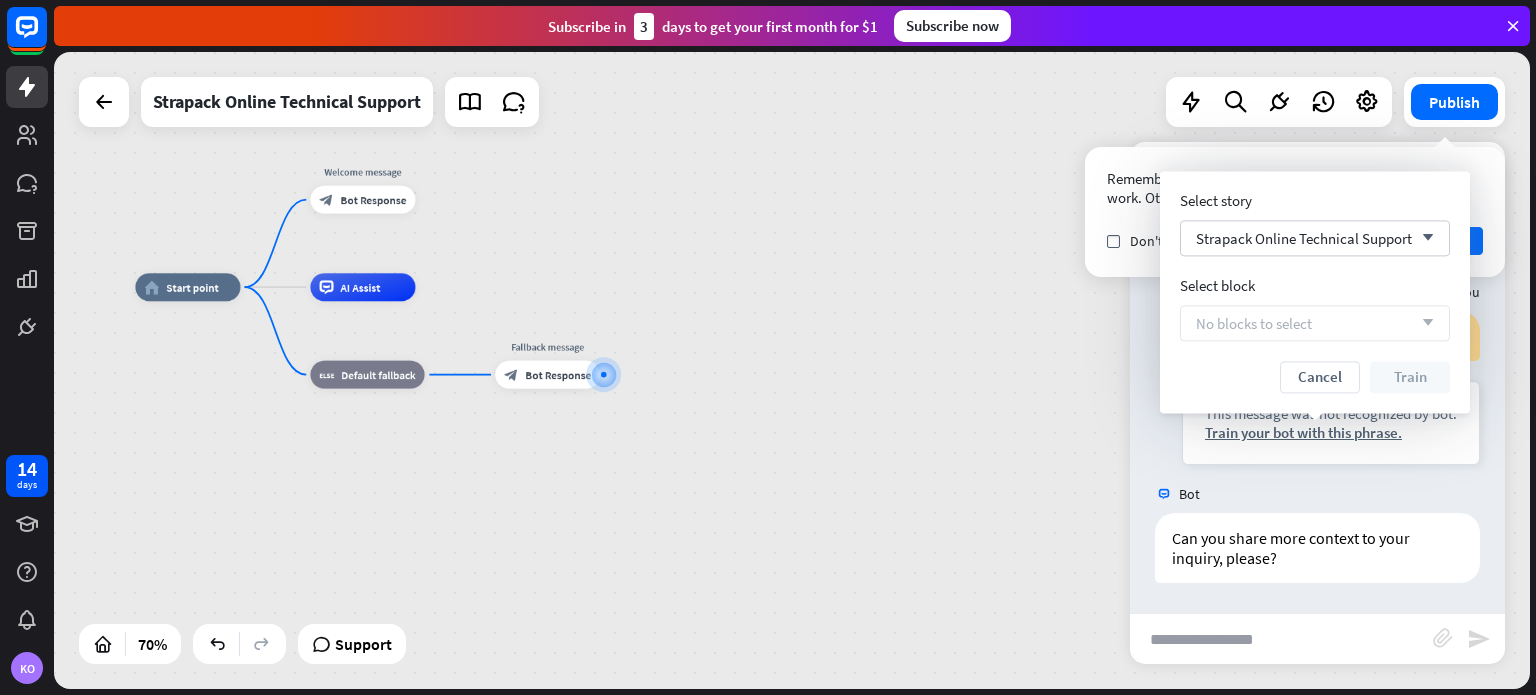 click on "No blocks to select" at bounding box center [1254, 323] 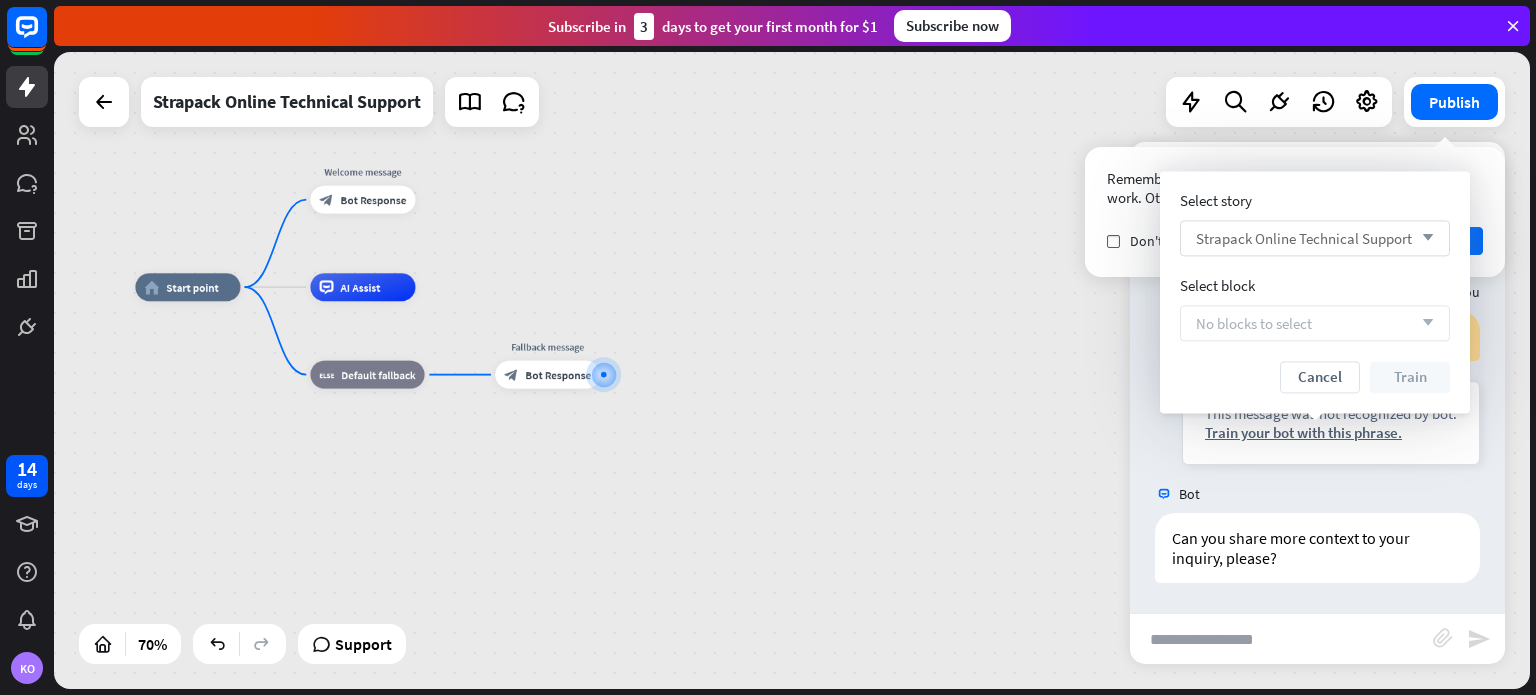 click on "Strapack Online Technical Support
arrow_down" at bounding box center [1315, 238] 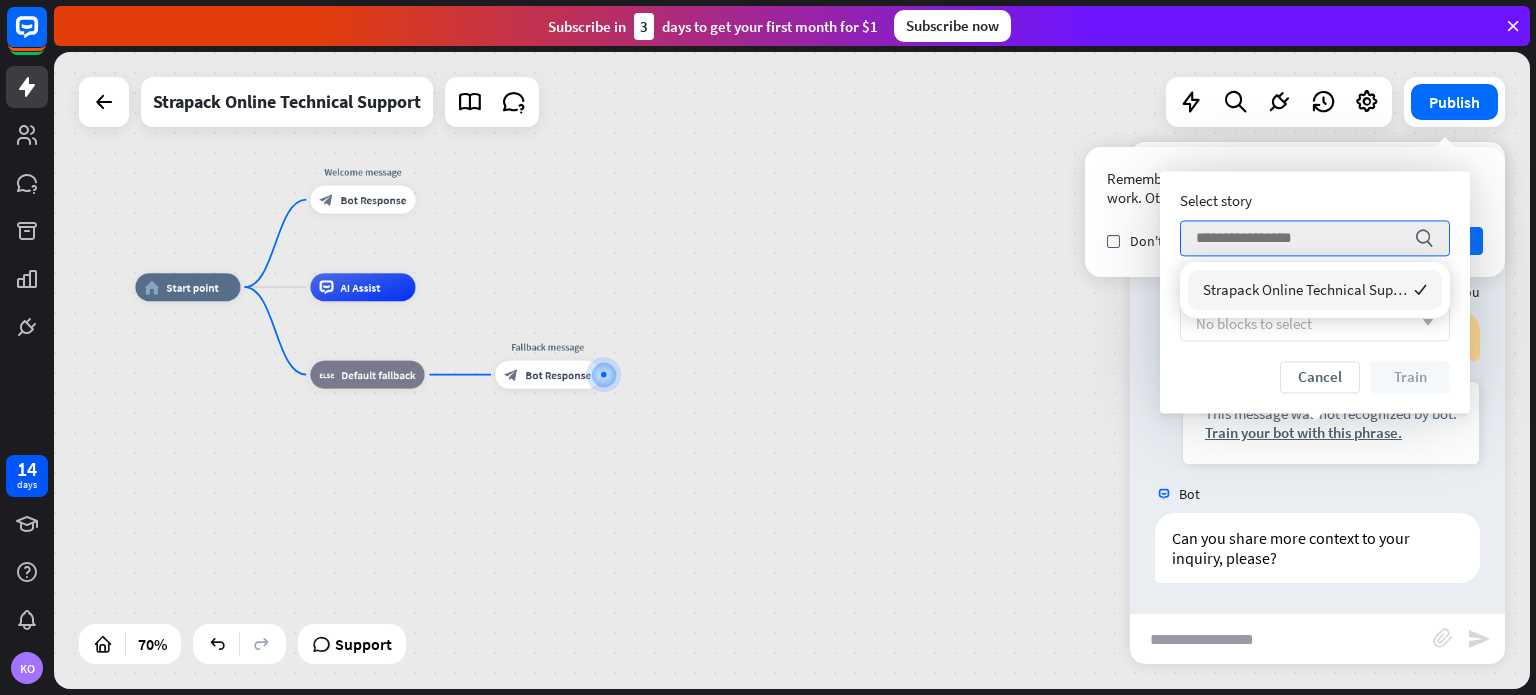 click on "home_2   Start point                 Welcome message   block_bot_response   Bot Response                     AI Assist                   block_fallback   Default fallback                 Fallback message   block_bot_response   Bot Response" at bounding box center (651, 510) 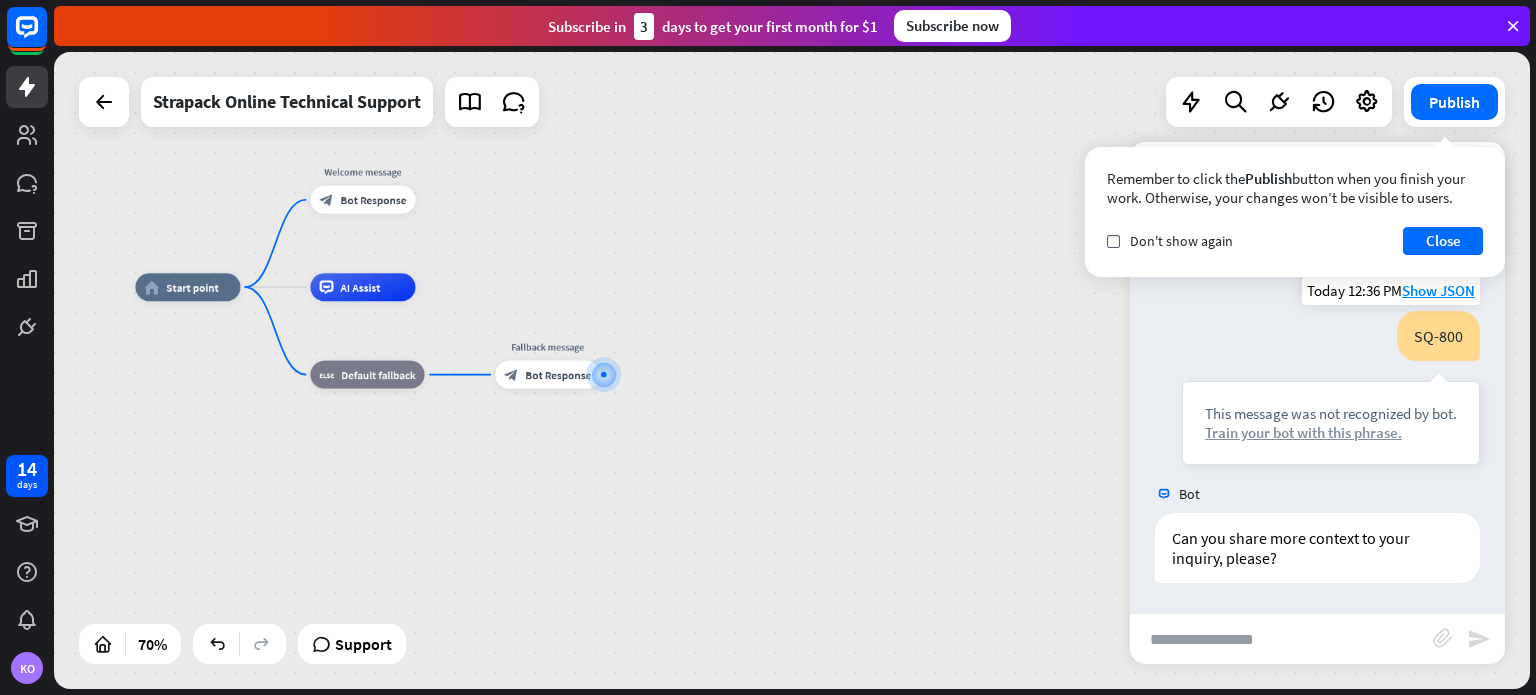 click on "Train your bot with this phrase." at bounding box center (1331, 432) 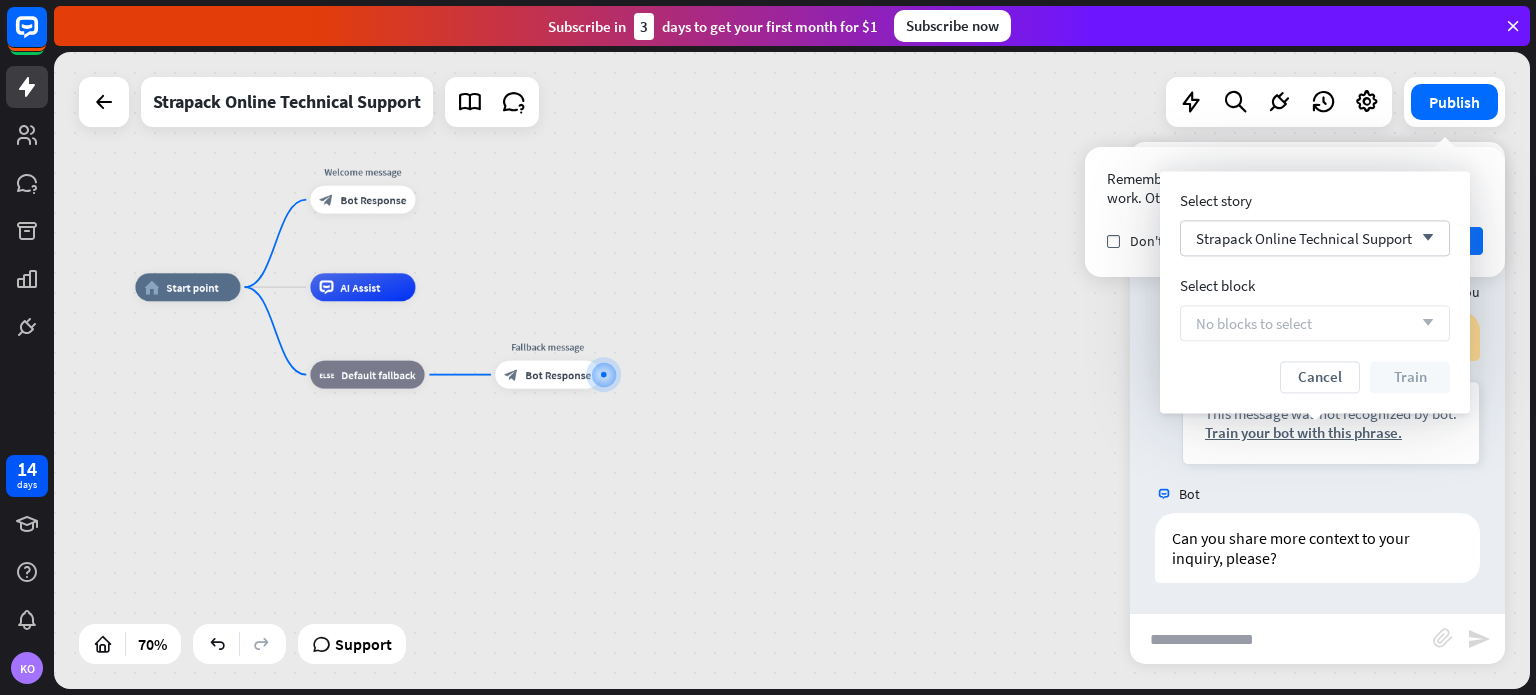 click on "No blocks to select" at bounding box center (1254, 323) 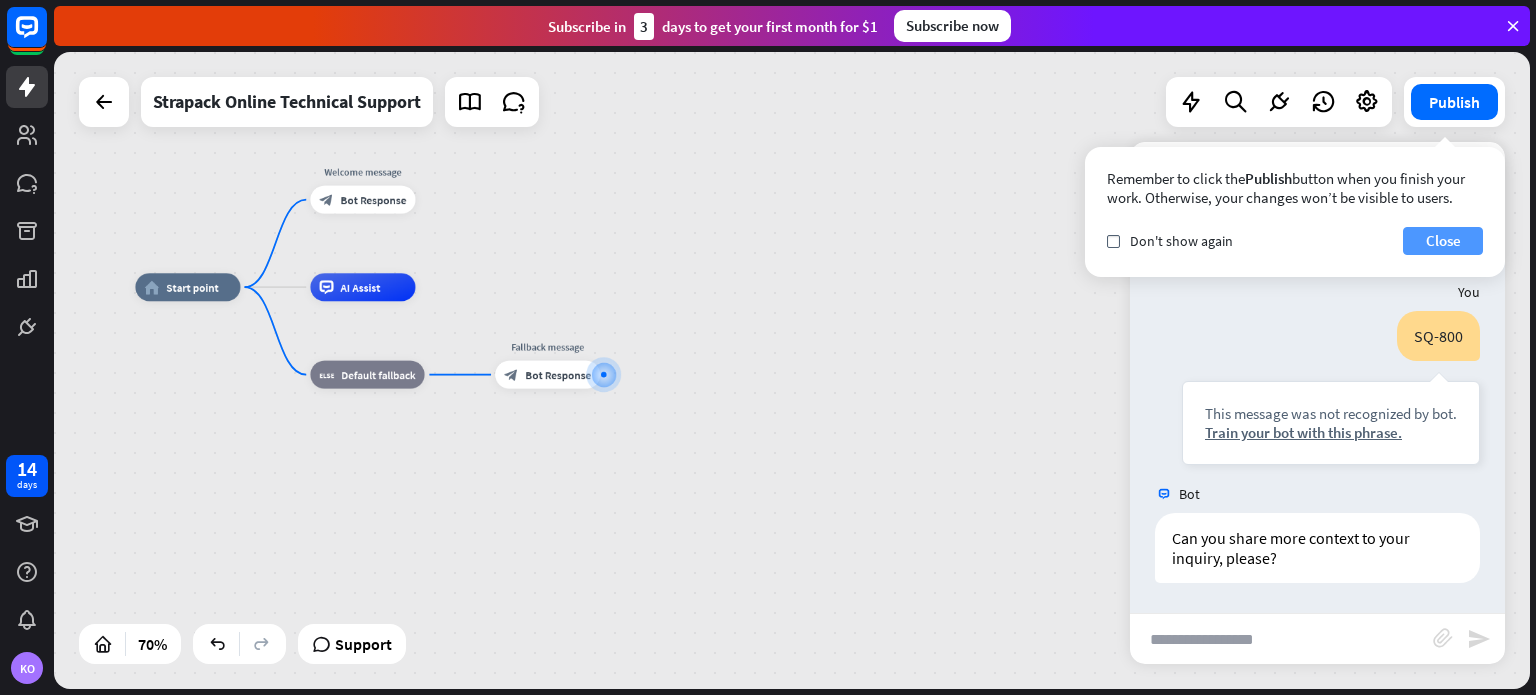 click on "Close" at bounding box center [1443, 241] 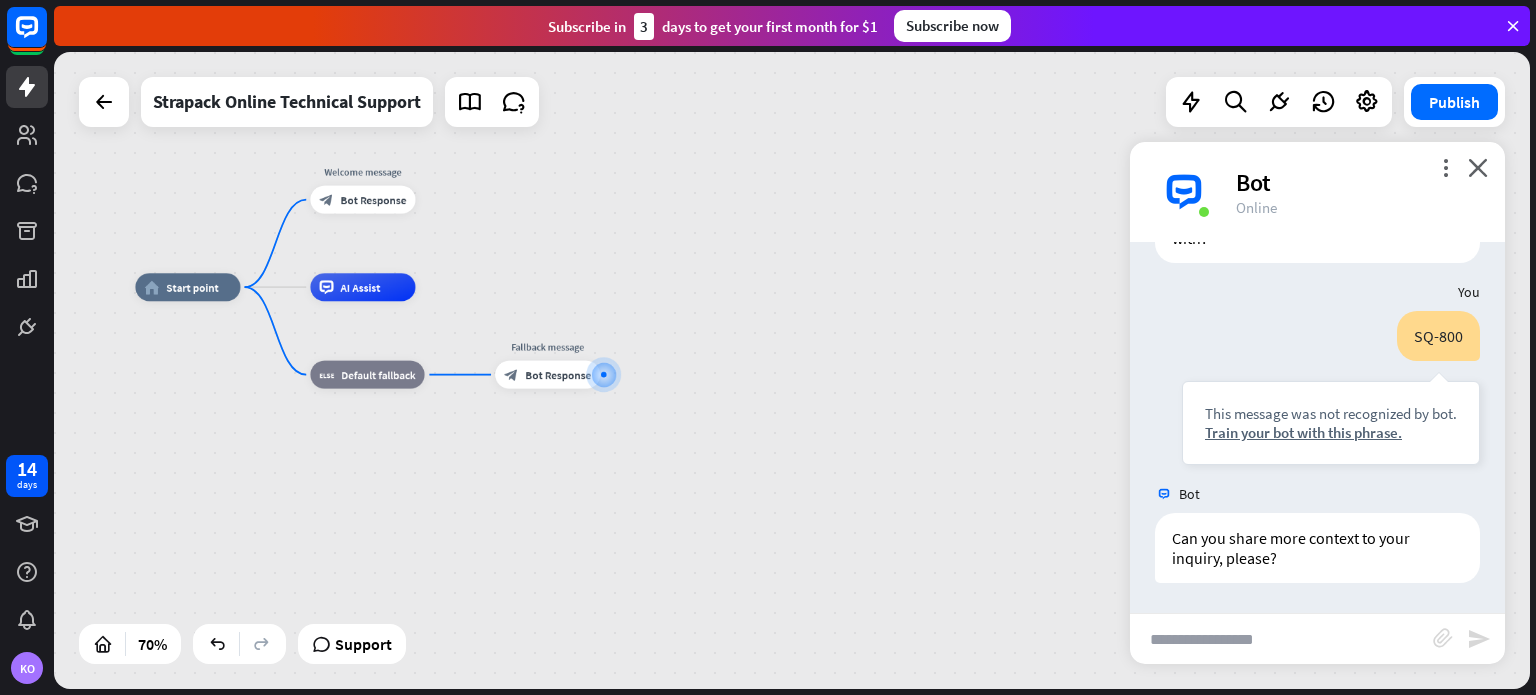 click on "more_vert
close
Bot
Online" at bounding box center [1317, 192] 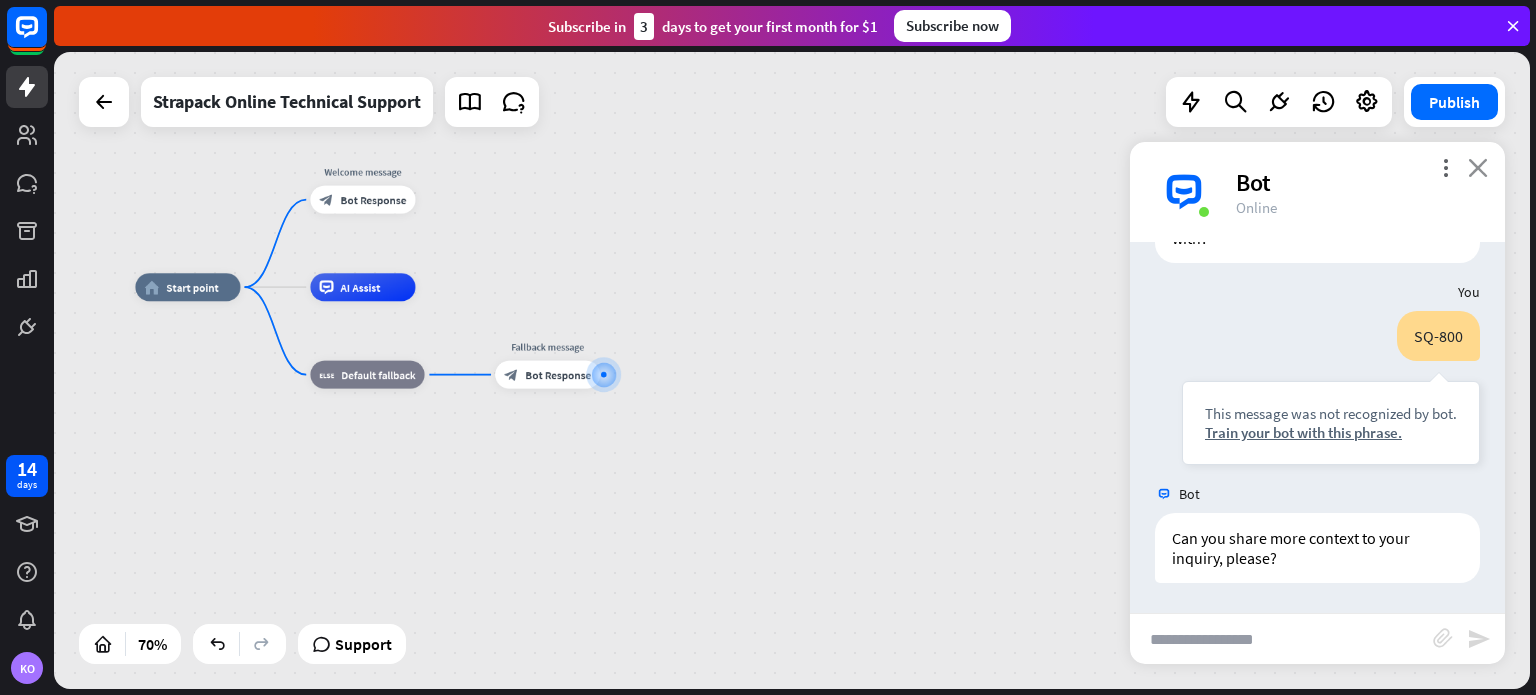 click on "close" at bounding box center [1478, 167] 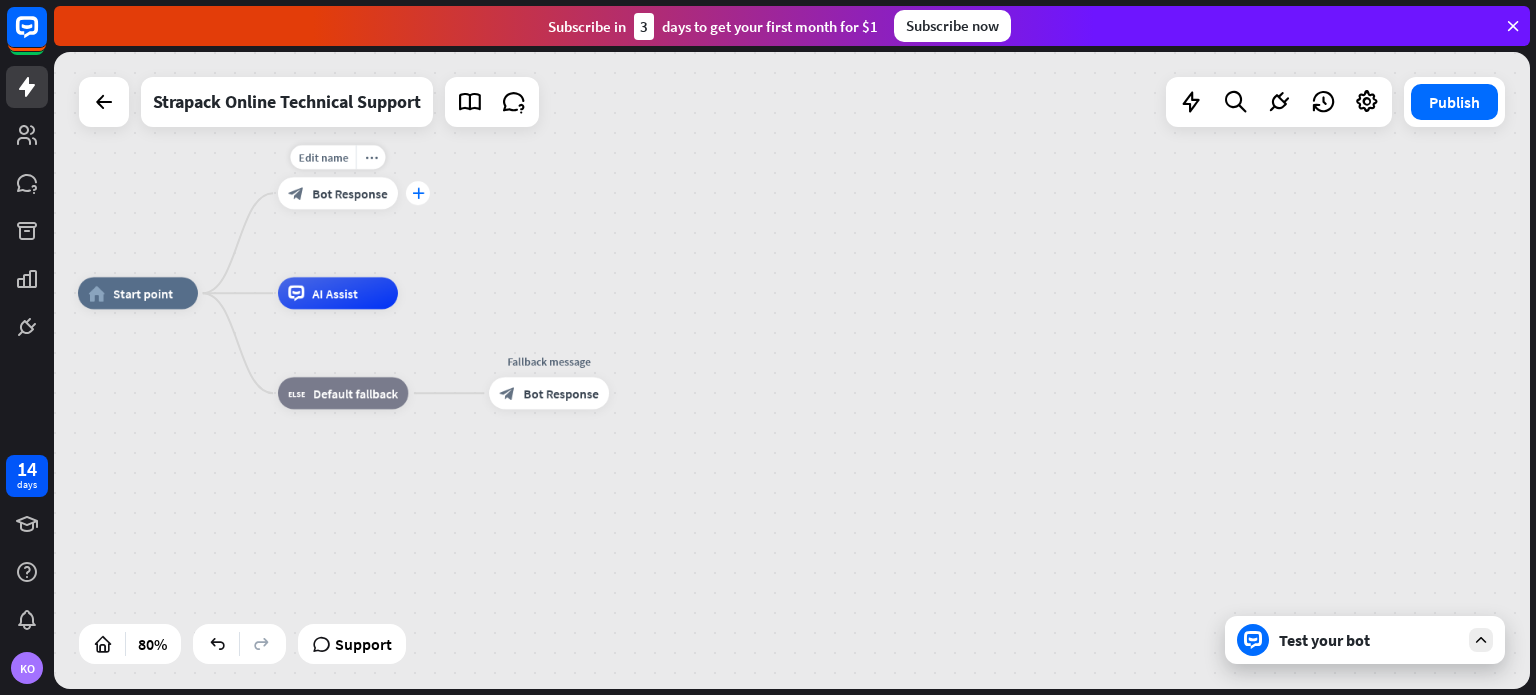 click on "plus" at bounding box center (418, 193) 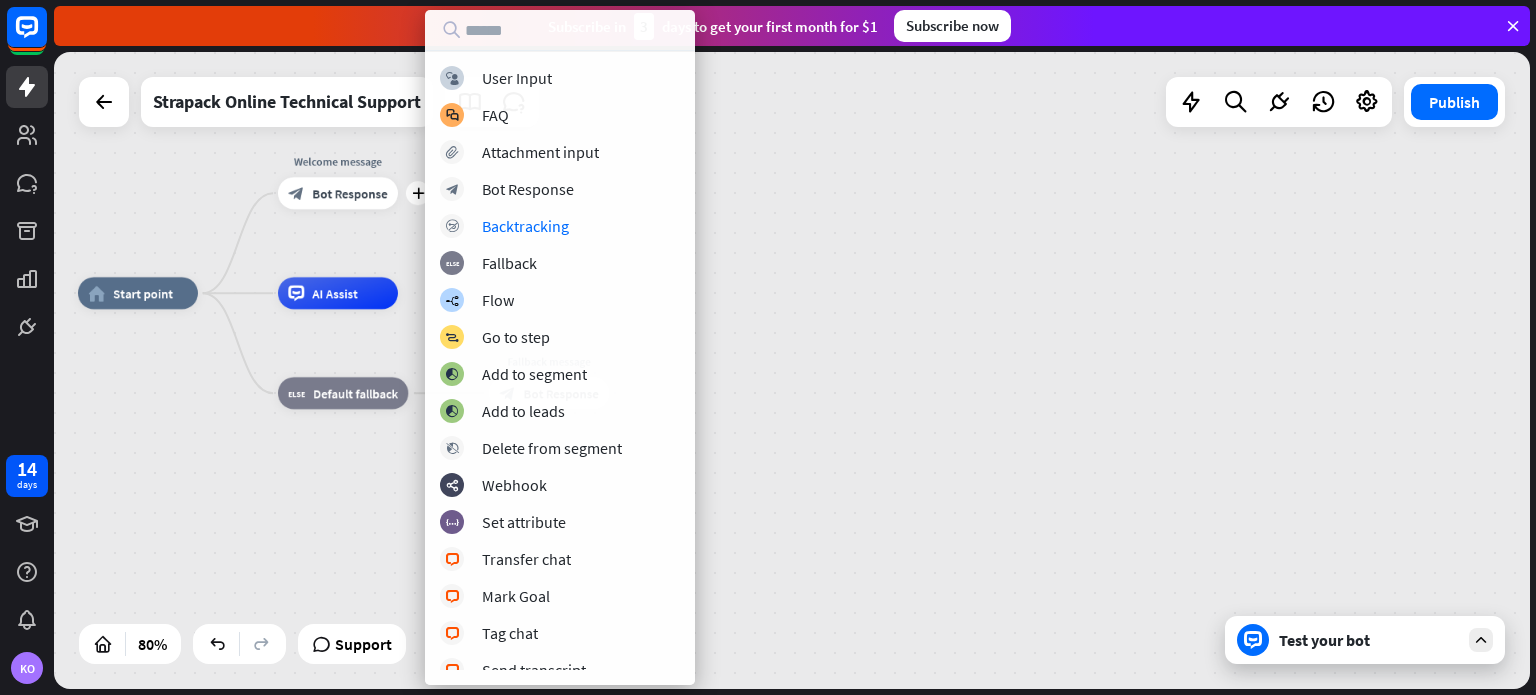 click on "home_2   Start point               plus   Welcome message   block_bot_response   Bot Response                     AI Assist                   block_fallback   Default fallback                 Fallback message   block_bot_response   Bot Response" at bounding box center [792, 370] 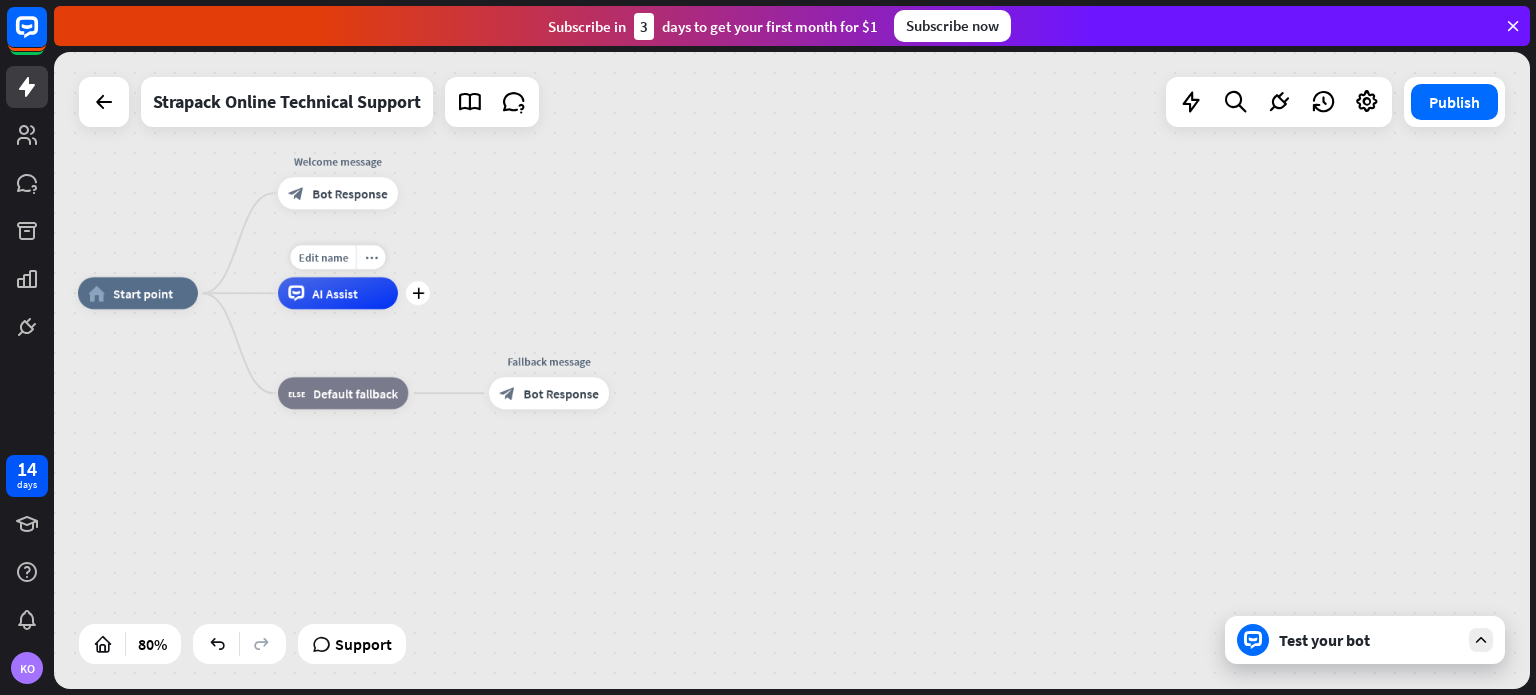 click on "AI Assist" at bounding box center (338, 293) 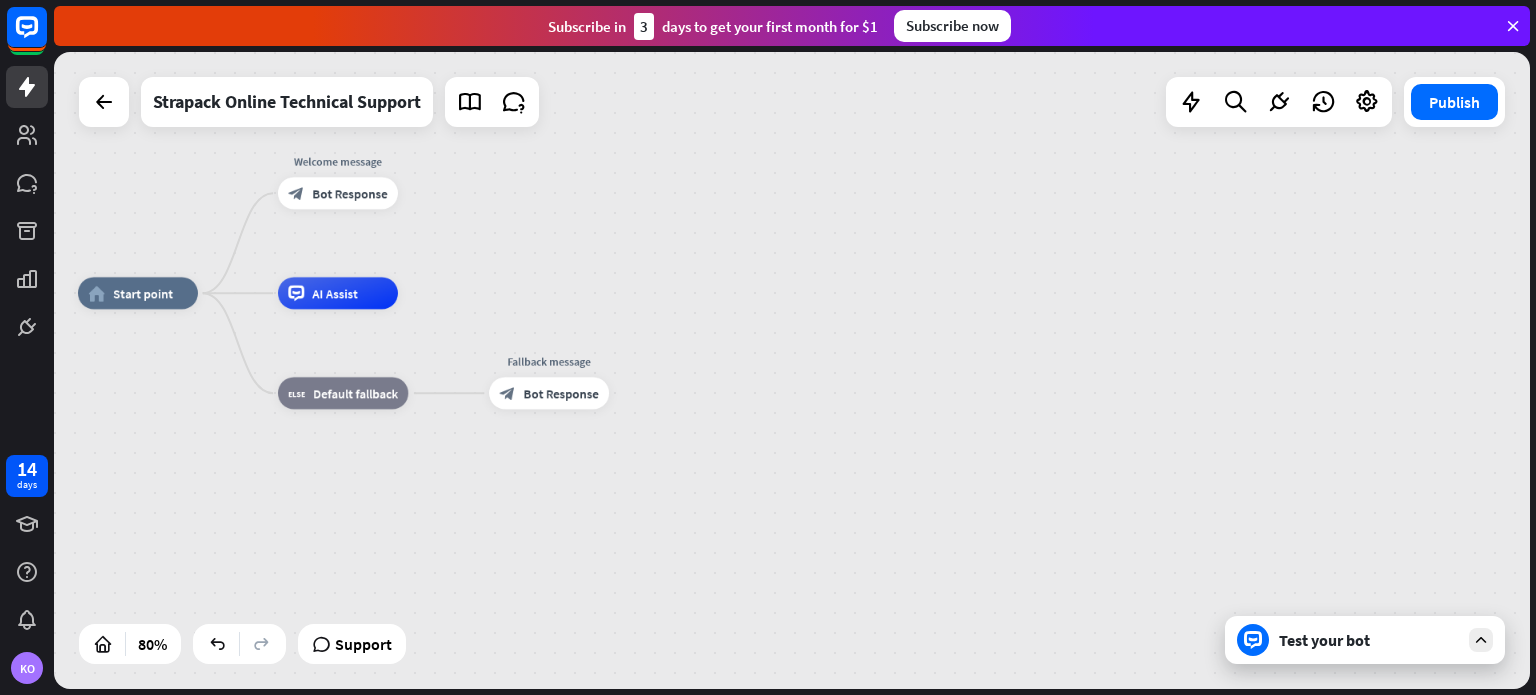 click on "home_2   Start point                 Welcome message   block_bot_response   Bot Response                     AI Assist                   block_fallback   Default fallback                 Fallback message   block_bot_response   Bot Response" at bounding box center [668, 548] 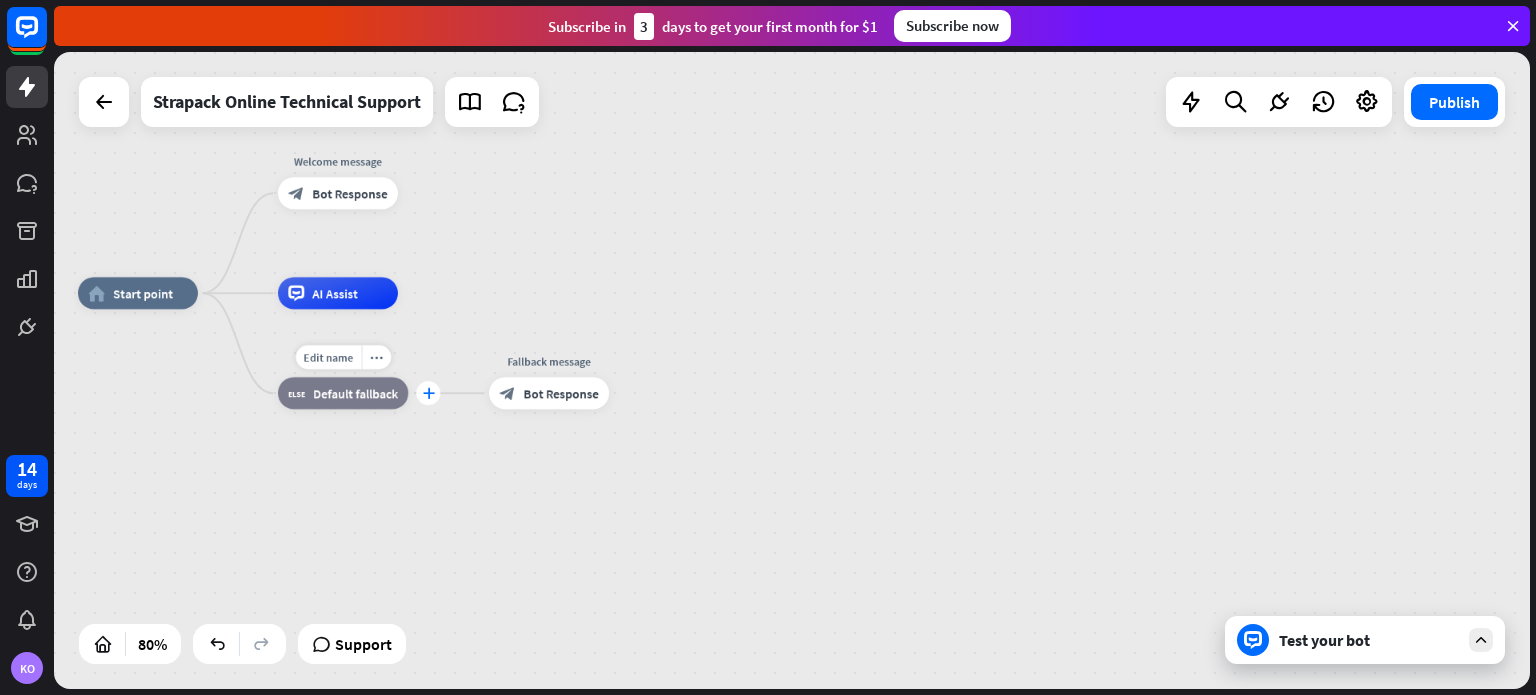click on "plus" at bounding box center [428, 393] 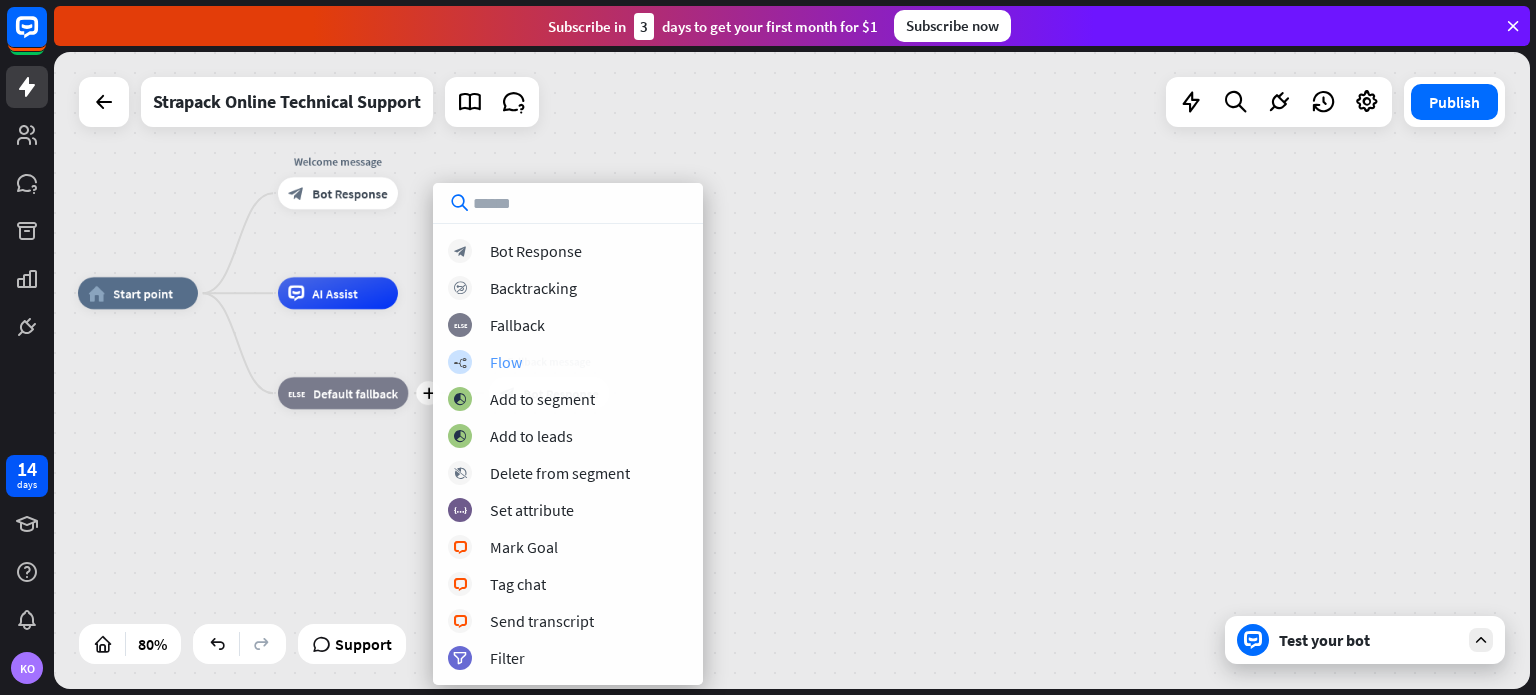 click on "Flow" at bounding box center (506, 362) 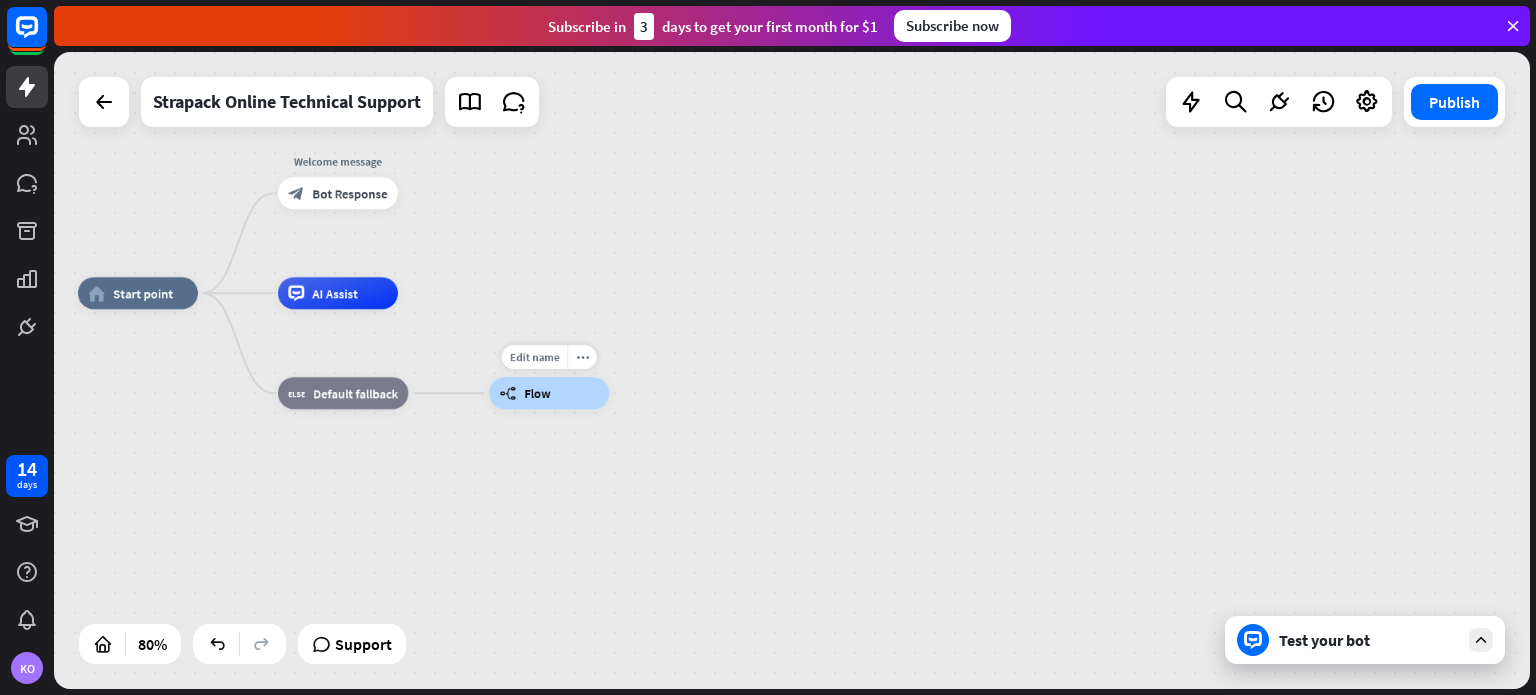 click on "builder_tree   Flow" at bounding box center (549, 393) 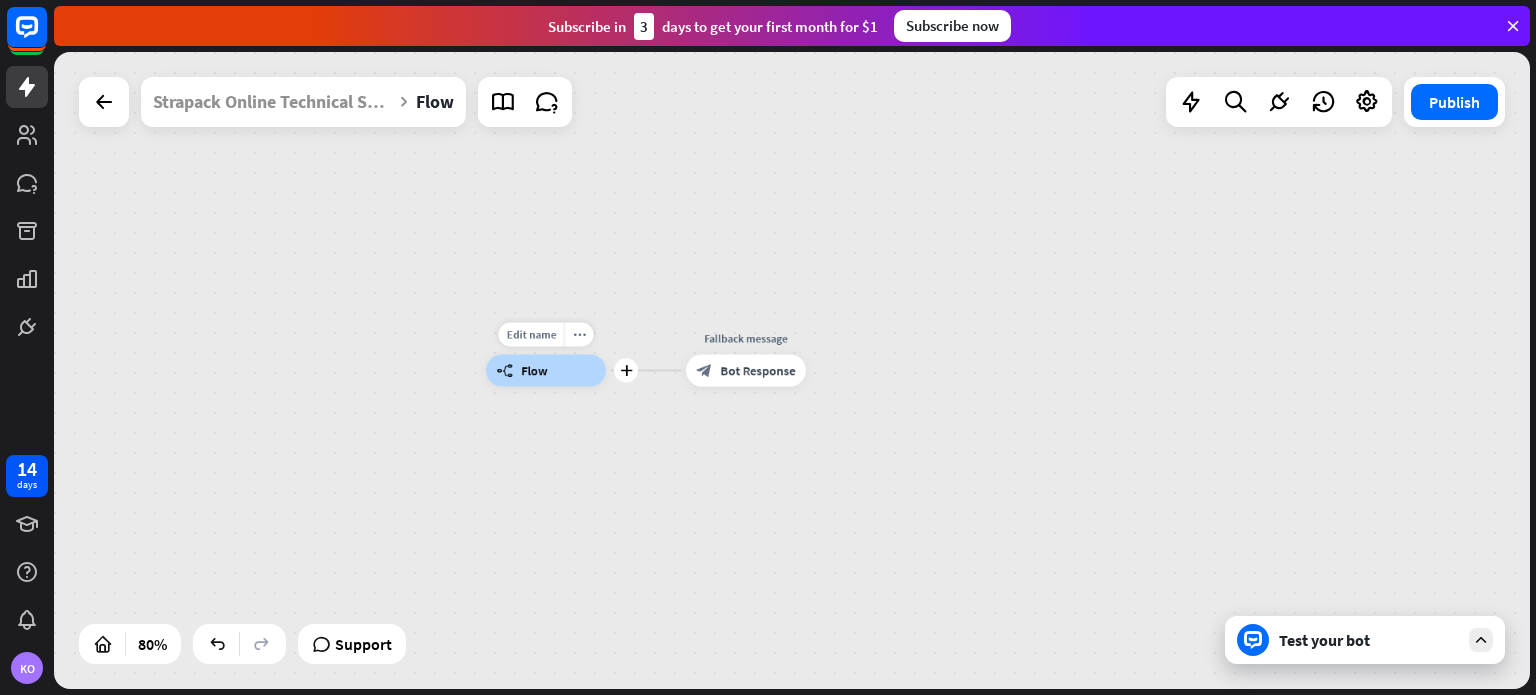 click on "Flow" at bounding box center (534, 371) 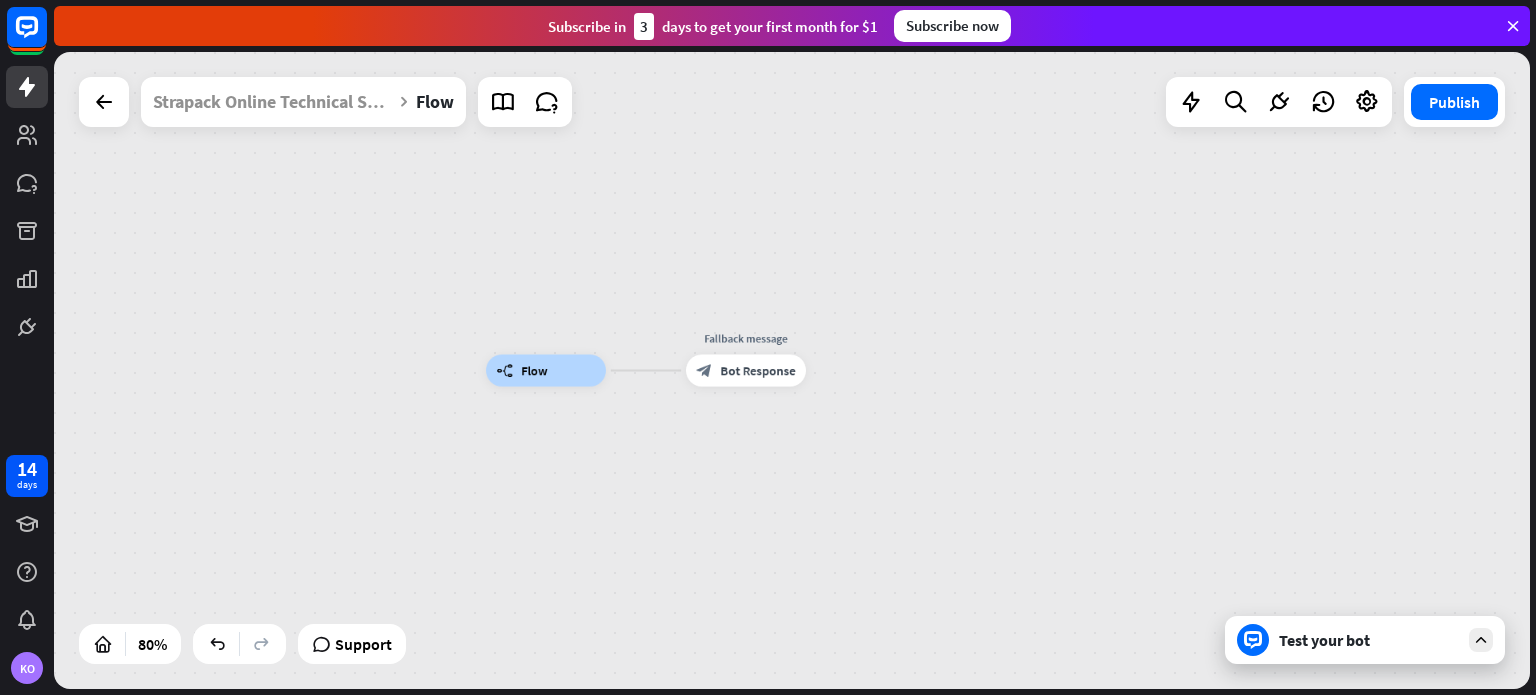 click on "Flow" at bounding box center (534, 371) 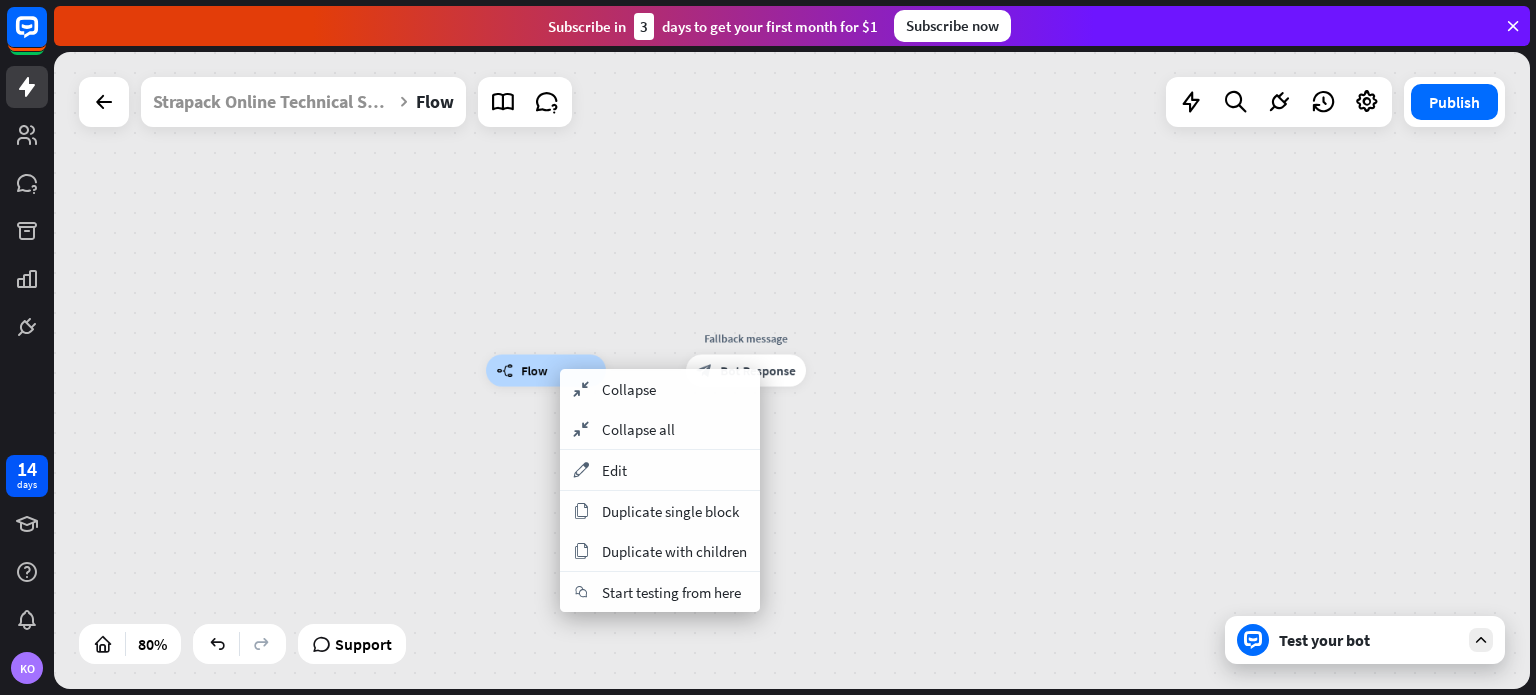 click on "Flow" at bounding box center (534, 371) 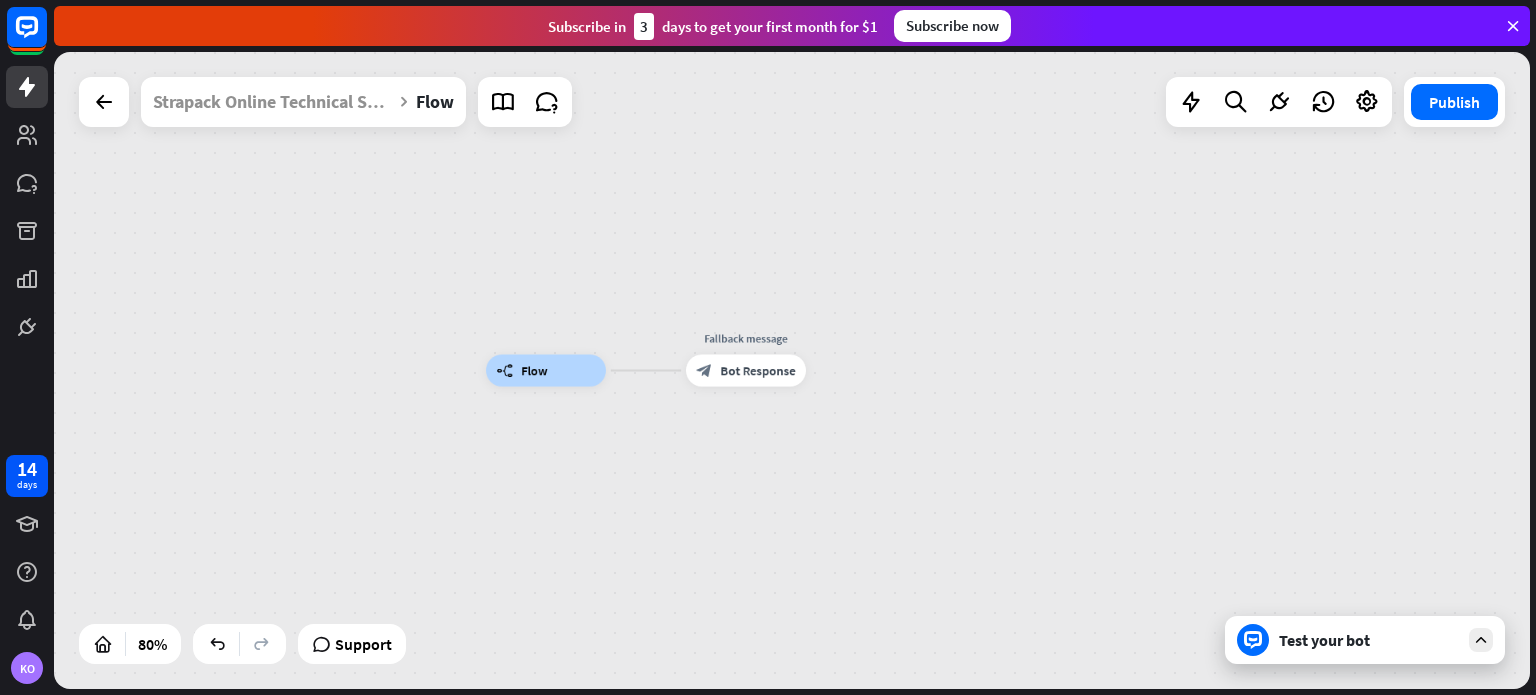 click on "builder_tree   Flow" at bounding box center (546, 371) 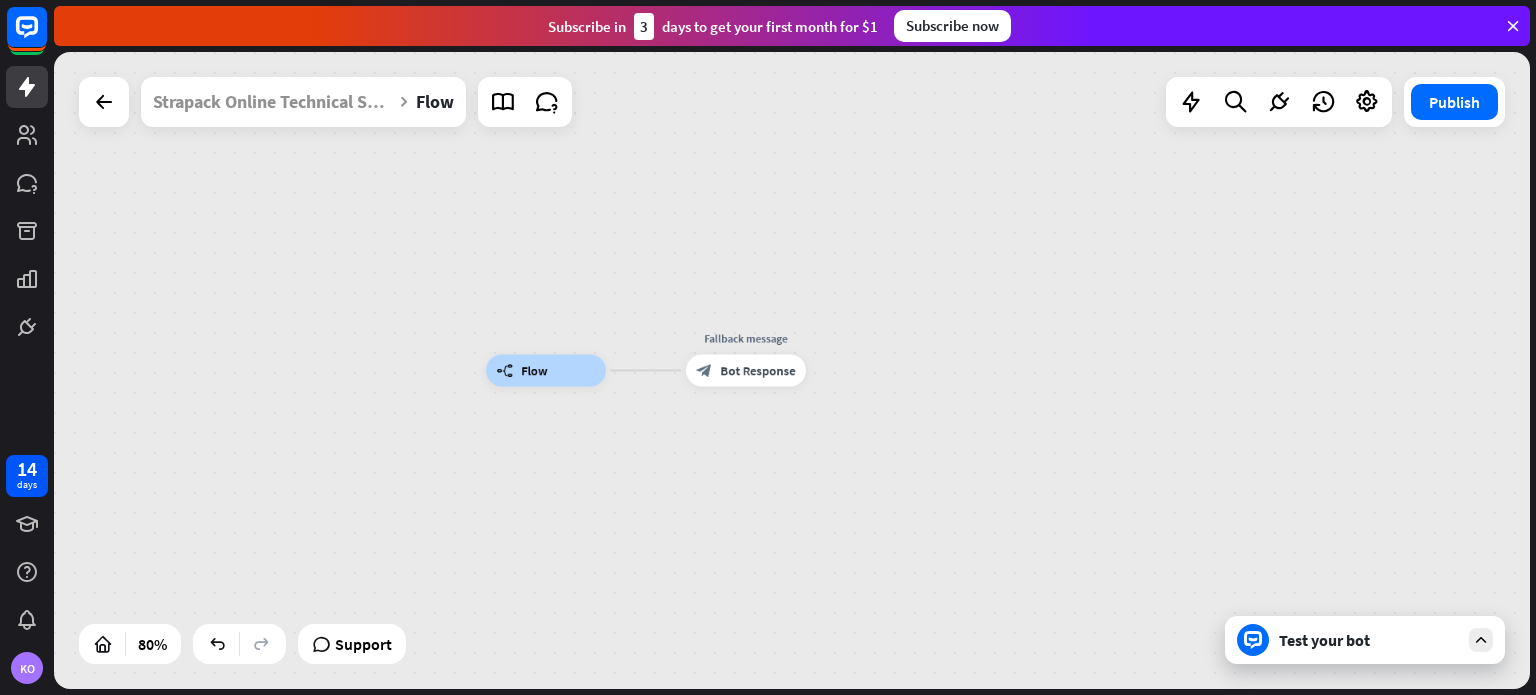 click on "builder_tree   Flow       Edit name   more_horiz           Fallback message   block_bot_response   Bot Response" at bounding box center [1076, 626] 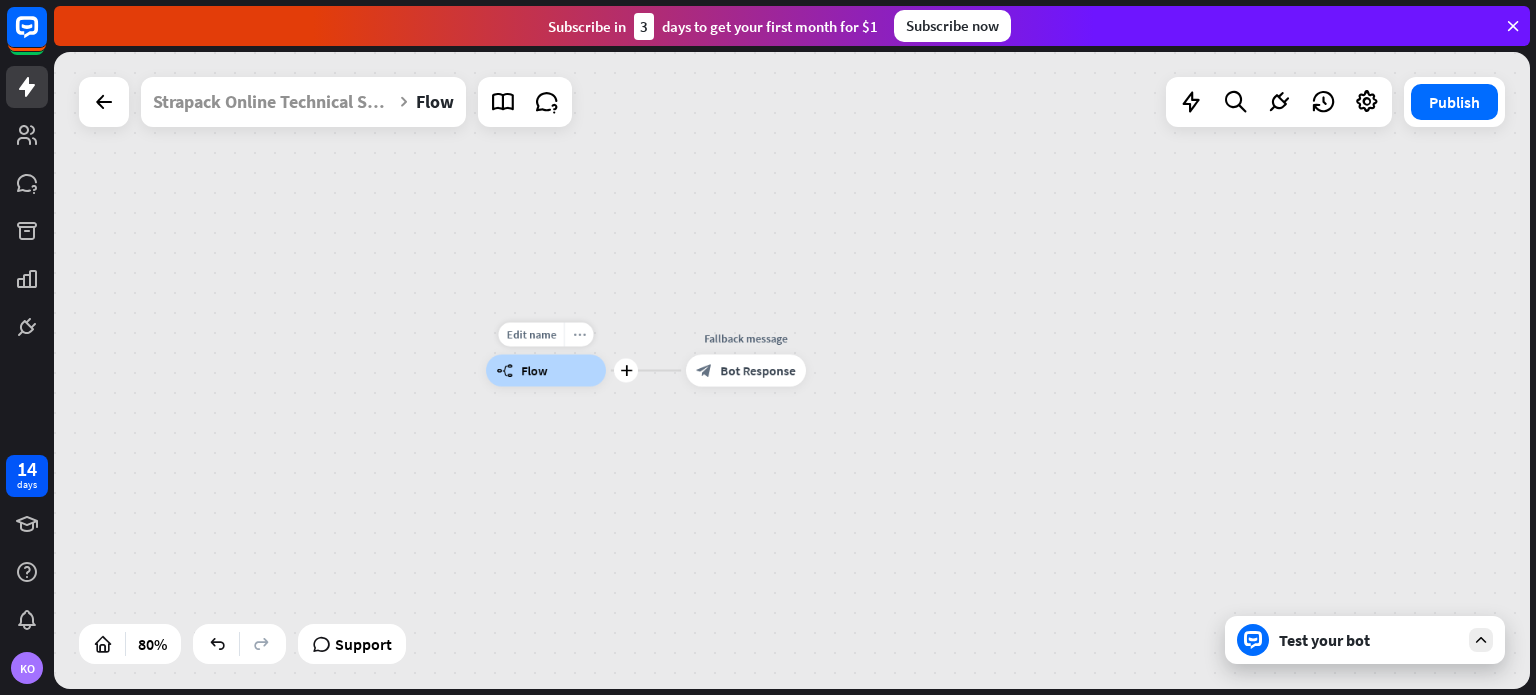 click on "more_horiz" at bounding box center (579, 335) 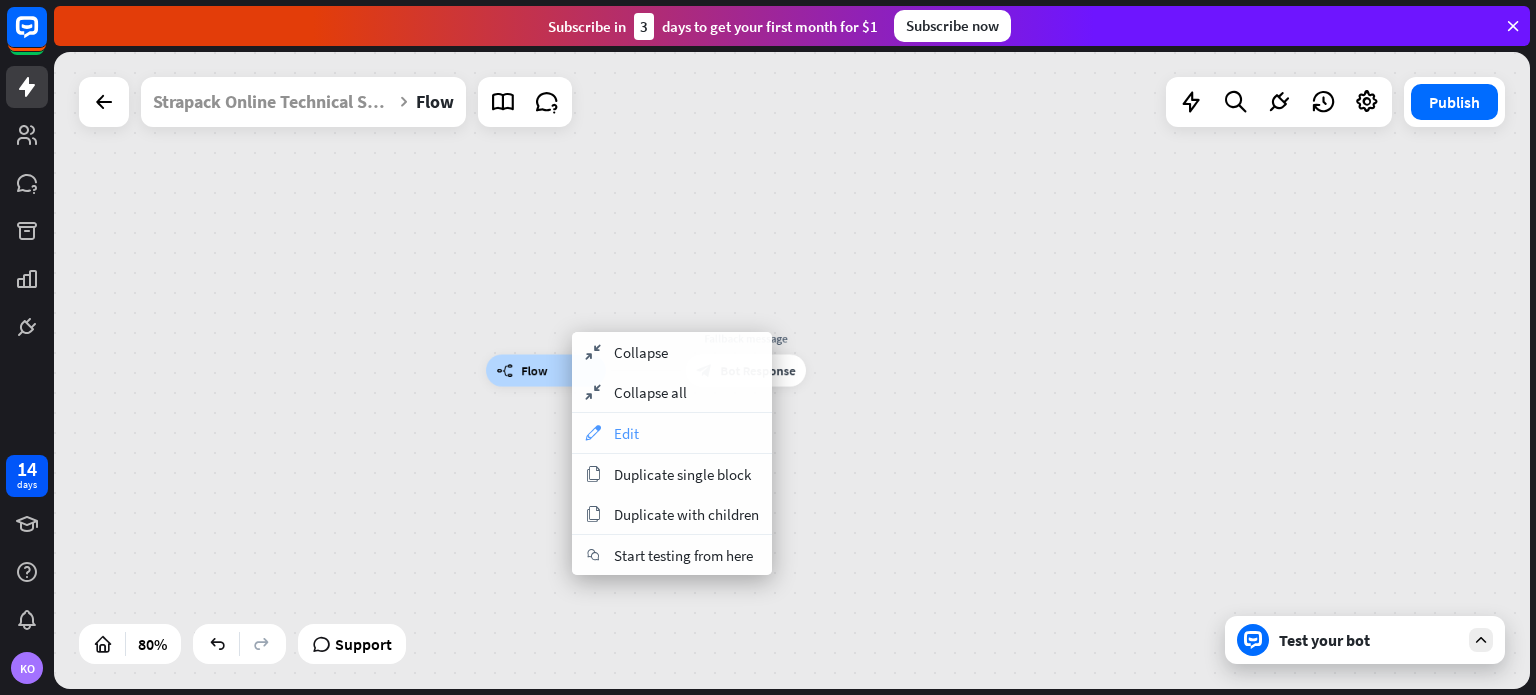click on "appearance   Edit" at bounding box center [672, 433] 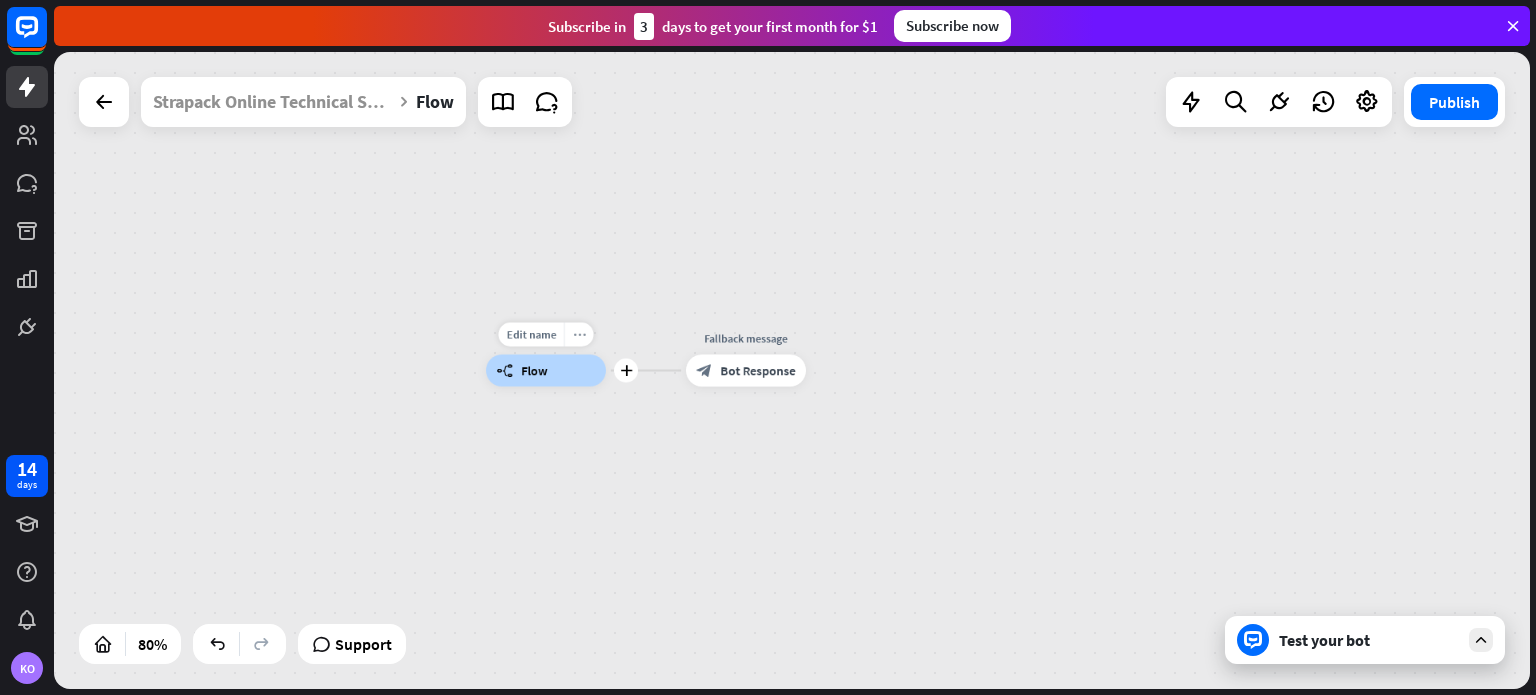 click on "more_horiz" at bounding box center (579, 335) 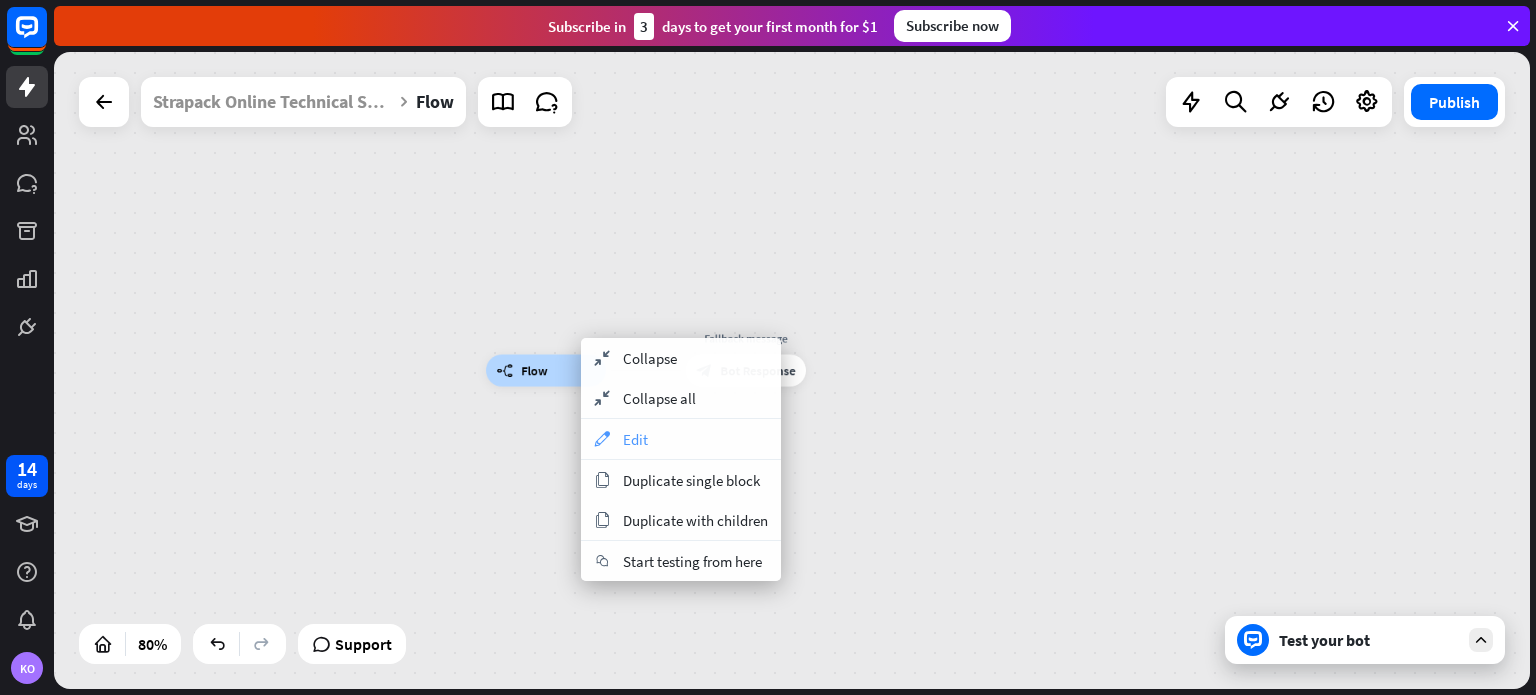 click on "Edit" at bounding box center [635, 439] 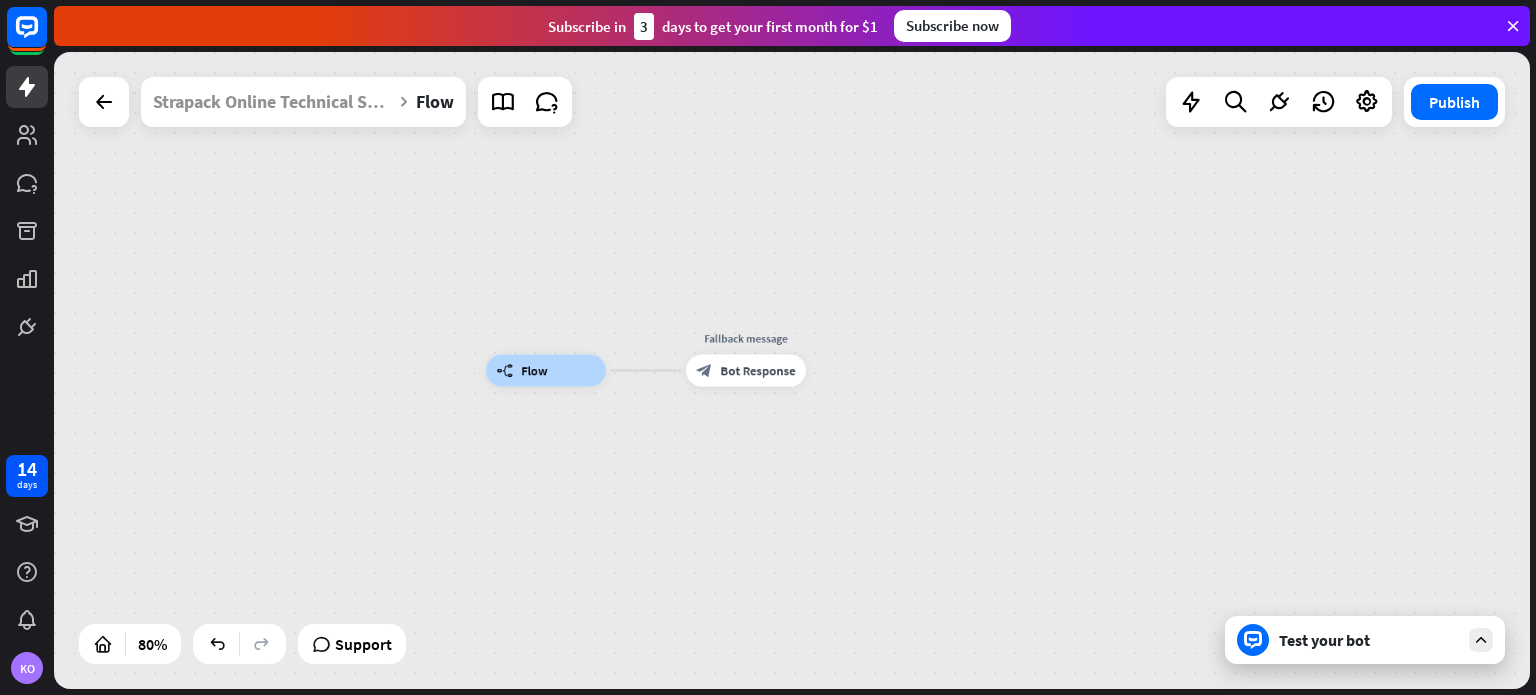 click on "builder_tree   Flow                 Fallback message   block_bot_response   Bot Response" at bounding box center [1076, 626] 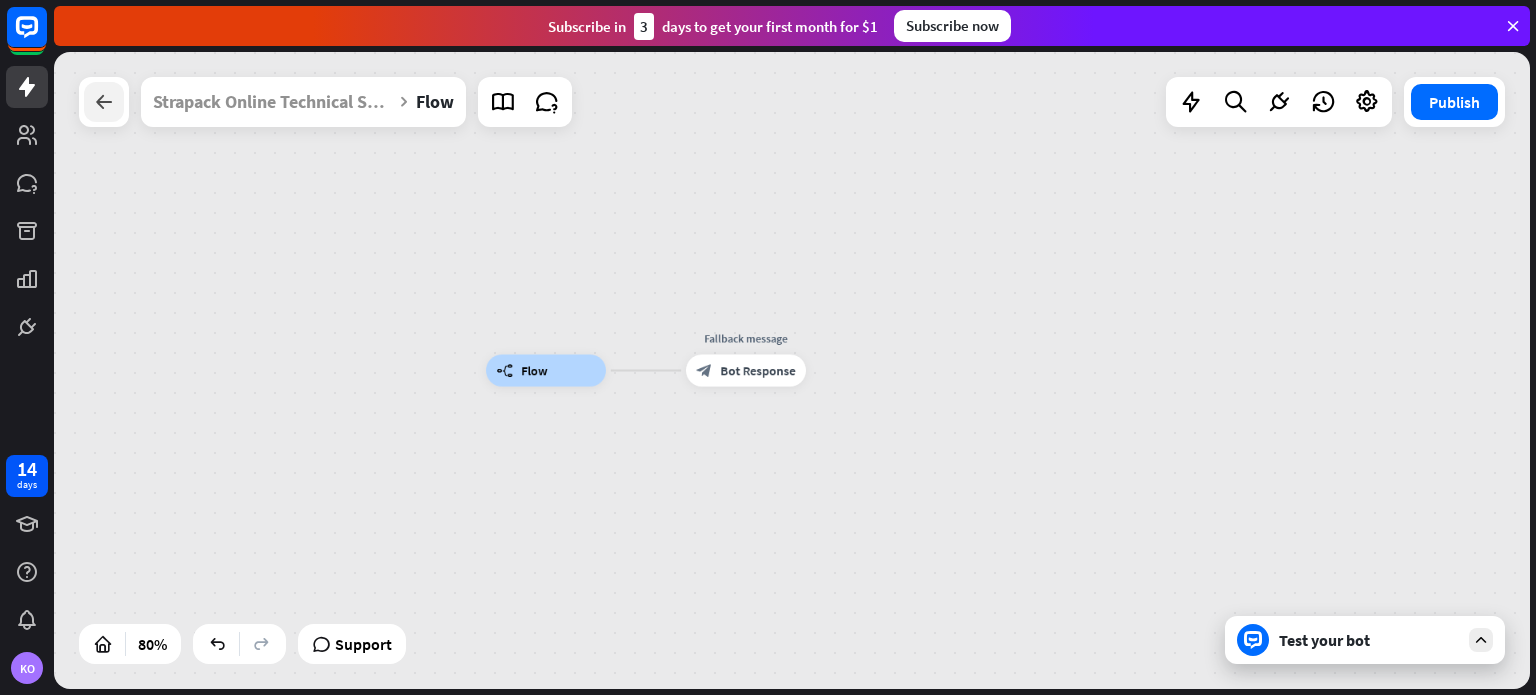 click at bounding box center [104, 102] 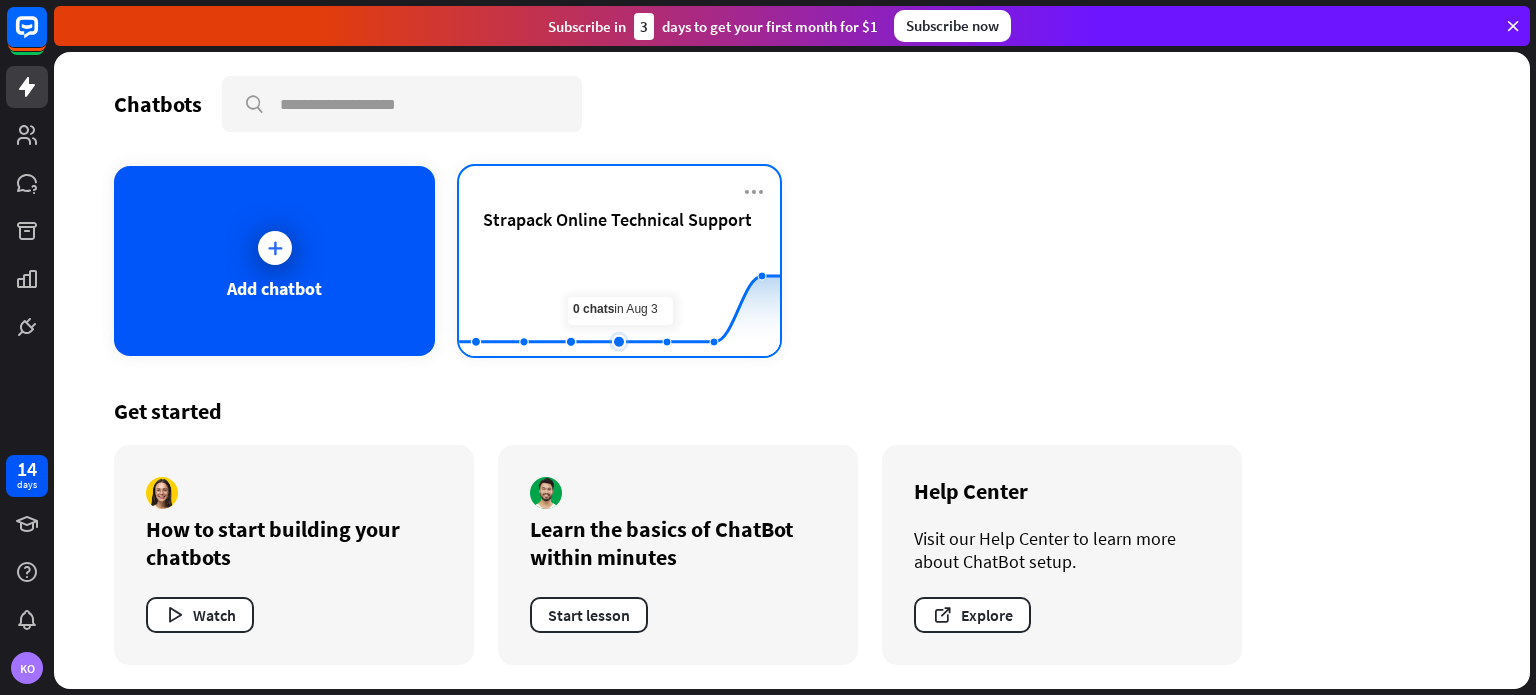 click 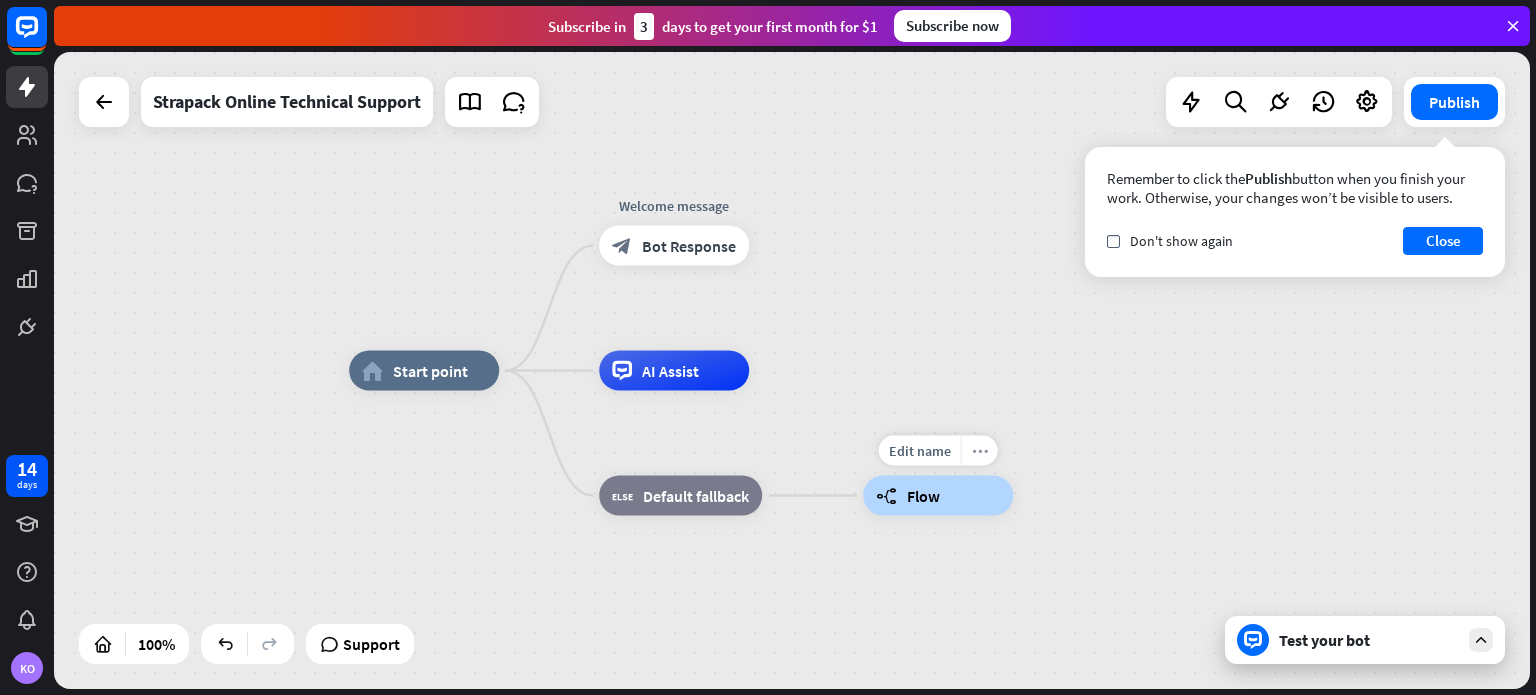 click on "more_horiz" at bounding box center (979, 451) 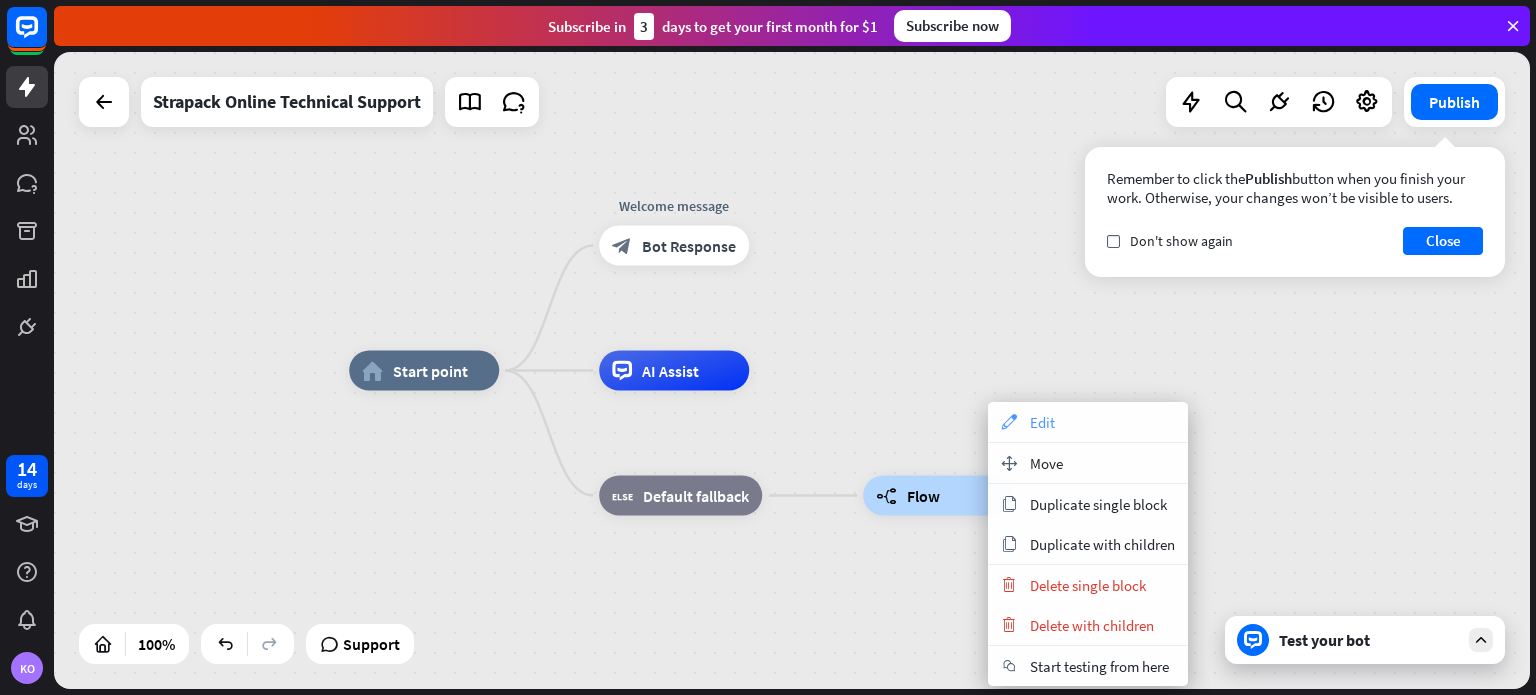 click on "Edit" at bounding box center [1042, 422] 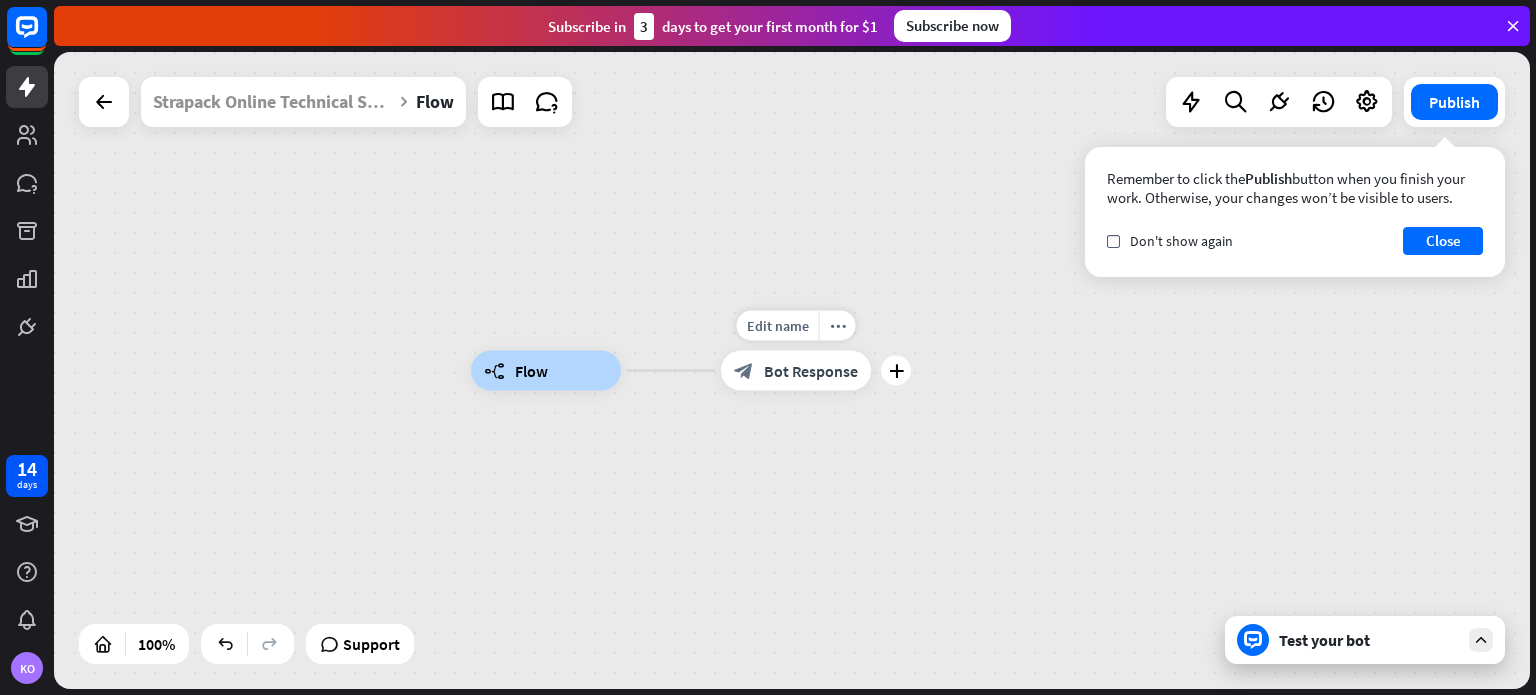 click on "Bot Response" at bounding box center (811, 371) 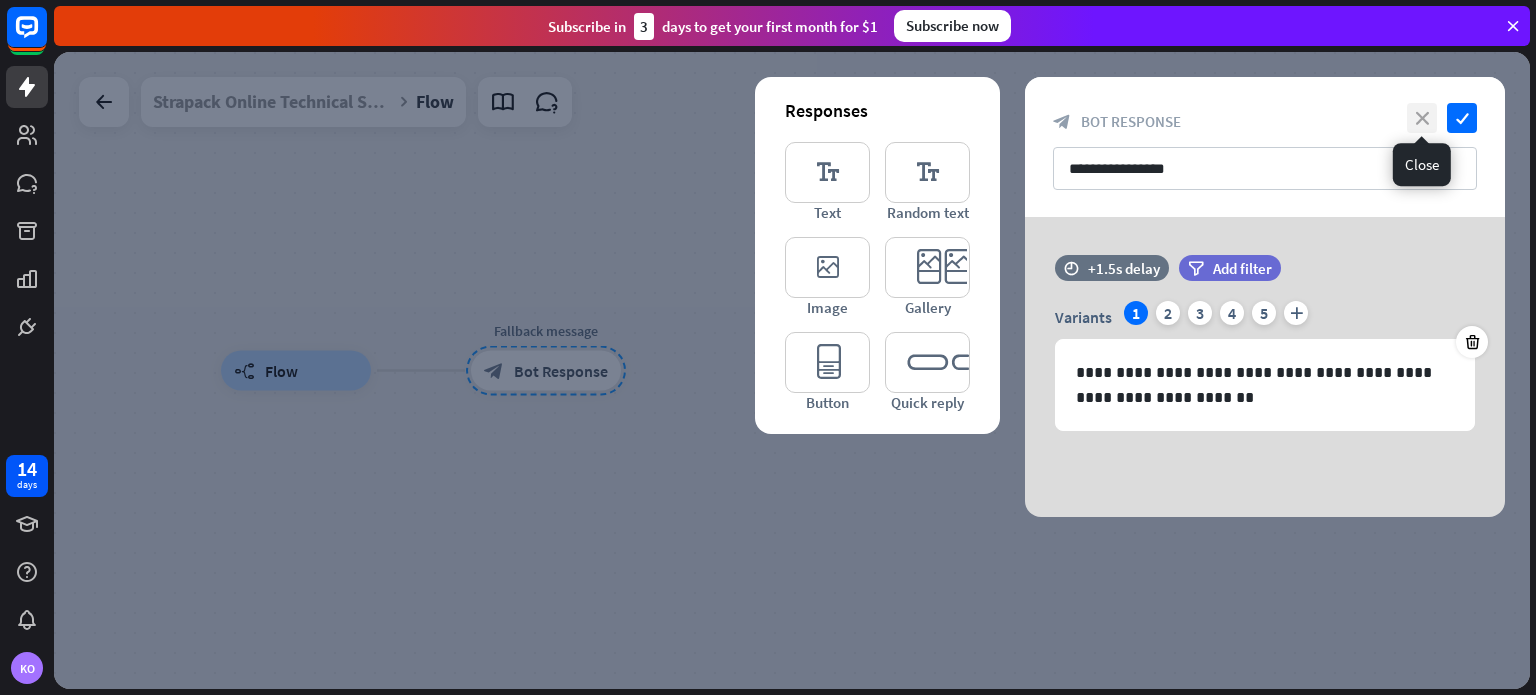 click on "close" at bounding box center [1422, 118] 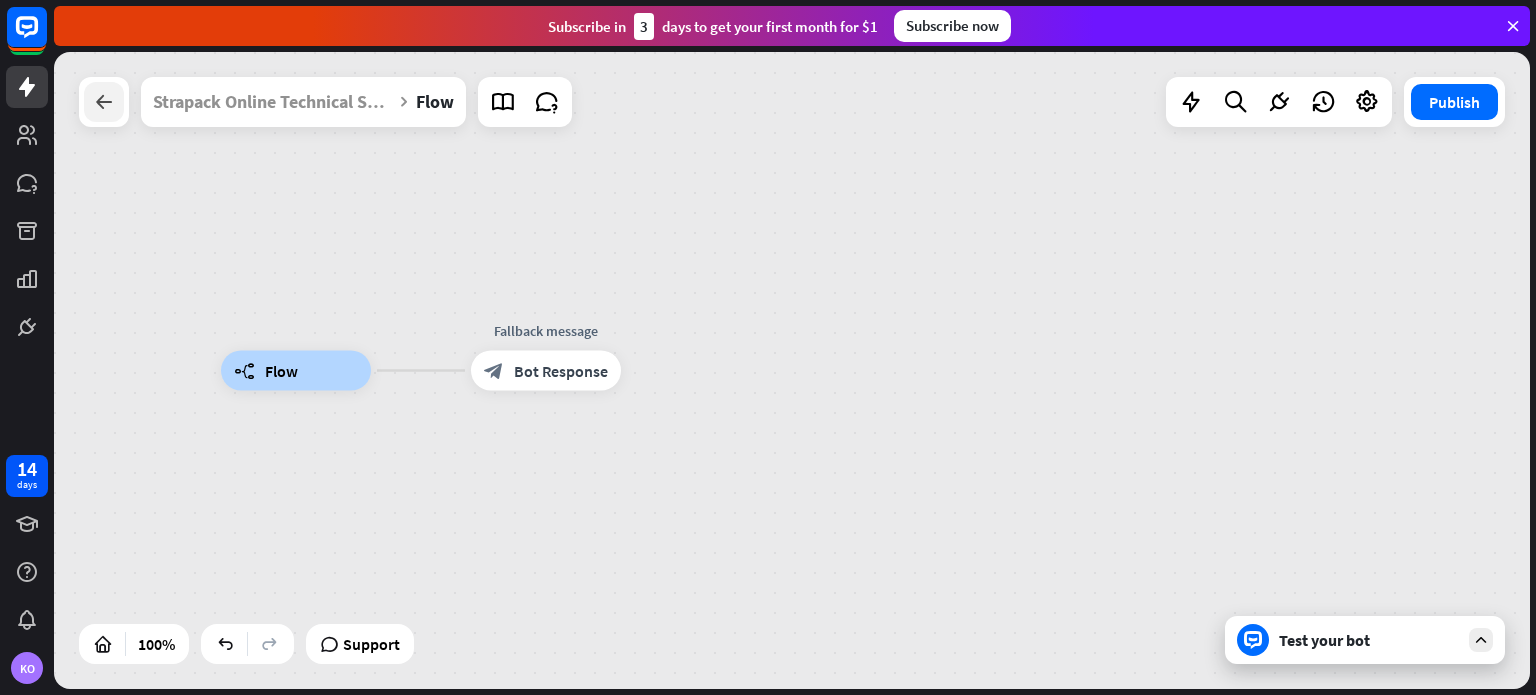 click at bounding box center (104, 102) 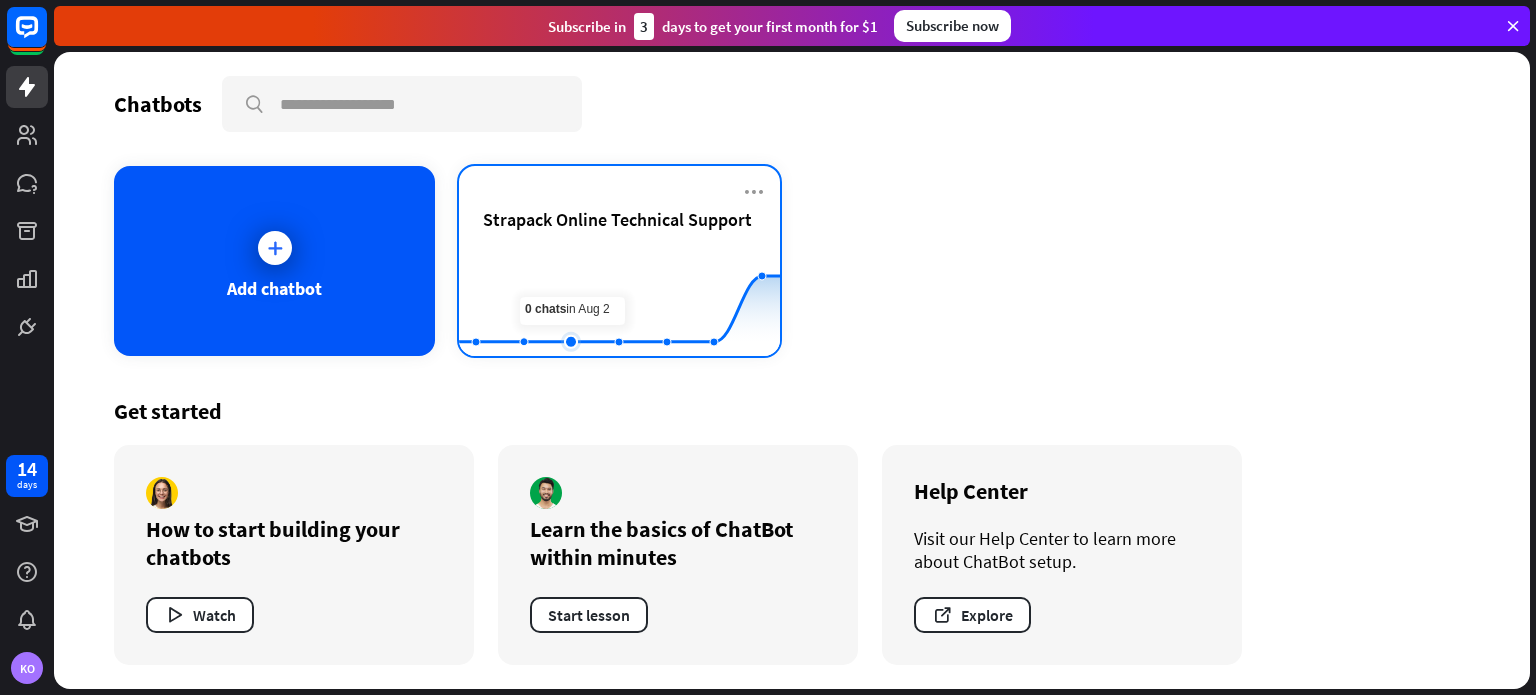 click 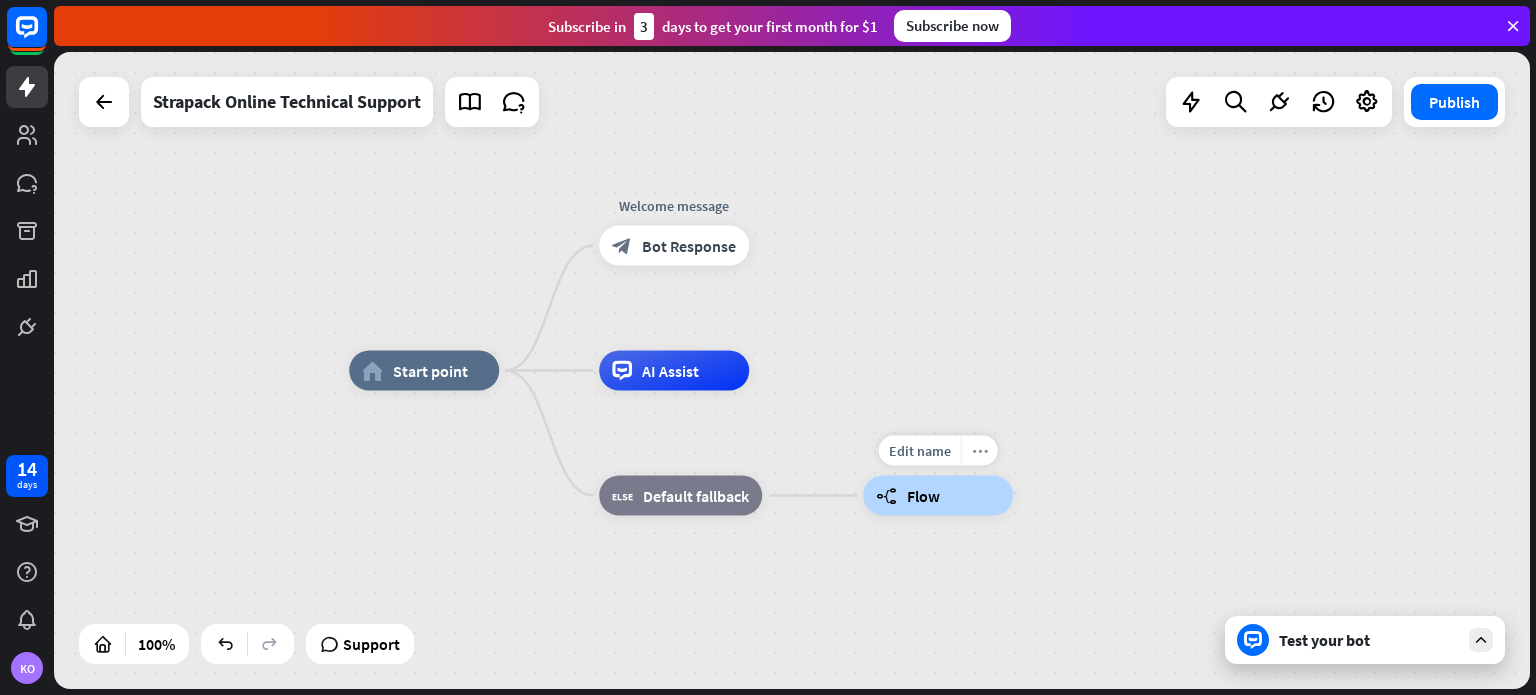 click on "more_horiz" at bounding box center (980, 450) 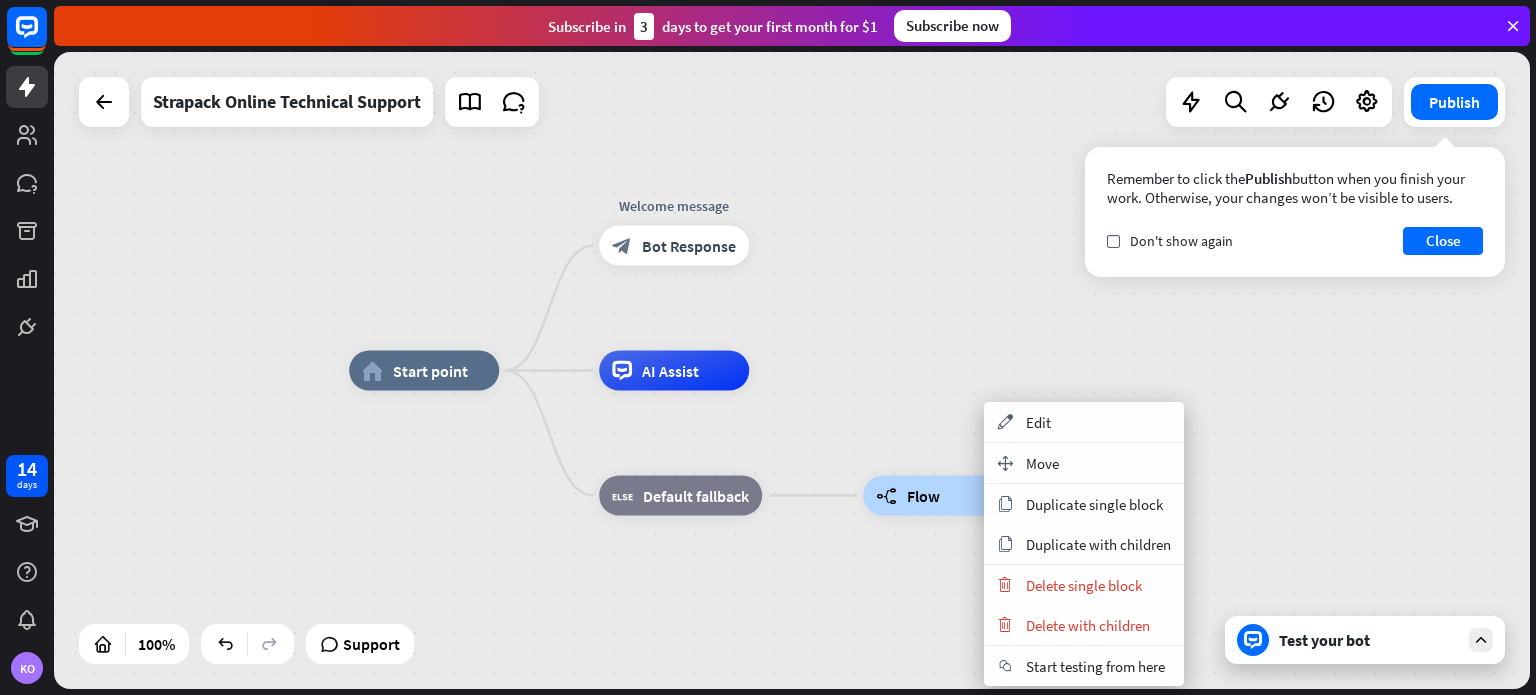 click on "home_2   Start point                 Welcome message   block_bot_response   Bot Response                     AI Assist                   block_fallback   Default fallback                   builder_tree   Flow" at bounding box center (1087, 689) 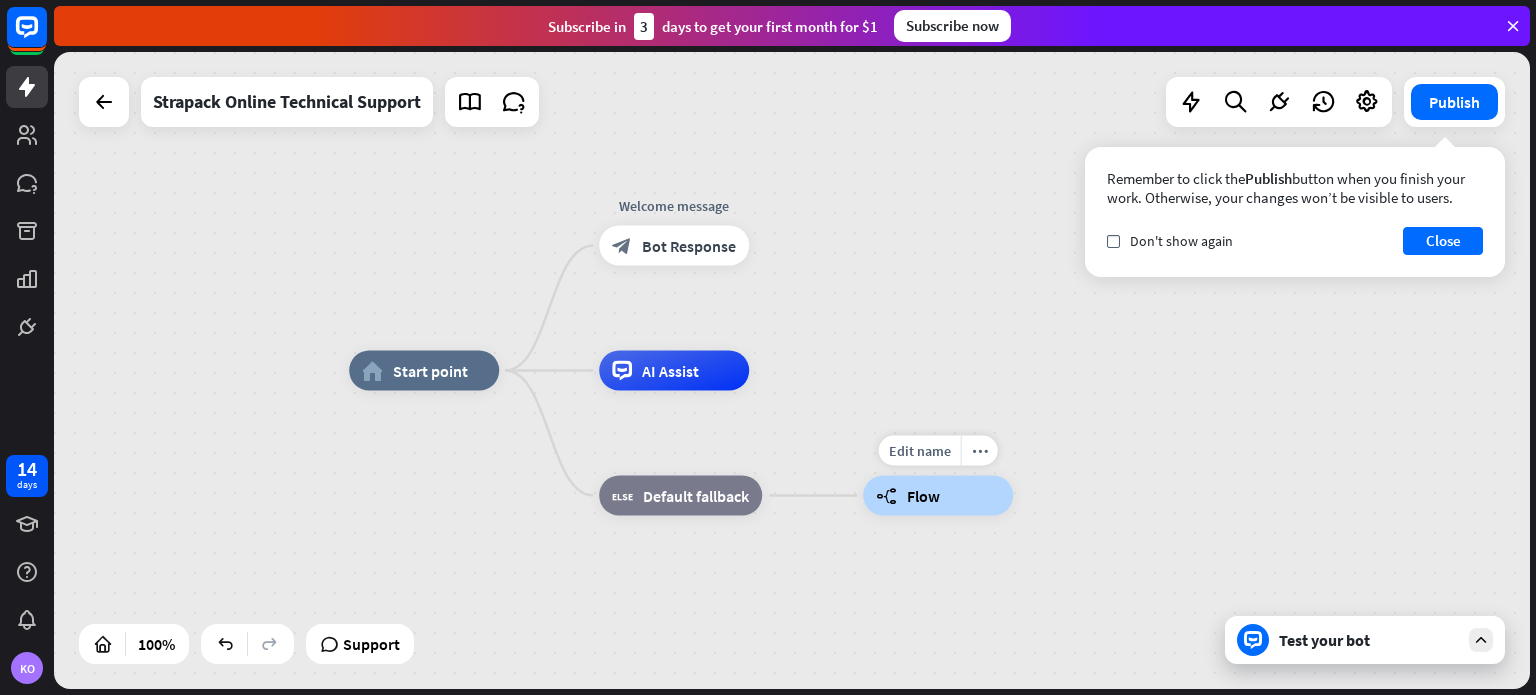 click on "builder_tree" at bounding box center (886, 496) 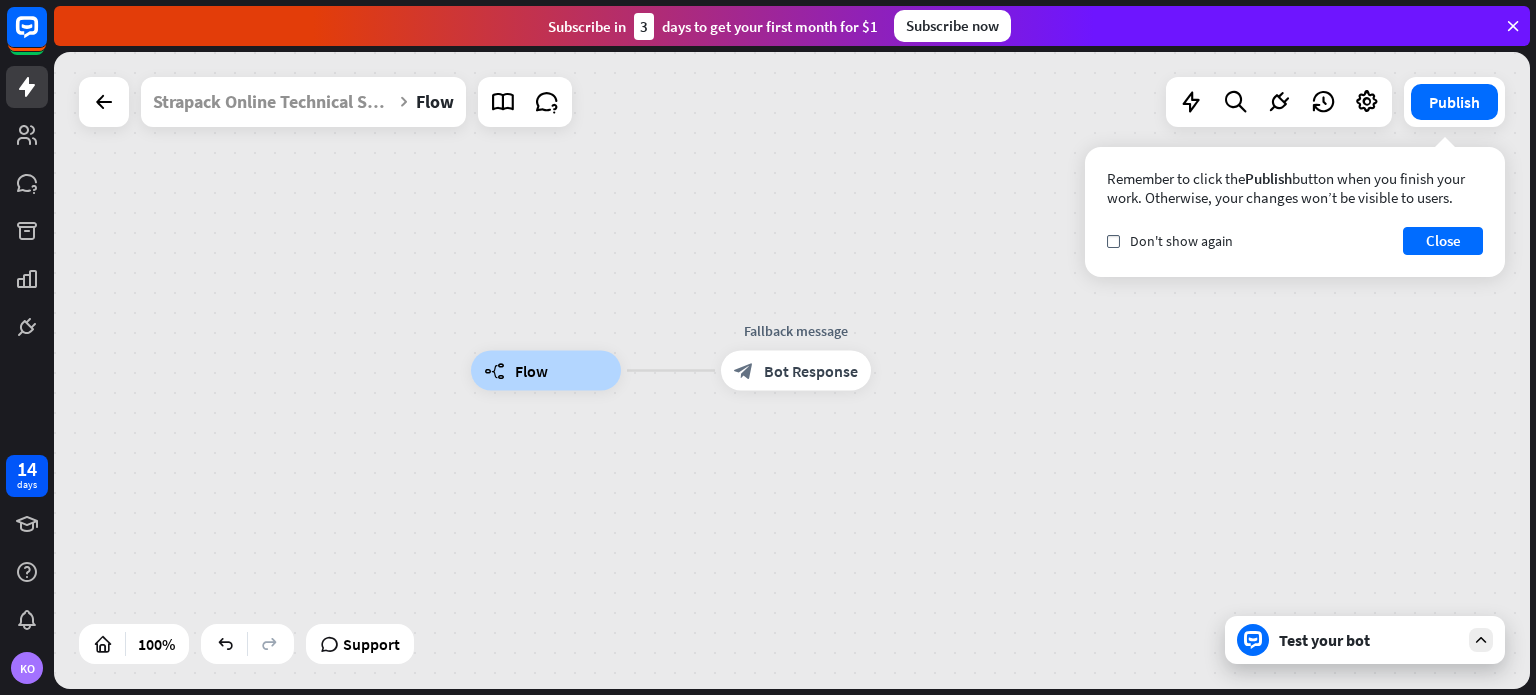 click at bounding box center [104, 102] 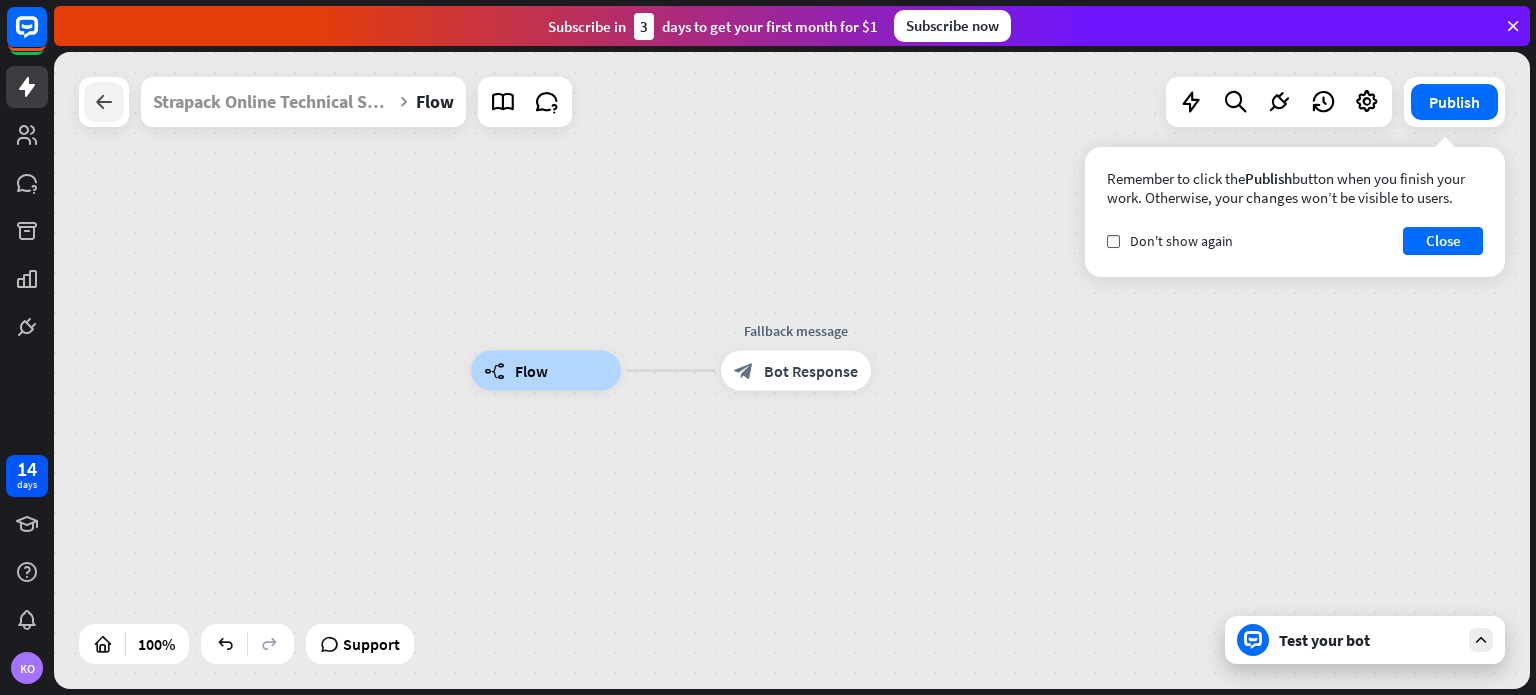 click at bounding box center [104, 102] 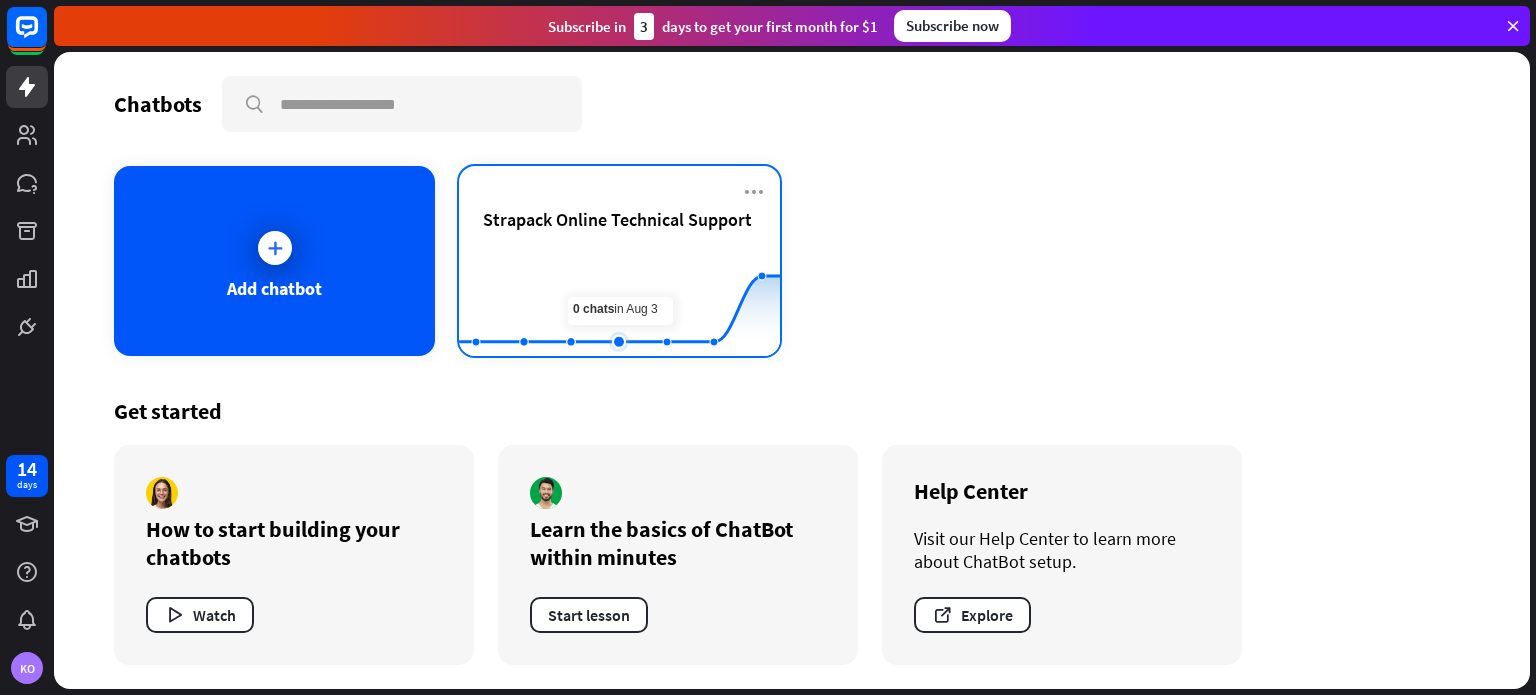 click 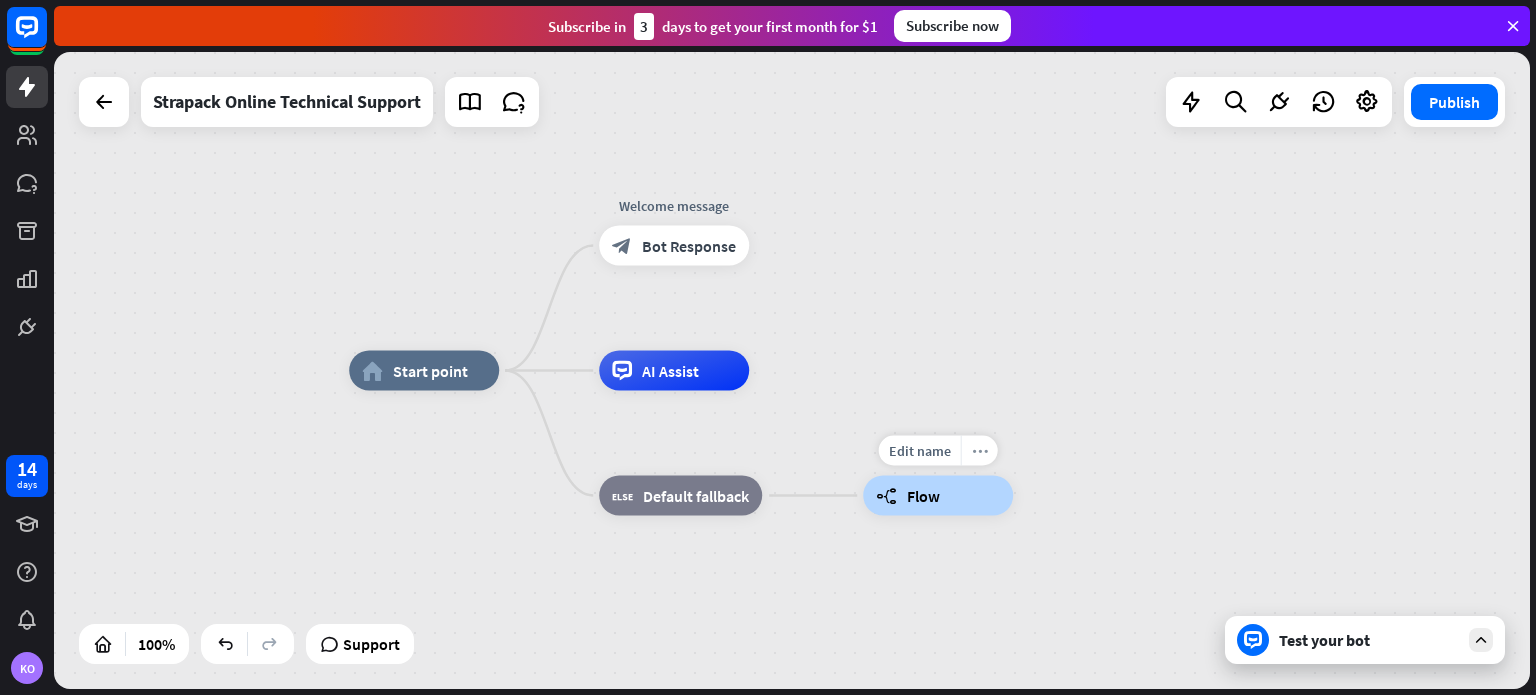 click on "more_horiz" at bounding box center [980, 450] 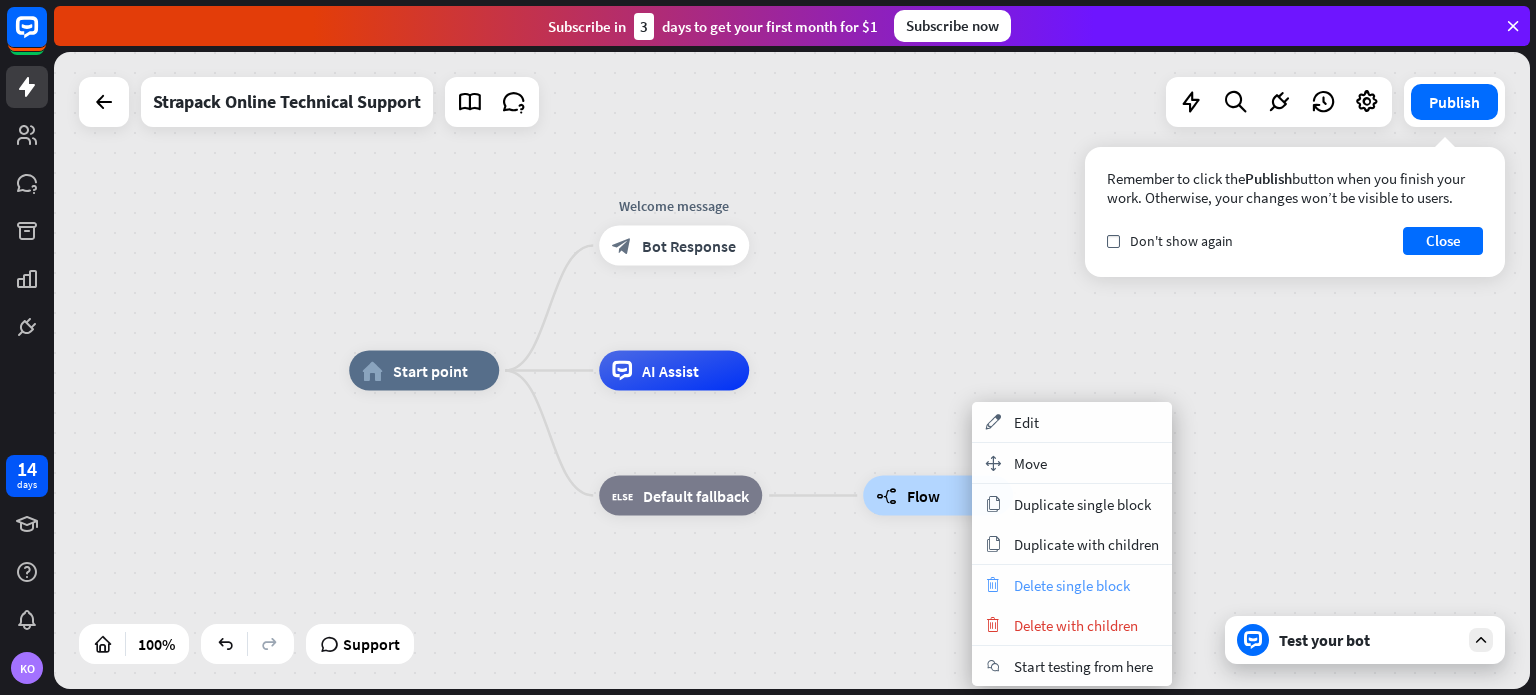 click on "Delete single block" at bounding box center (1072, 585) 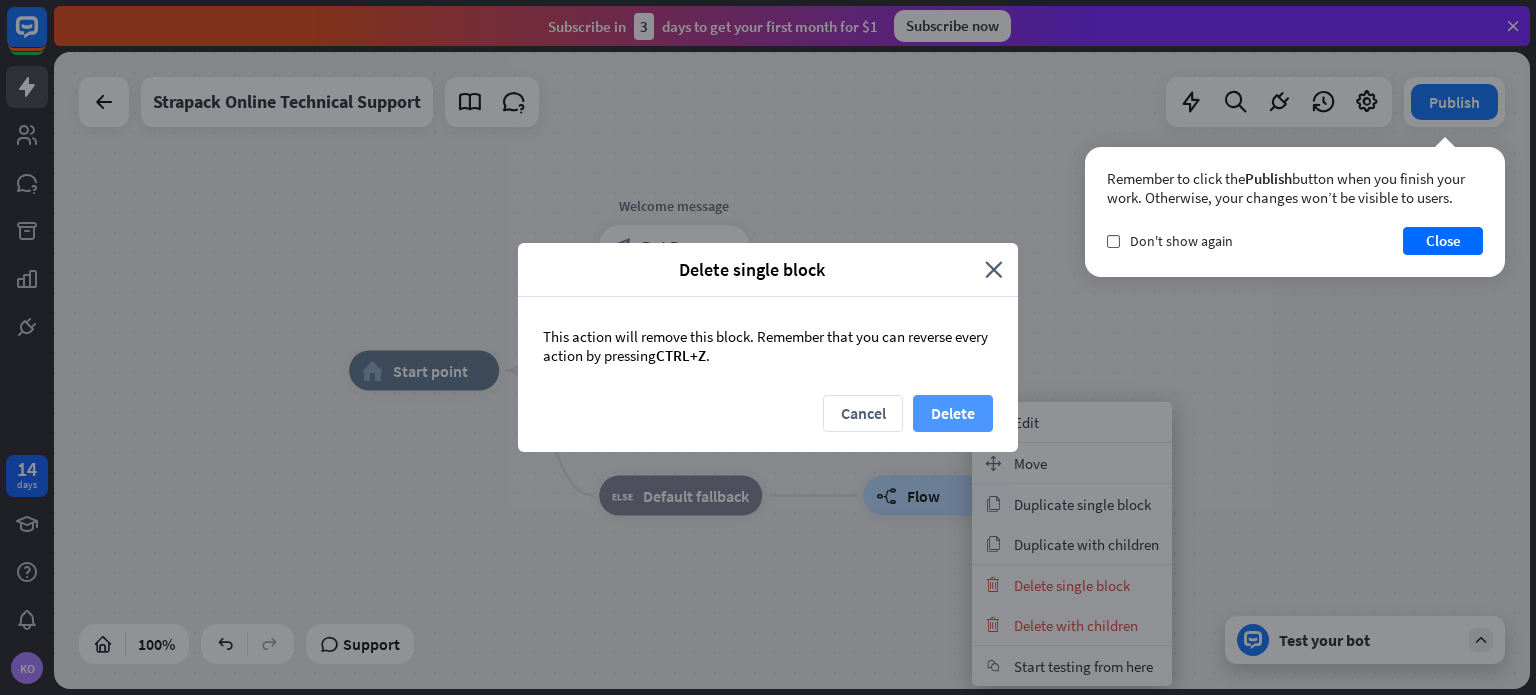 click on "Delete" at bounding box center [953, 413] 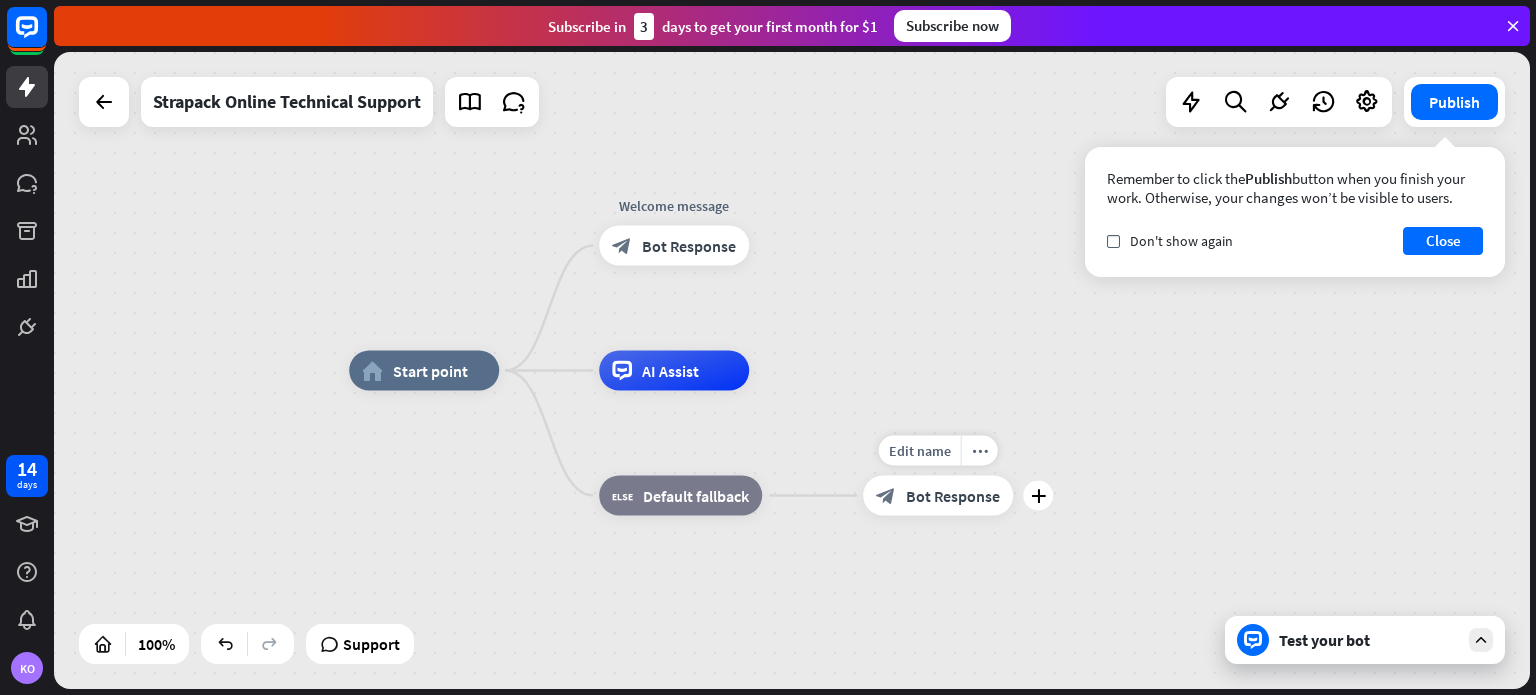 click on "Bot Response" at bounding box center [953, 496] 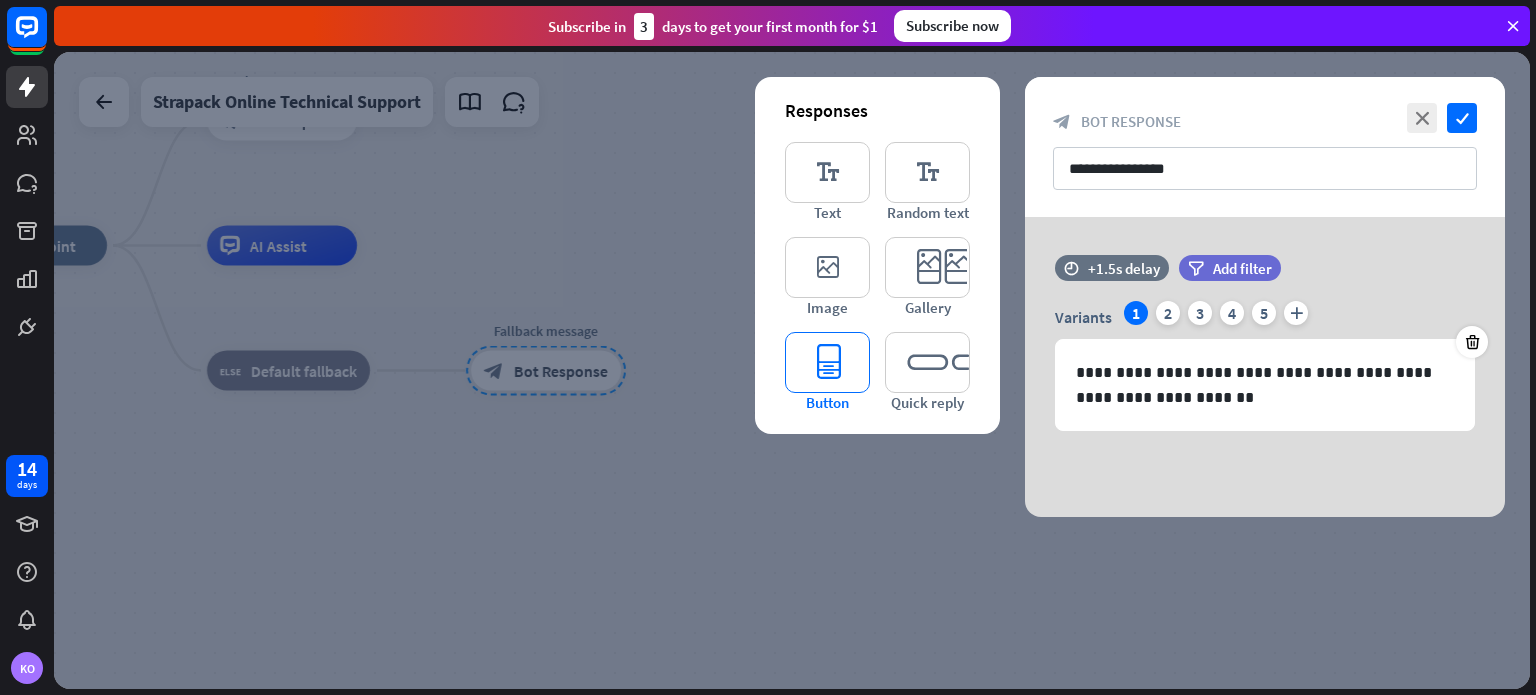 click on "editor_button" at bounding box center [827, 362] 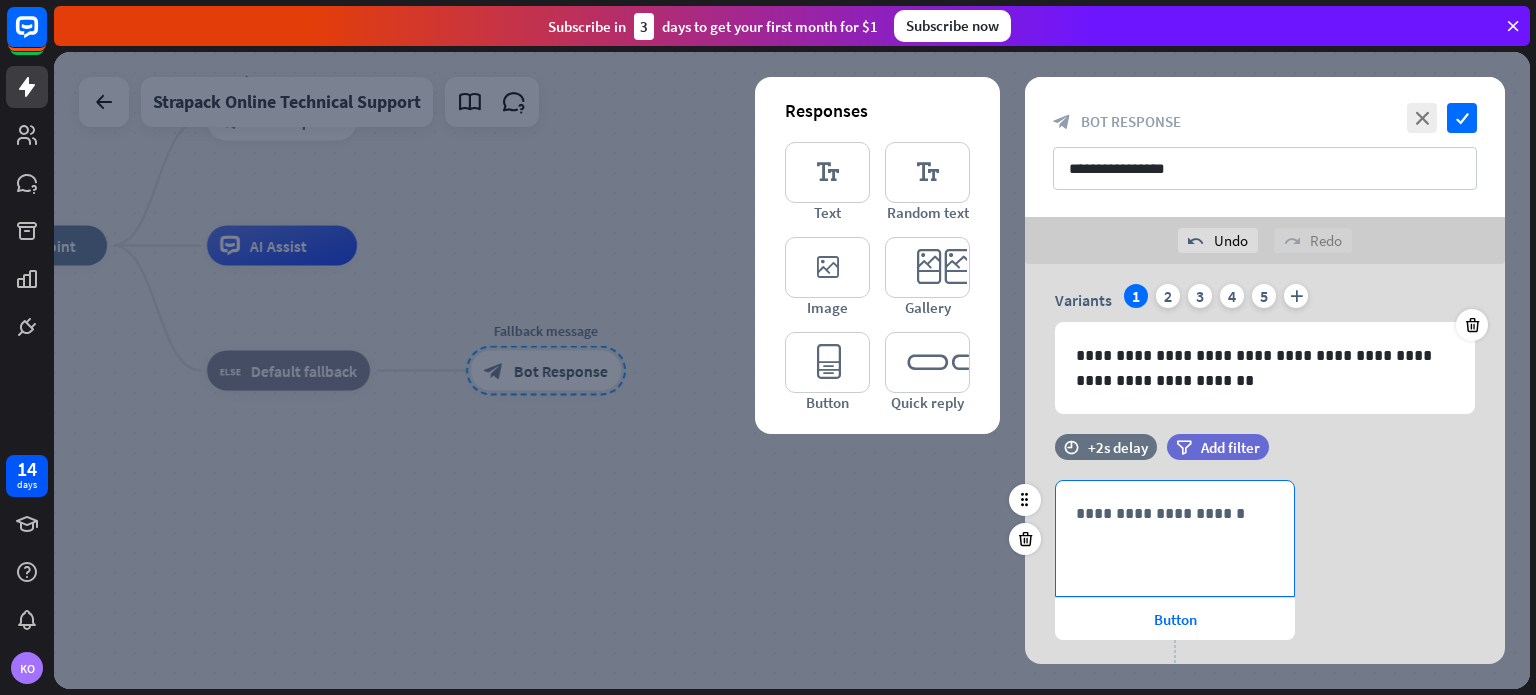 scroll, scrollTop: 164, scrollLeft: 0, axis: vertical 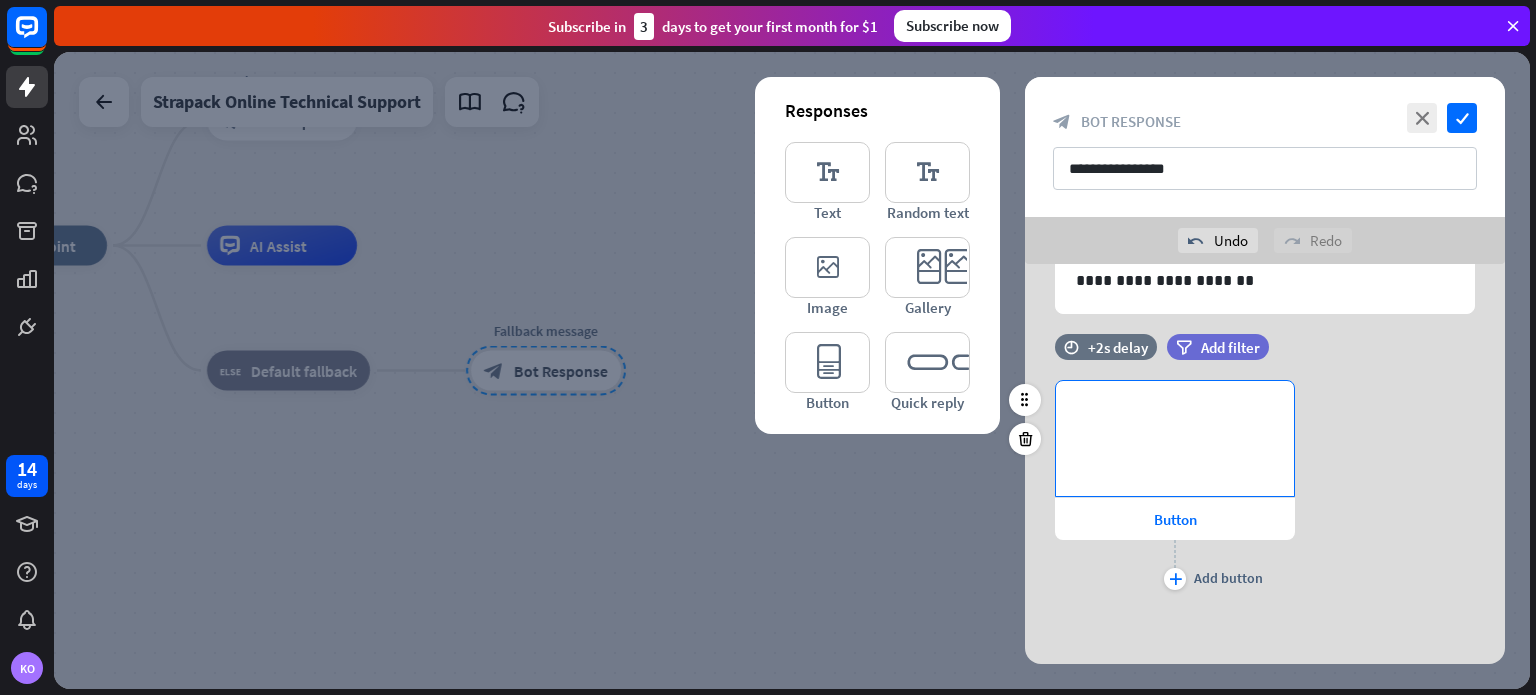 click on "**********" at bounding box center (1175, 413) 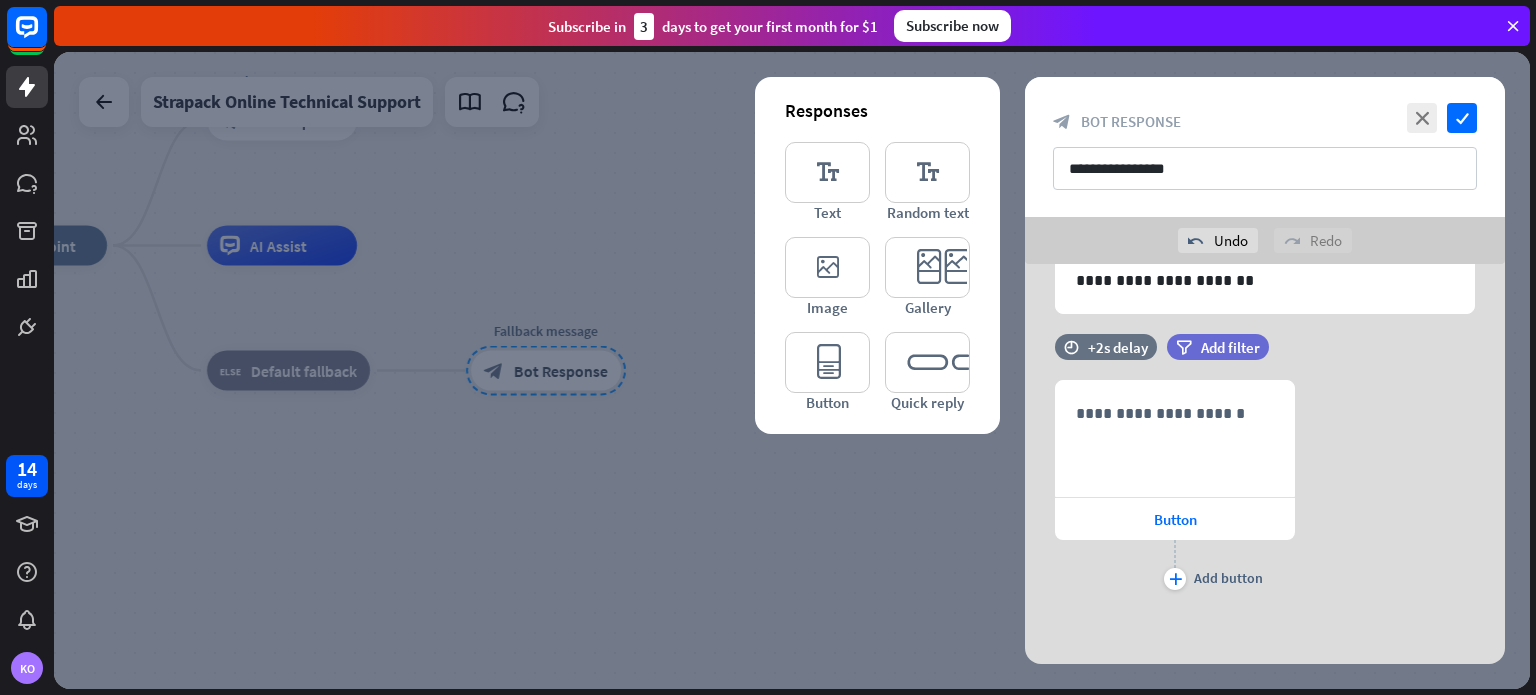 click at bounding box center [792, 370] 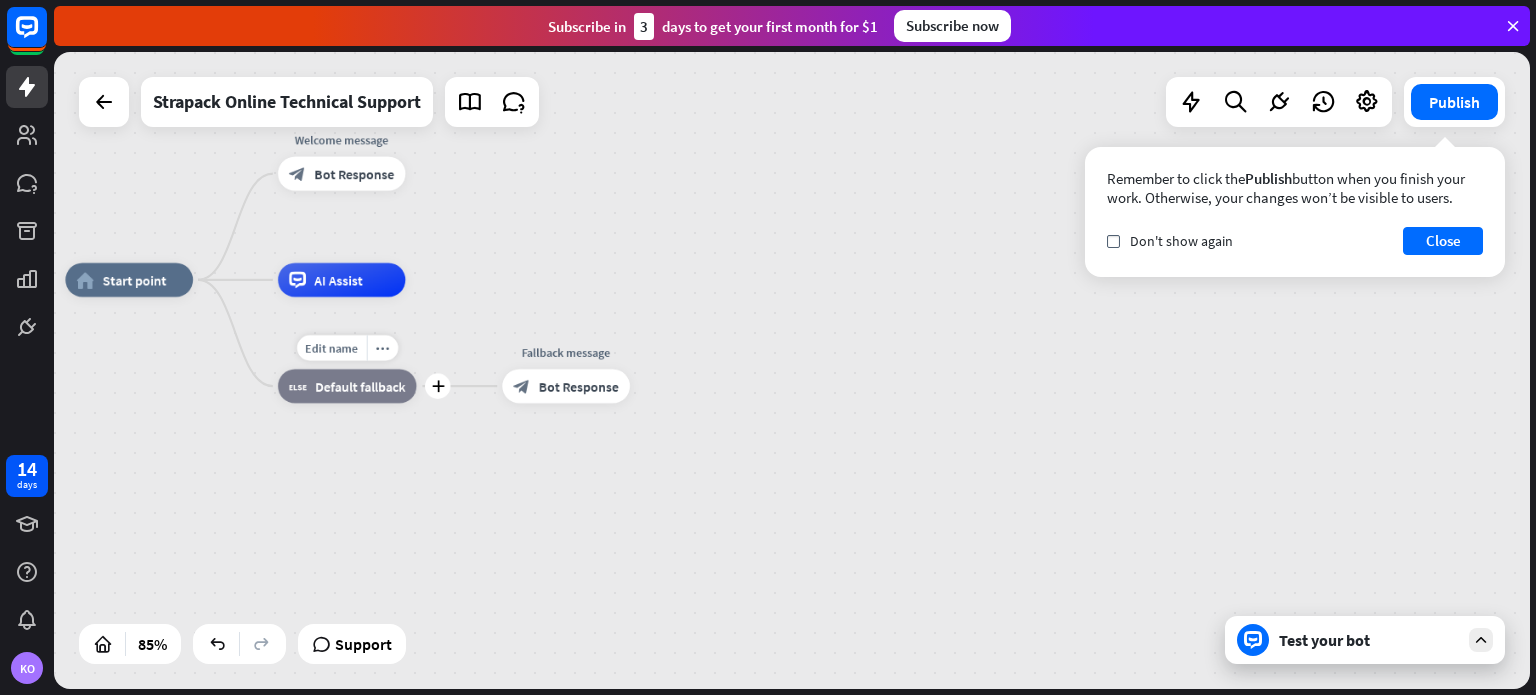 click on "Default fallback" at bounding box center (360, 386) 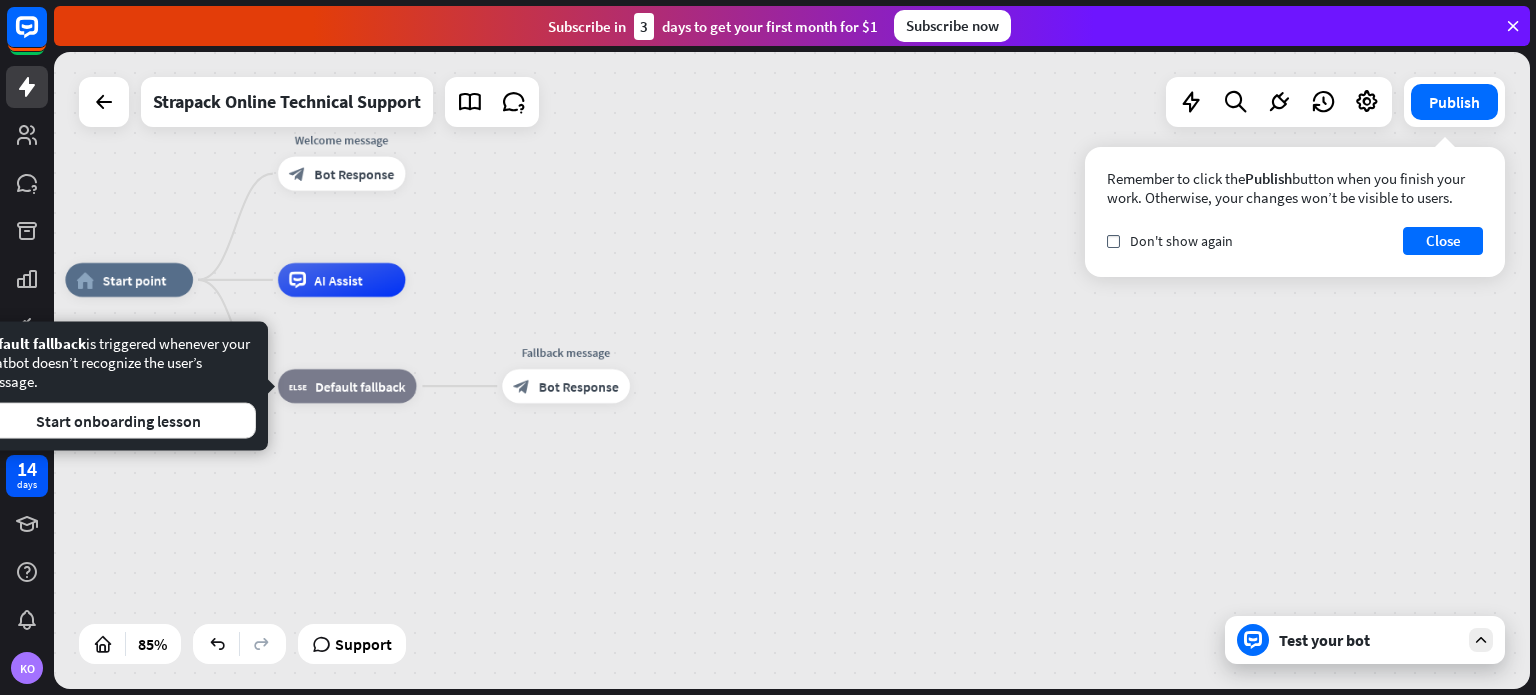 click on "home_2   Start point                 Welcome message   block_bot_response   Bot Response                     AI Assist                   block_fallback   Default fallback                 Fallback message   block_bot_response   Bot Response" at bounding box center (792, 370) 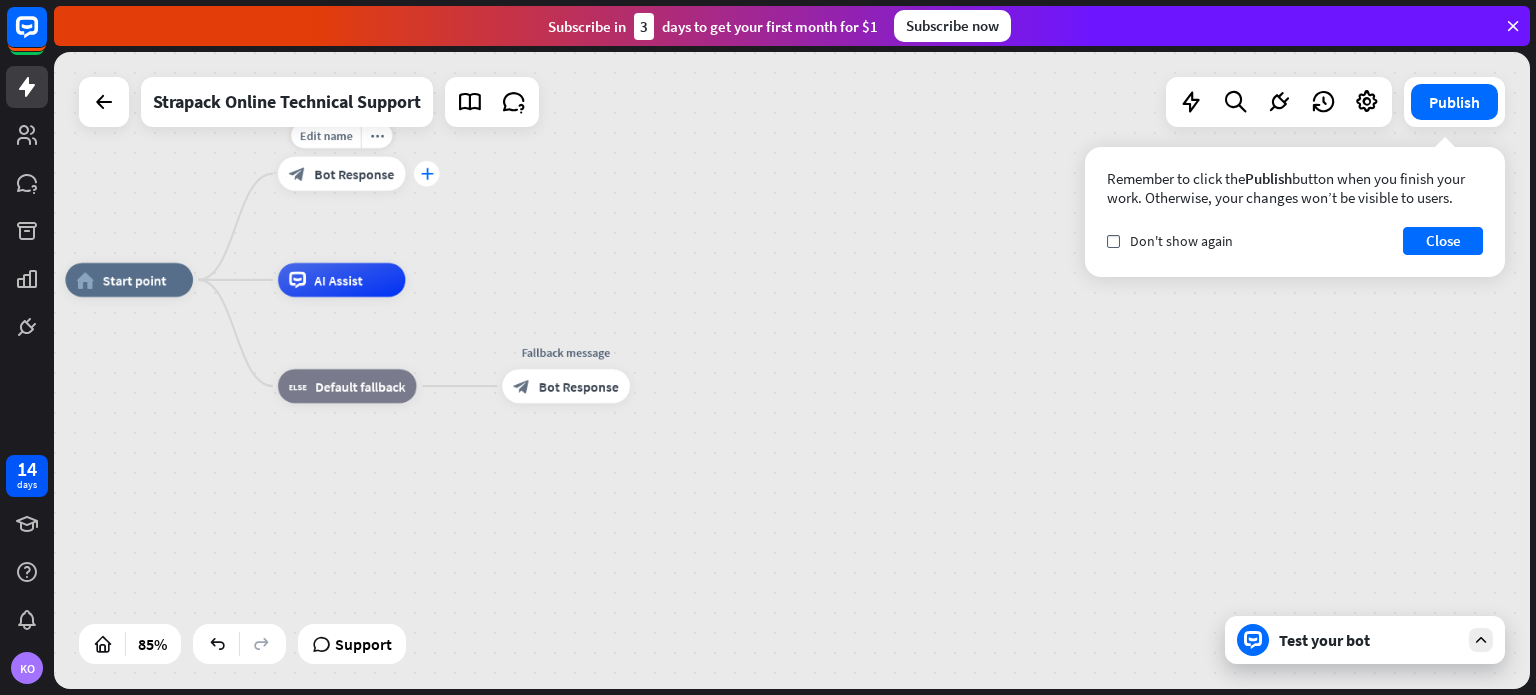 click on "plus" at bounding box center [426, 174] 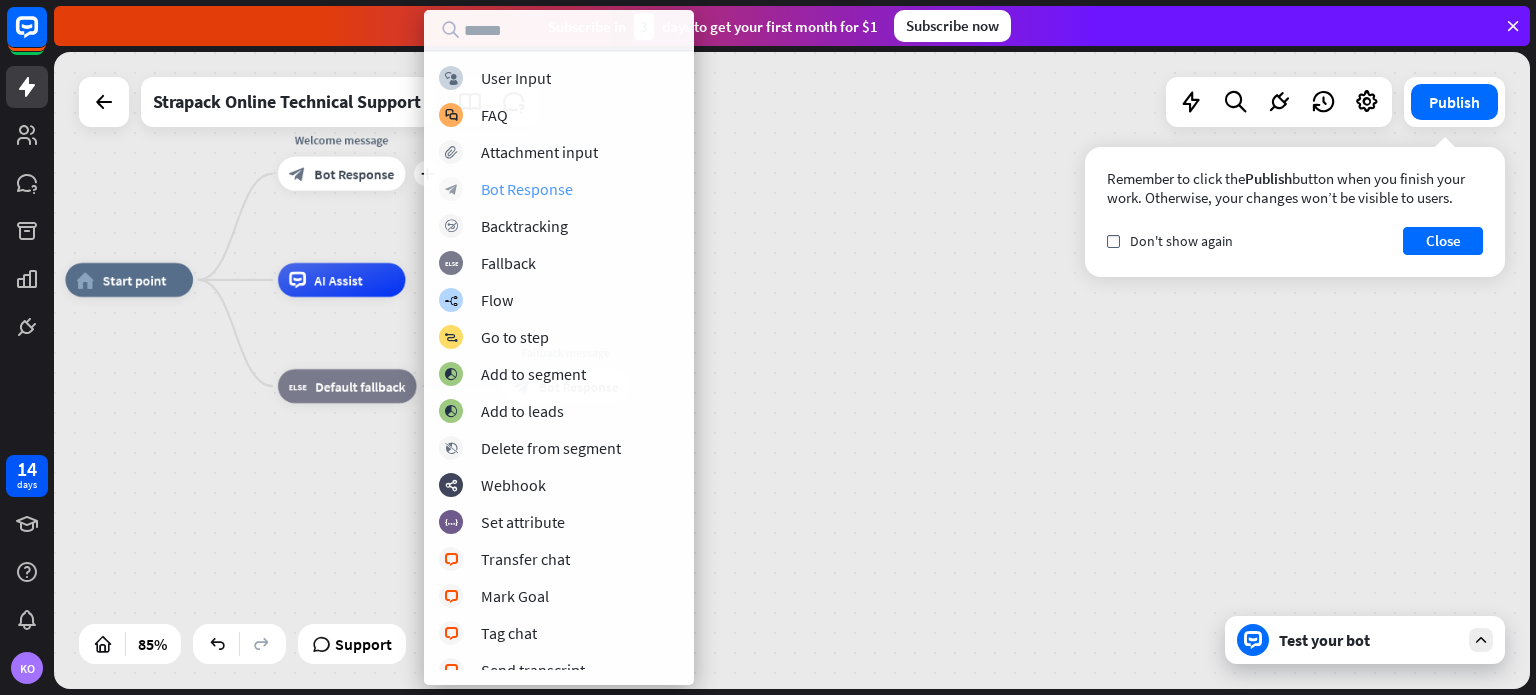 click on "Bot Response" at bounding box center (527, 189) 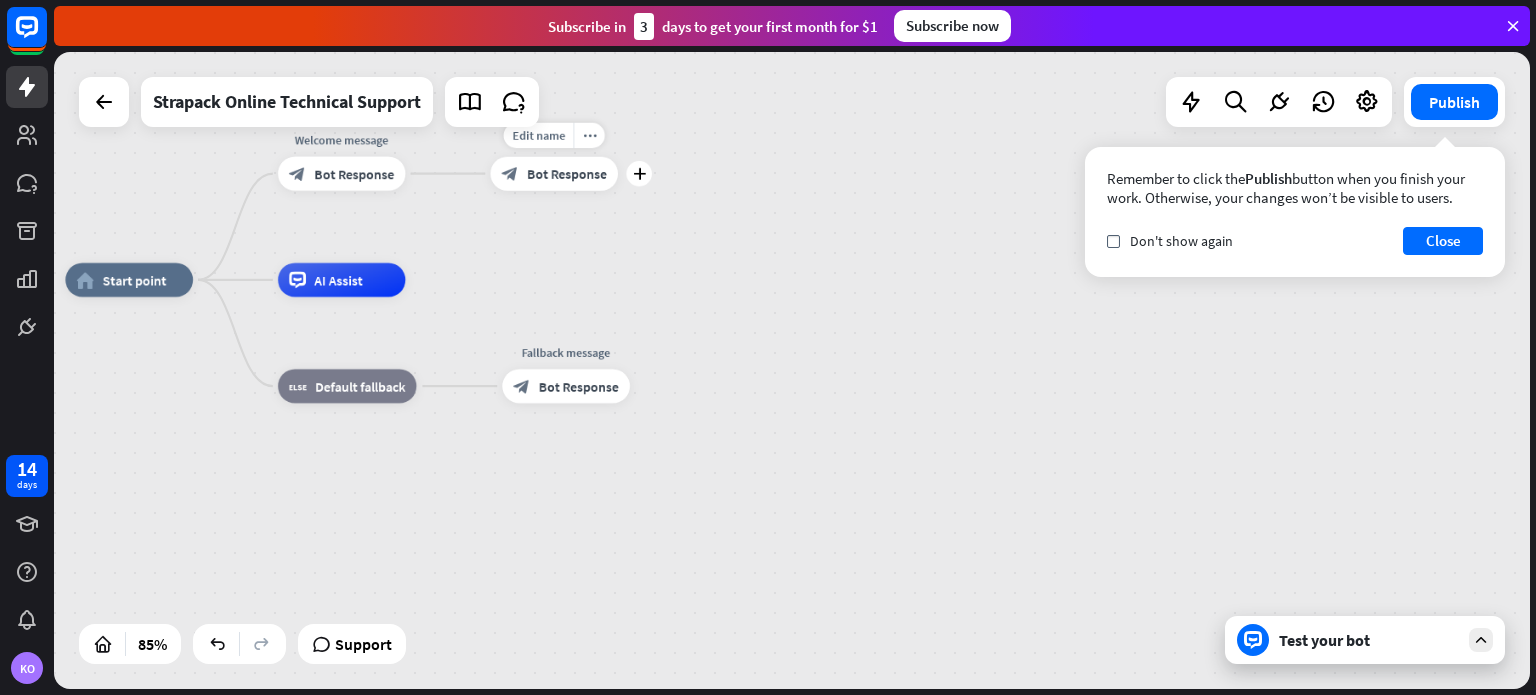 click on "block_bot_response   Bot Response" at bounding box center [554, 174] 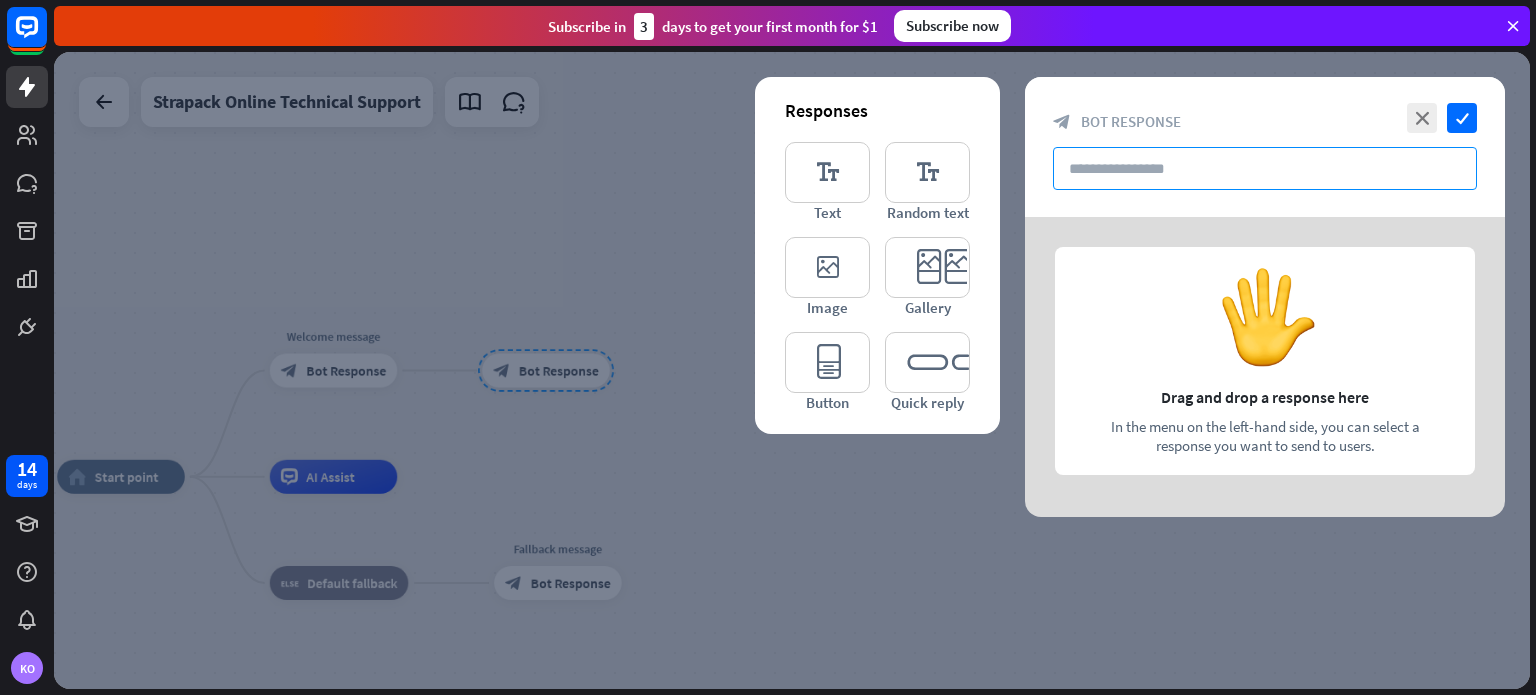 click at bounding box center [1265, 168] 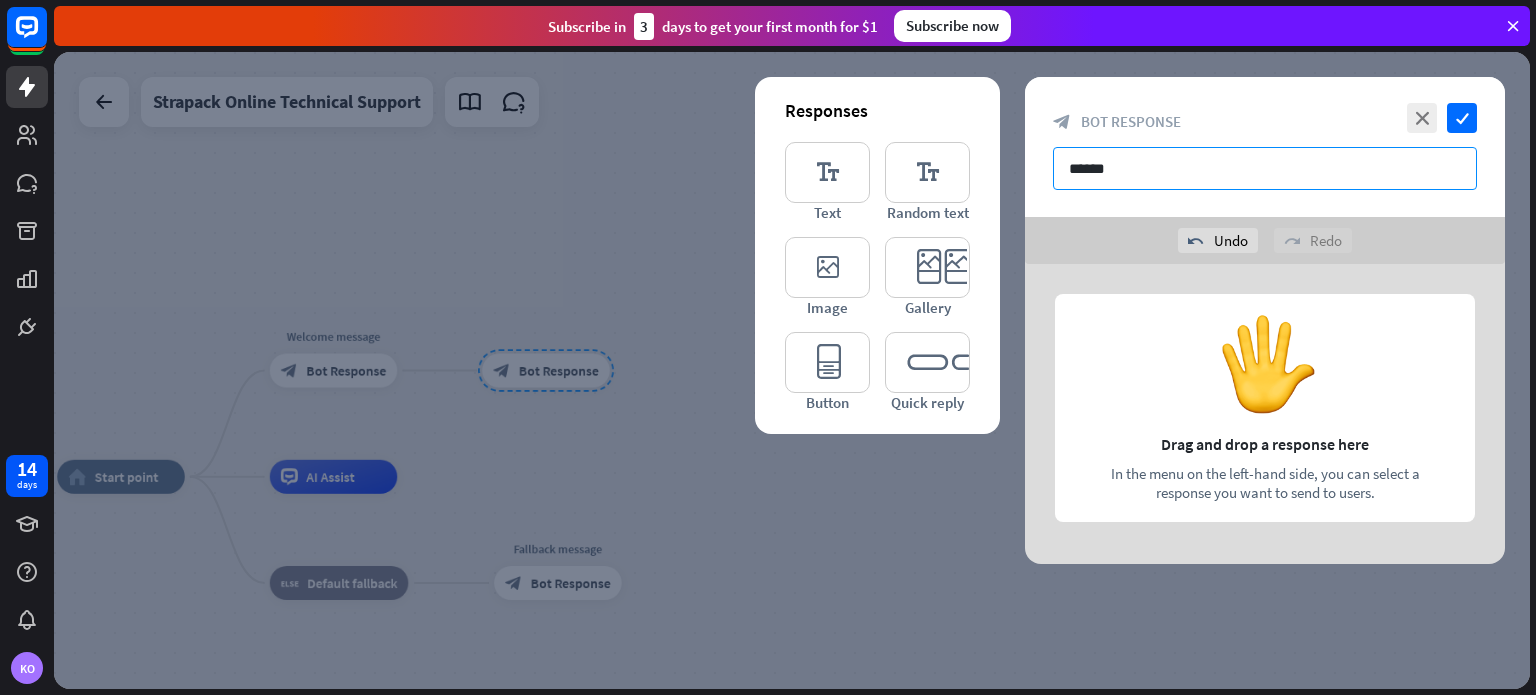 type on "******" 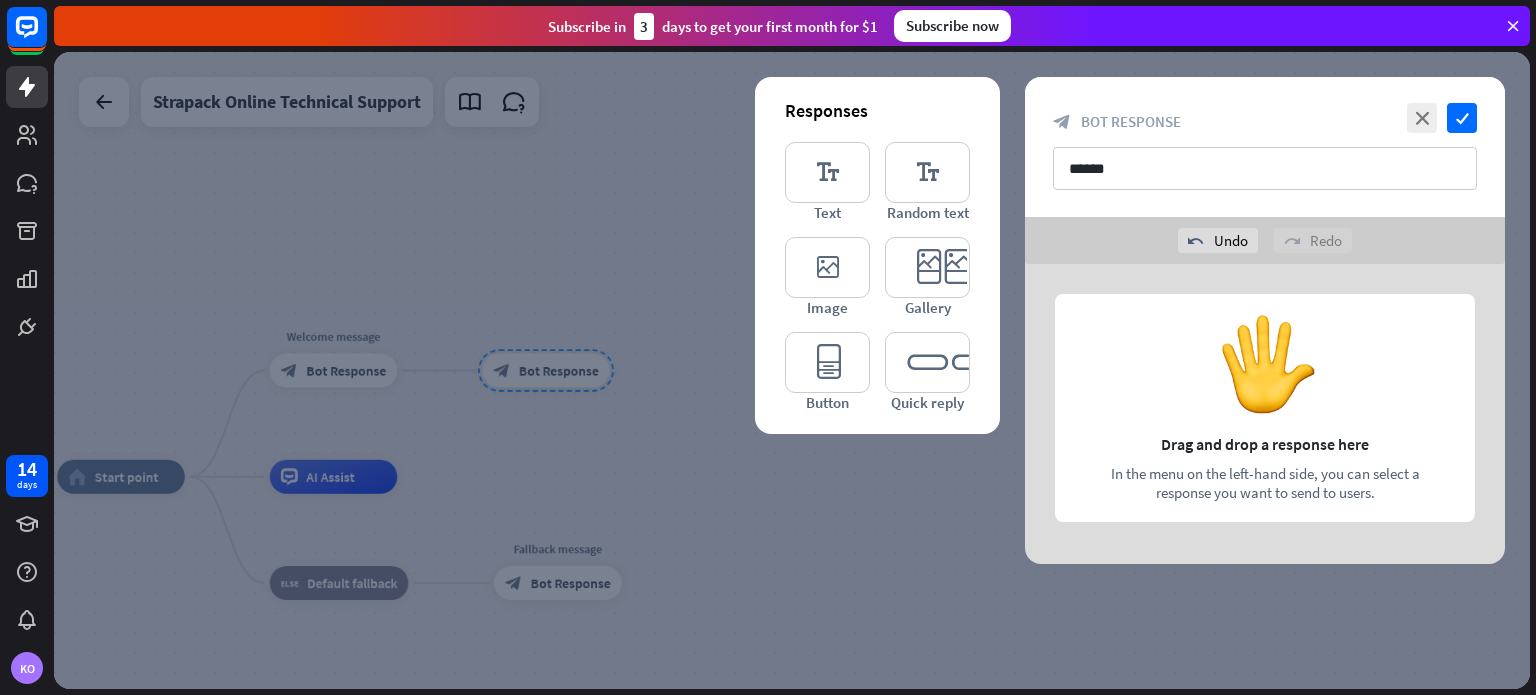 click at bounding box center [1265, 414] 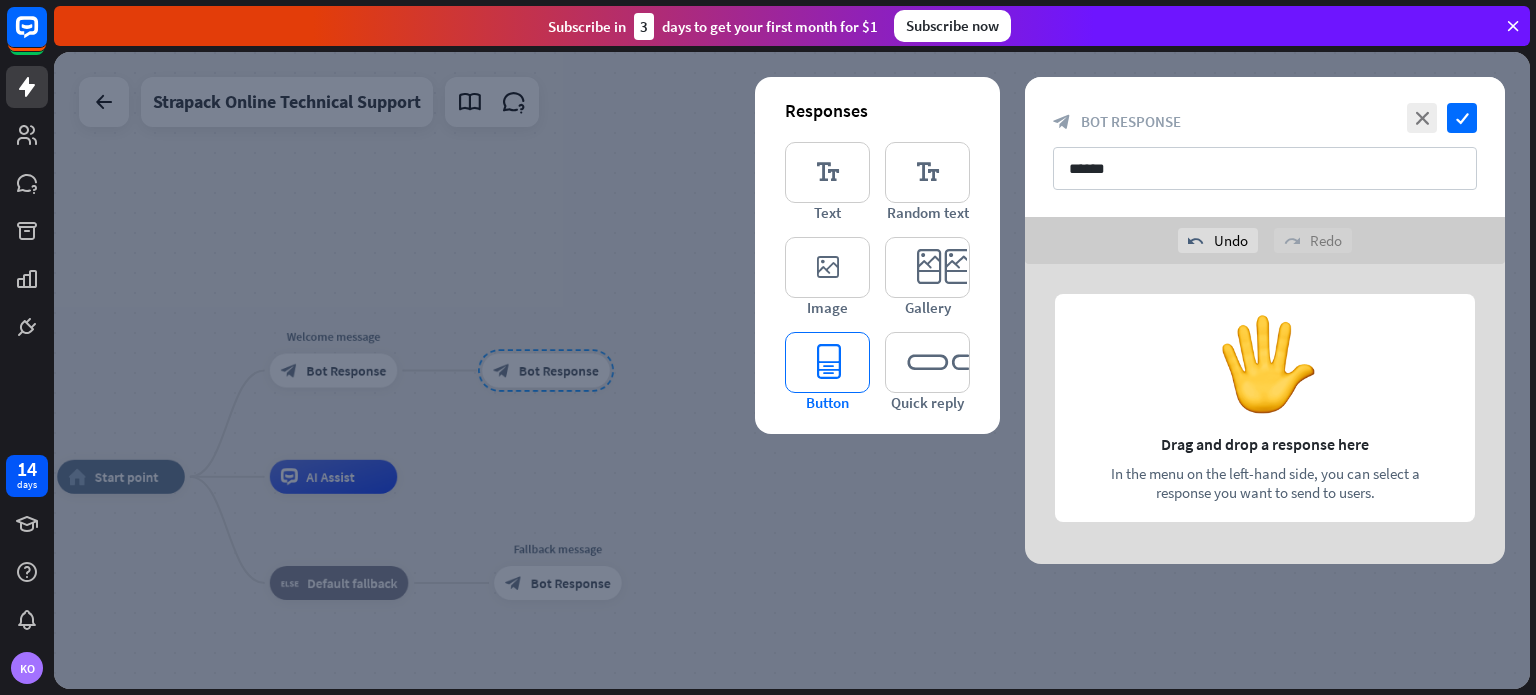 click on "editor_button" at bounding box center (827, 362) 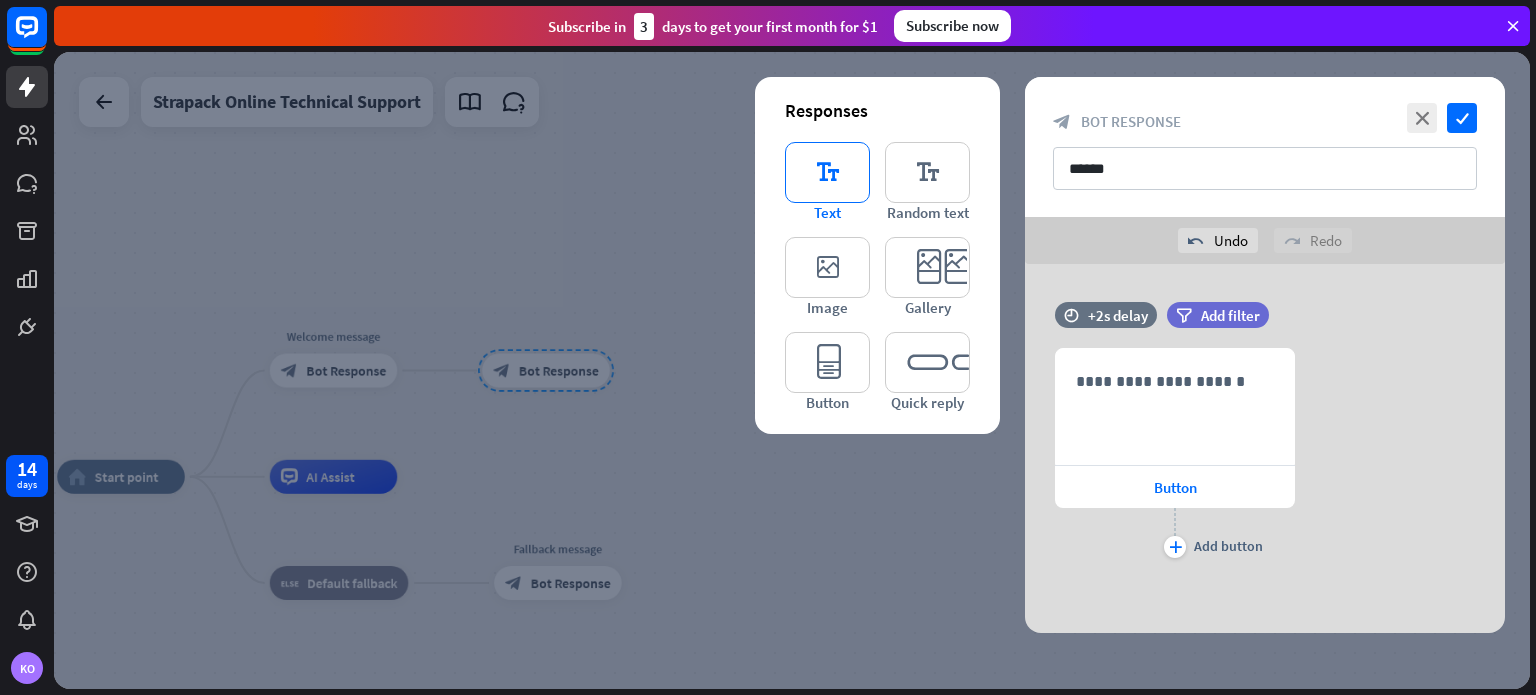 click on "editor_text" at bounding box center [827, 172] 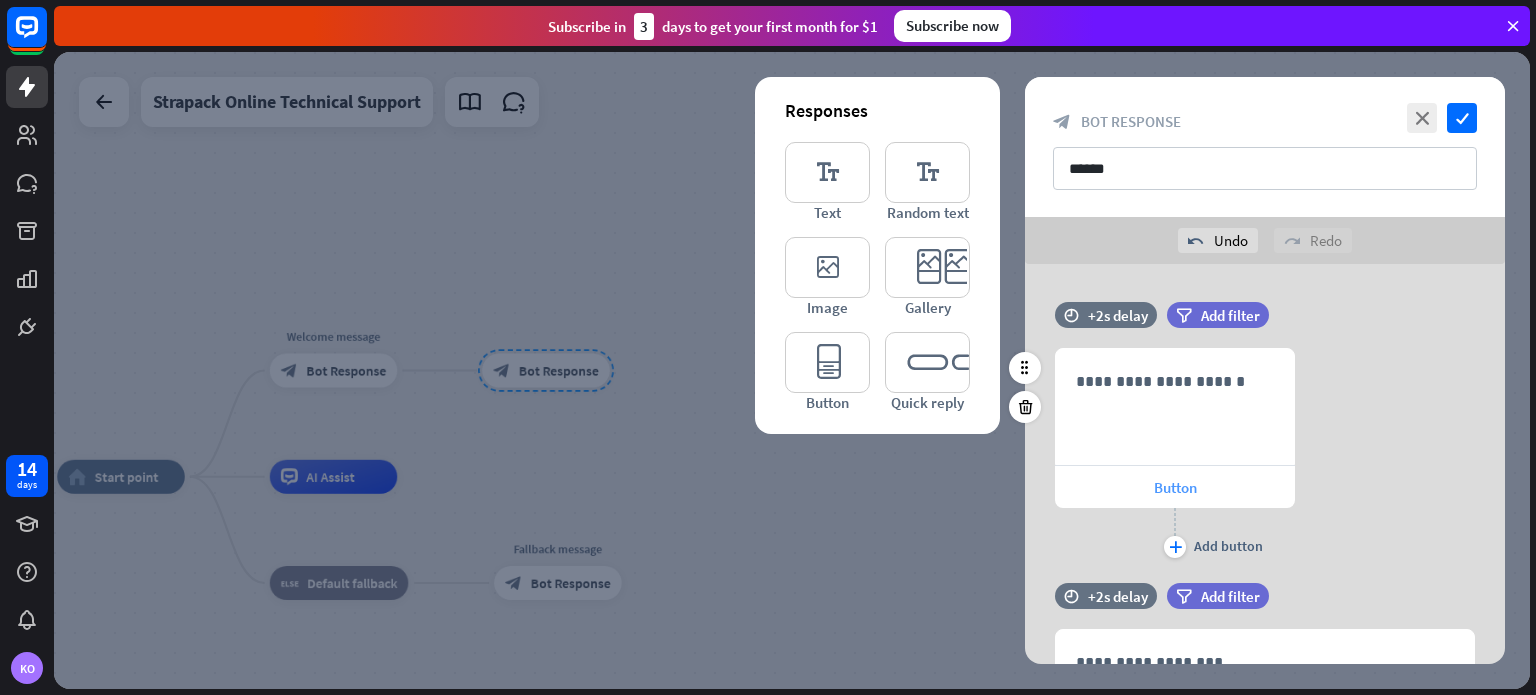 scroll, scrollTop: 0, scrollLeft: 0, axis: both 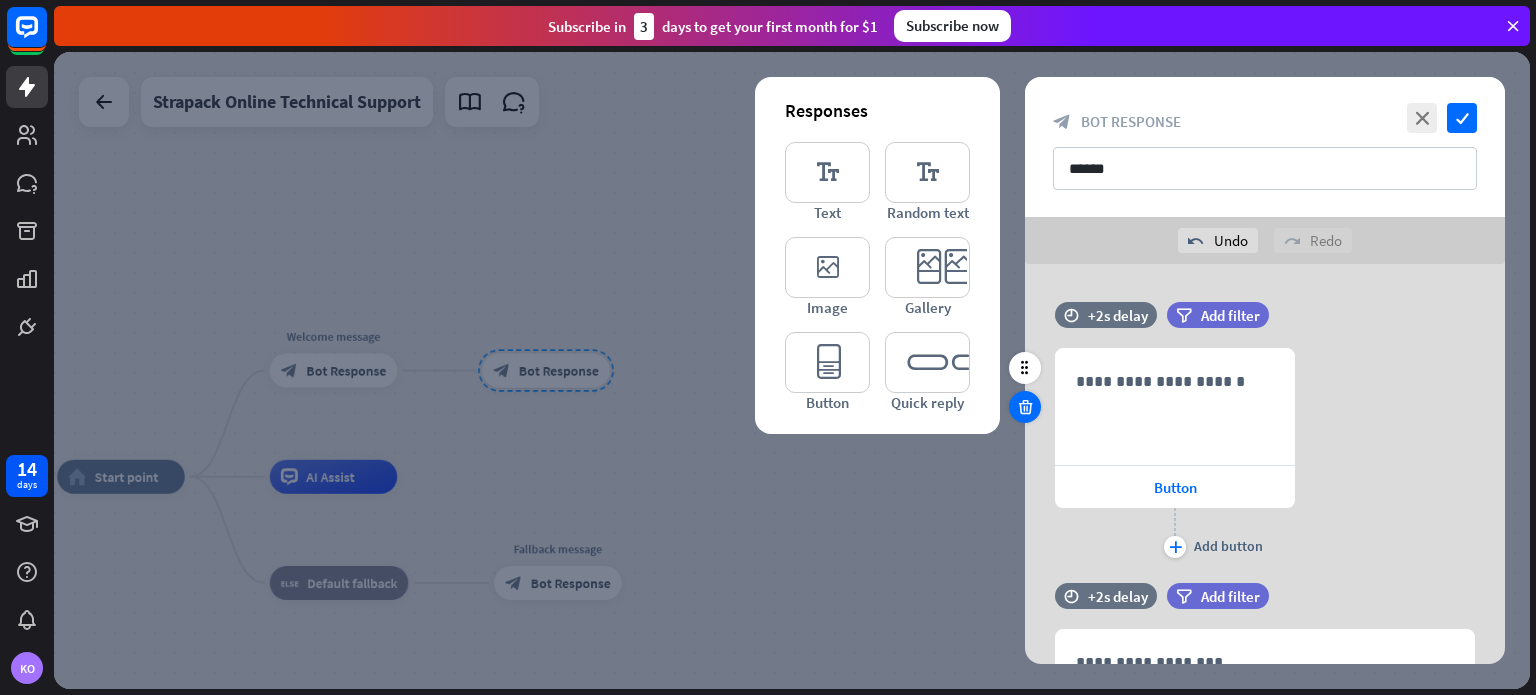click at bounding box center [1025, 407] 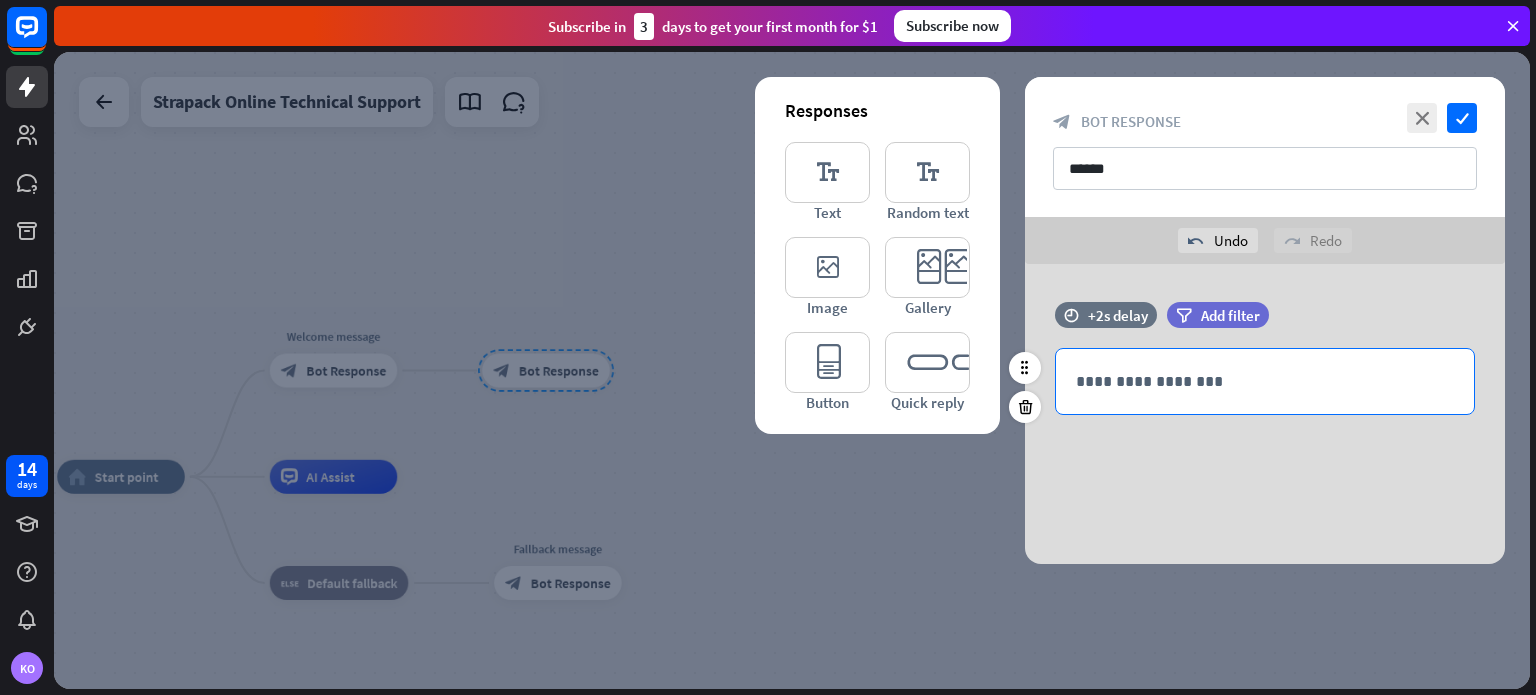 click on "**********" at bounding box center [1265, 381] 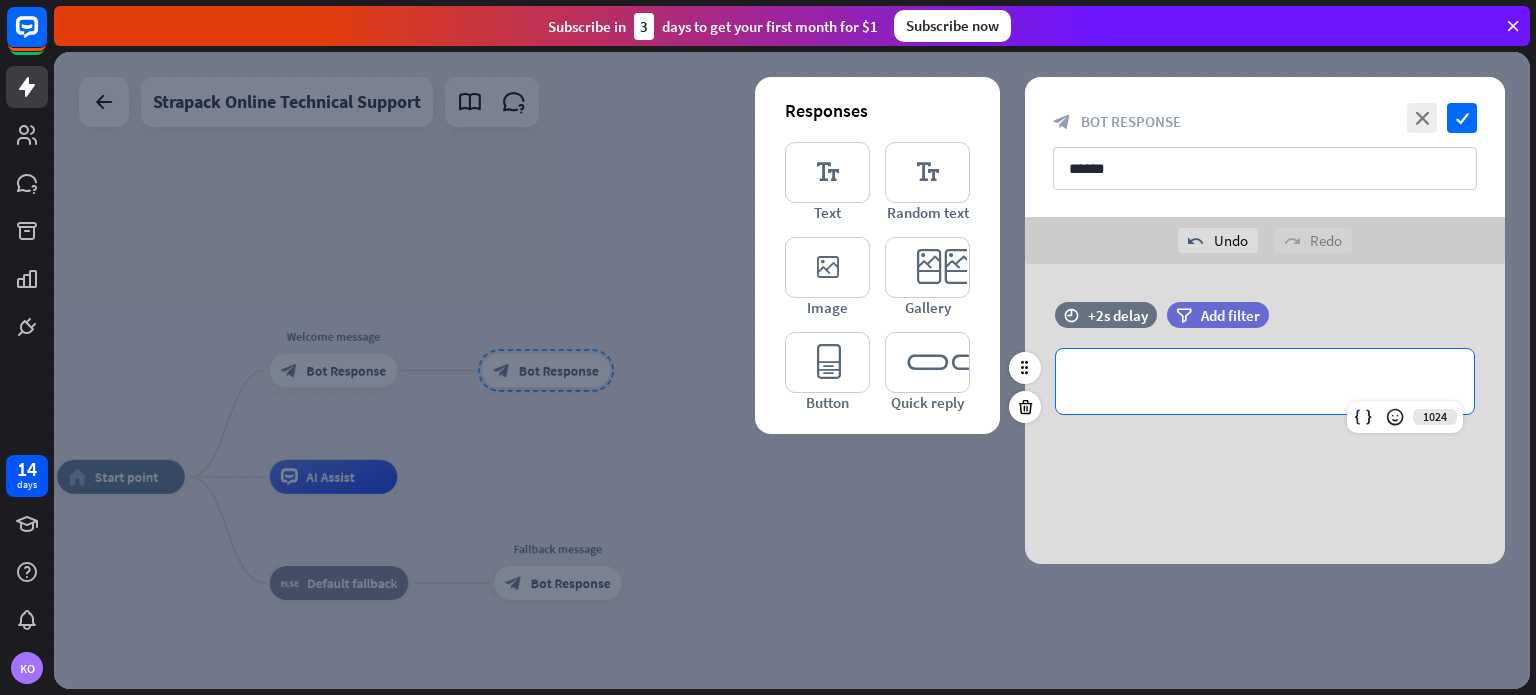 type 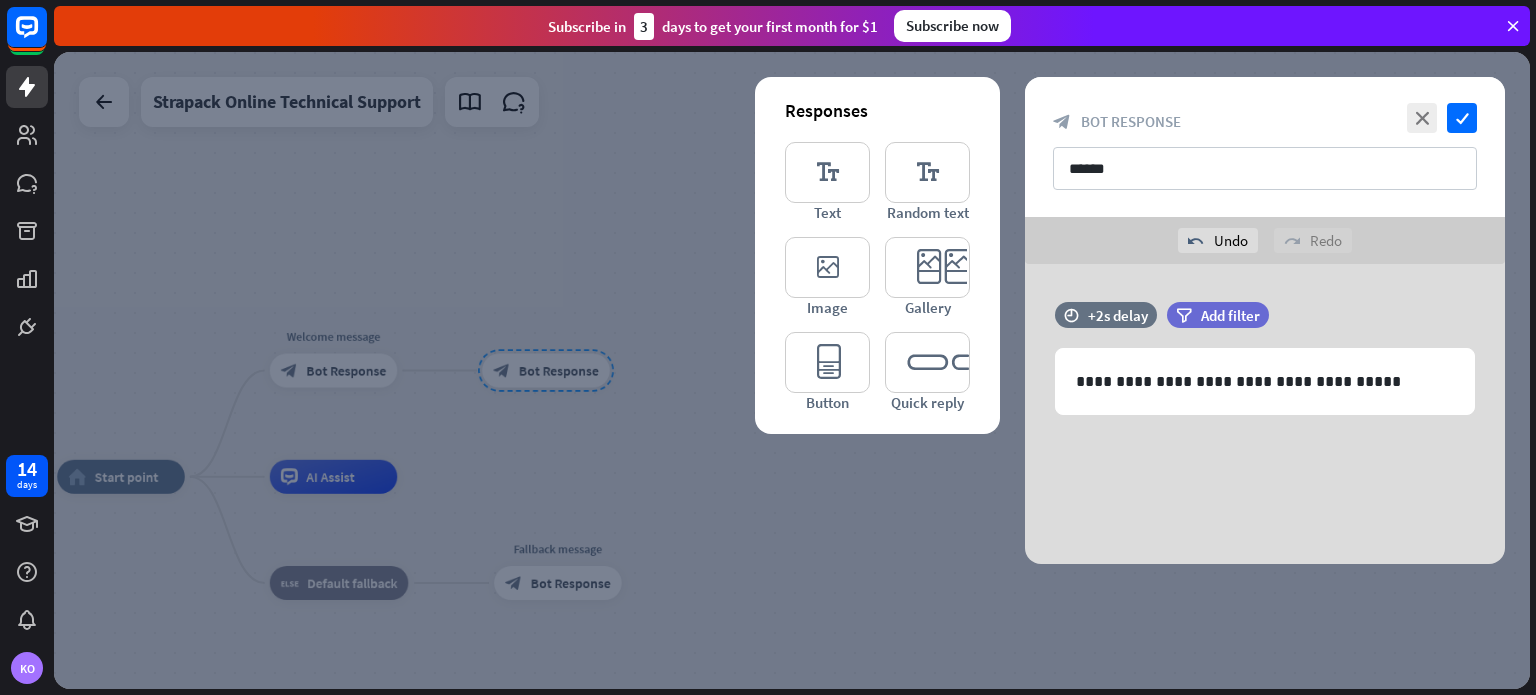 click on "**********" at bounding box center (1265, 414) 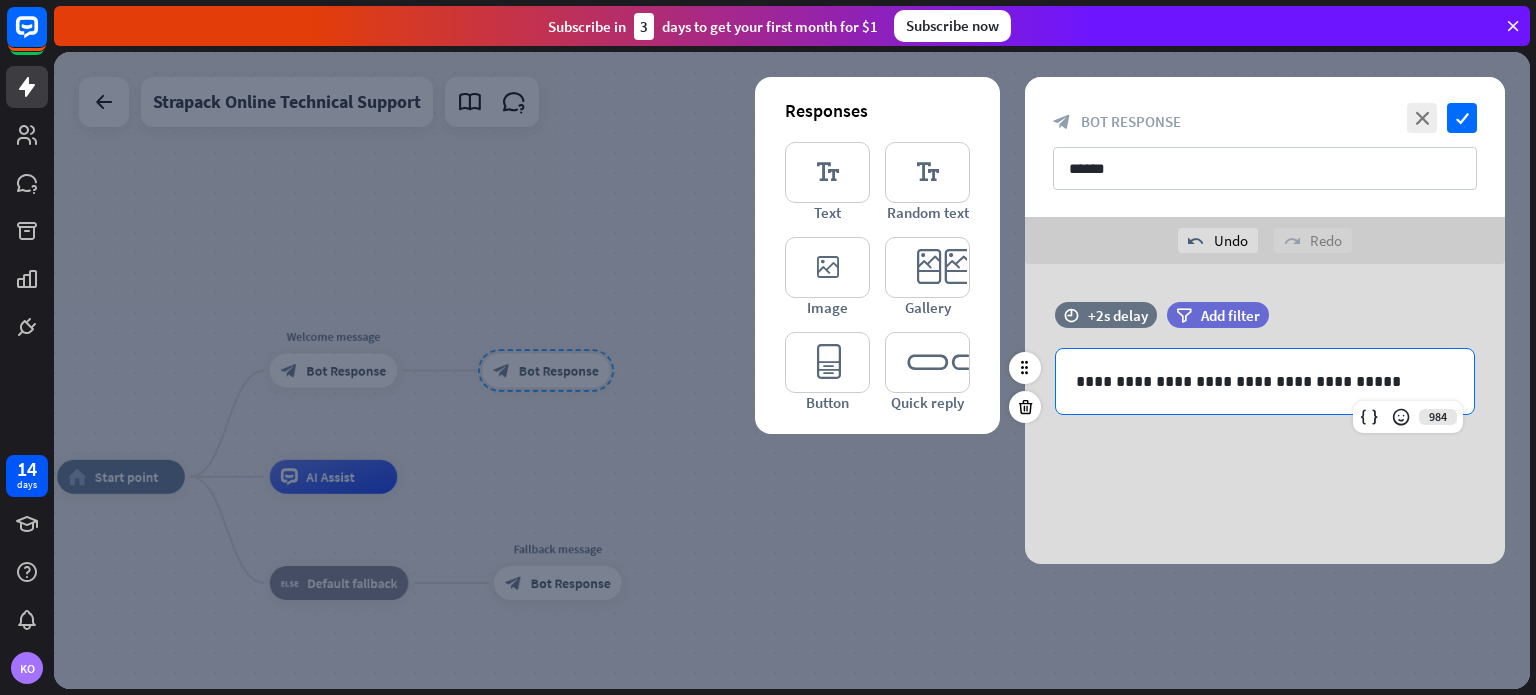 click on "**********" at bounding box center (1265, 381) 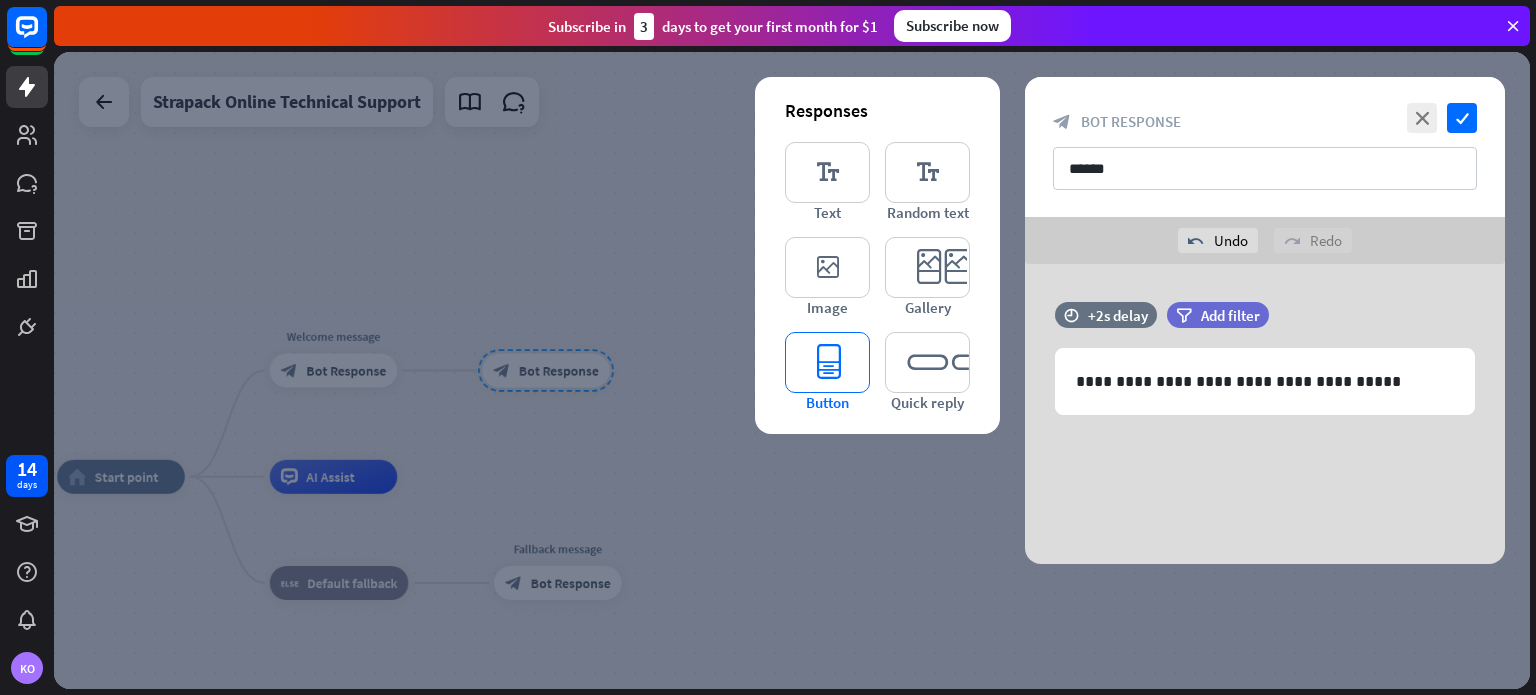 click on "editor_button" at bounding box center [827, 362] 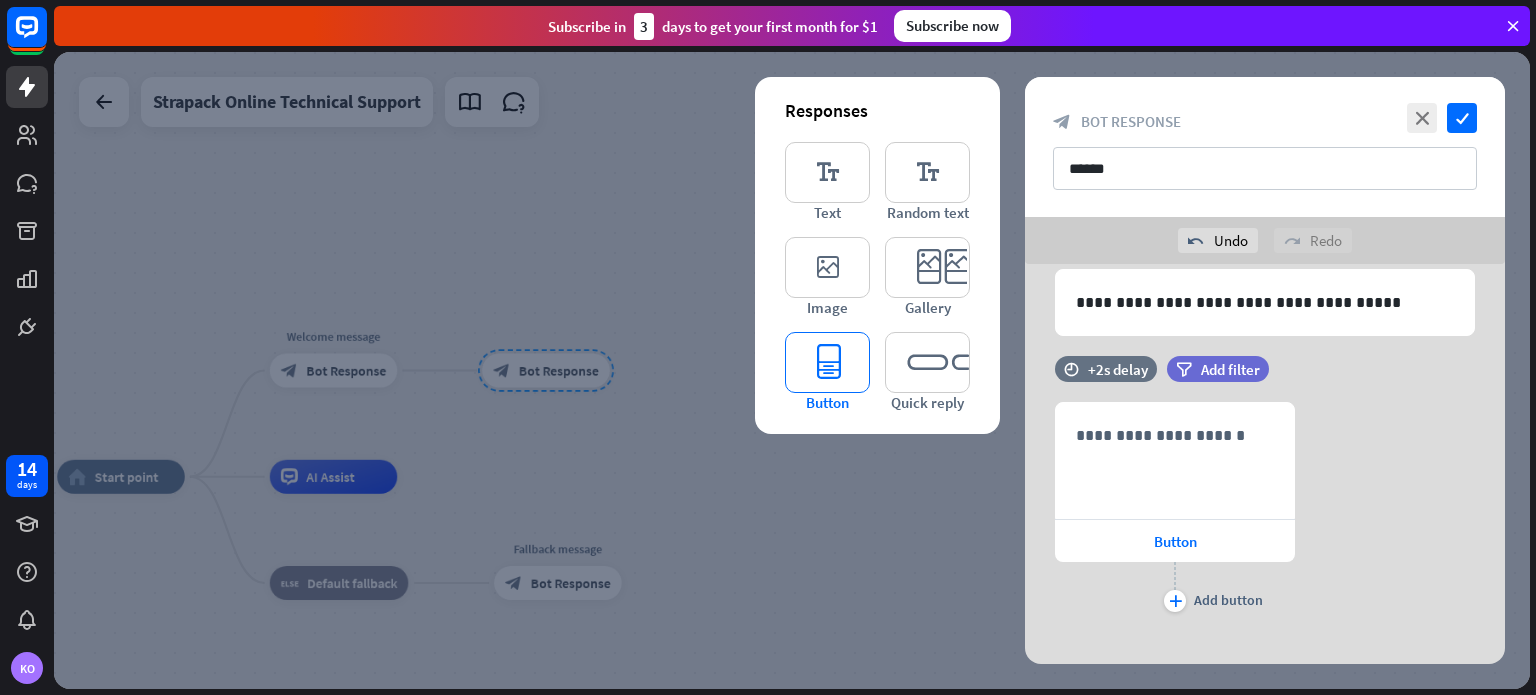 scroll, scrollTop: 100, scrollLeft: 0, axis: vertical 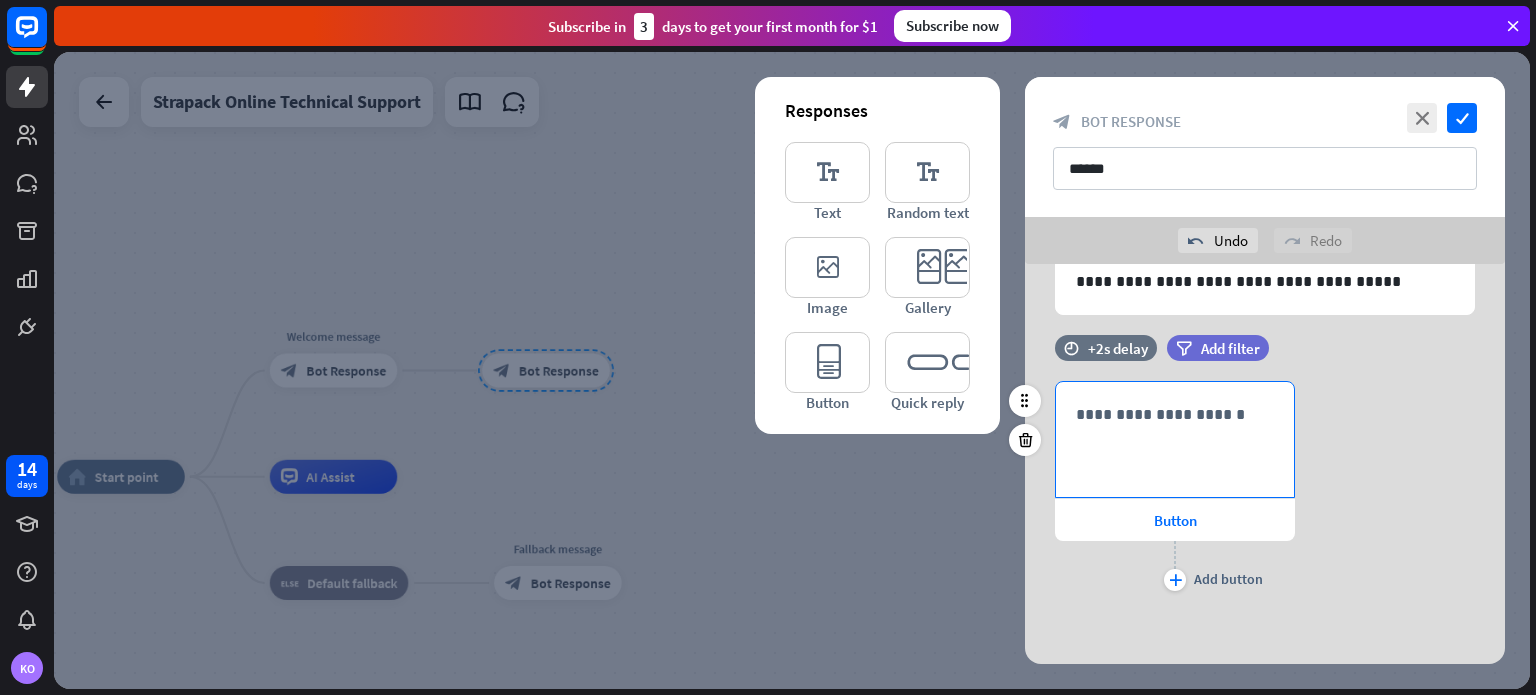 click on "**********" at bounding box center (1175, 414) 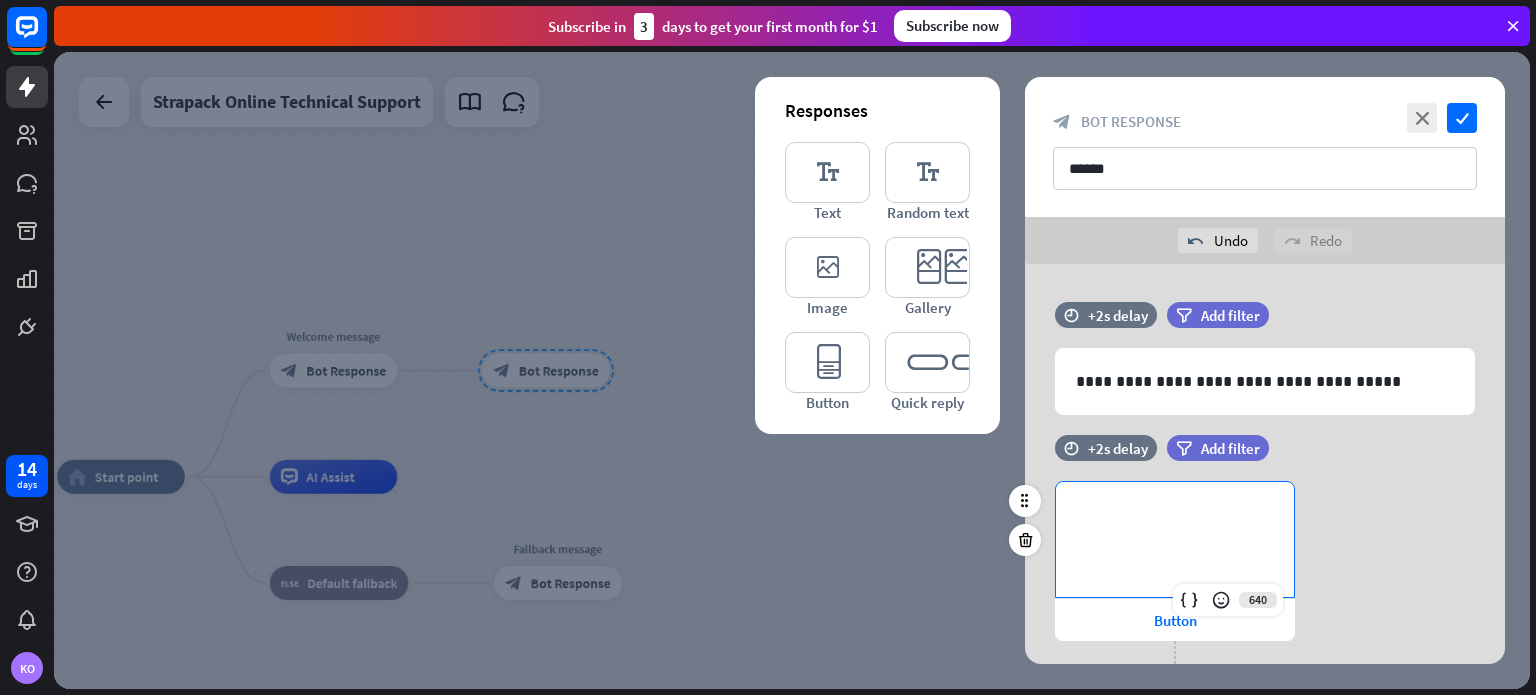 scroll, scrollTop: 100, scrollLeft: 0, axis: vertical 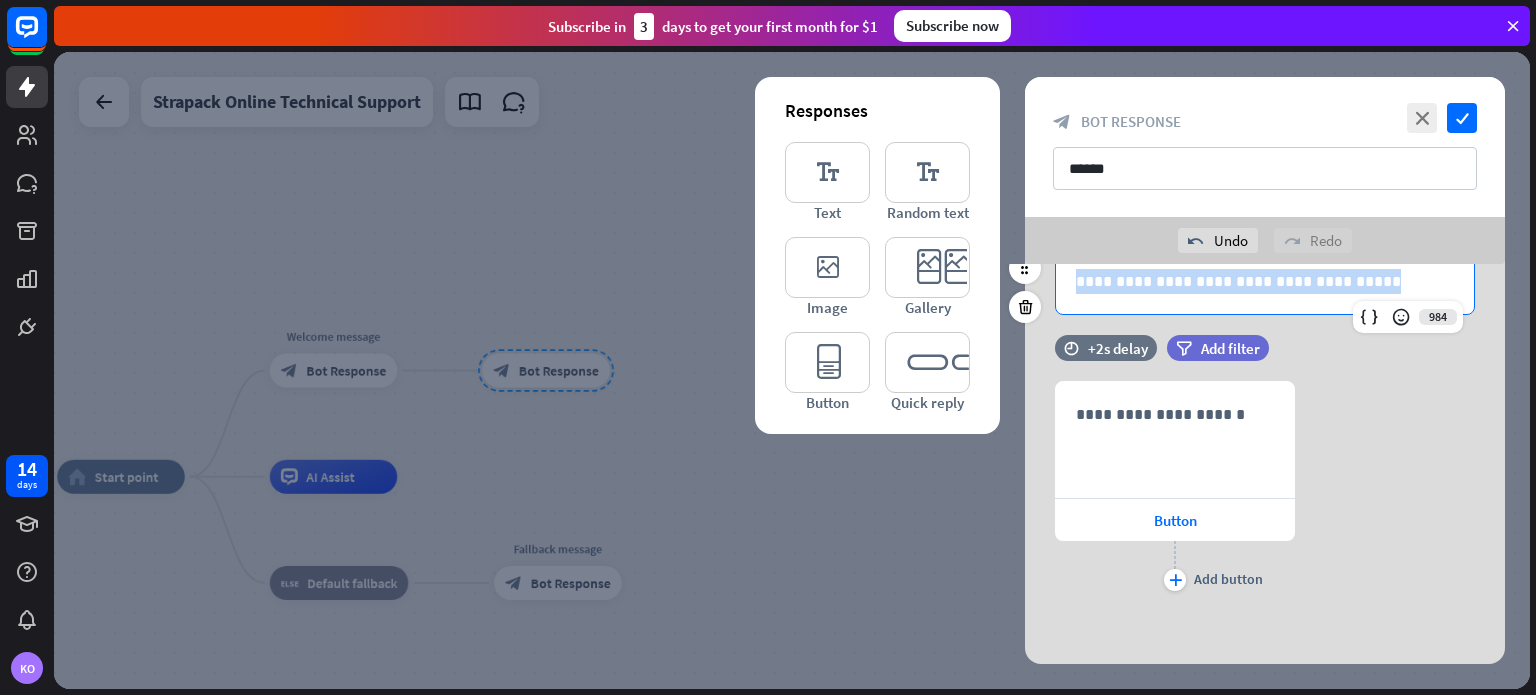 drag, startPoint x: 1368, startPoint y: 278, endPoint x: 1040, endPoint y: 284, distance: 328.05487 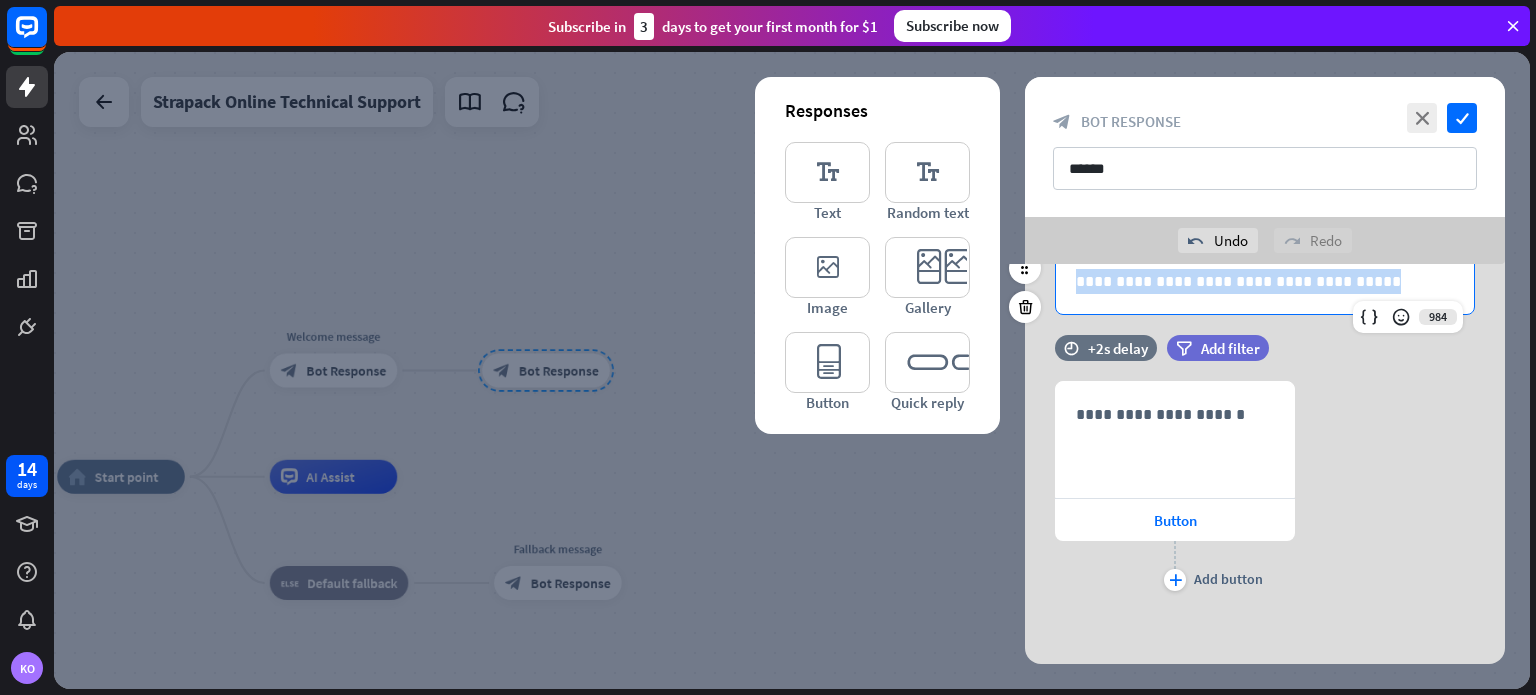 click on "**********" at bounding box center (1265, 268) 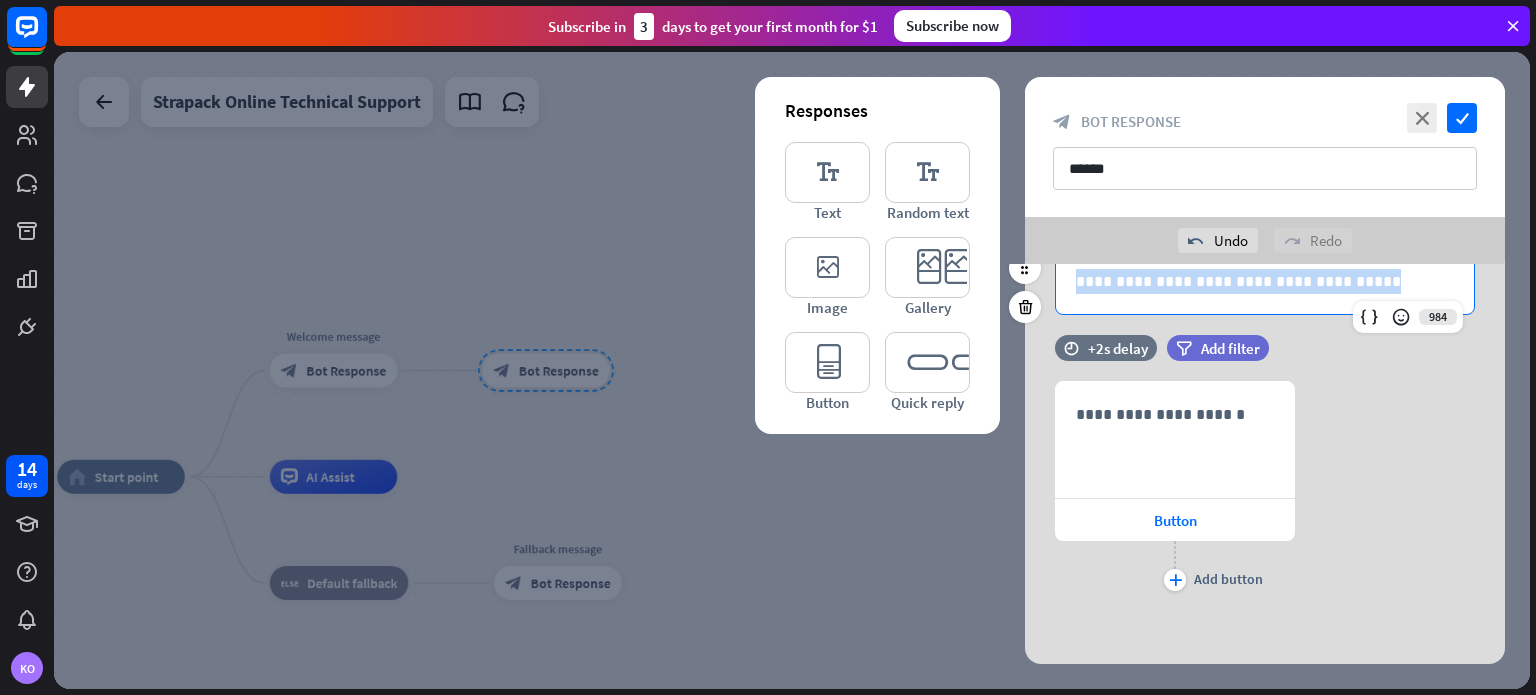 copy on "**********" 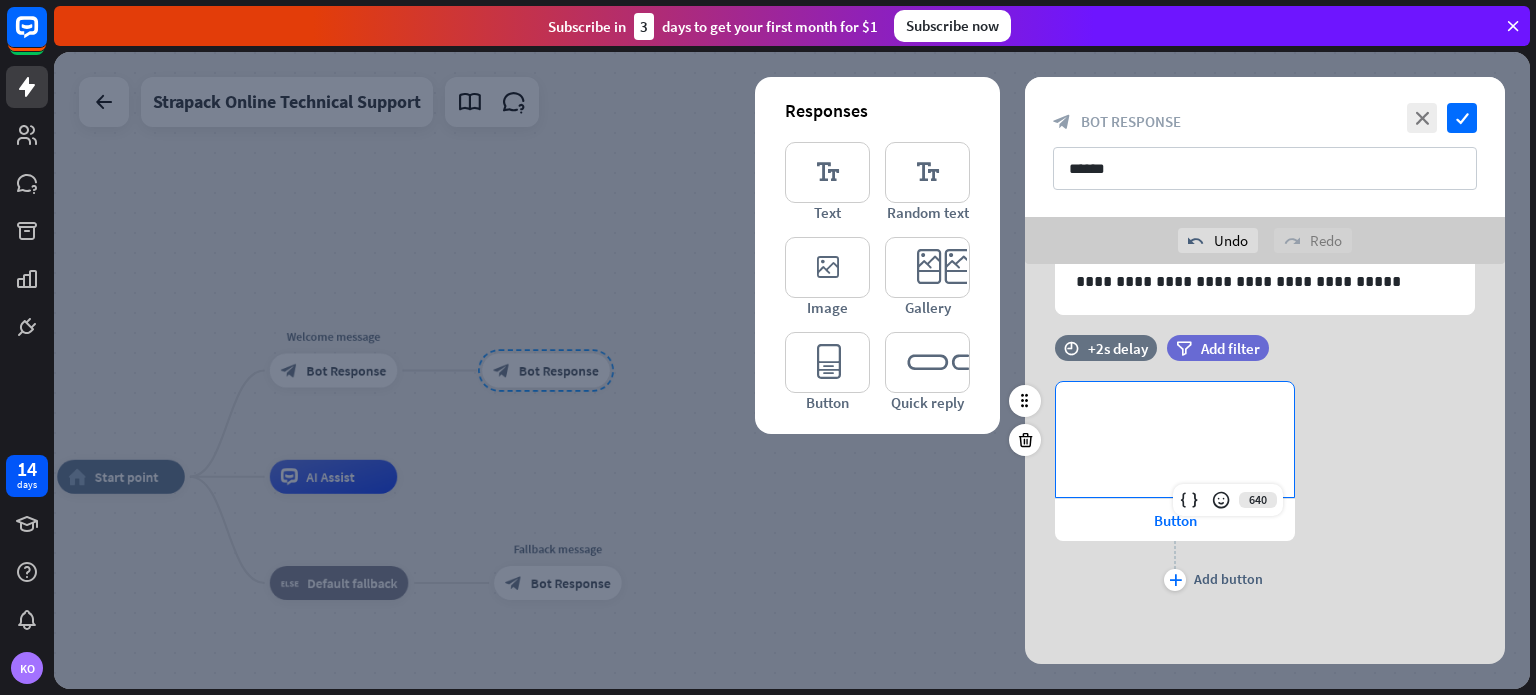 click on "**********" at bounding box center (1175, 439) 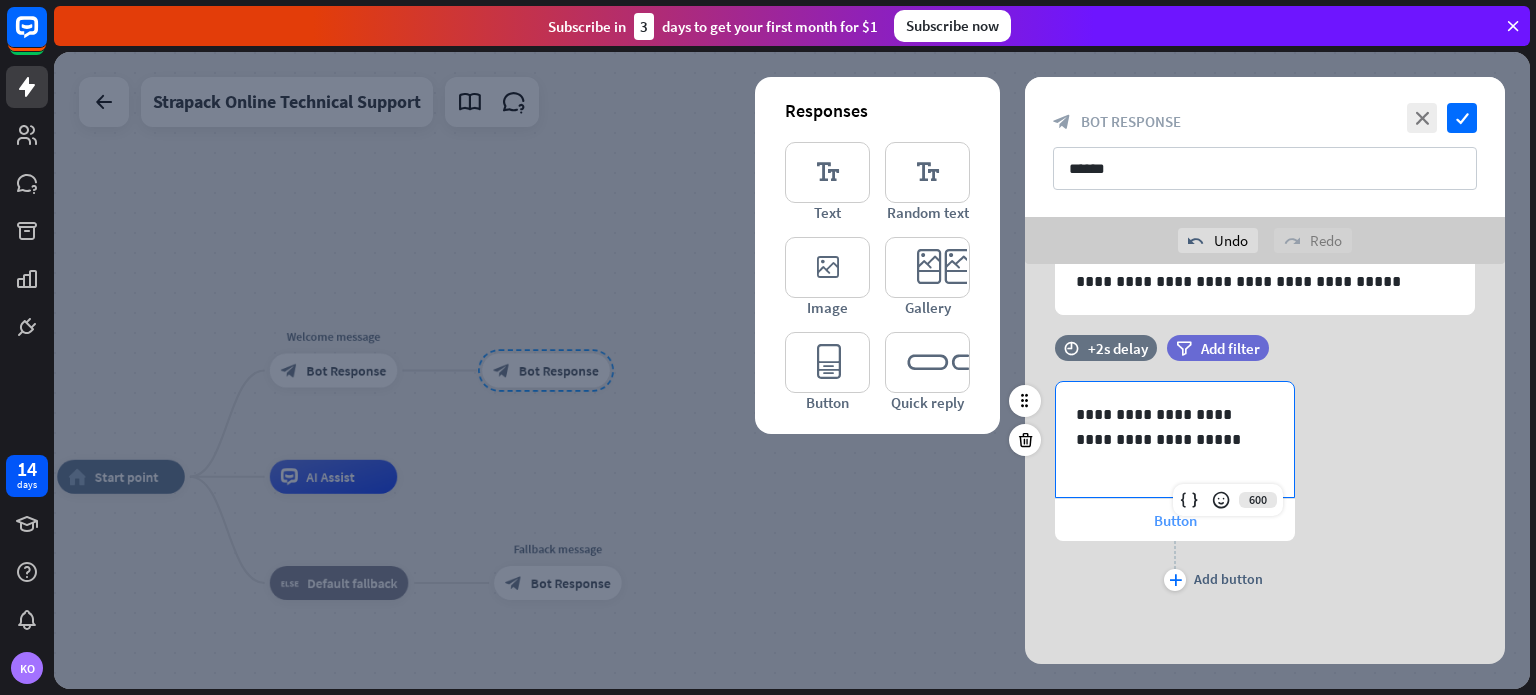 click on "Button" at bounding box center [1175, 520] 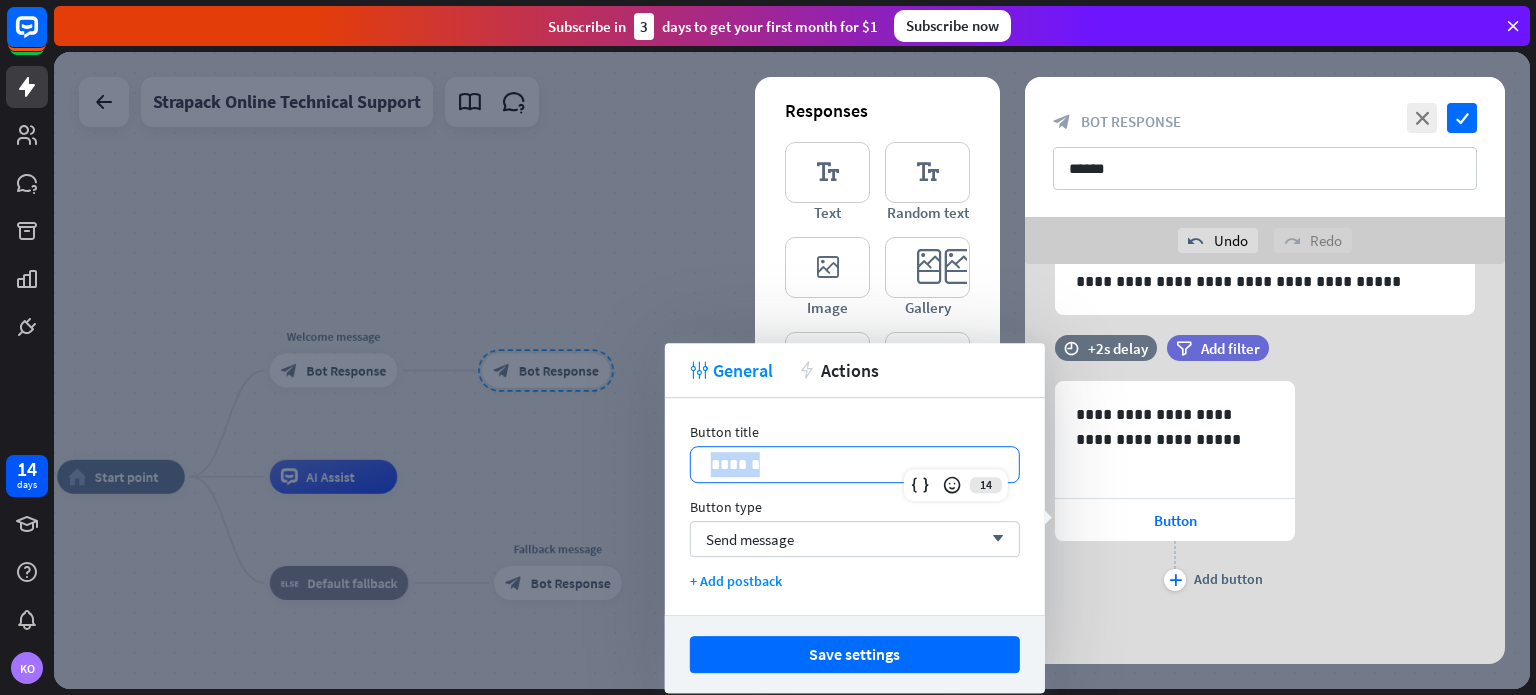 drag, startPoint x: 768, startPoint y: 459, endPoint x: 690, endPoint y: 462, distance: 78.05767 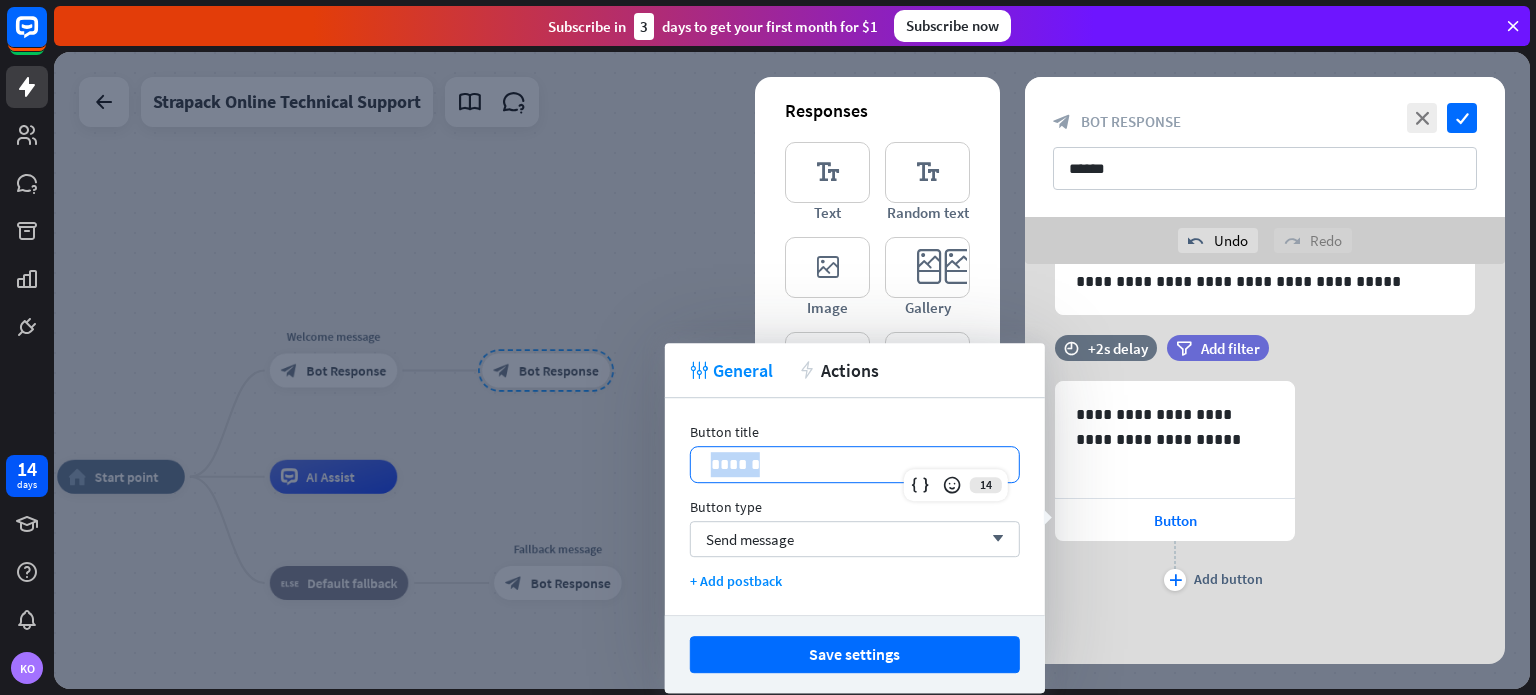 click on "******" at bounding box center (855, 464) 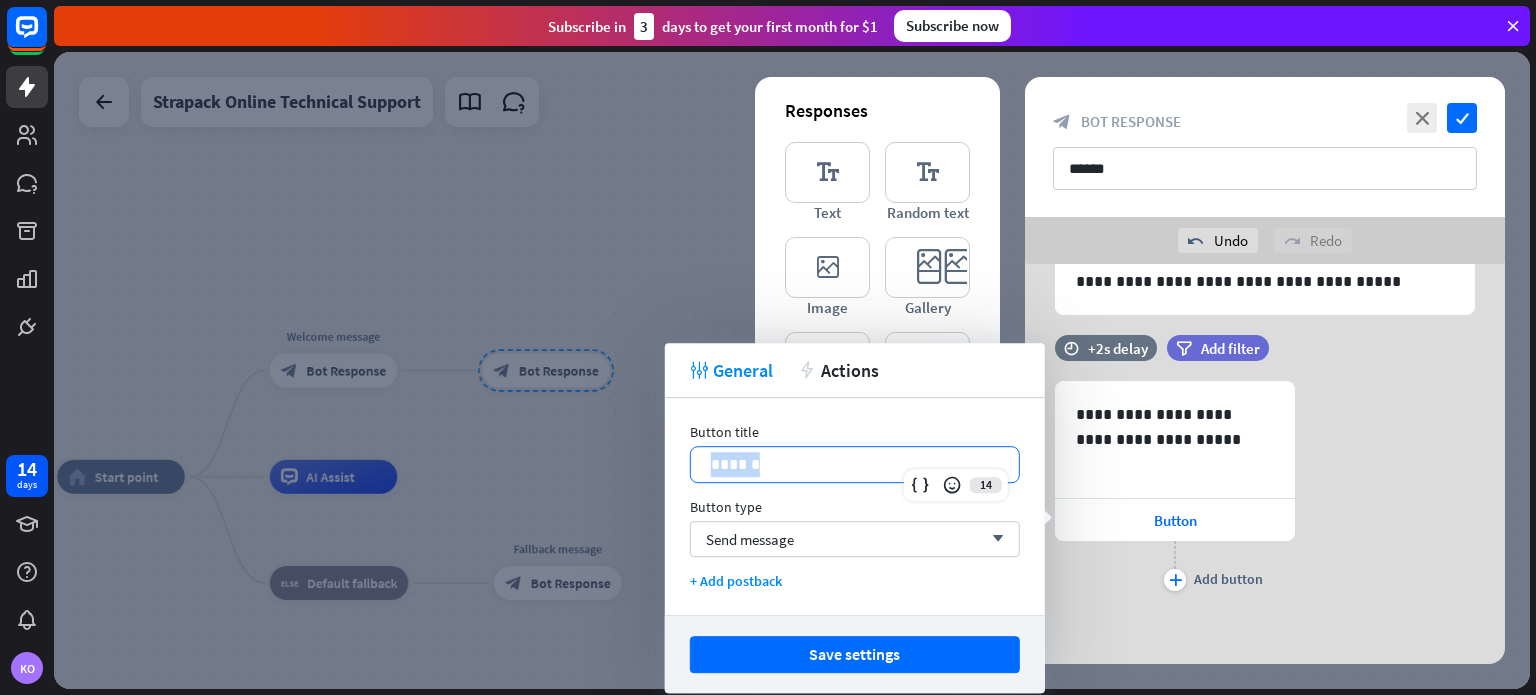 type 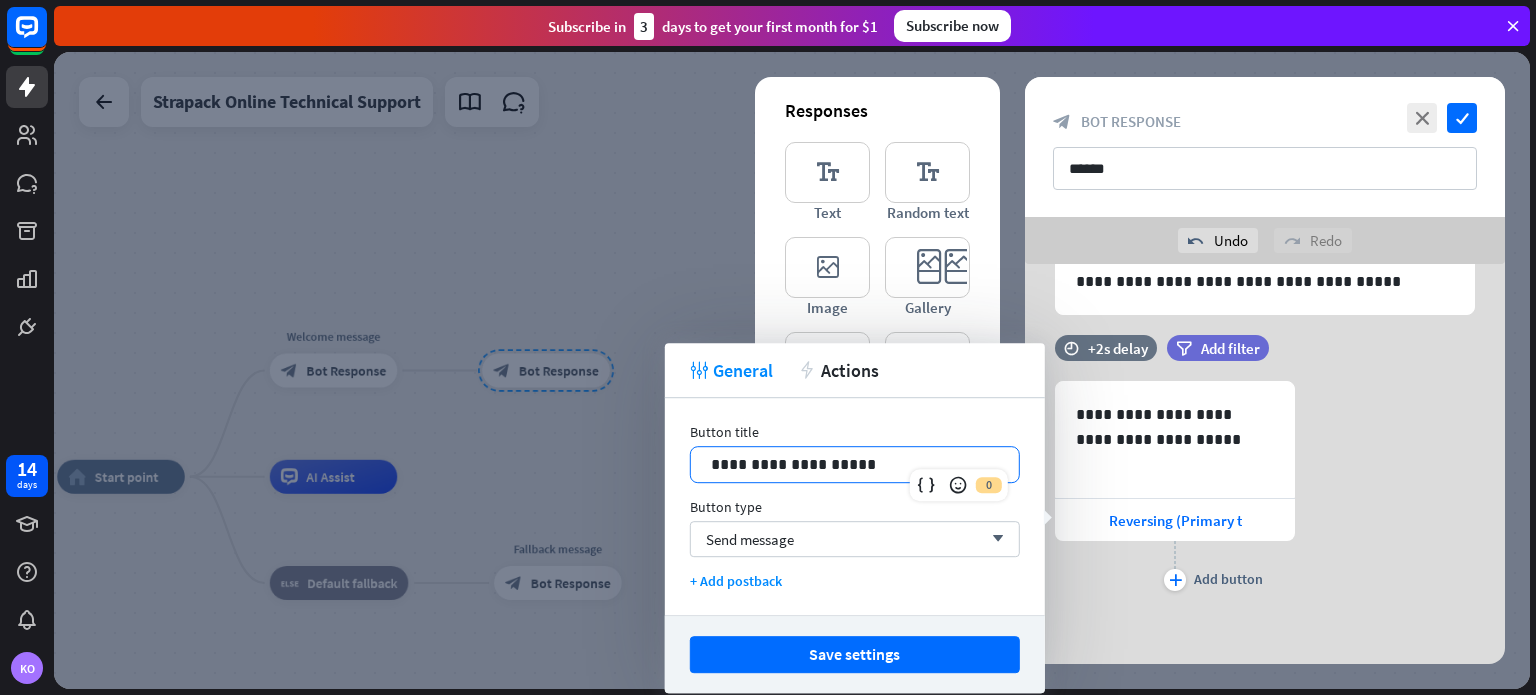 click on "**********" at bounding box center [855, 464] 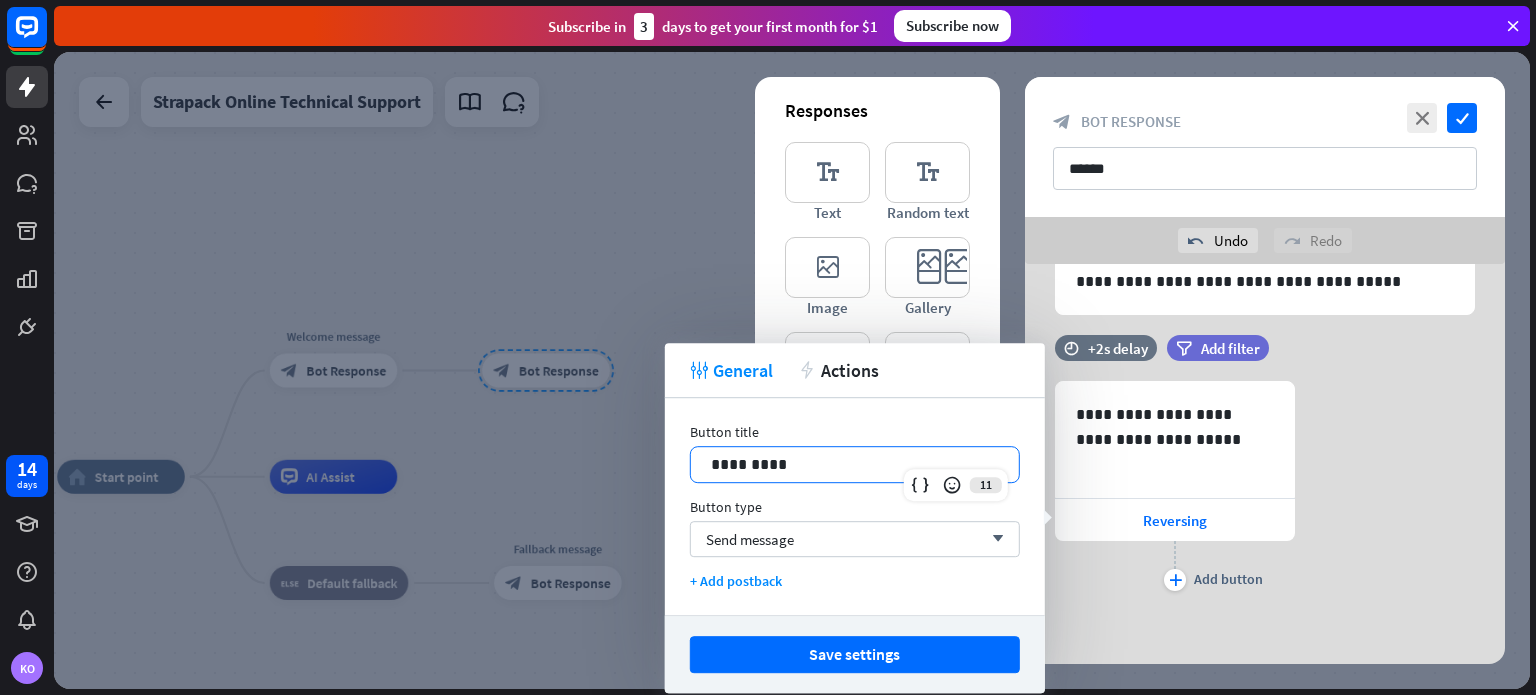click on "*********" at bounding box center (855, 464) 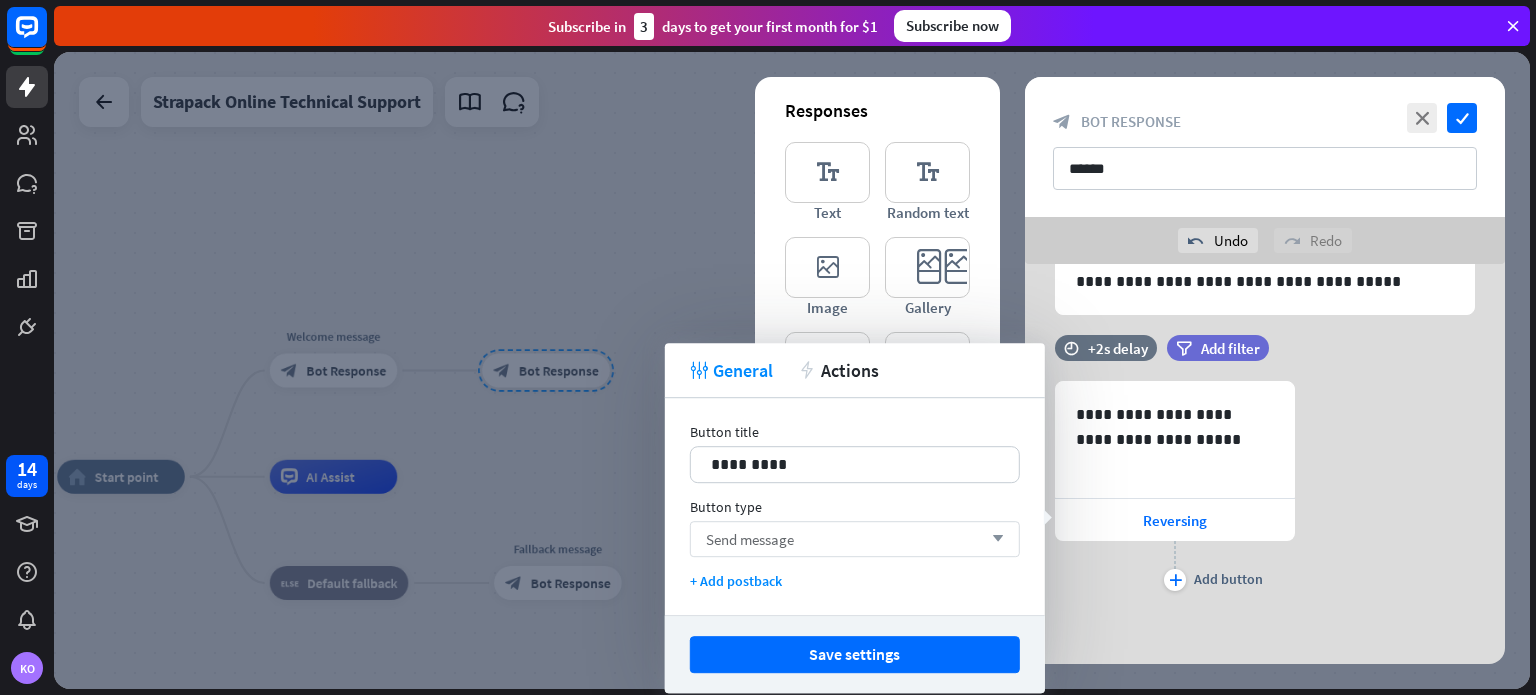 click on "Send message" at bounding box center (750, 539) 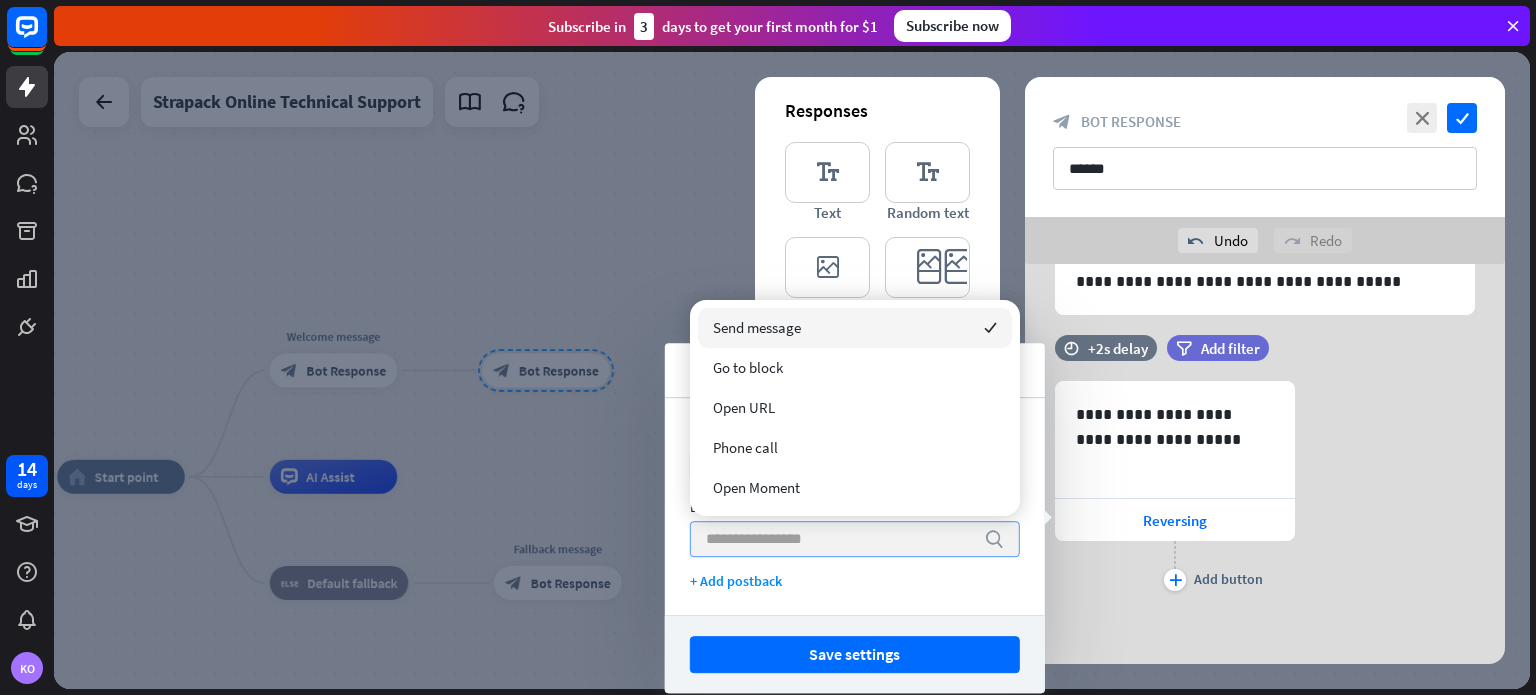 click at bounding box center (840, 539) 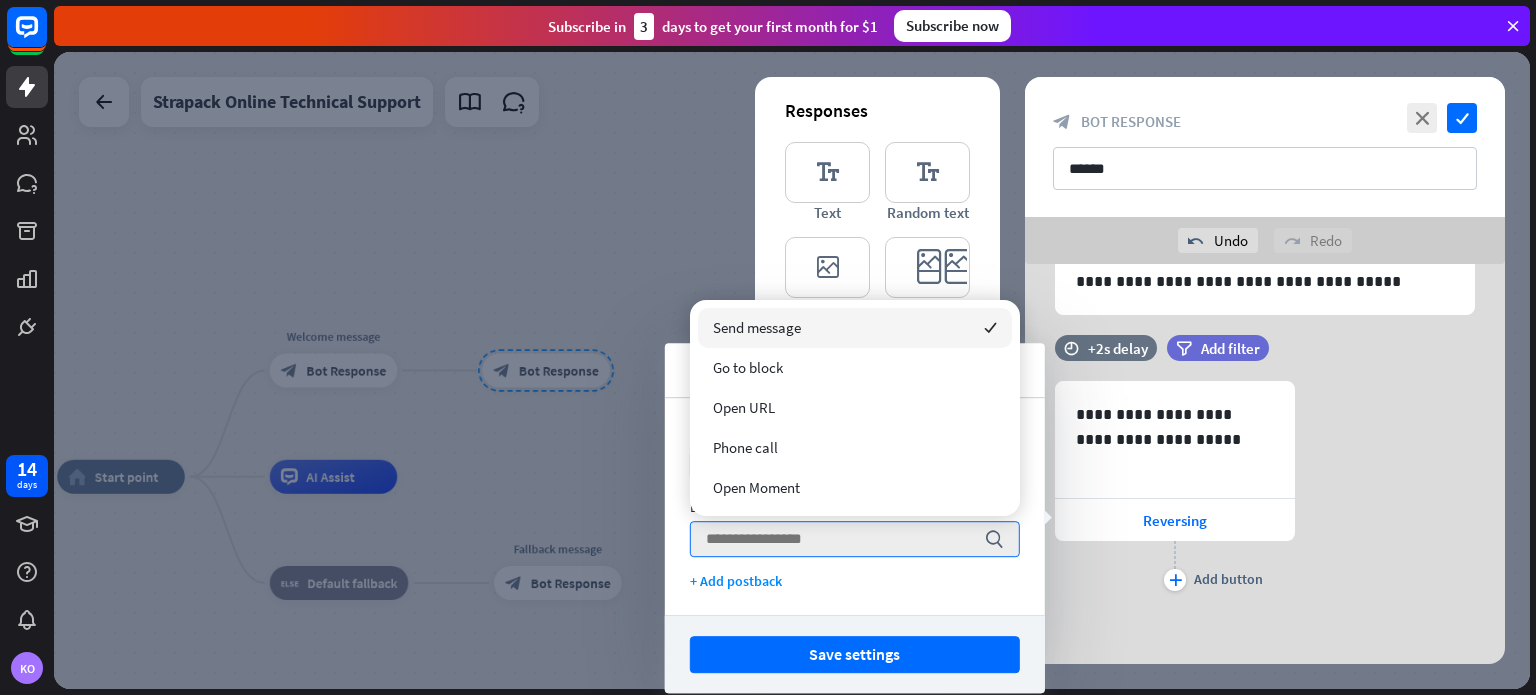 click on "Button title             11   *********   Button type
search
+ Add postback" at bounding box center [855, 506] 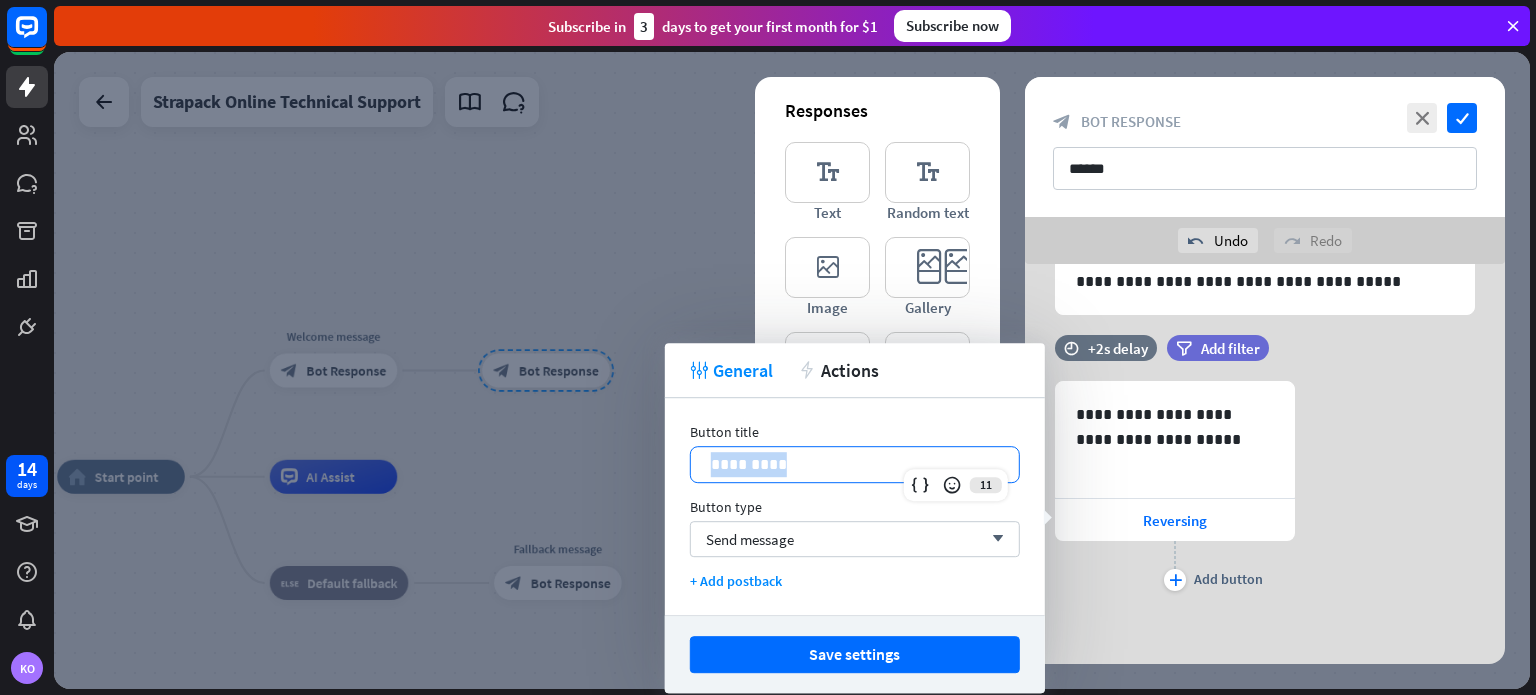 drag, startPoint x: 802, startPoint y: 465, endPoint x: 675, endPoint y: 452, distance: 127.66362 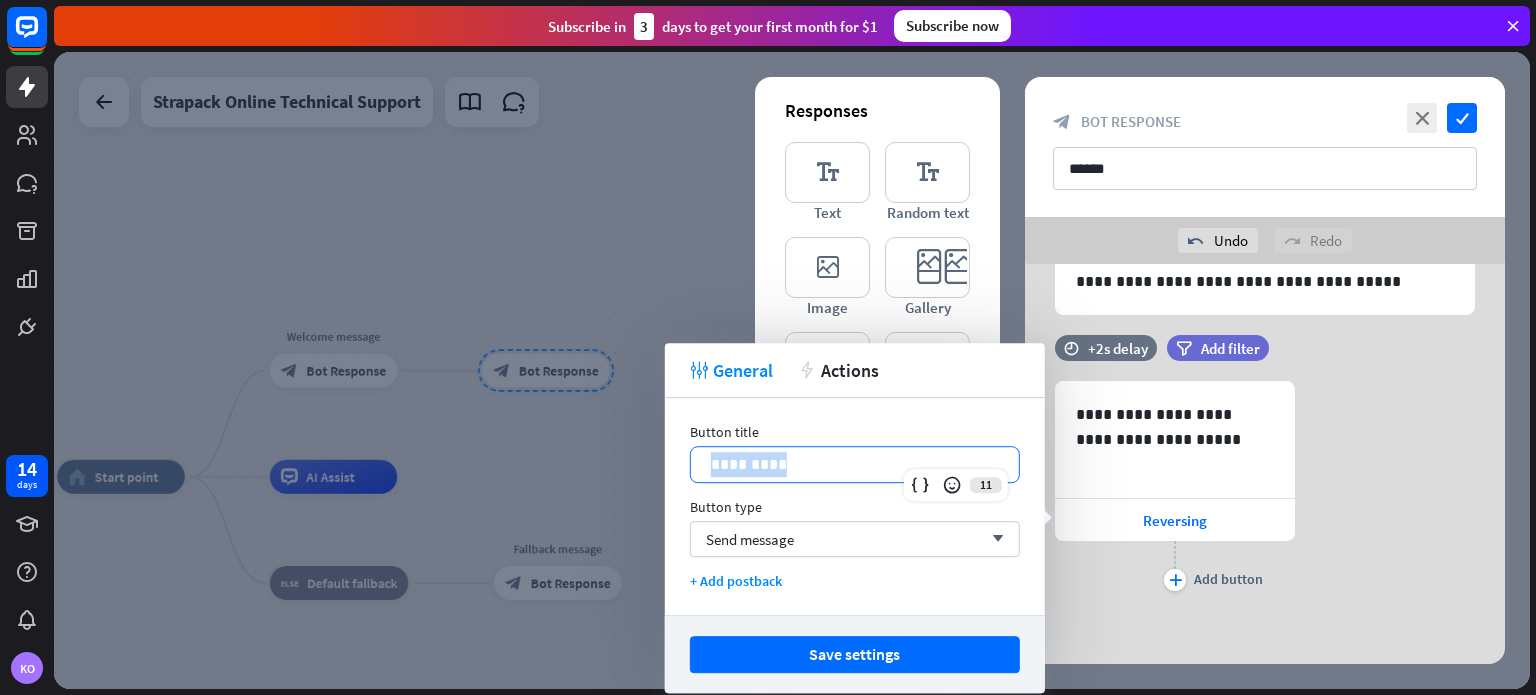 click on "Button title             11   *********   Button type     Send message
arrow_down
+ Add postback" at bounding box center [855, 506] 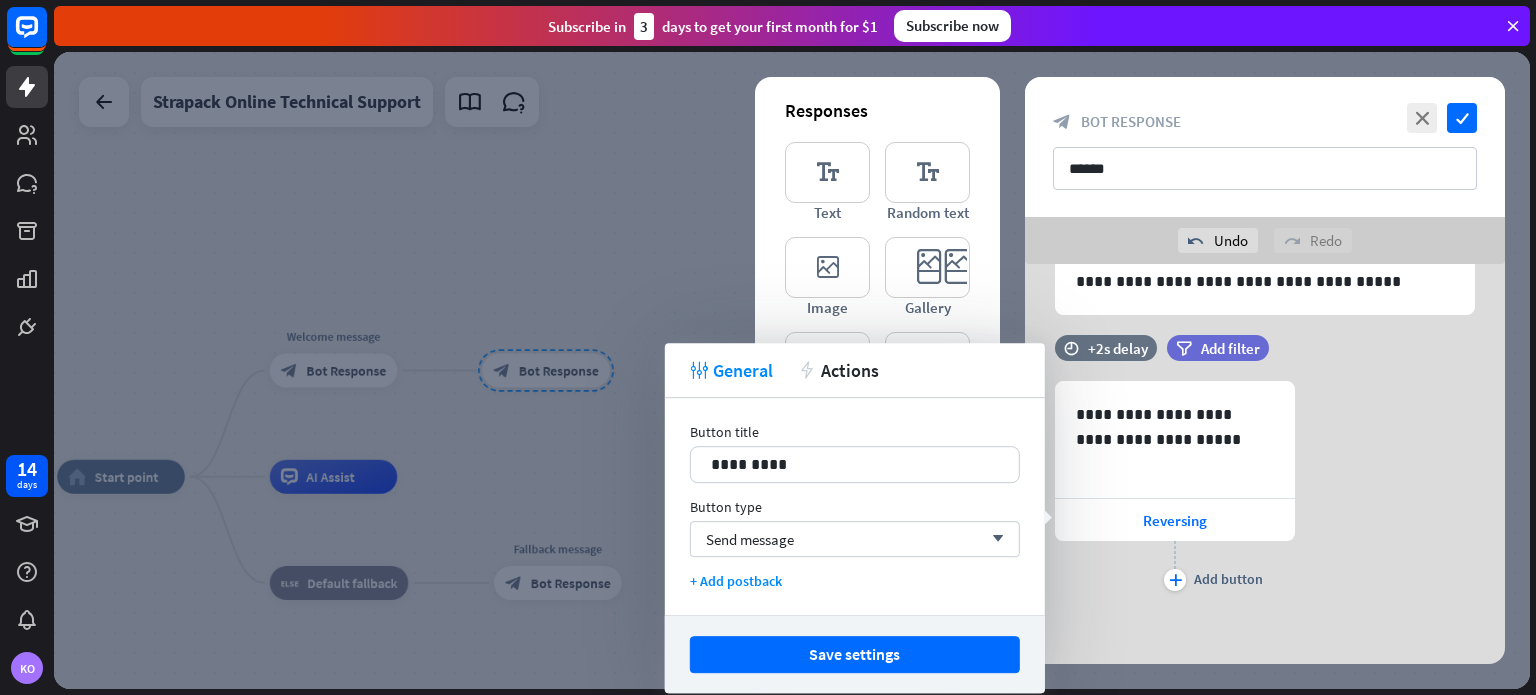 click on "Button title" at bounding box center [855, 432] 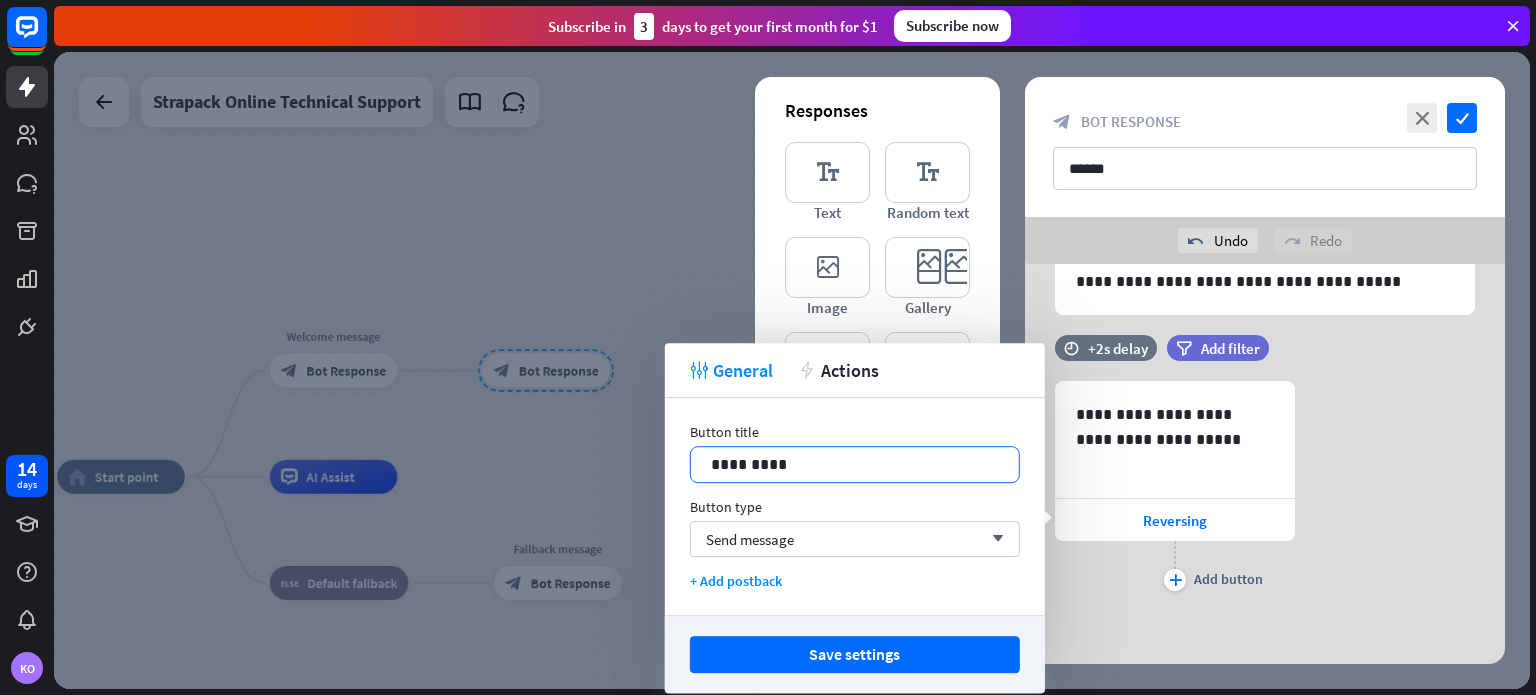 click on "*********" at bounding box center [855, 464] 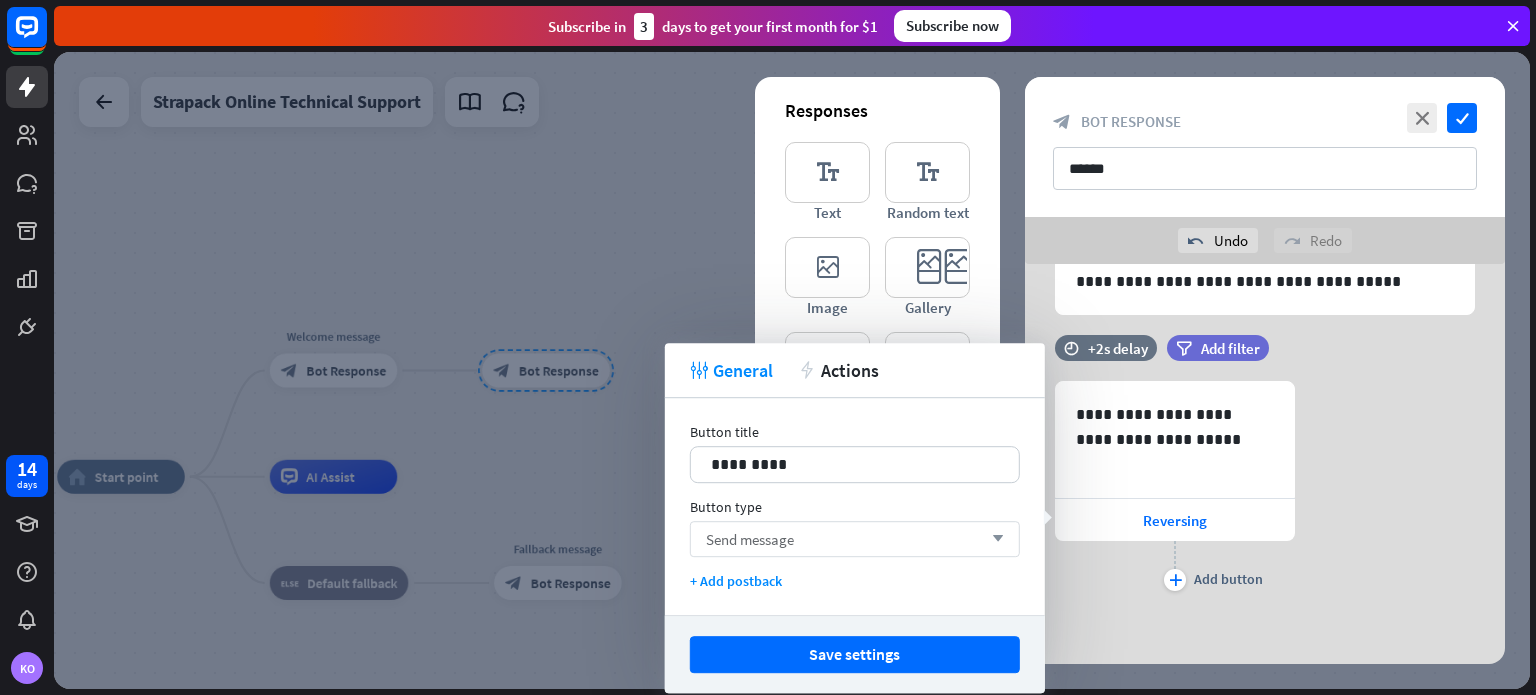 click on "Send message
arrow_down" at bounding box center [855, 539] 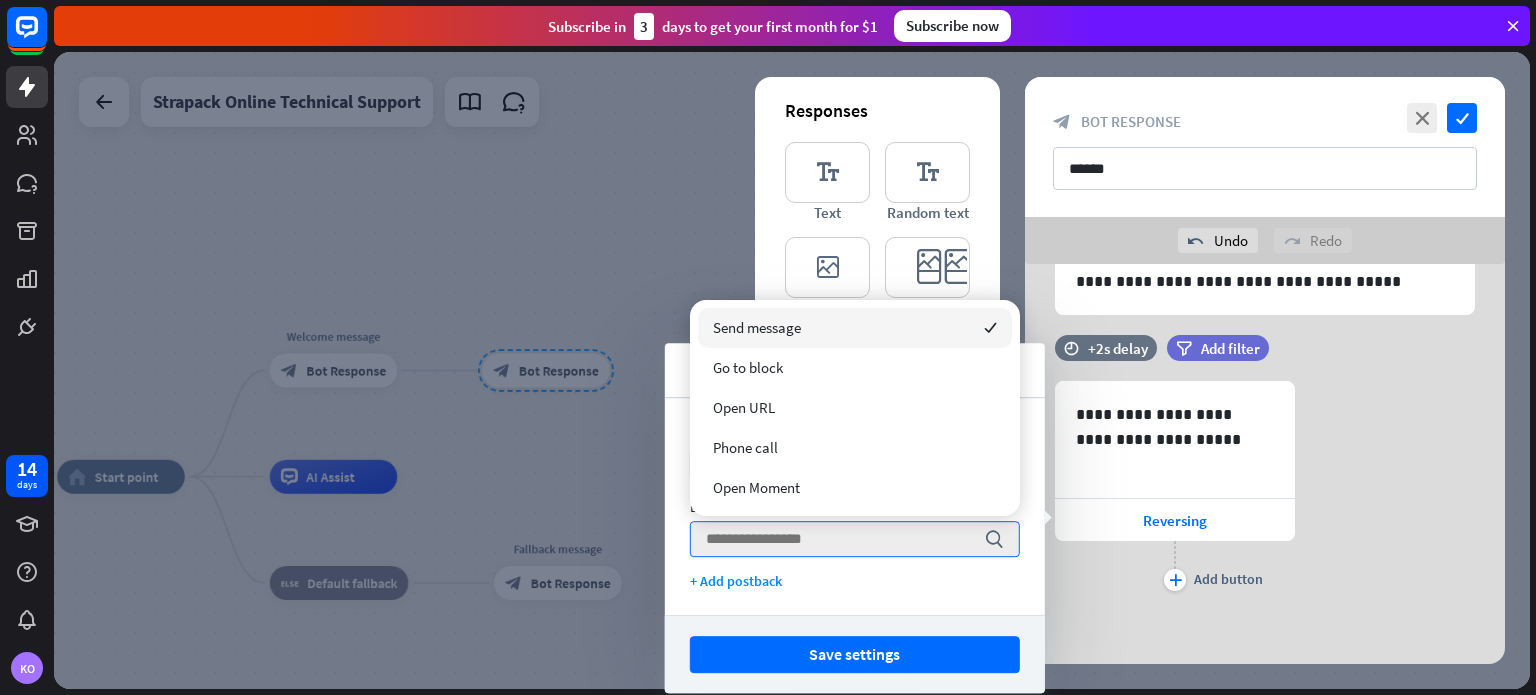 click on "Button title             11   *********   Button type
search
+ Add postback" at bounding box center (855, 506) 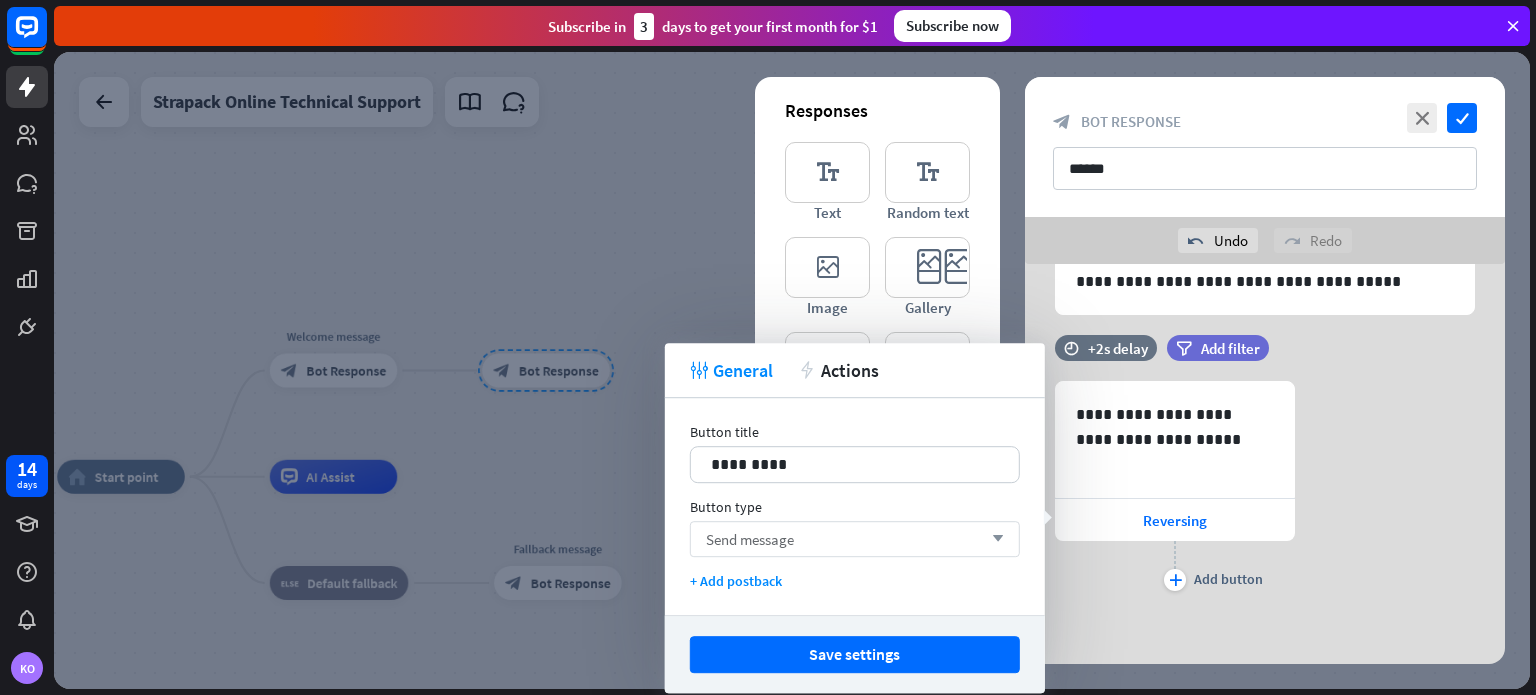 click on "Send message
arrow_down" at bounding box center [855, 539] 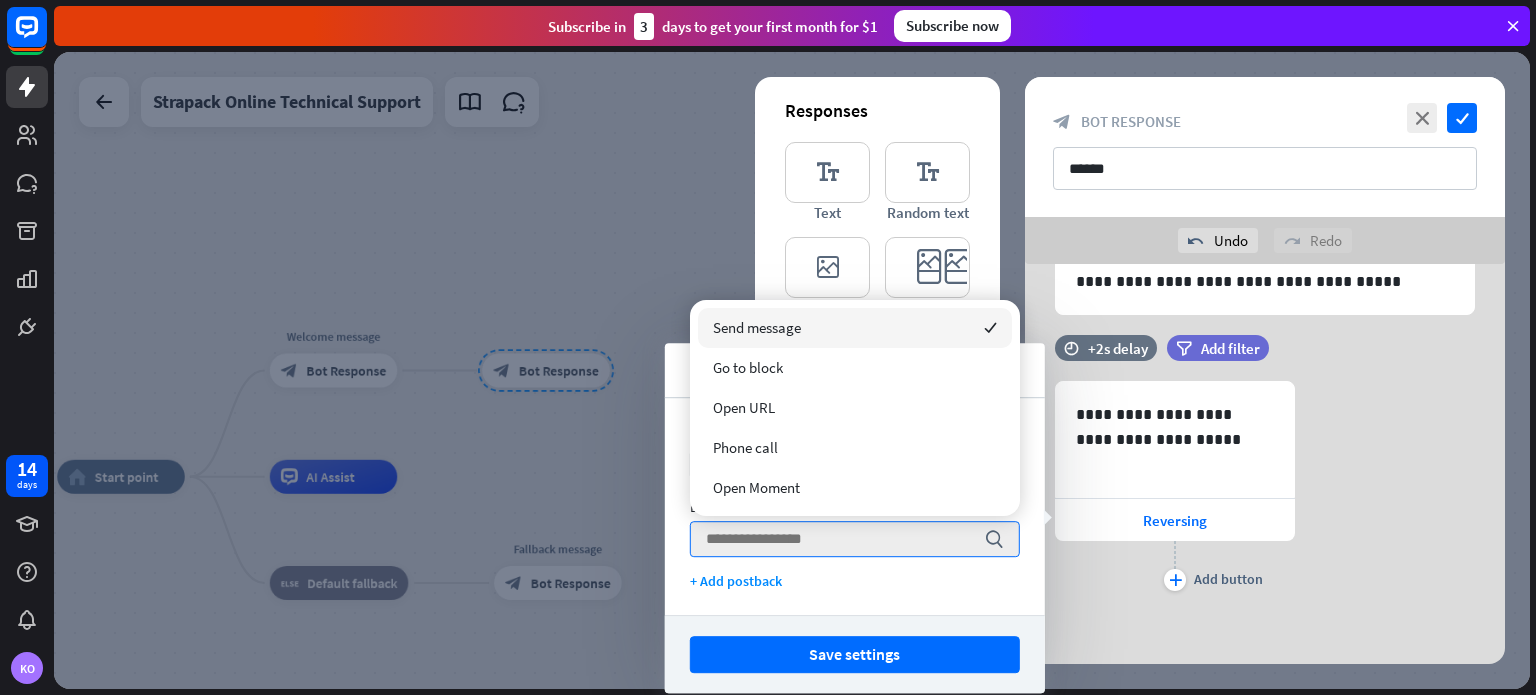 click on "Button title             11   *********   Button type
search
+ Add postback" at bounding box center (855, 506) 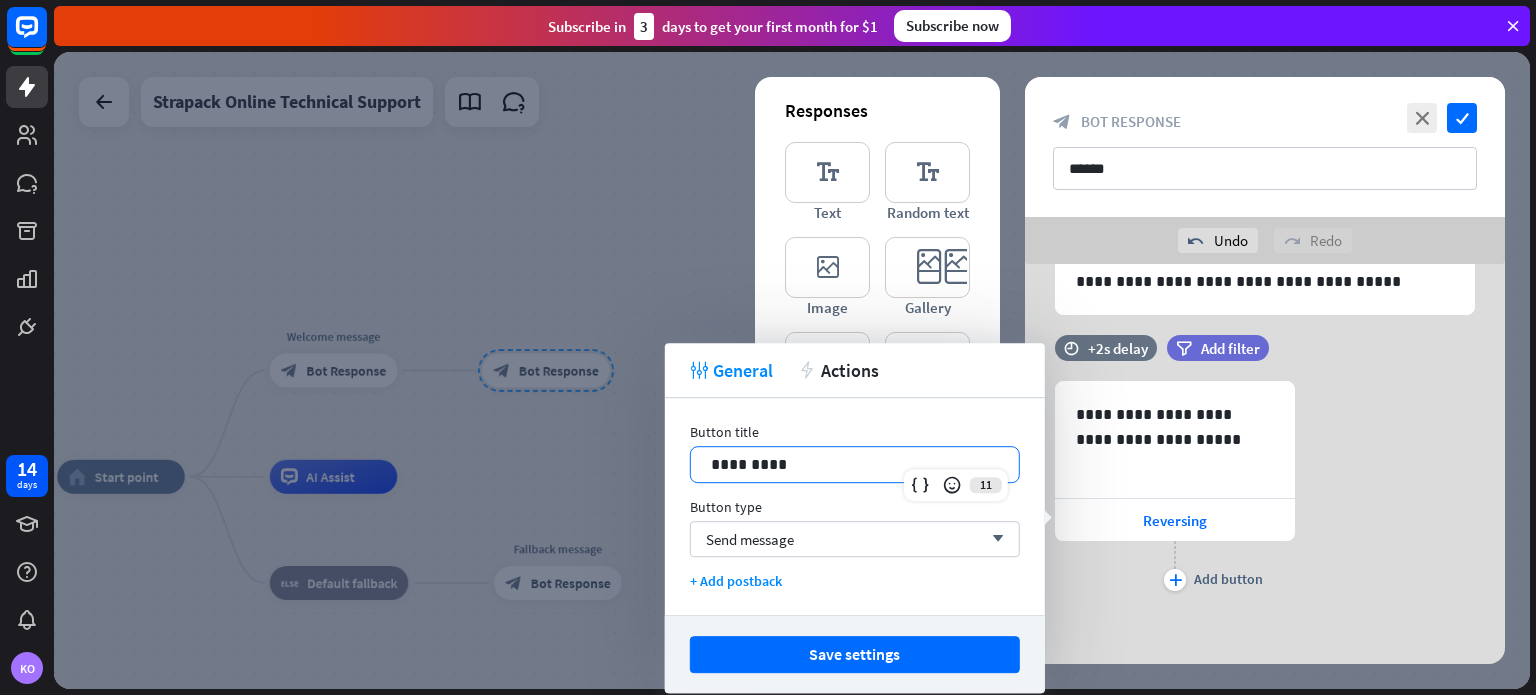 click on "*********" at bounding box center [855, 464] 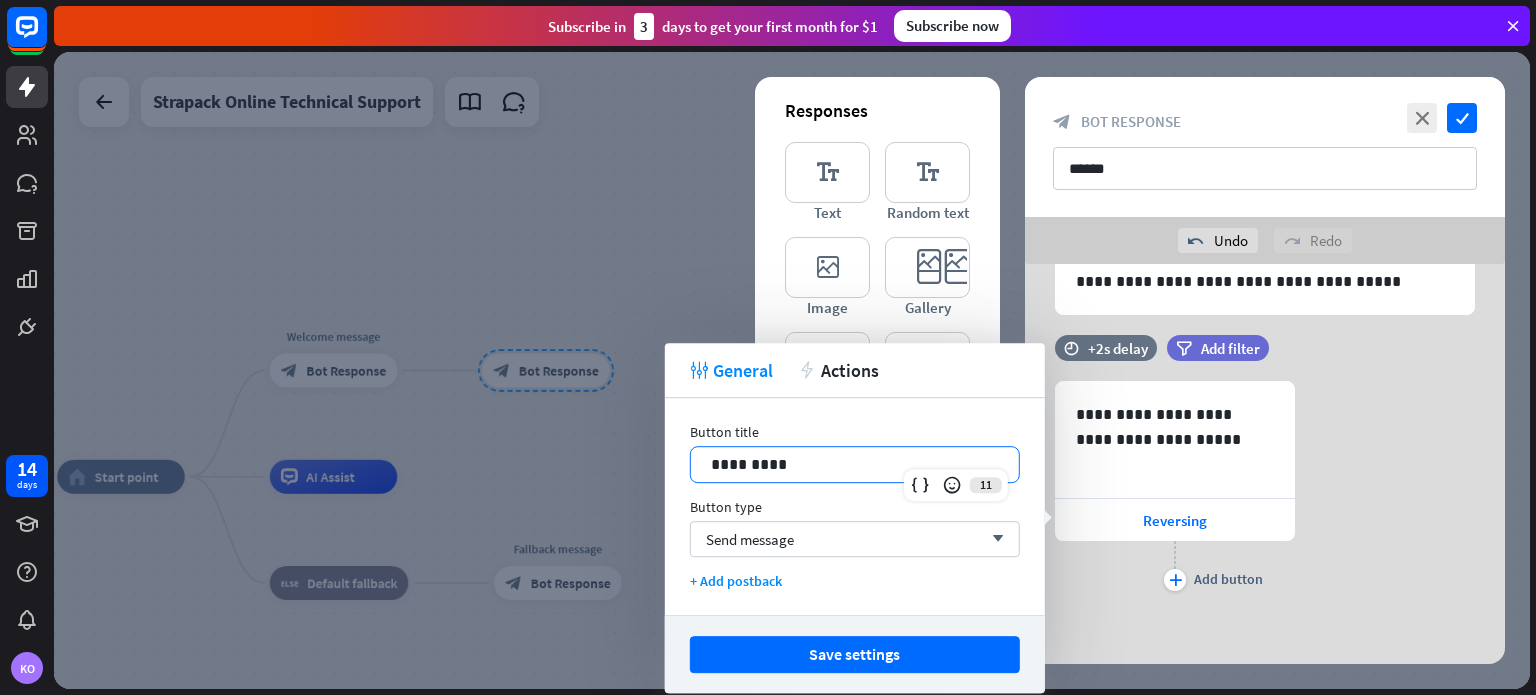 click on "*********" at bounding box center (855, 464) 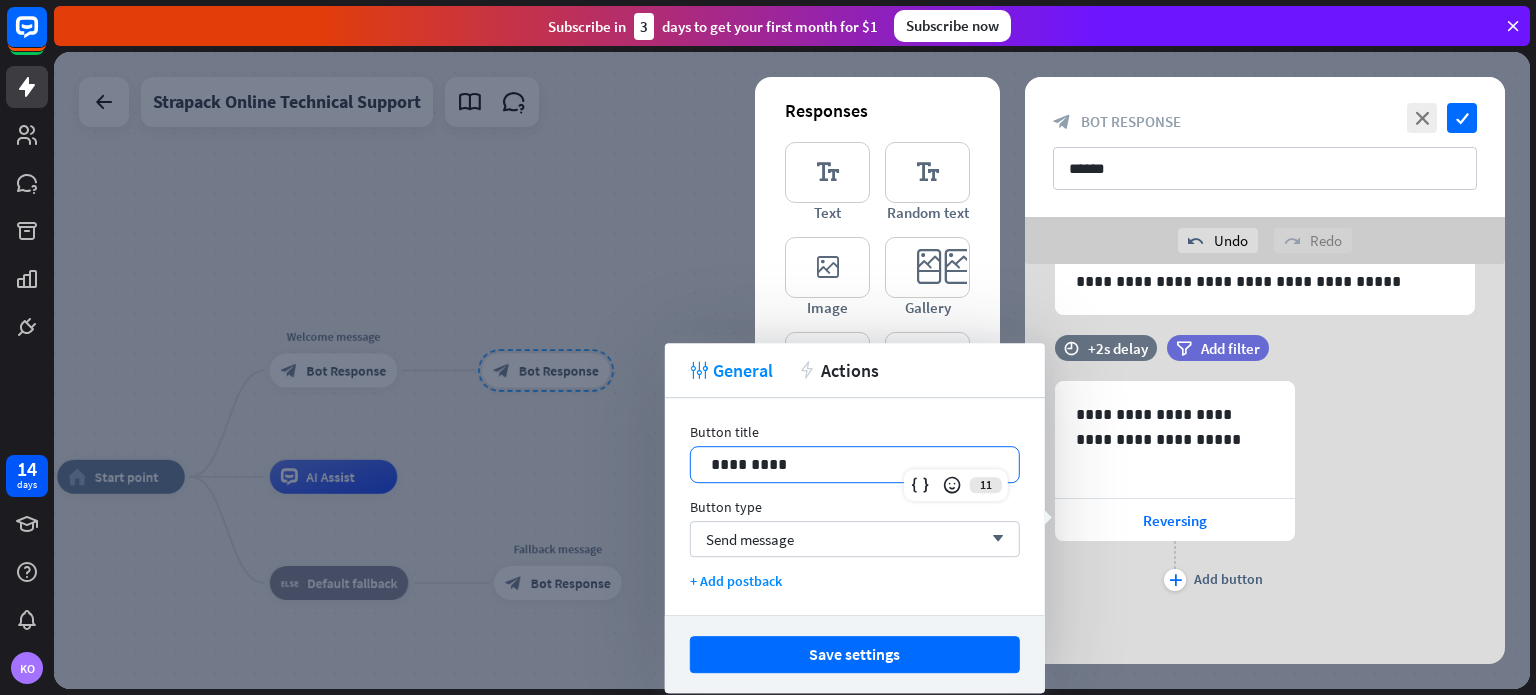 click on "11" at bounding box center (956, 485) 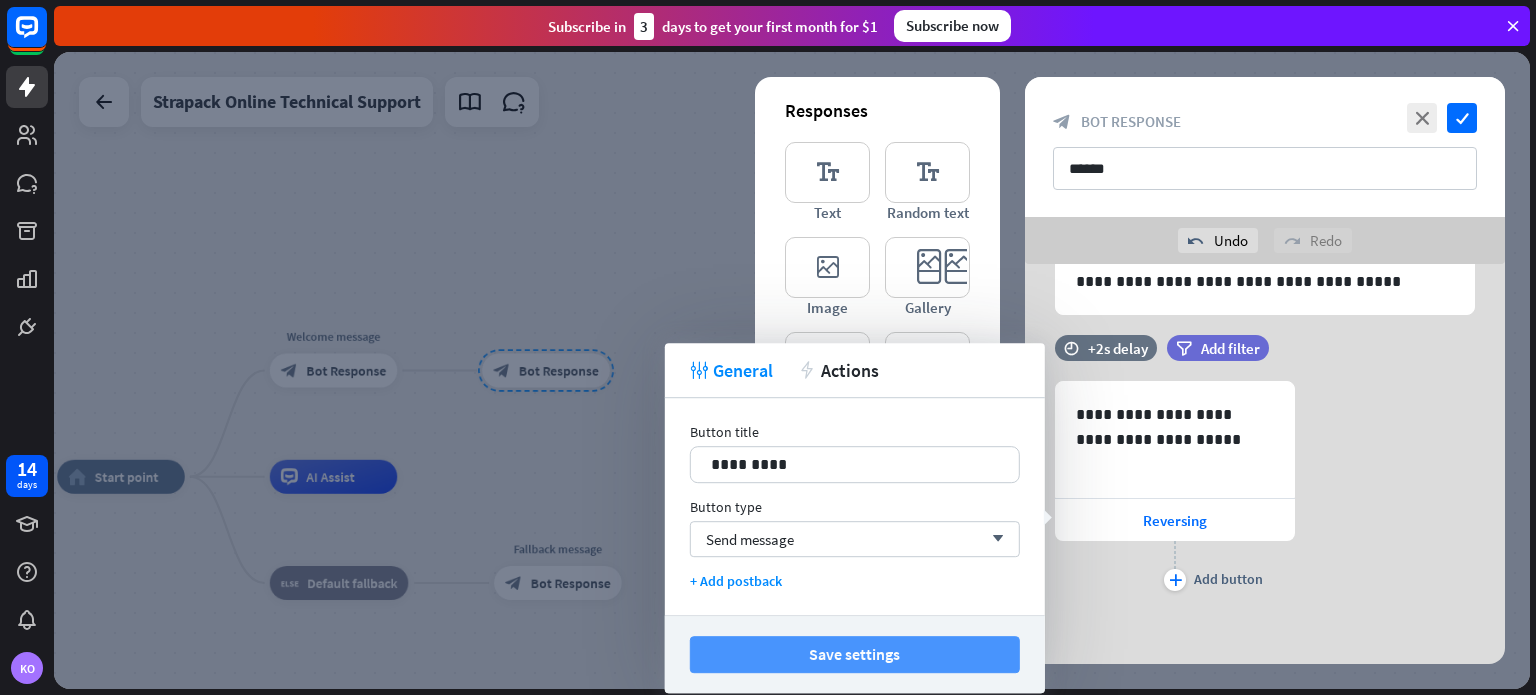 click on "Save settings" at bounding box center (855, 654) 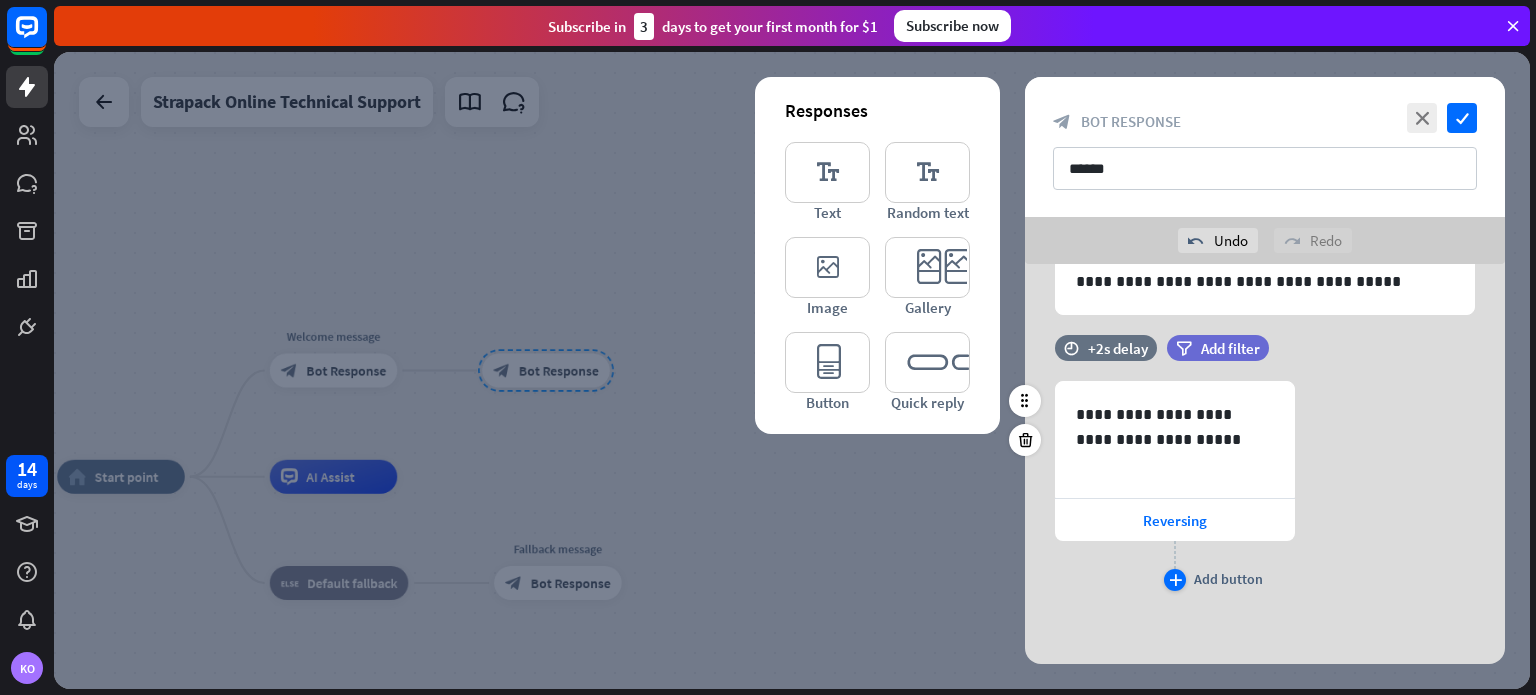 click on "plus" at bounding box center (1175, 580) 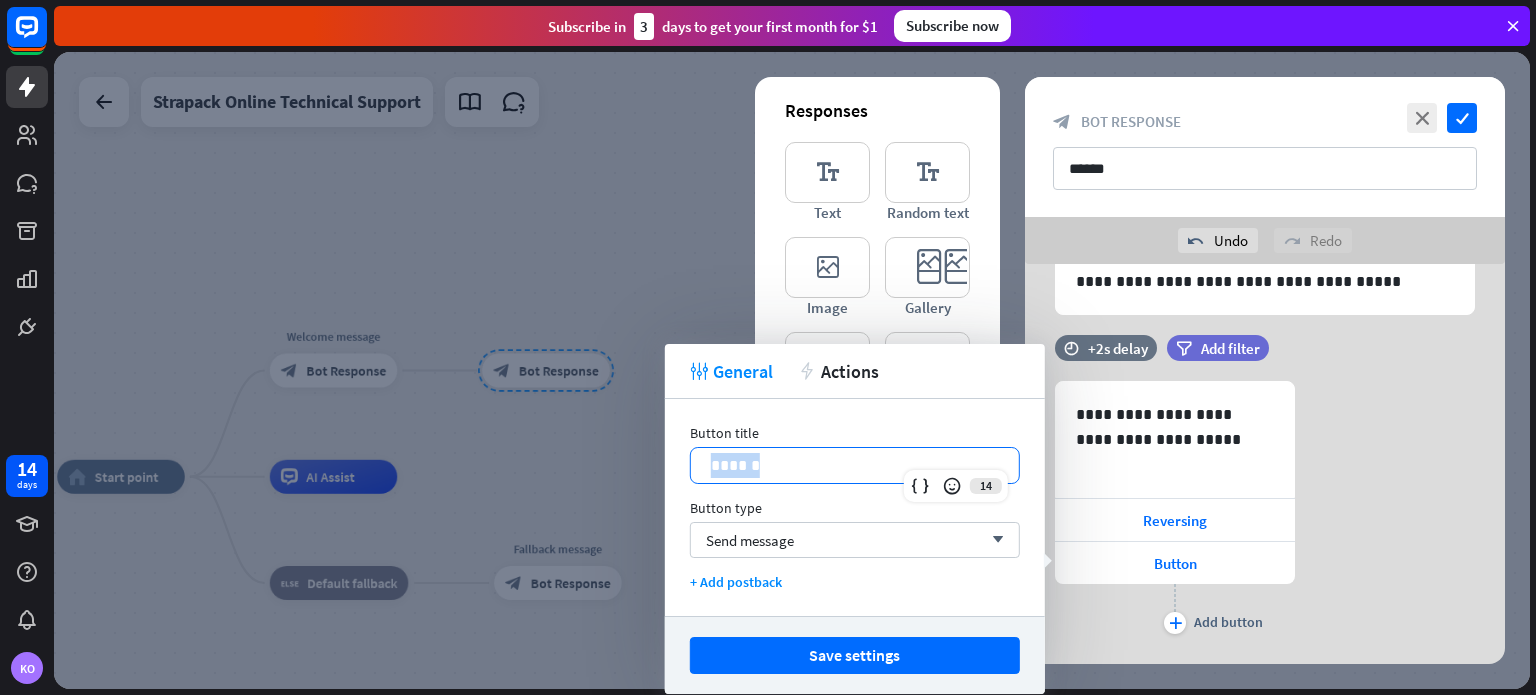 drag, startPoint x: 803, startPoint y: 451, endPoint x: 688, endPoint y: 458, distance: 115.212845 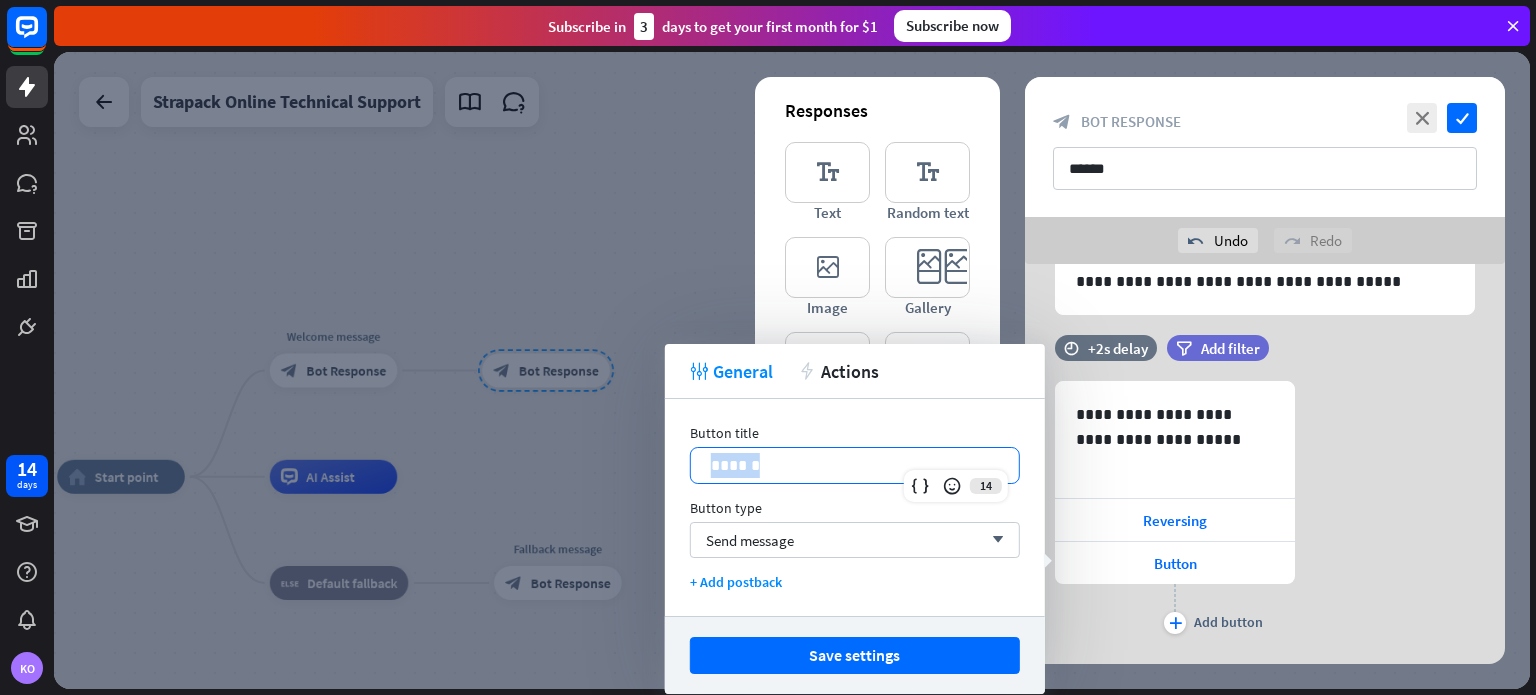 click on "Button title             14   ******   Button type     Send message
arrow_down
+ Add postback" at bounding box center [855, 507] 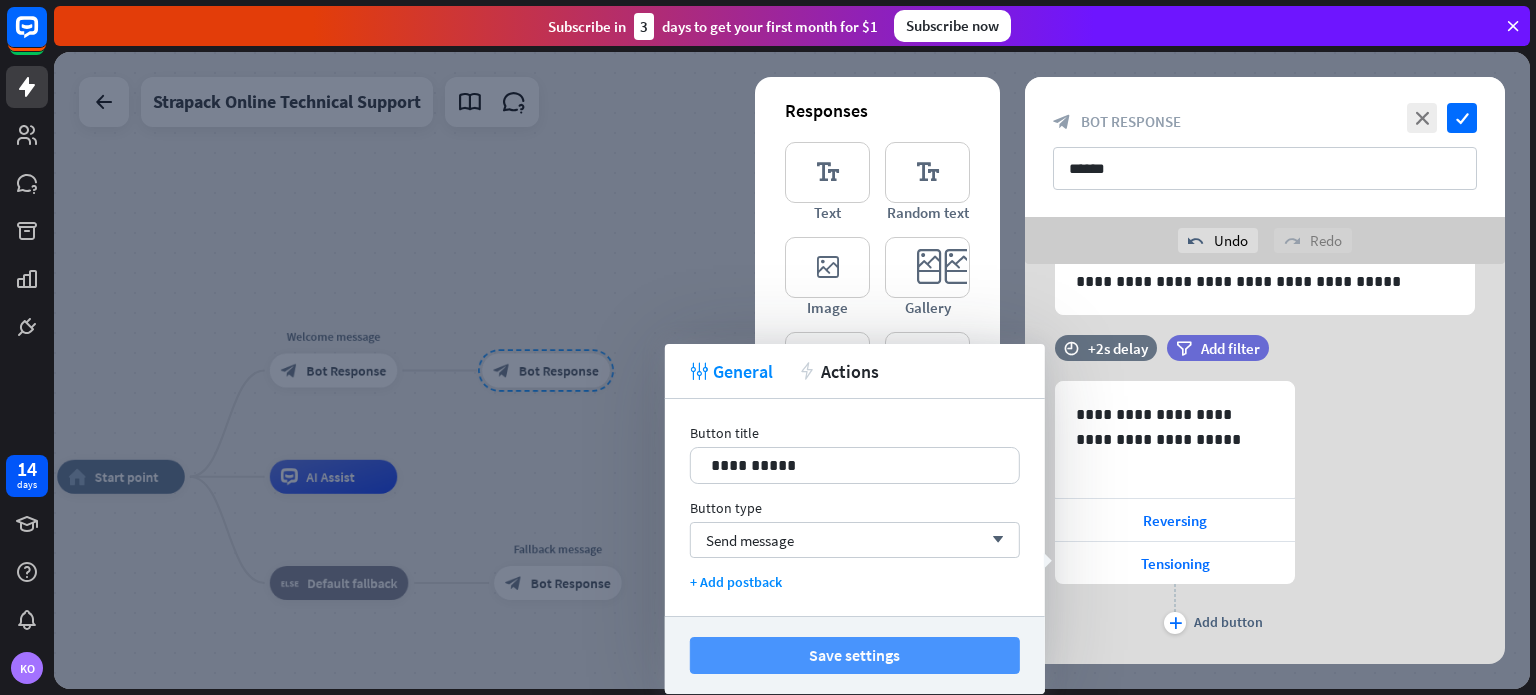 click on "Save settings" at bounding box center [855, 655] 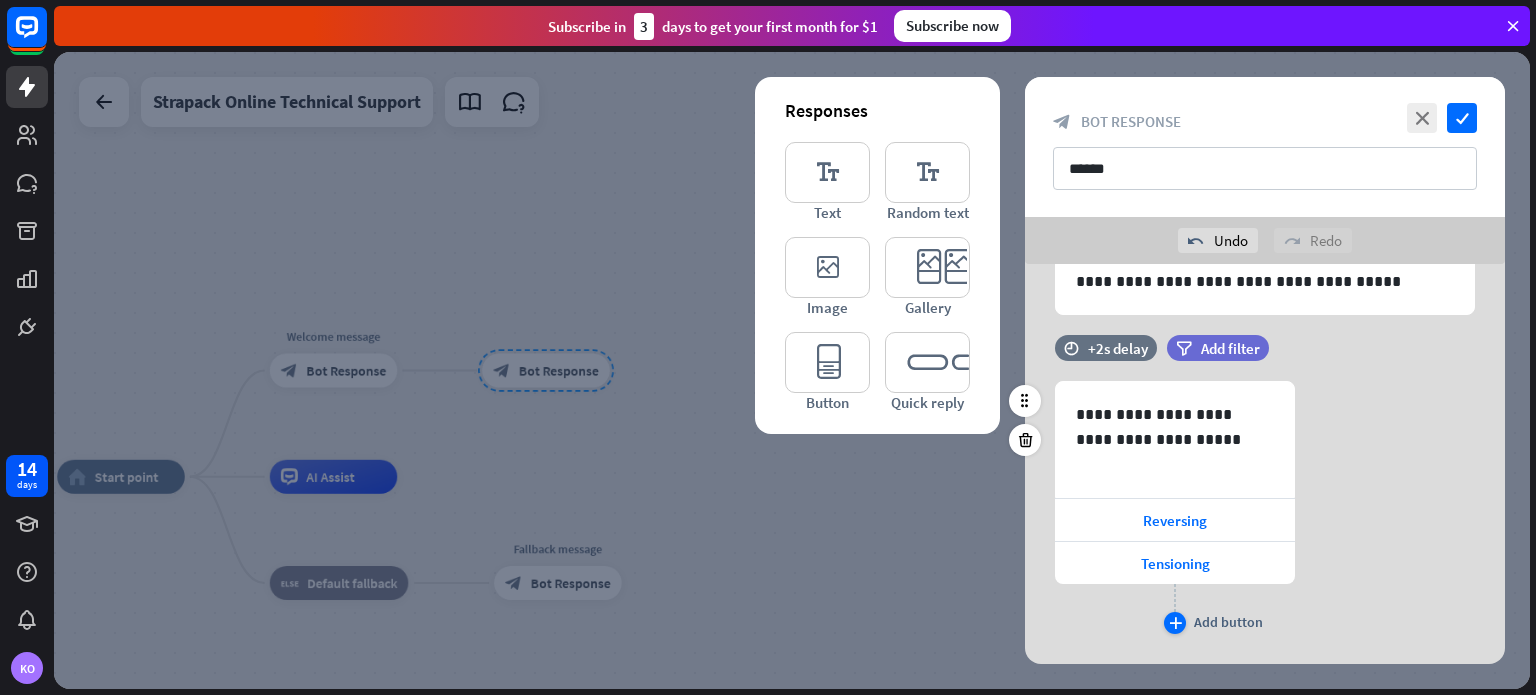click on "plus" at bounding box center [1175, 623] 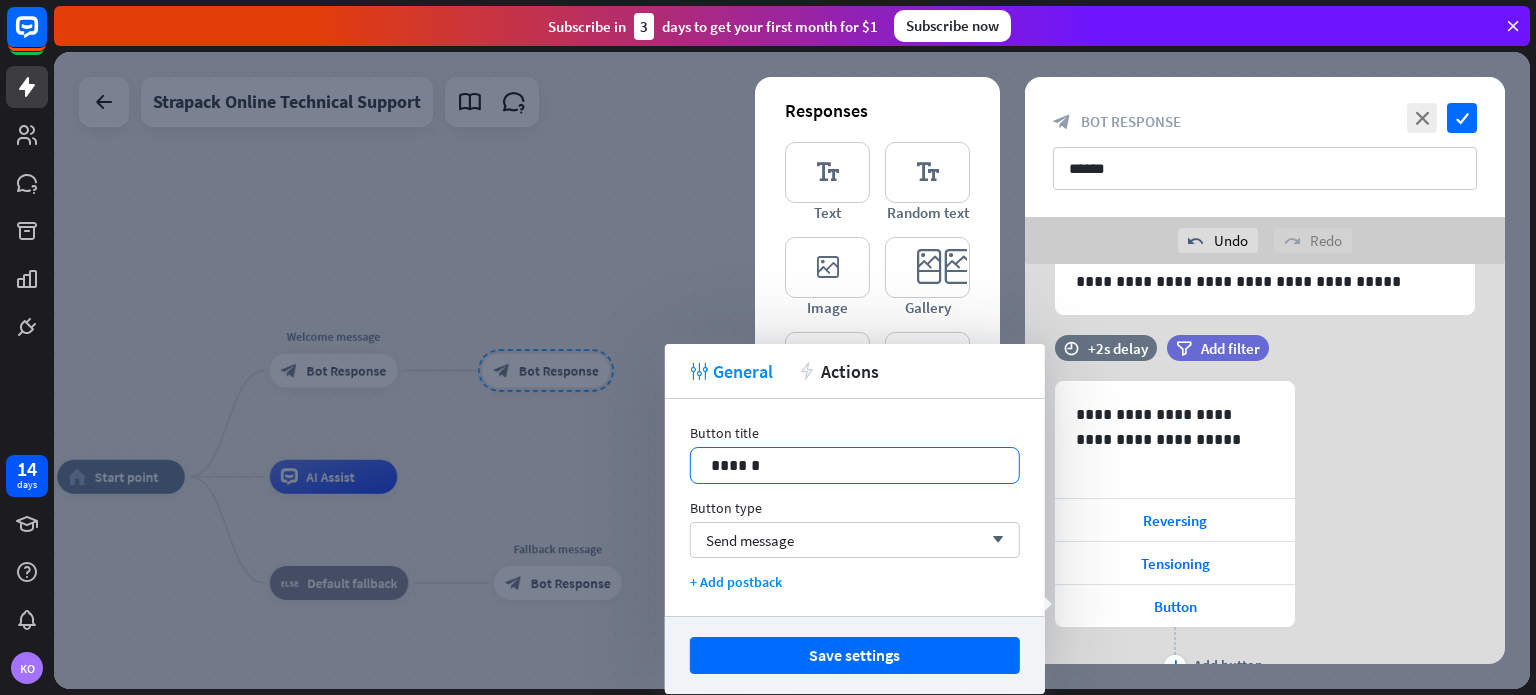 click on "******" at bounding box center [855, 465] 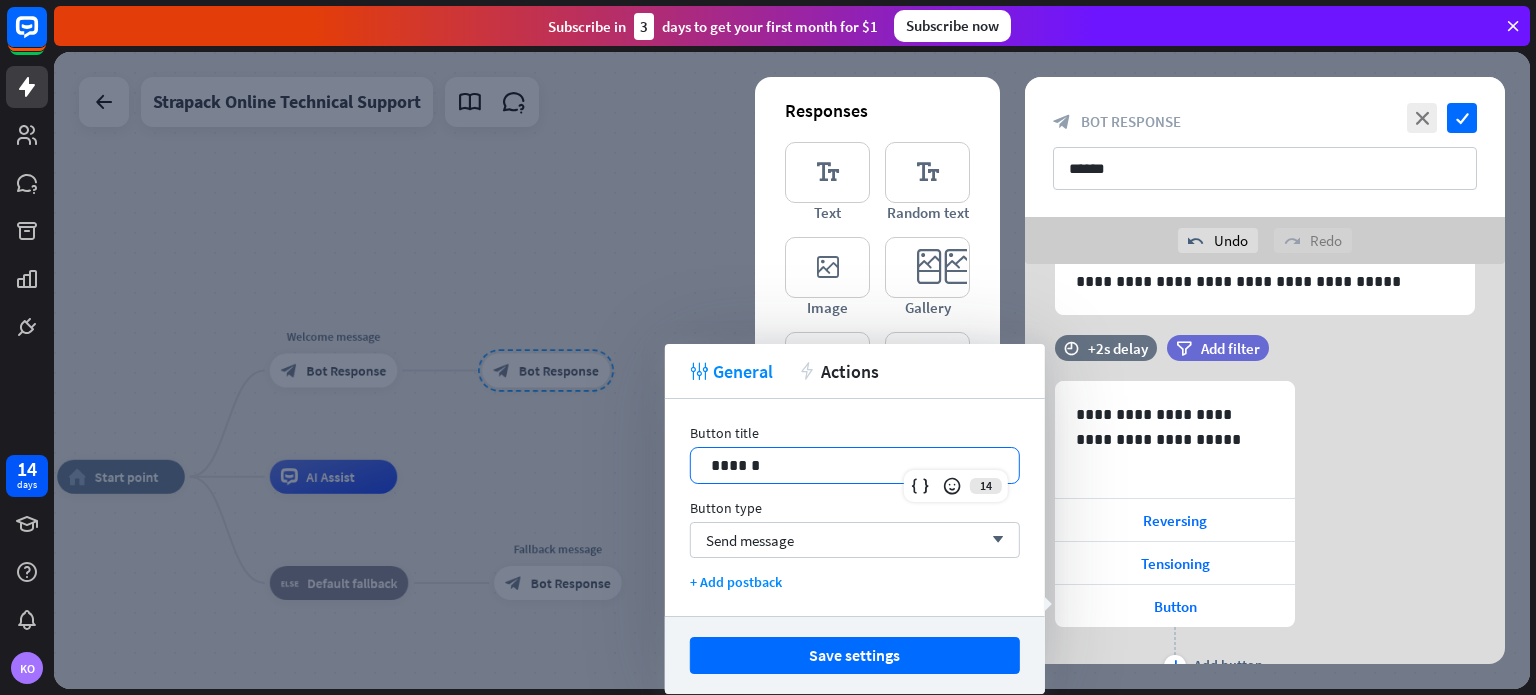 type 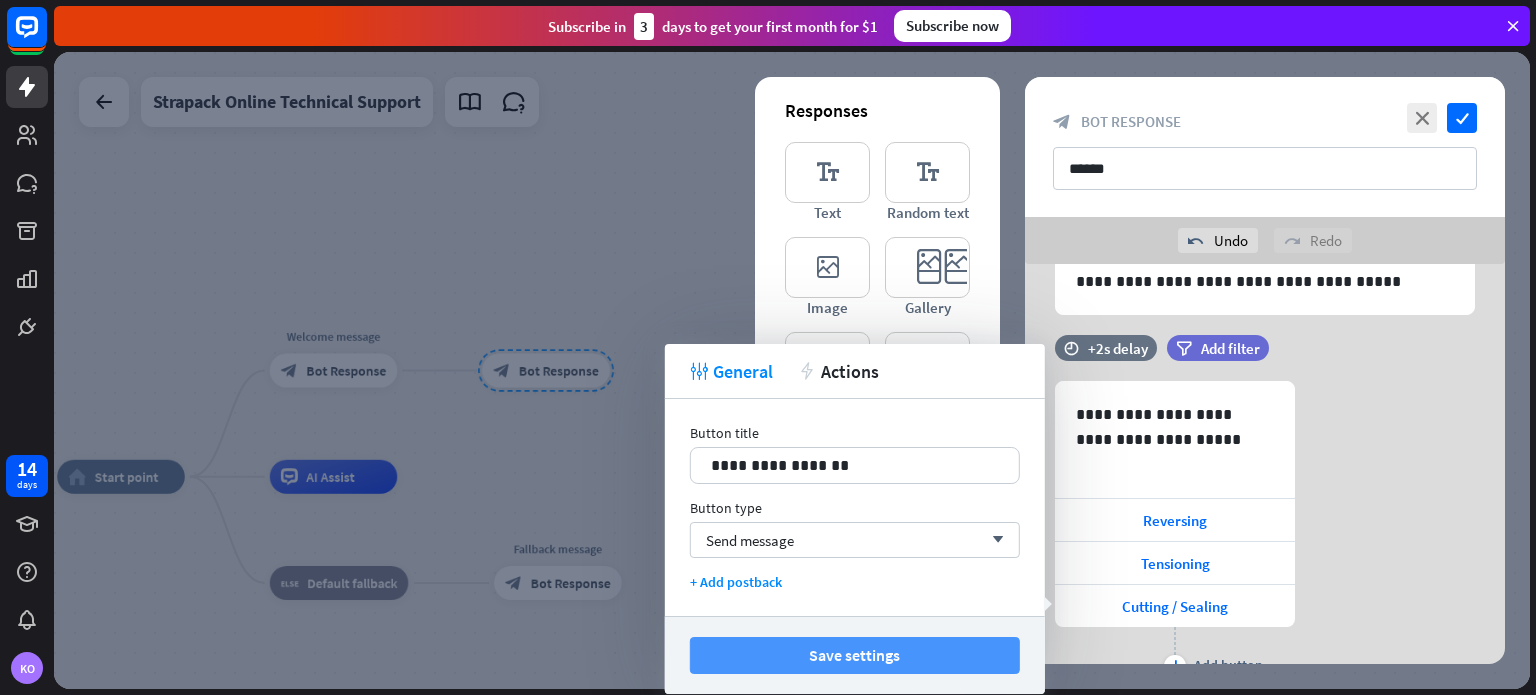 click on "Save settings" at bounding box center (855, 655) 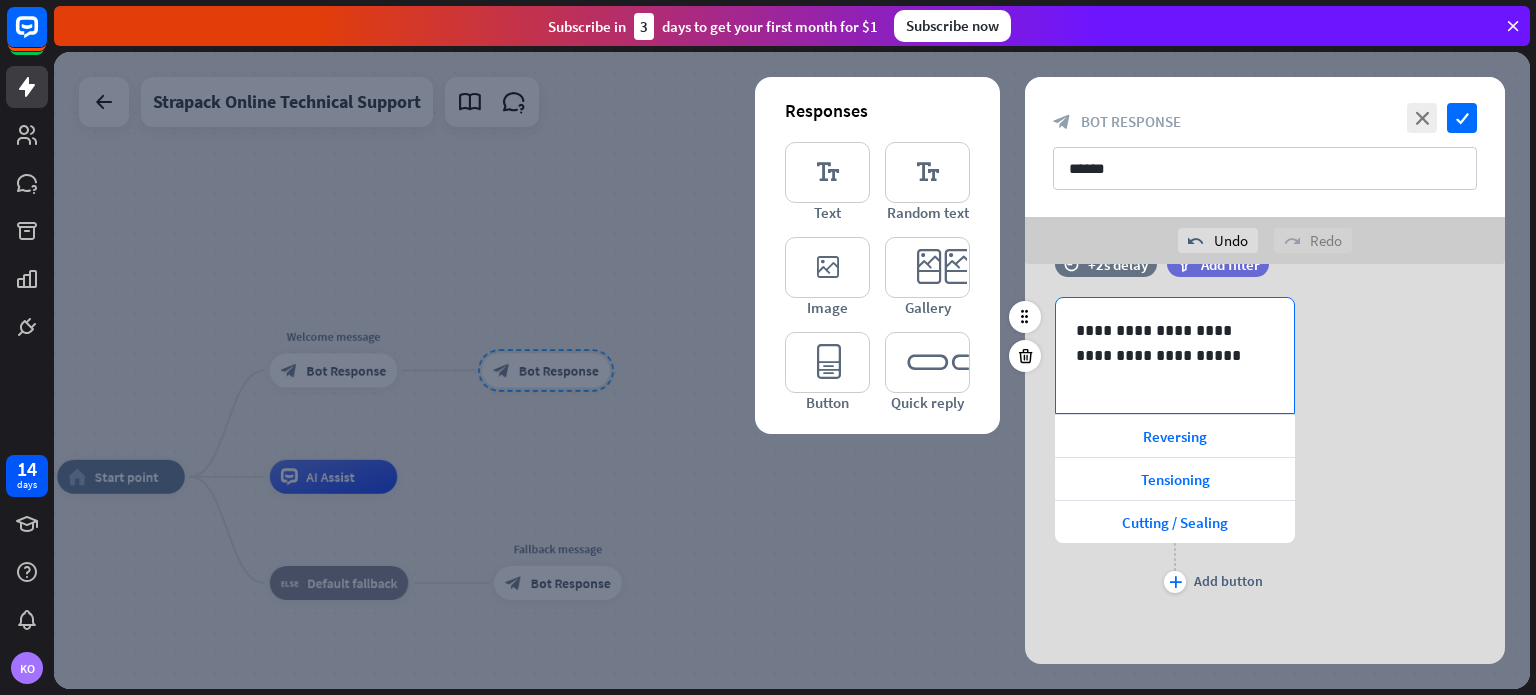 scroll, scrollTop: 186, scrollLeft: 0, axis: vertical 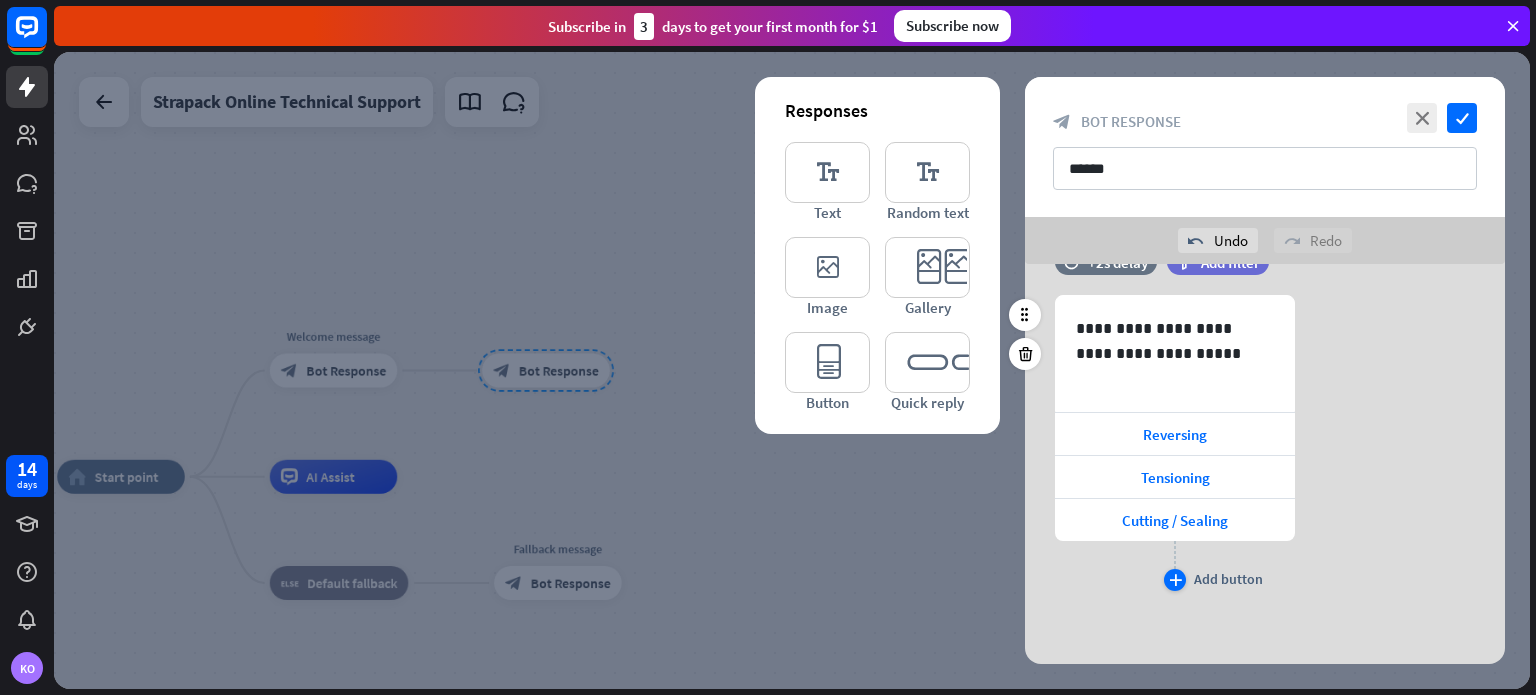 click on "plus" at bounding box center [1175, 580] 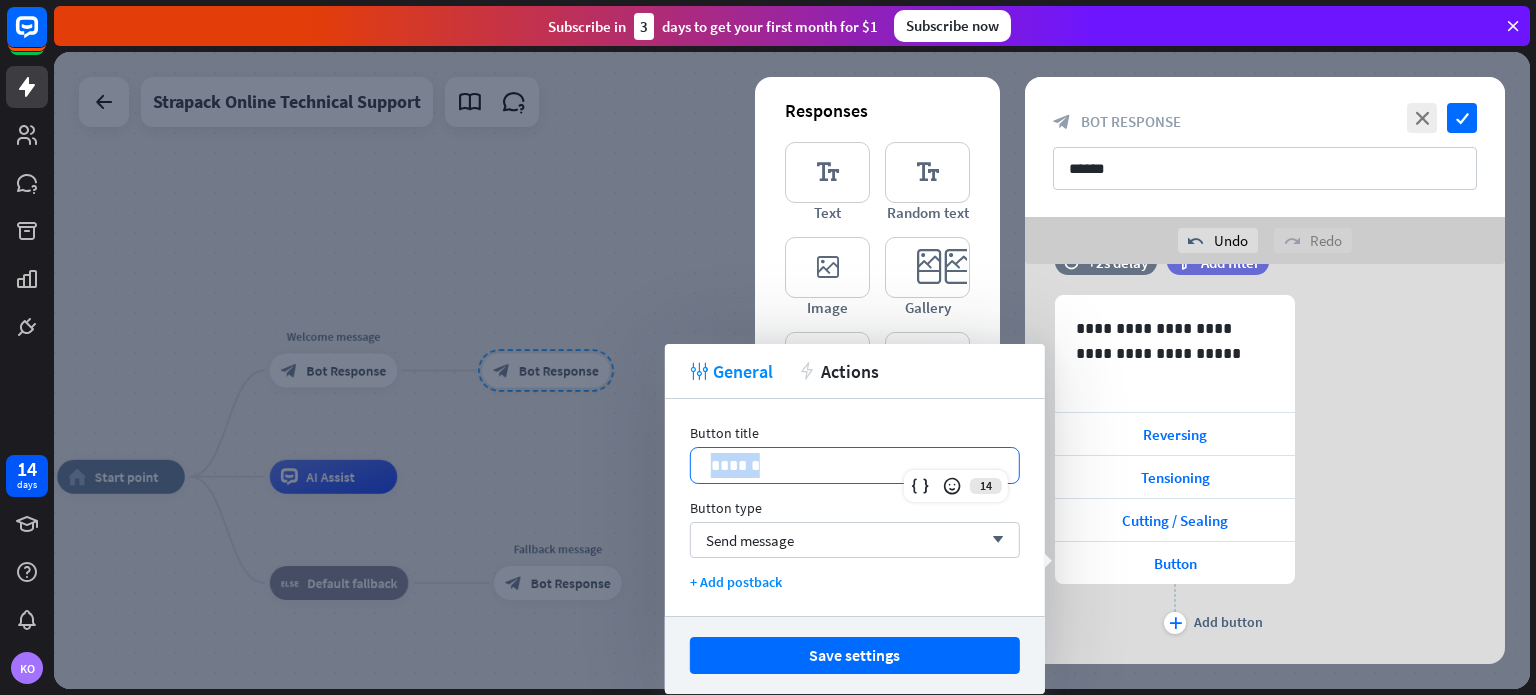 drag, startPoint x: 808, startPoint y: 462, endPoint x: 667, endPoint y: 451, distance: 141.42842 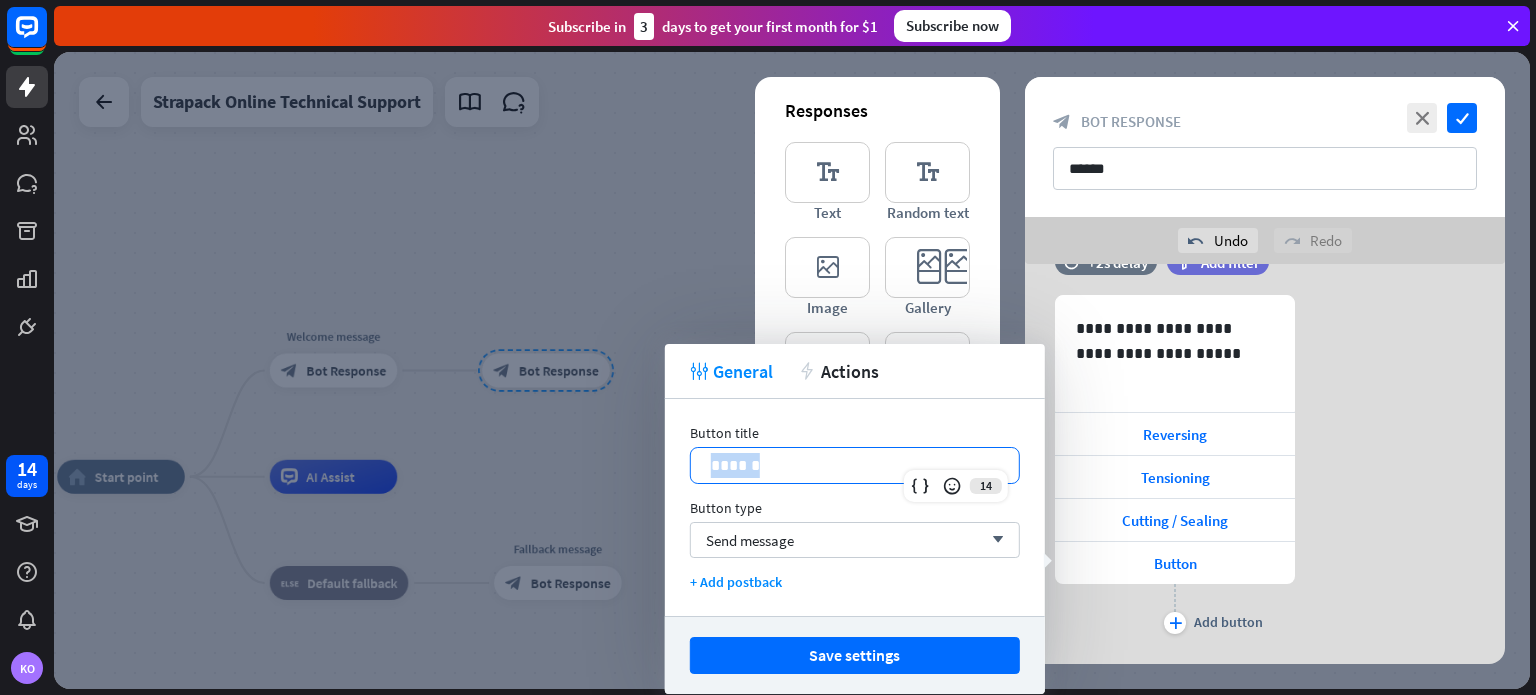 click on "Button title             14   ******   Button type     Send message
arrow_down
+ Add postback" at bounding box center (855, 507) 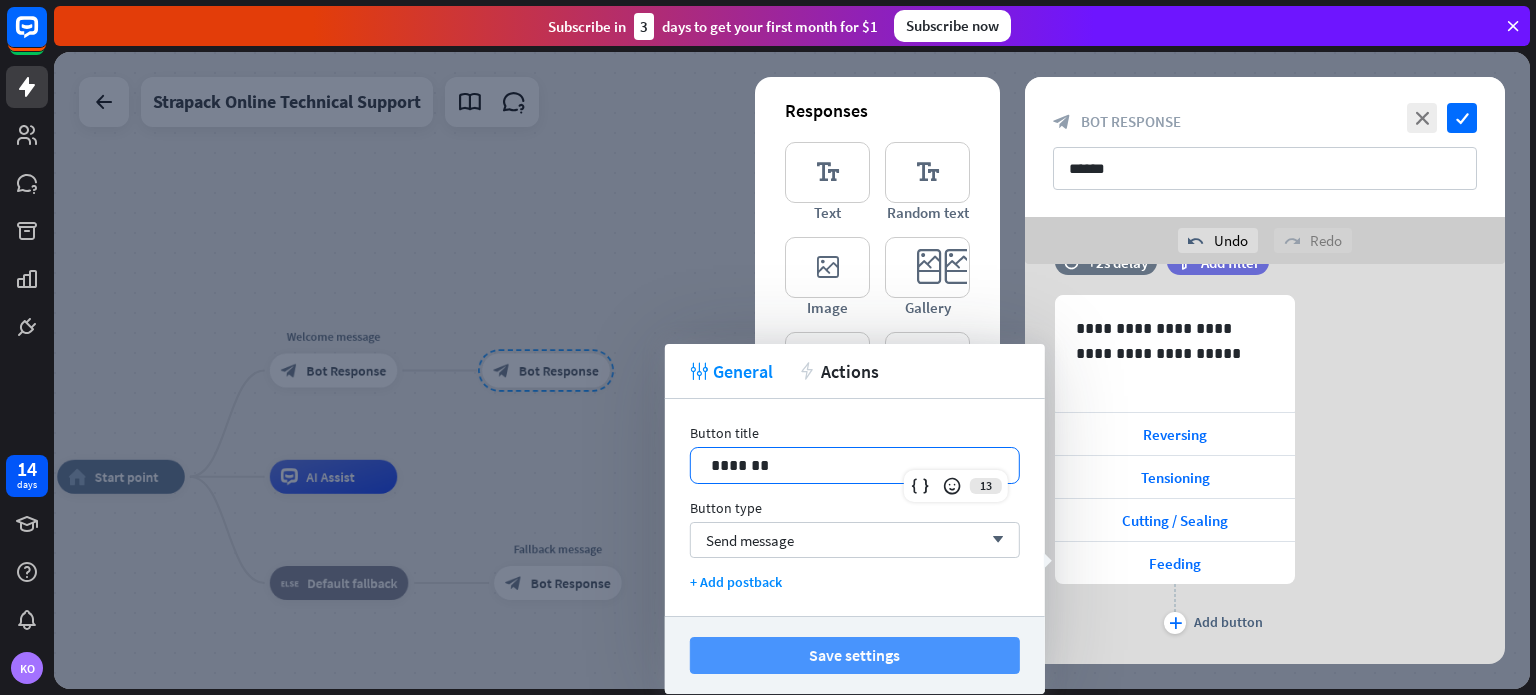 click on "Save settings" at bounding box center (855, 655) 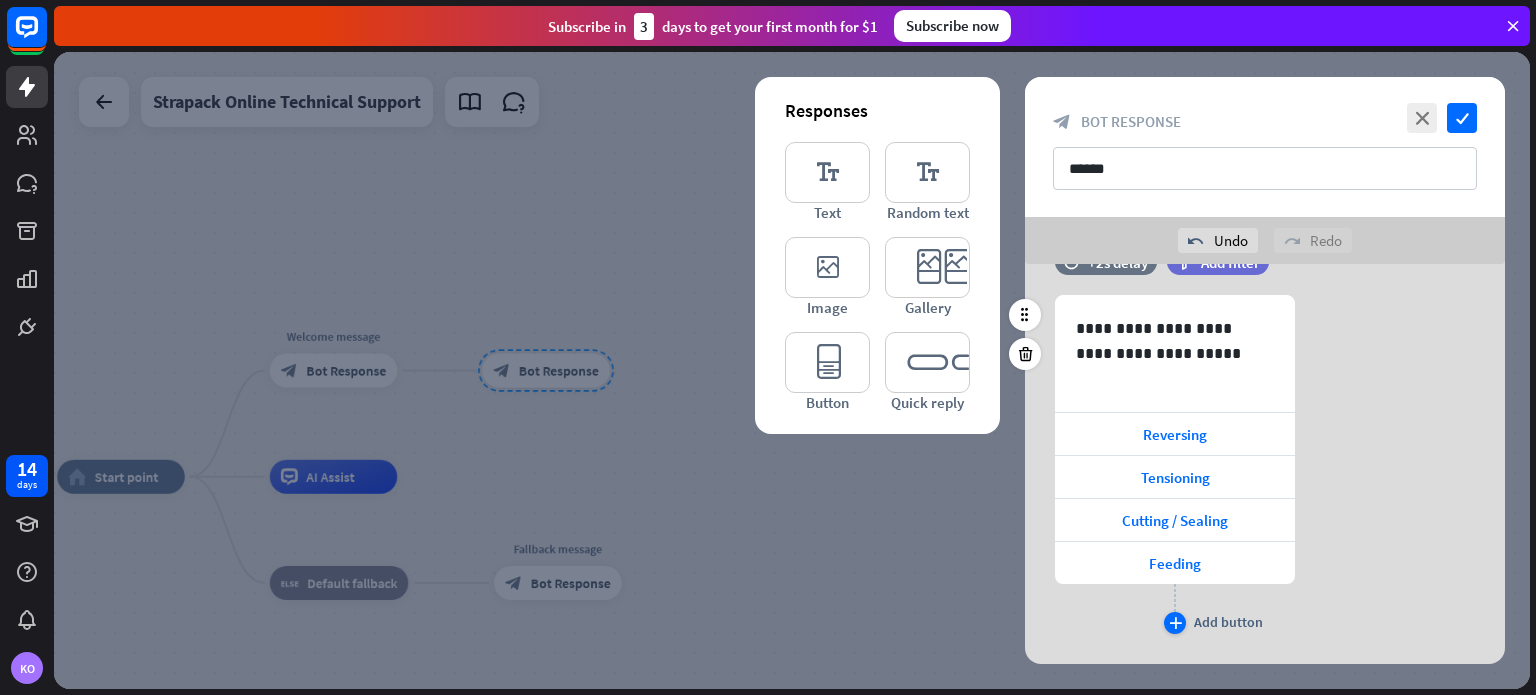 click on "plus" at bounding box center (1175, 623) 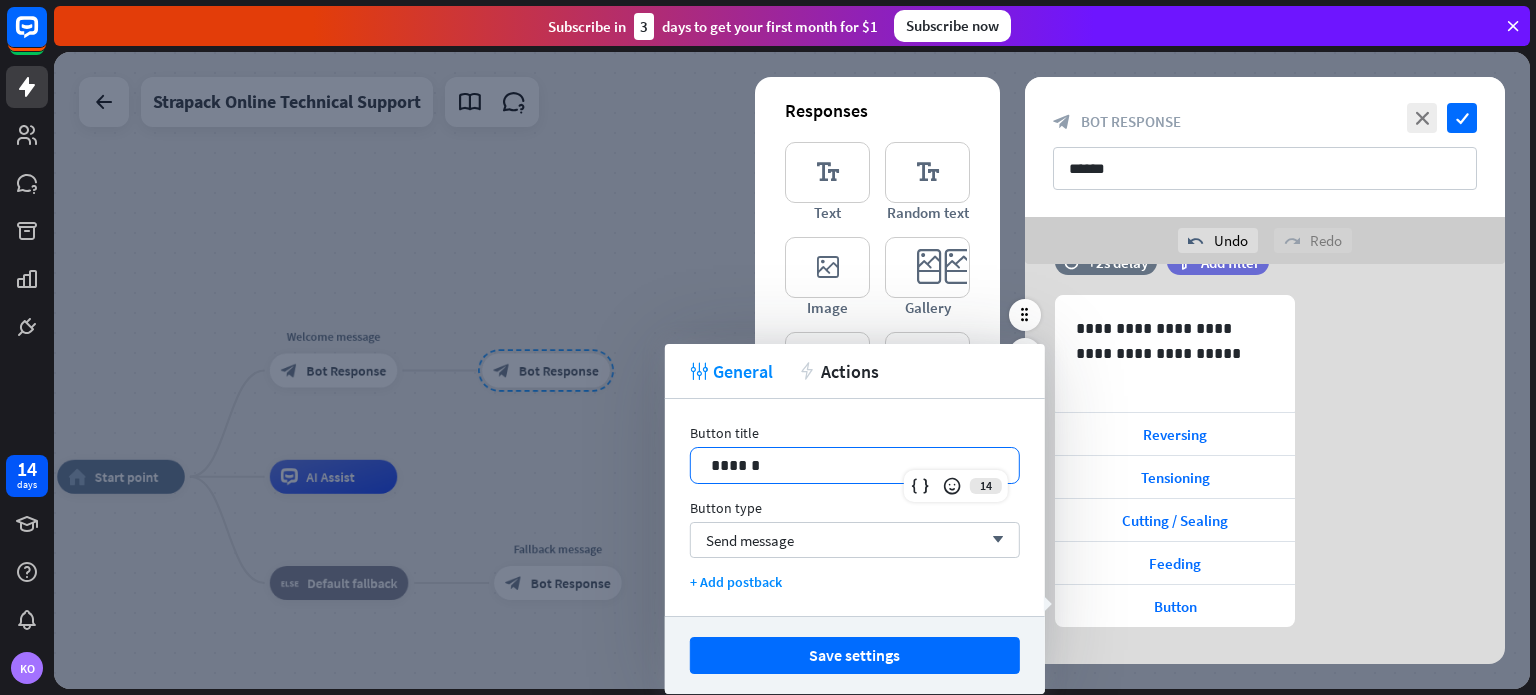 click on "******" at bounding box center (855, 465) 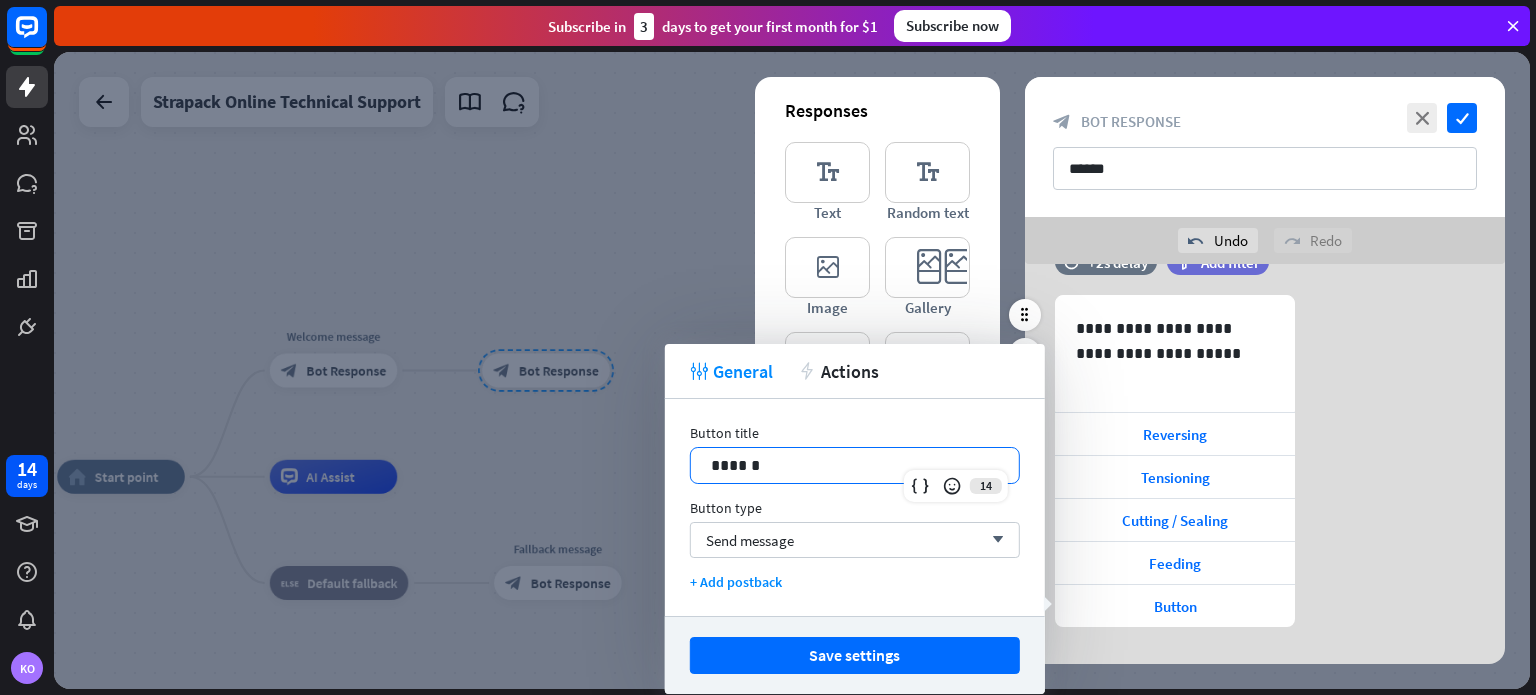 type 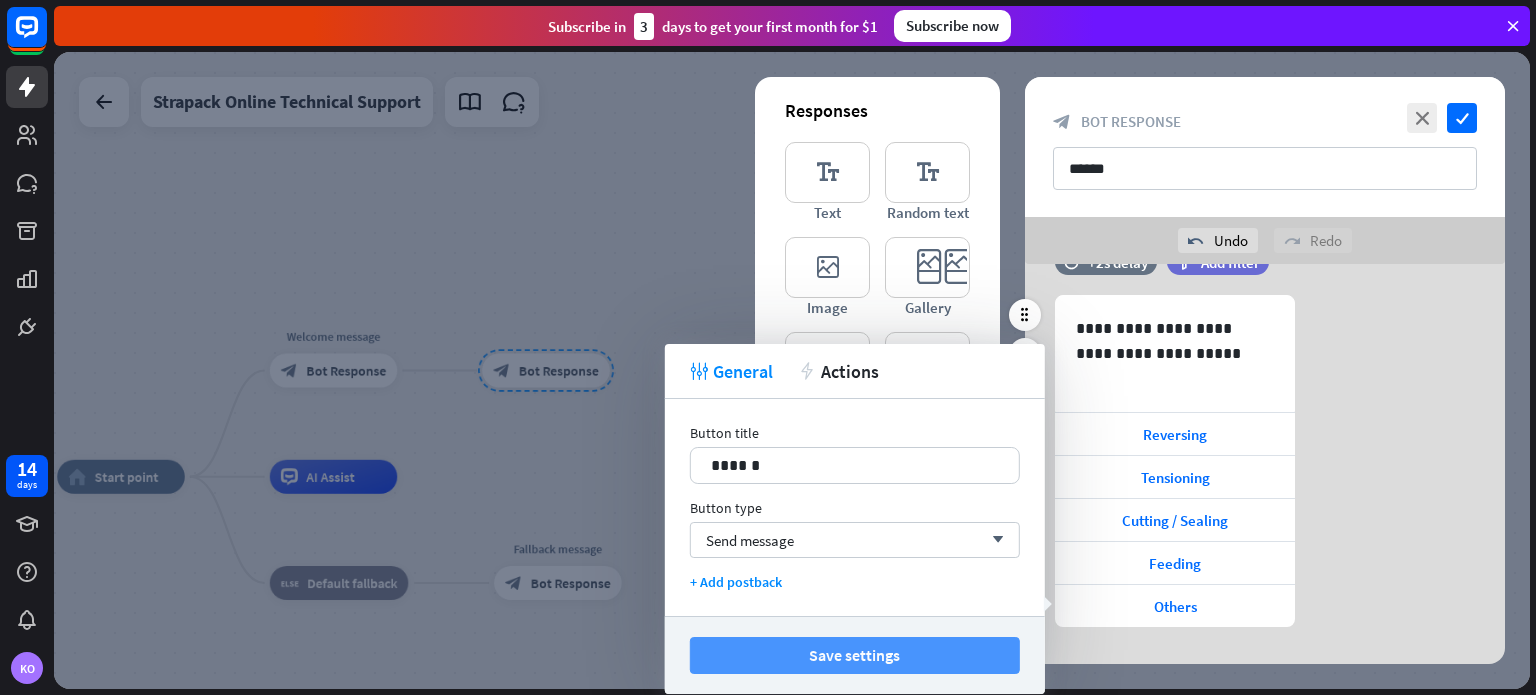 click on "Save settings" at bounding box center [855, 655] 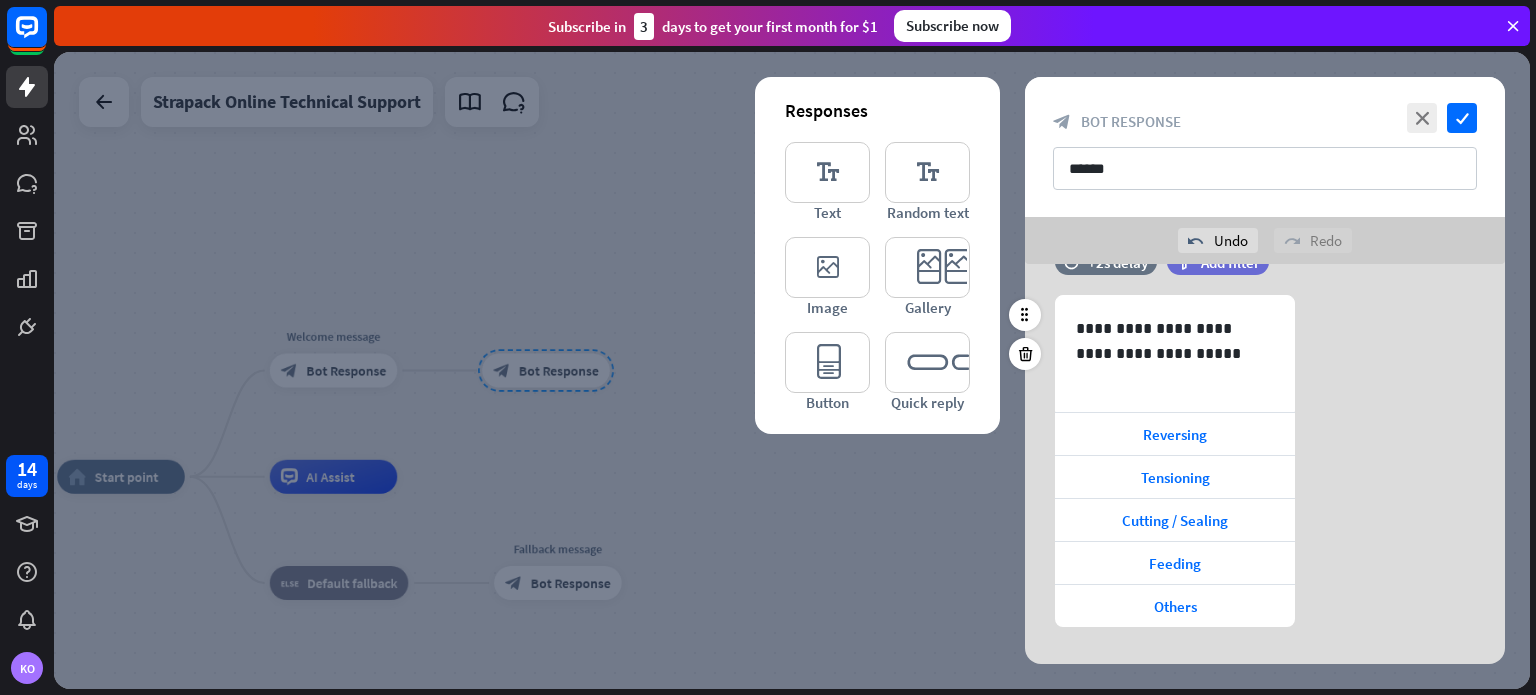 click on "**********" at bounding box center [1265, 461] 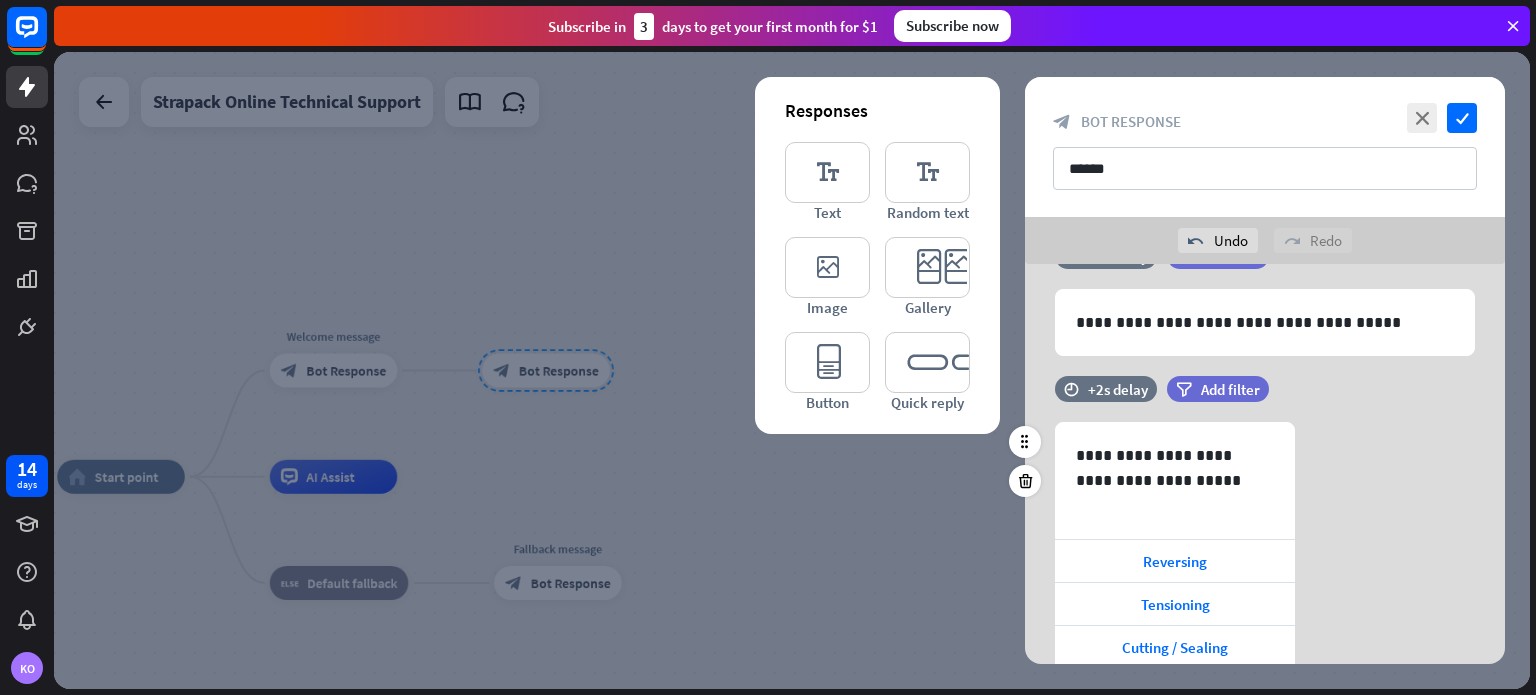 scroll, scrollTop: 0, scrollLeft: 0, axis: both 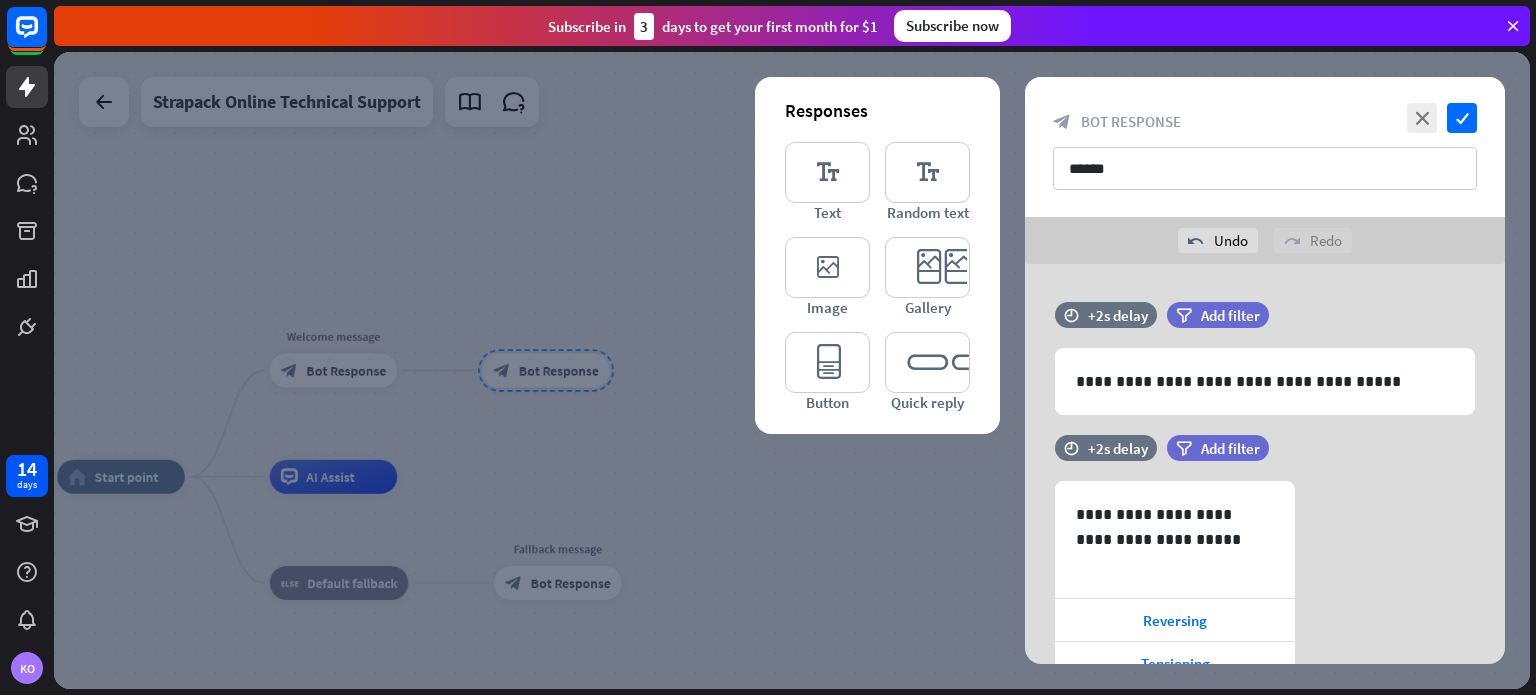 click at bounding box center (792, 370) 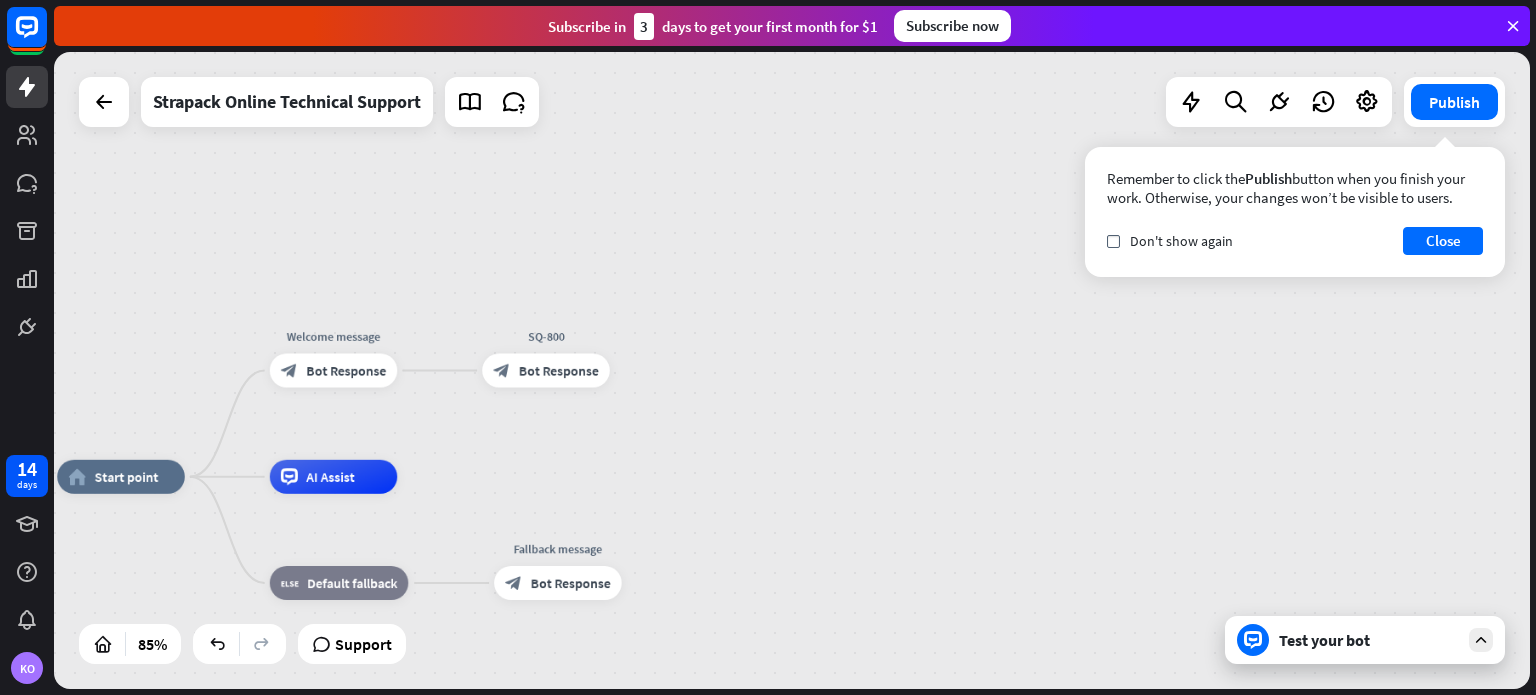 click on "Test your bot" at bounding box center [1369, 640] 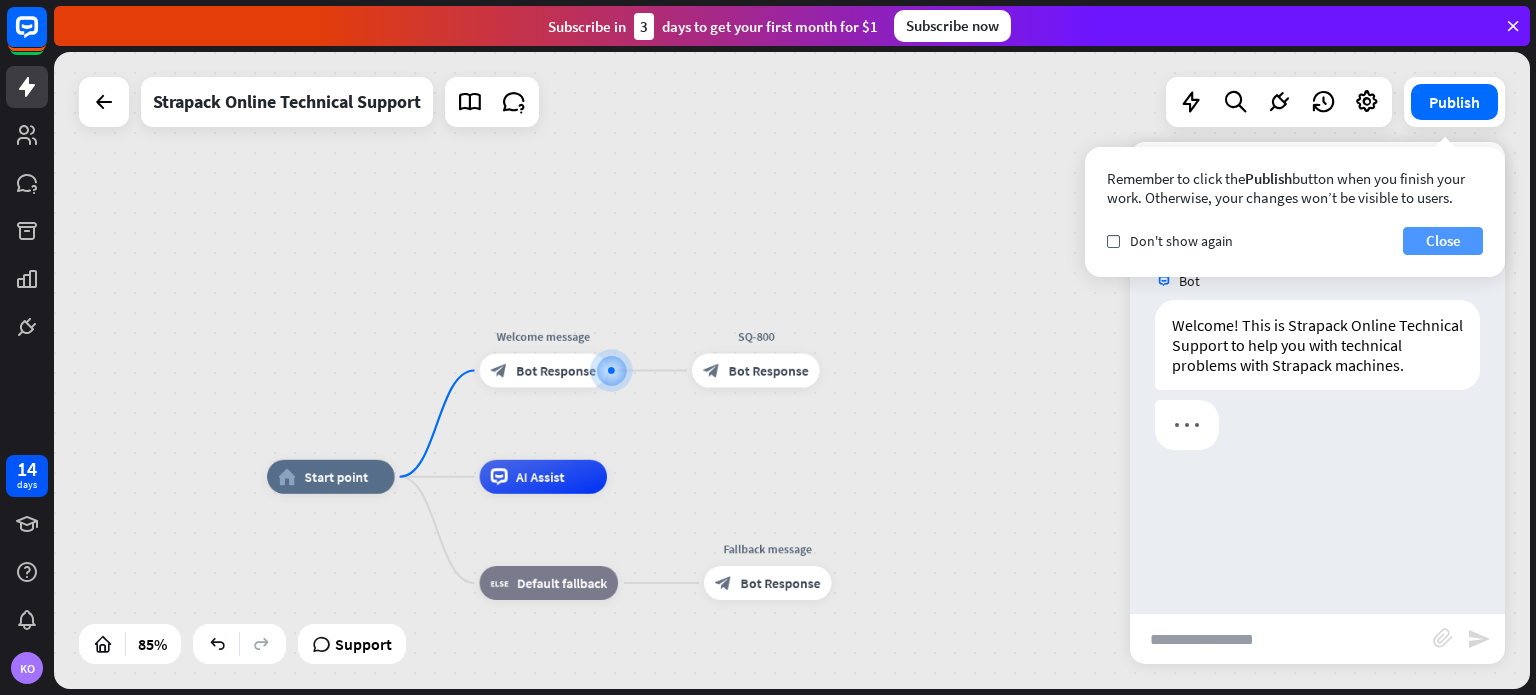click on "Close" at bounding box center (1443, 241) 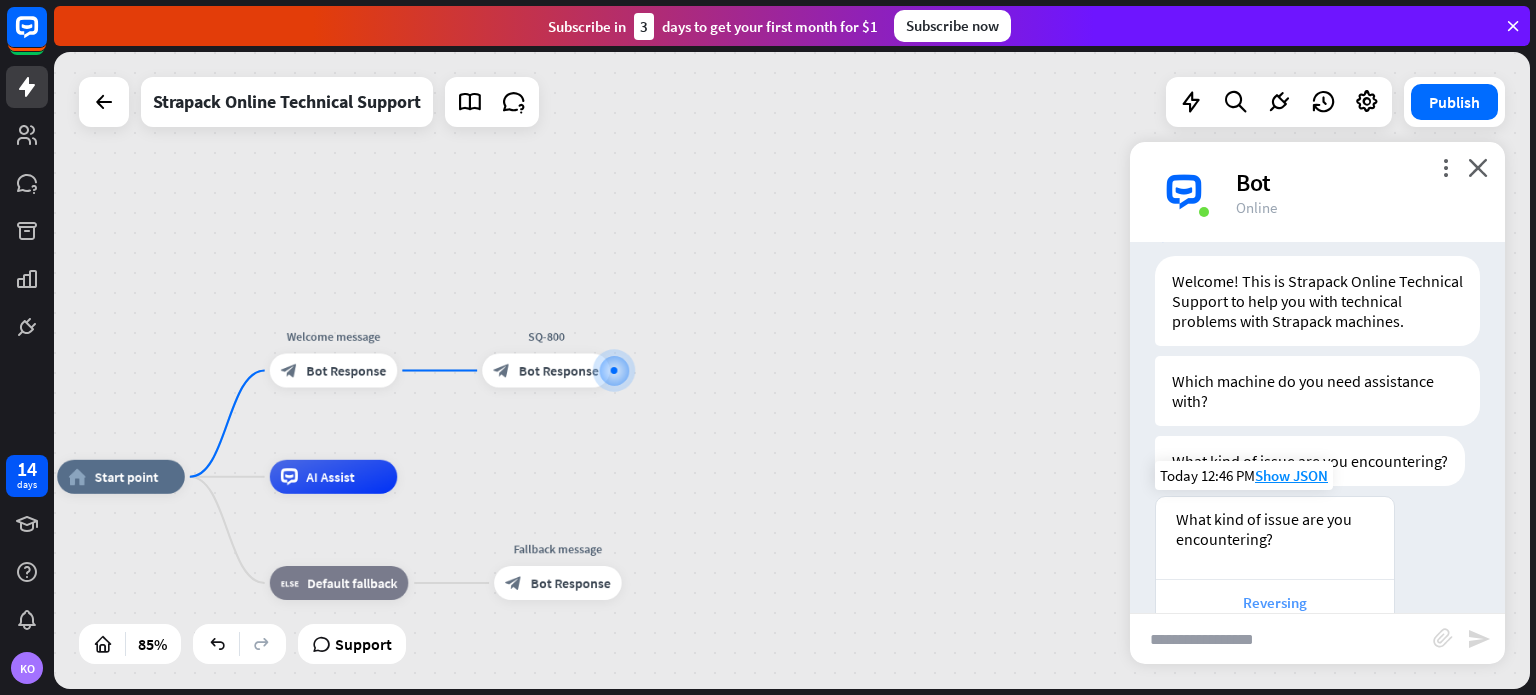 scroll, scrollTop: 0, scrollLeft: 0, axis: both 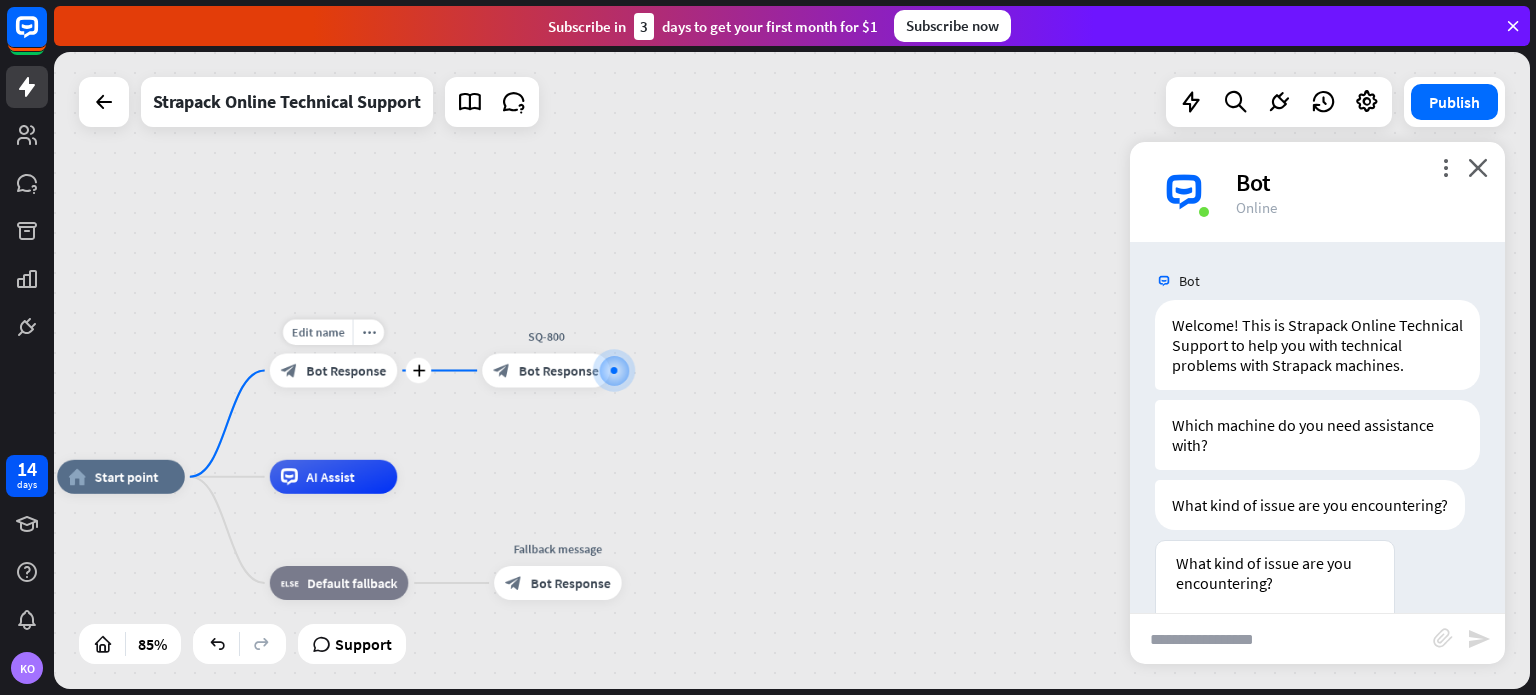 click on "Bot Response" at bounding box center [346, 370] 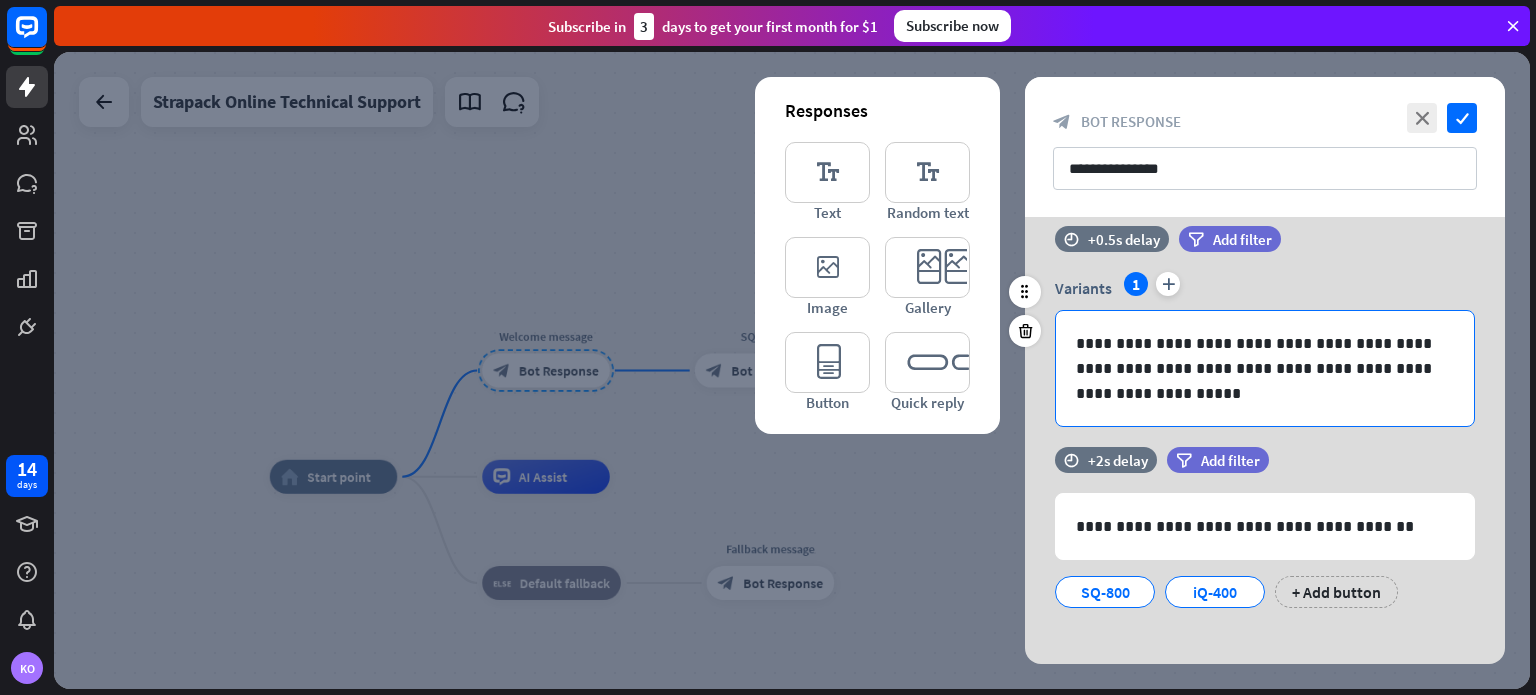 scroll, scrollTop: 42, scrollLeft: 0, axis: vertical 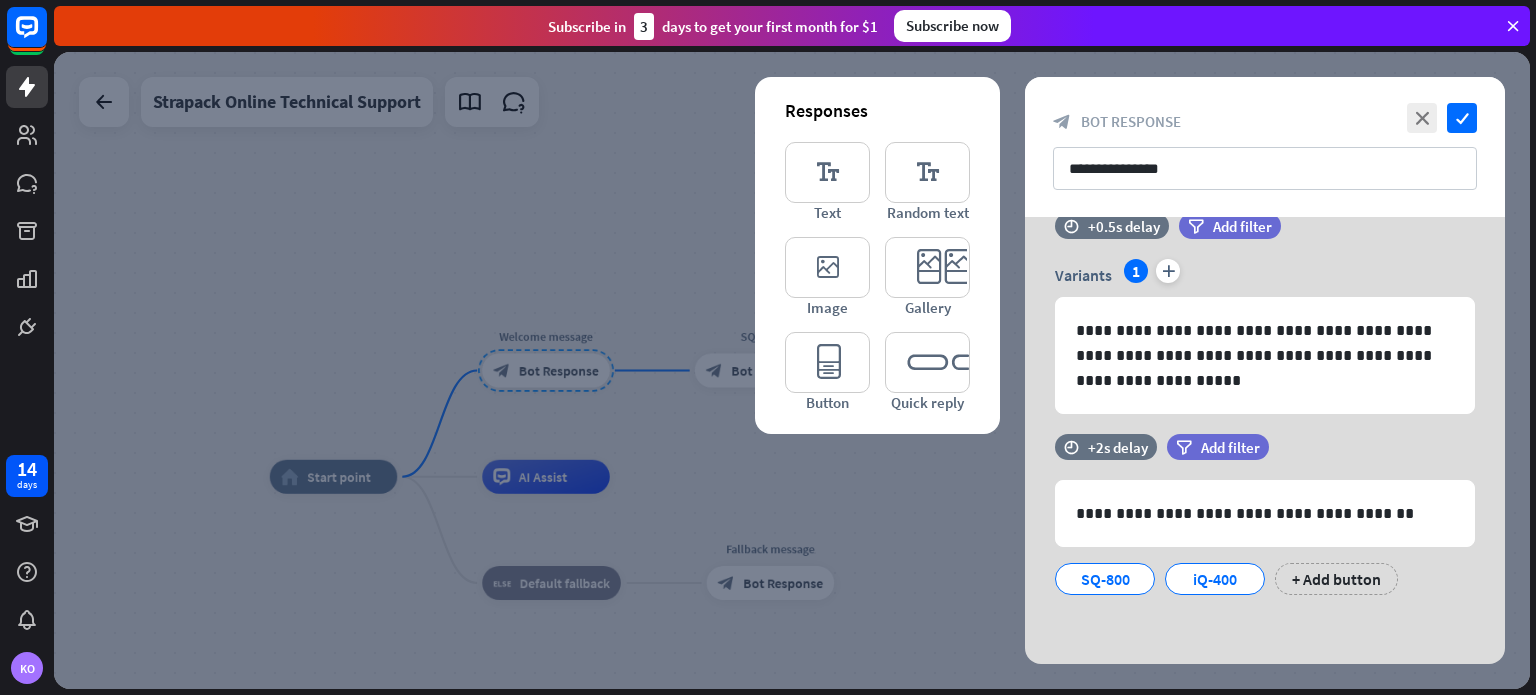 click at bounding box center [792, 370] 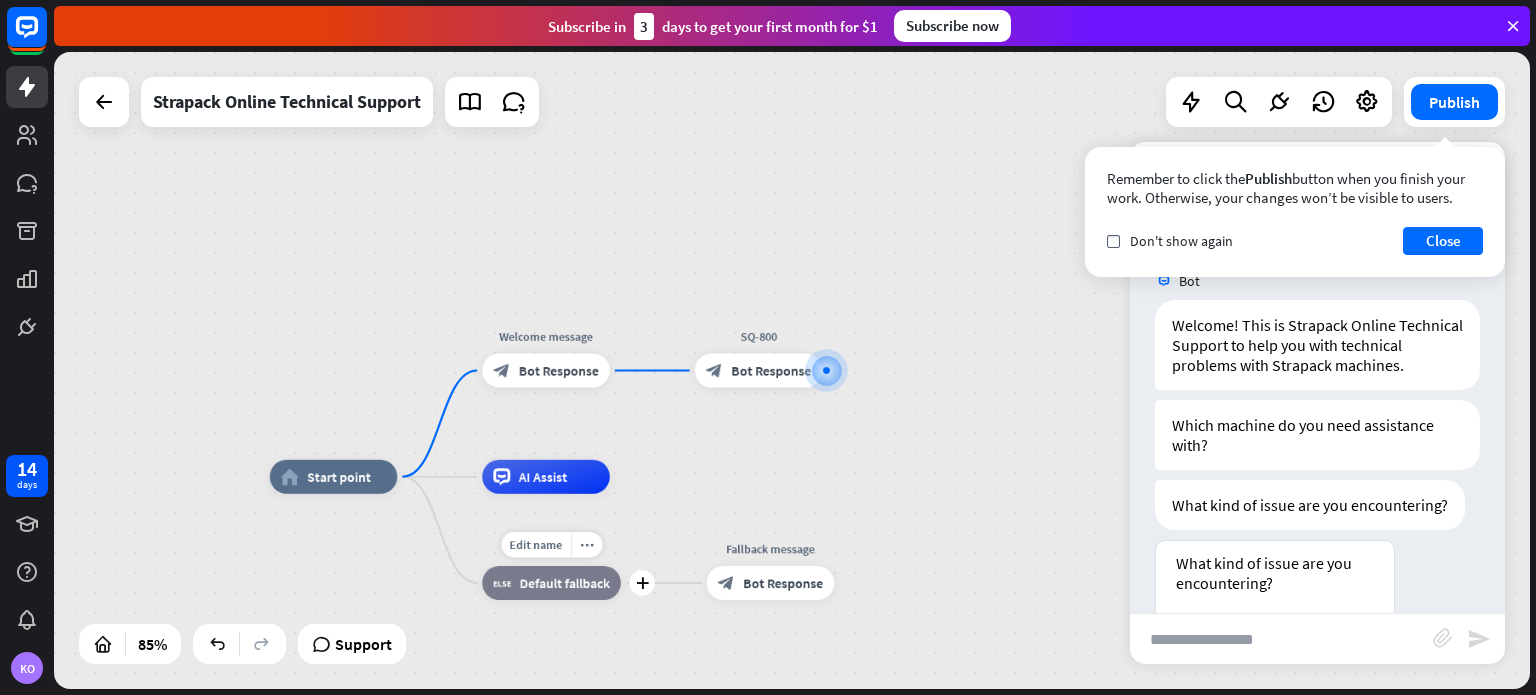 click on "Default fallback" at bounding box center [565, 583] 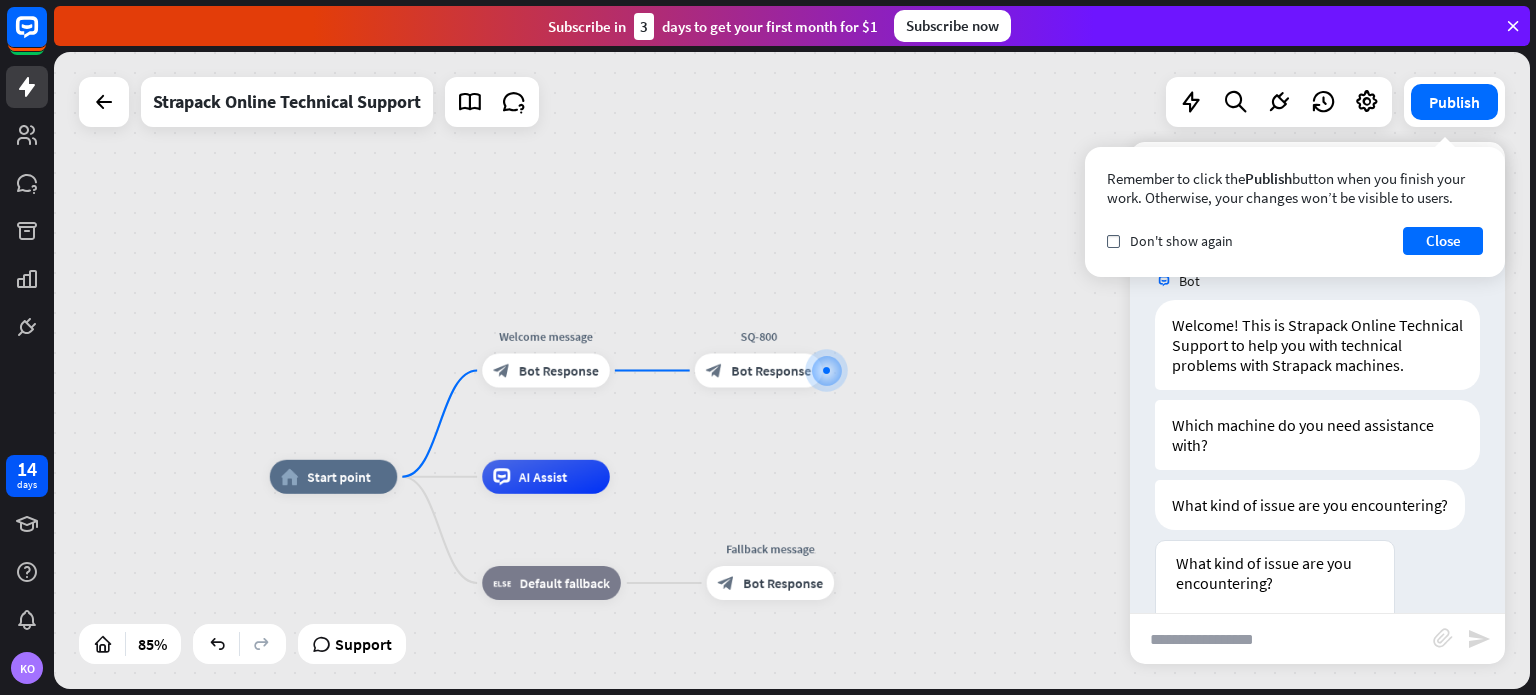 click on "home_2   Start point                 Welcome message   block_bot_response   Bot Response                 SQ-800   block_bot_response   Bot Response                         AI Assist                   block_fallback   Default fallback                 Fallback message   block_bot_response   Bot Response" at bounding box center [792, 370] 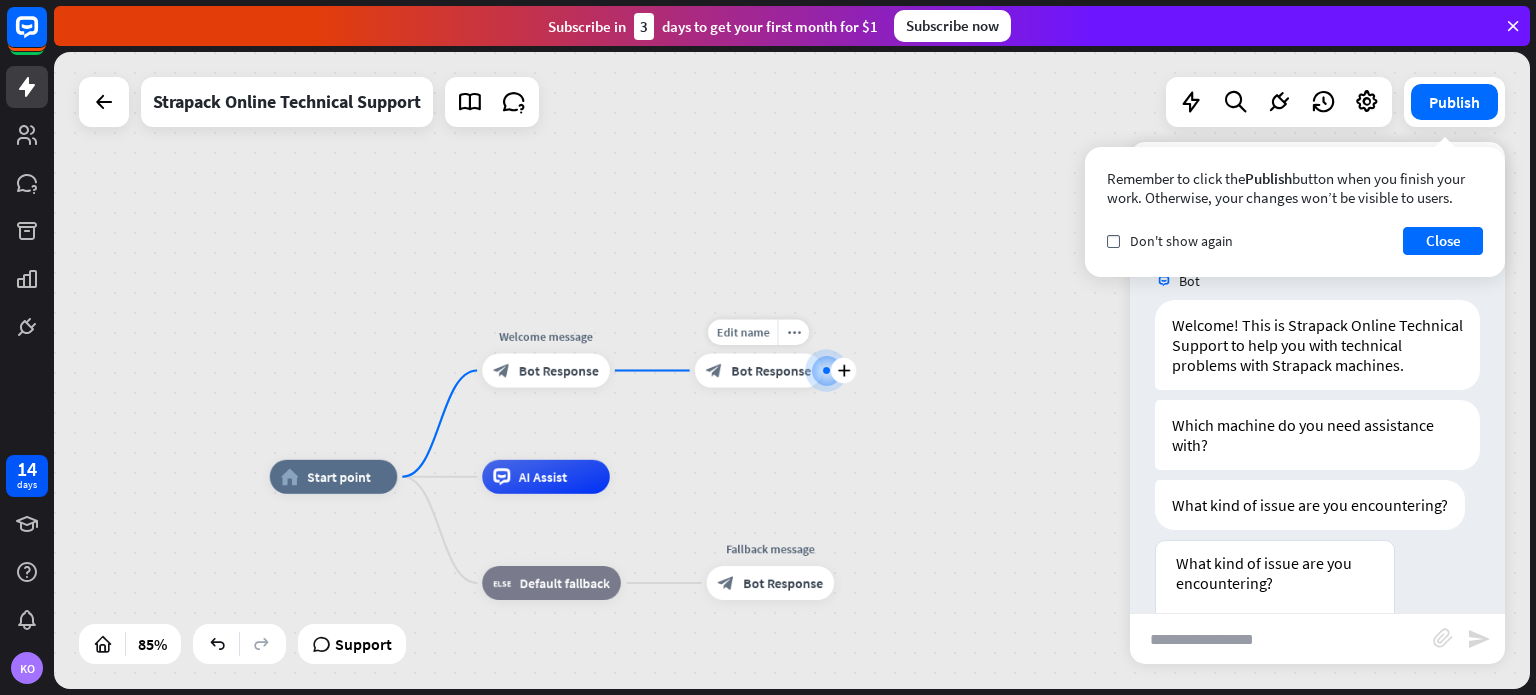 click on "block_bot_response   Bot Response" at bounding box center [759, 371] 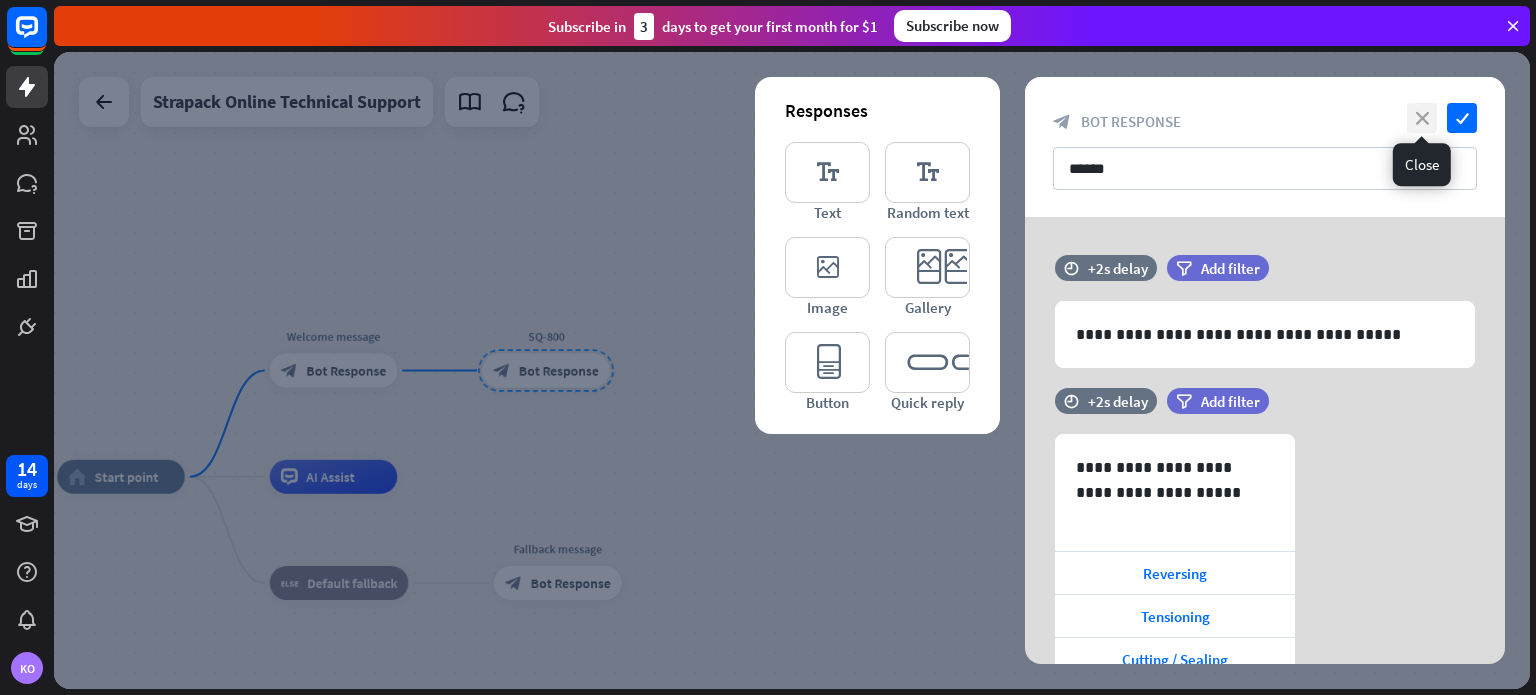click on "close" at bounding box center (1422, 118) 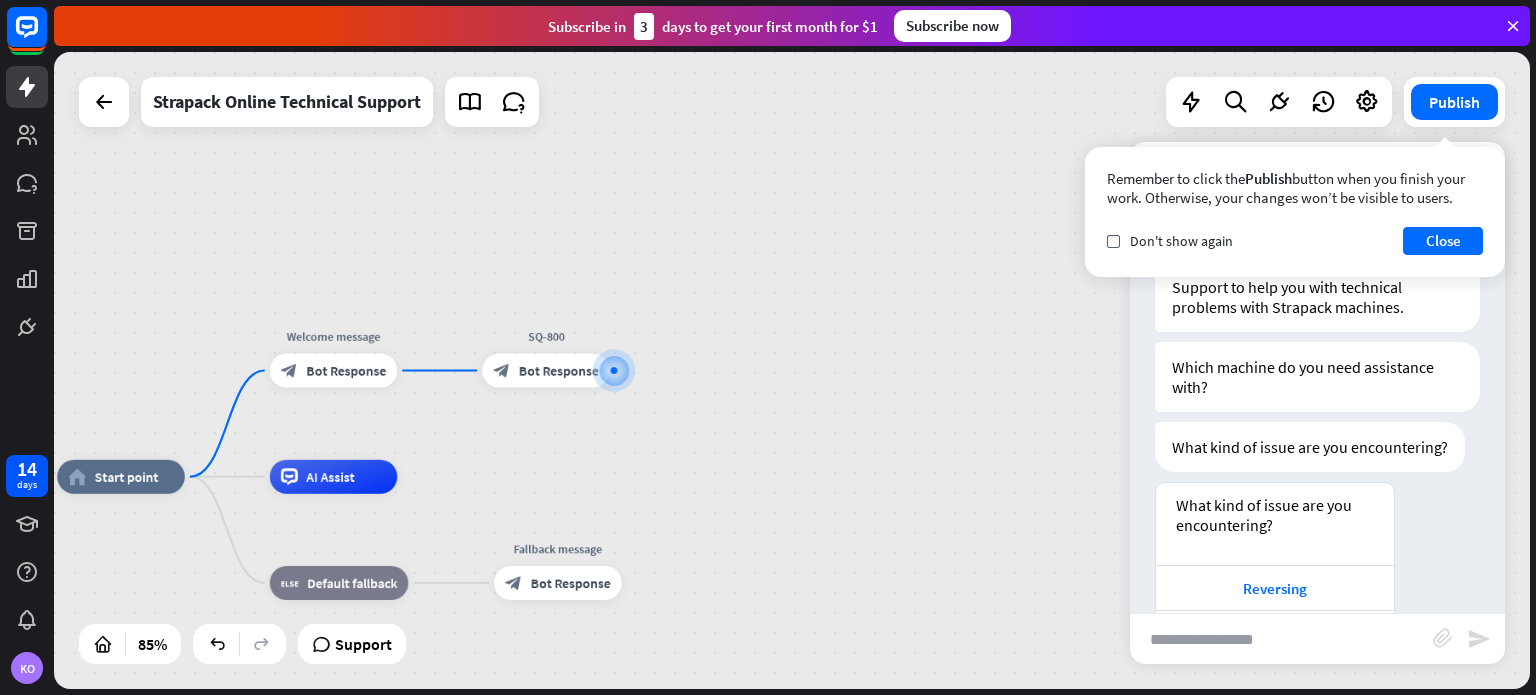 scroll, scrollTop: 100, scrollLeft: 0, axis: vertical 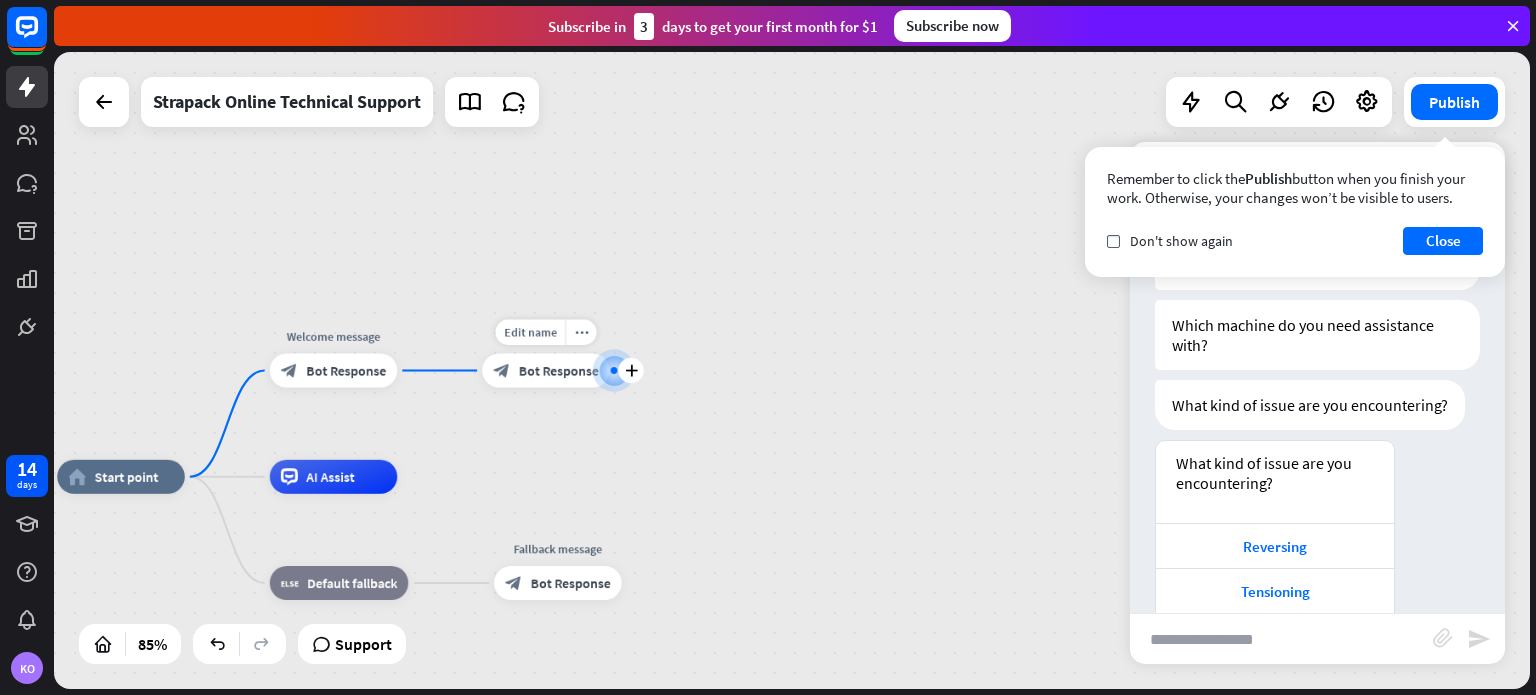 click on "Edit name   more_horiz         plus   SQ-800   block_bot_response   Bot Response" at bounding box center (546, 371) 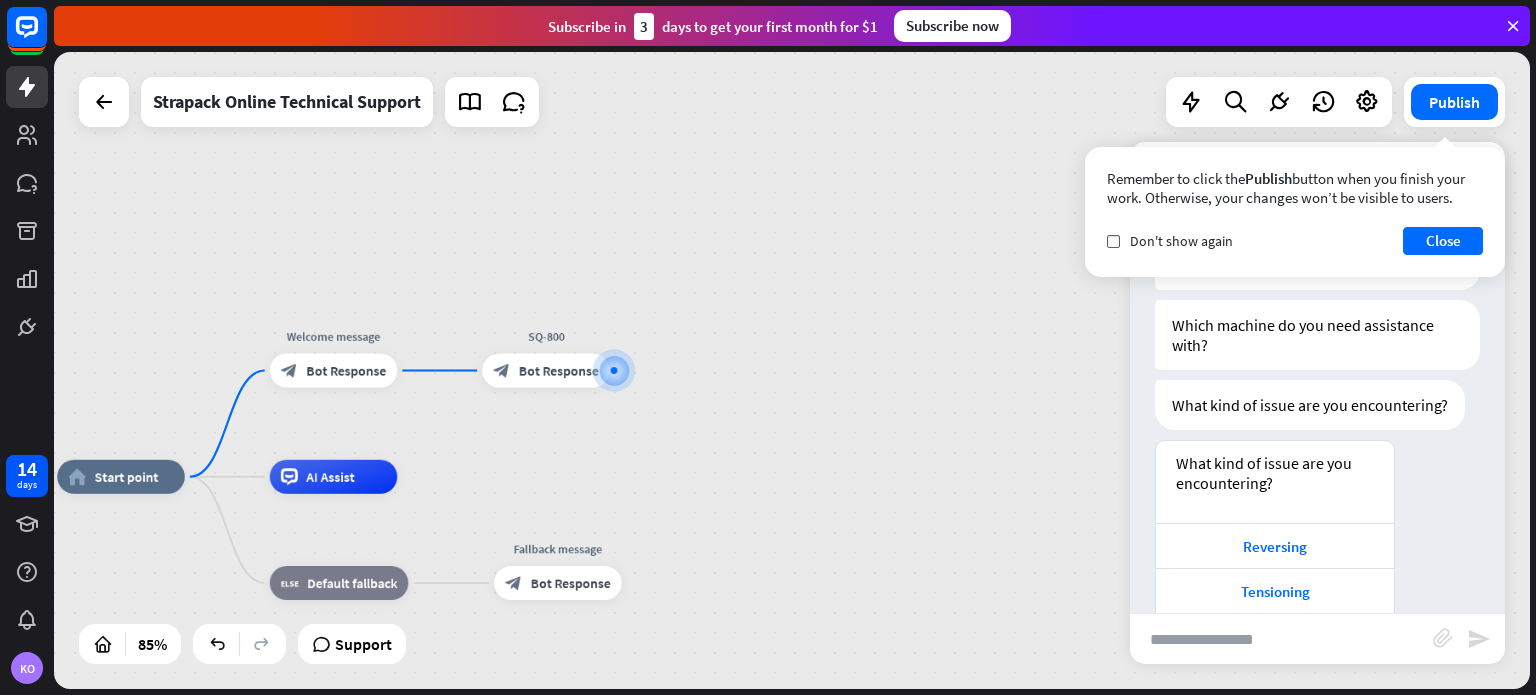 click on "home_2   Start point                 Welcome message   block_bot_response   Bot Response       Edit name   more_horiz           SQ-800   block_bot_response   Bot Response                         AI Assist                   block_fallback   Default fallback                 Fallback message   block_bot_response   Bot Response" at bounding box center [792, 370] 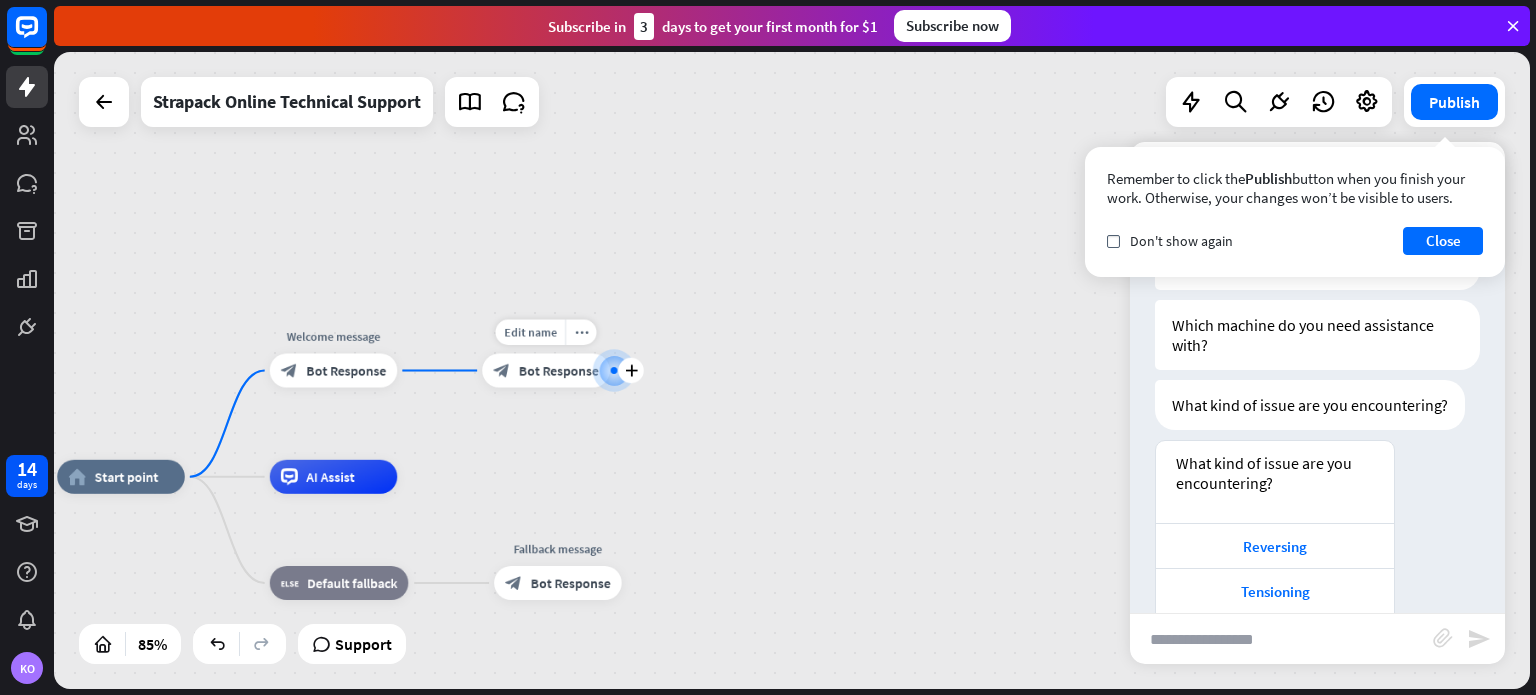 click on "Bot Response" at bounding box center [559, 370] 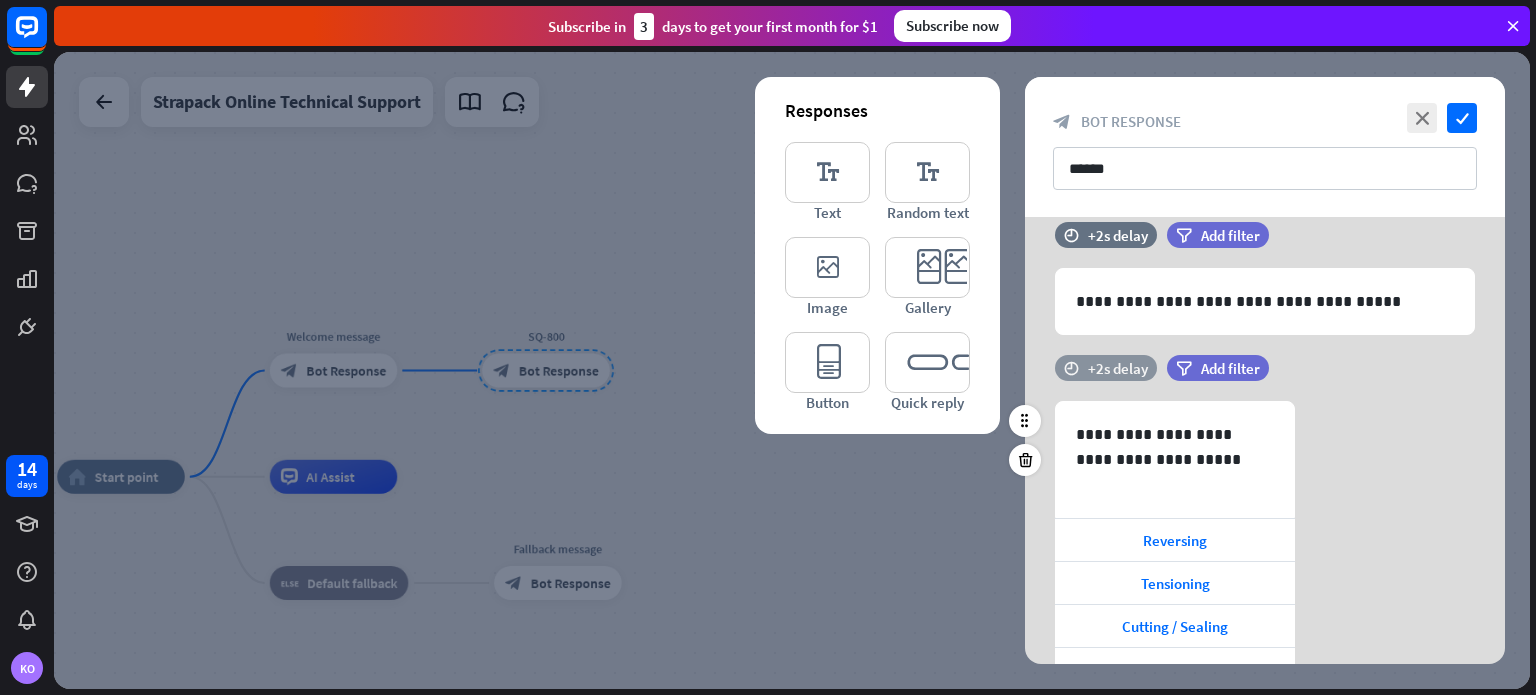 scroll, scrollTop: 0, scrollLeft: 0, axis: both 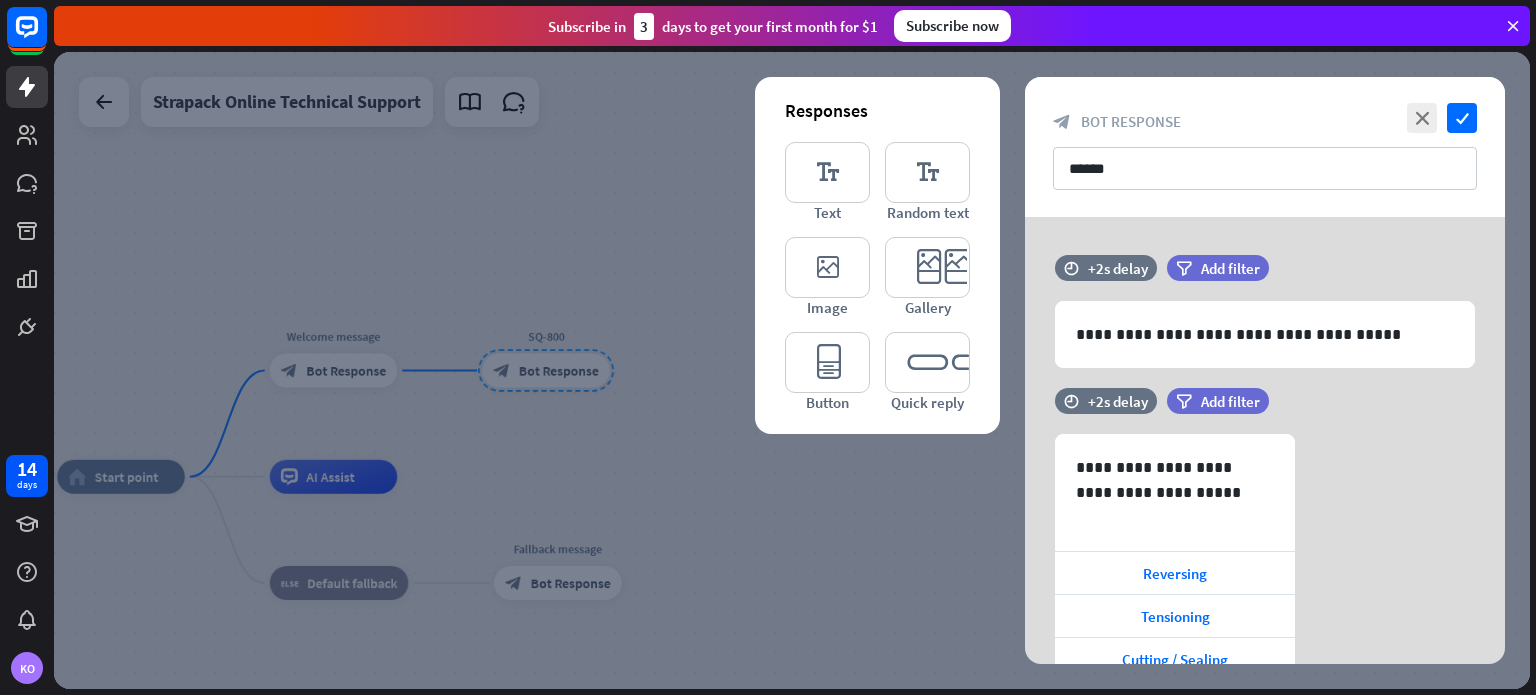 click at bounding box center (792, 370) 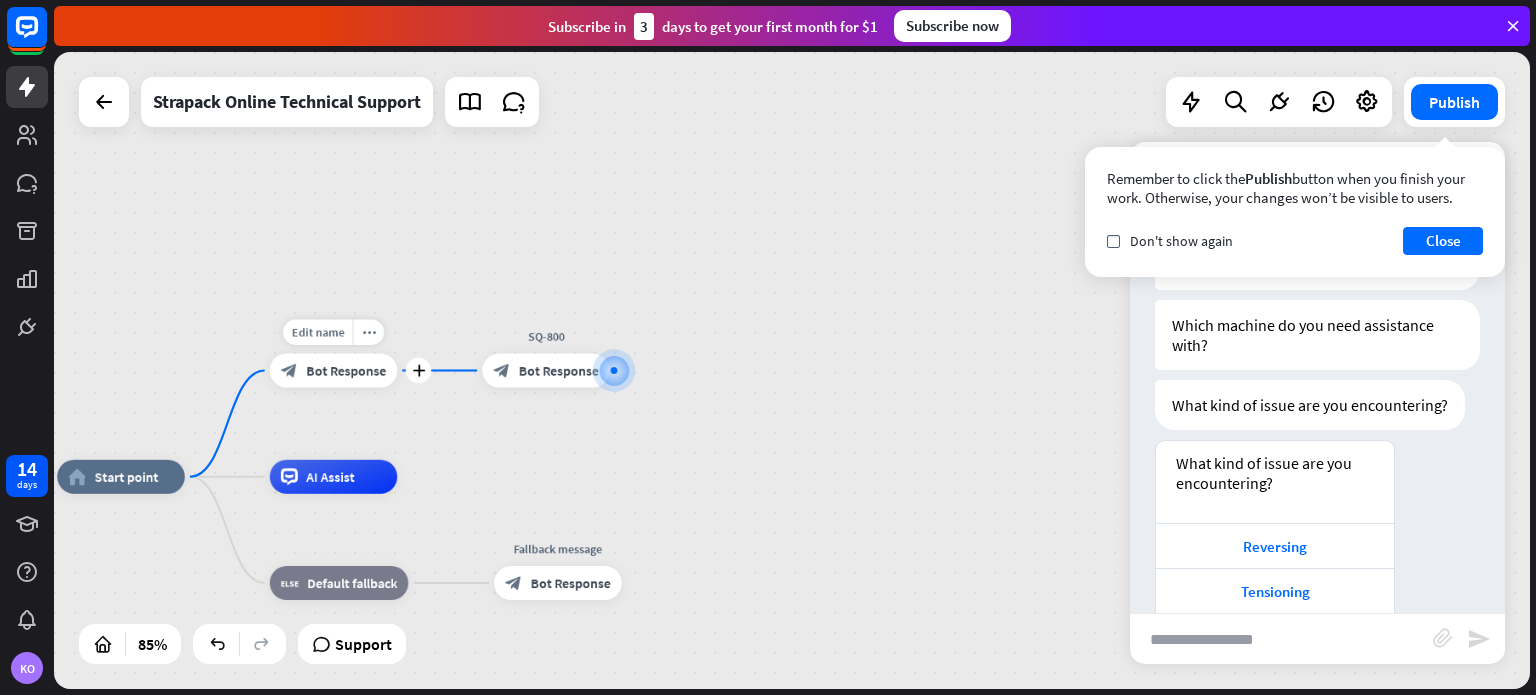 drag, startPoint x: 416, startPoint y: 368, endPoint x: 408, endPoint y: 385, distance: 18.788294 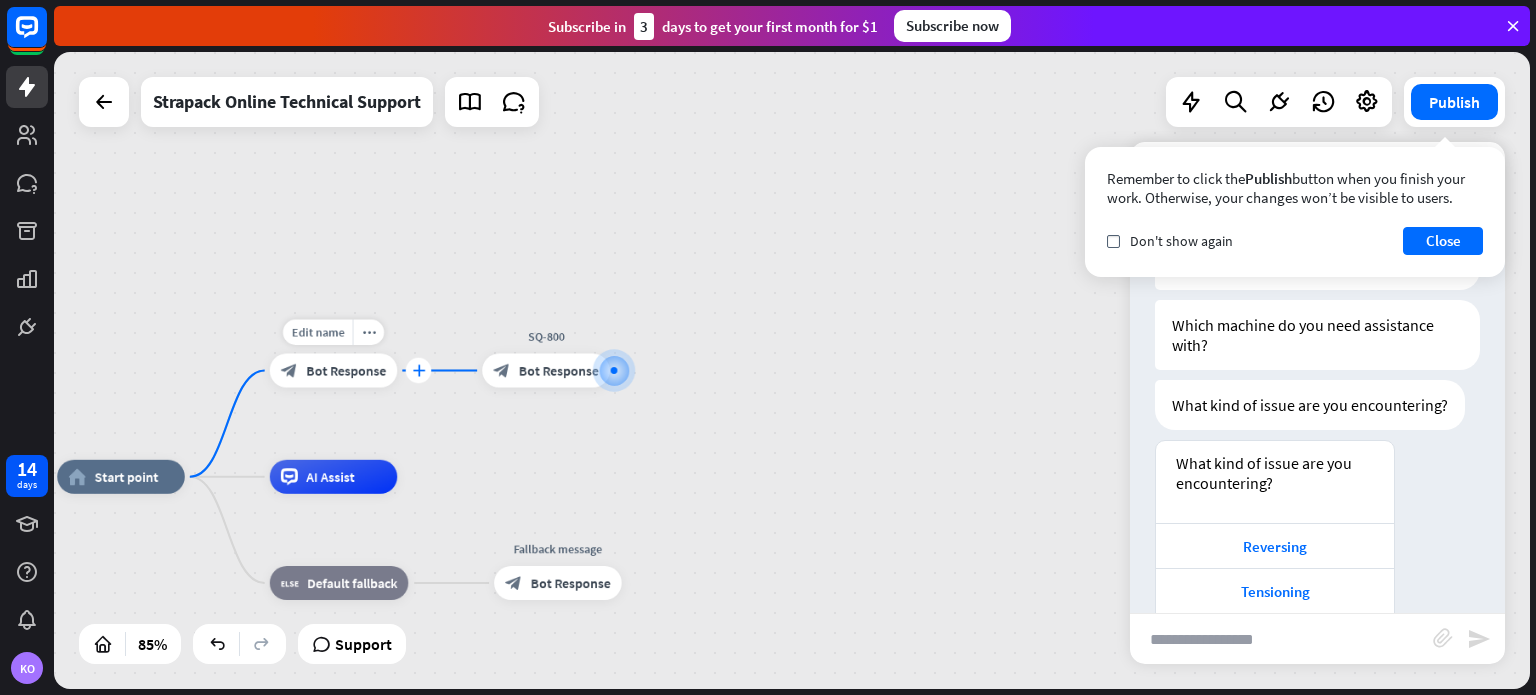 click on "plus" at bounding box center (418, 371) 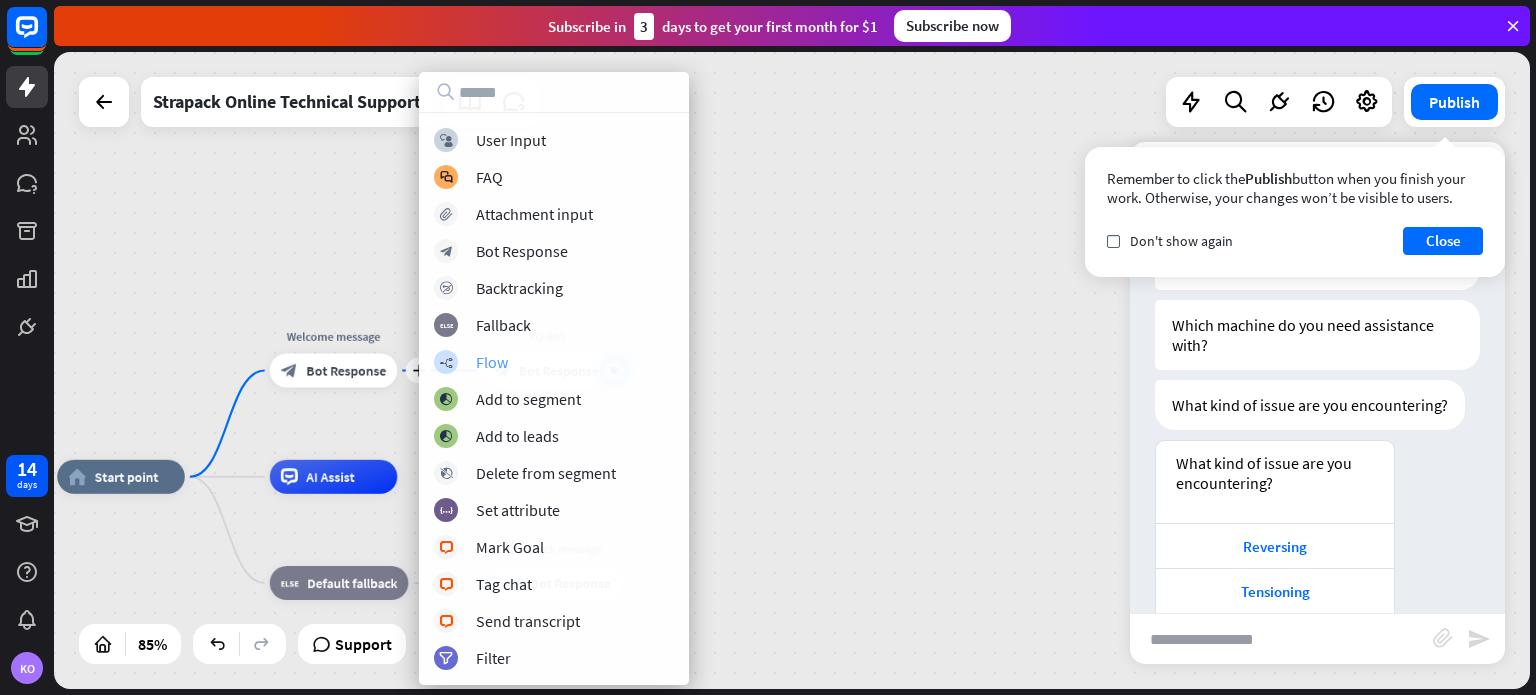 click on "builder_tree" at bounding box center (446, 362) 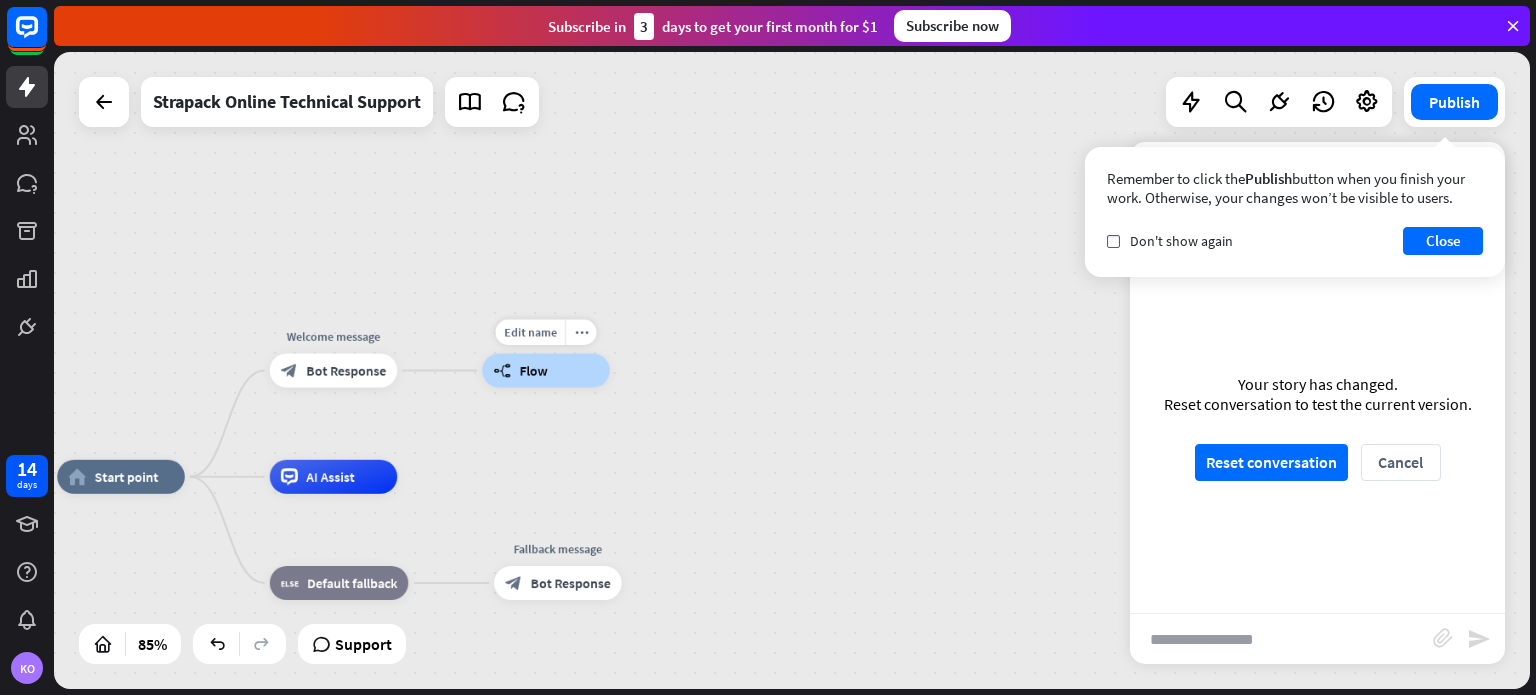 click on "Flow" at bounding box center [534, 370] 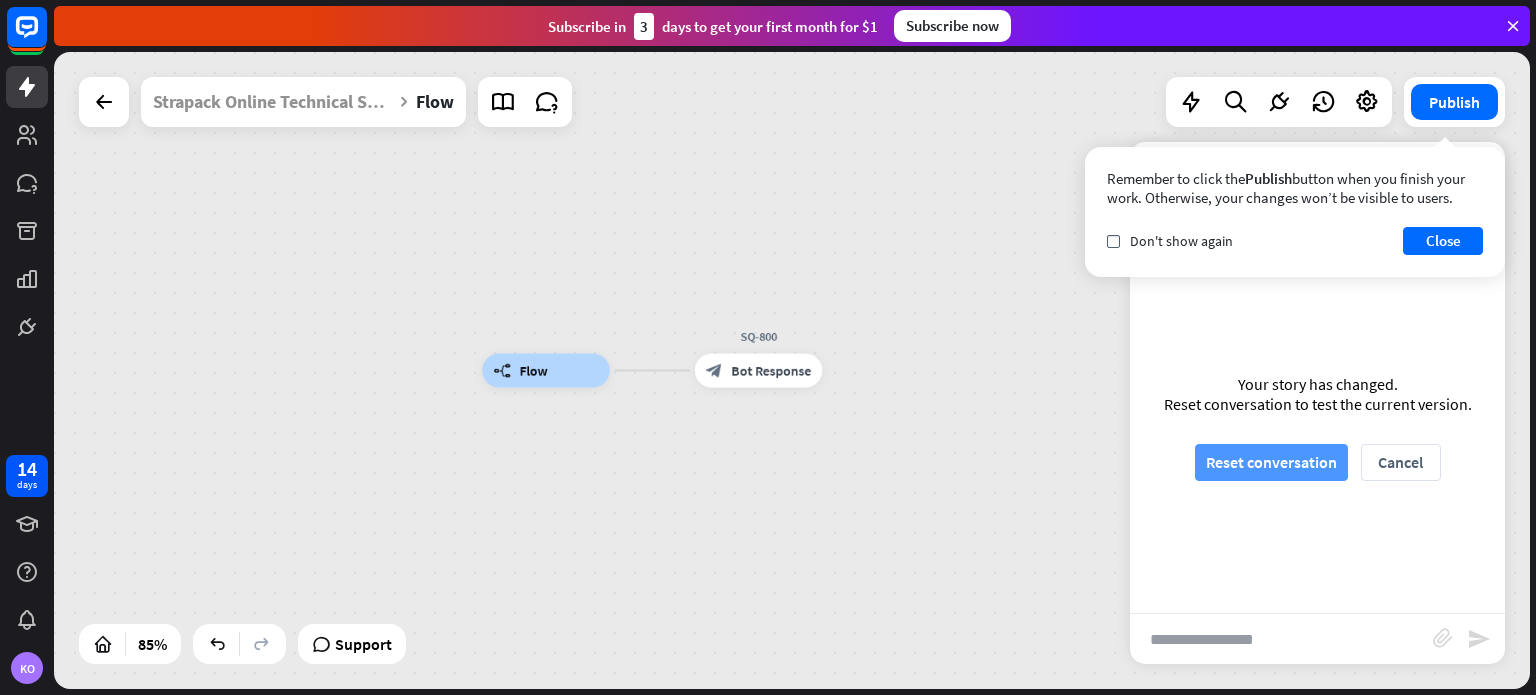 click on "Reset conversation" at bounding box center (1271, 462) 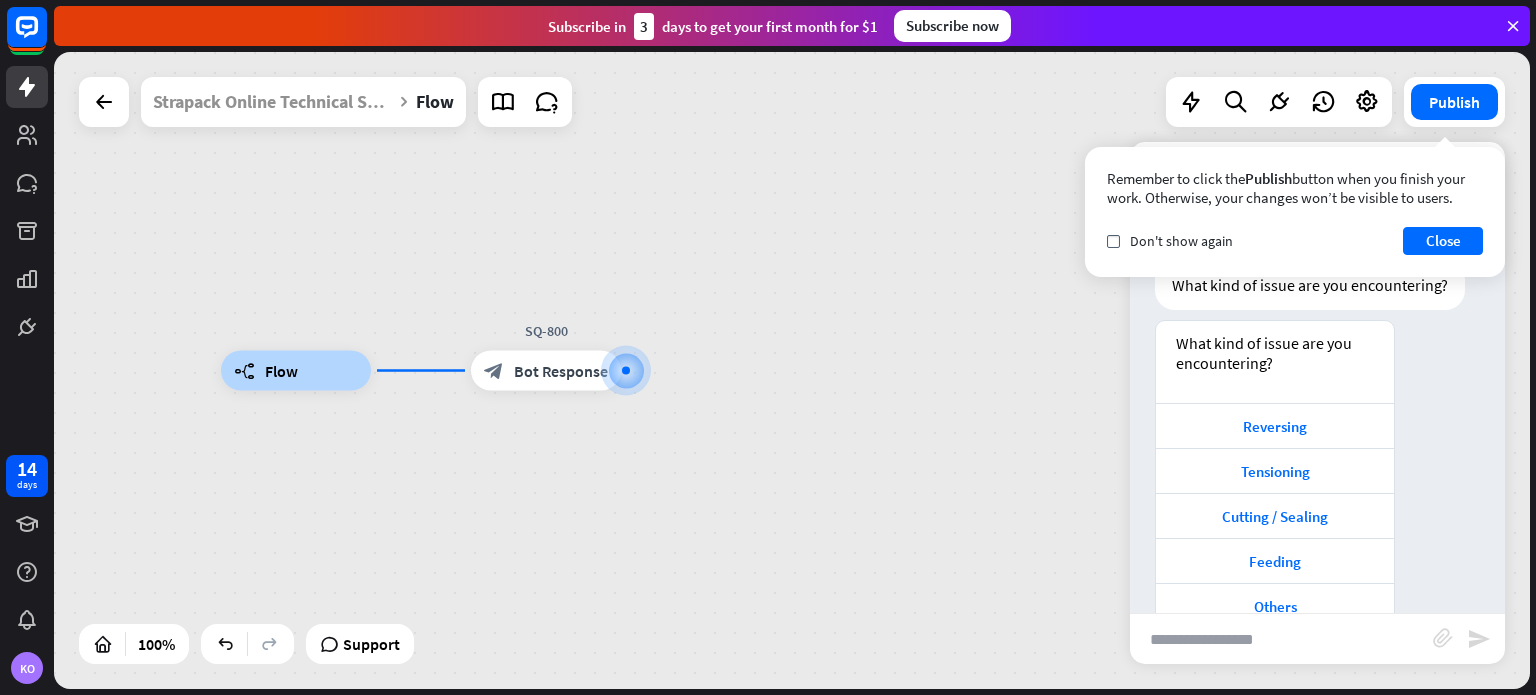 scroll, scrollTop: 285, scrollLeft: 0, axis: vertical 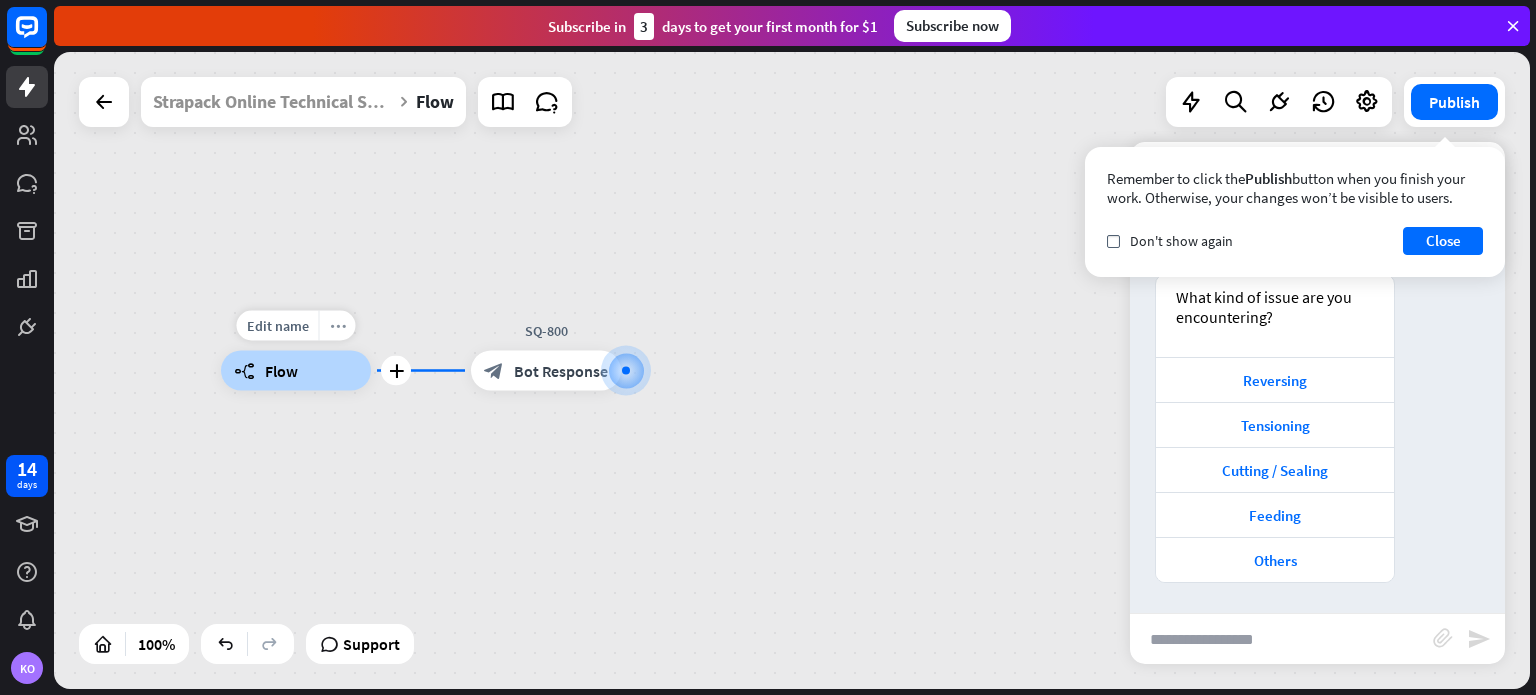 click on "more_horiz" at bounding box center [338, 325] 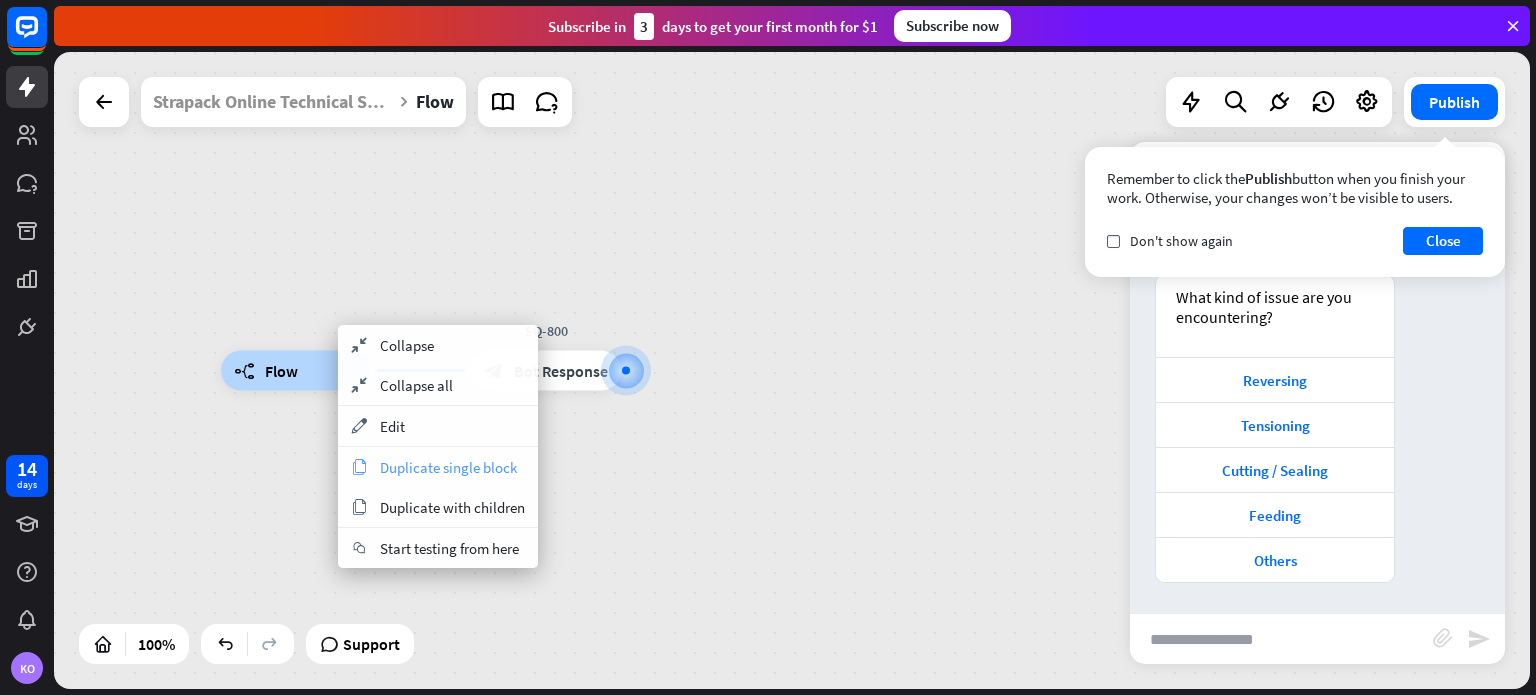 click on "Duplicate single block" at bounding box center (448, 467) 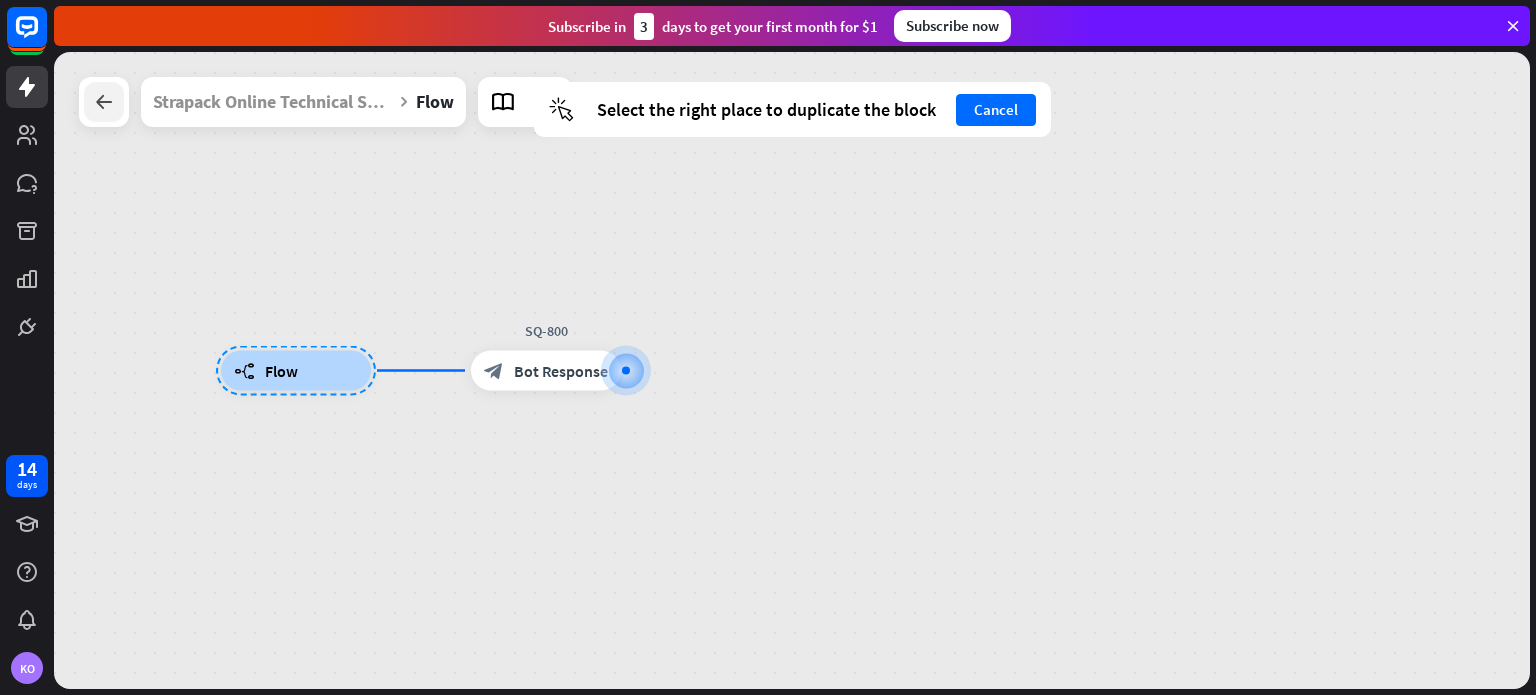 click at bounding box center [104, 102] 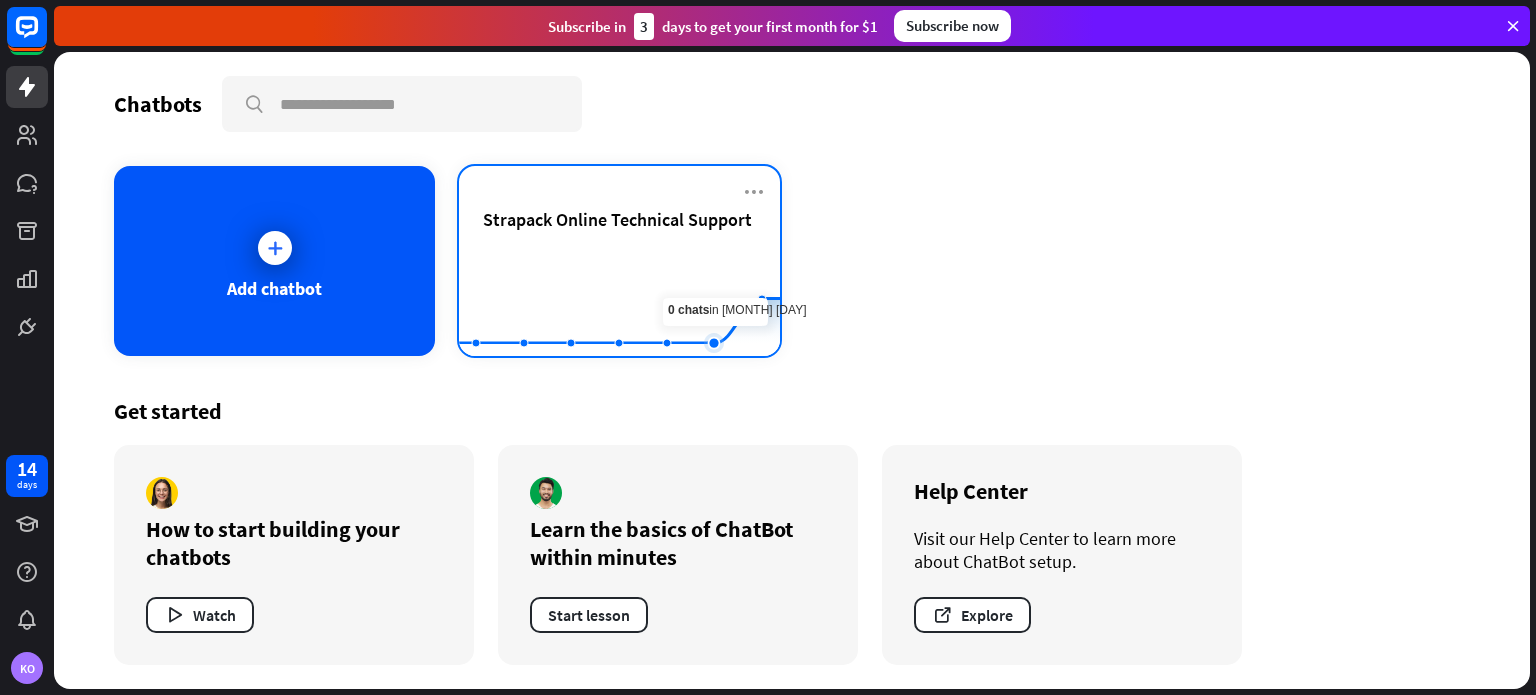click 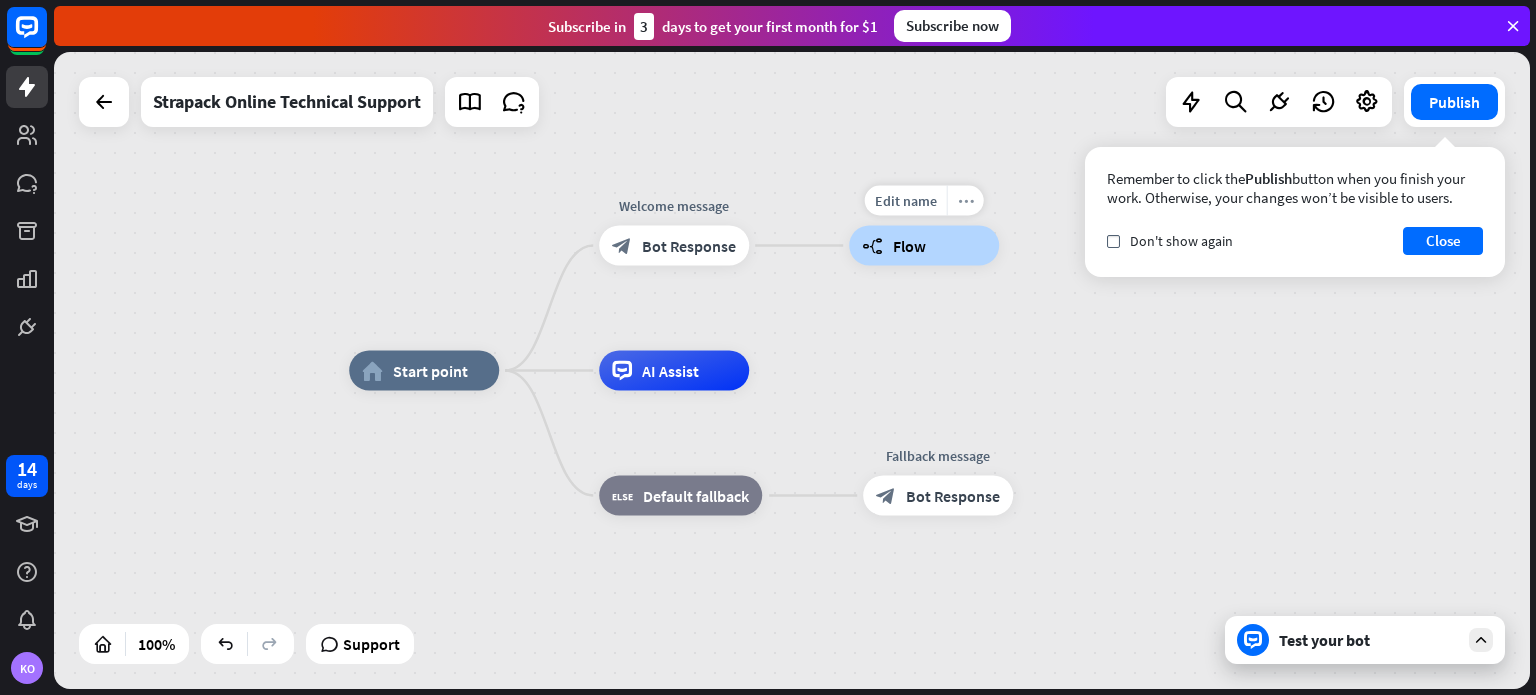click on "more_horiz" at bounding box center [966, 200] 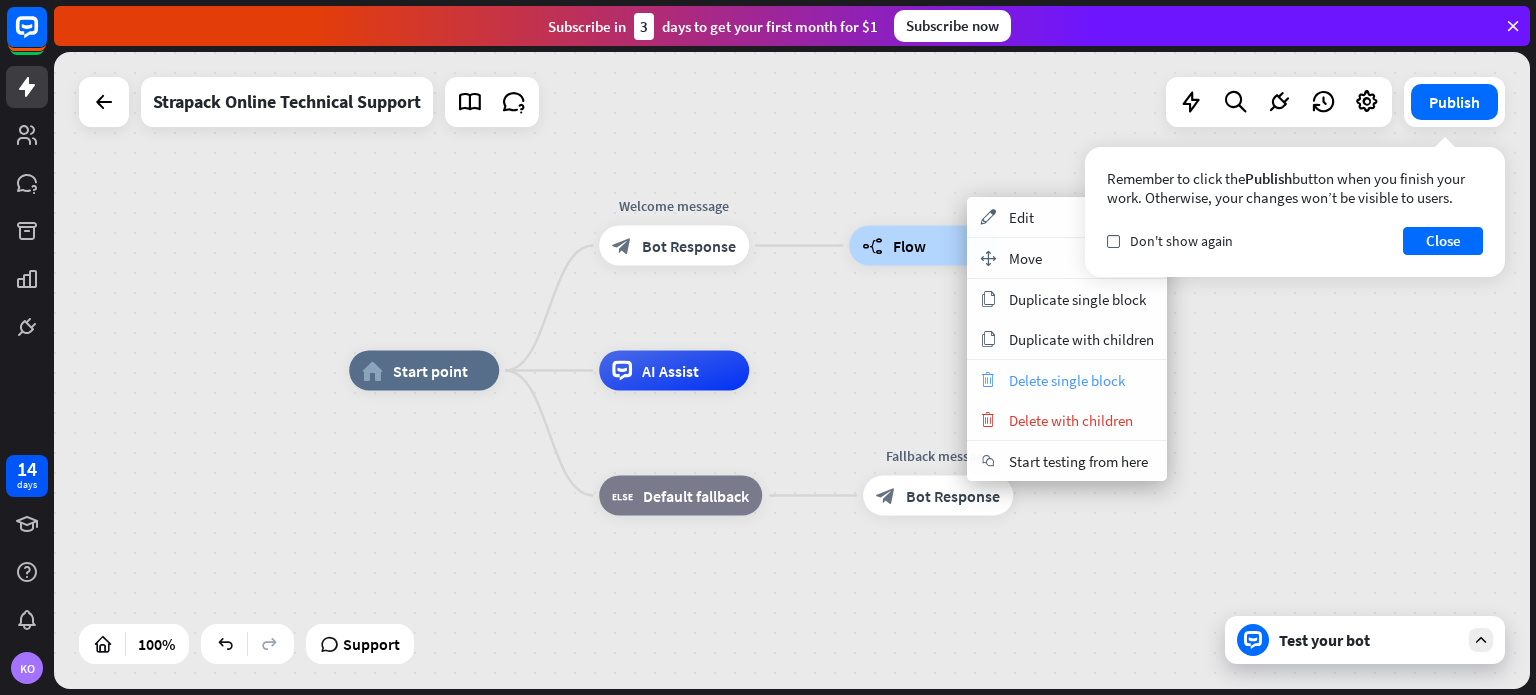 click on "Delete single block" at bounding box center [1067, 380] 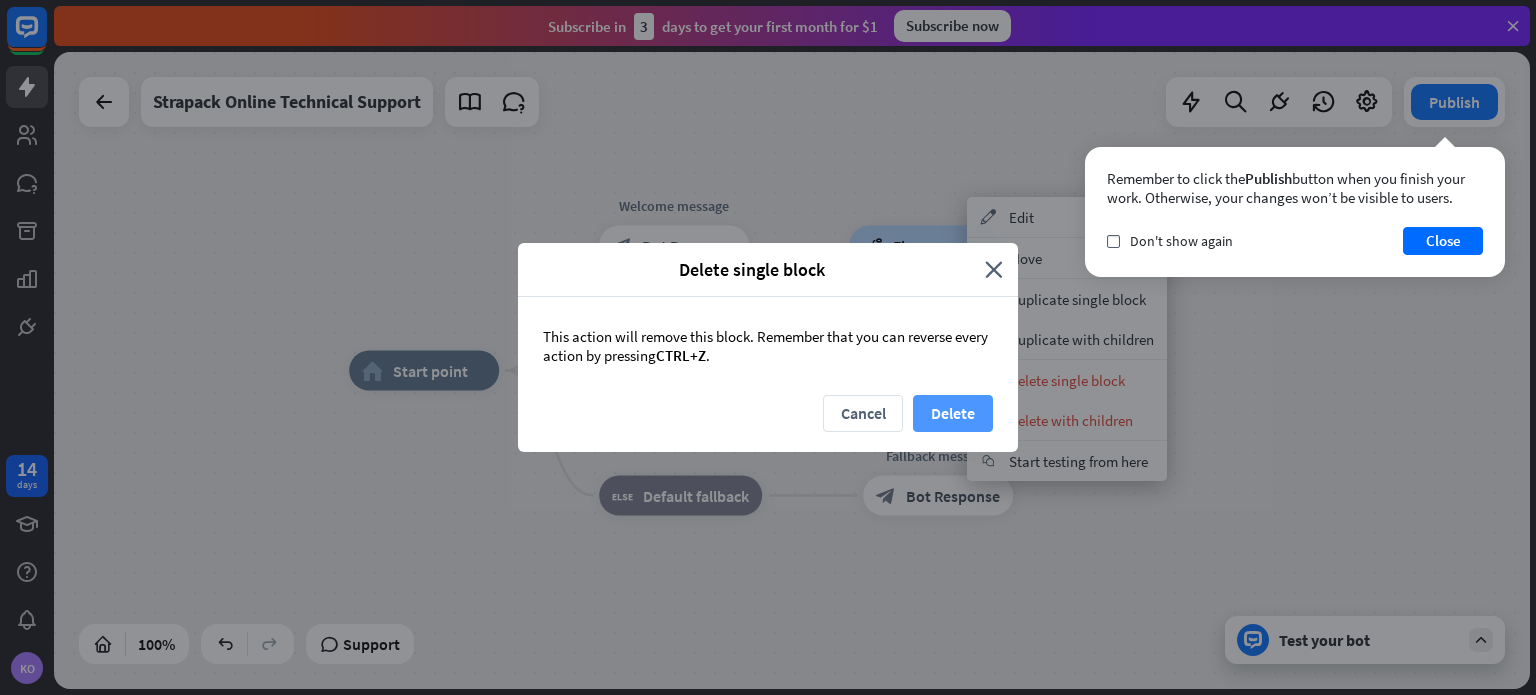click on "Delete" at bounding box center (953, 413) 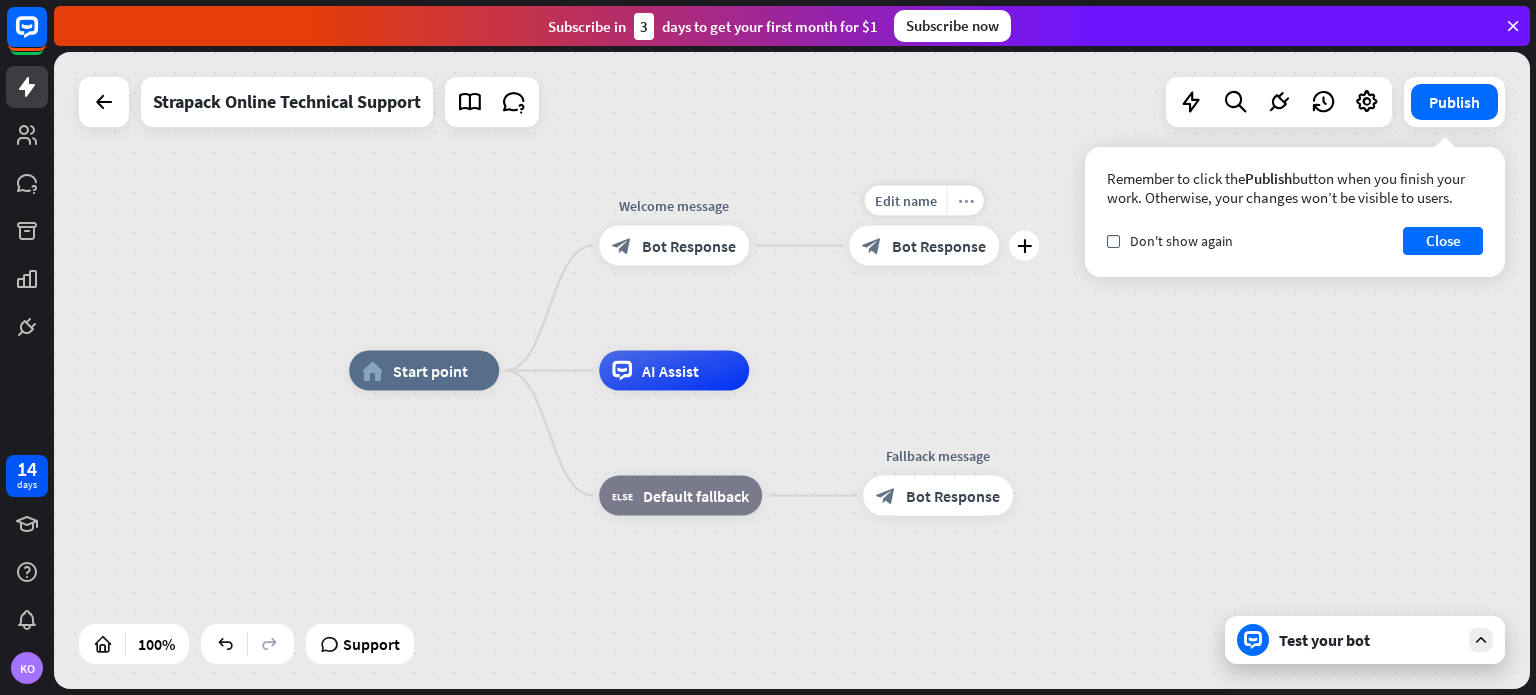 click on "more_horiz" at bounding box center (966, 200) 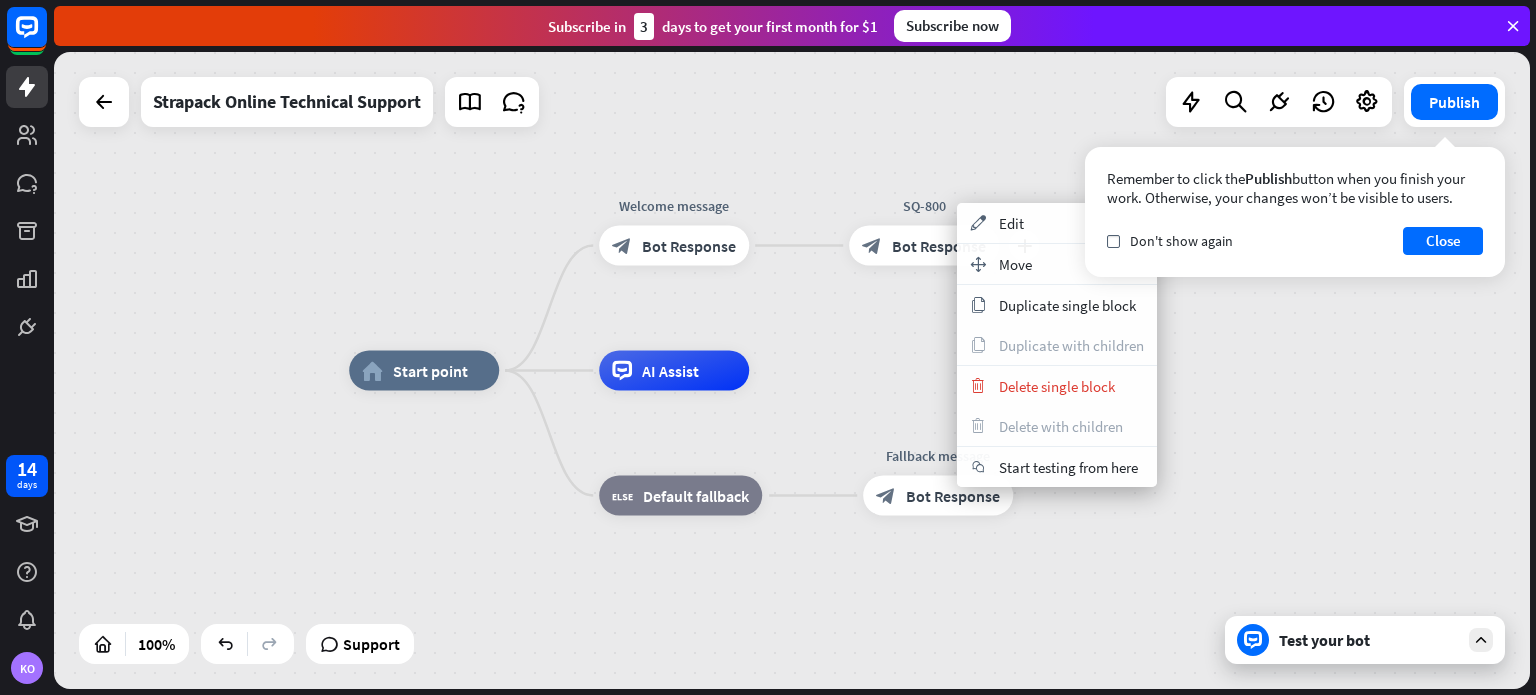 click on "block_bot_response   Bot Response" at bounding box center (924, 246) 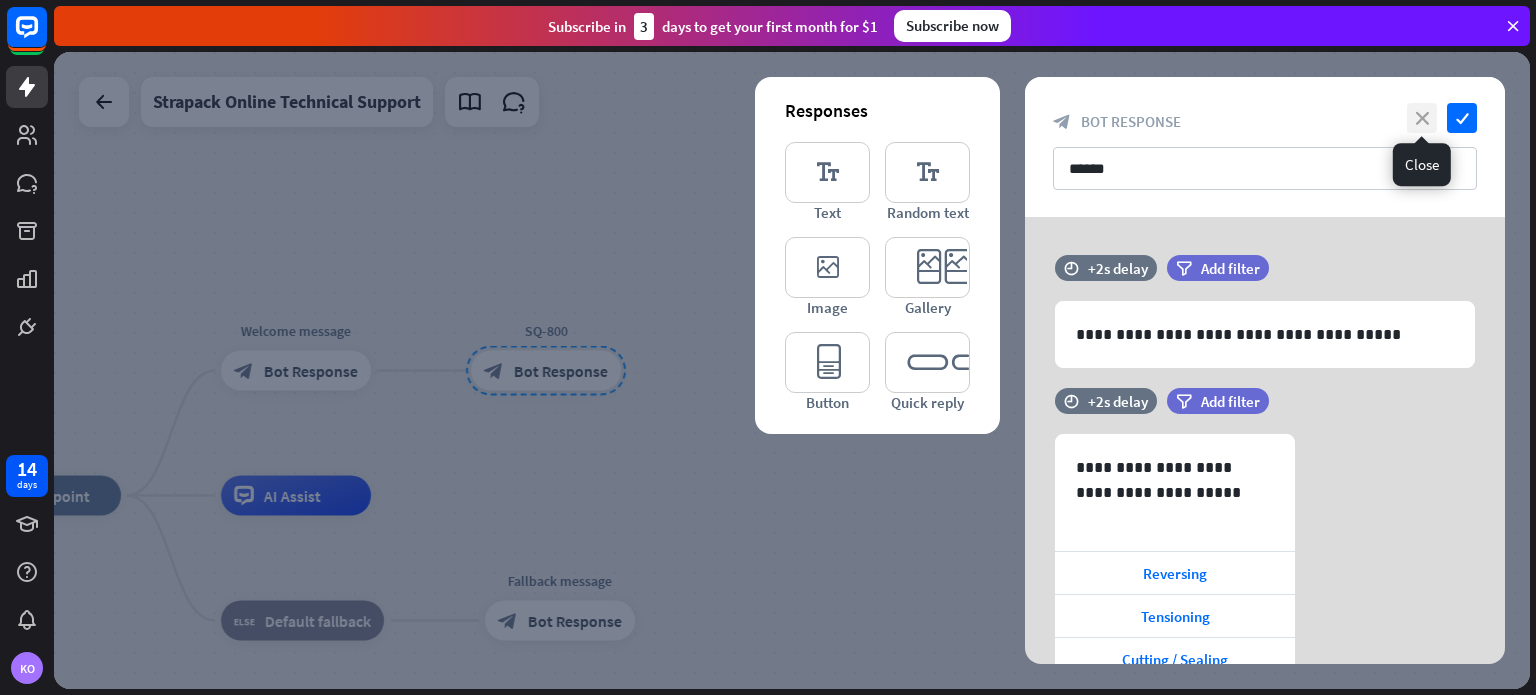 click on "close" at bounding box center [1422, 118] 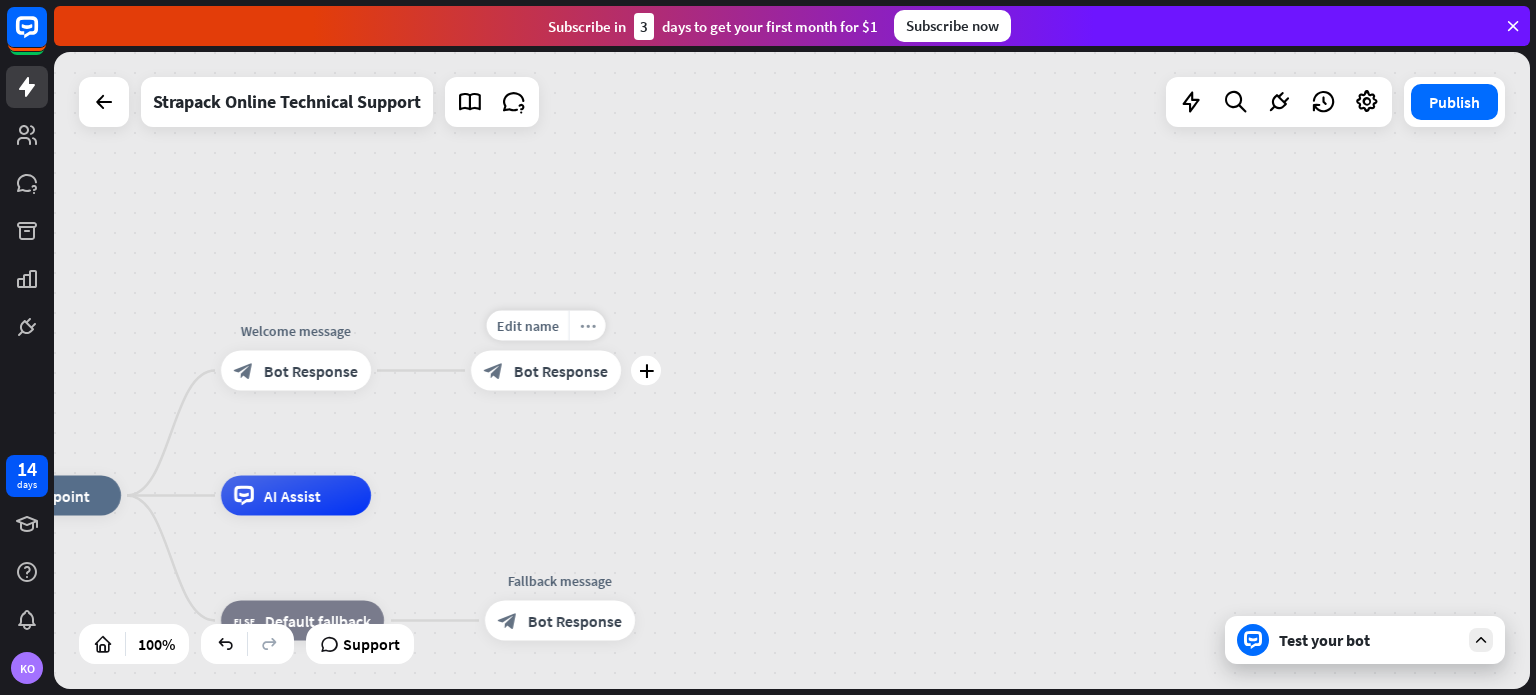 click on "more_horiz" at bounding box center (587, 326) 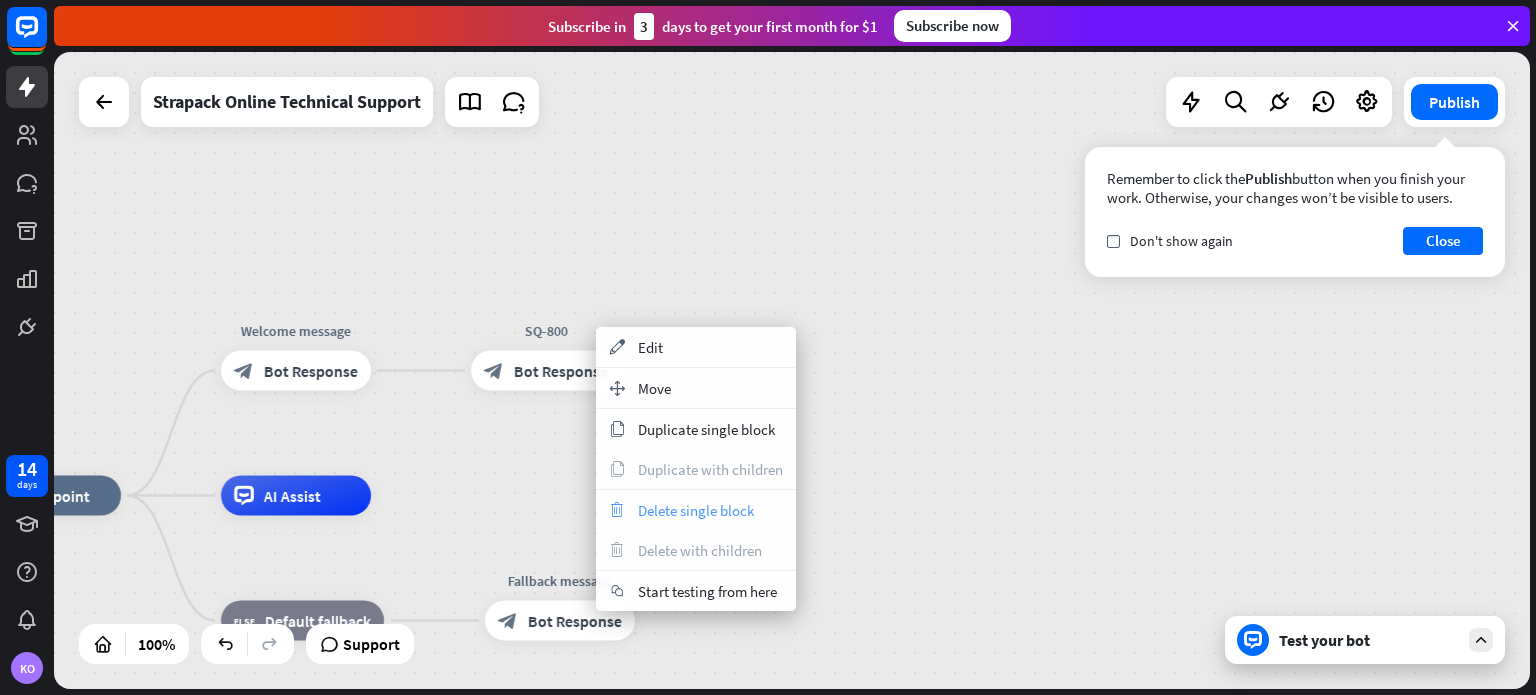 click on "trash" at bounding box center [617, 510] 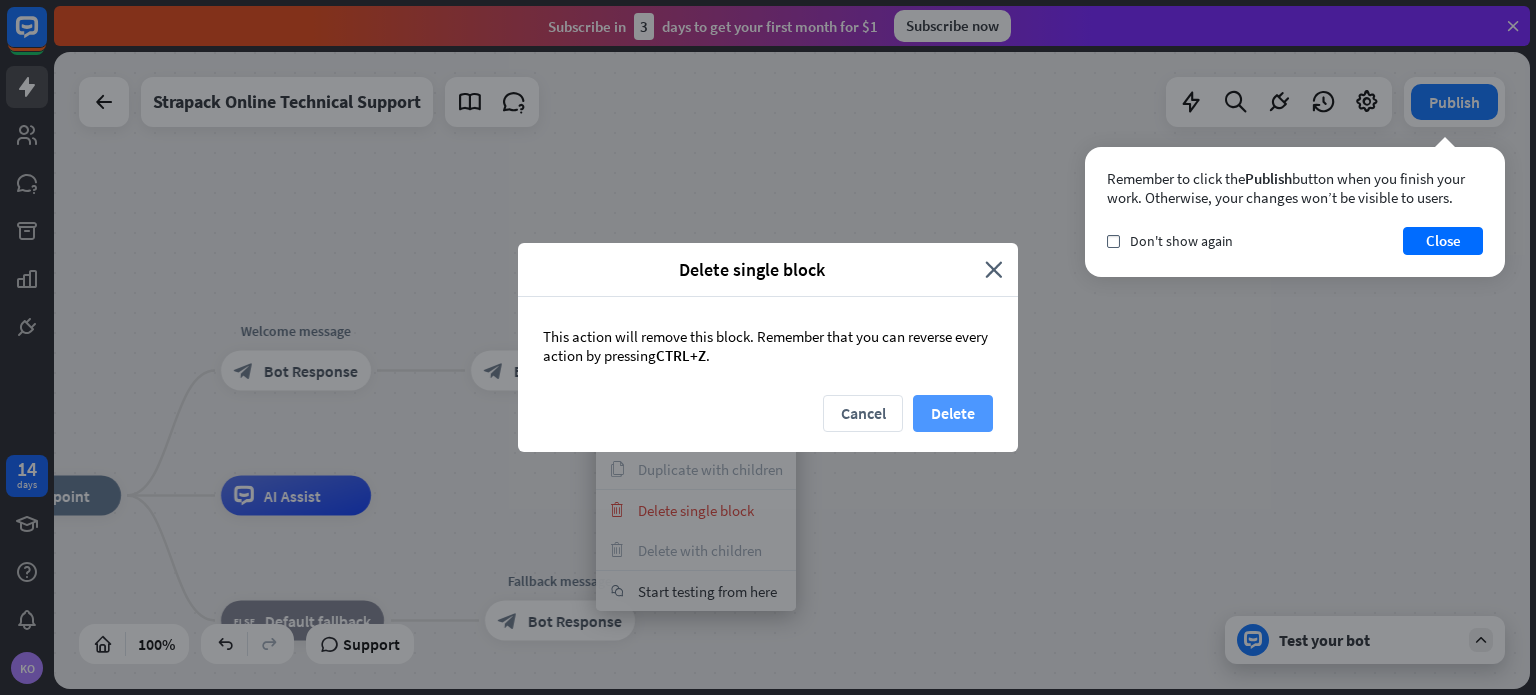 click on "Delete" at bounding box center (953, 413) 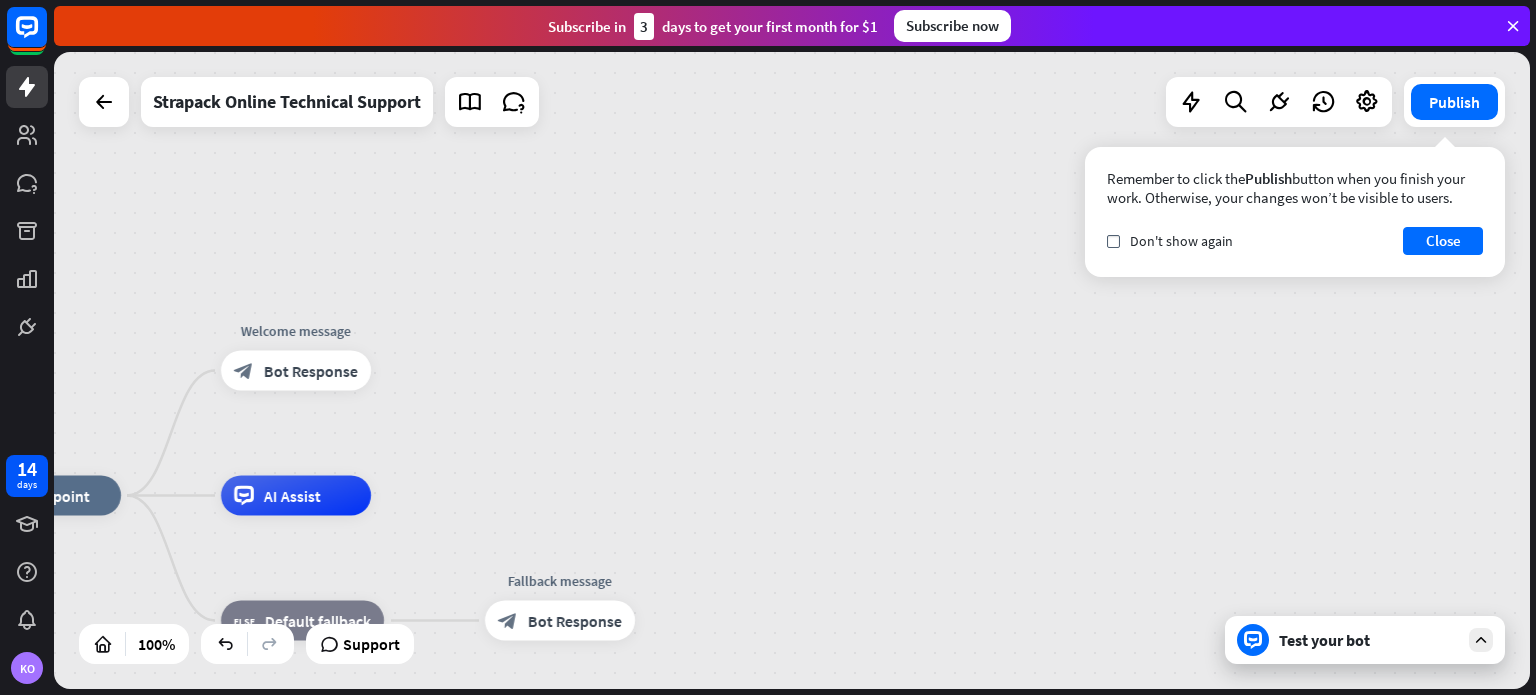 click on "Test your bot" at bounding box center (1365, 640) 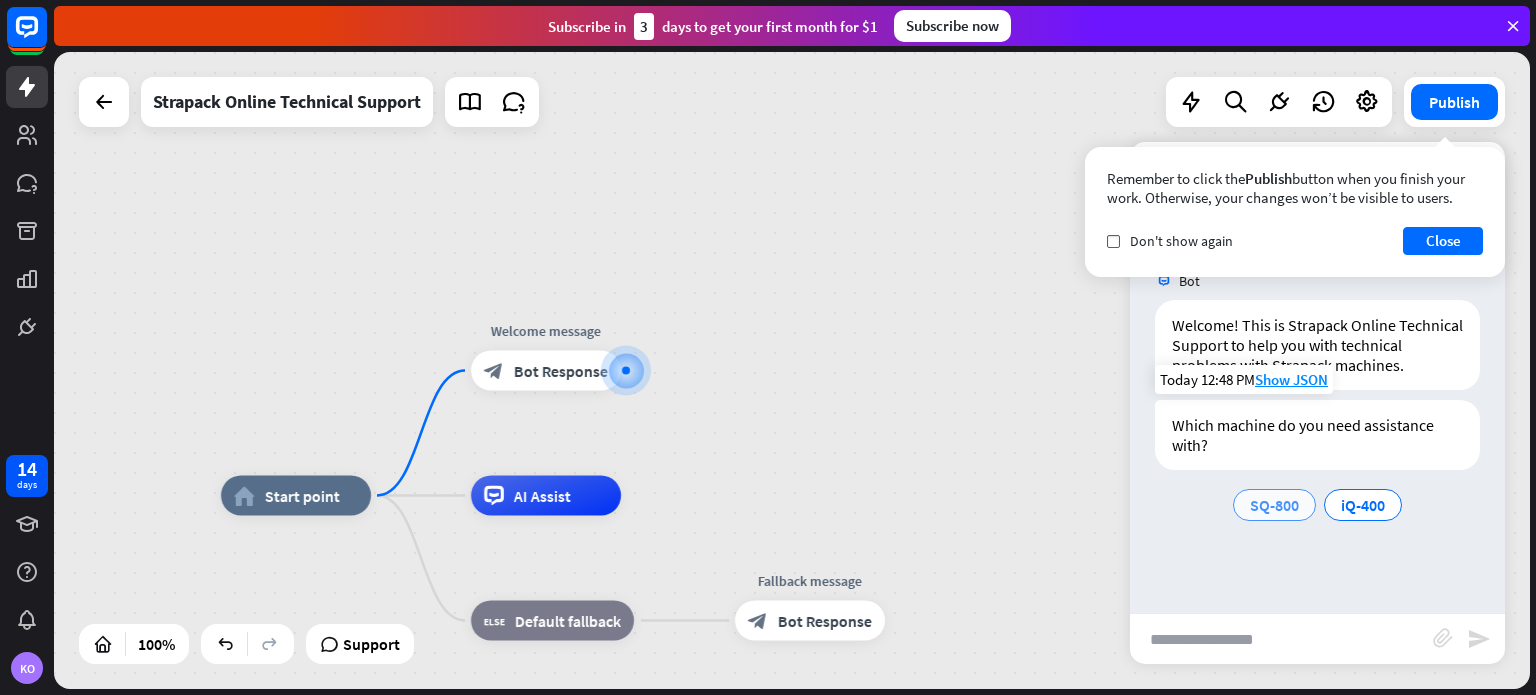 click on "SQ-800" at bounding box center [1274, 505] 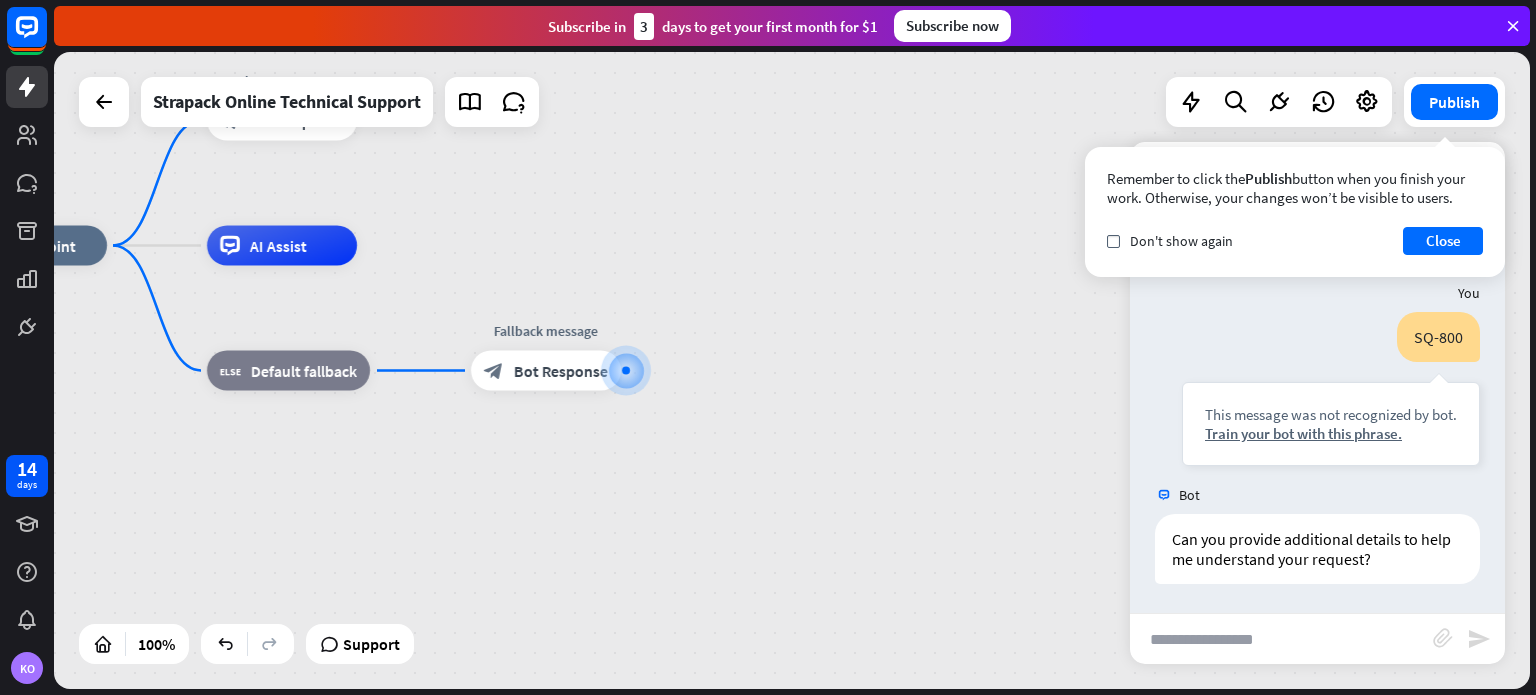 scroll, scrollTop: 226, scrollLeft: 0, axis: vertical 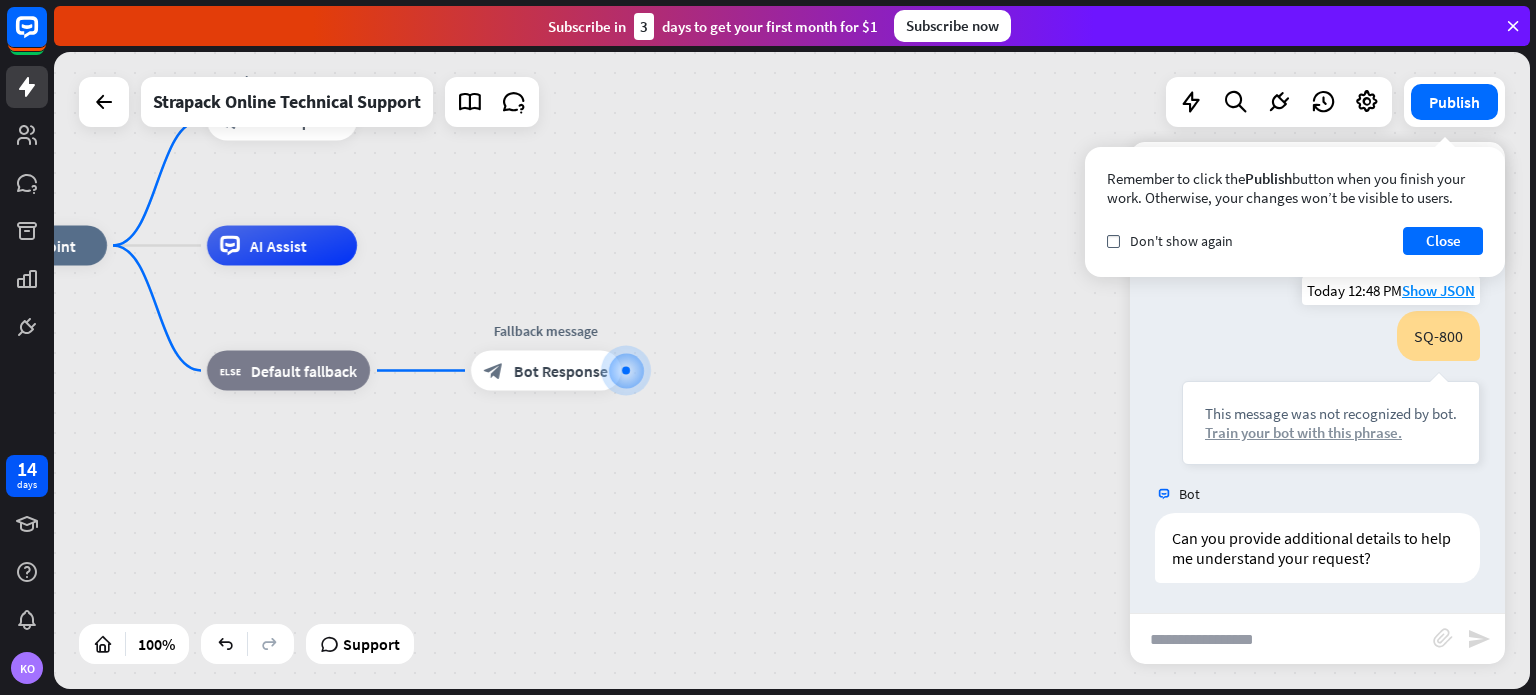 click on "Train your bot with this phrase." at bounding box center (1331, 432) 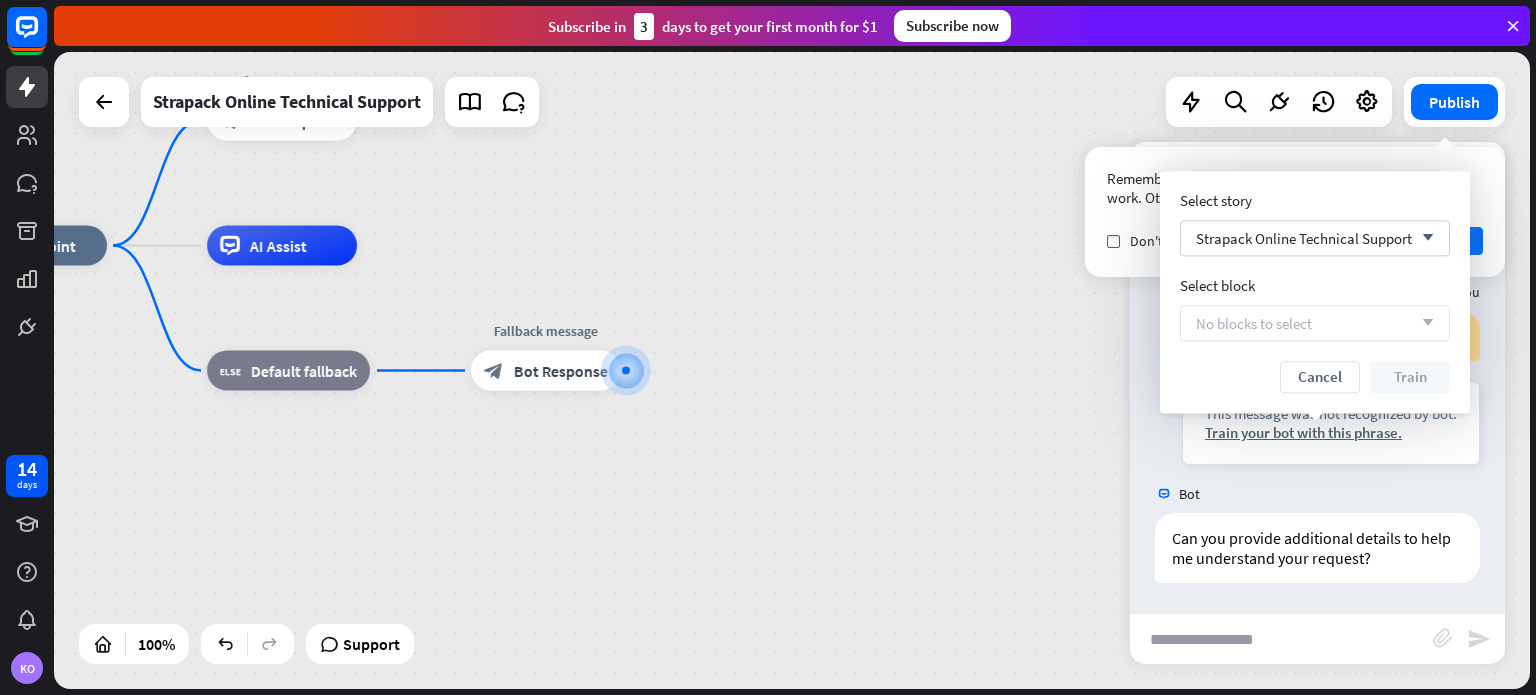 click on "No blocks to select
arrow_down" at bounding box center (1315, 323) 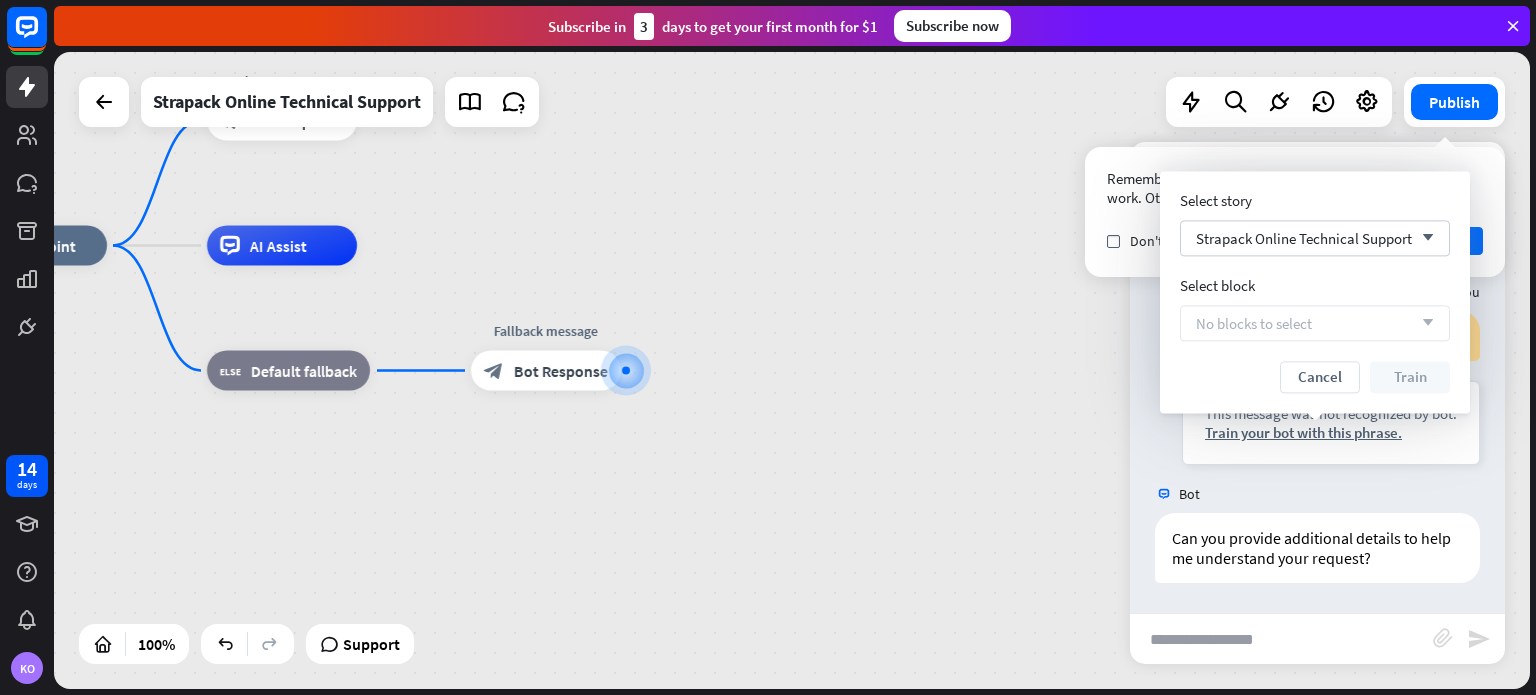 click on "home_2   Start point                 Welcome message   block_bot_response   Bot Response                     AI Assist                   block_fallback   Default fallback                 Fallback message   block_bot_response   Bot Response" at bounding box center (695, 564) 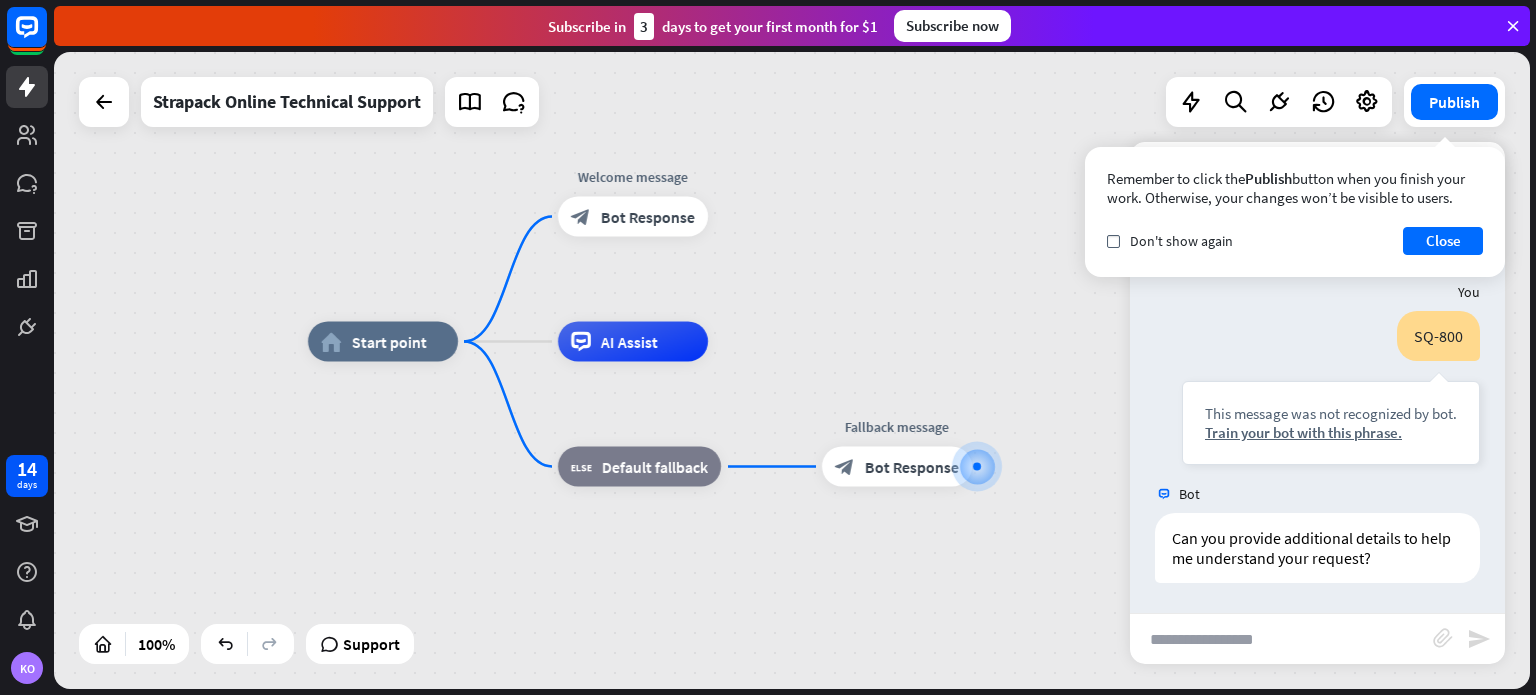 drag, startPoint x: 429, startPoint y: 244, endPoint x: 780, endPoint y: 340, distance: 363.89148 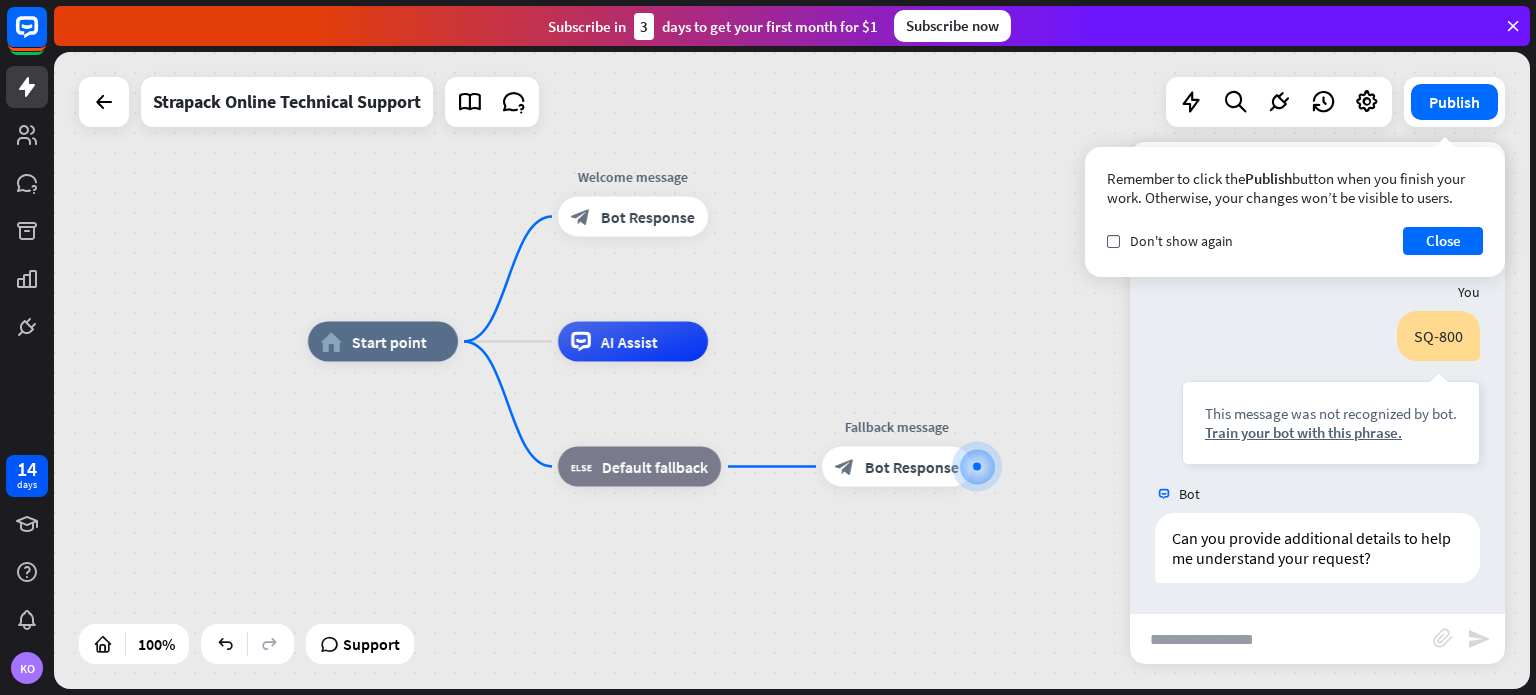 click on "home_2   Start point                 Welcome message   block_bot_response   Bot Response                     AI Assist                   block_fallback   Default fallback                 Fallback message   block_bot_response   Bot Response" at bounding box center (792, 370) 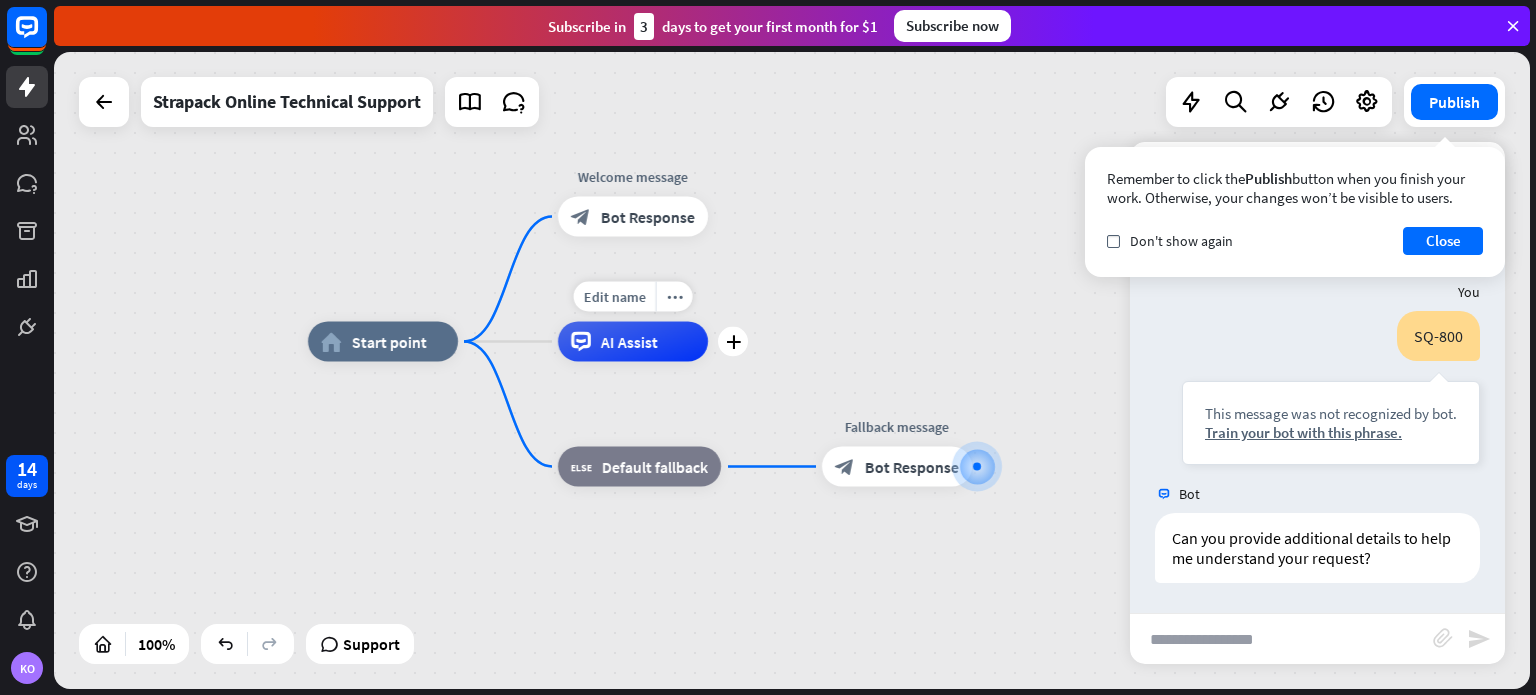 click on "Edit name   more_horiz         plus       AI Assist" at bounding box center (633, 342) 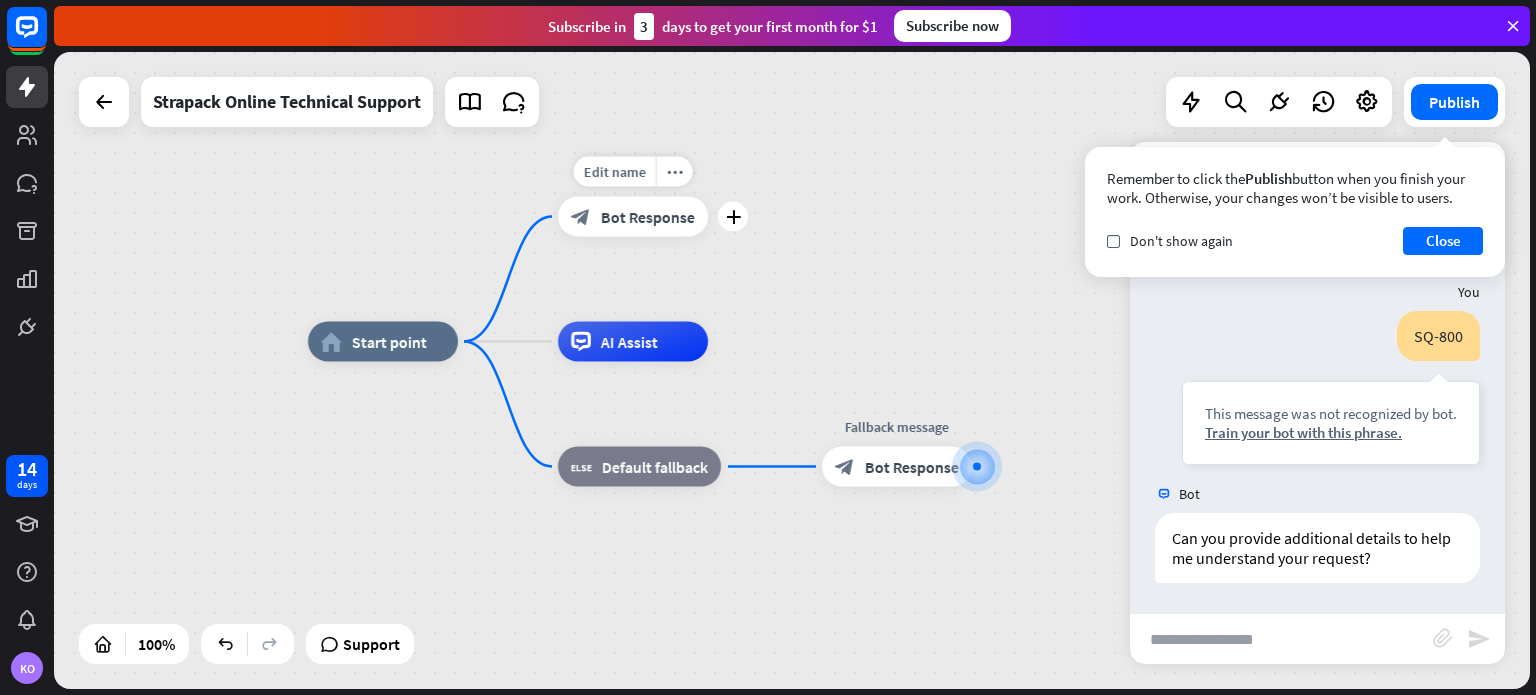 click on "Edit name   more_horiz         plus     block_bot_response   Bot Response" at bounding box center (633, 217) 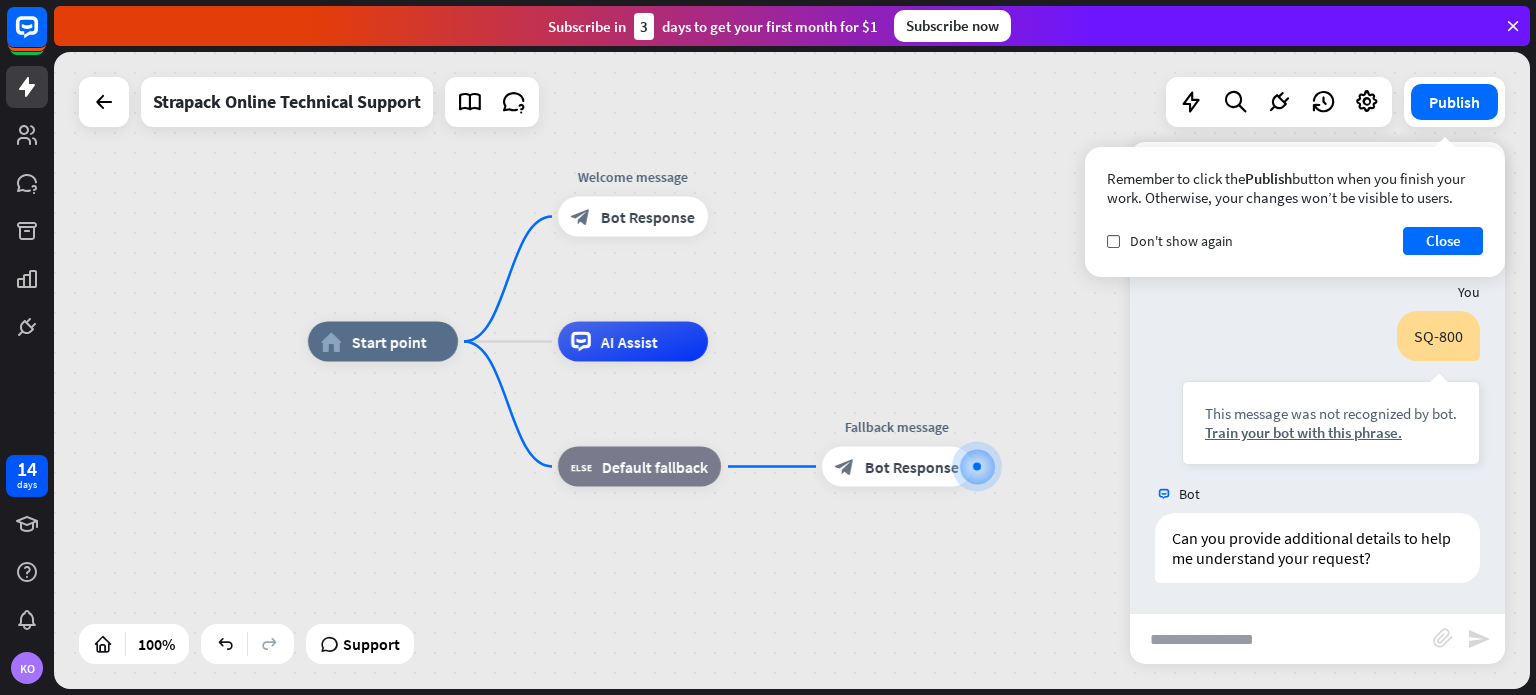 click at bounding box center [1513, 26] 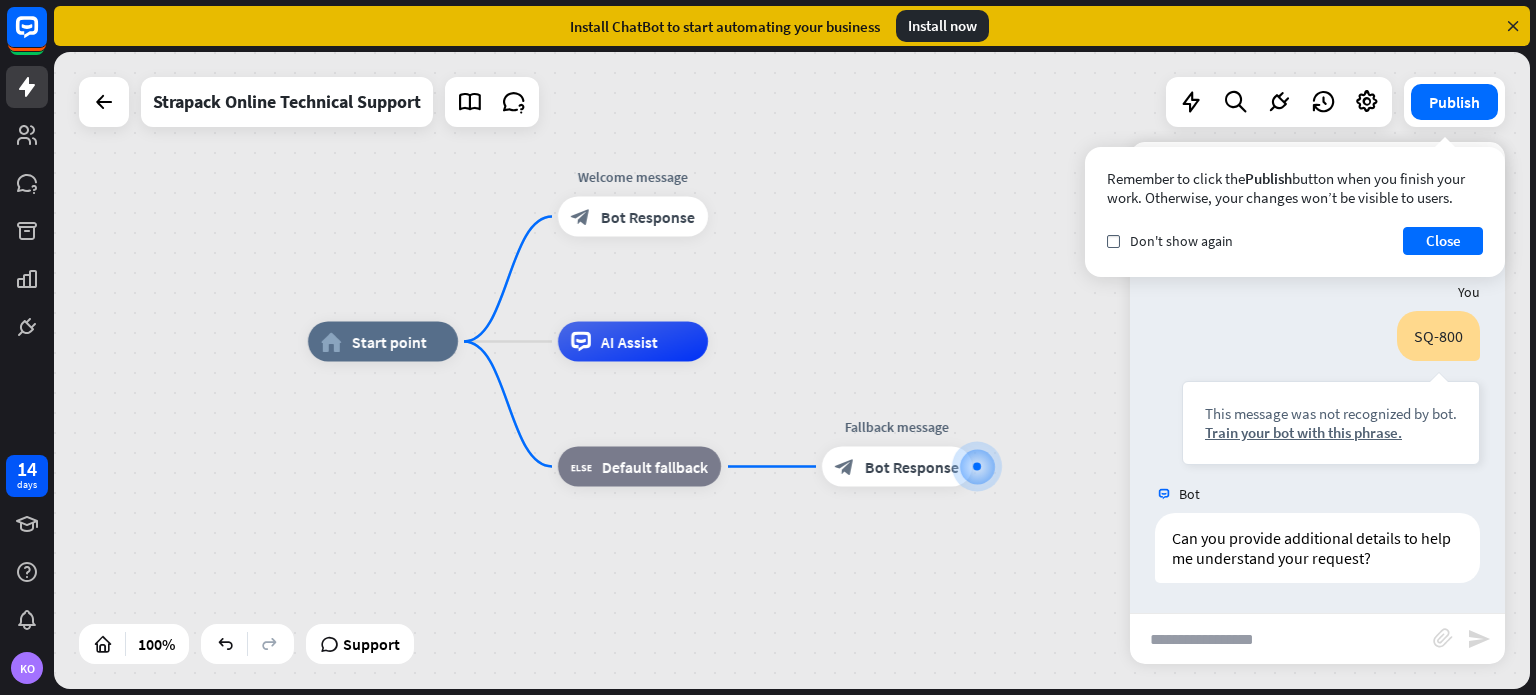 click on "home_2   Start point                 Welcome message   block_bot_response   Bot Response                     AI Assist                   block_fallback   Default fallback                 Fallback message   block_bot_response   Bot Response" at bounding box center (792, 370) 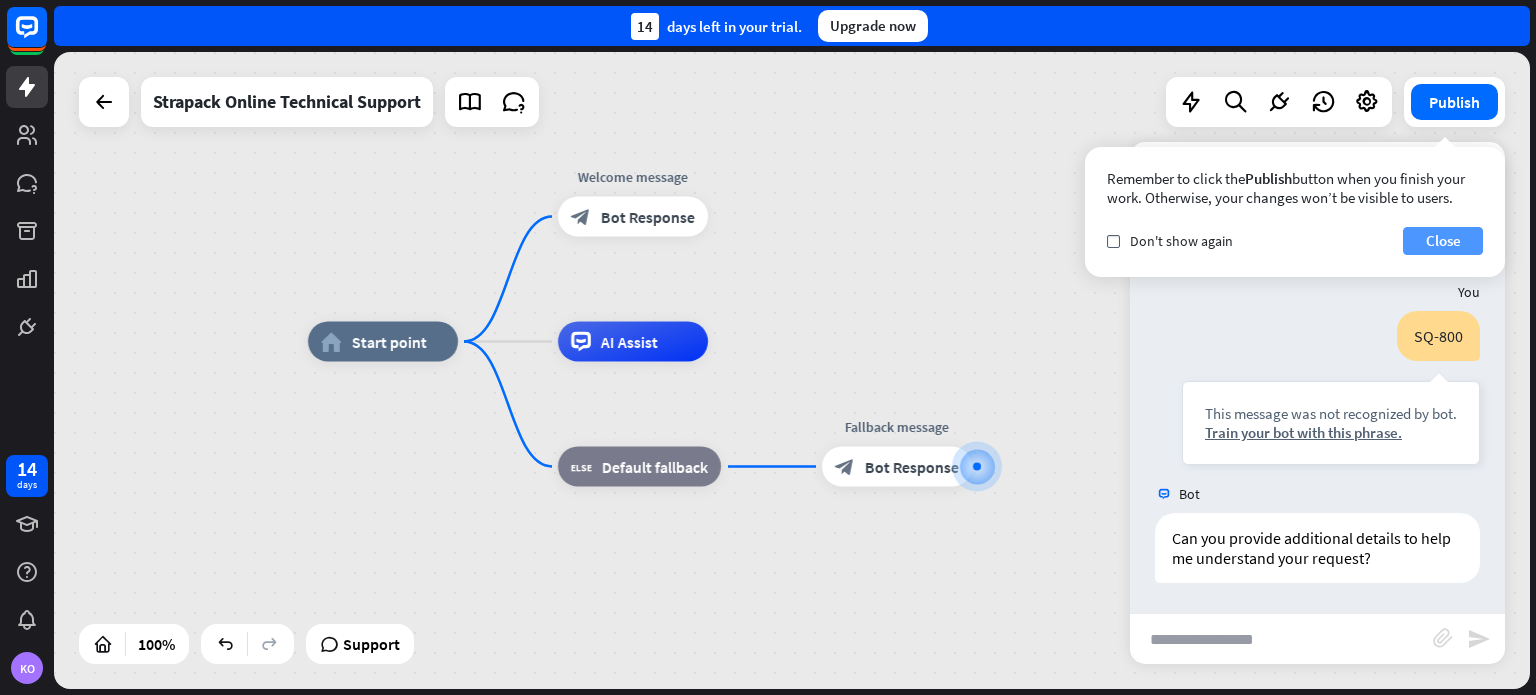 click on "Close" at bounding box center (1443, 241) 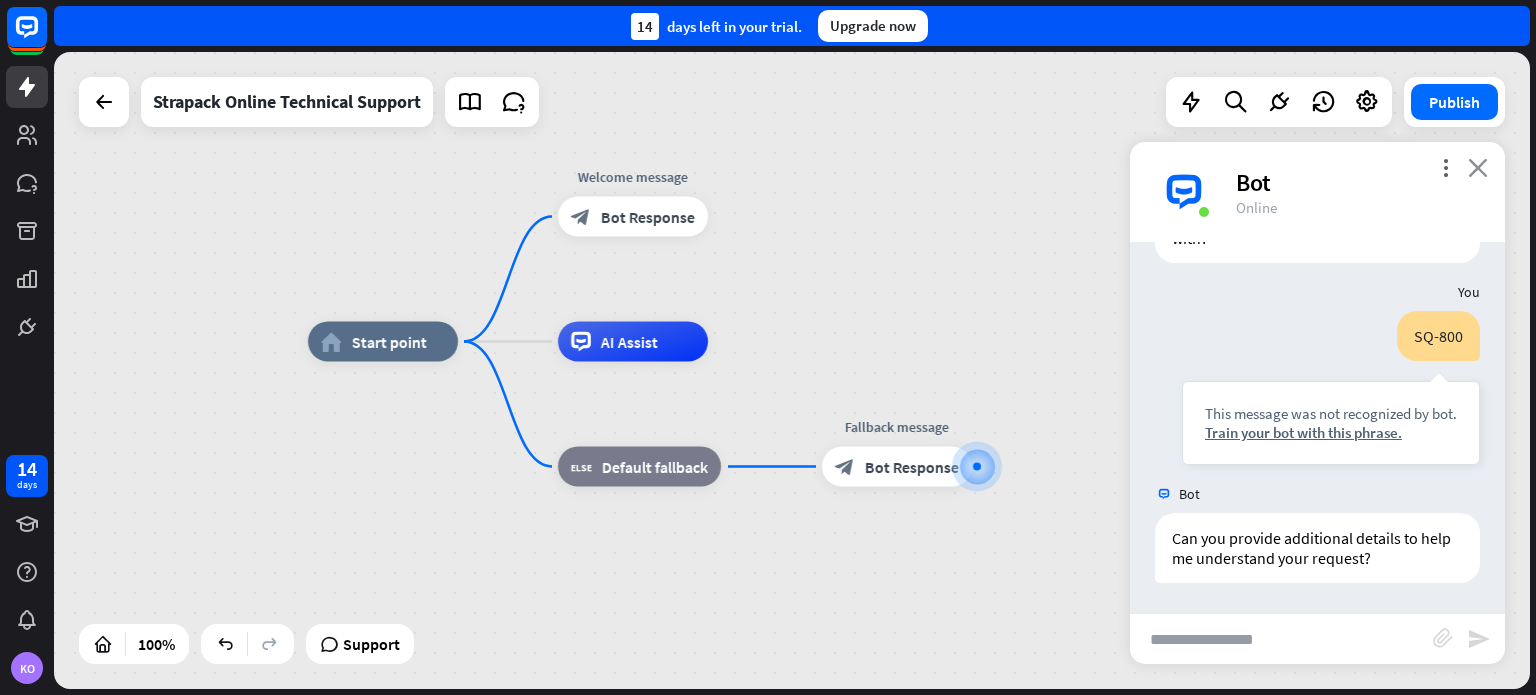 click on "close" at bounding box center (1478, 167) 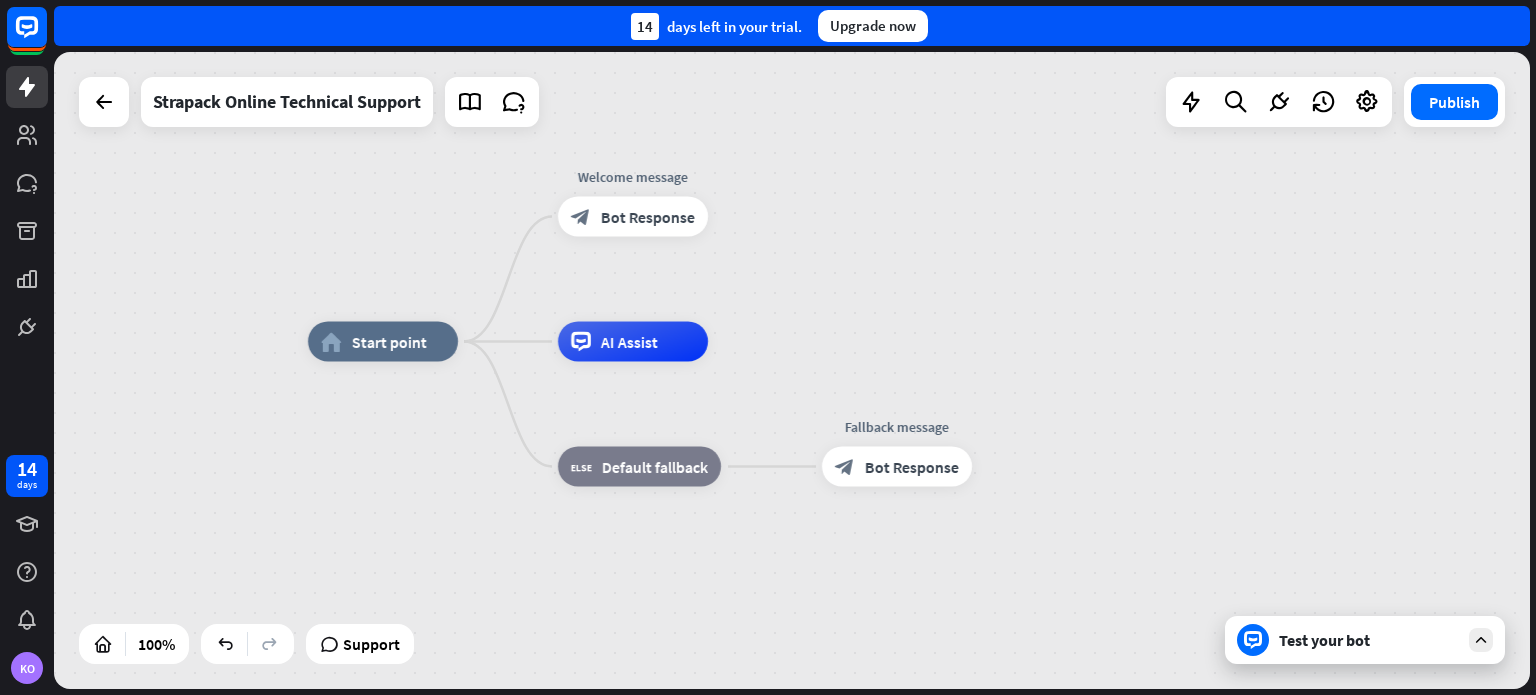 click on "home_2   Start point       Edit name   more_horiz           Welcome message   block_bot_response   Bot Response                     AI Assist                   block_fallback   Default fallback                 Fallback message   block_bot_response   Bot Response" at bounding box center [792, 370] 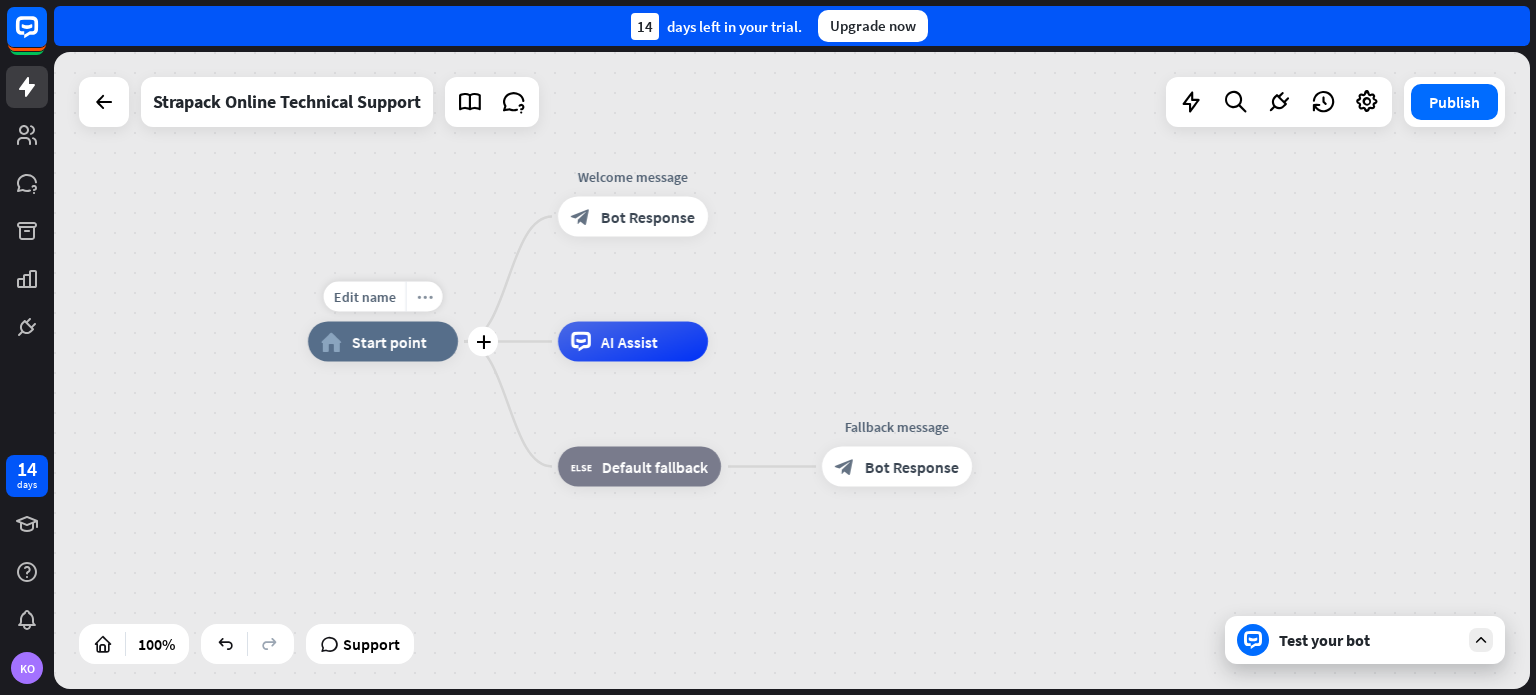 click on "more_horiz" at bounding box center (425, 296) 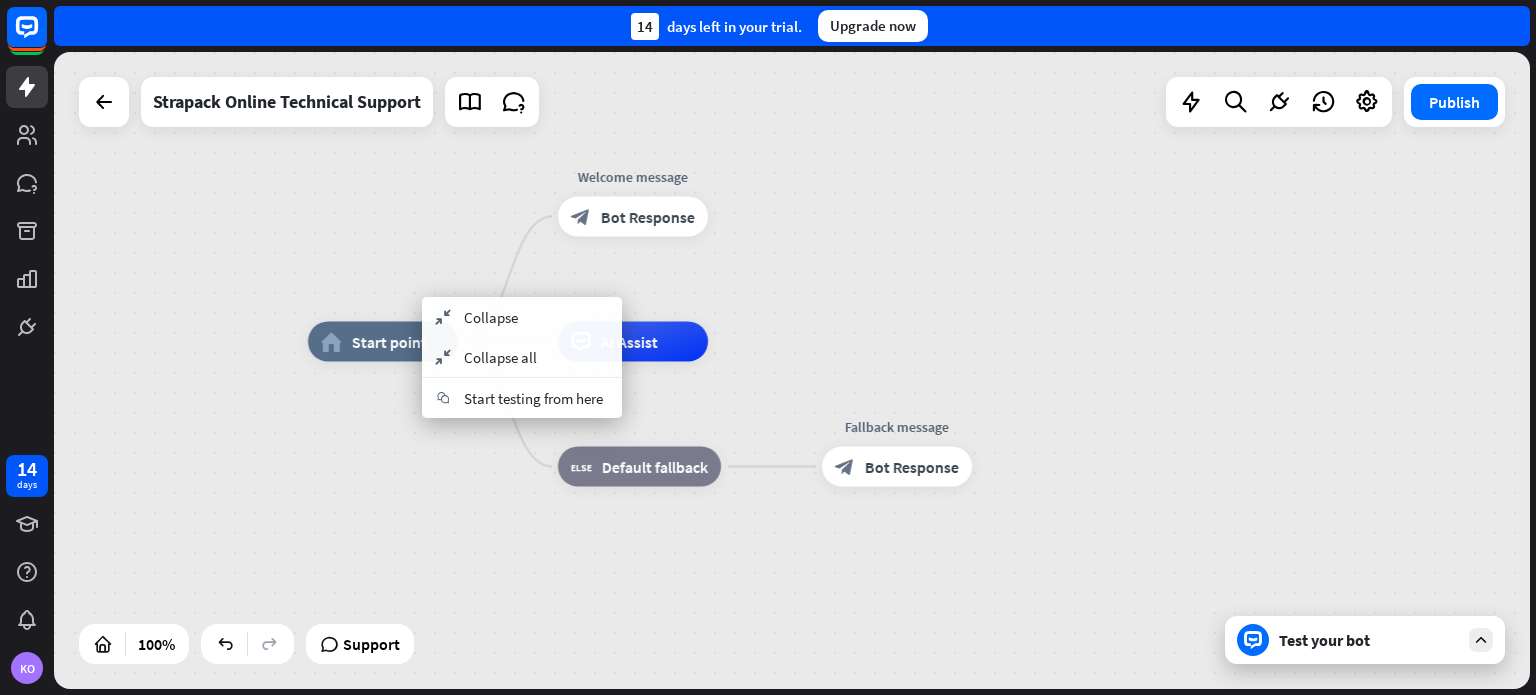 click on "home_2   Start point                 Welcome message   block_bot_response   Bot Response                     AI Assist                   block_fallback   Default fallback                 Fallback message   block_bot_response   Bot Response" at bounding box center (792, 370) 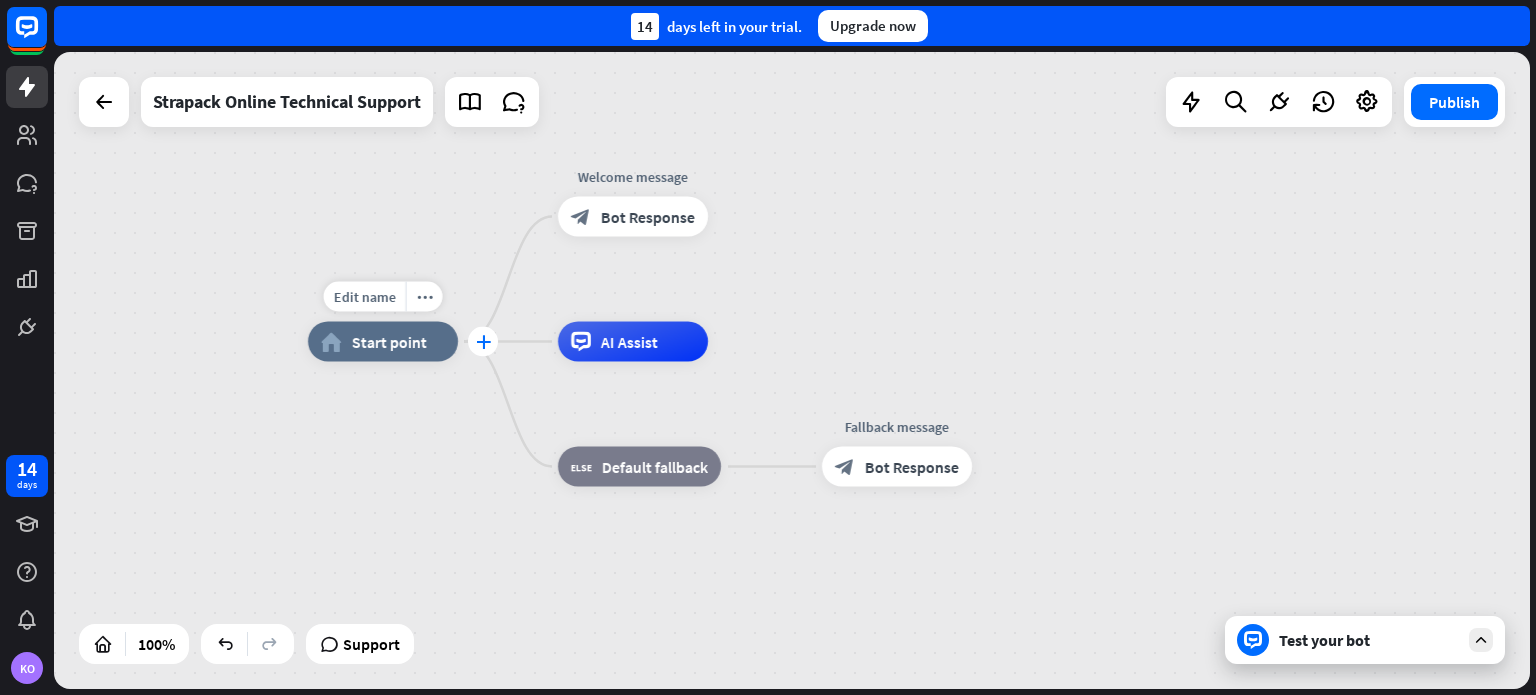 click on "plus" at bounding box center (483, 342) 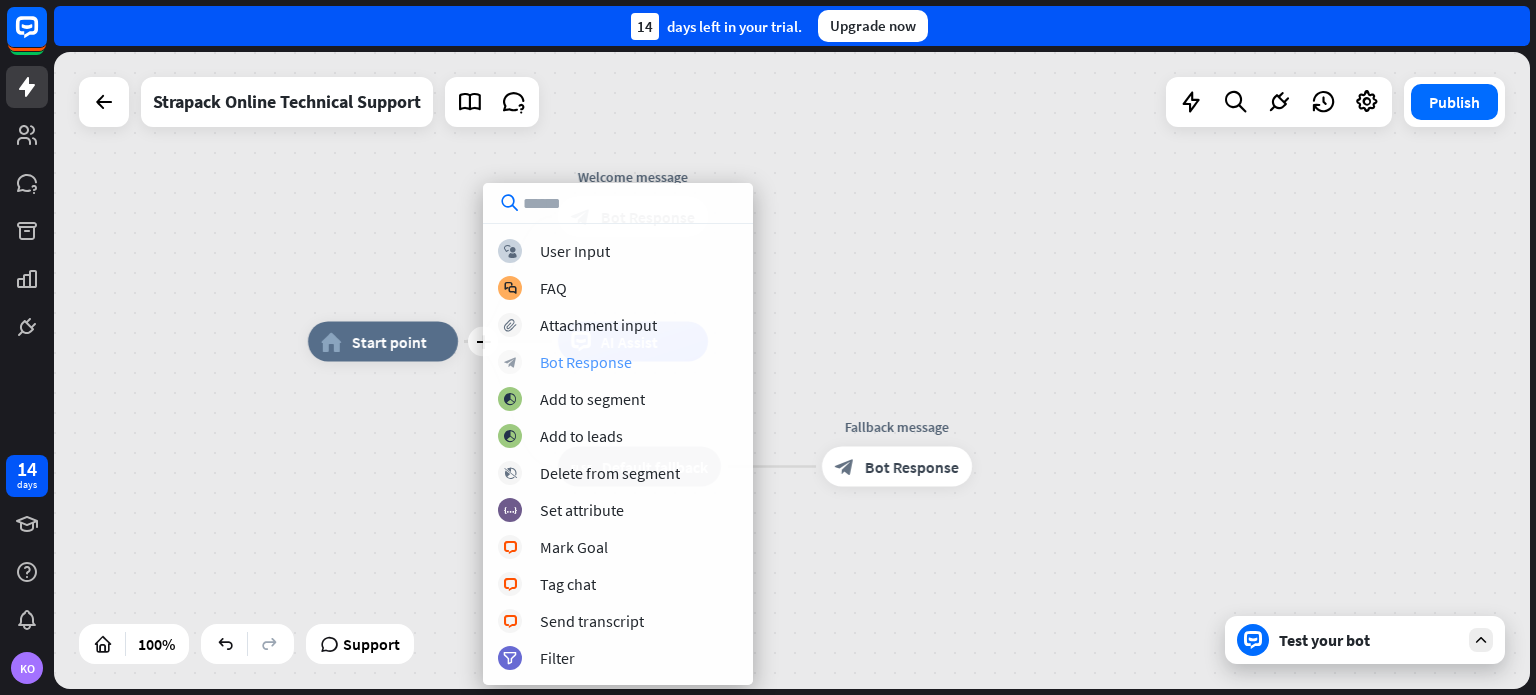 click on "Bot Response" at bounding box center [586, 362] 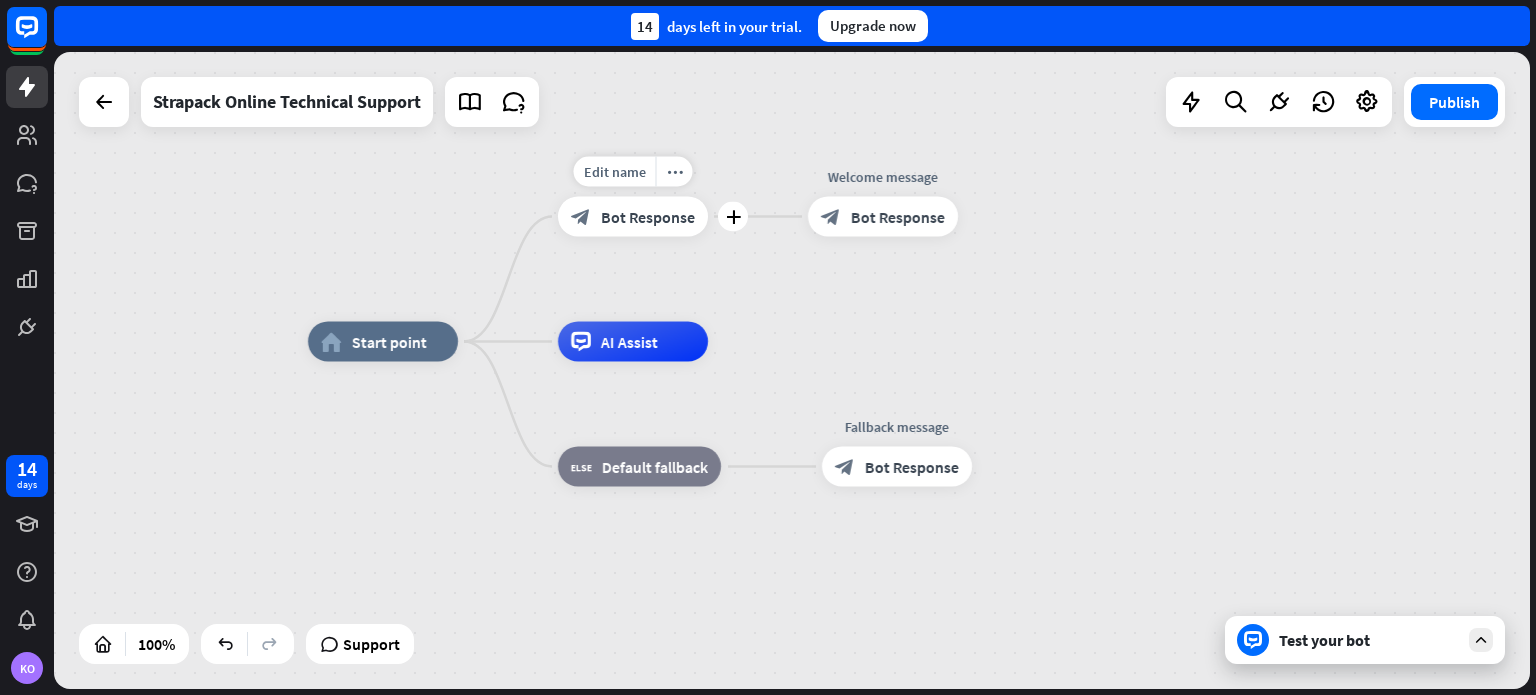 click on "Bot Response" at bounding box center [648, 217] 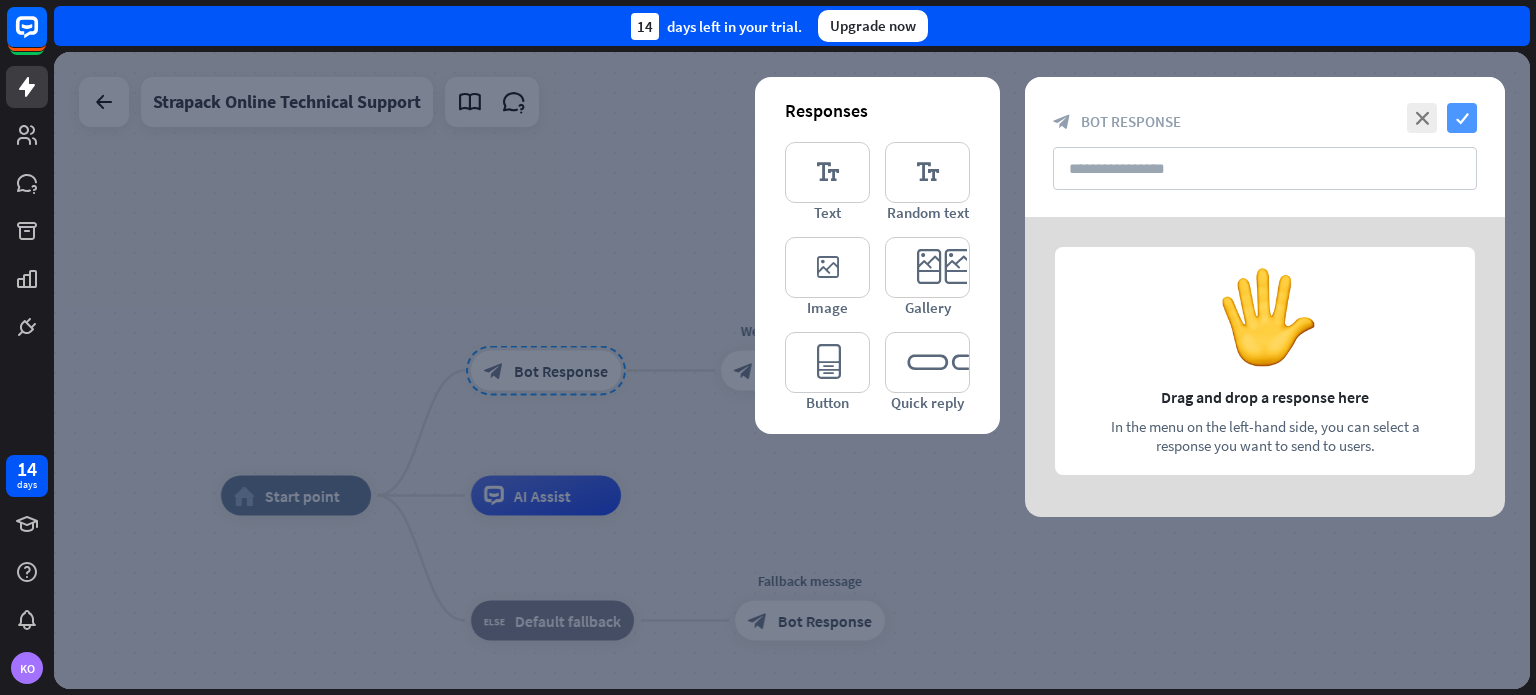 click on "check" at bounding box center (1462, 118) 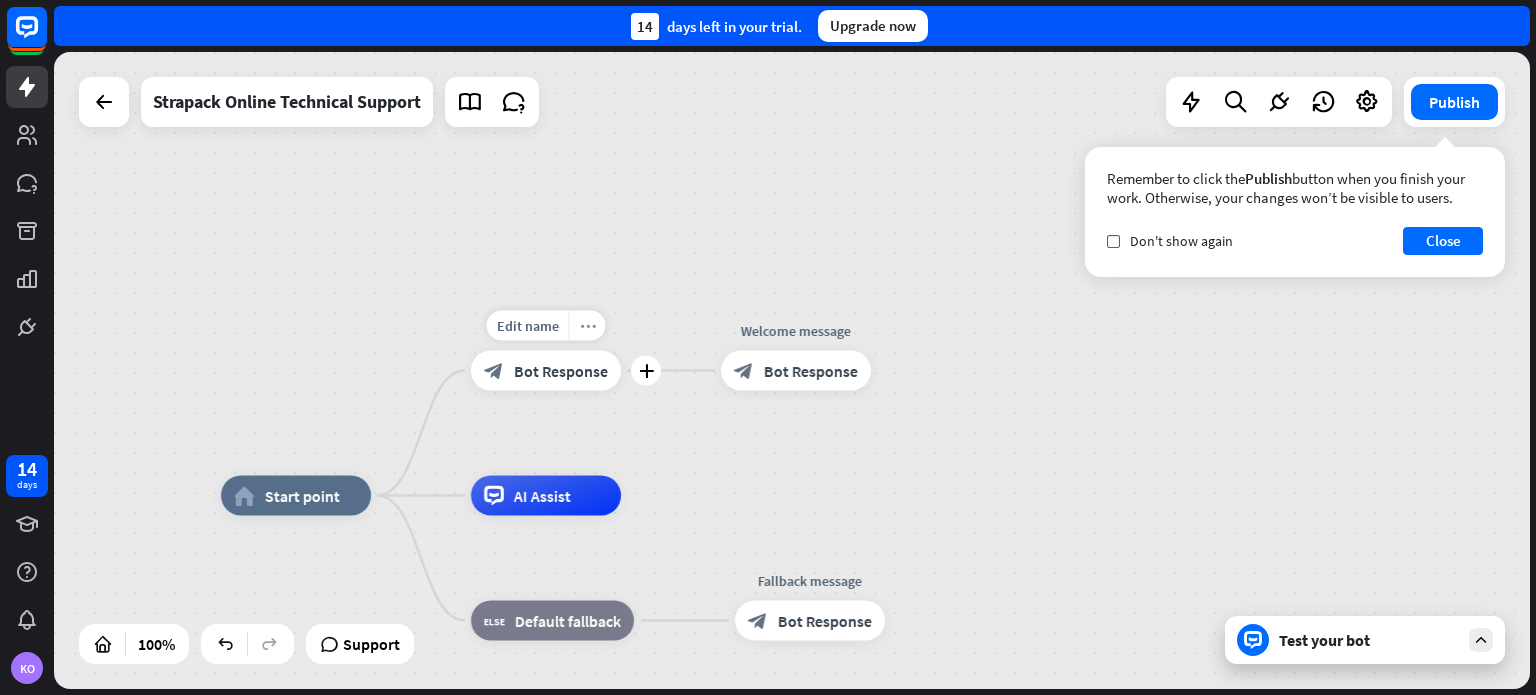 click on "more_horiz" at bounding box center (588, 325) 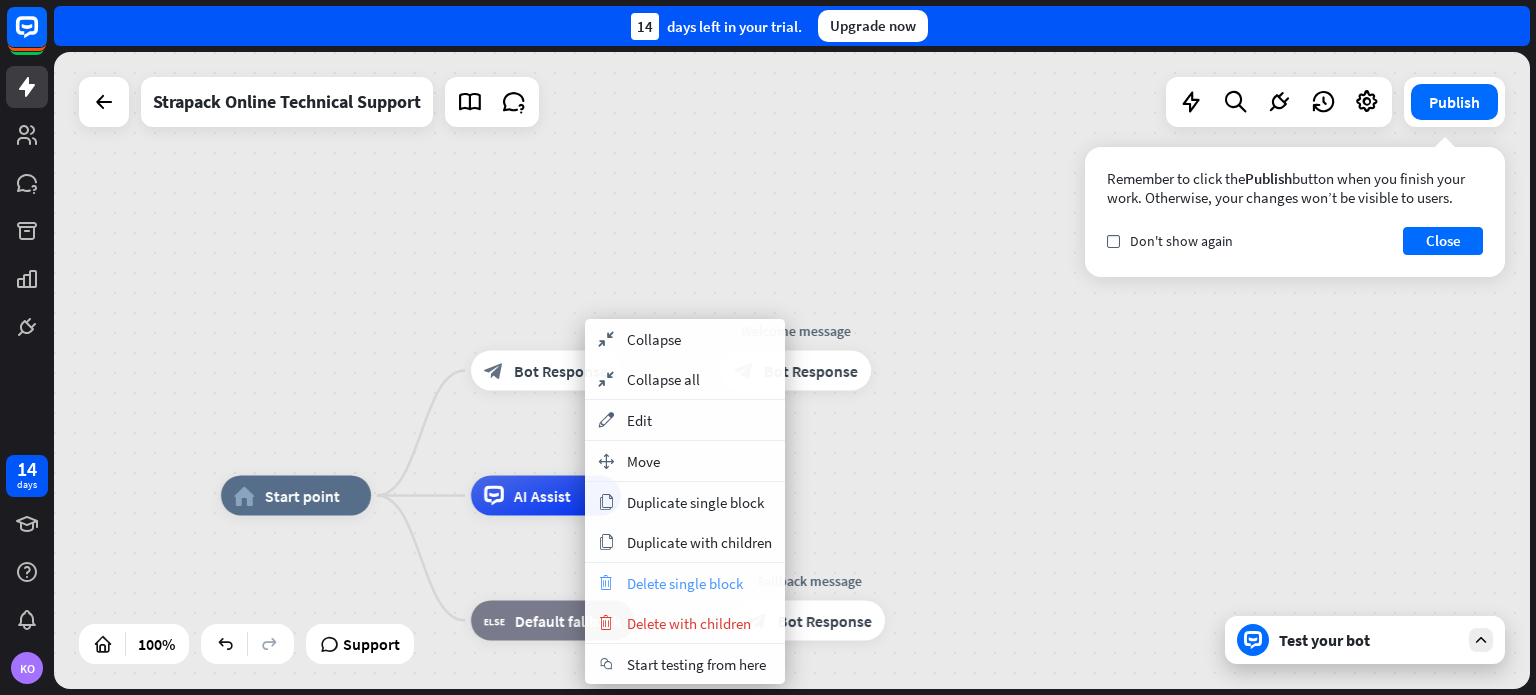 click on "trash   Delete single block" at bounding box center [685, 583] 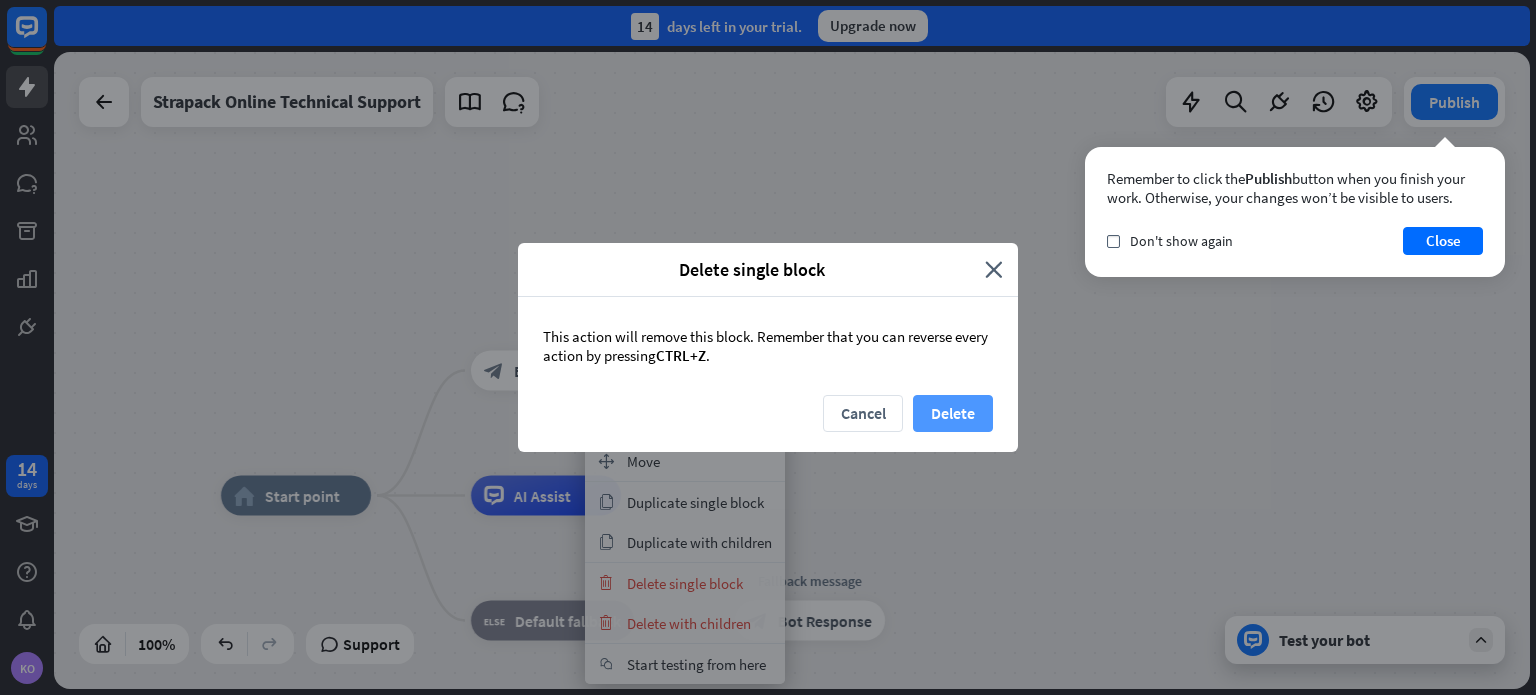 click on "Delete" at bounding box center [953, 413] 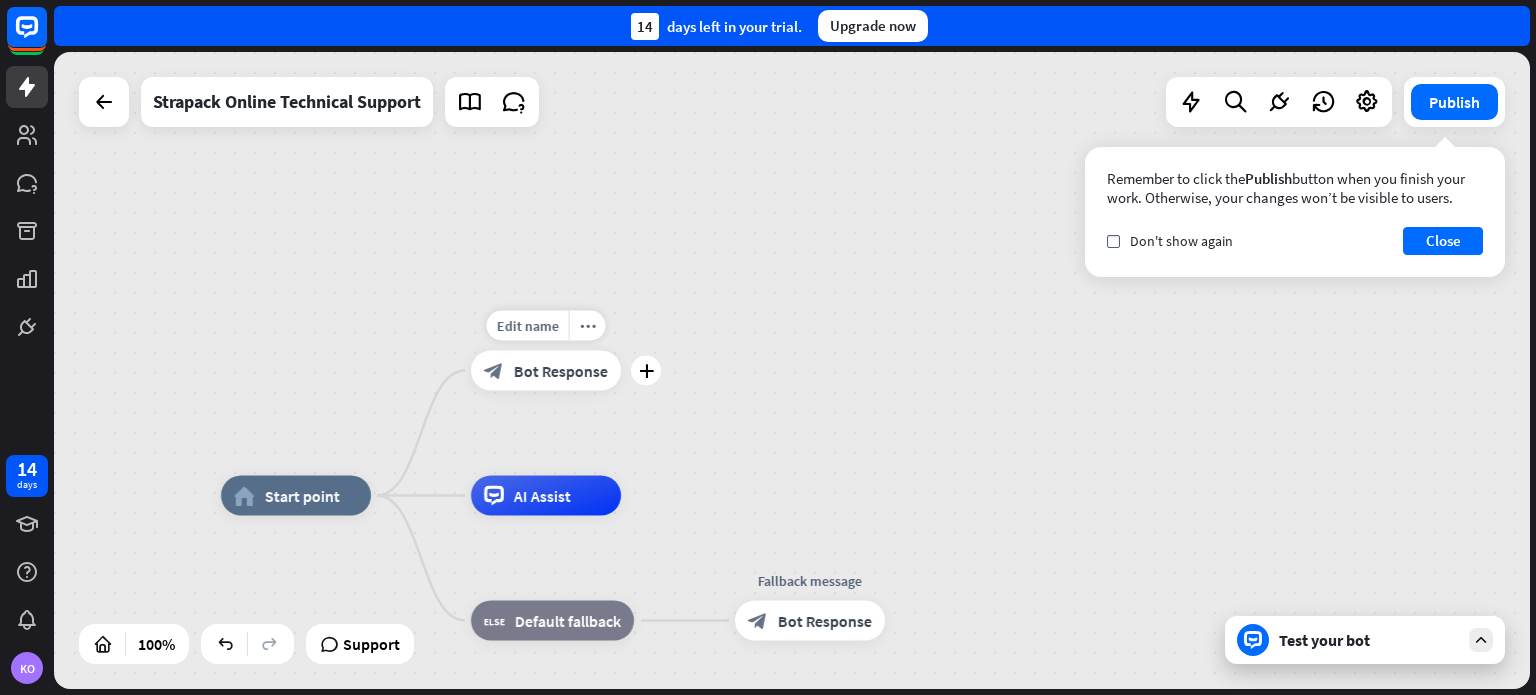 click on "Bot Response" at bounding box center [561, 371] 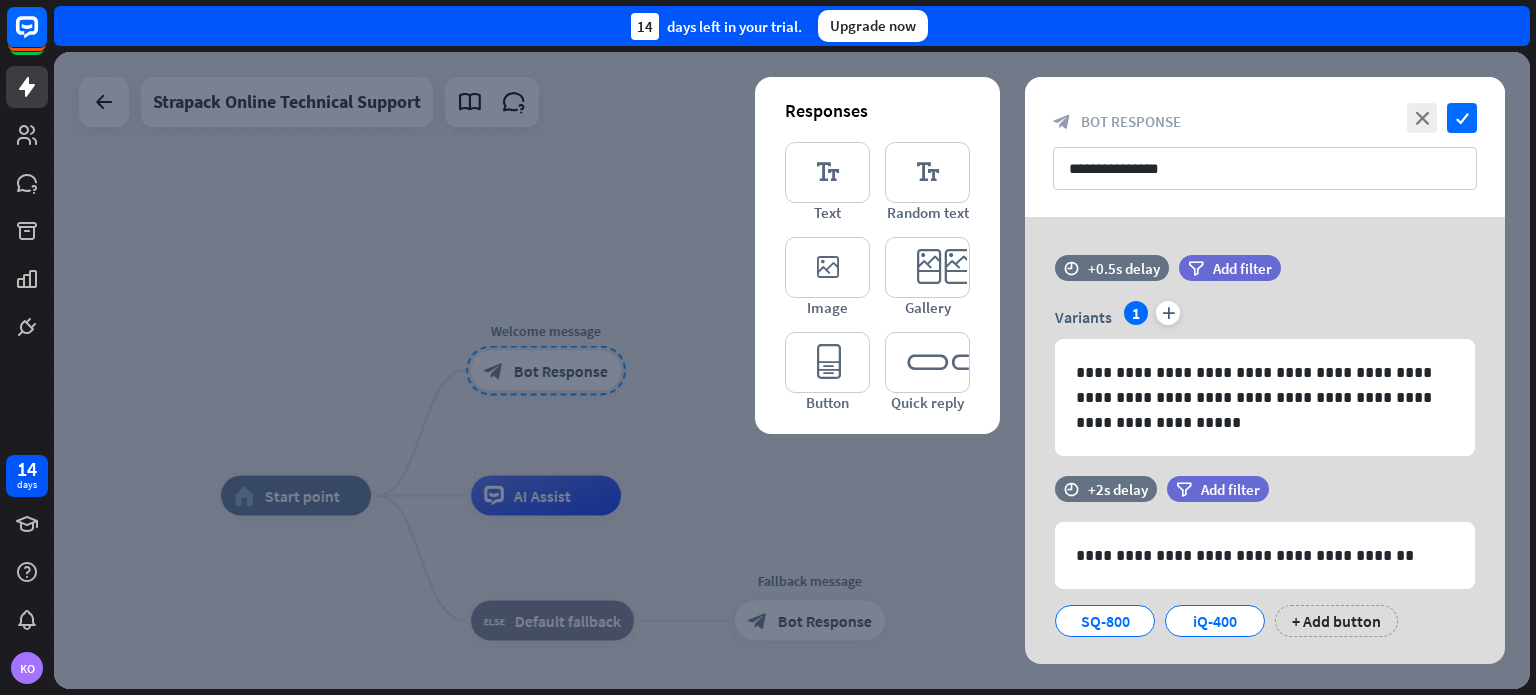 click at bounding box center [792, 370] 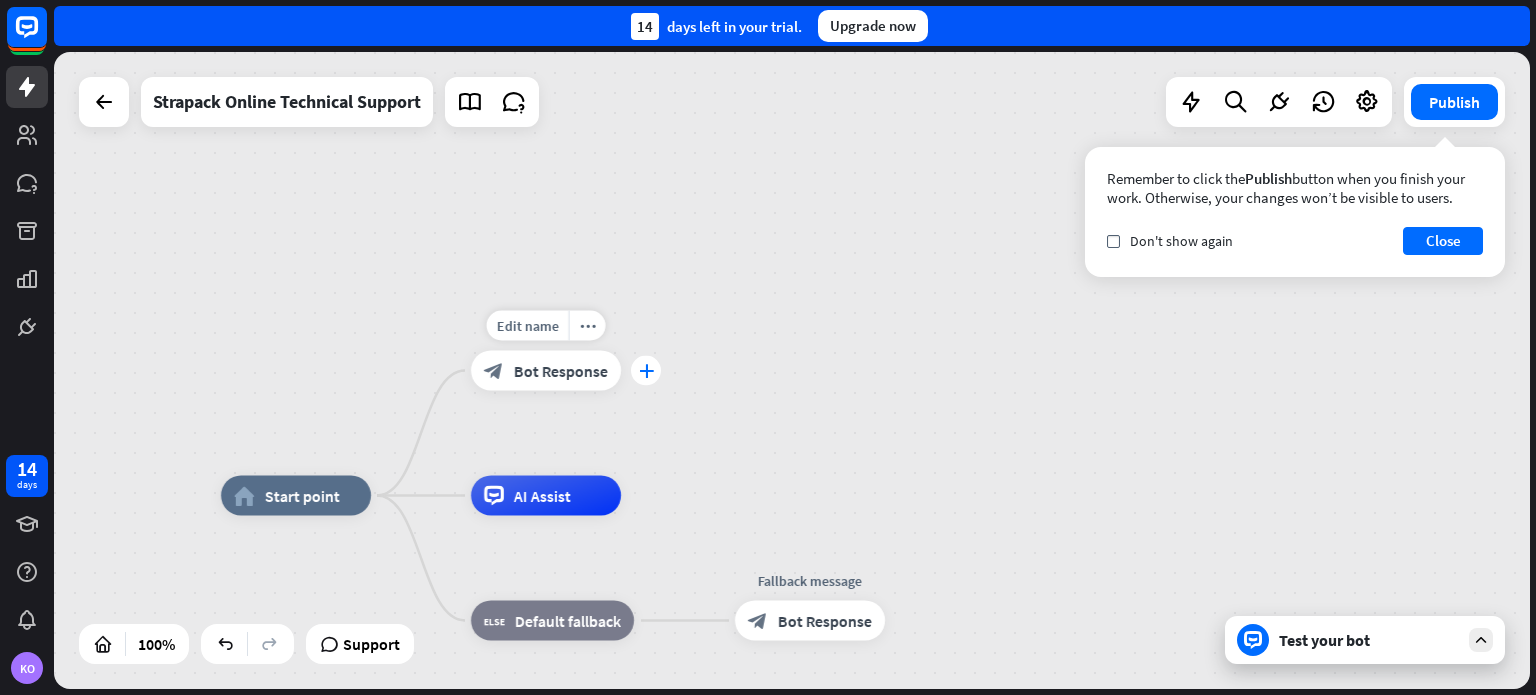 click on "plus" at bounding box center (646, 371) 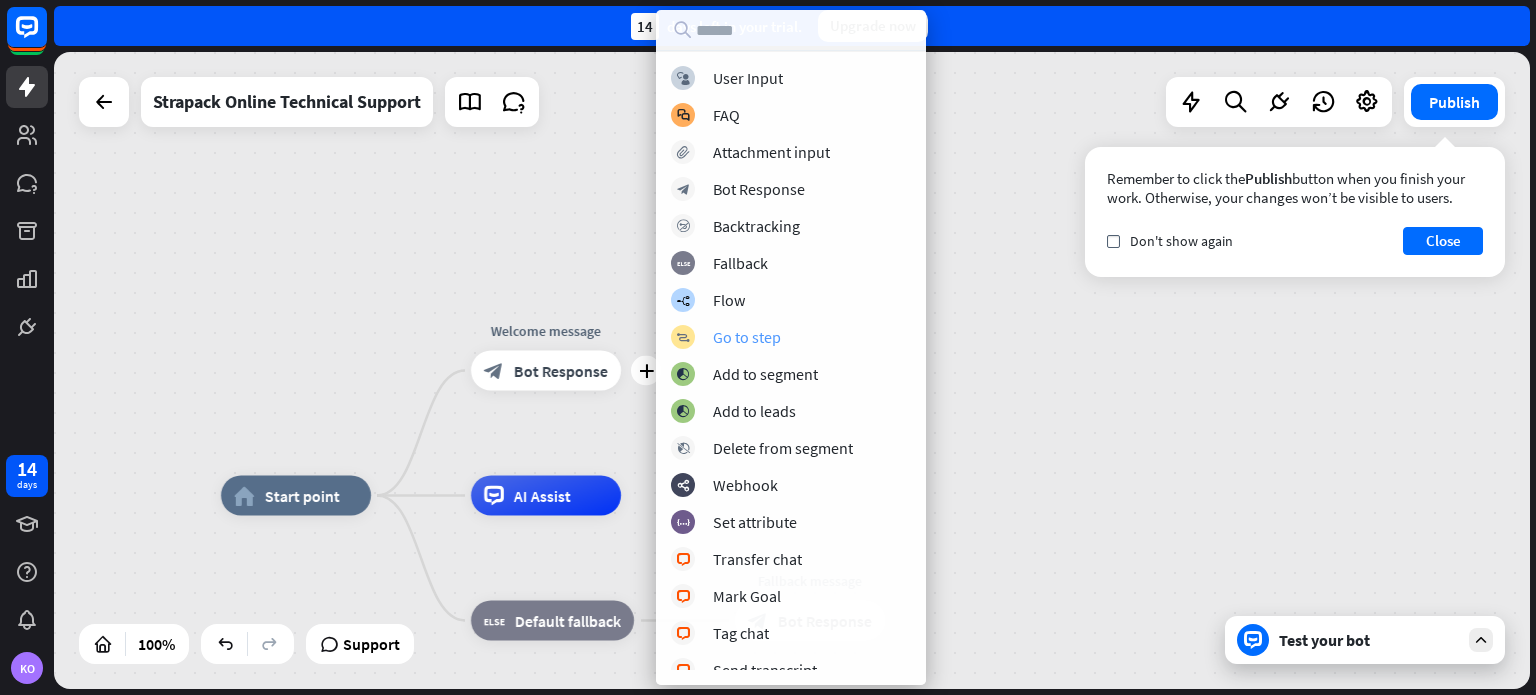 click on "Go to step" at bounding box center [747, 337] 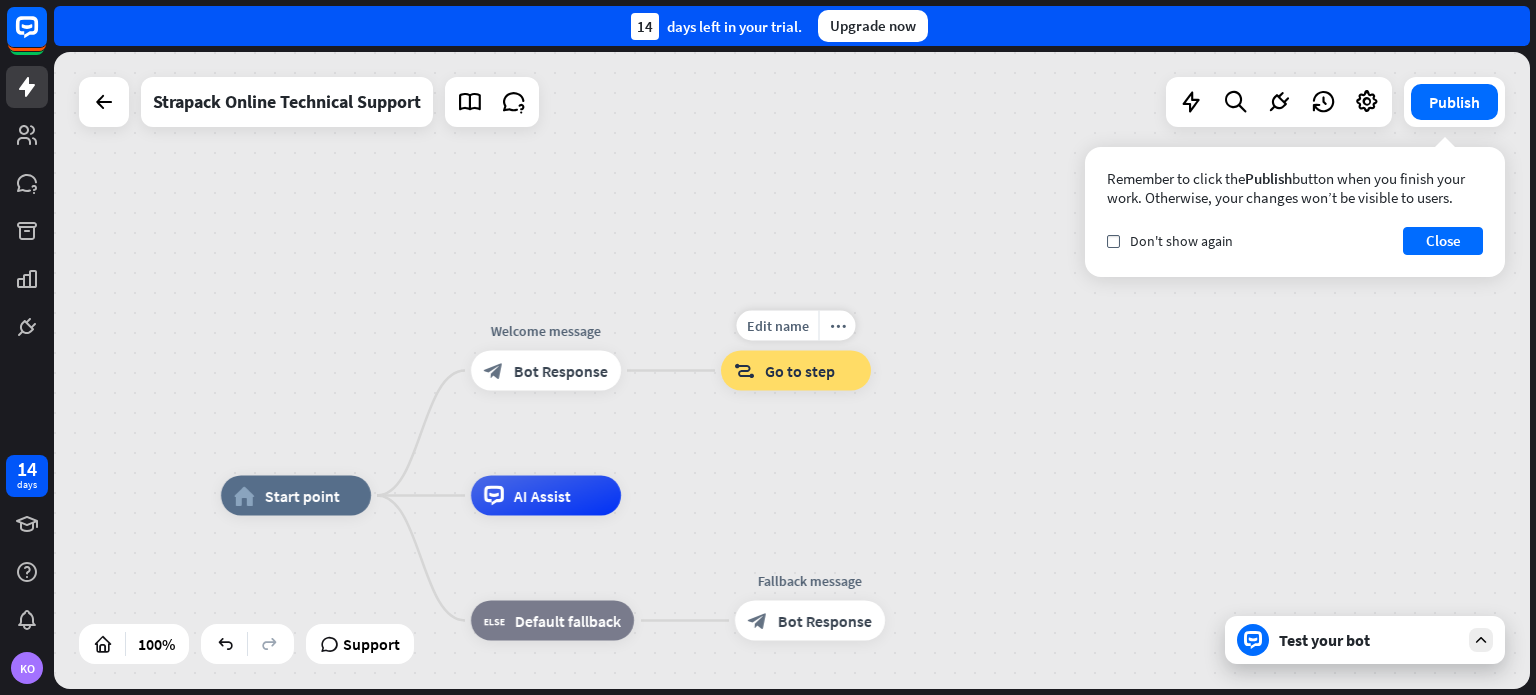 click on "block_goto" at bounding box center [744, 371] 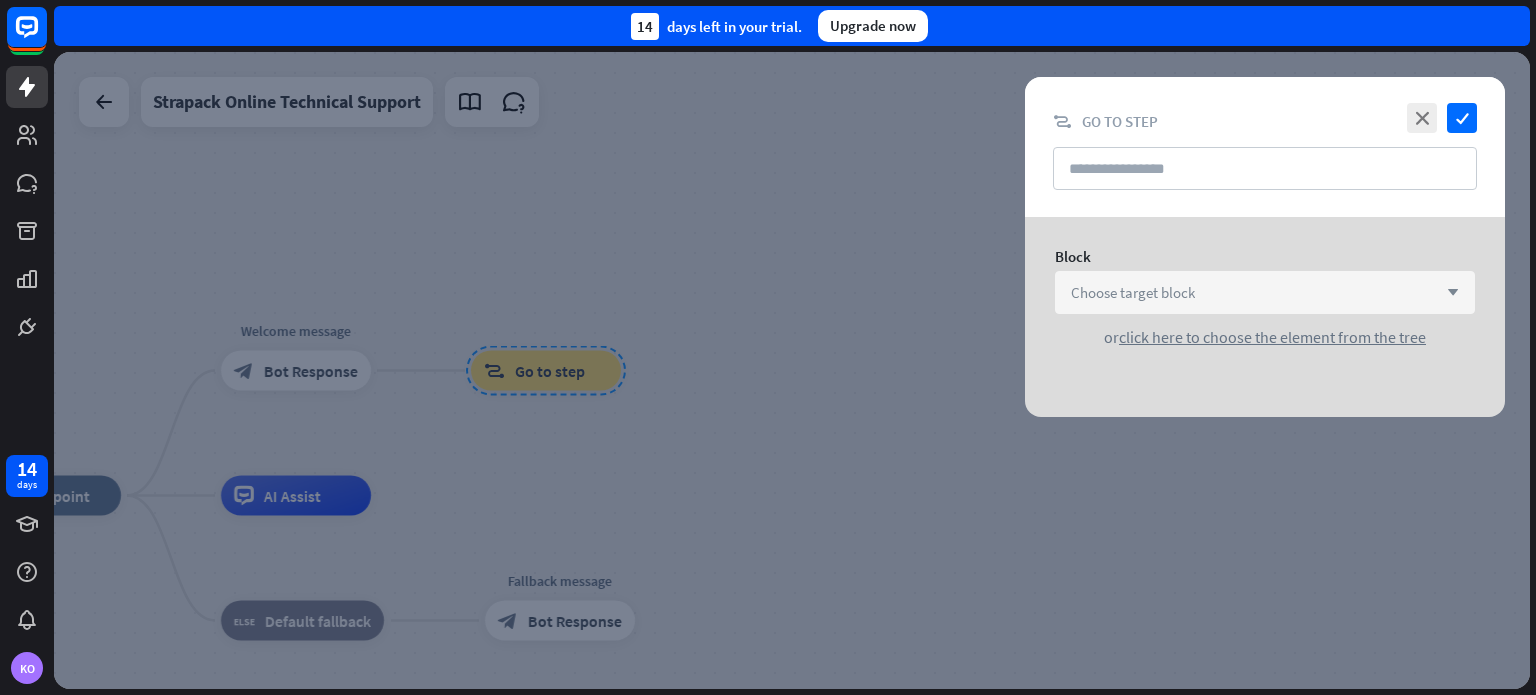 click on "Choose target block" at bounding box center (1133, 292) 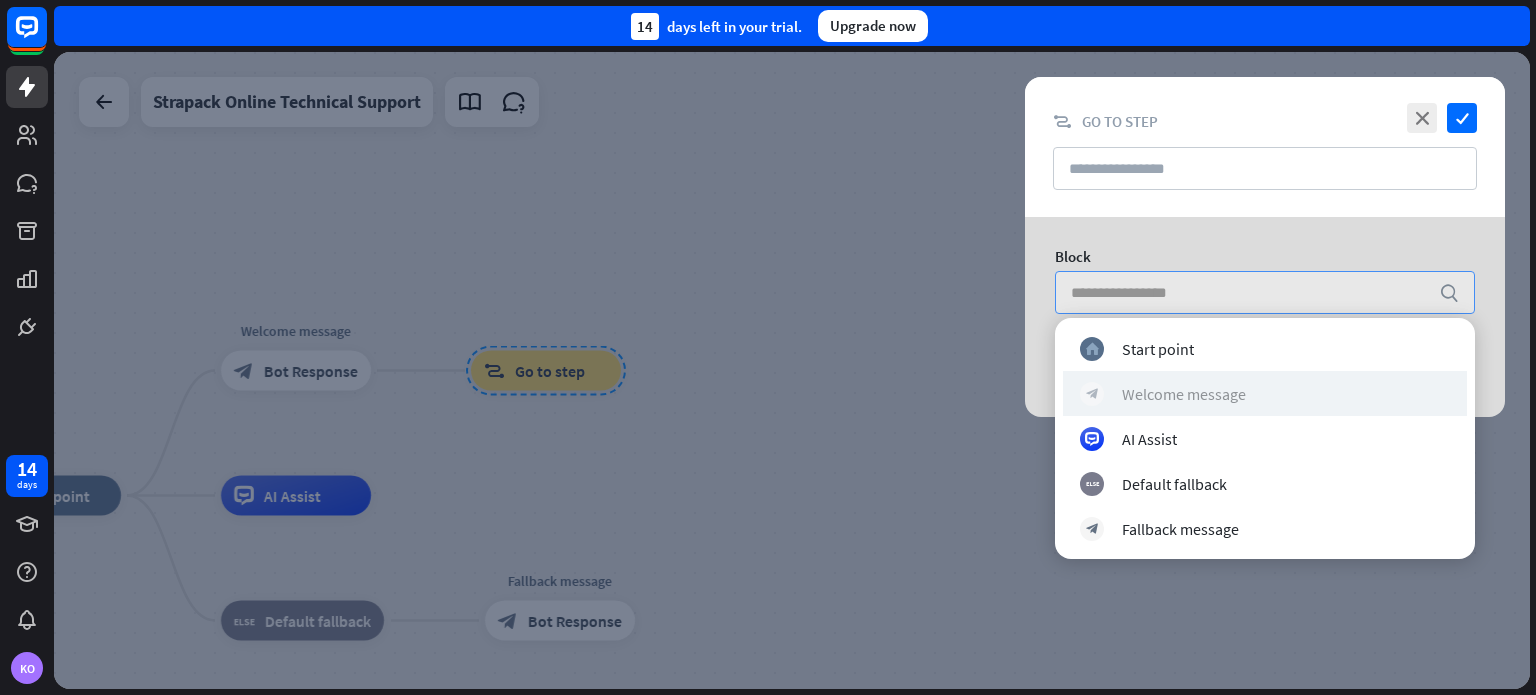 click on "block_bot_response
Welcome message" at bounding box center (1265, 394) 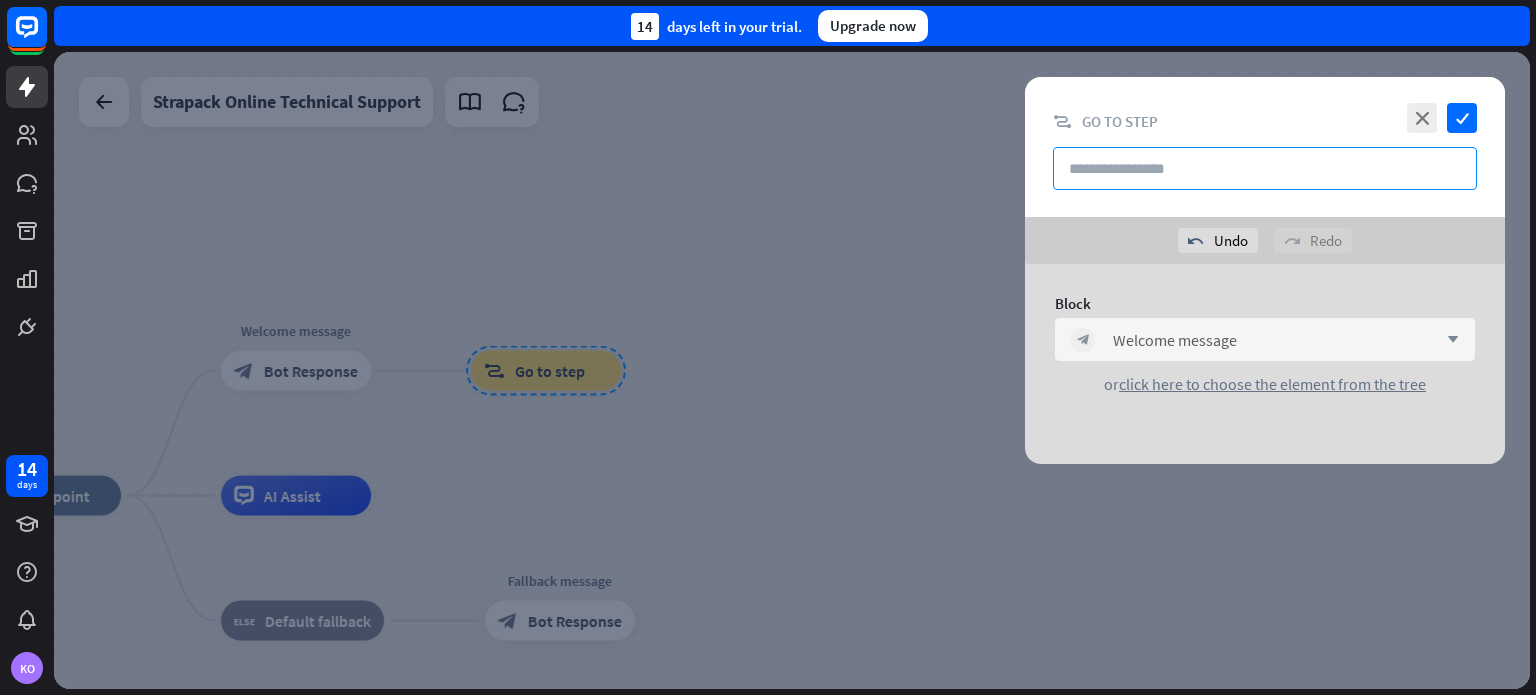 click at bounding box center [1265, 168] 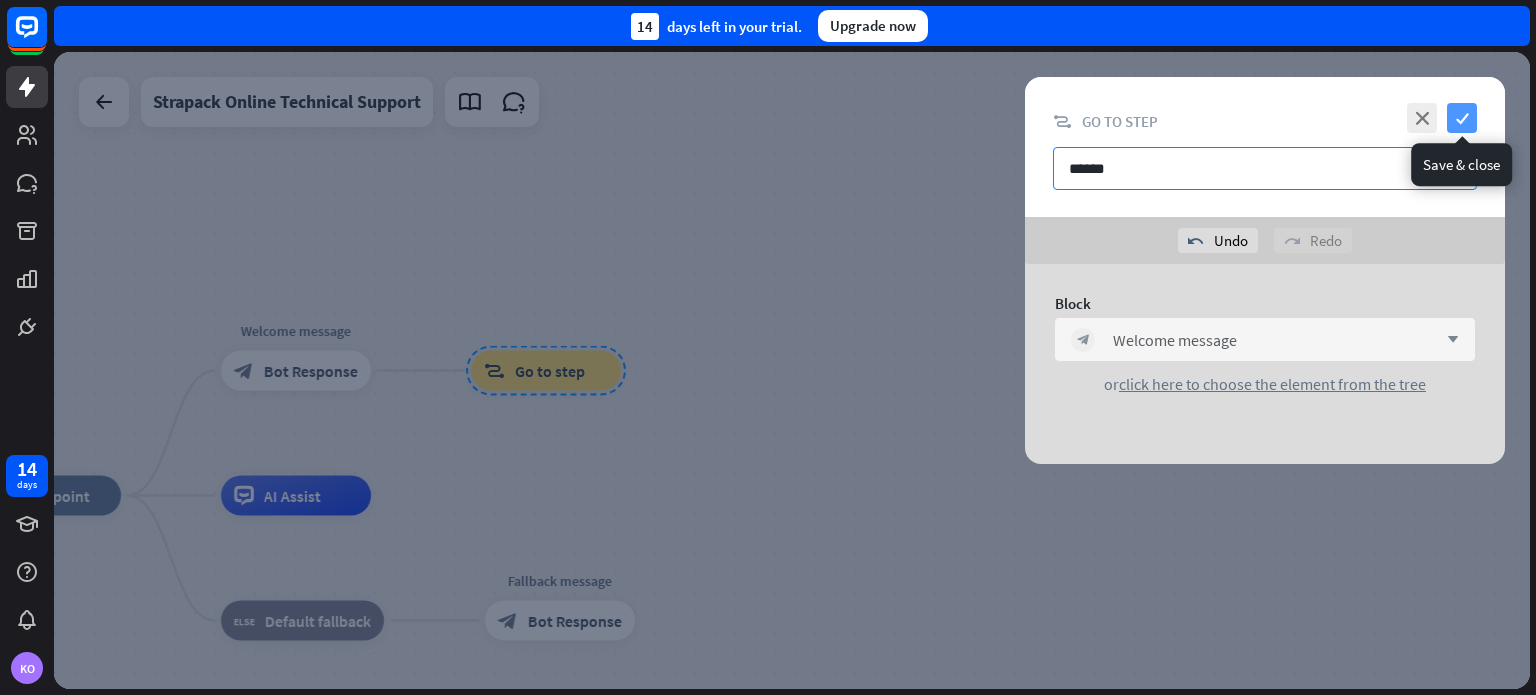 type on "******" 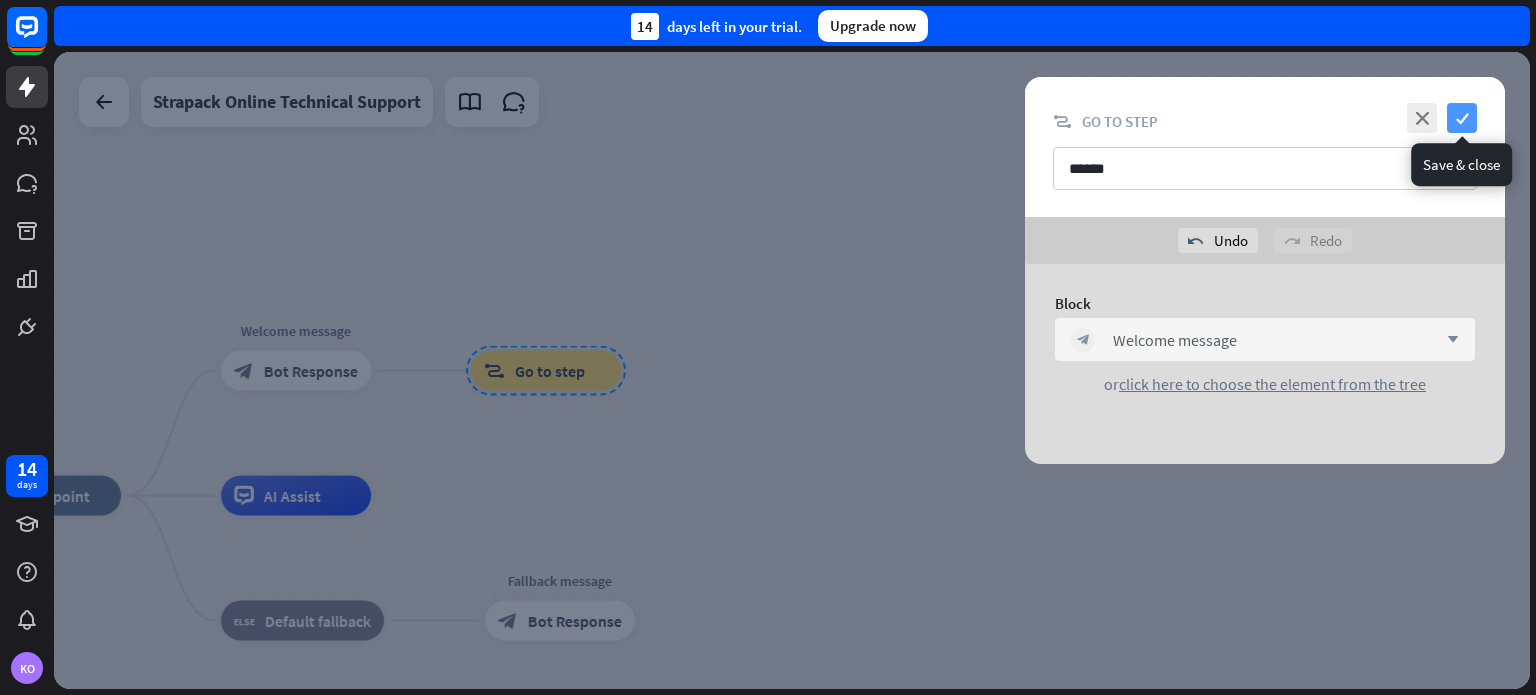 click on "check" at bounding box center (1462, 118) 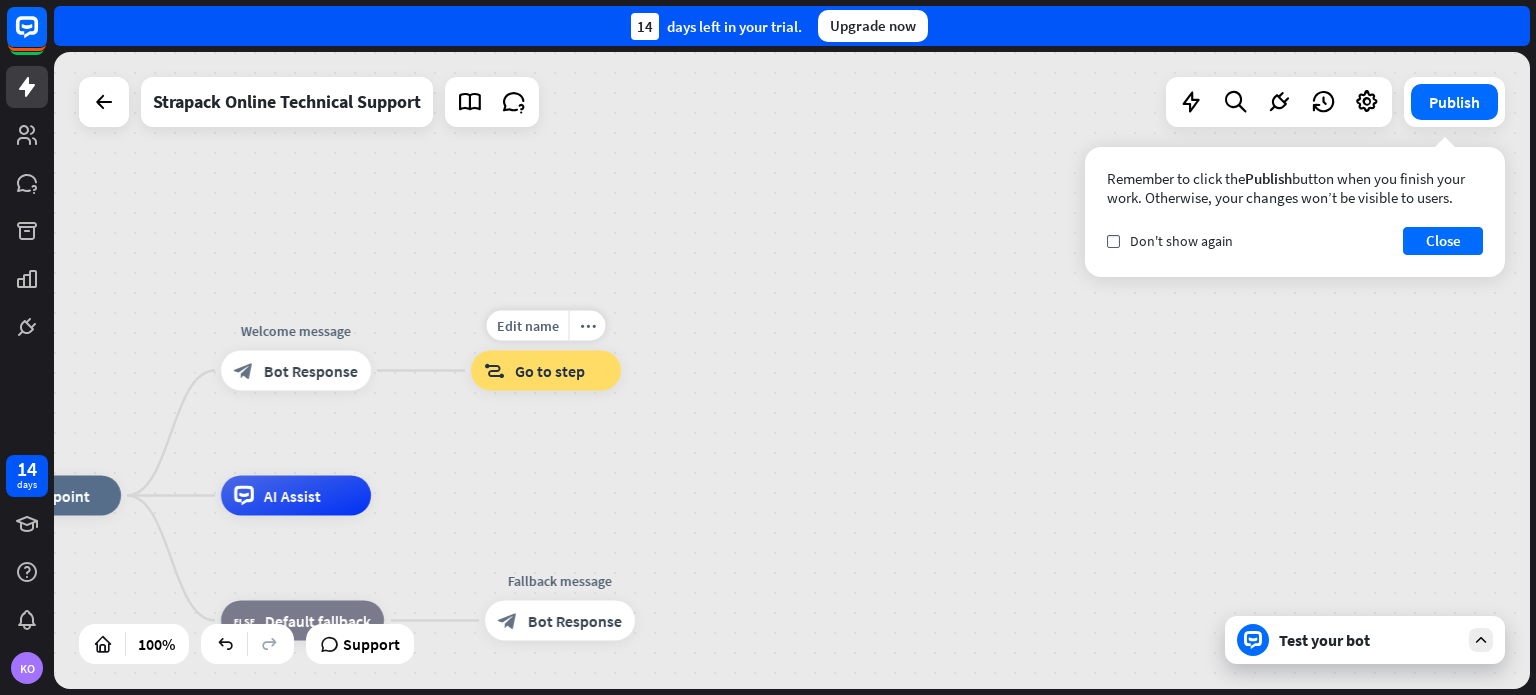 click on "block_goto" at bounding box center [494, 371] 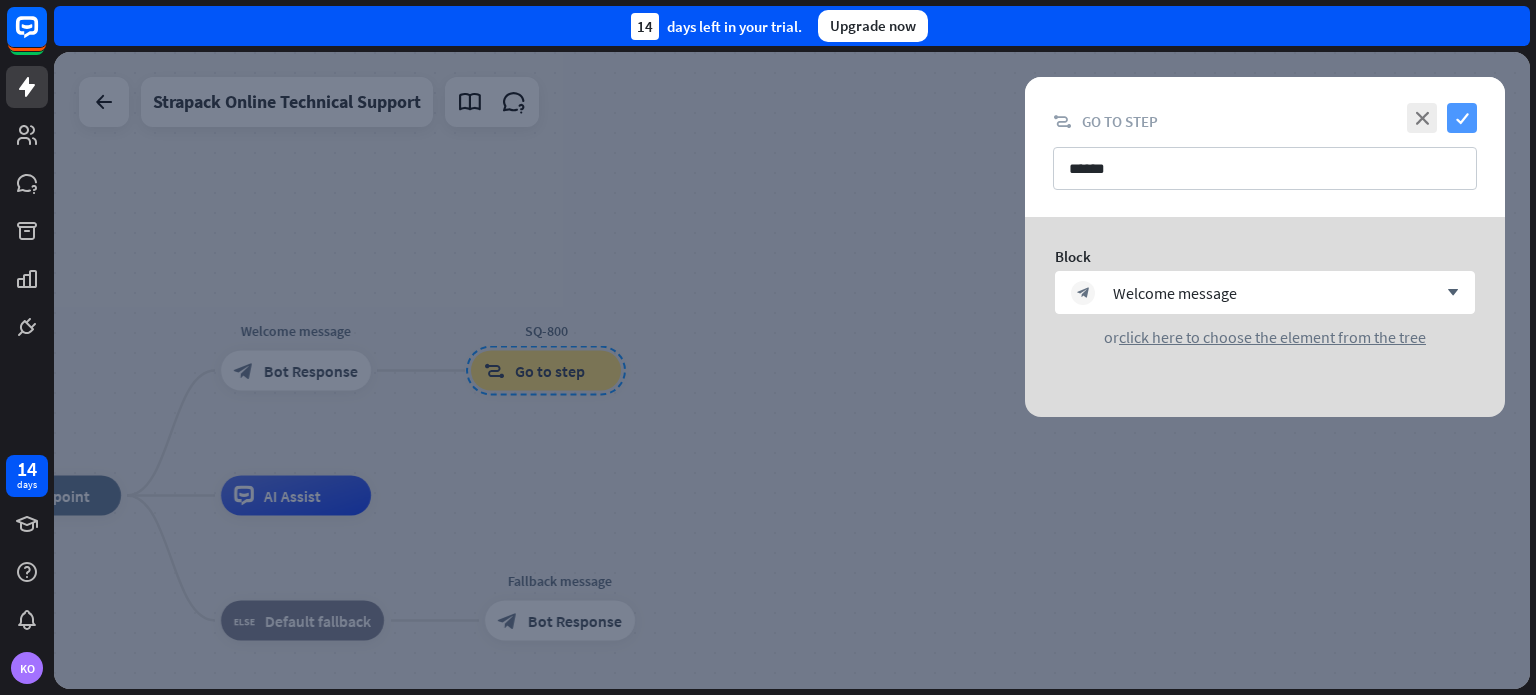 click on "check" at bounding box center [1462, 118] 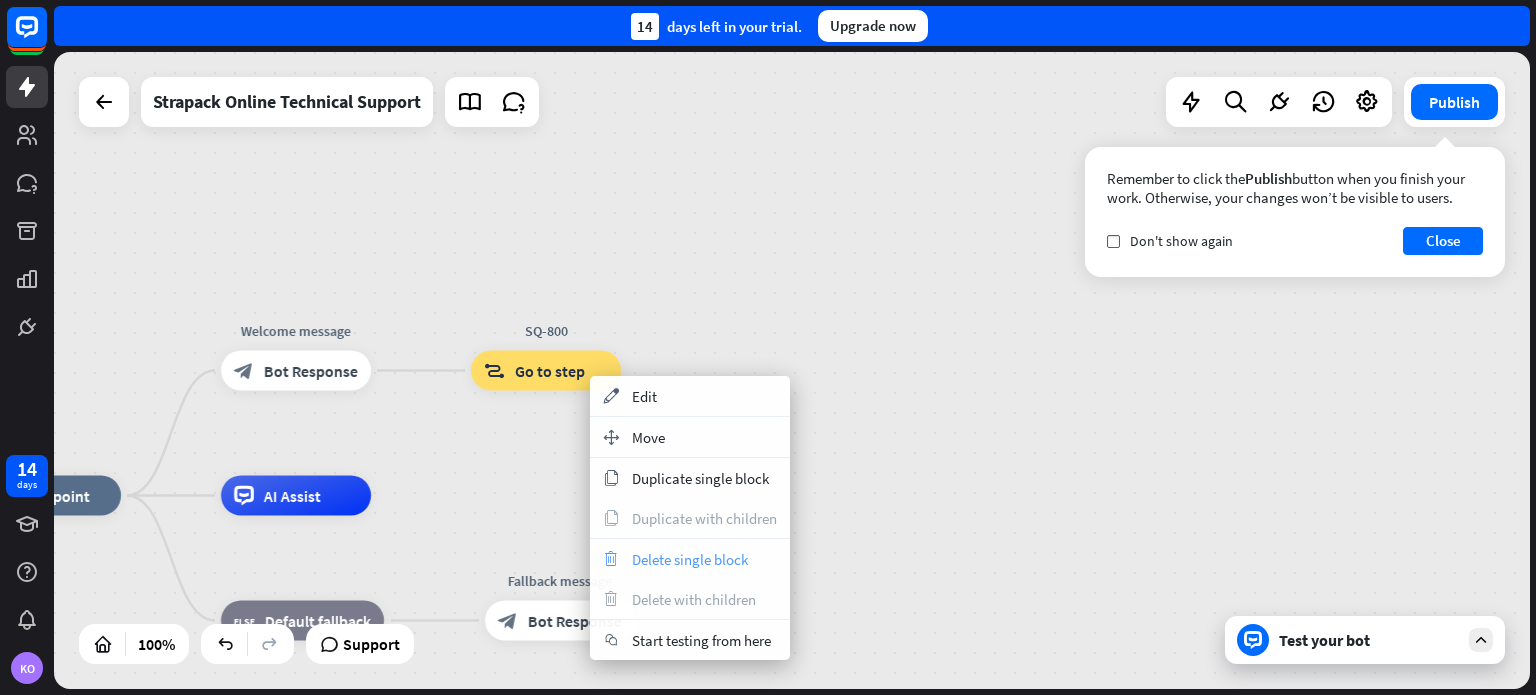 click on "Delete single block" at bounding box center [690, 559] 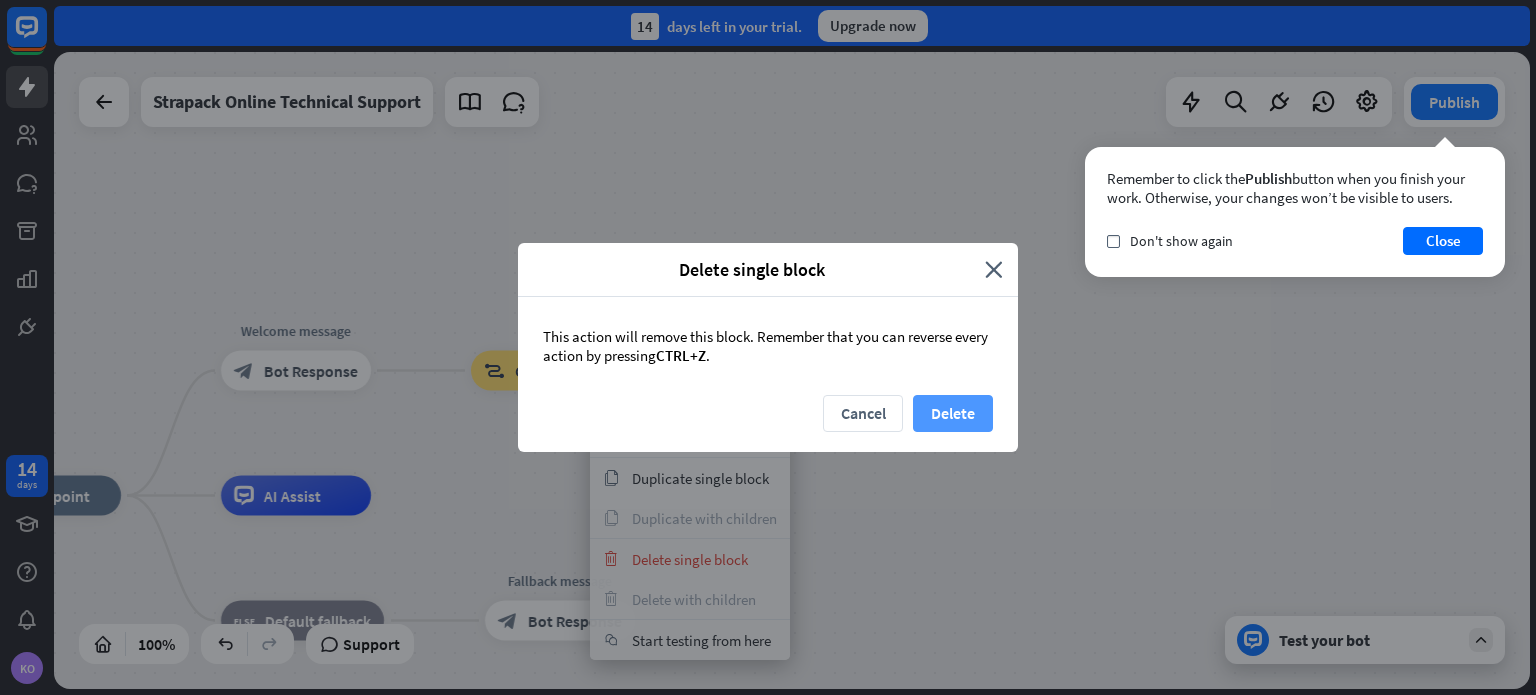 click on "Delete" at bounding box center (953, 413) 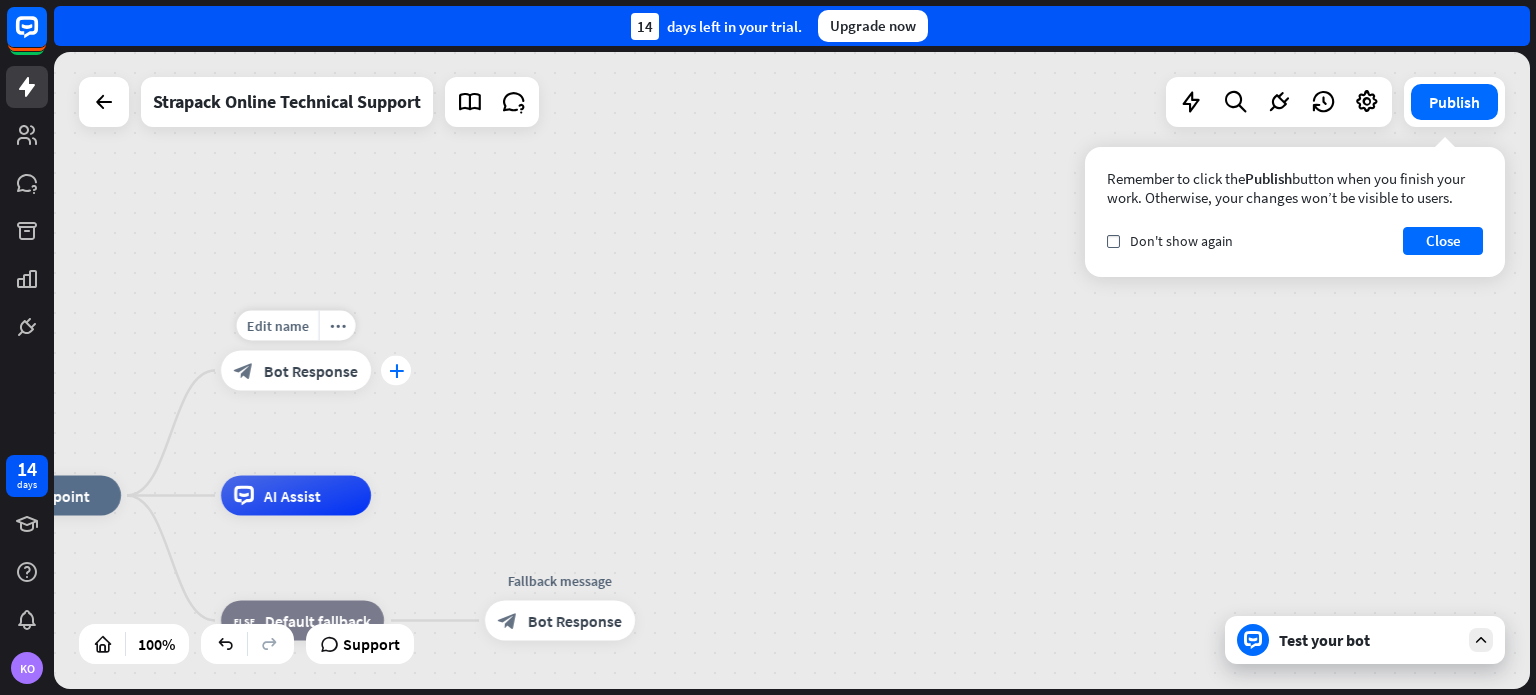 click on "plus" at bounding box center [396, 371] 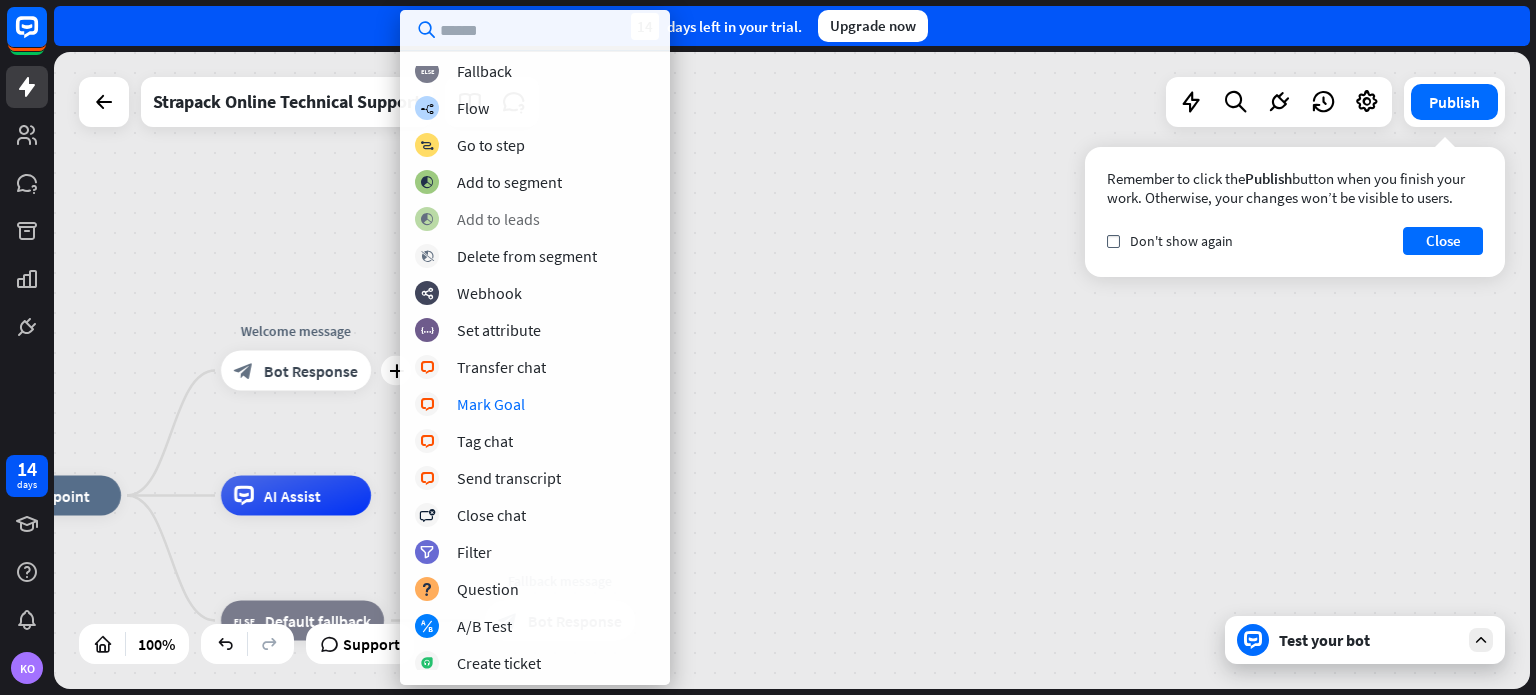 scroll, scrollTop: 92, scrollLeft: 0, axis: vertical 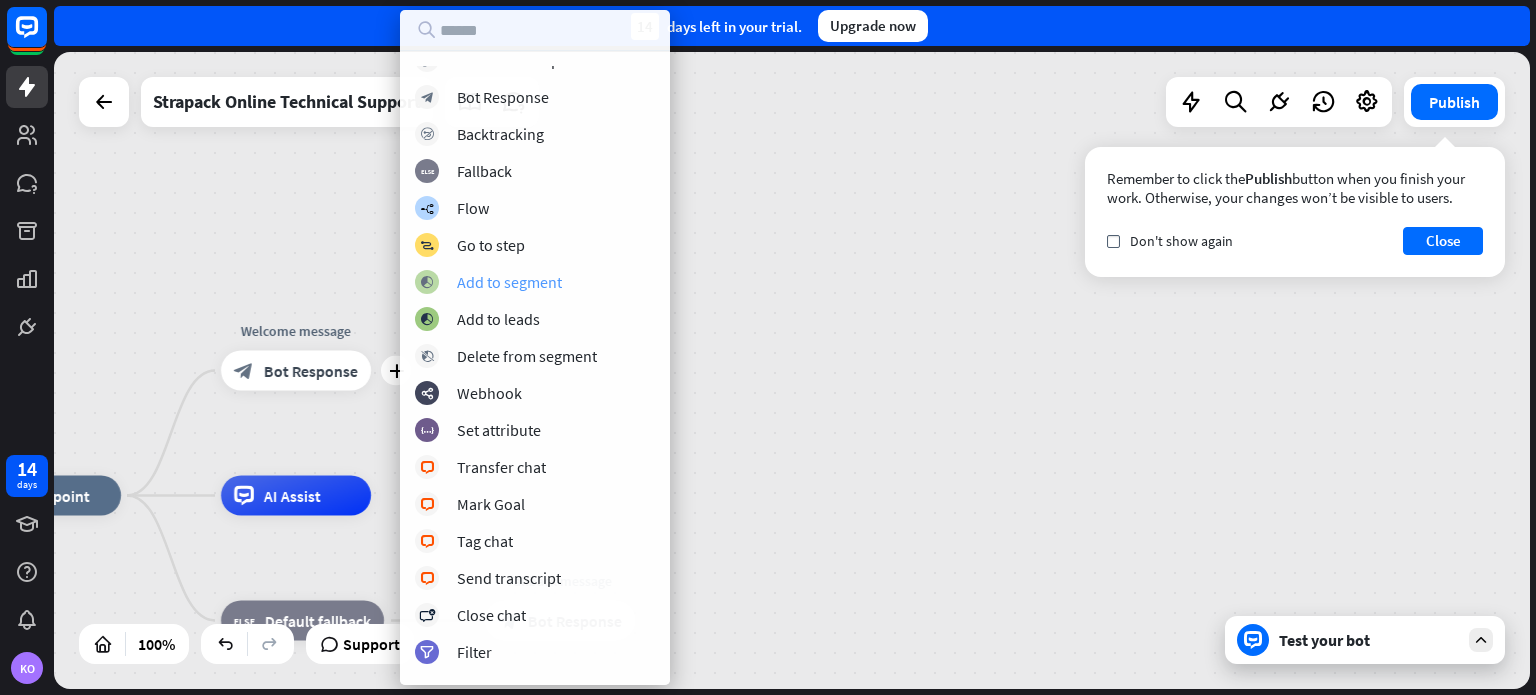 click on "Add to segment" at bounding box center [509, 282] 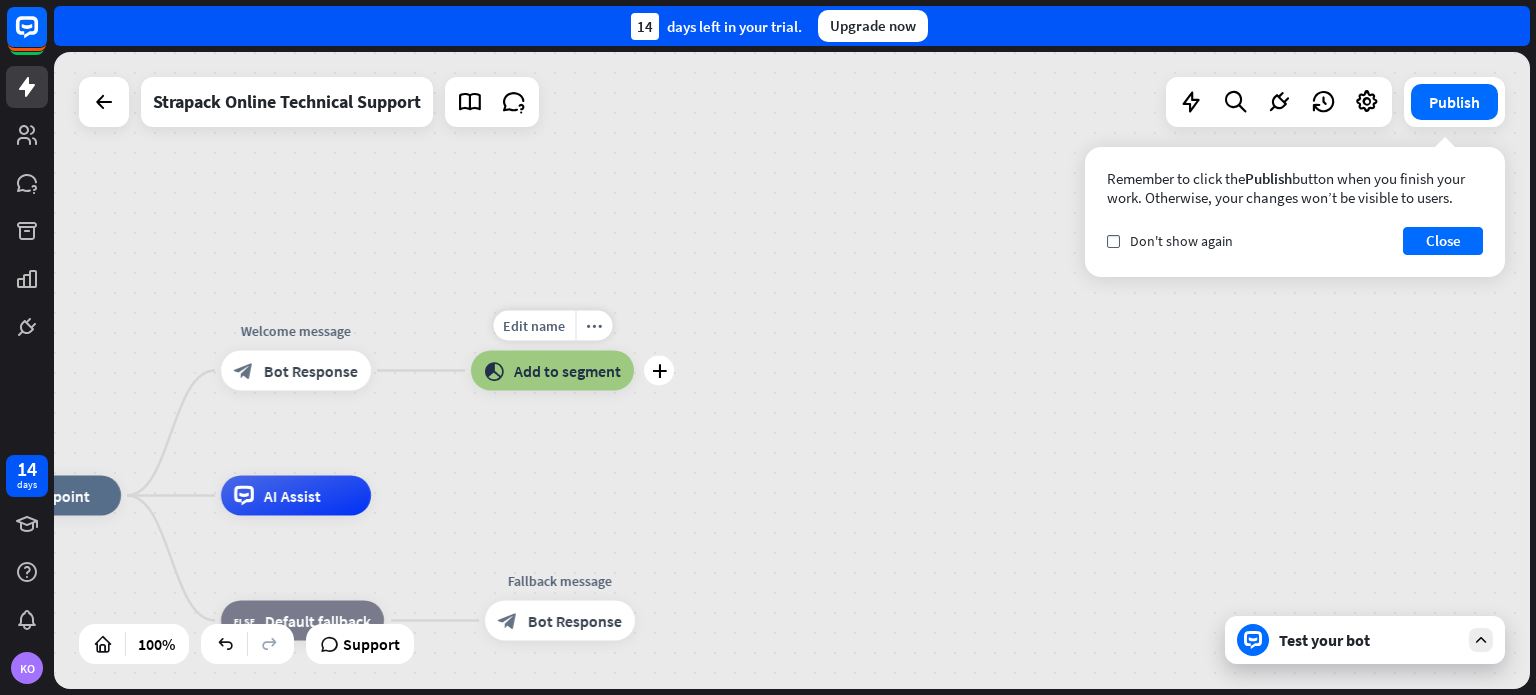 click on "Add to segment" at bounding box center [567, 371] 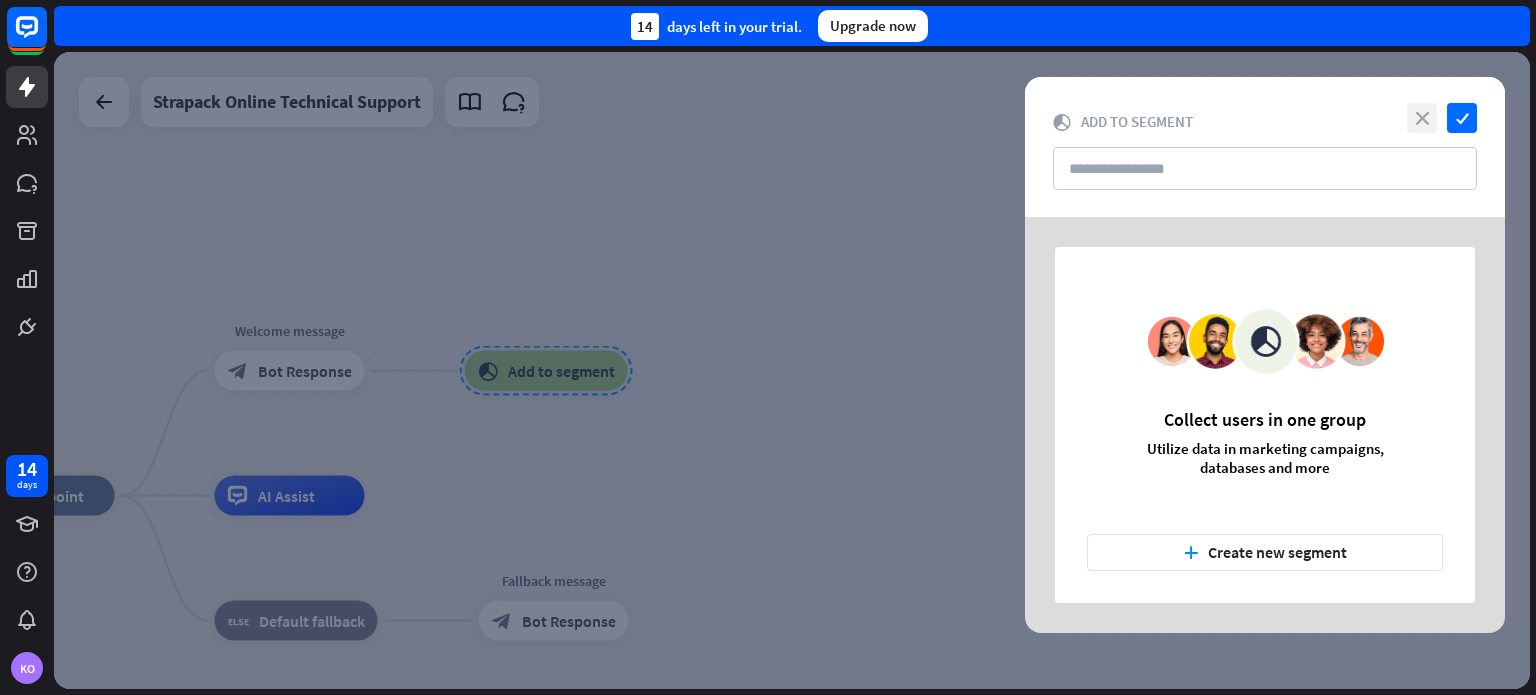 click on "close" at bounding box center (1422, 118) 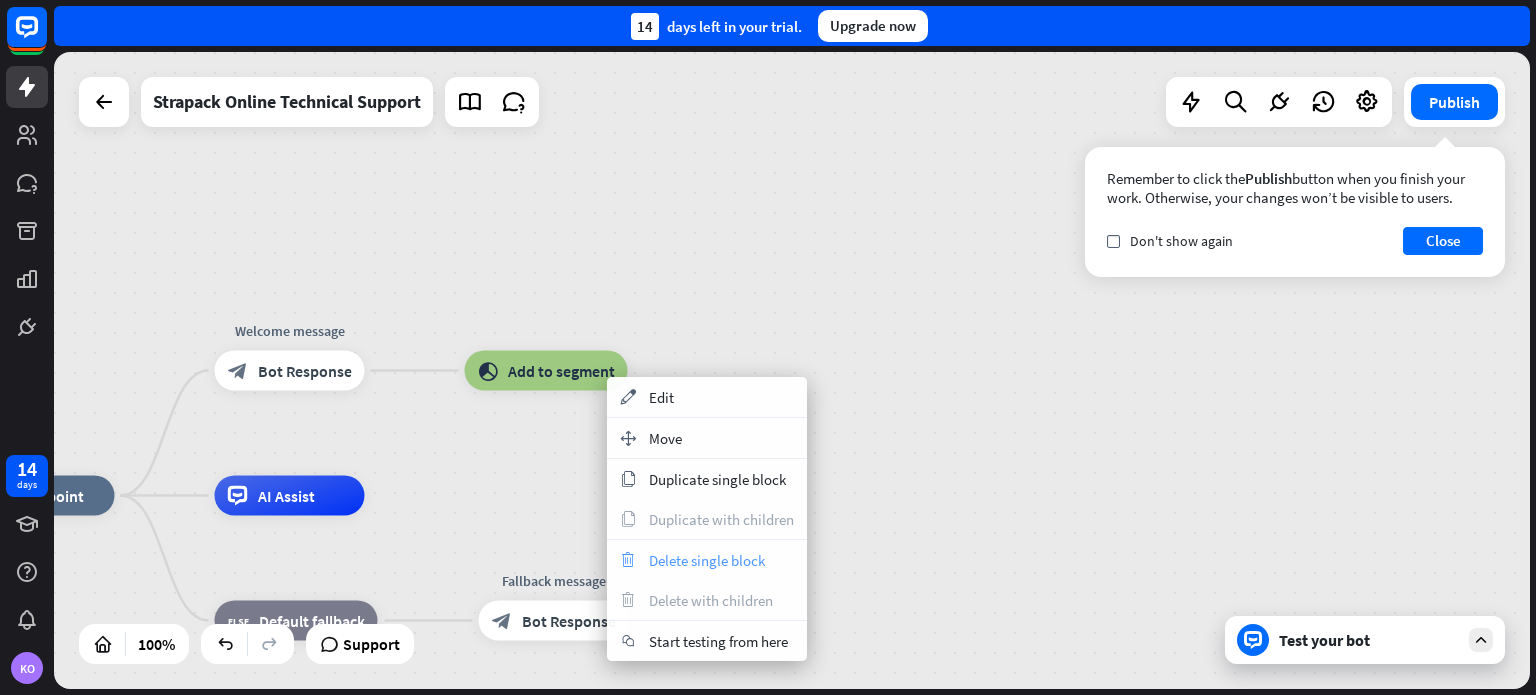 click on "Delete single block" at bounding box center [707, 560] 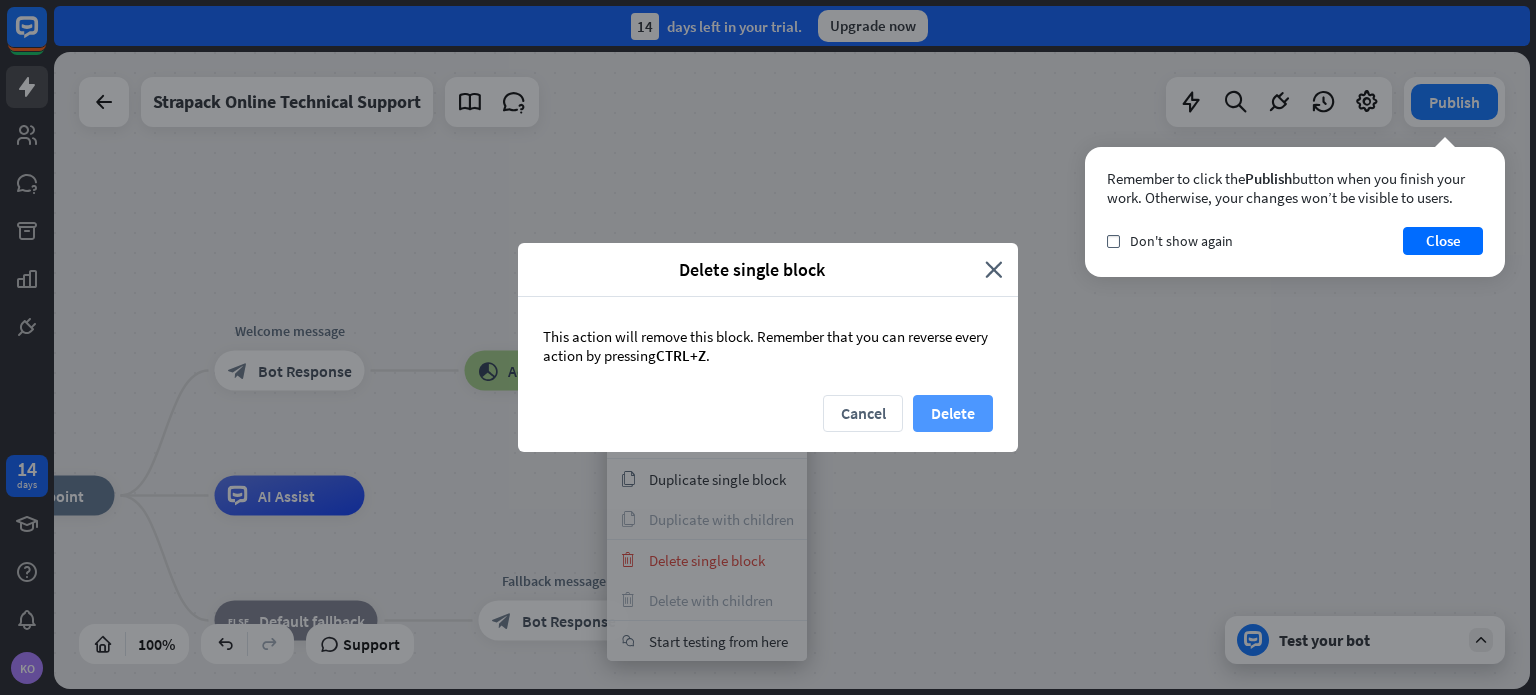 click on "Delete" at bounding box center [953, 413] 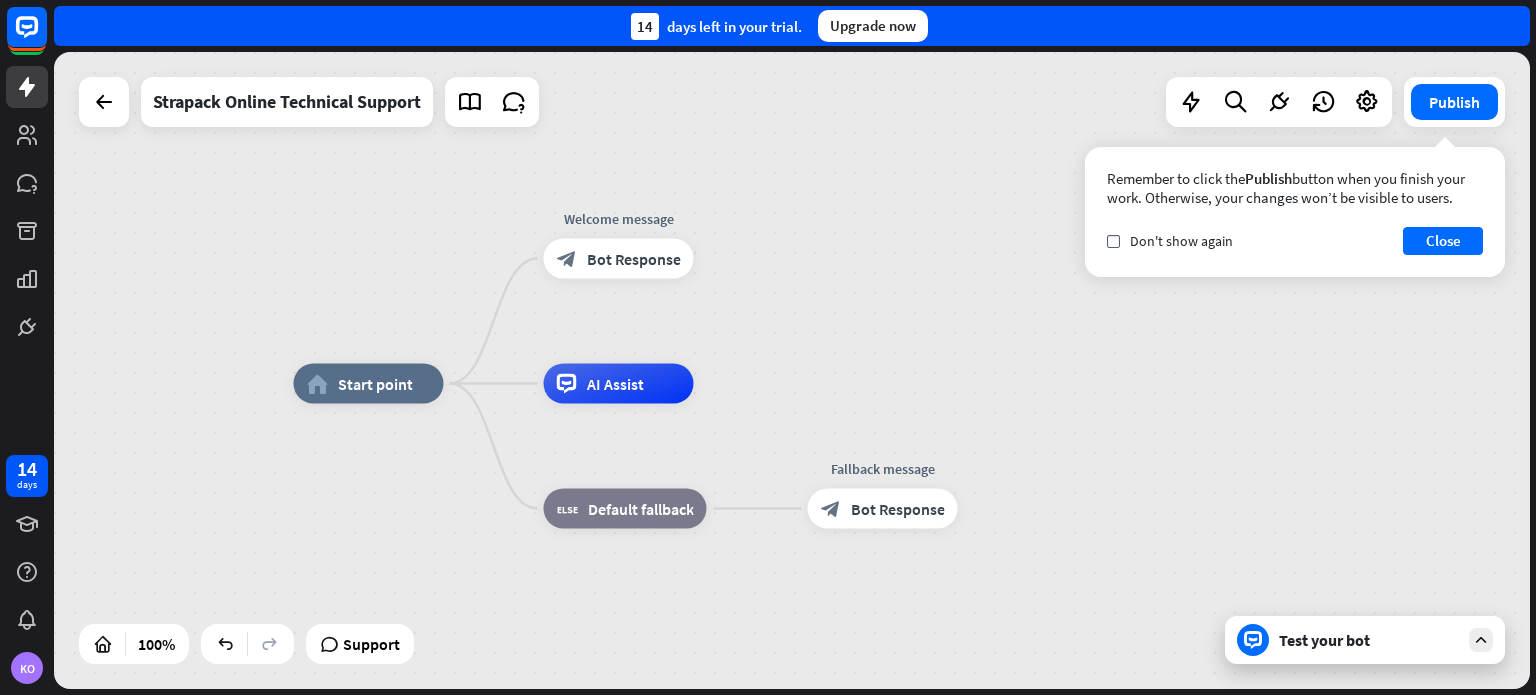 drag, startPoint x: 807, startPoint y: 235, endPoint x: 1136, endPoint y: 123, distance: 347.54135 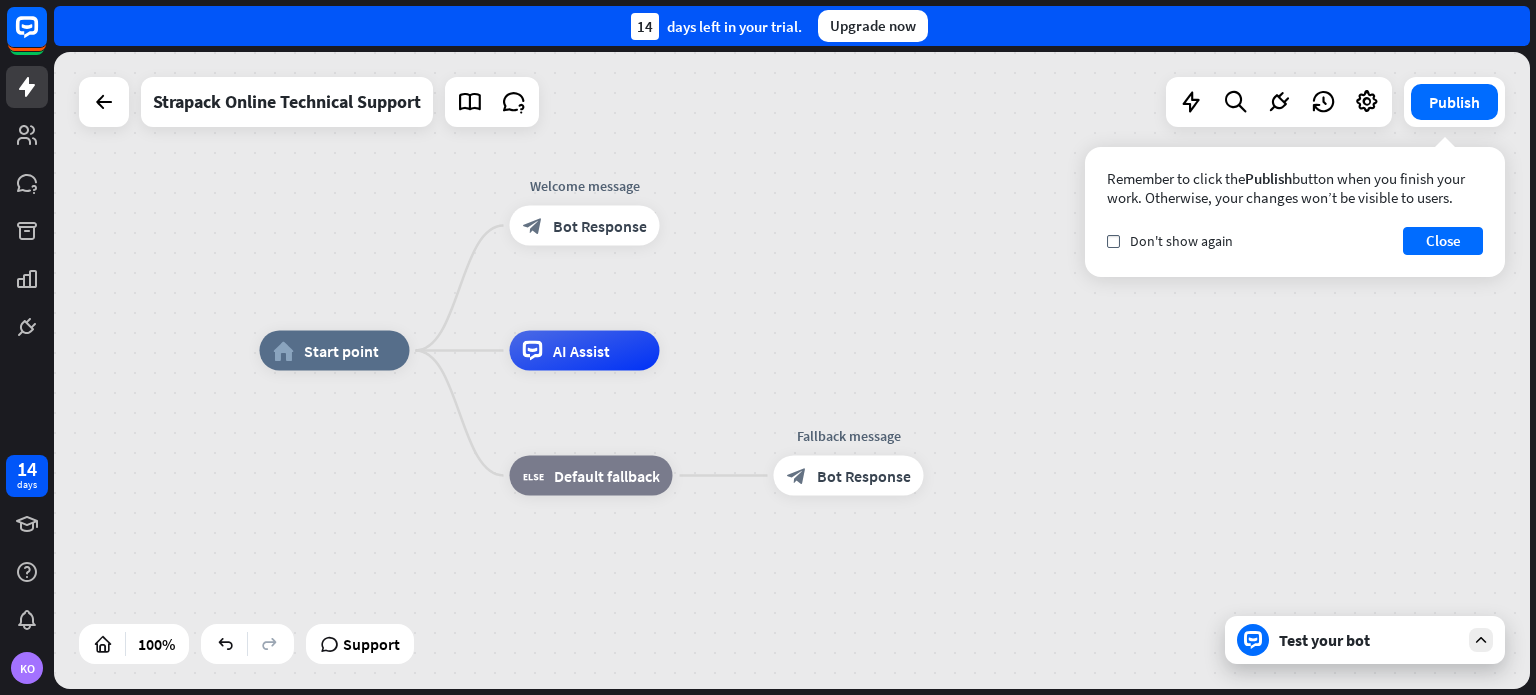 drag, startPoint x: 447, startPoint y: 203, endPoint x: 413, endPoint y: 170, distance: 47.38143 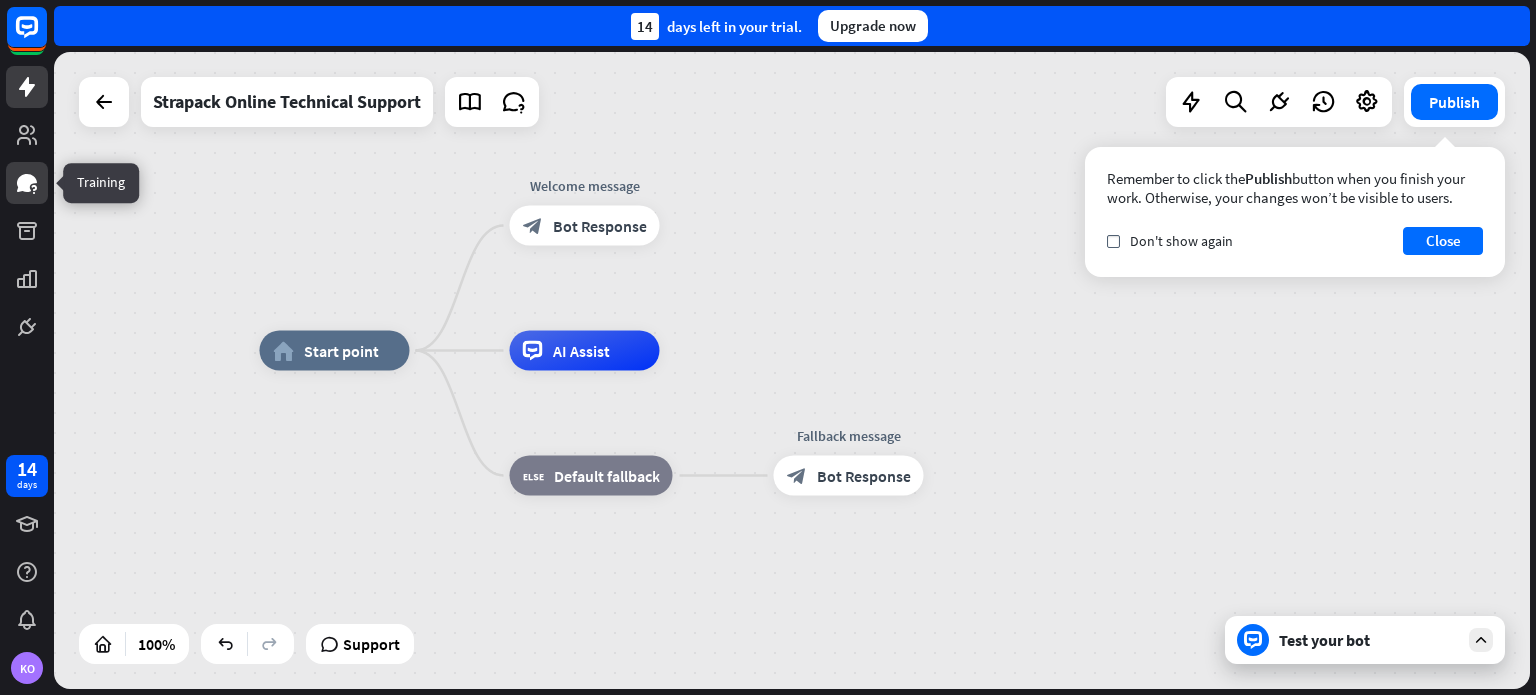 click 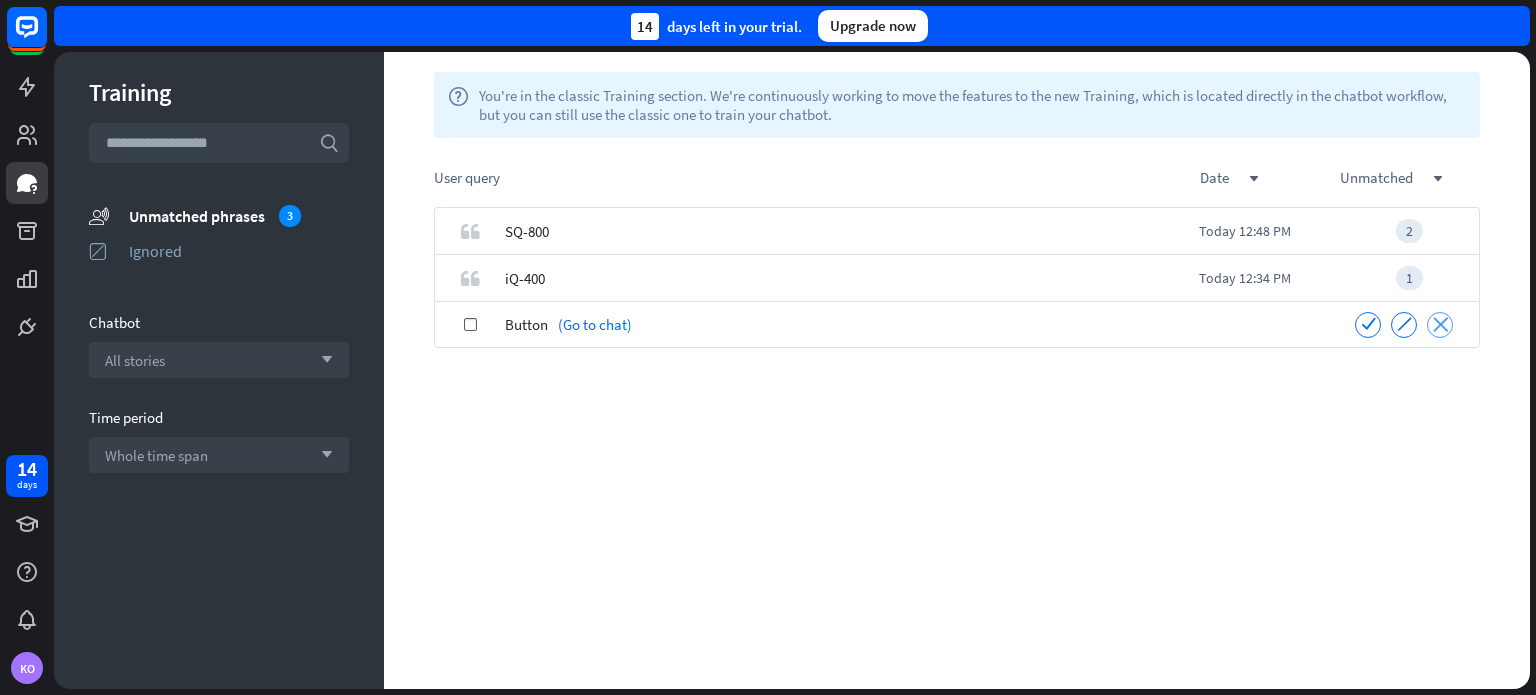 click on "close" at bounding box center [1440, 325] 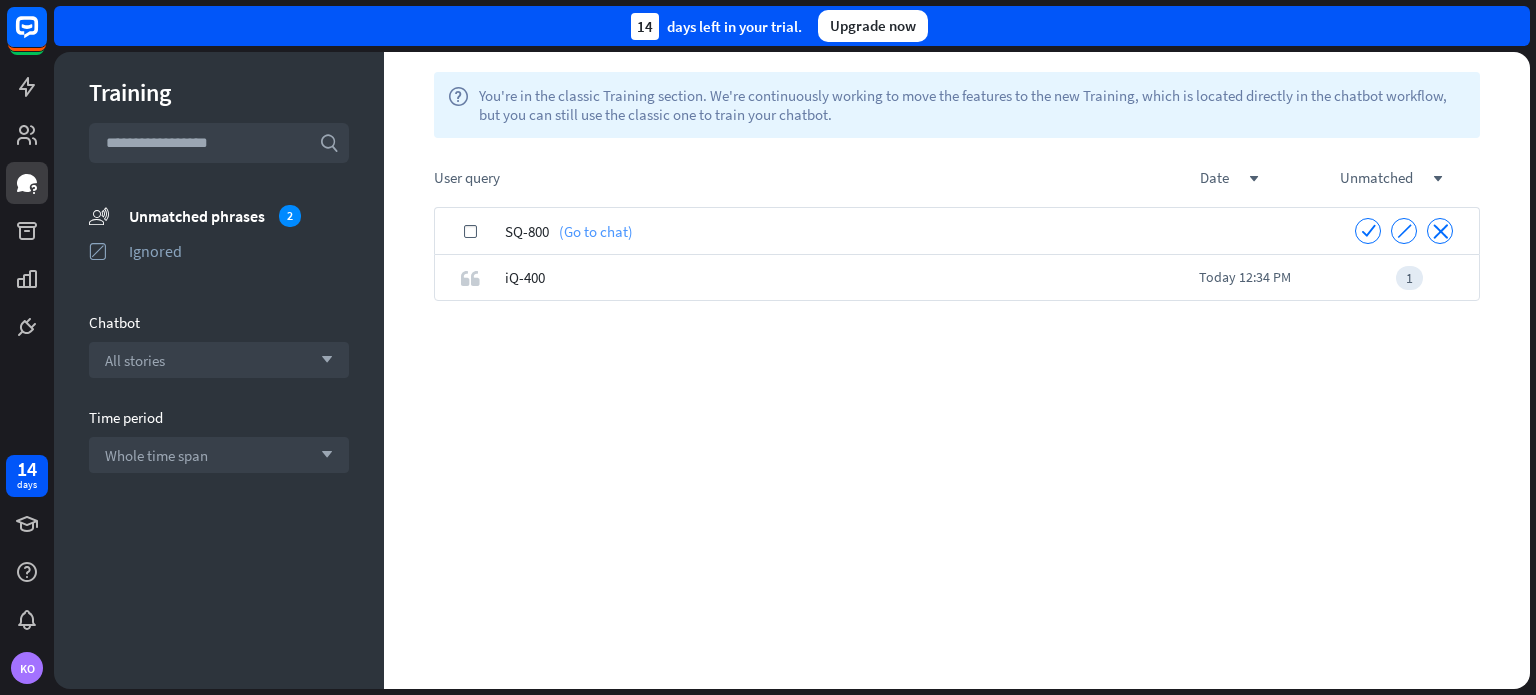 click on "(Go to chat)" at bounding box center [591, 231] 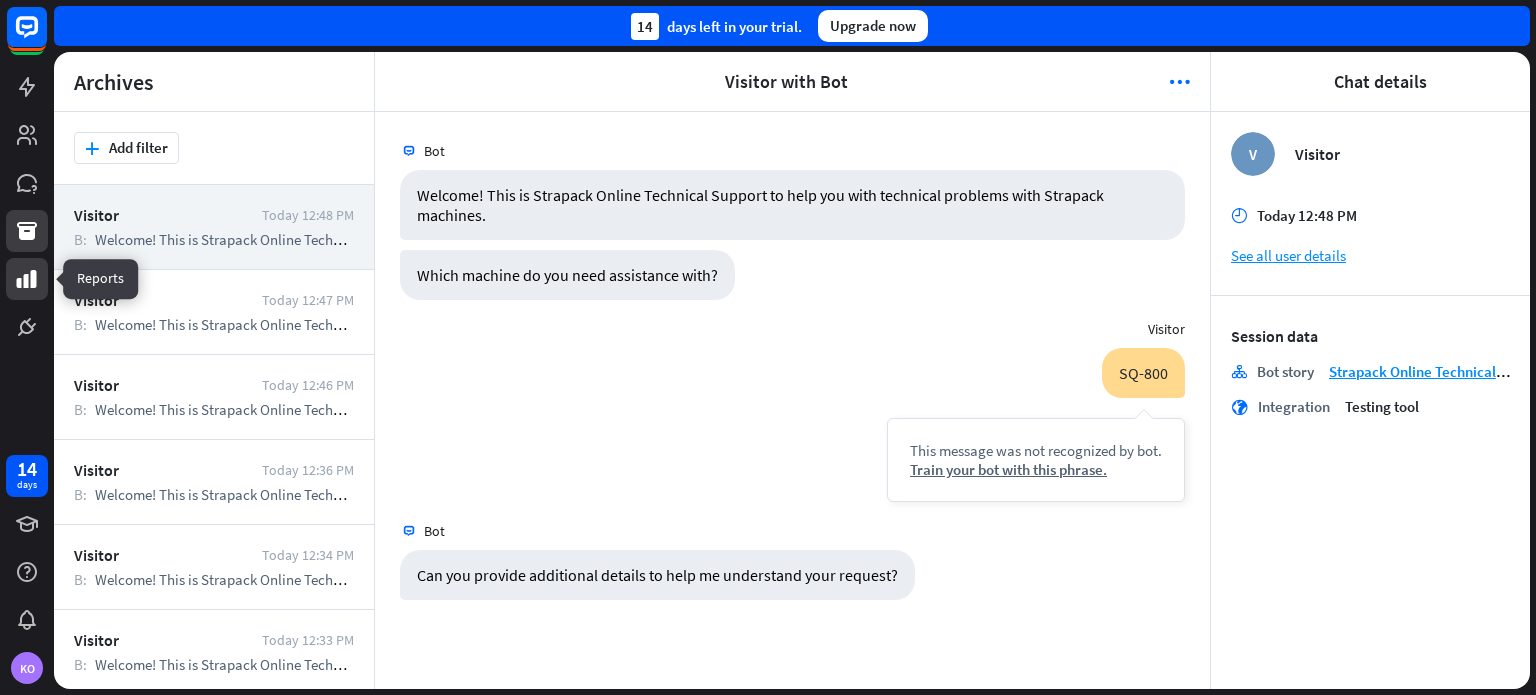 click 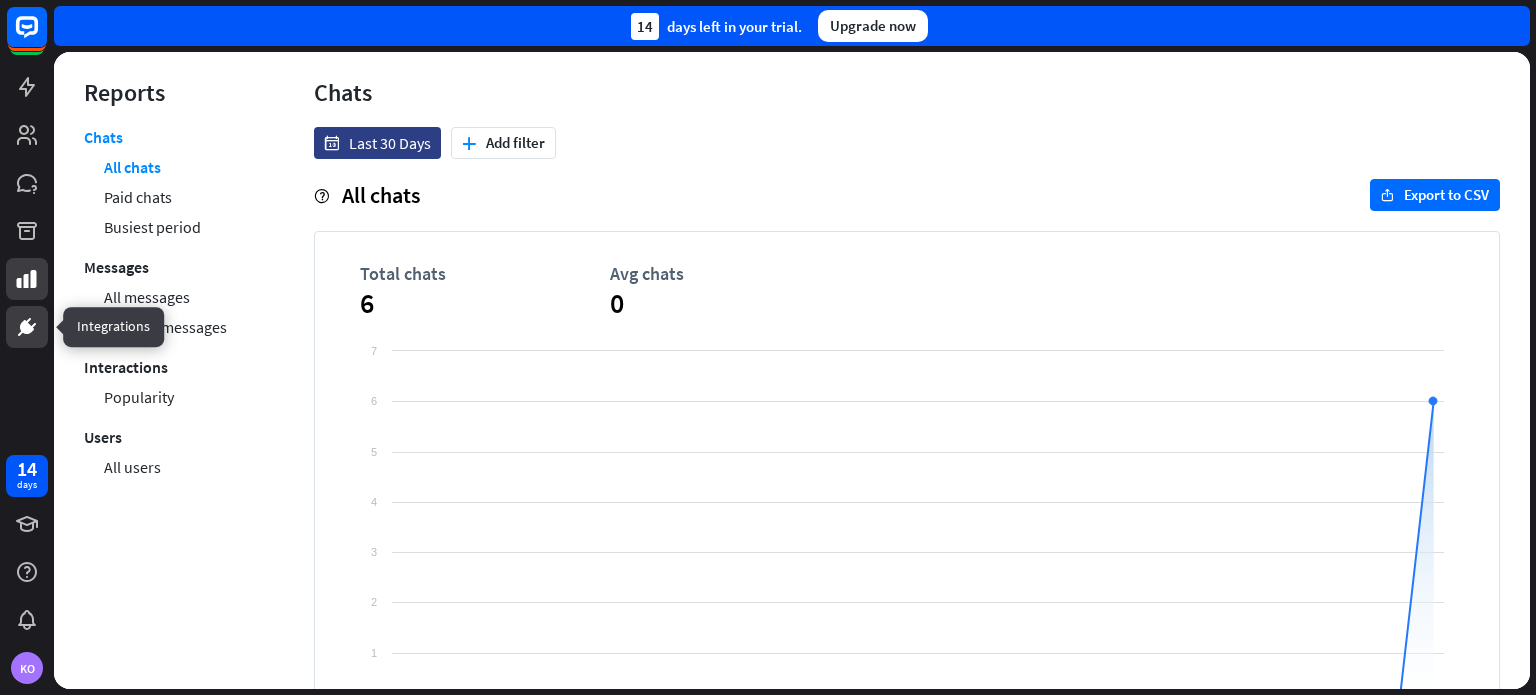 click 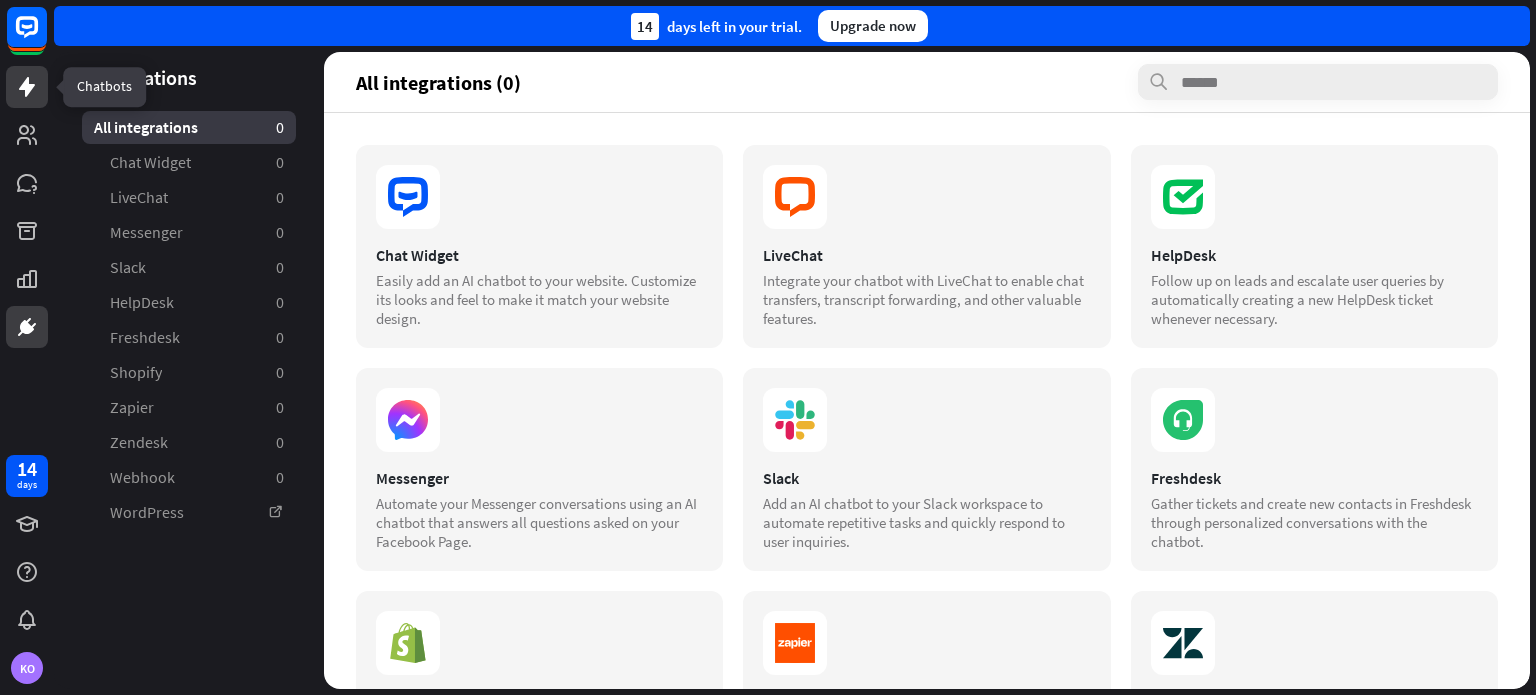 click 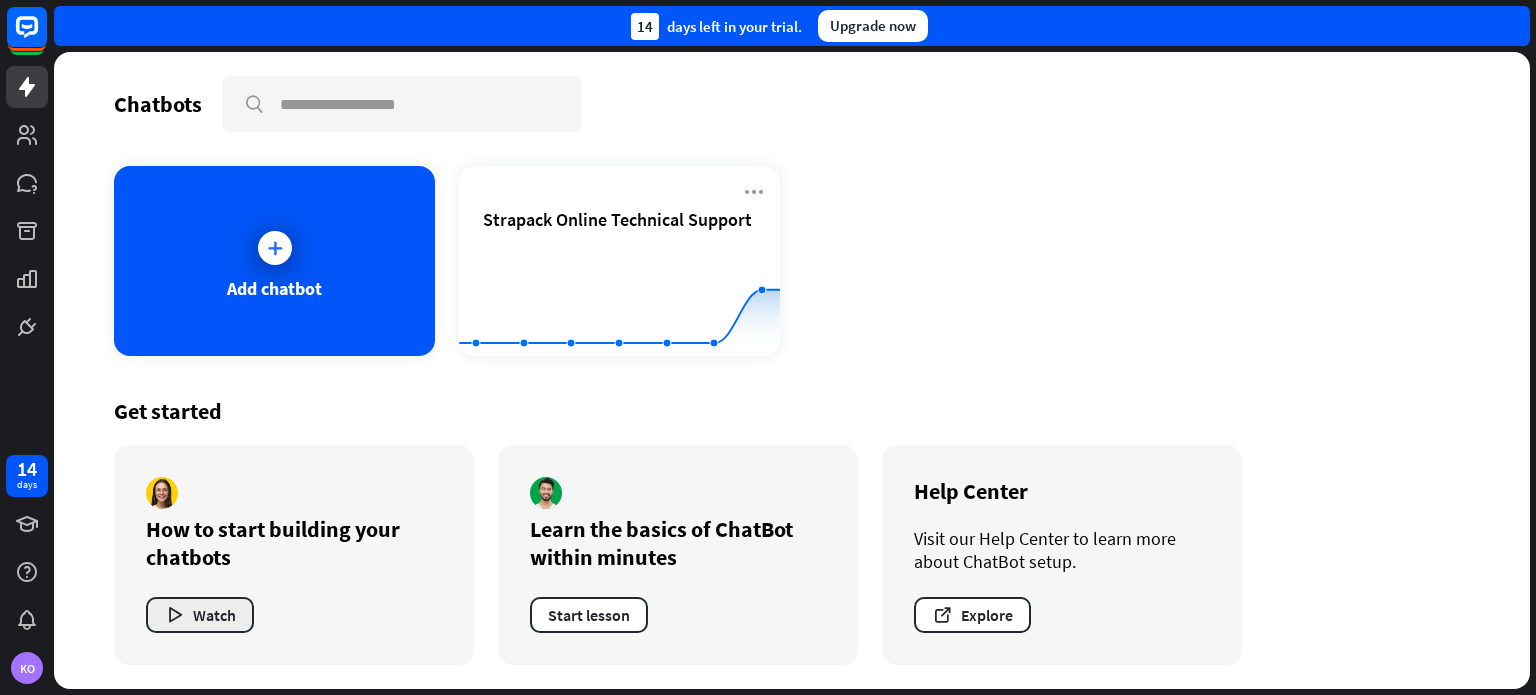 click on "Watch" at bounding box center (200, 615) 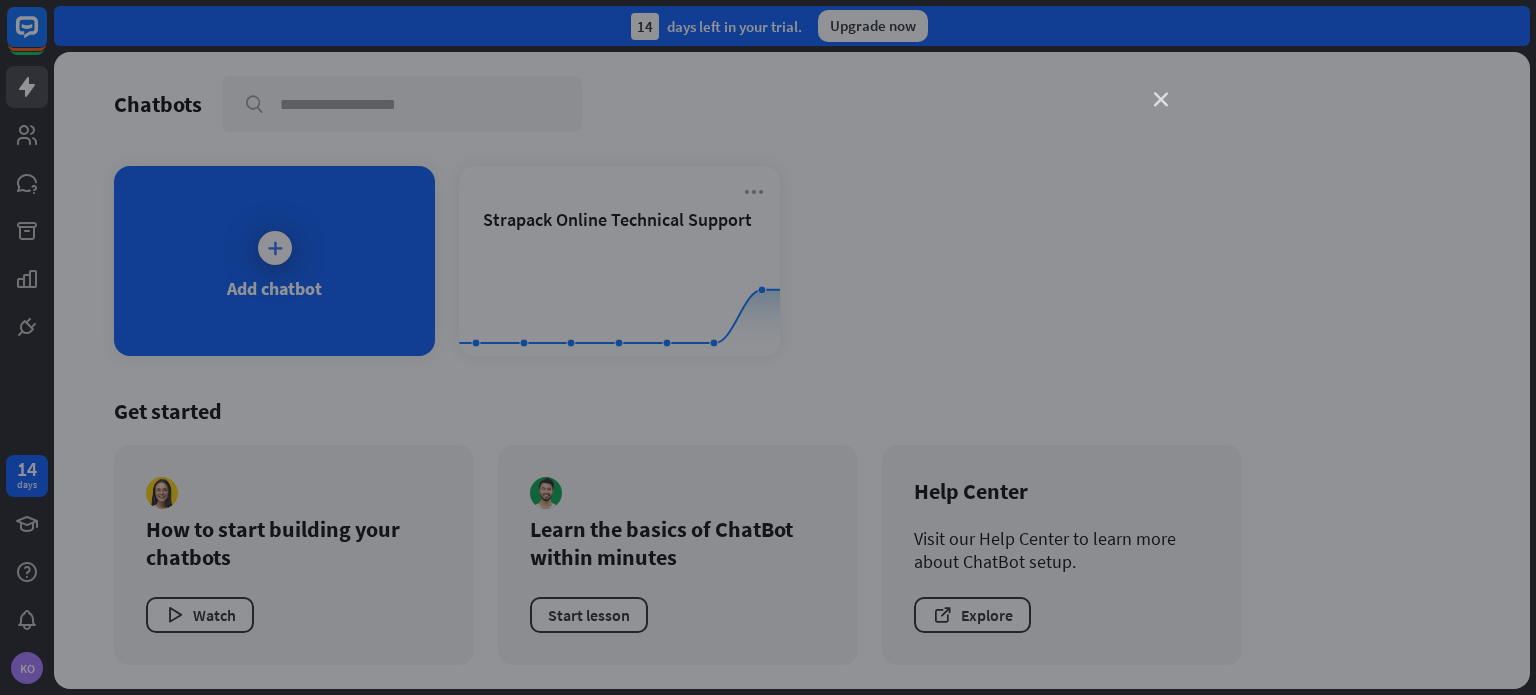 click on "close" at bounding box center (1161, 100) 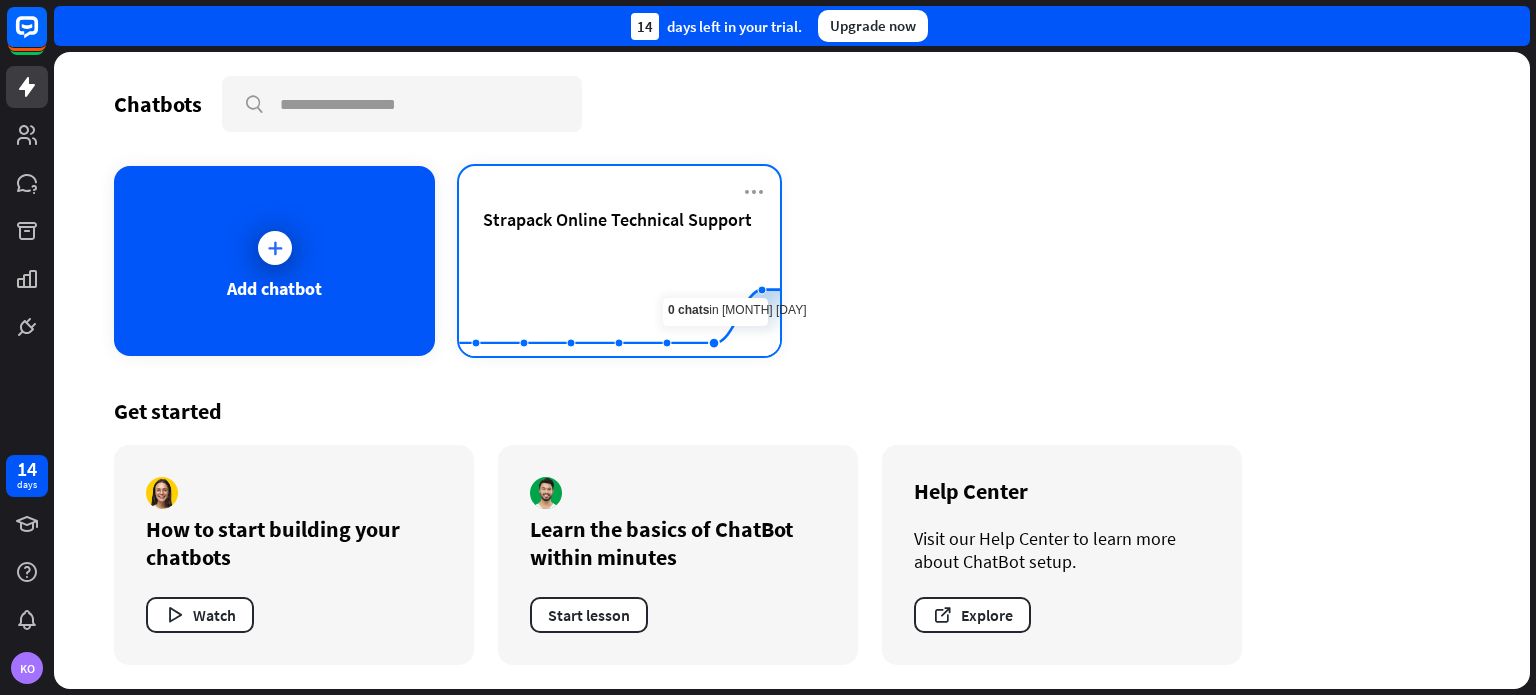 click 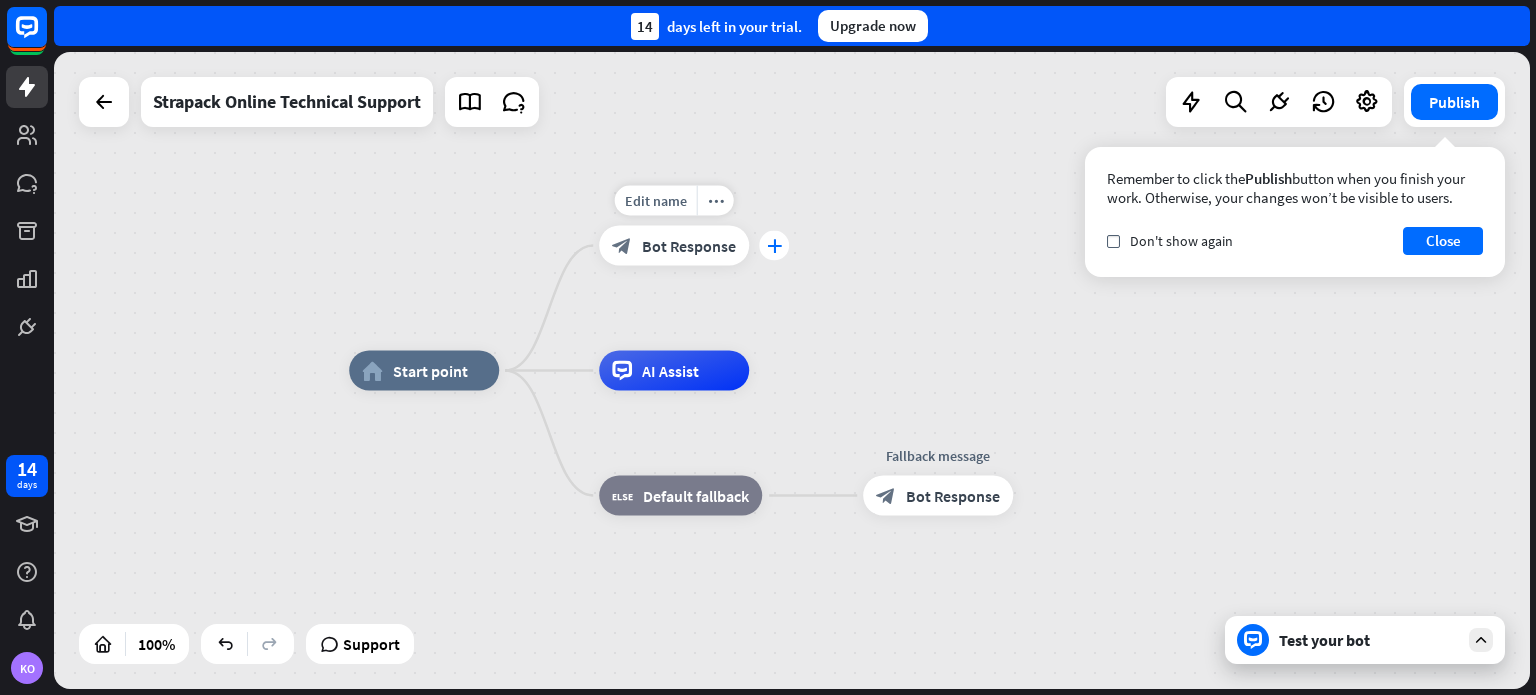 click on "plus" at bounding box center [774, 246] 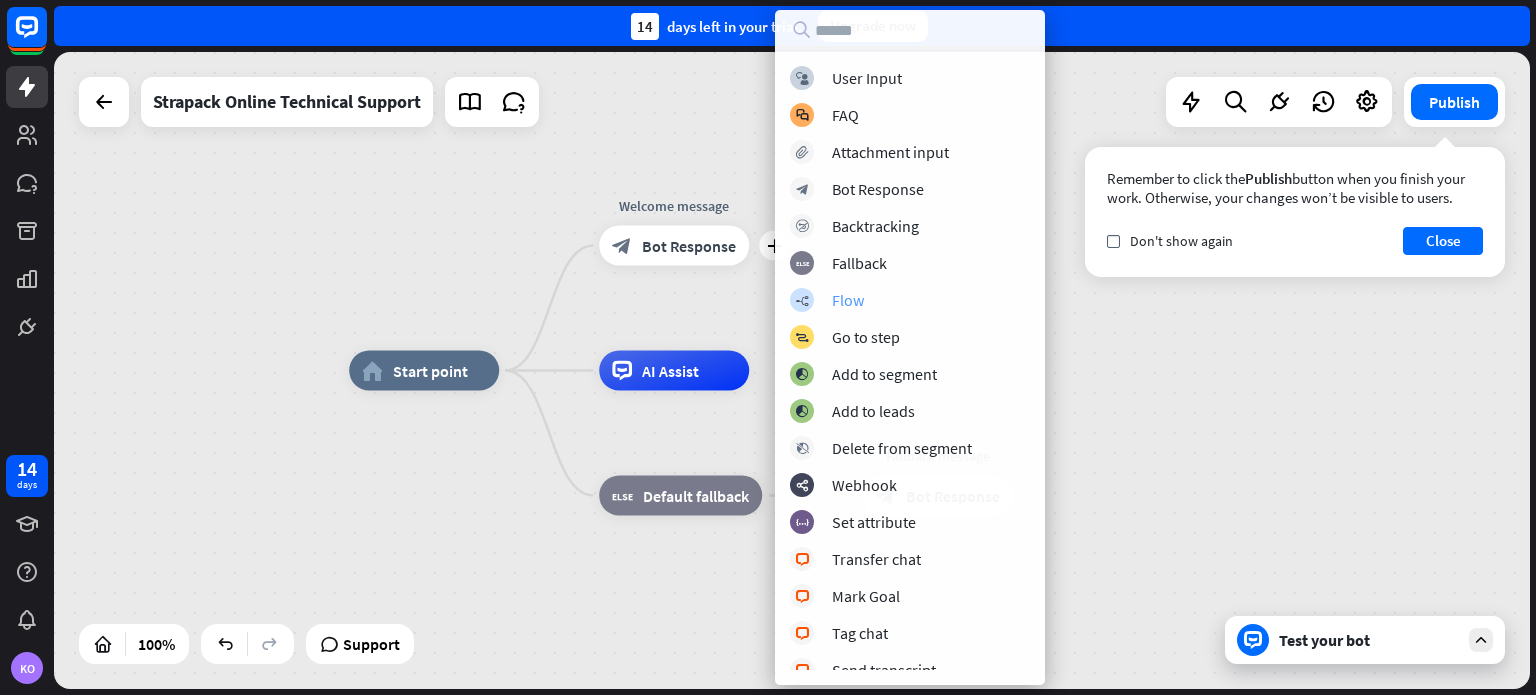 click on "builder_tree" at bounding box center [802, 300] 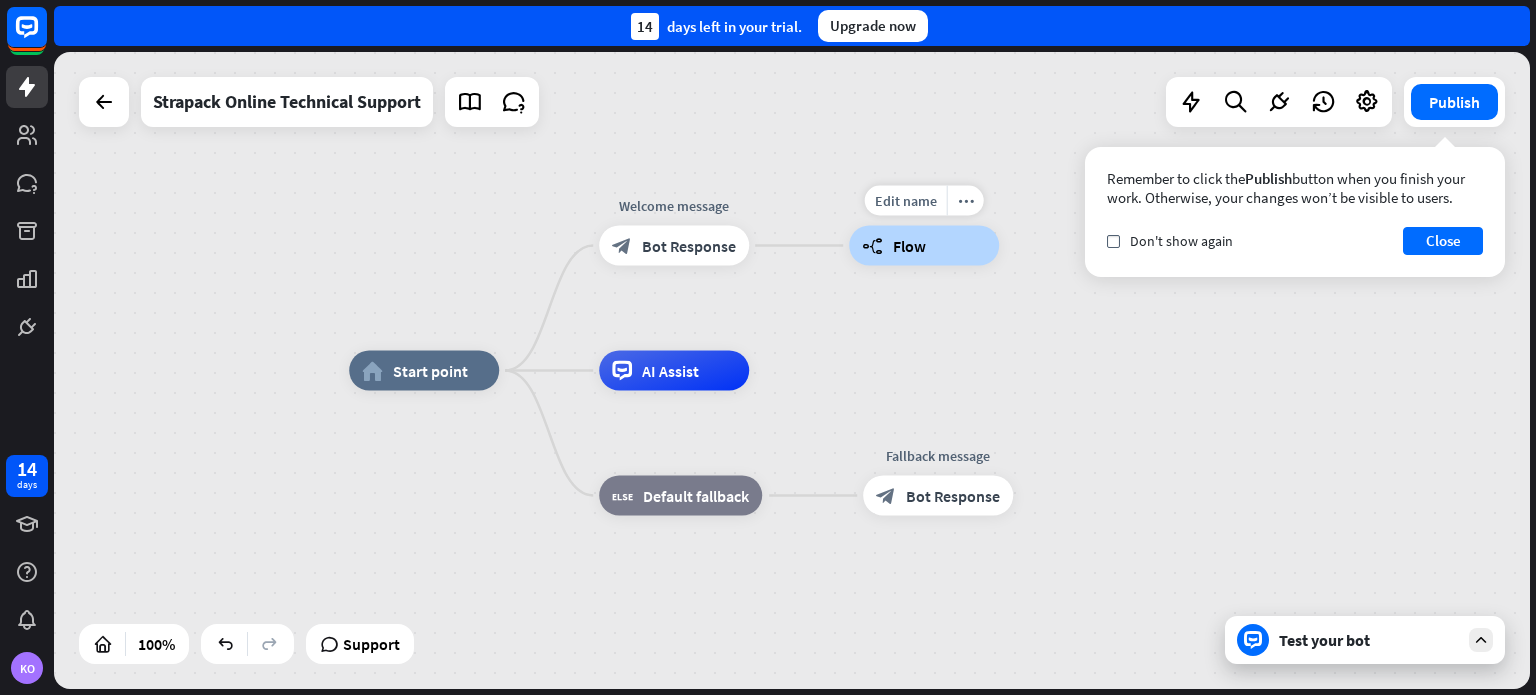 click on "builder_tree" at bounding box center [872, 246] 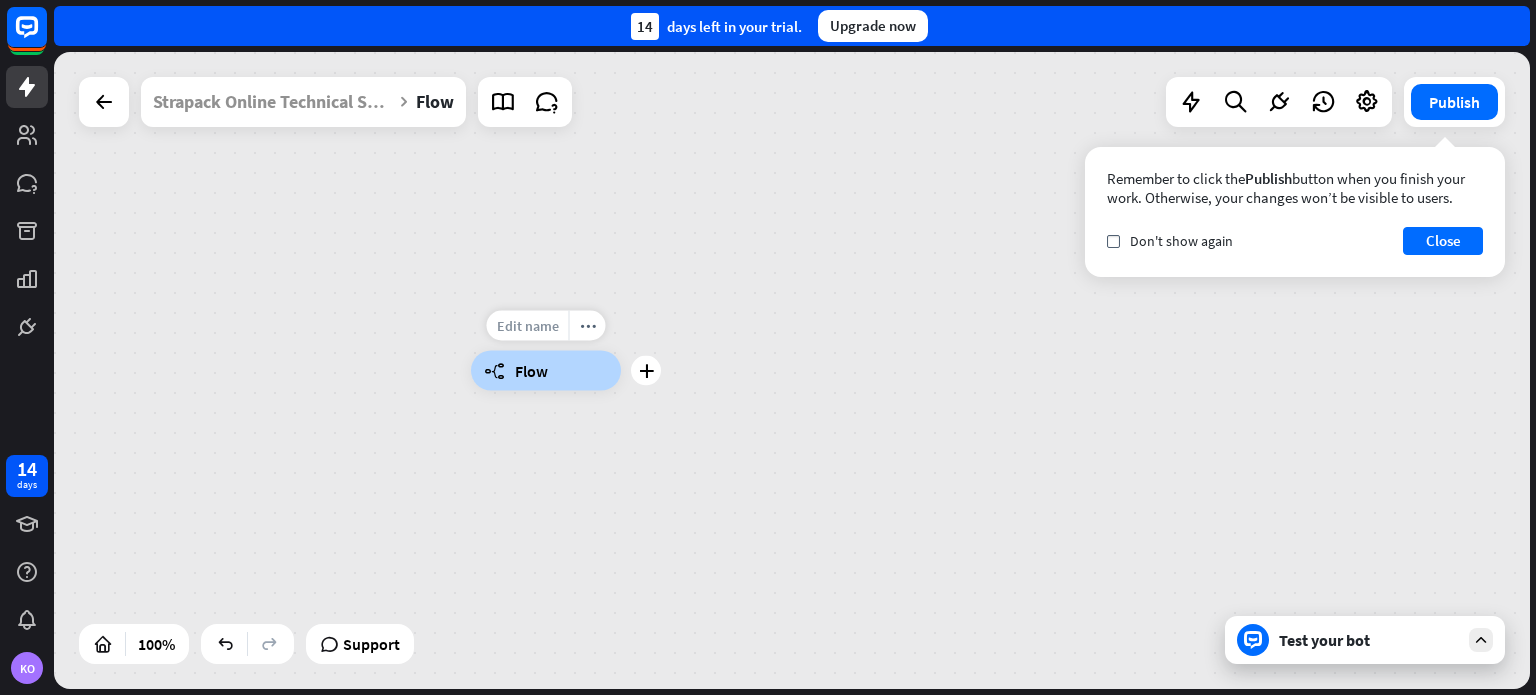 click on "Edit name" at bounding box center [528, 326] 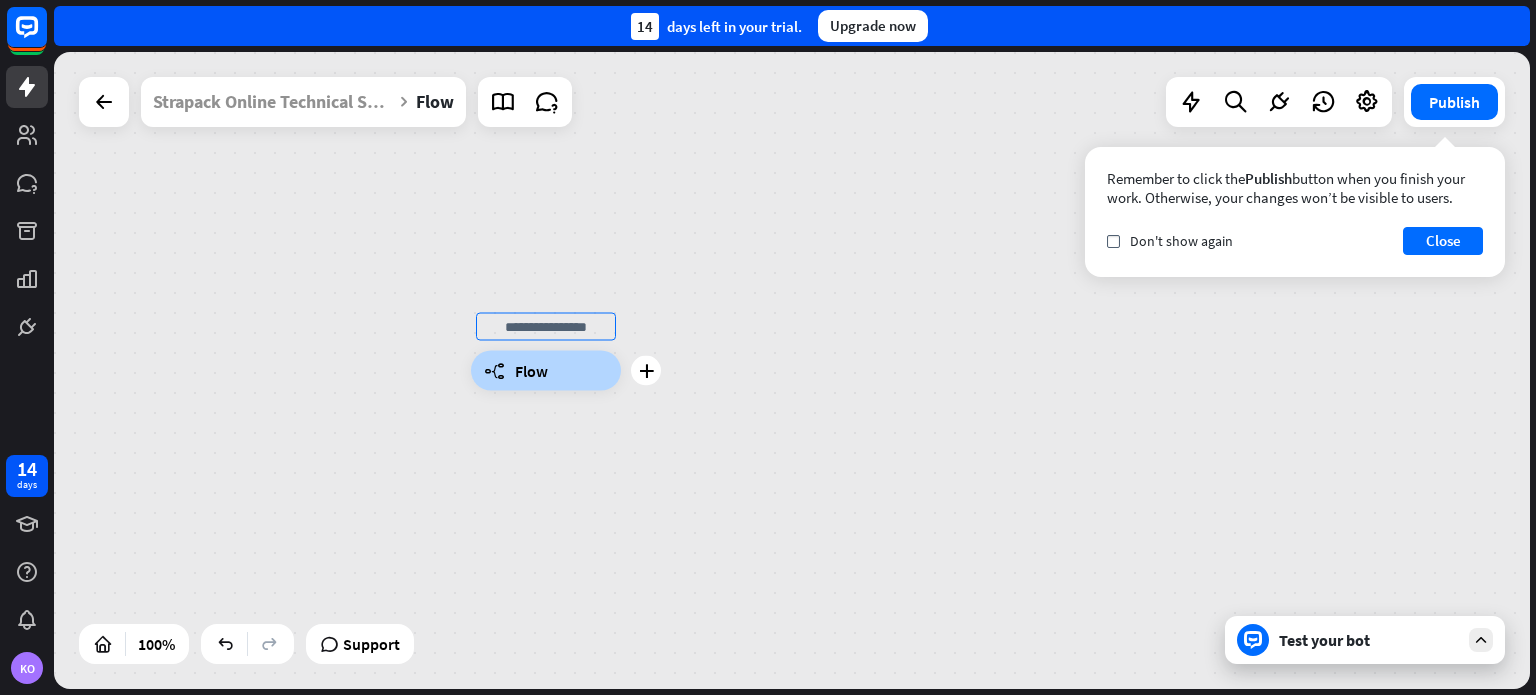 click at bounding box center [546, 327] 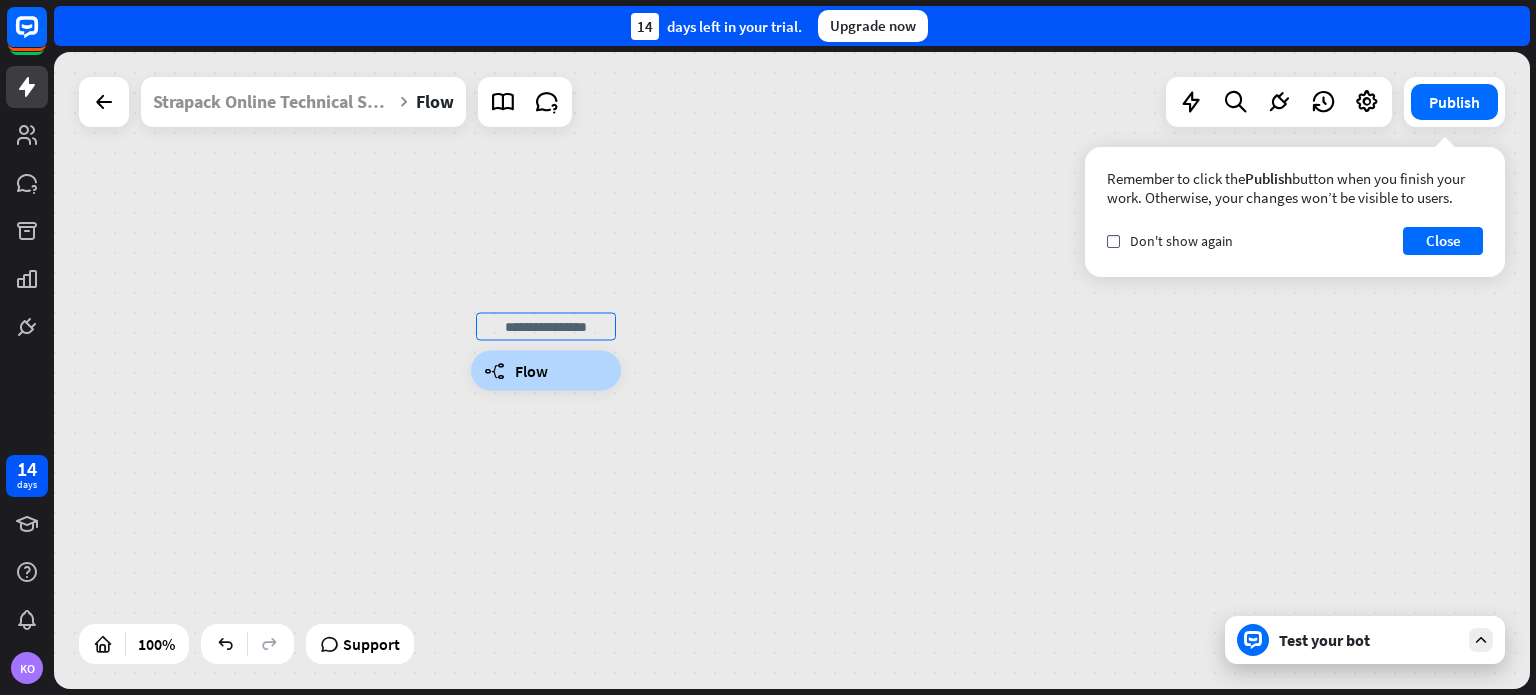 click on "builder_tree   Flow" at bounding box center [792, 370] 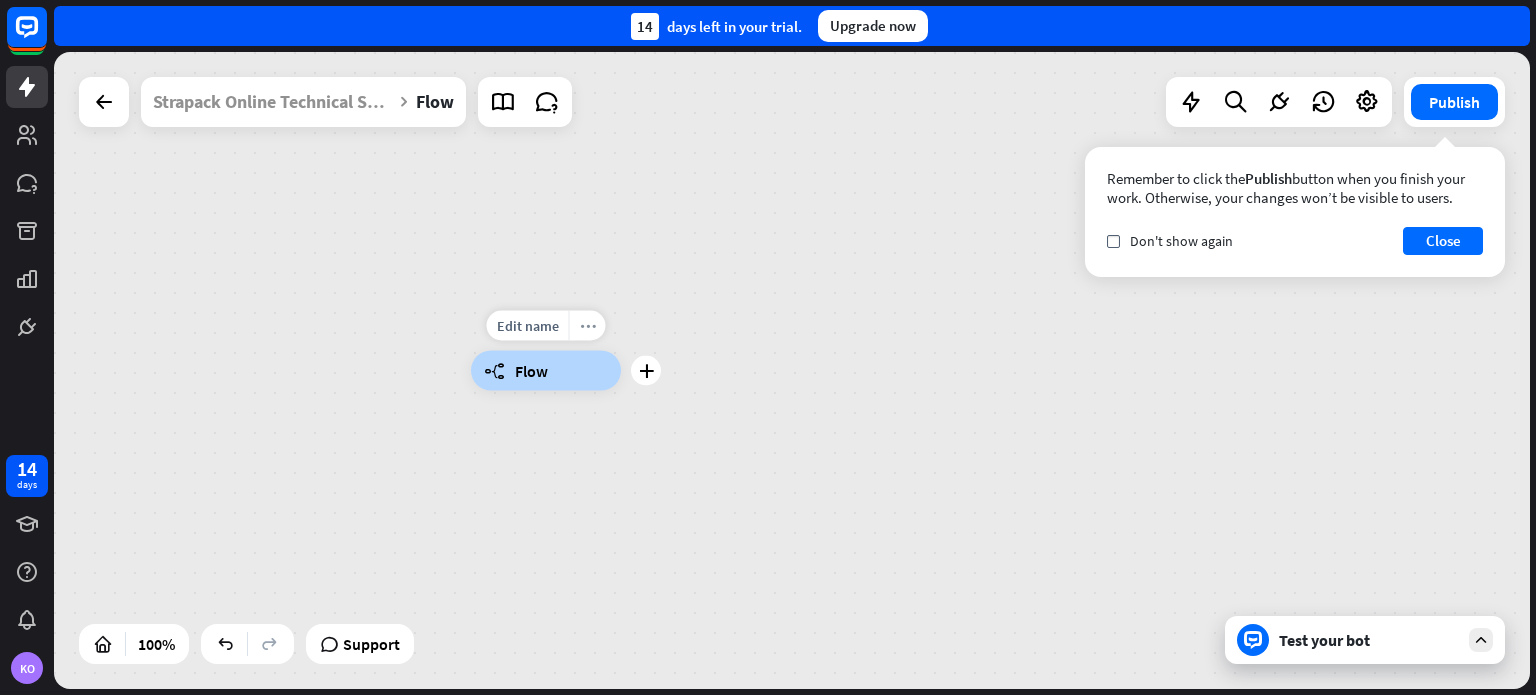 click on "more_horiz" at bounding box center [587, 326] 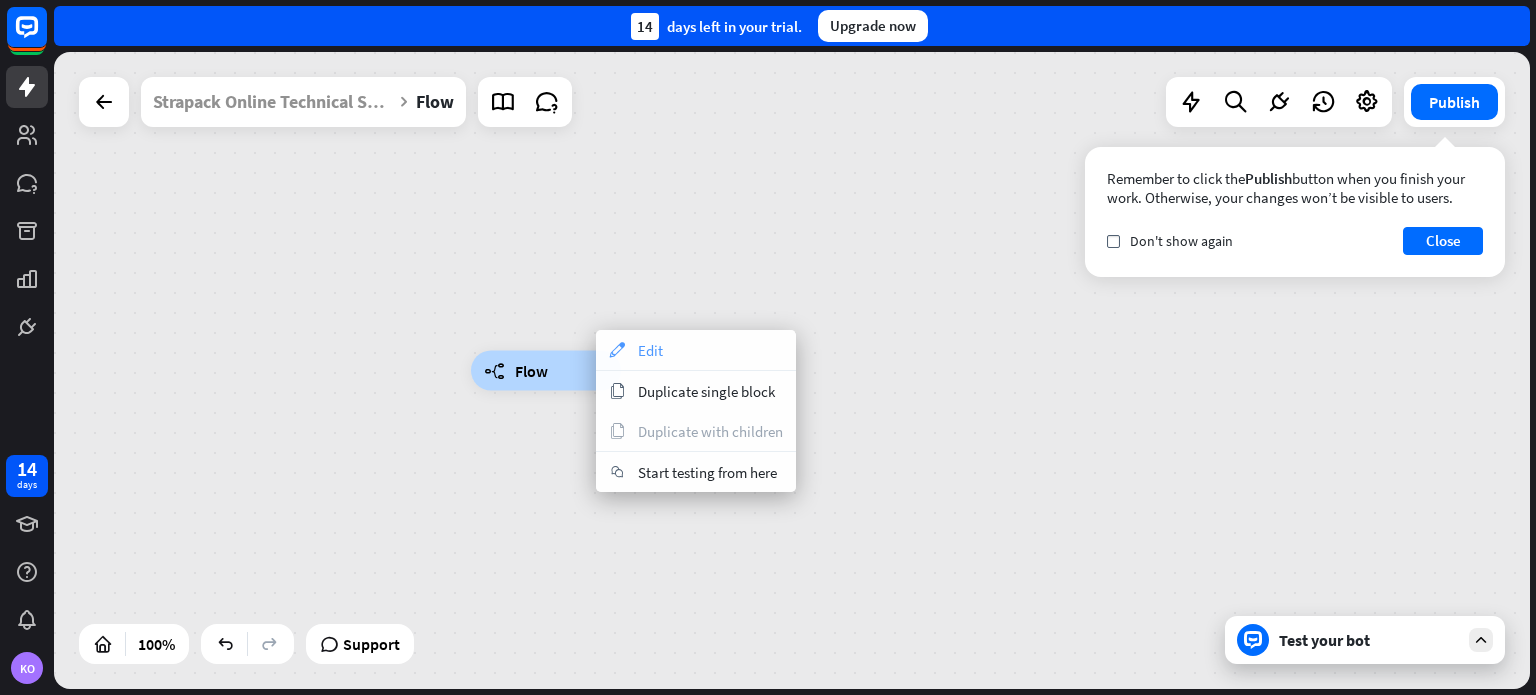 click on "Edit" at bounding box center [650, 350] 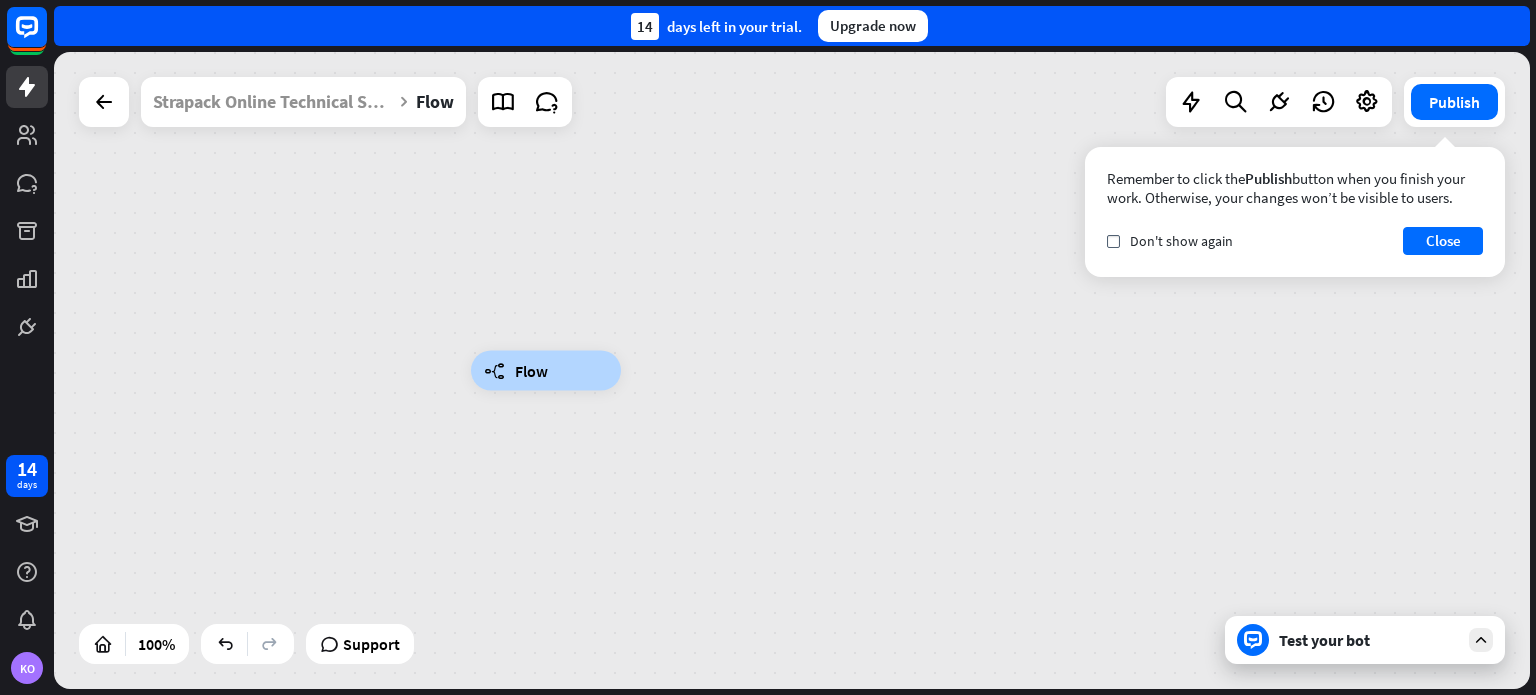 click on "builder_tree   Flow" at bounding box center (546, 371) 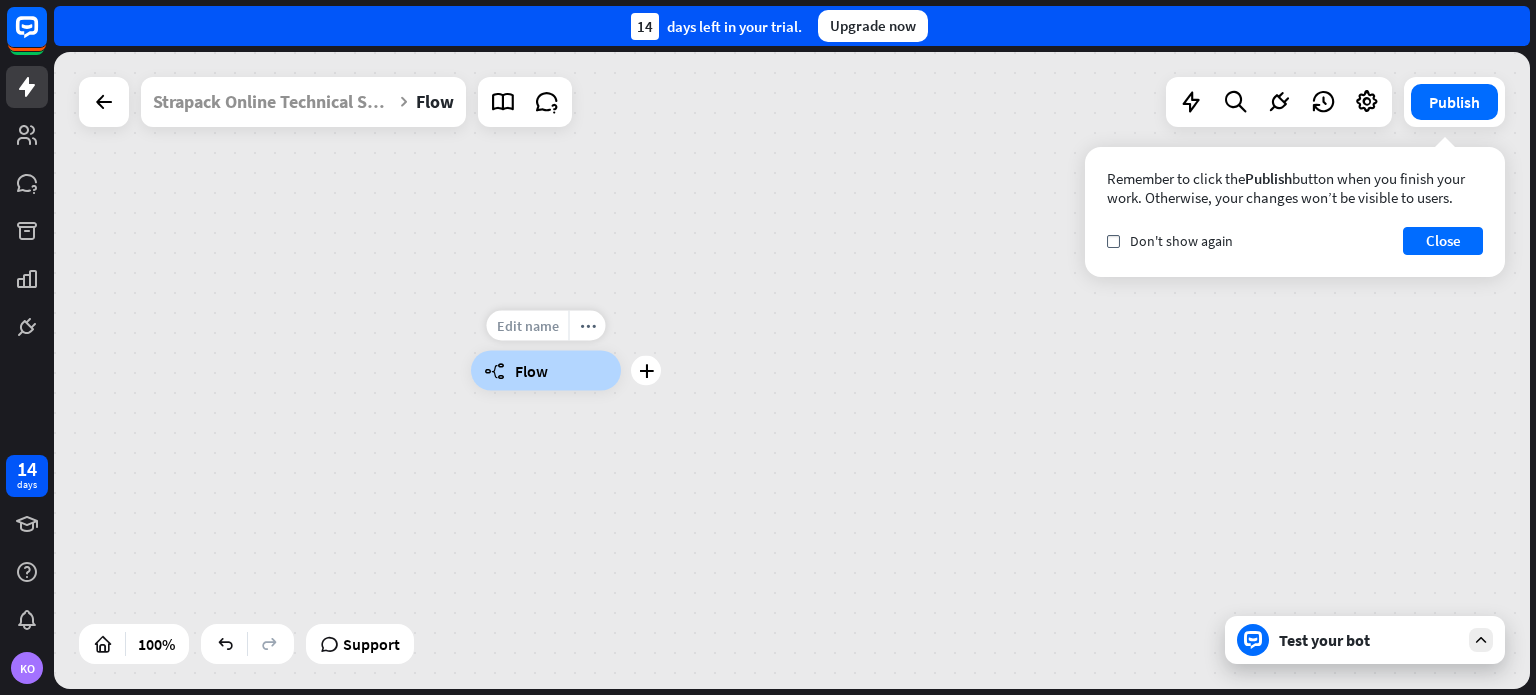 click on "Edit name" at bounding box center [528, 326] 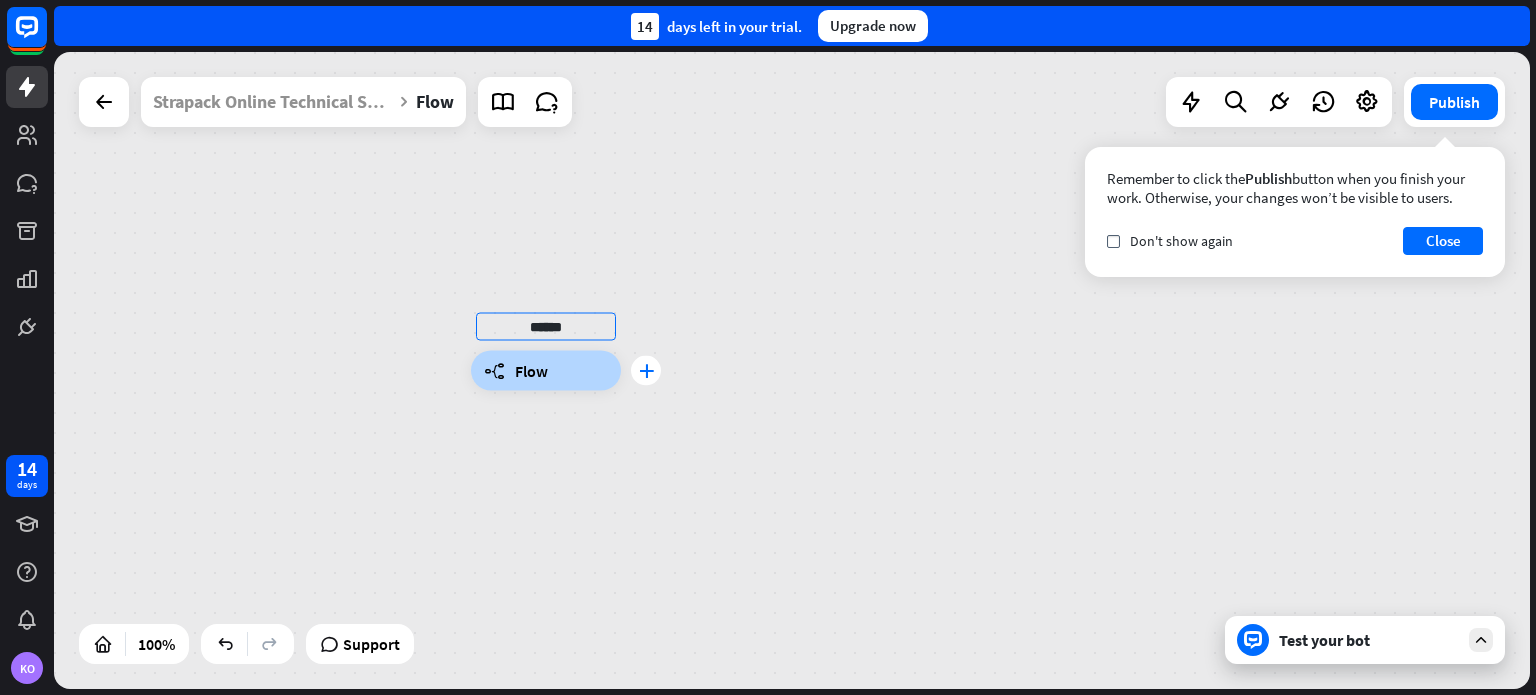 type on "******" 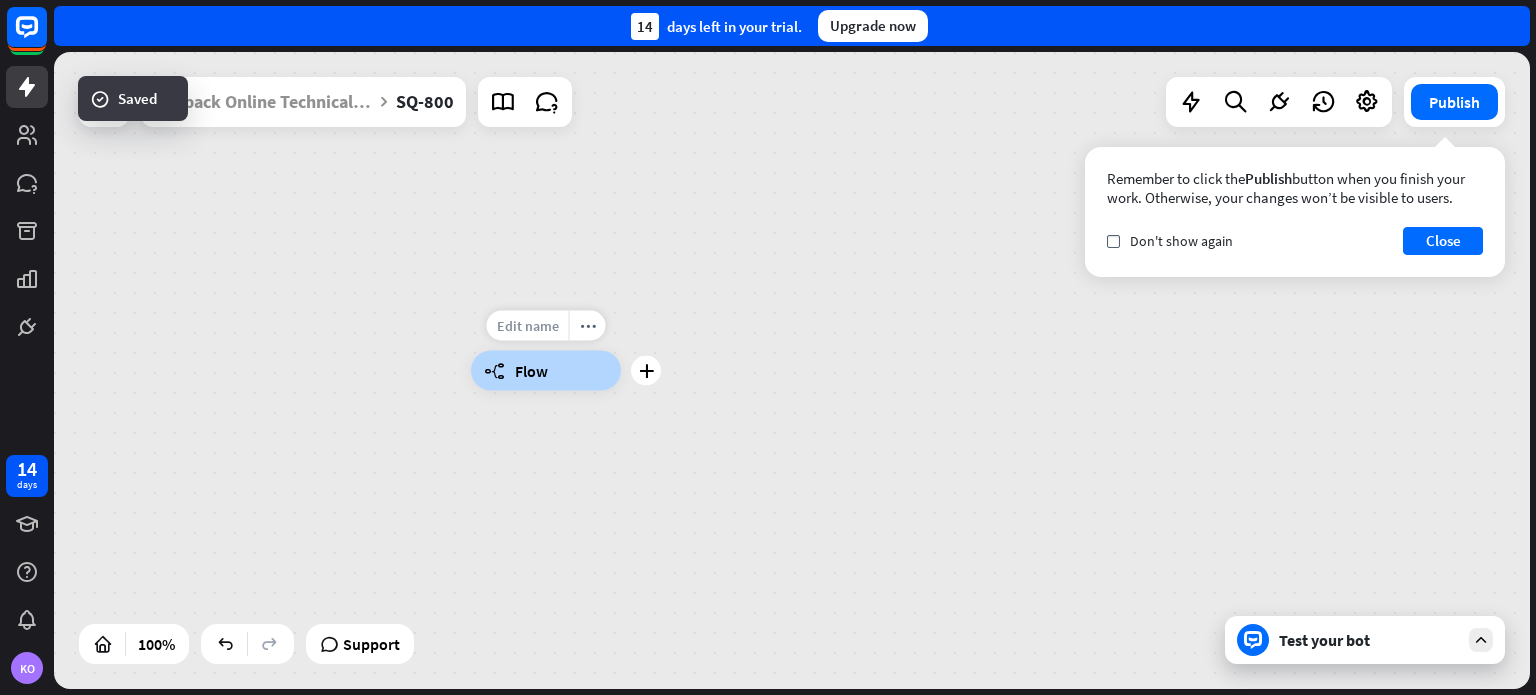 click on "Edit name" at bounding box center [528, 326] 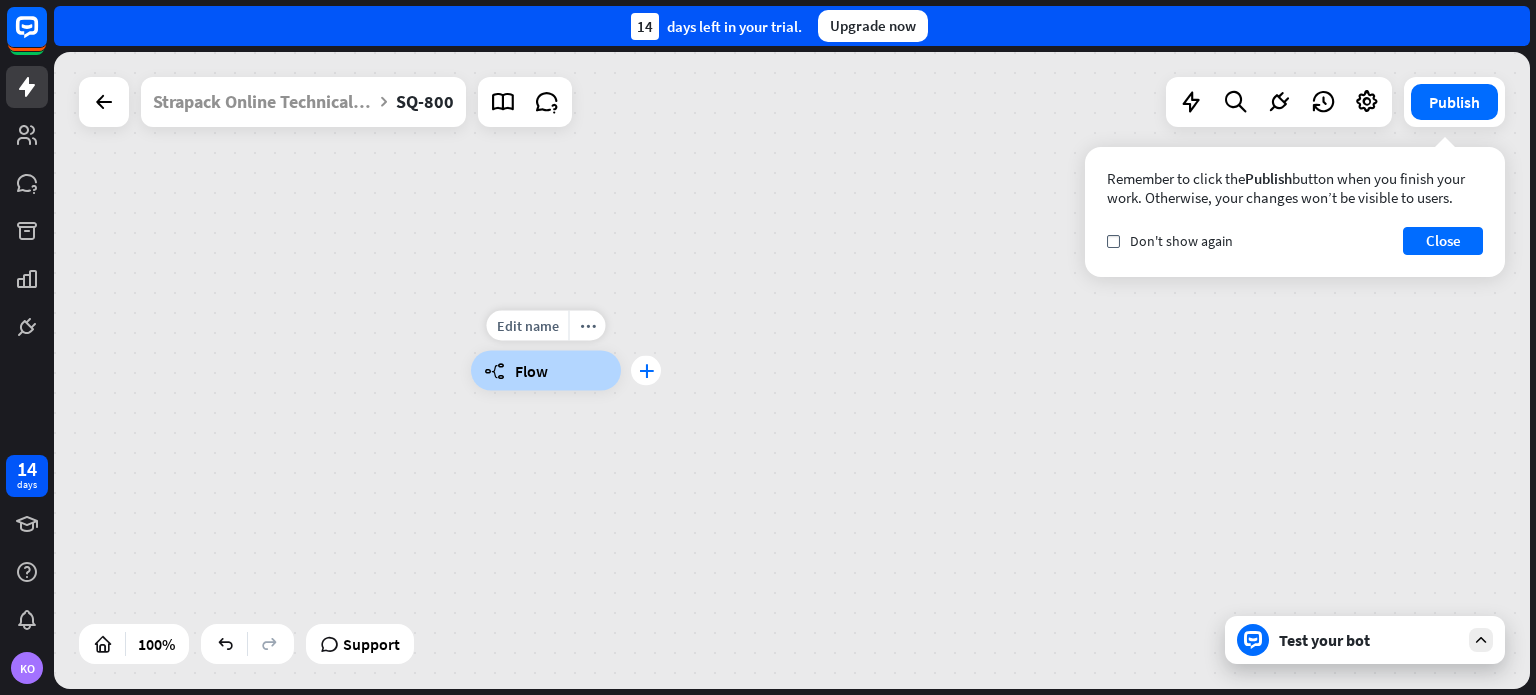 click on "plus" at bounding box center (646, 371) 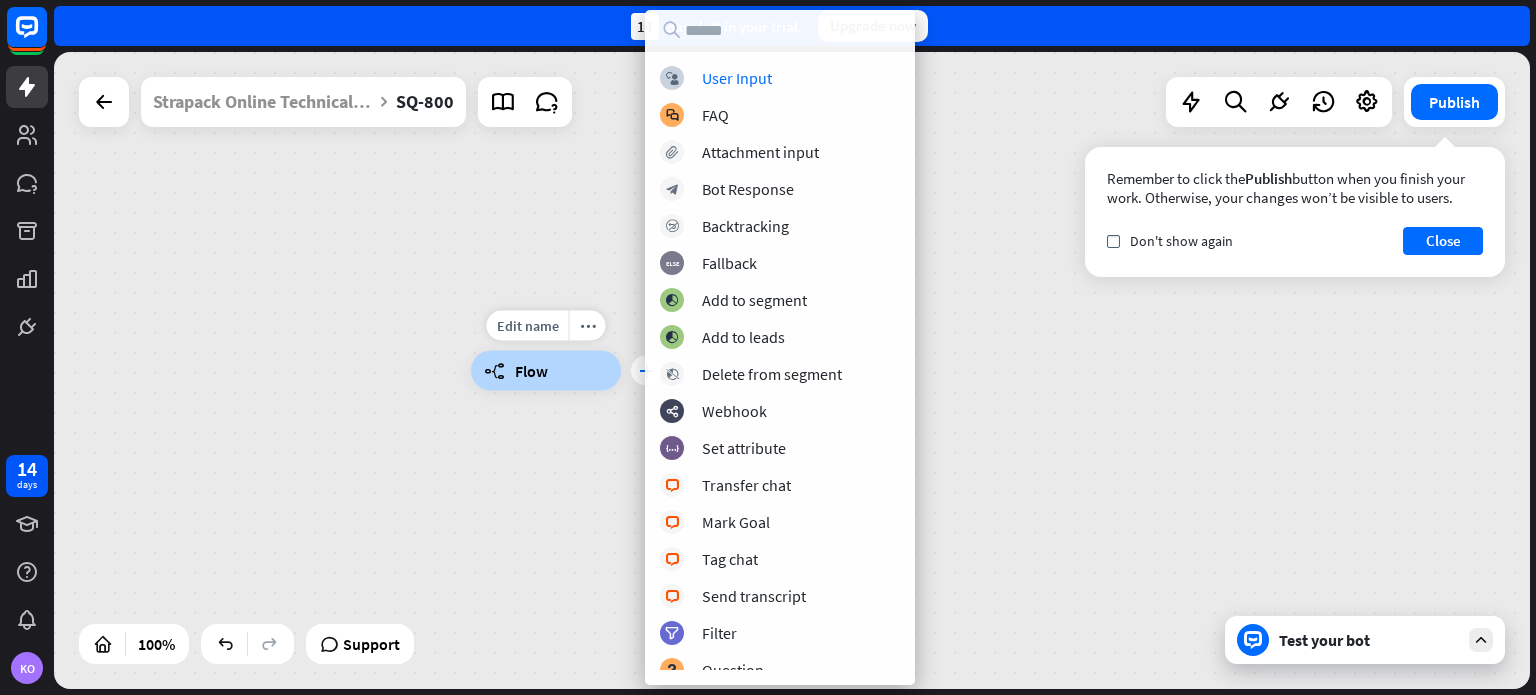click on "plus" at bounding box center (646, 371) 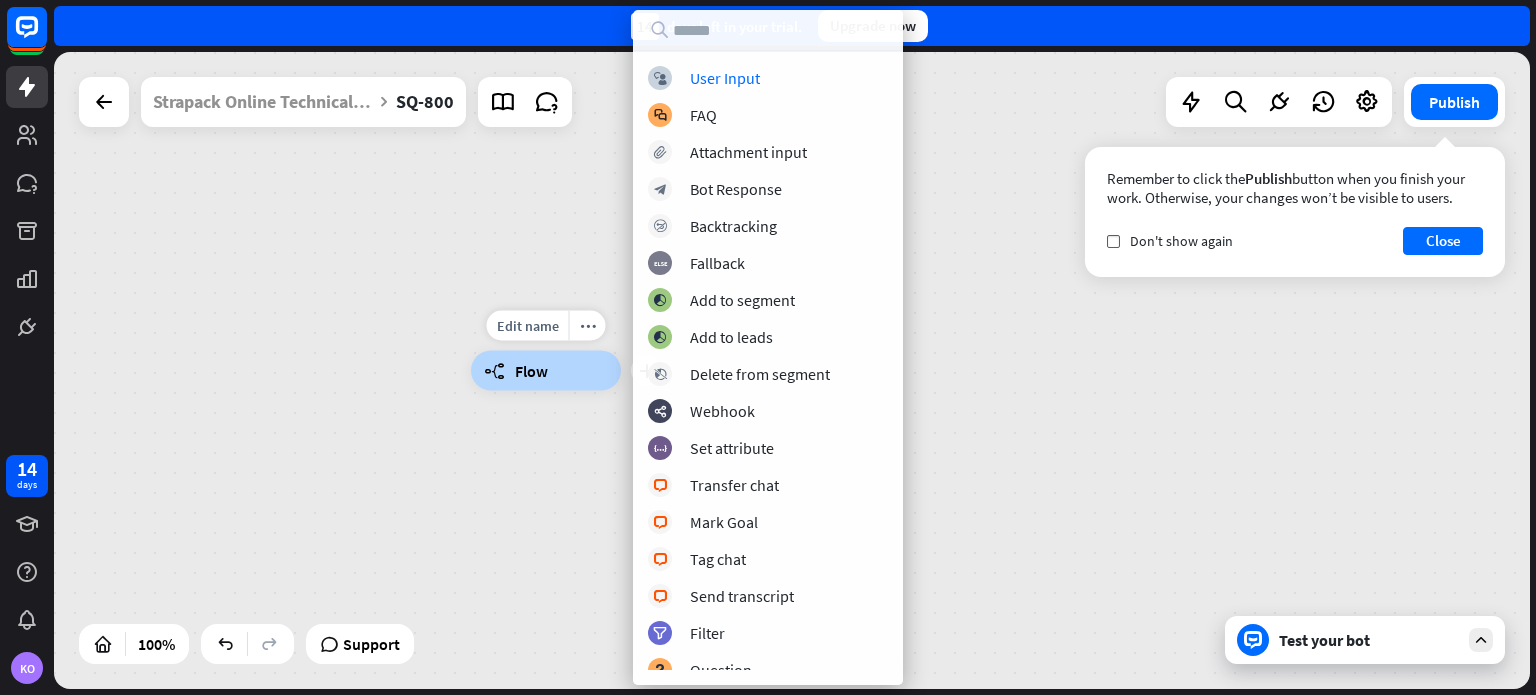 click on "Edit name   more_horiz         plus     builder_tree   Flow" at bounding box center (546, 371) 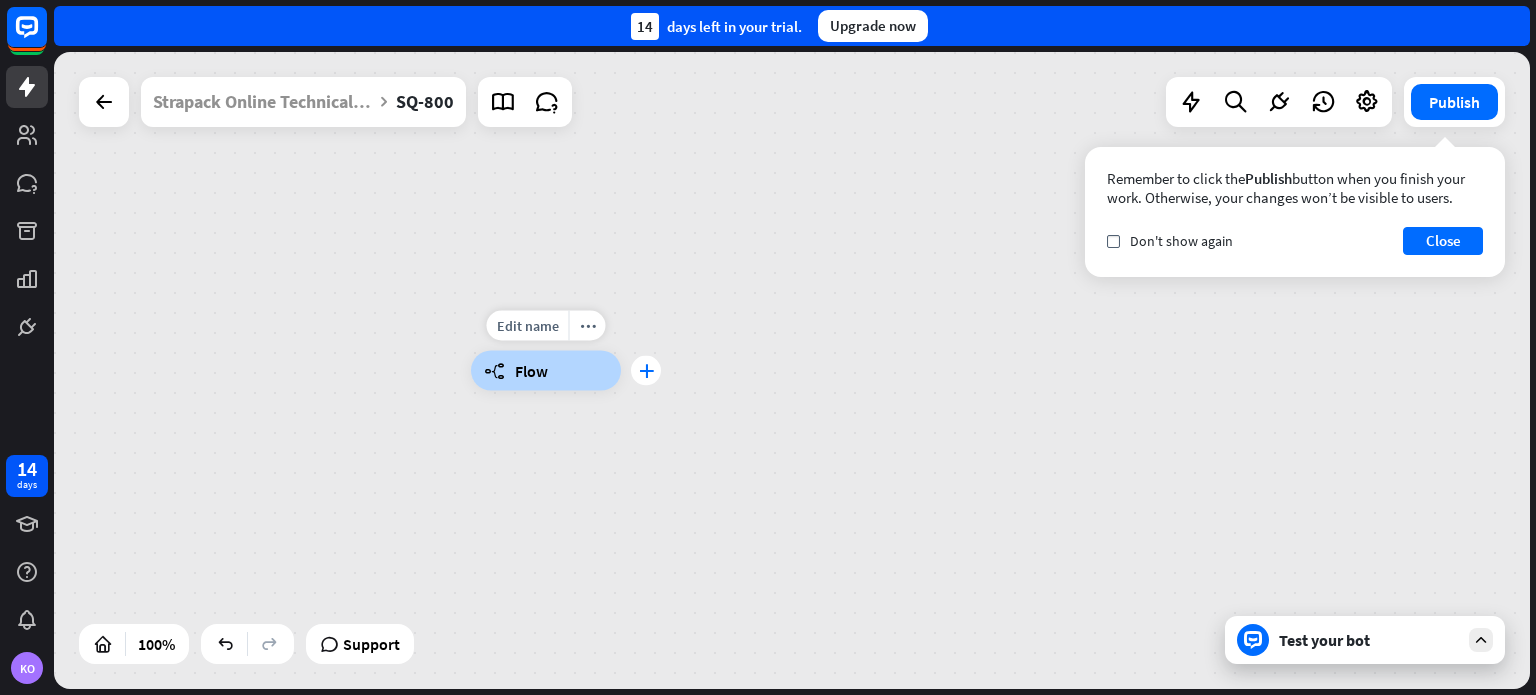 click on "plus" at bounding box center (646, 371) 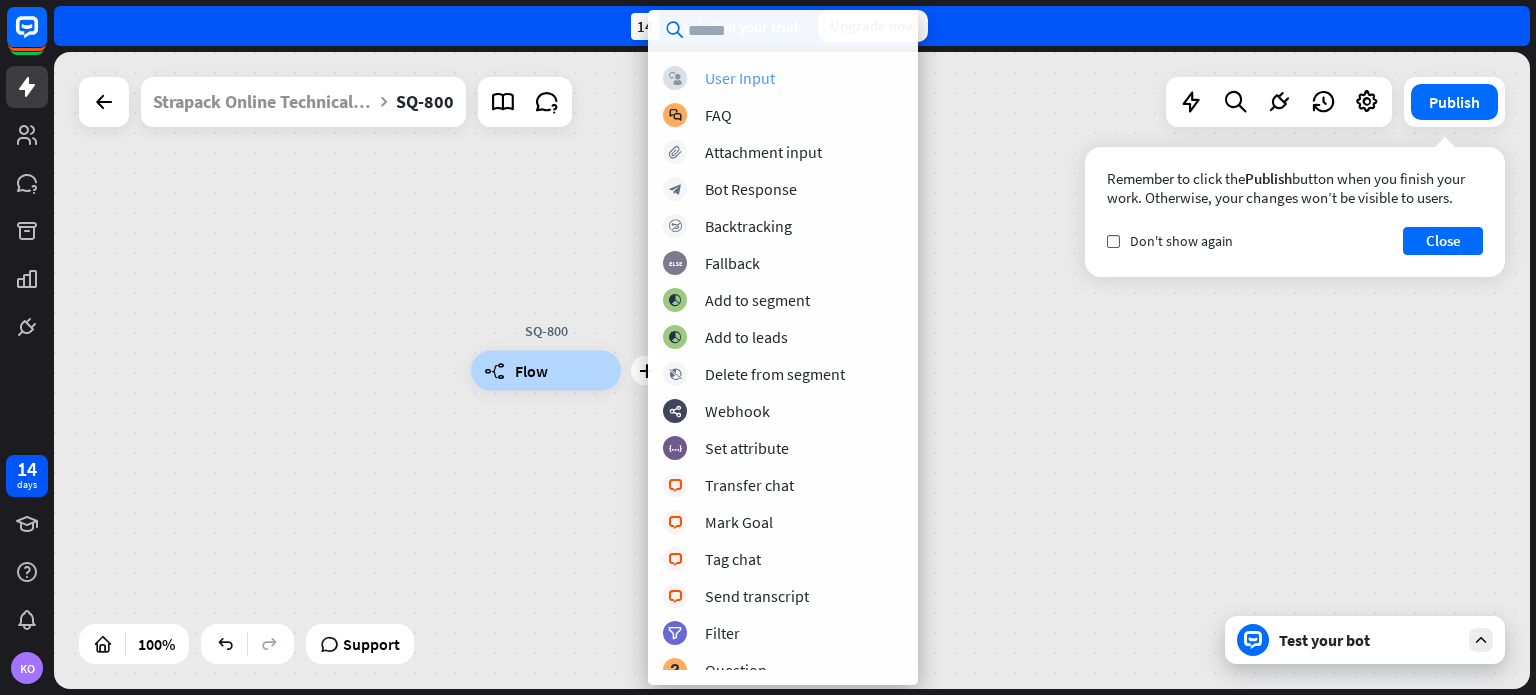 click on "User Input" at bounding box center [740, 78] 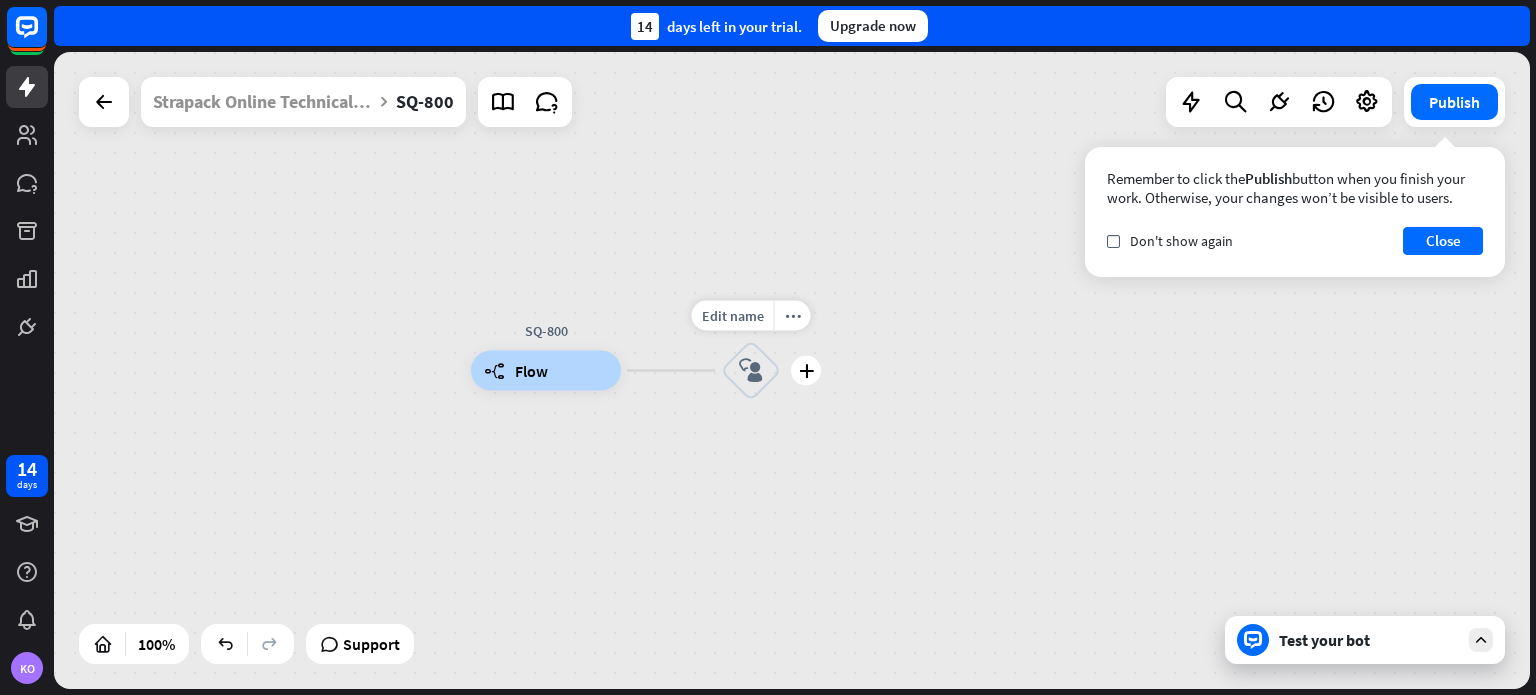 click on "block_user_input" at bounding box center [751, 371] 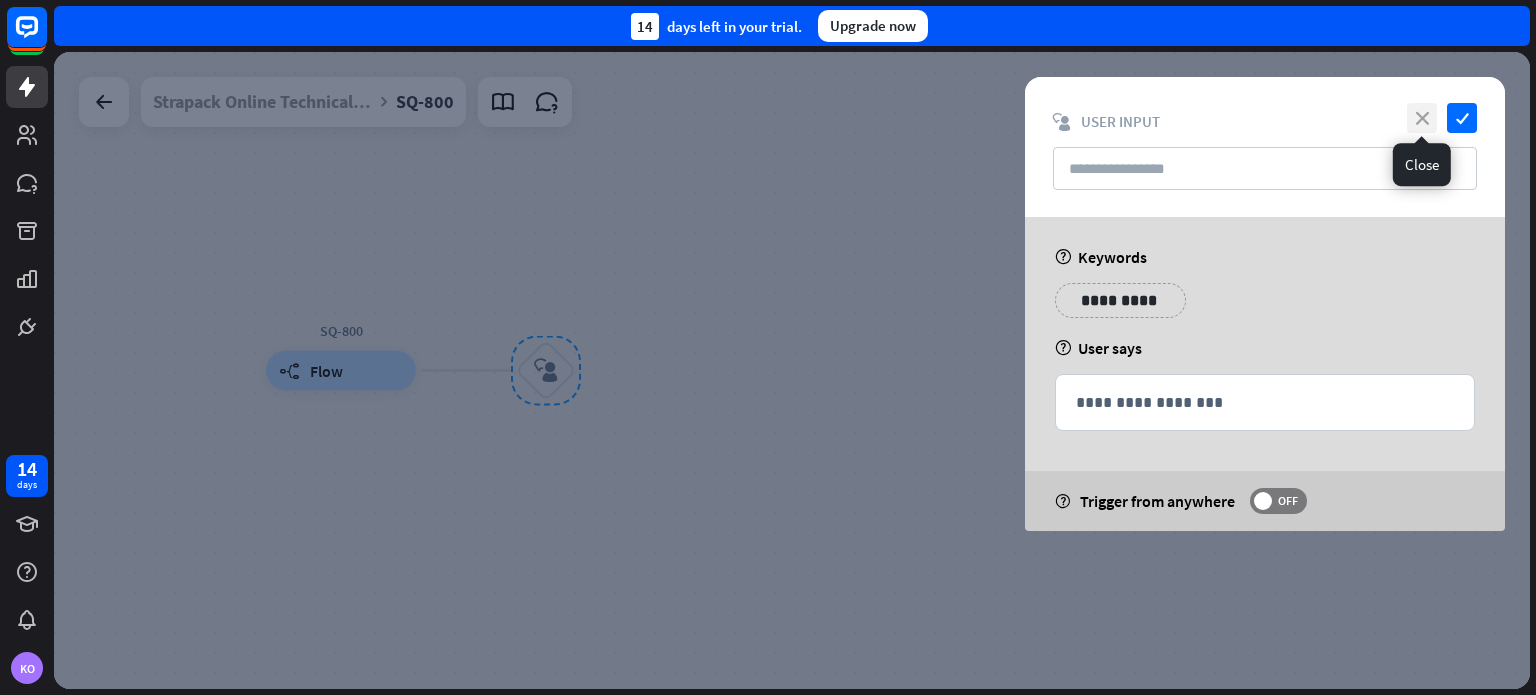 click on "close" at bounding box center [1422, 118] 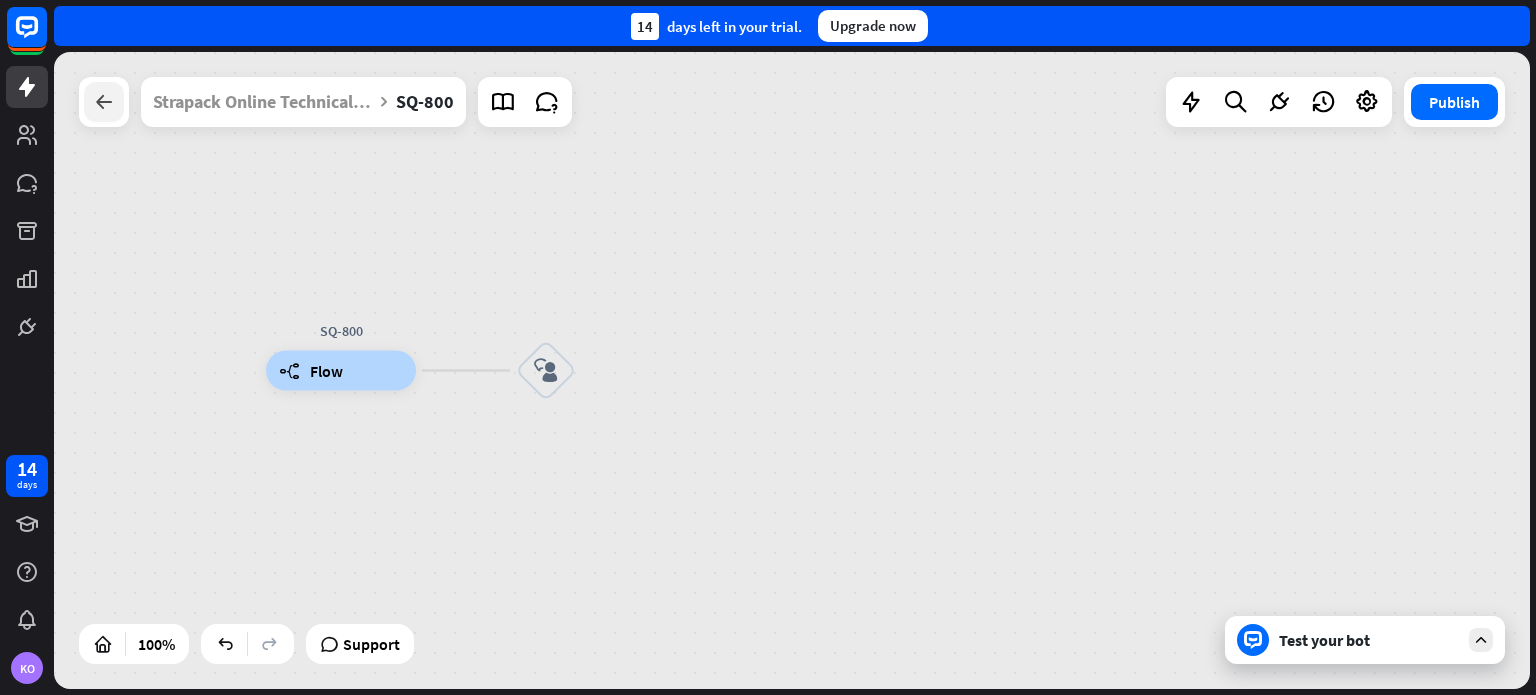 click at bounding box center [104, 102] 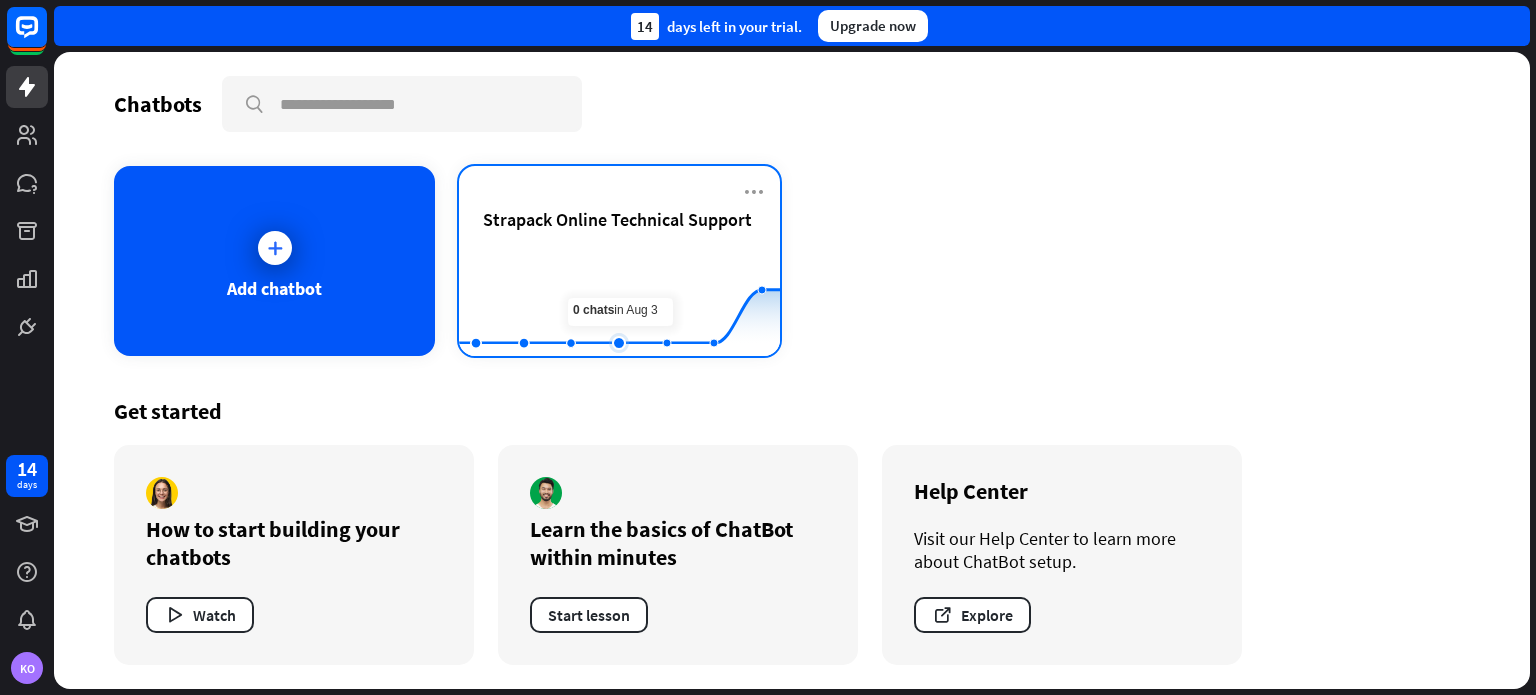 click 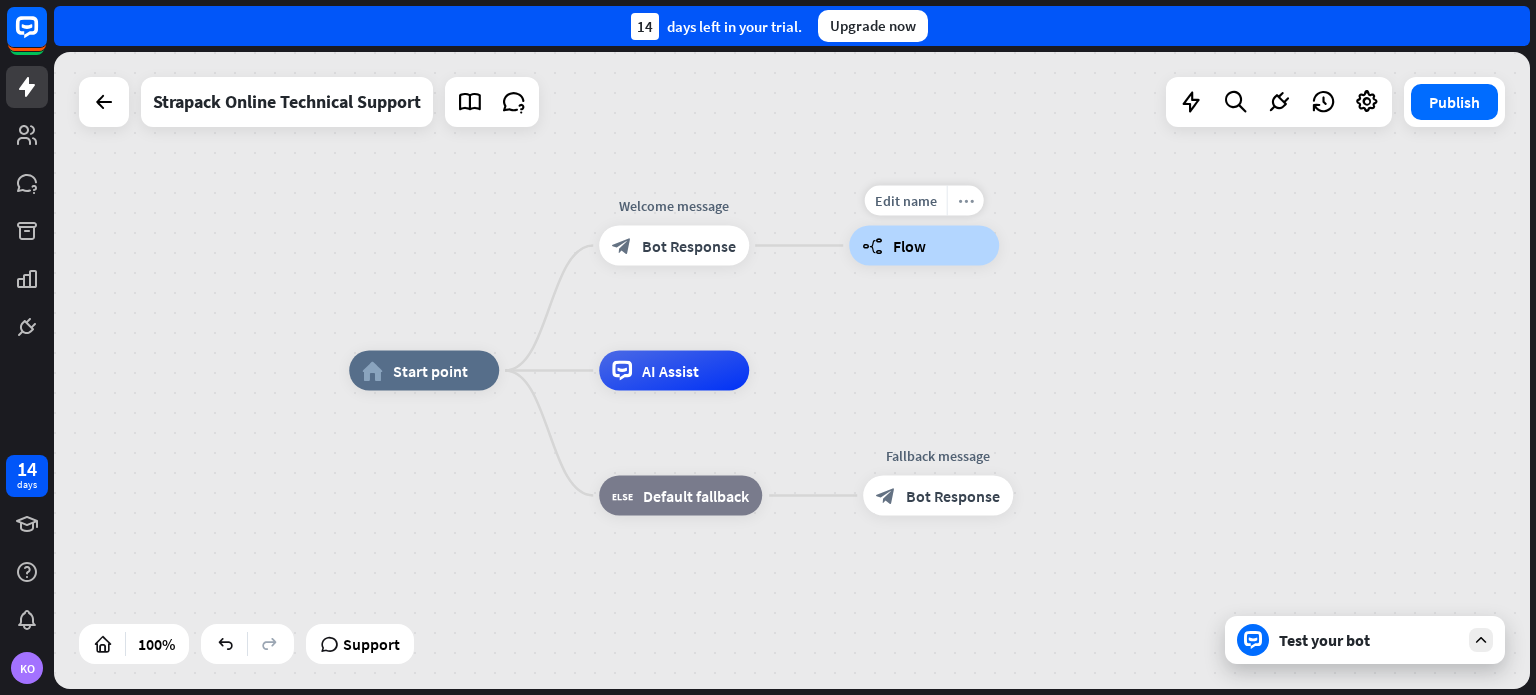 click on "more_horiz" at bounding box center (966, 200) 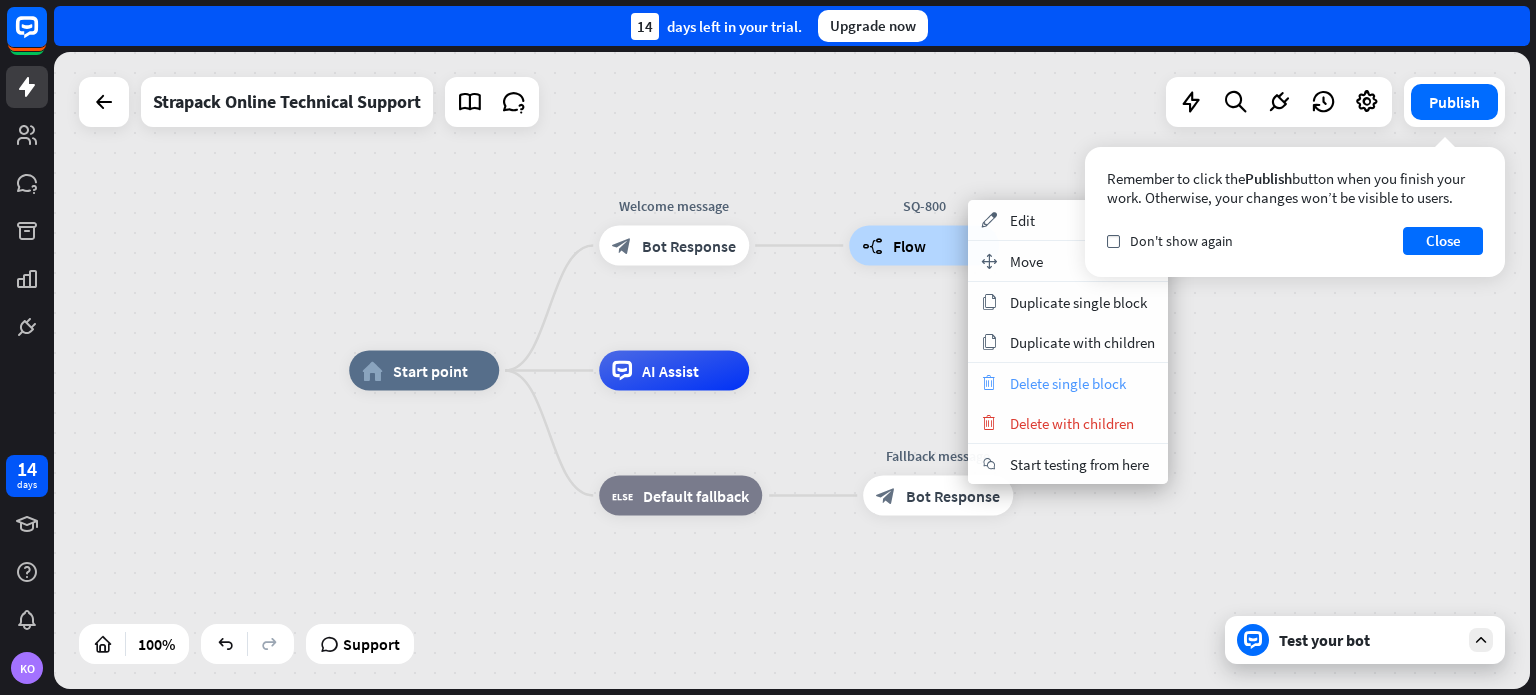 click on "trash   Delete single block" at bounding box center [1068, 383] 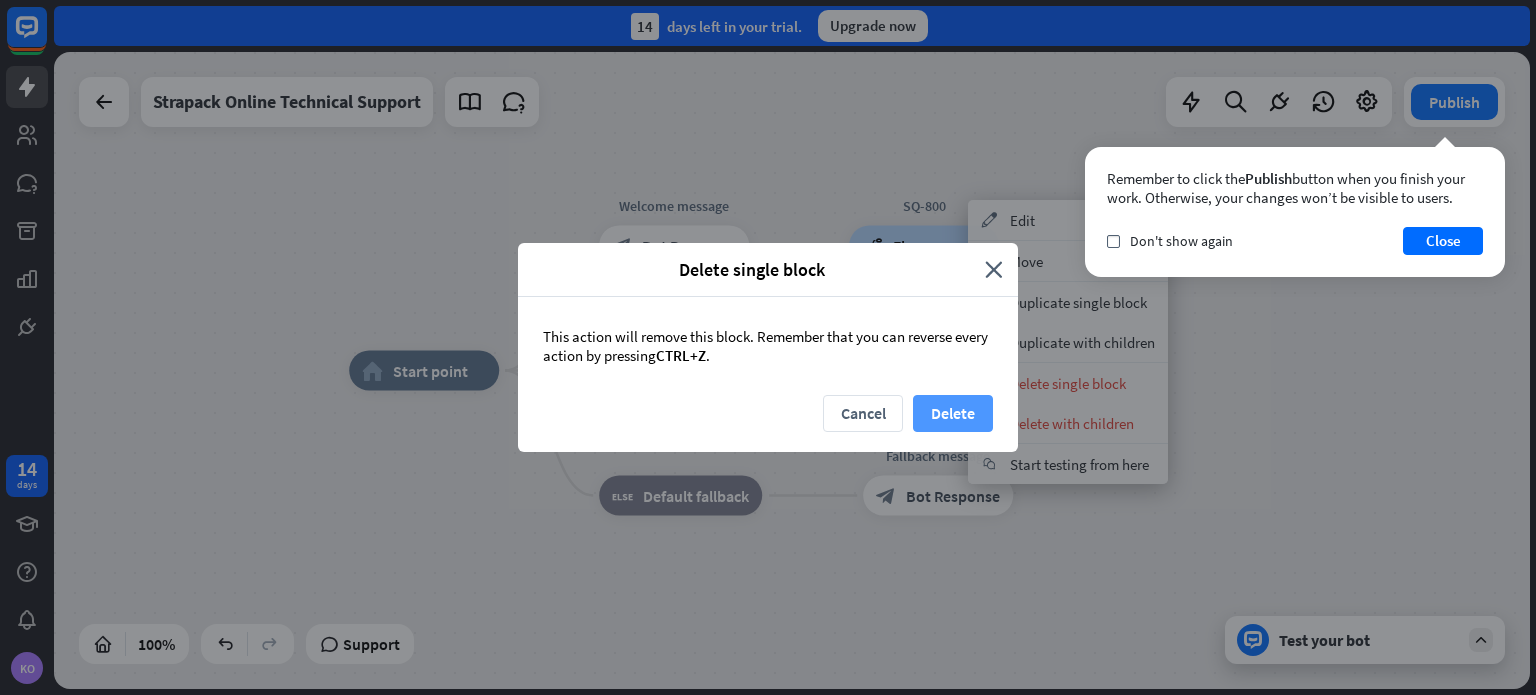 click on "Delete" at bounding box center [953, 413] 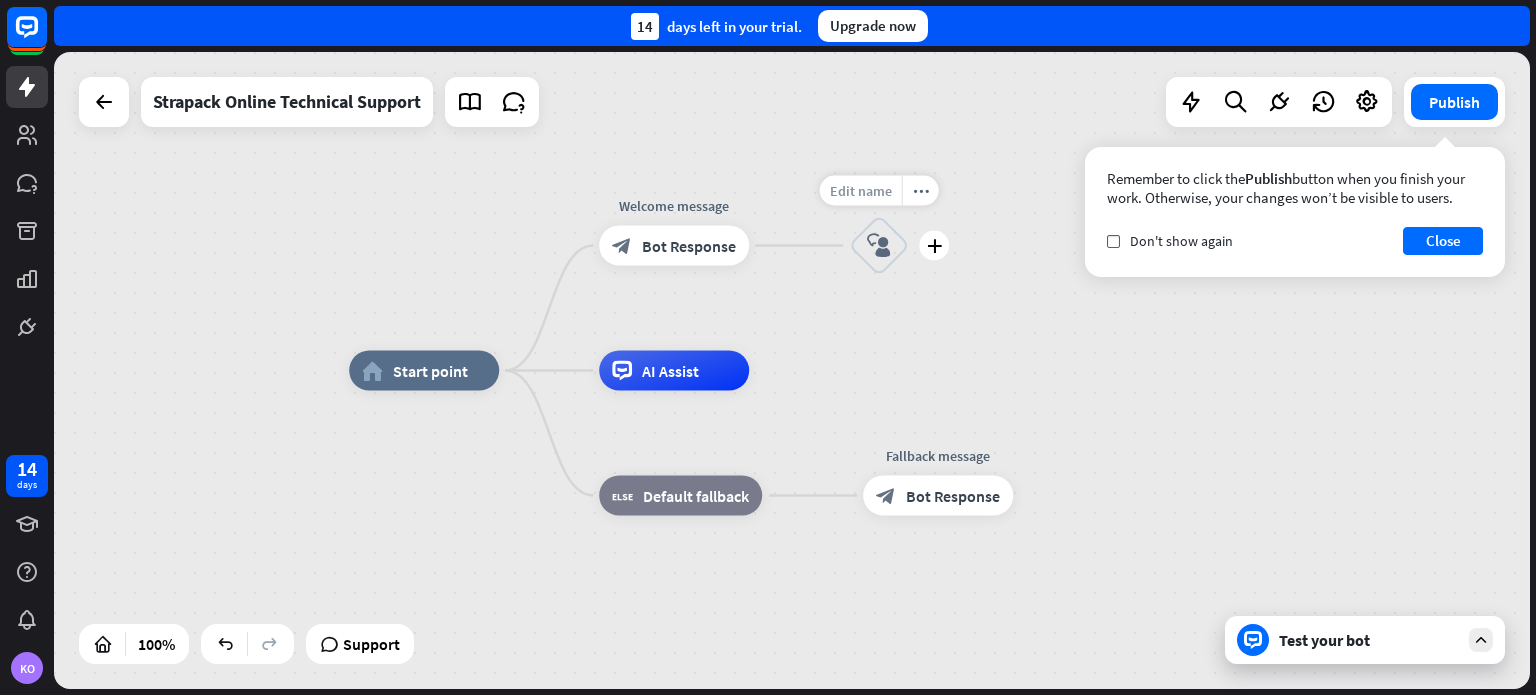 click on "Edit name" at bounding box center [861, 191] 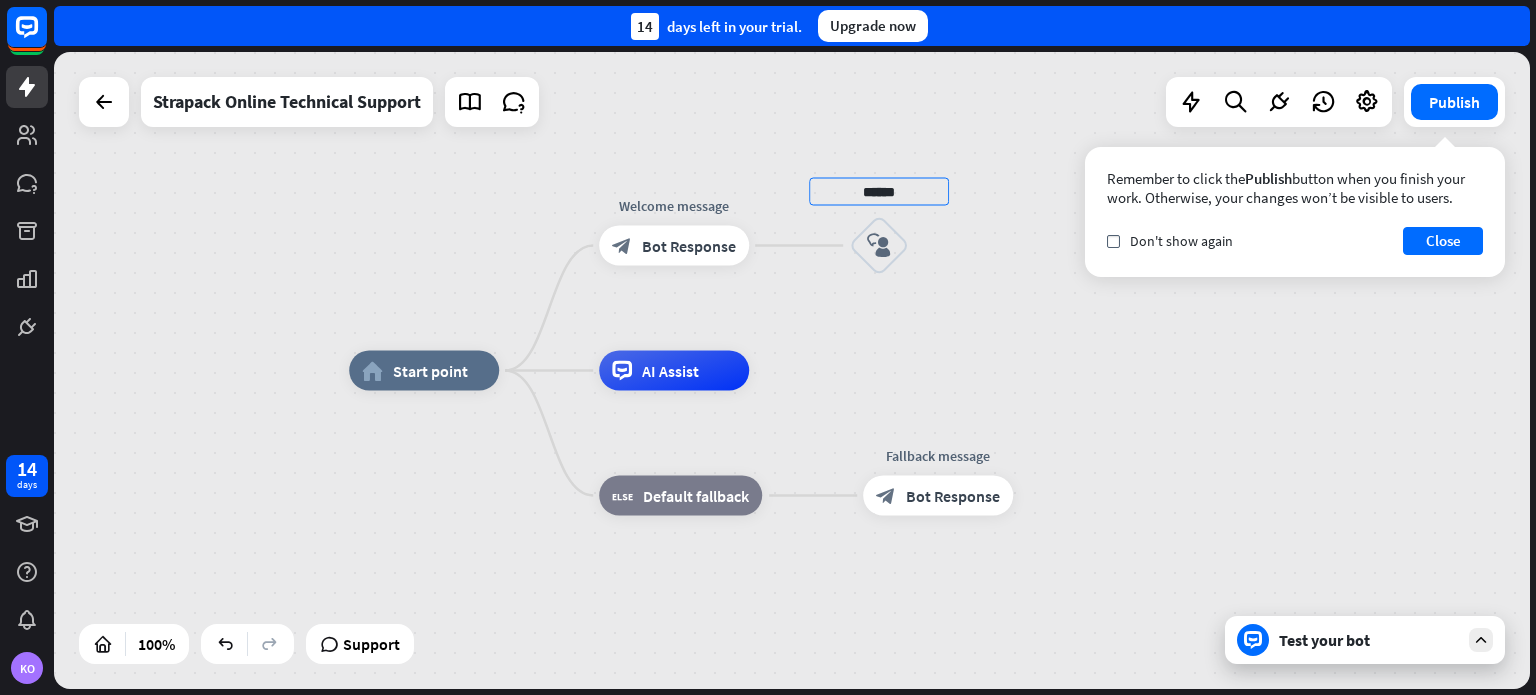 type on "******" 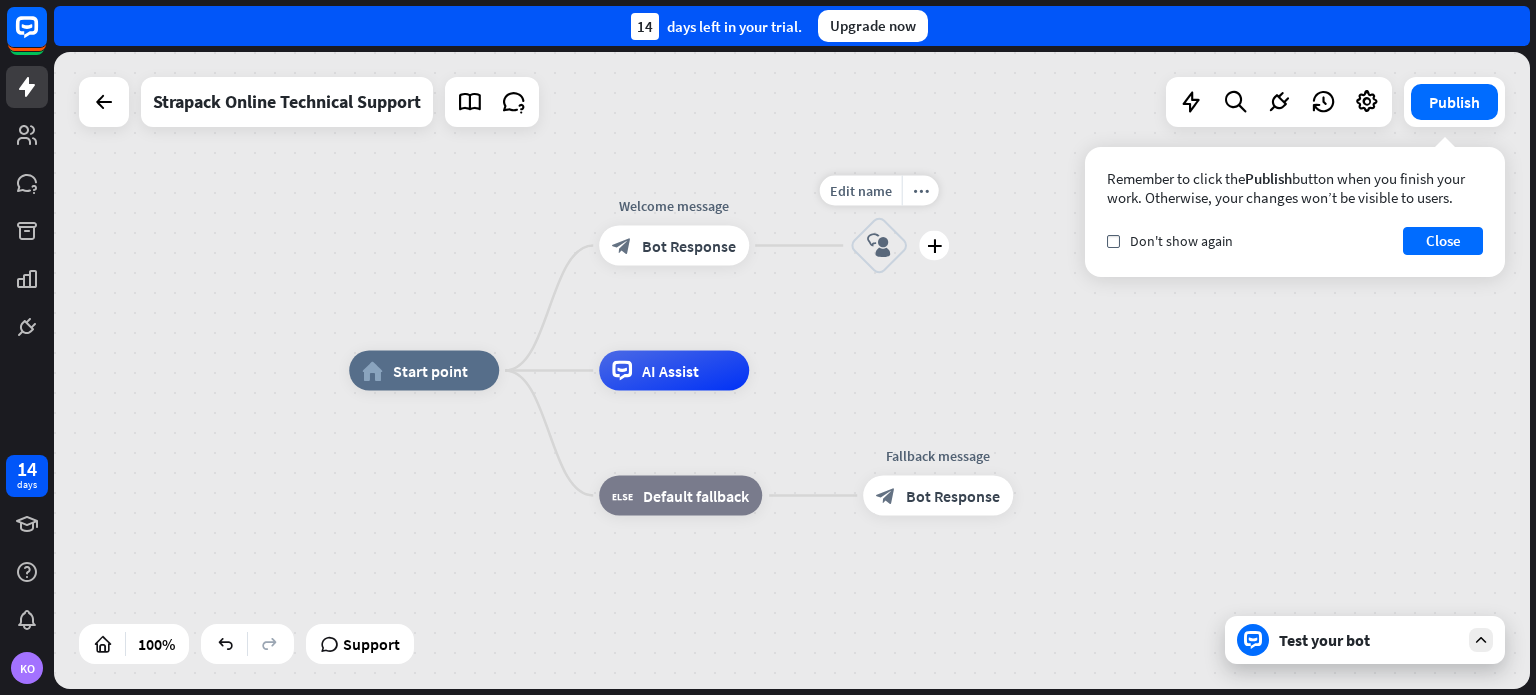 click on "block_user_input" at bounding box center (879, 246) 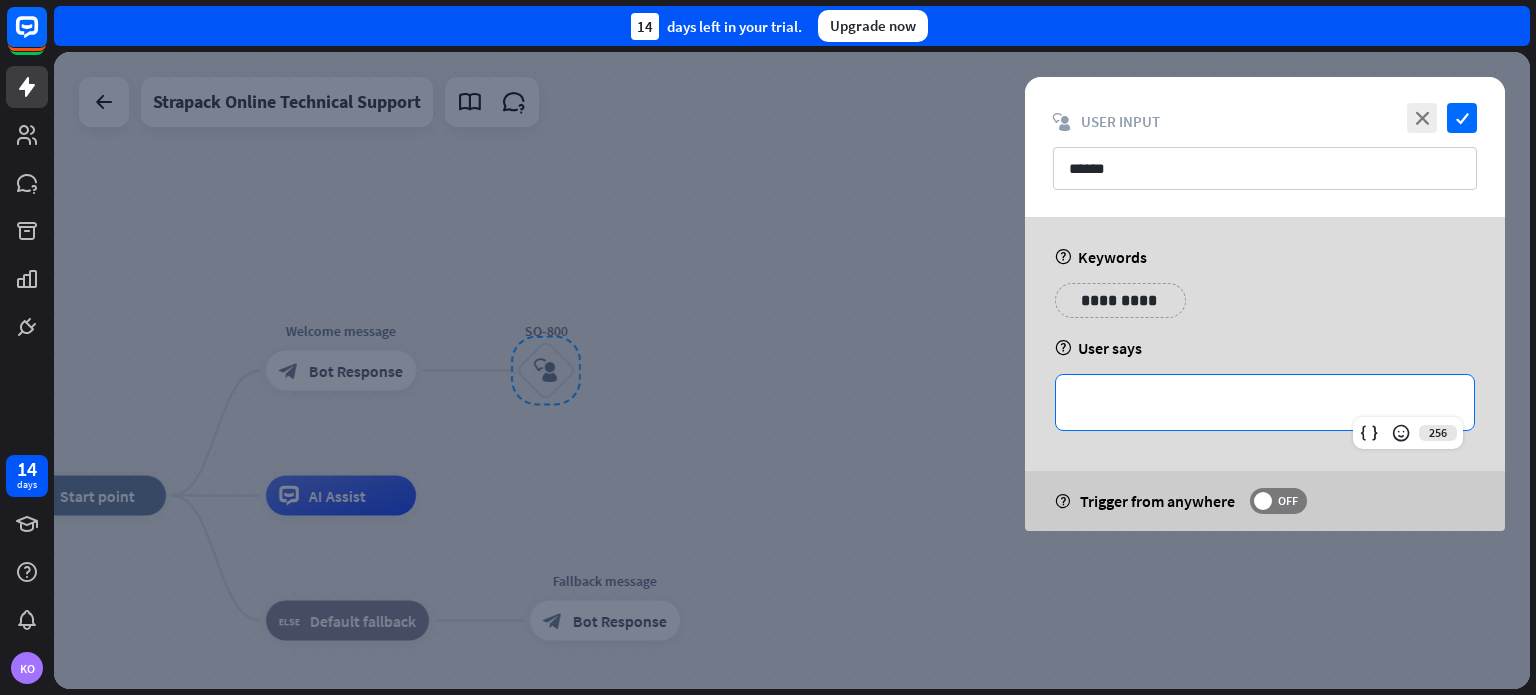 click on "**********" at bounding box center [1265, 402] 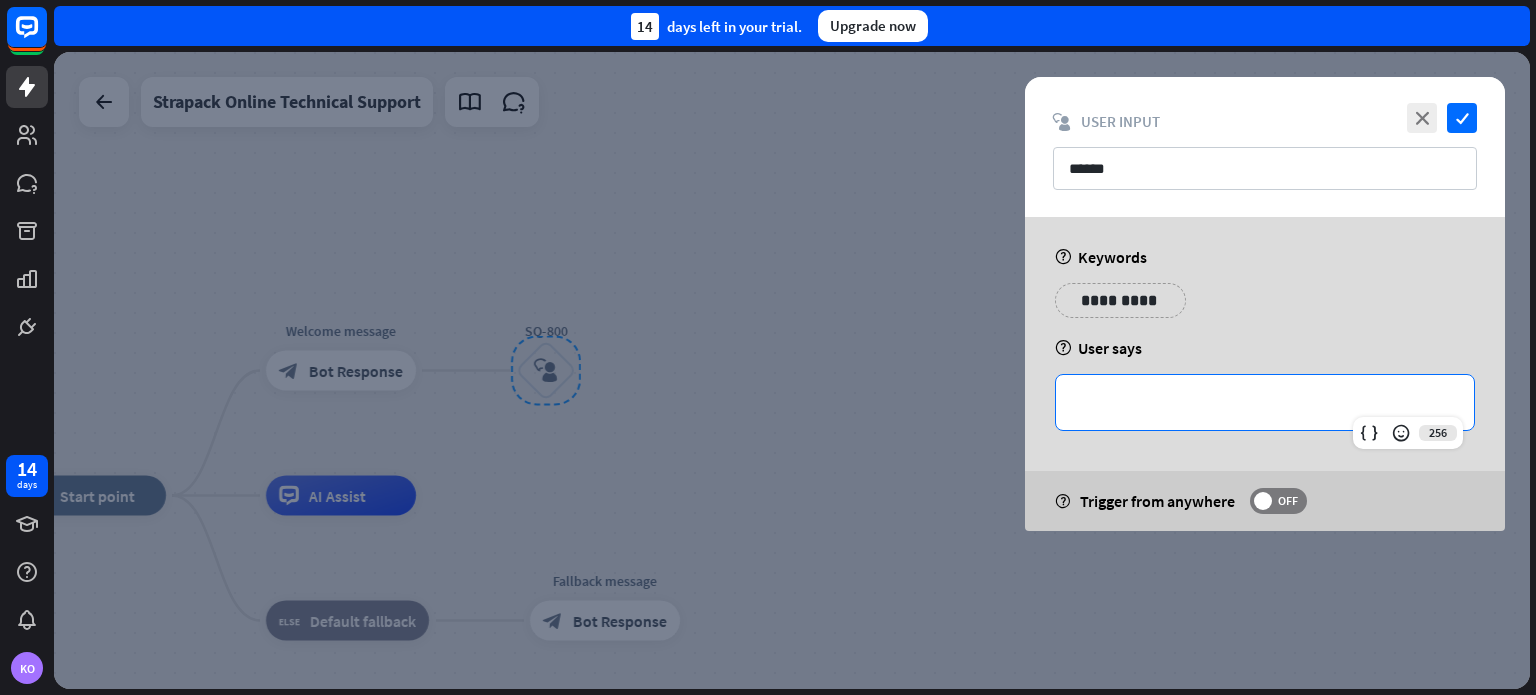 click on "**********" at bounding box center (1265, 308) 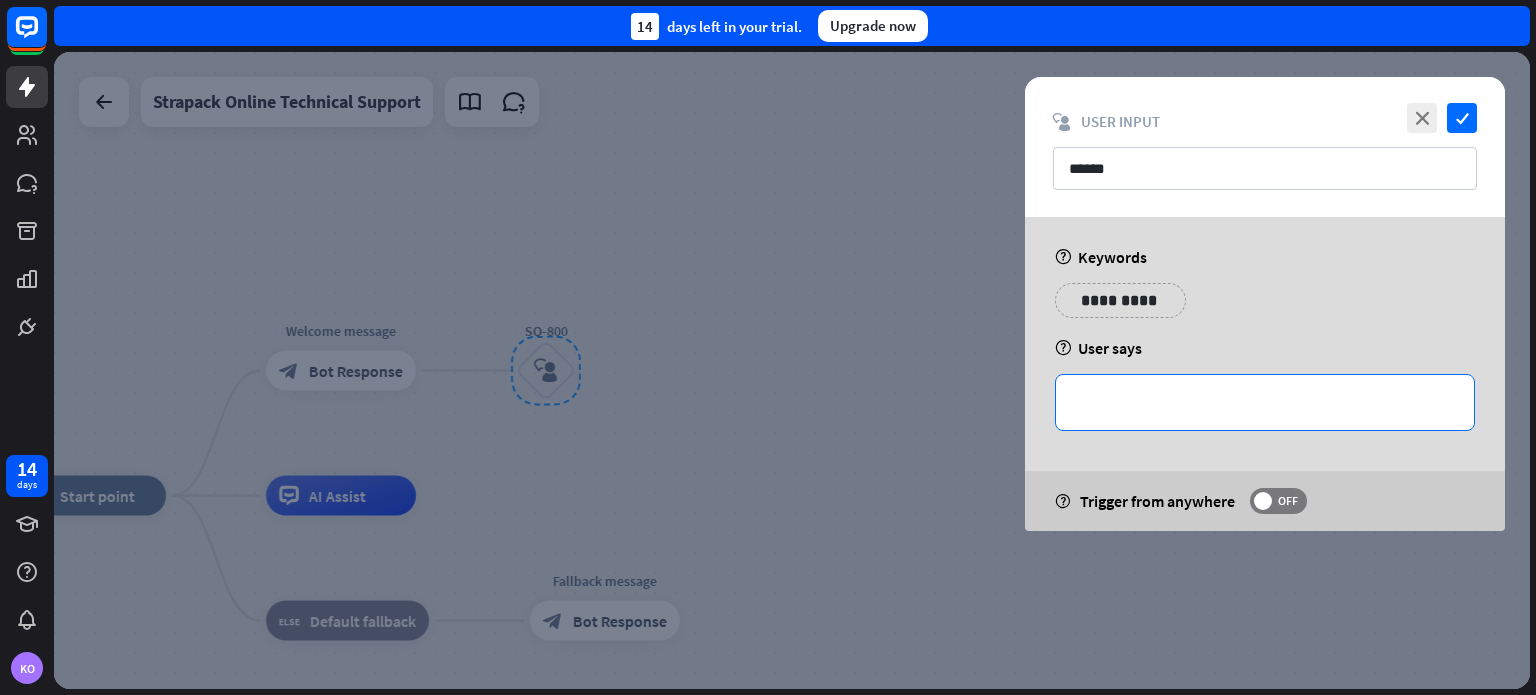 click on "**********" at bounding box center (1265, 402) 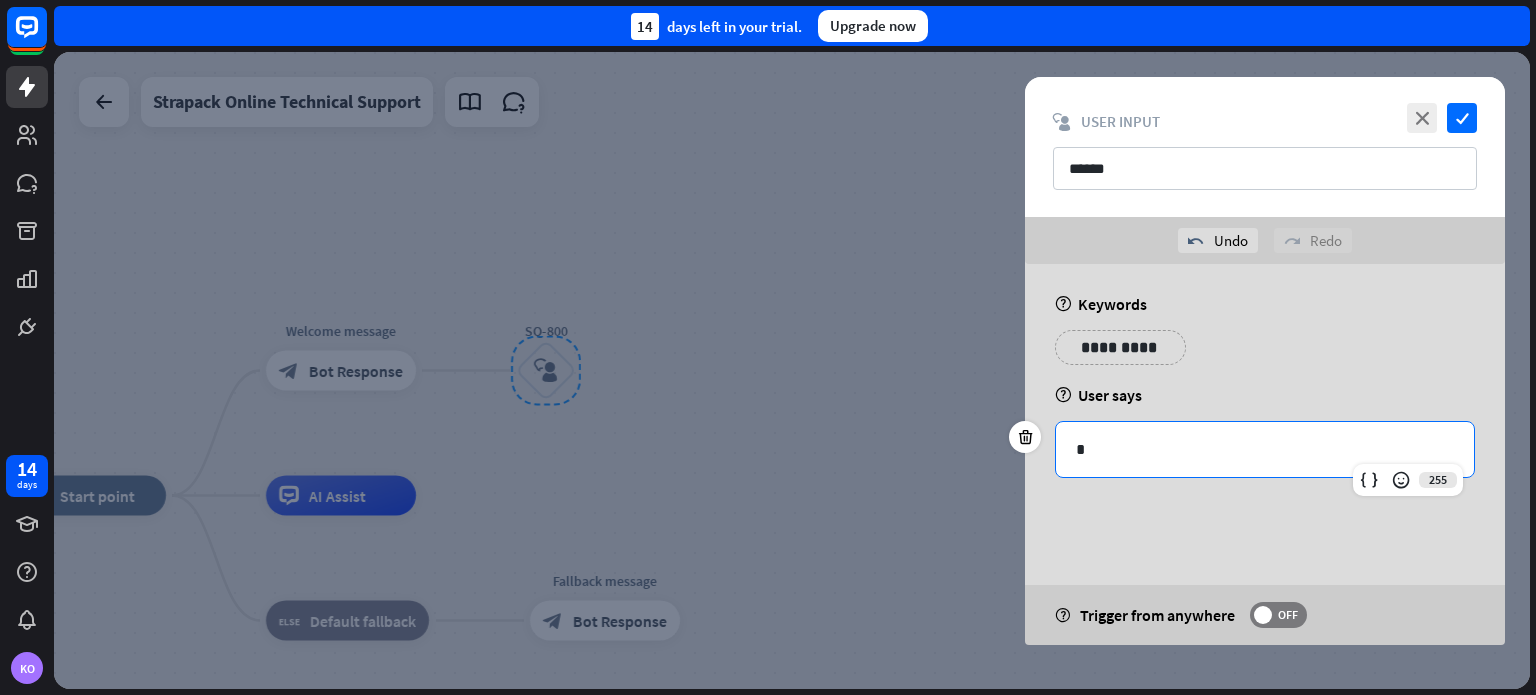 type 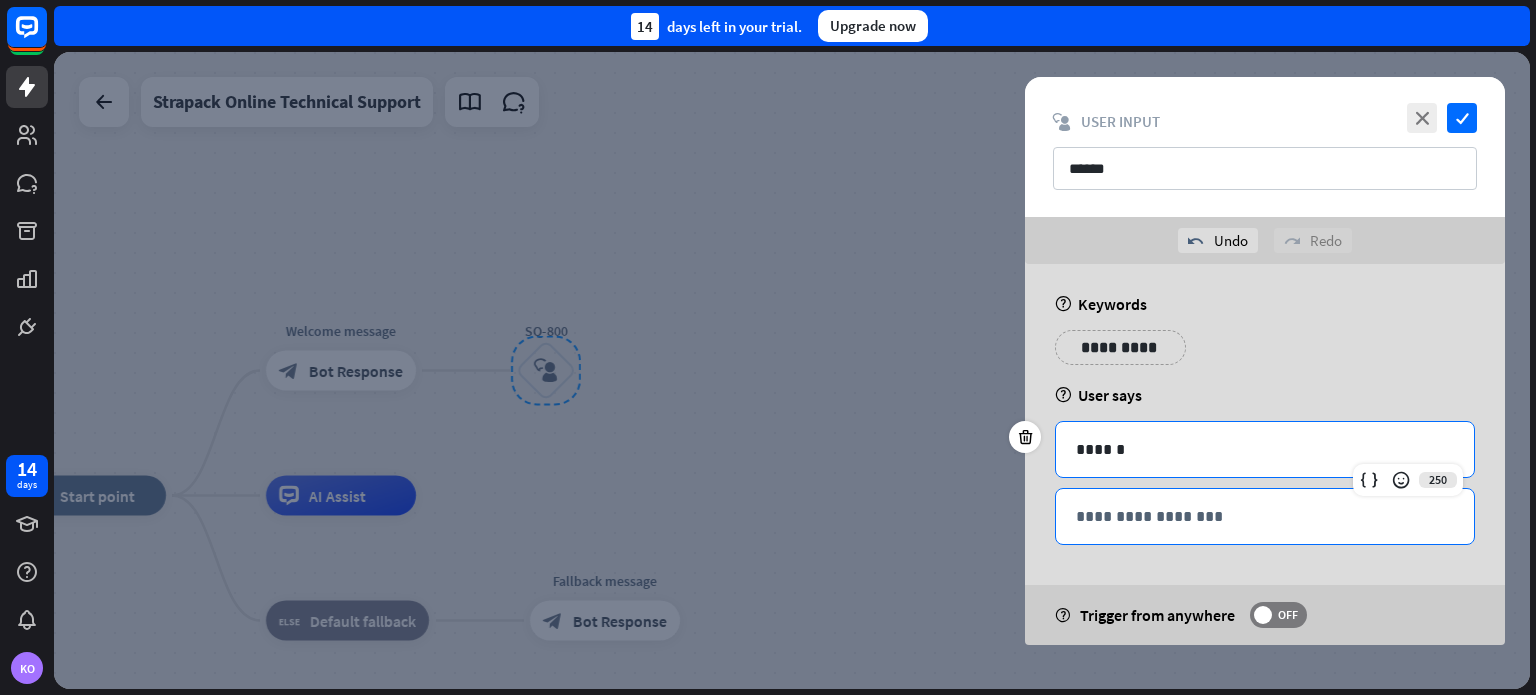 click on "**********" at bounding box center [1265, 516] 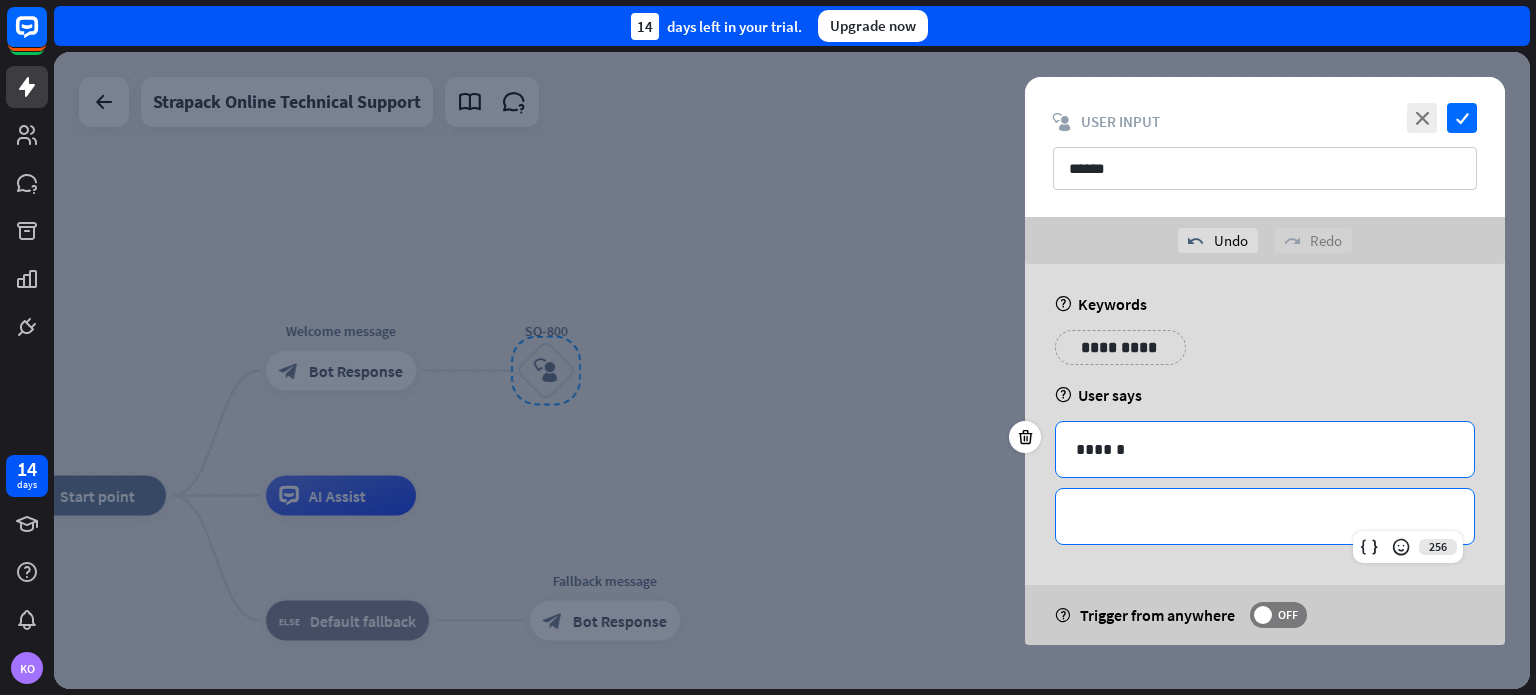 type 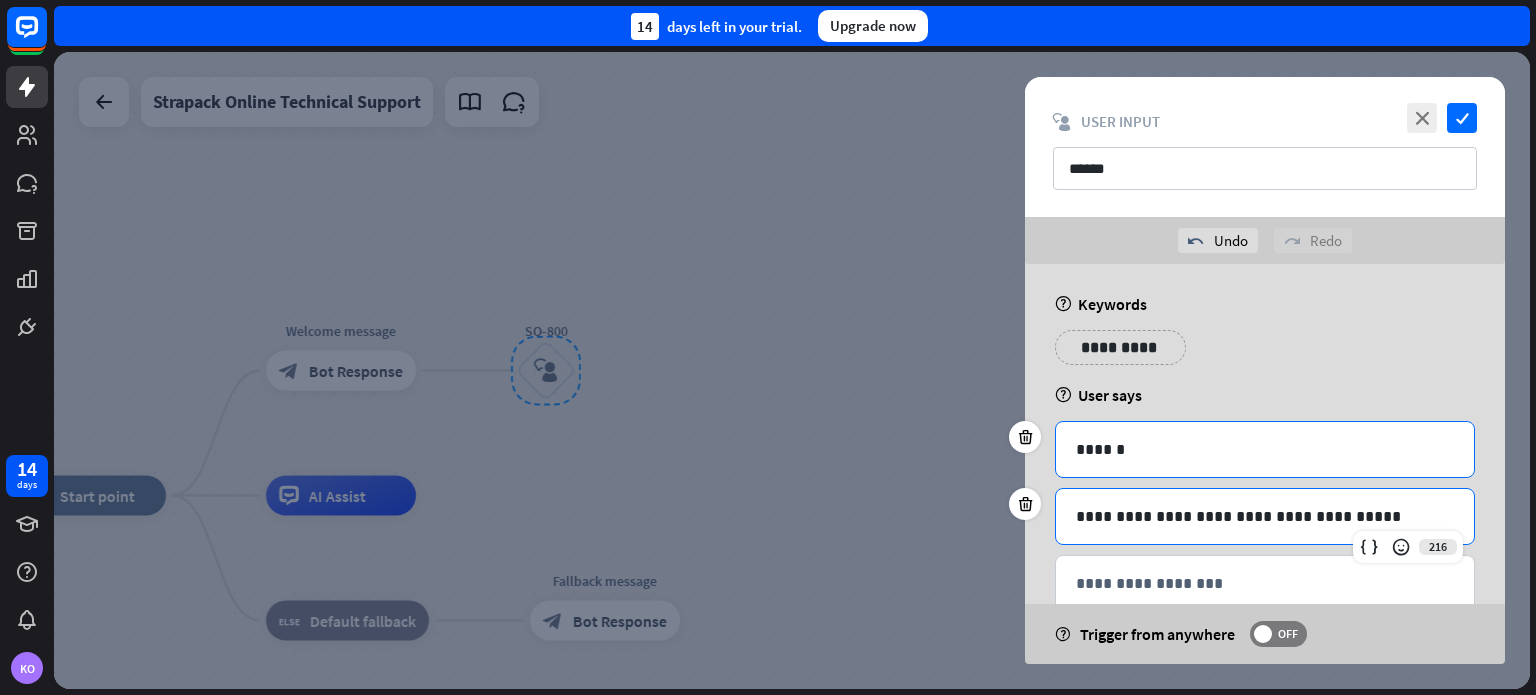scroll, scrollTop: 46, scrollLeft: 0, axis: vertical 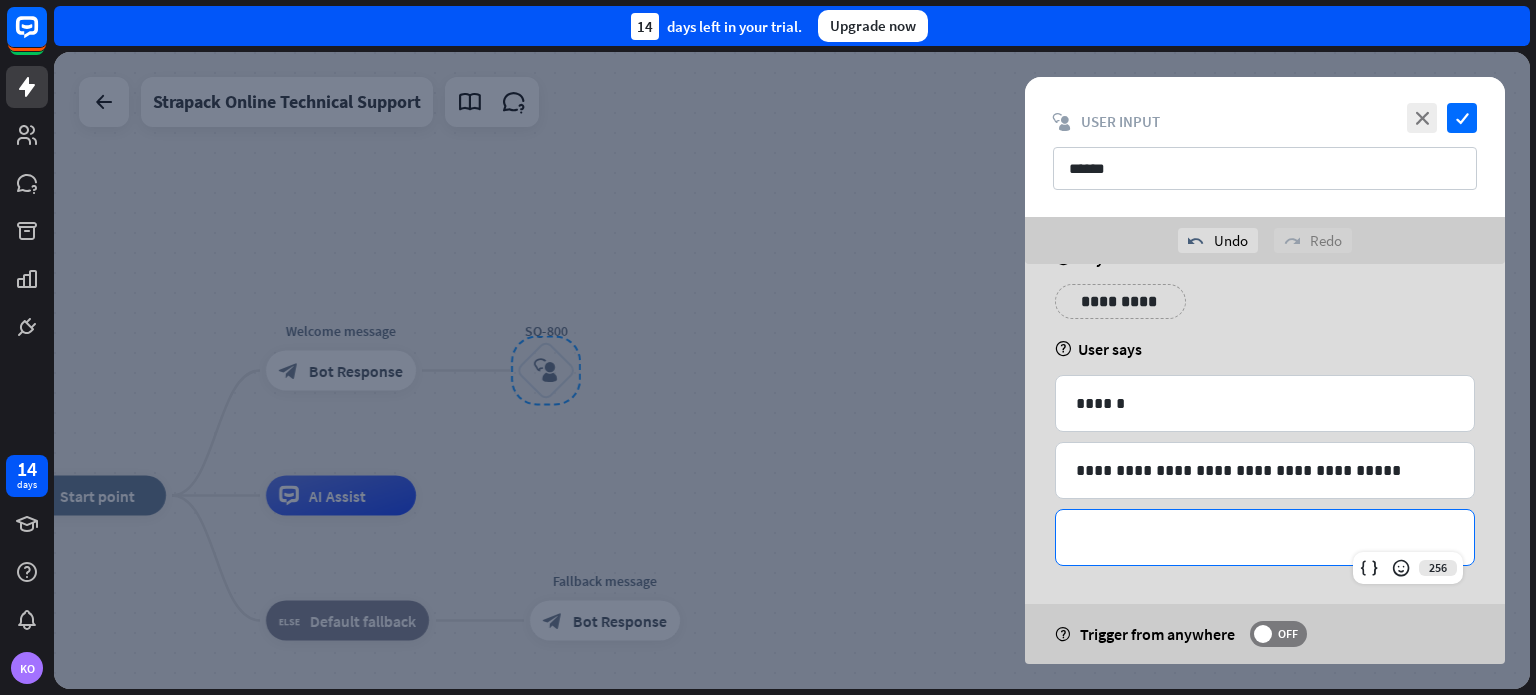 click on "**********" at bounding box center (1265, 537) 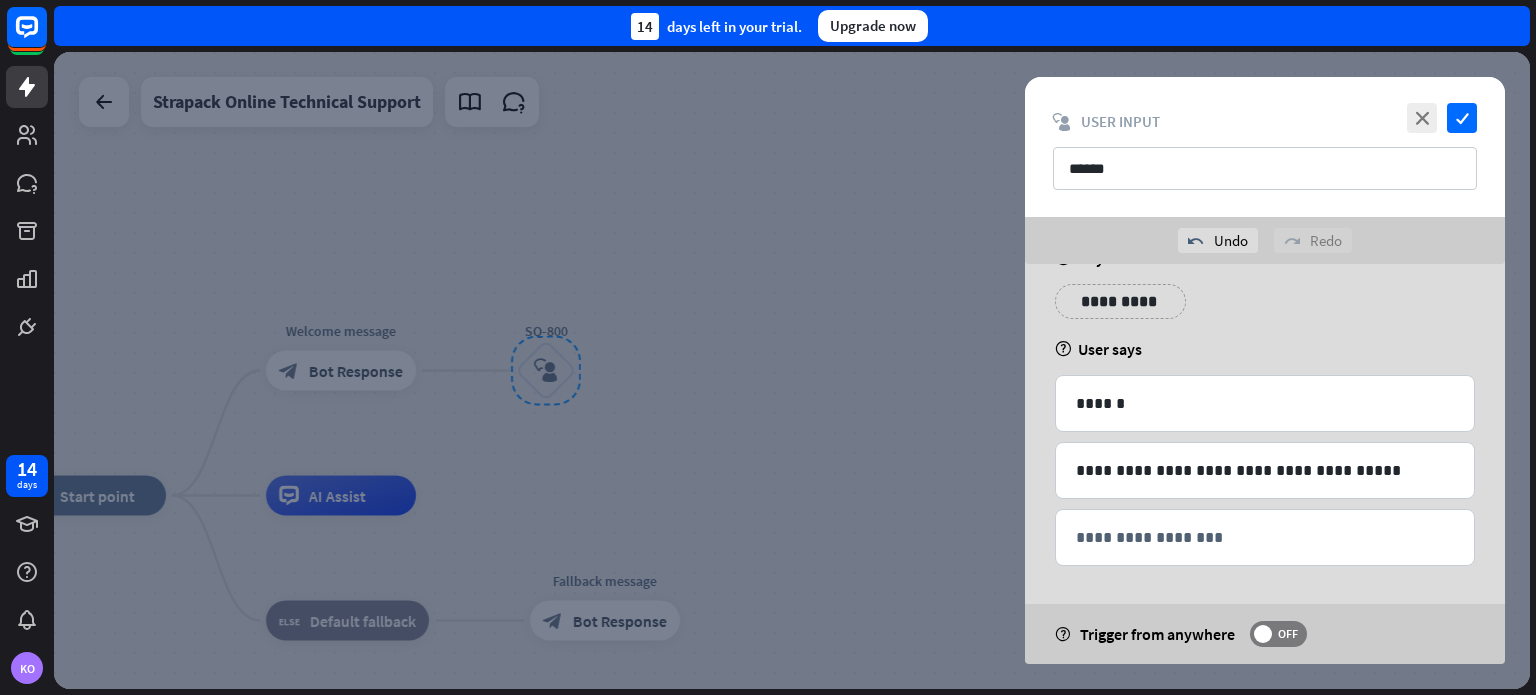 click on "**********" at bounding box center [1265, 442] 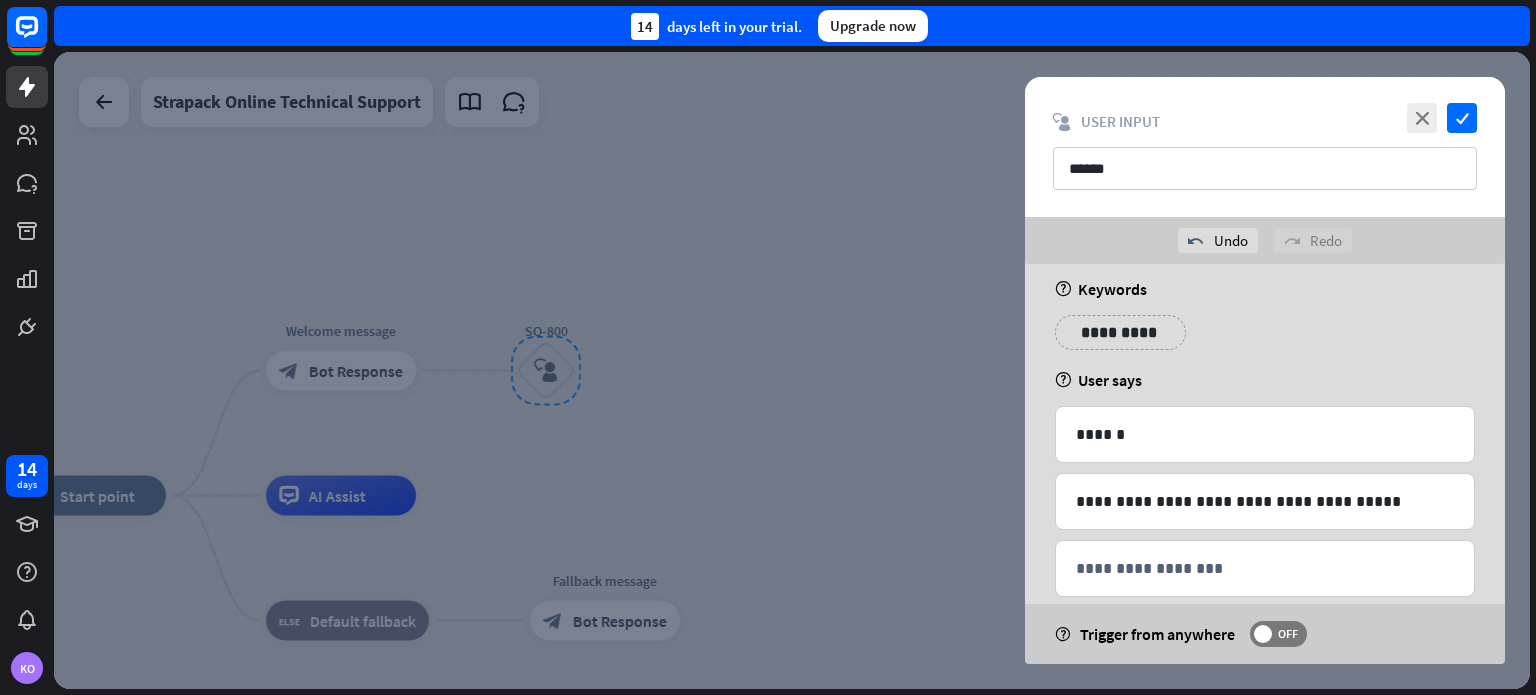scroll, scrollTop: 0, scrollLeft: 0, axis: both 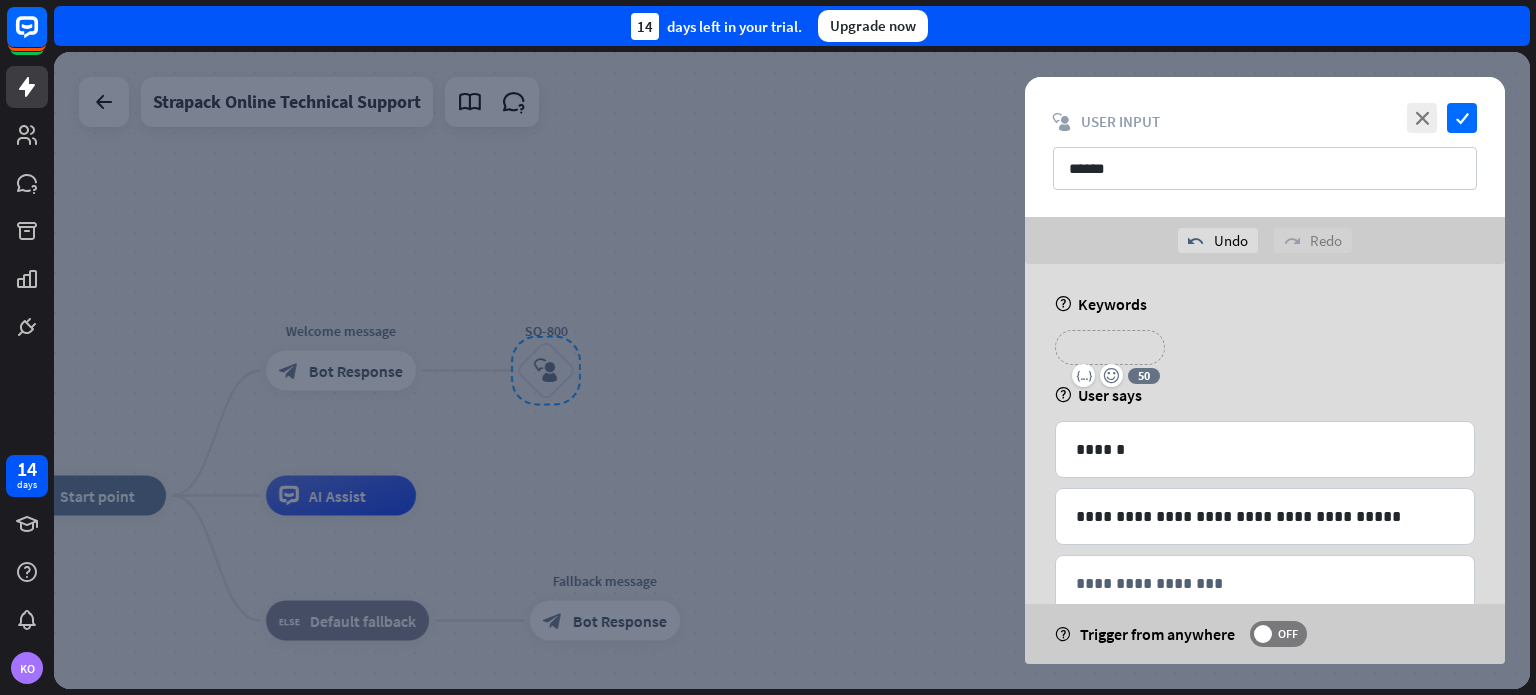 click on "**********" at bounding box center (1110, 347) 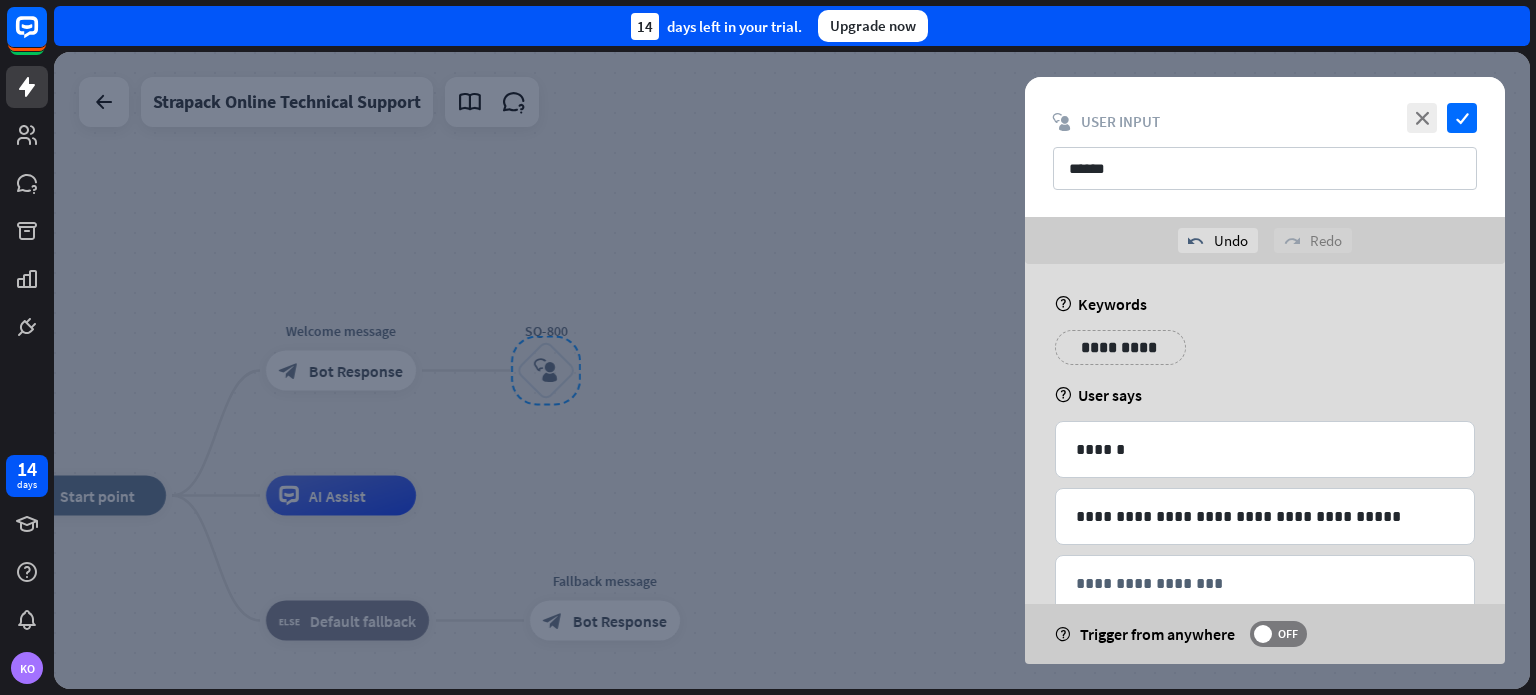 click on "**********" at bounding box center (1265, 355) 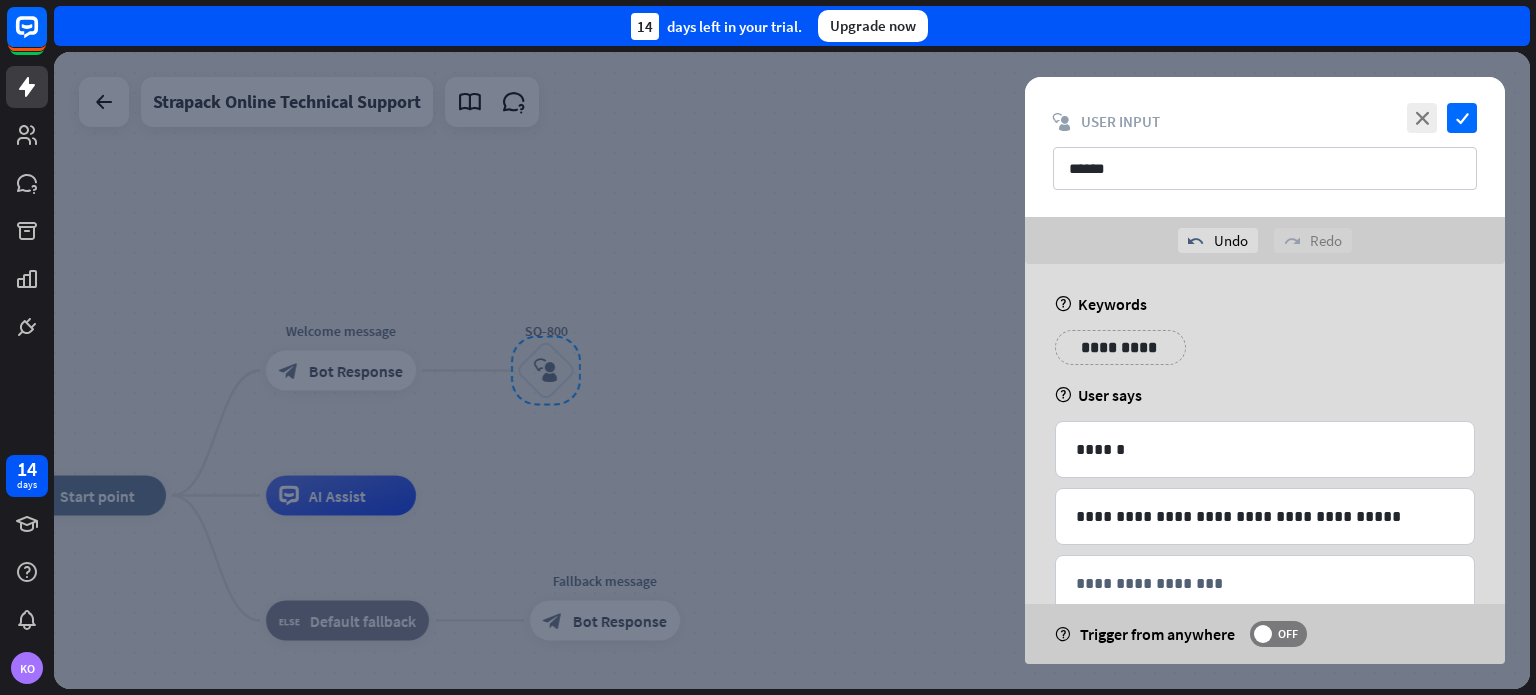 click on "**********" at bounding box center (1120, 347) 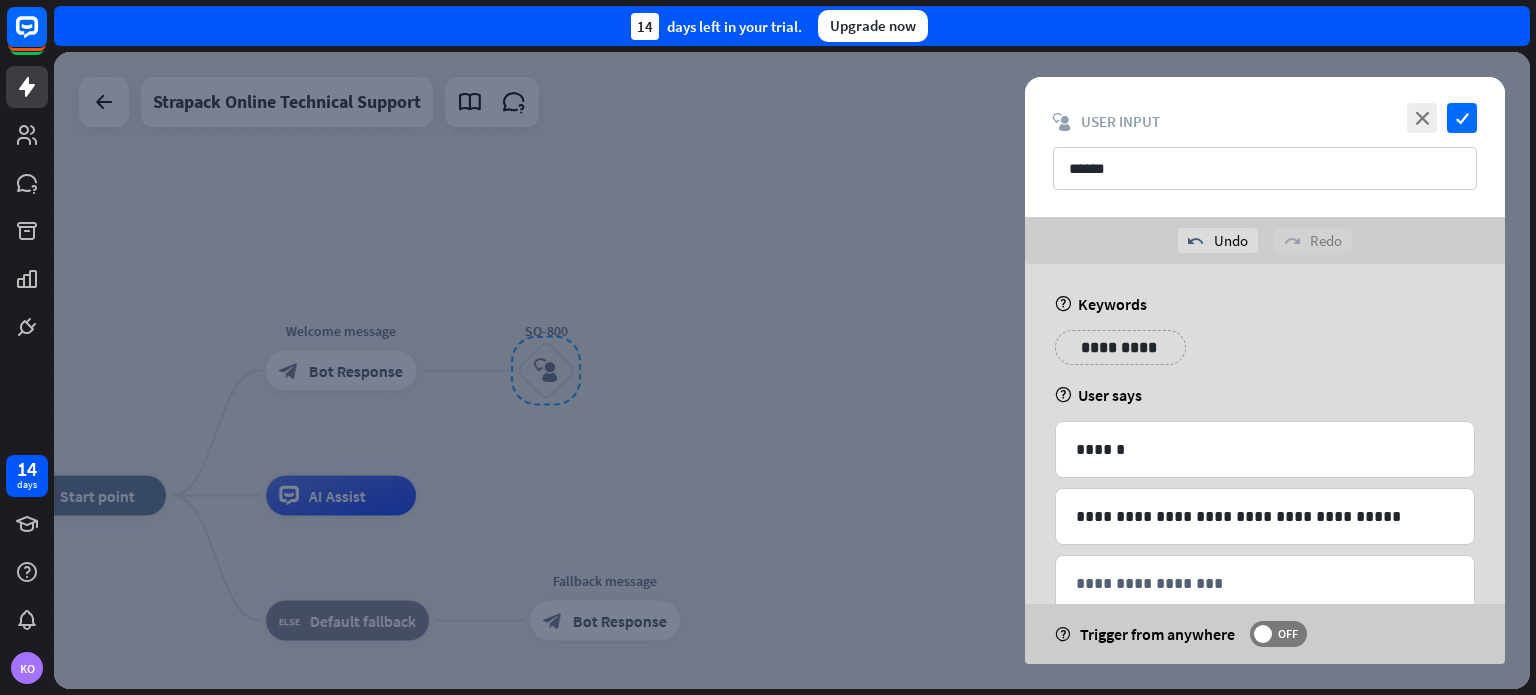 click on "**********" at bounding box center [1265, 355] 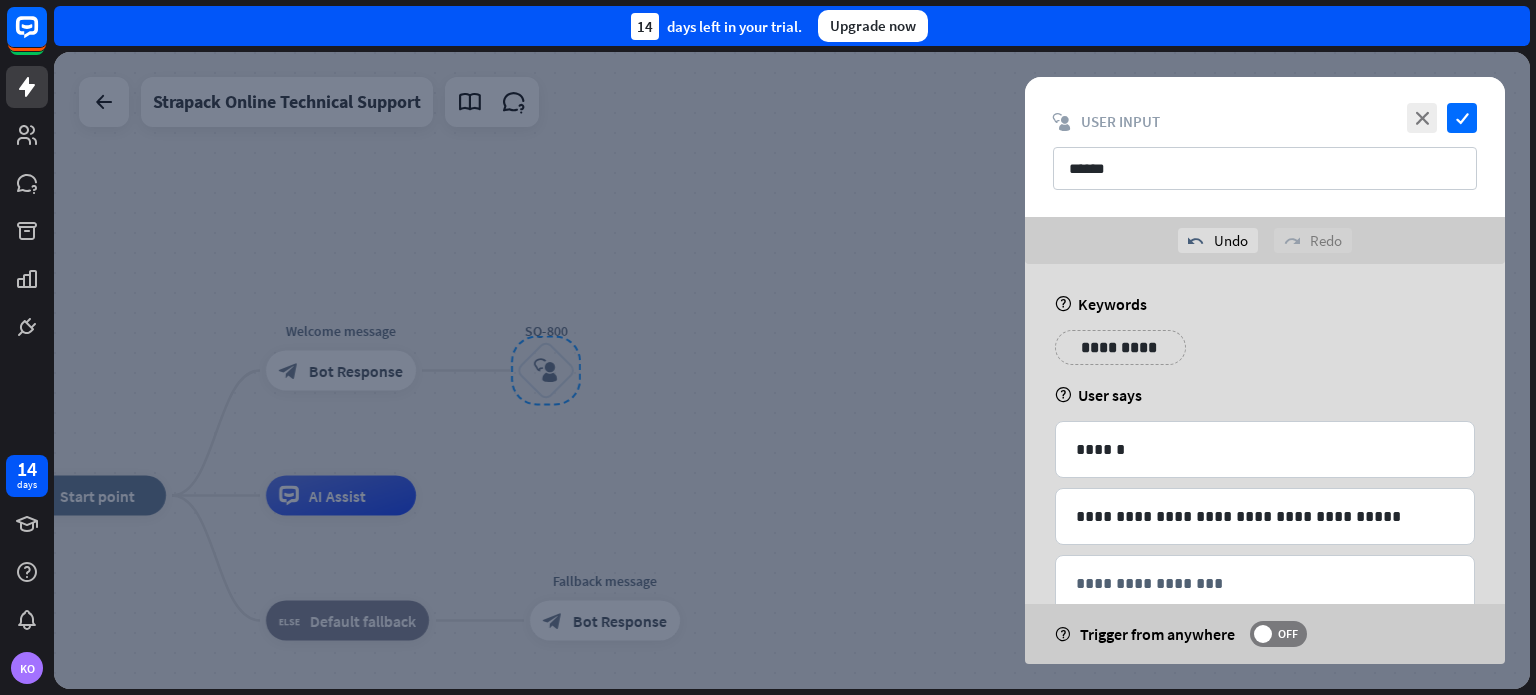 scroll, scrollTop: 46, scrollLeft: 0, axis: vertical 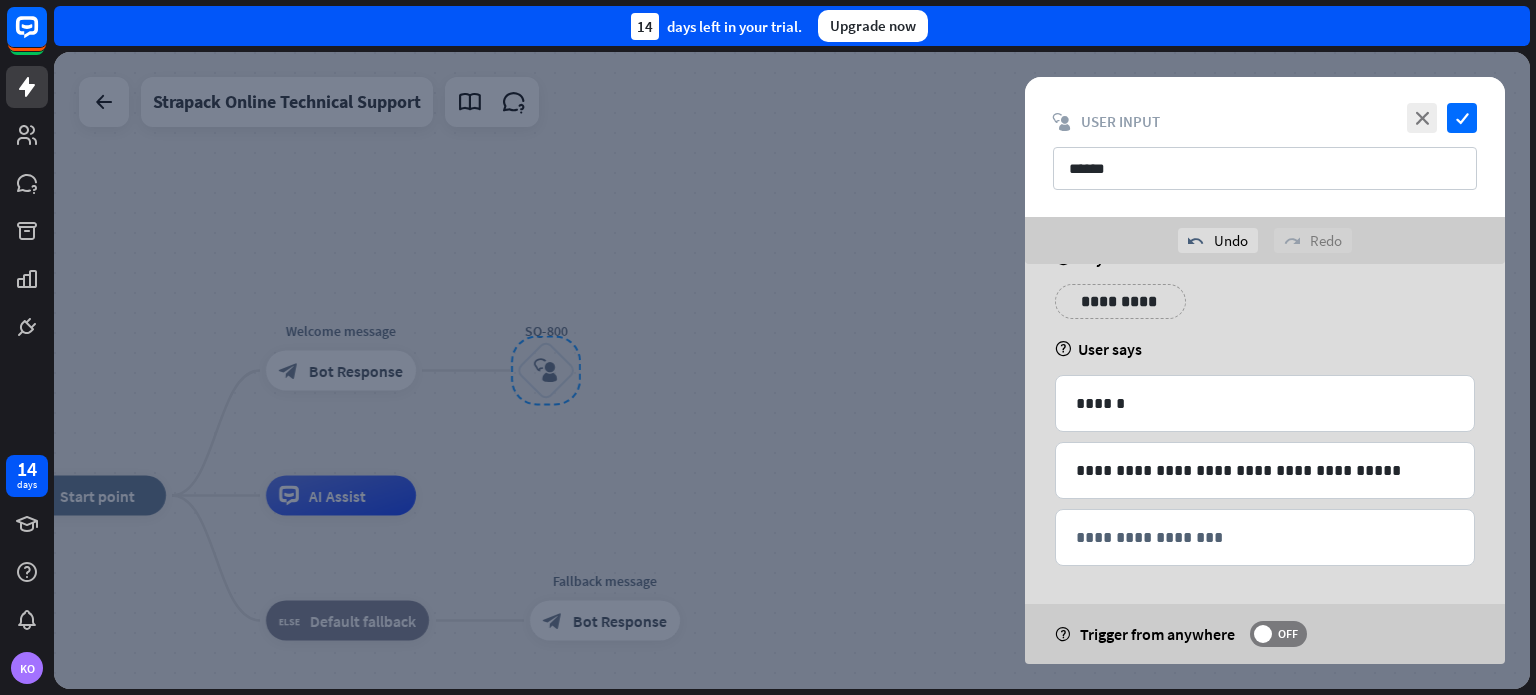 click at bounding box center (792, 370) 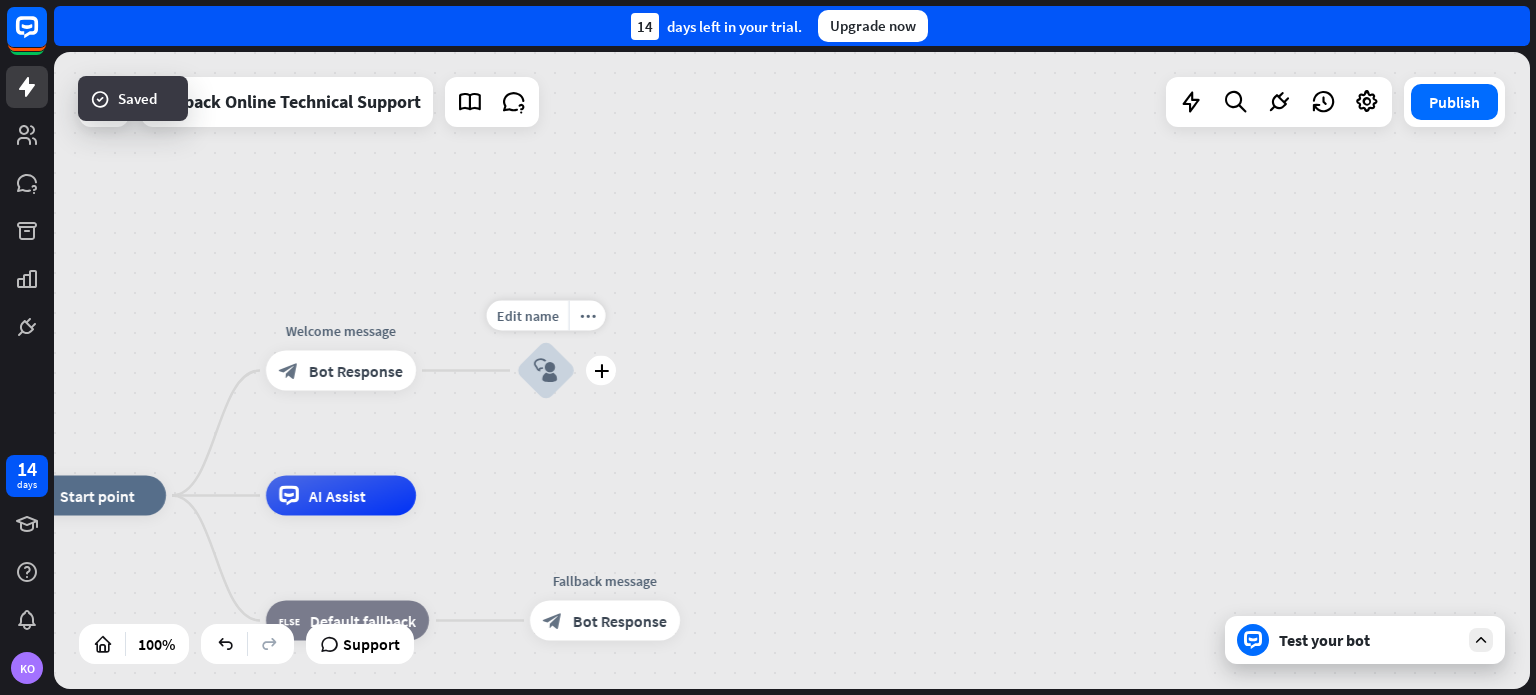 click on "block_user_input" at bounding box center (546, 371) 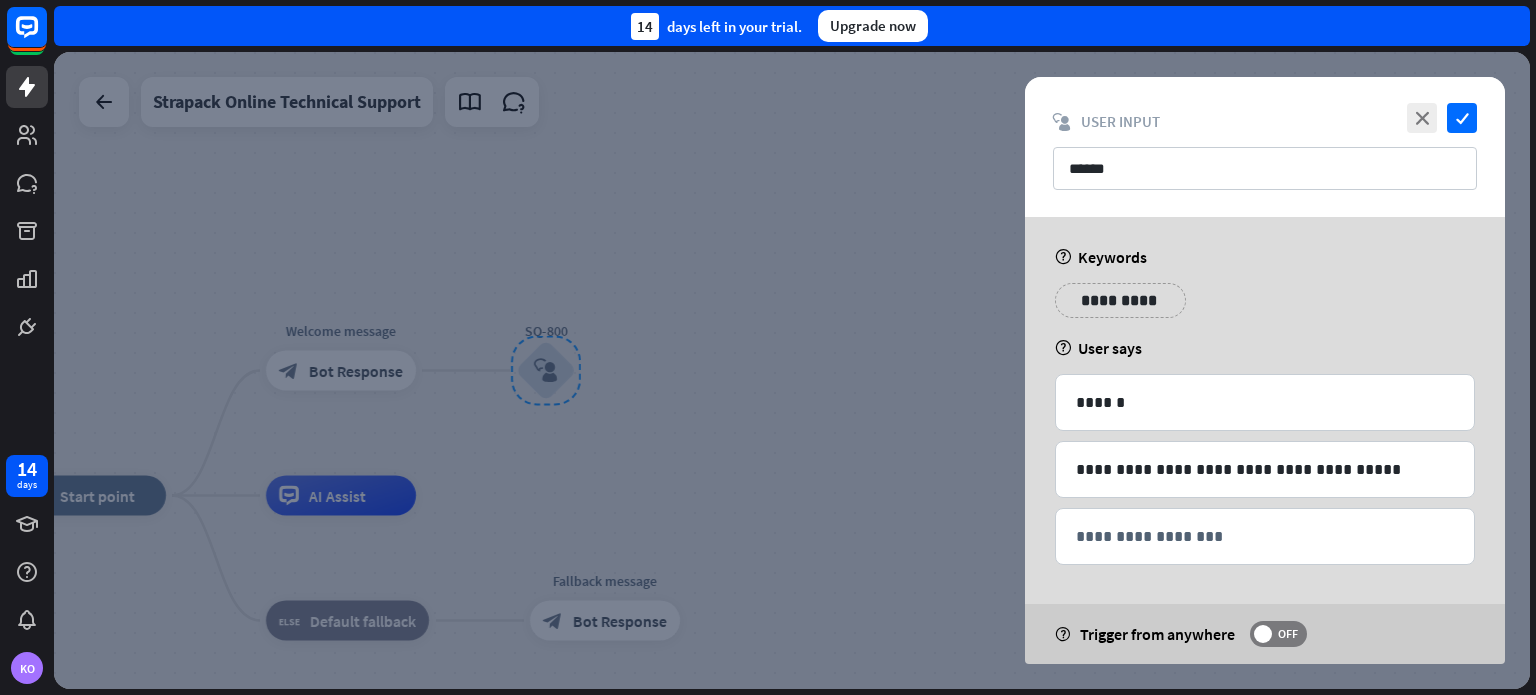 click at bounding box center (792, 370) 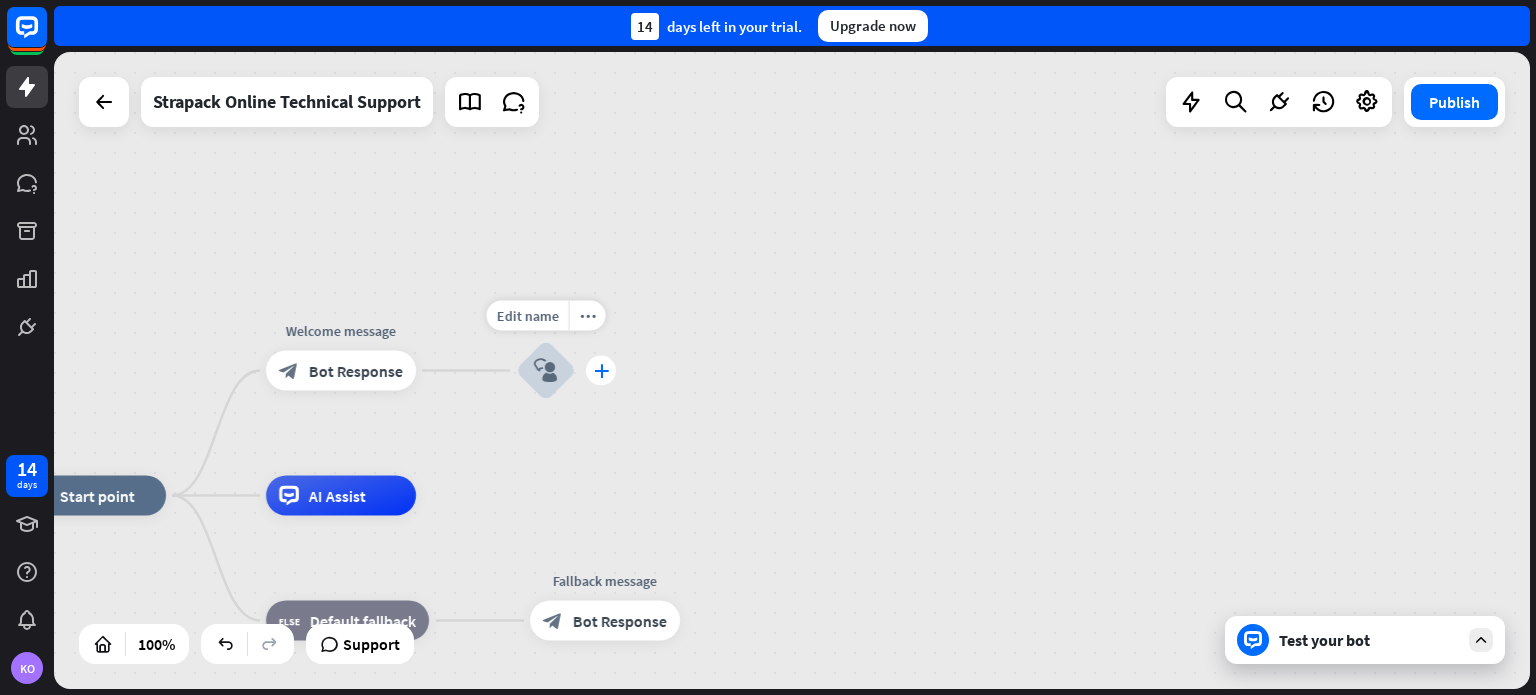 click on "plus" at bounding box center (601, 371) 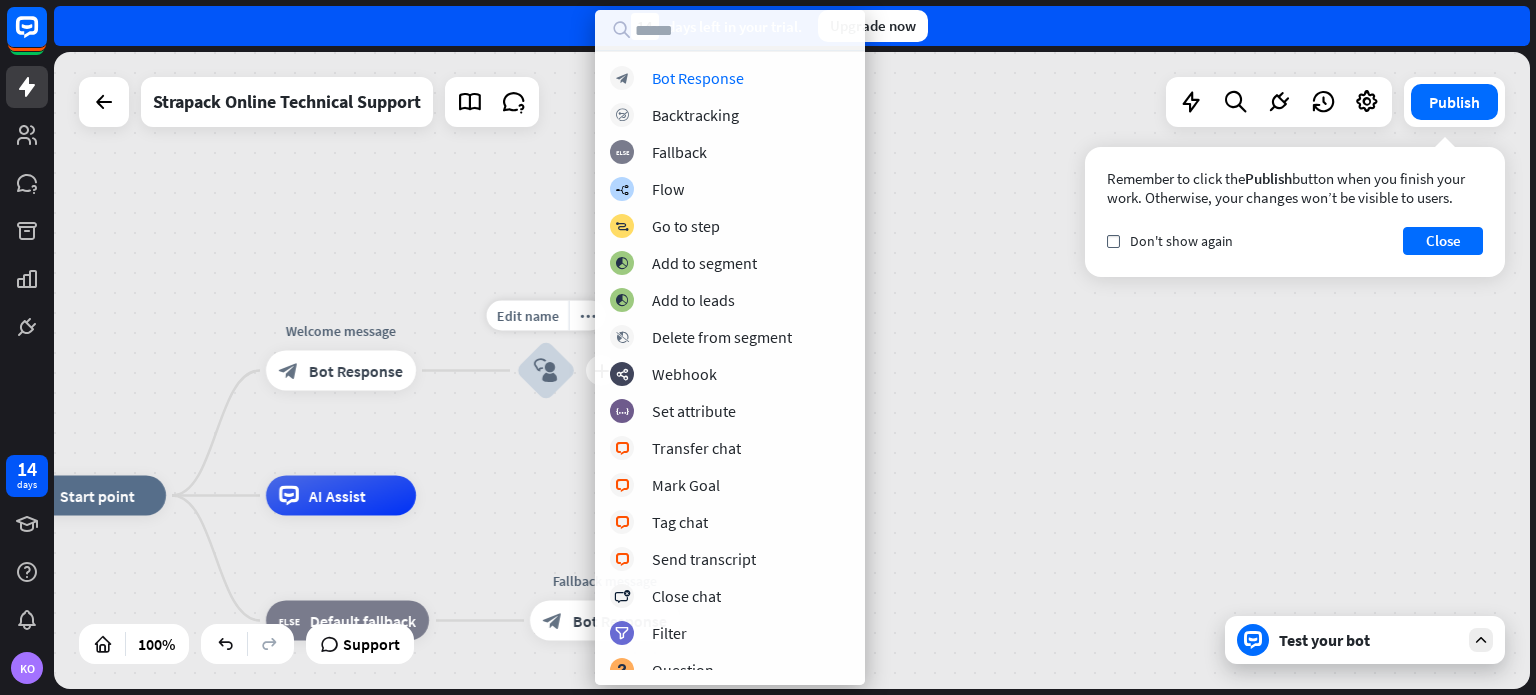 click on "block_user_input" at bounding box center (546, 371) 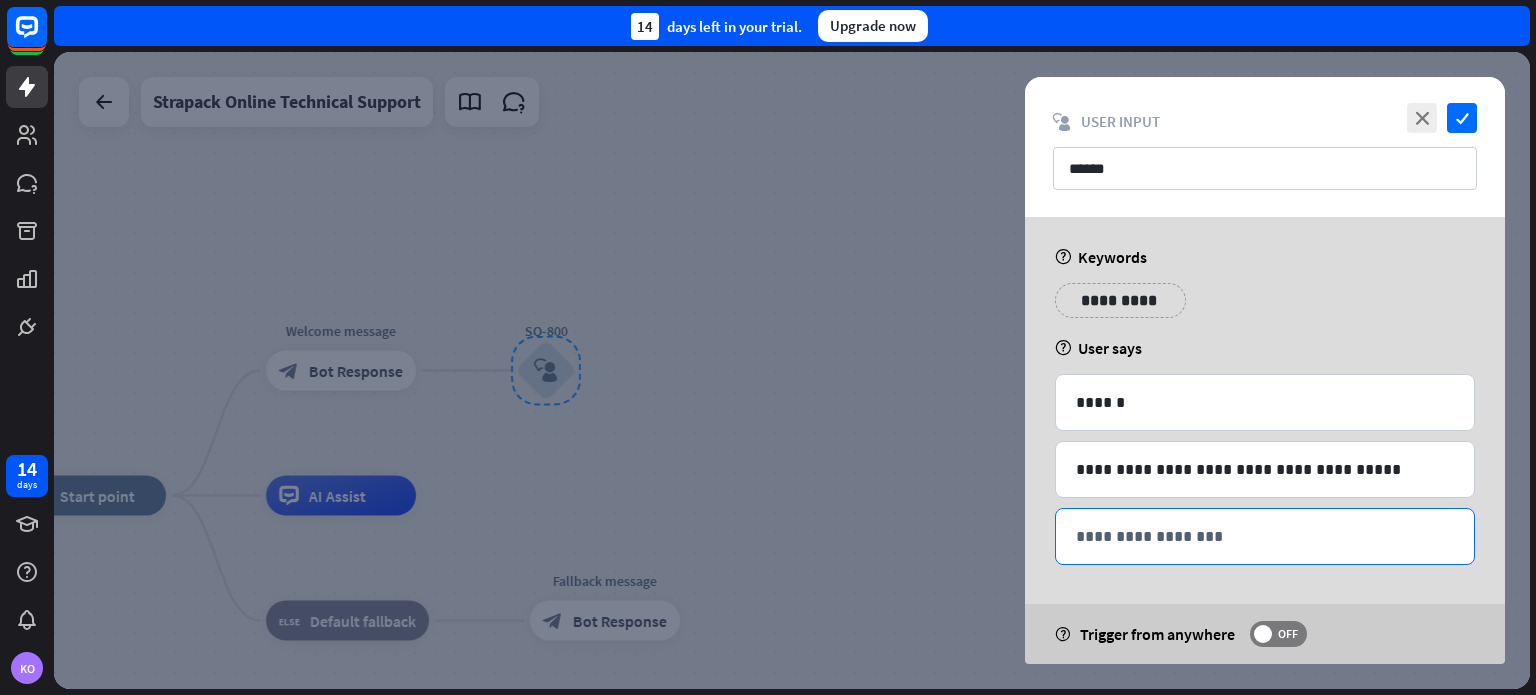 click on "**********" at bounding box center (1265, 536) 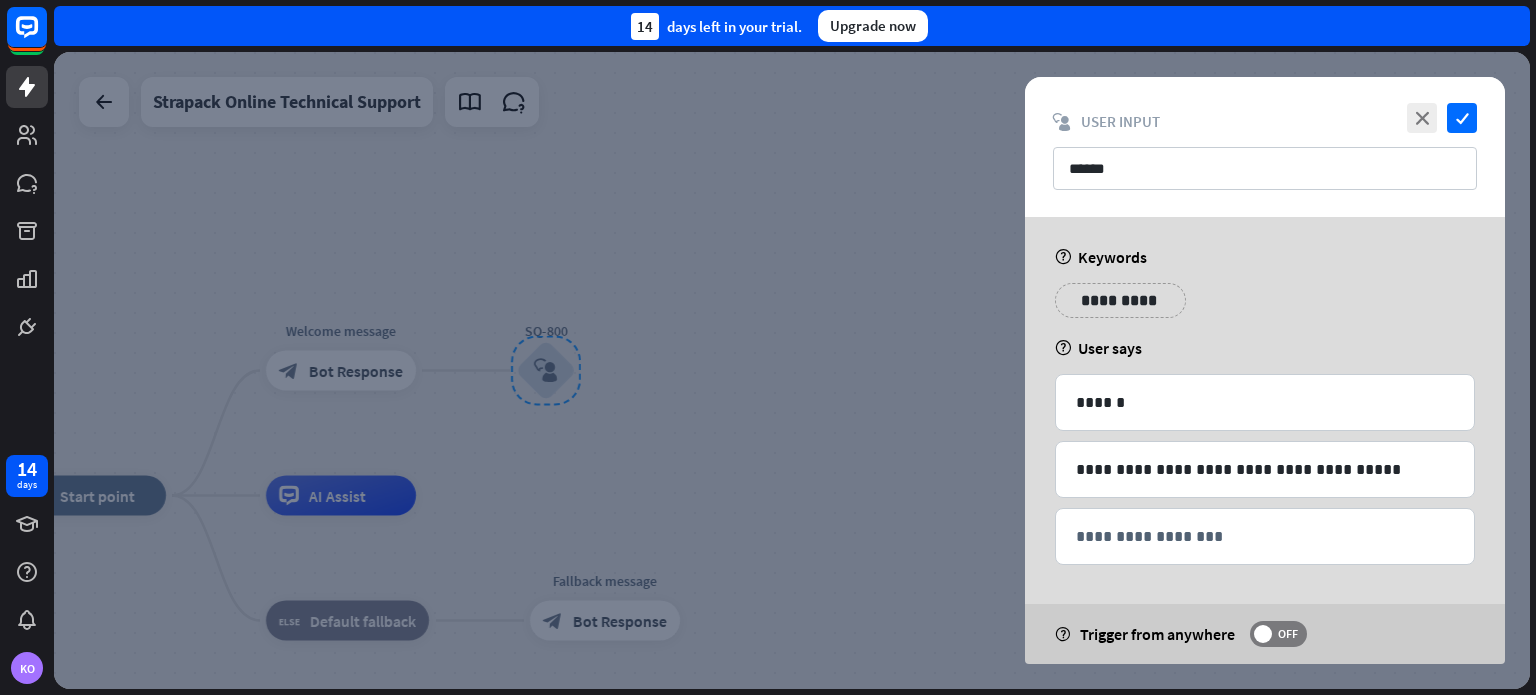 click at bounding box center (792, 370) 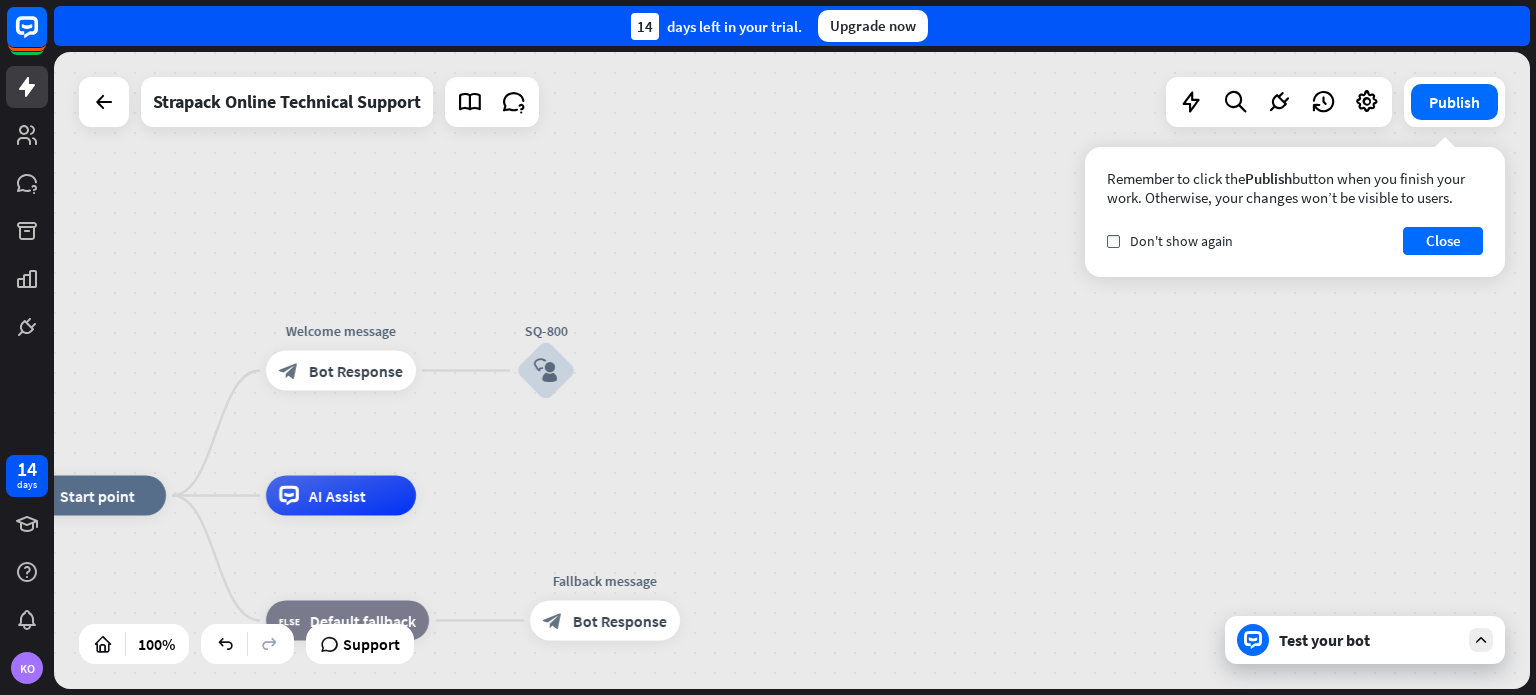 click on "Test your bot" at bounding box center [1369, 640] 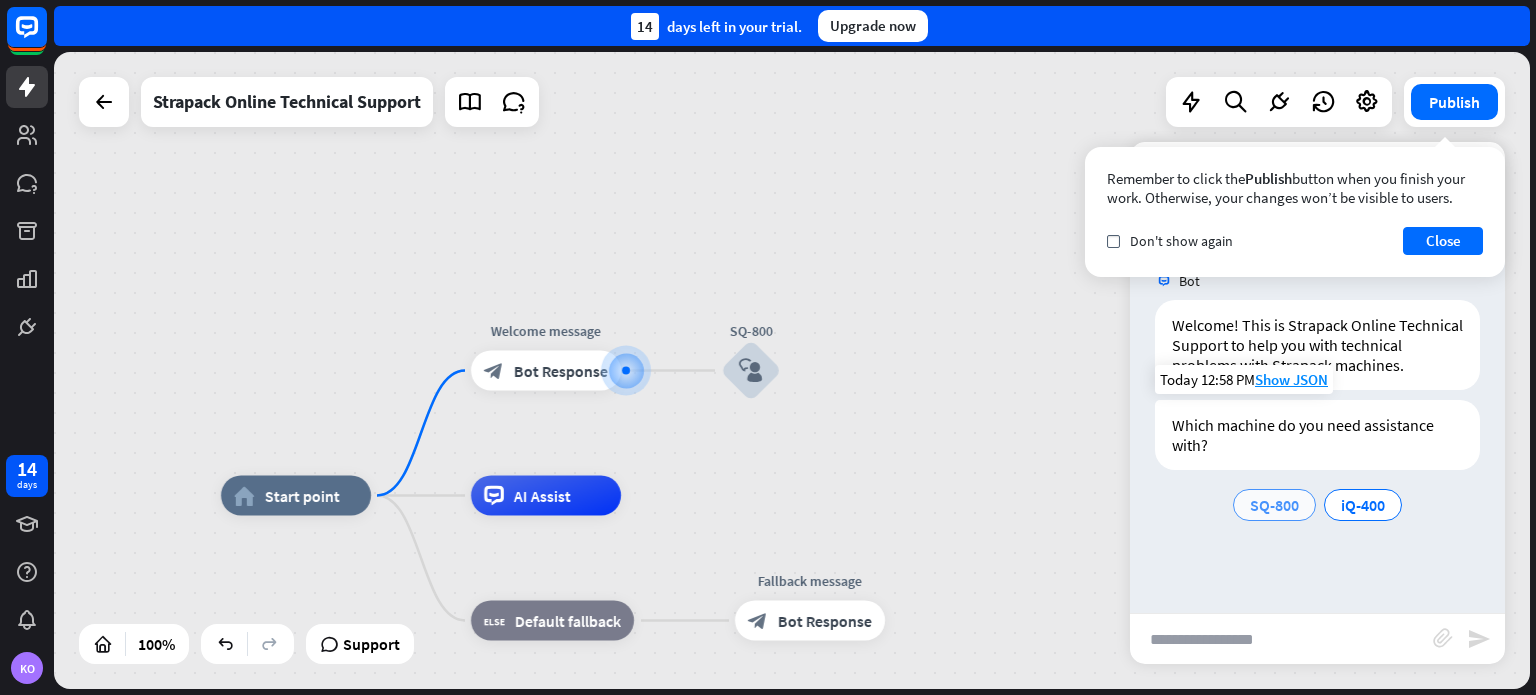 click on "SQ-800" at bounding box center (1274, 505) 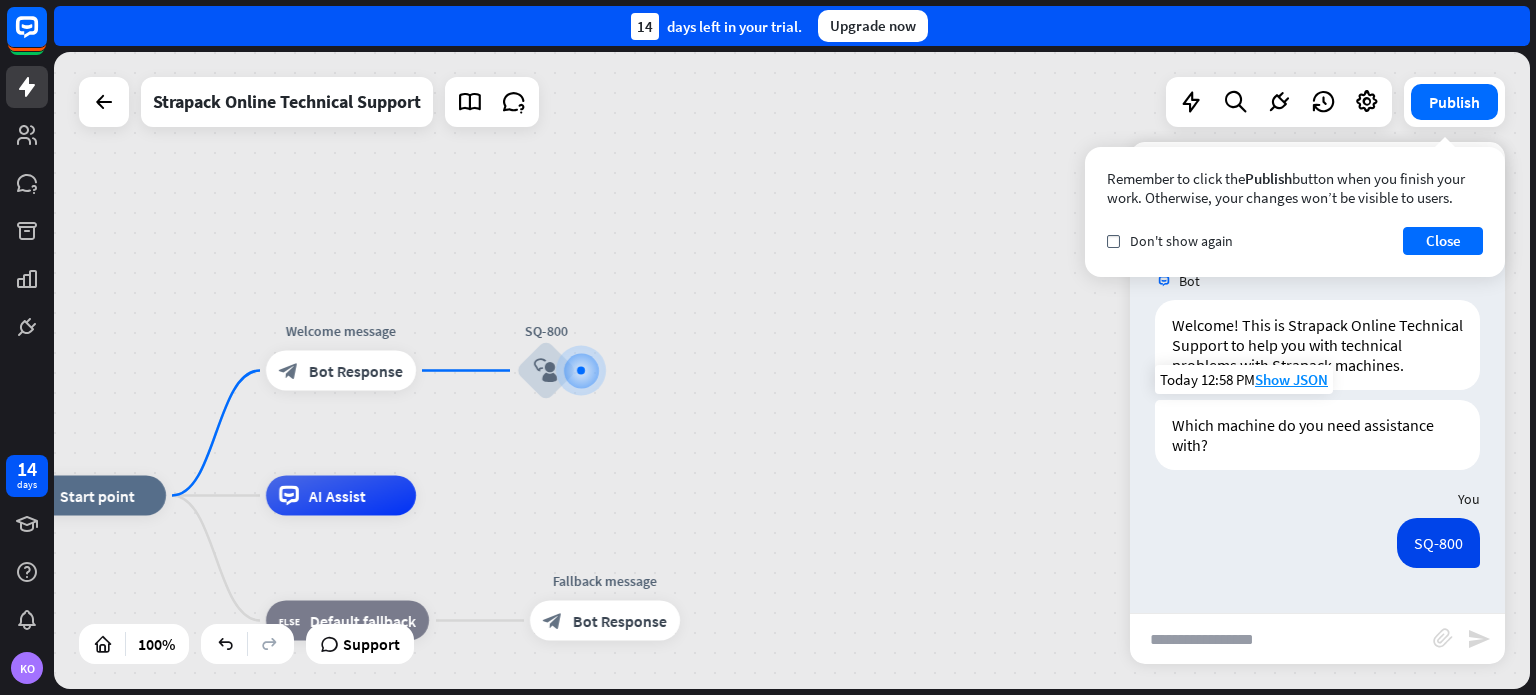 scroll, scrollTop: 4, scrollLeft: 0, axis: vertical 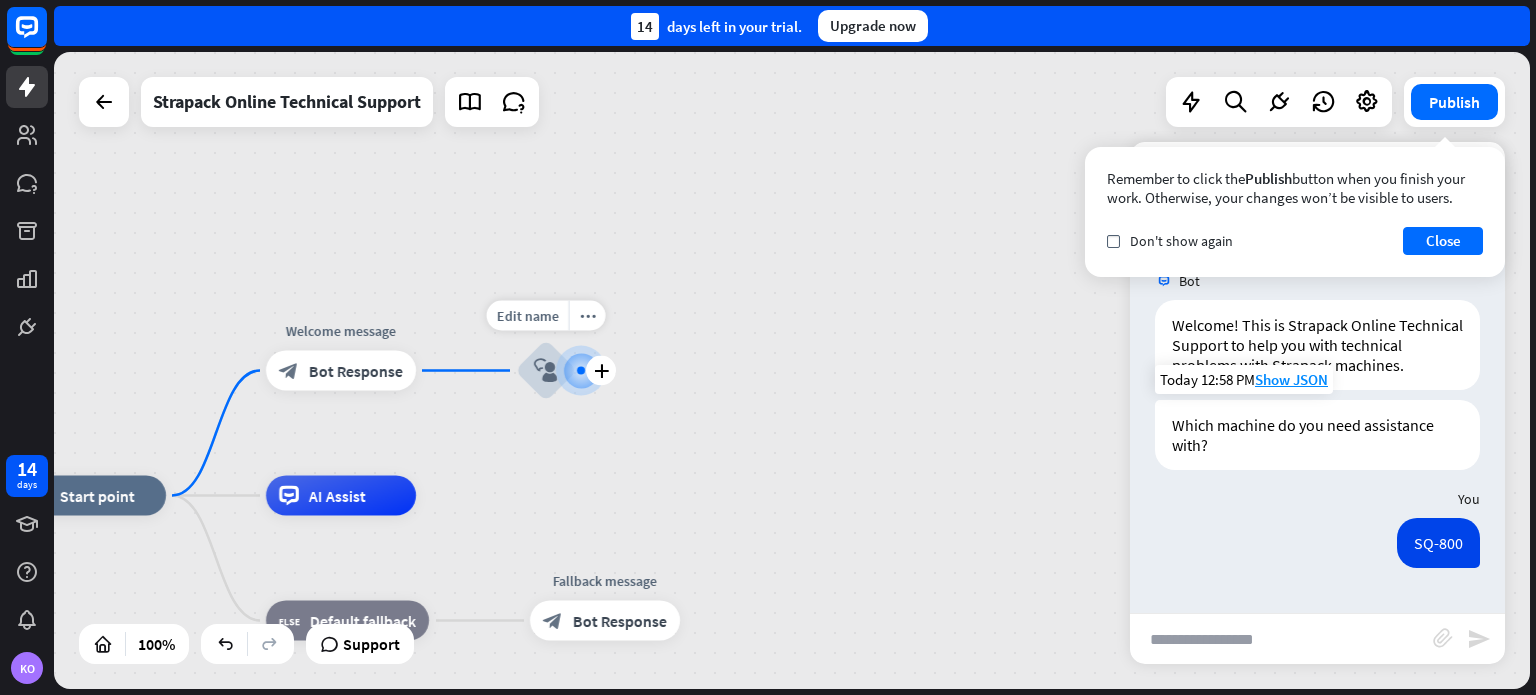 click on "block_user_input" at bounding box center (546, 371) 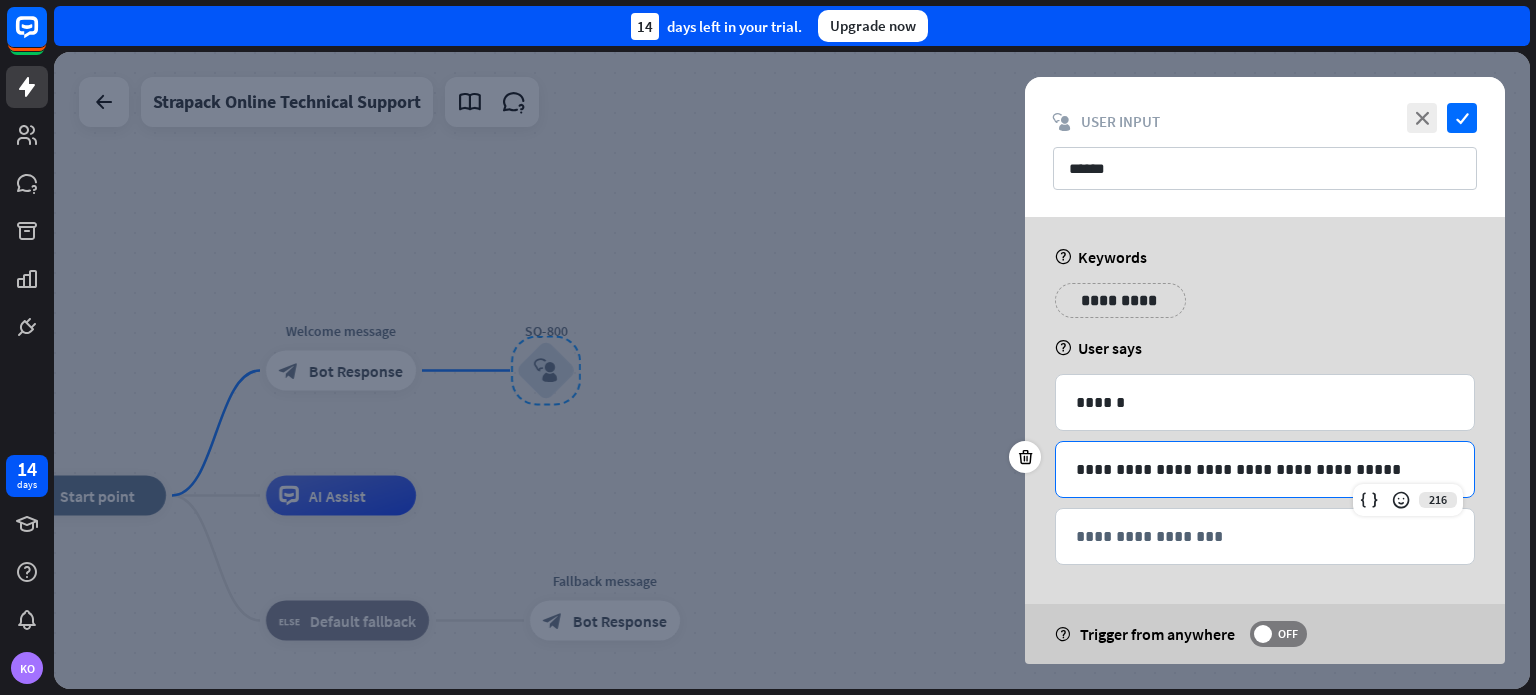 click on "**********" at bounding box center (1265, 469) 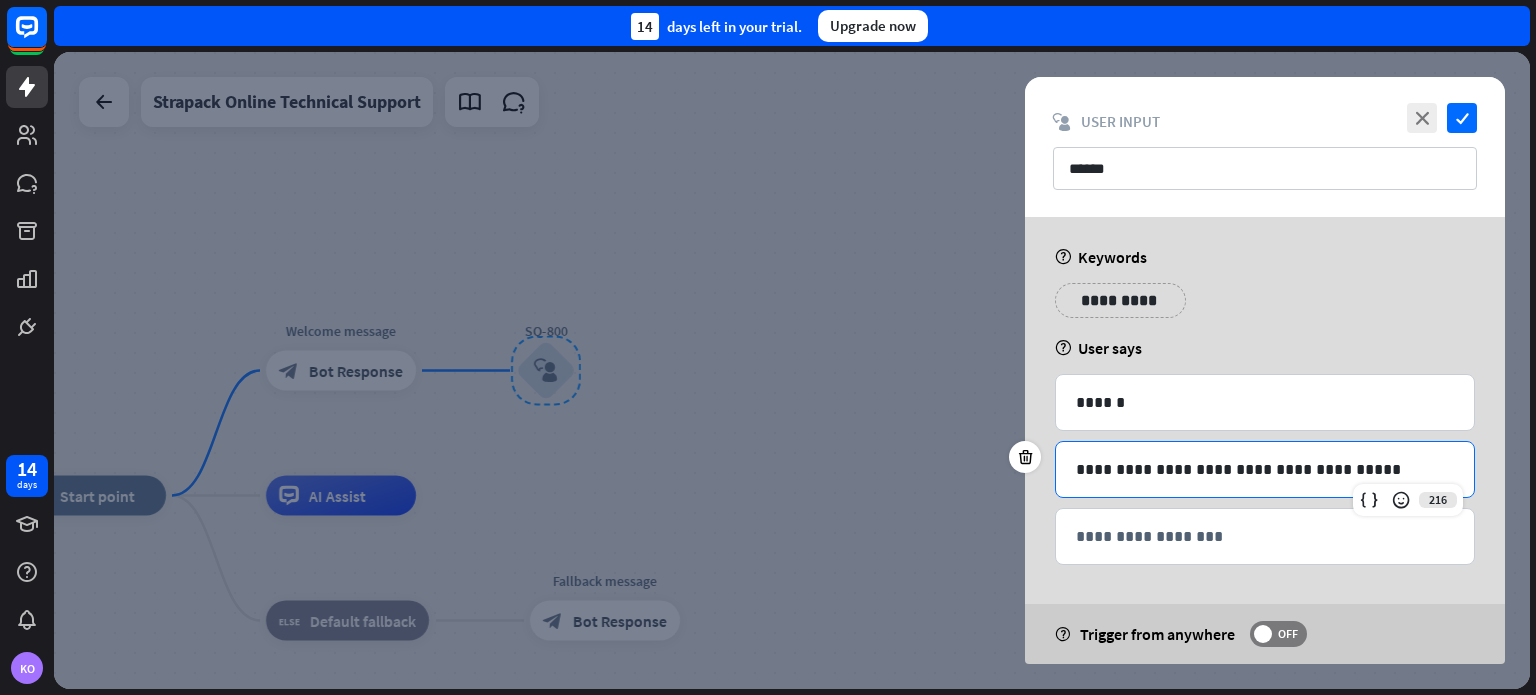 type 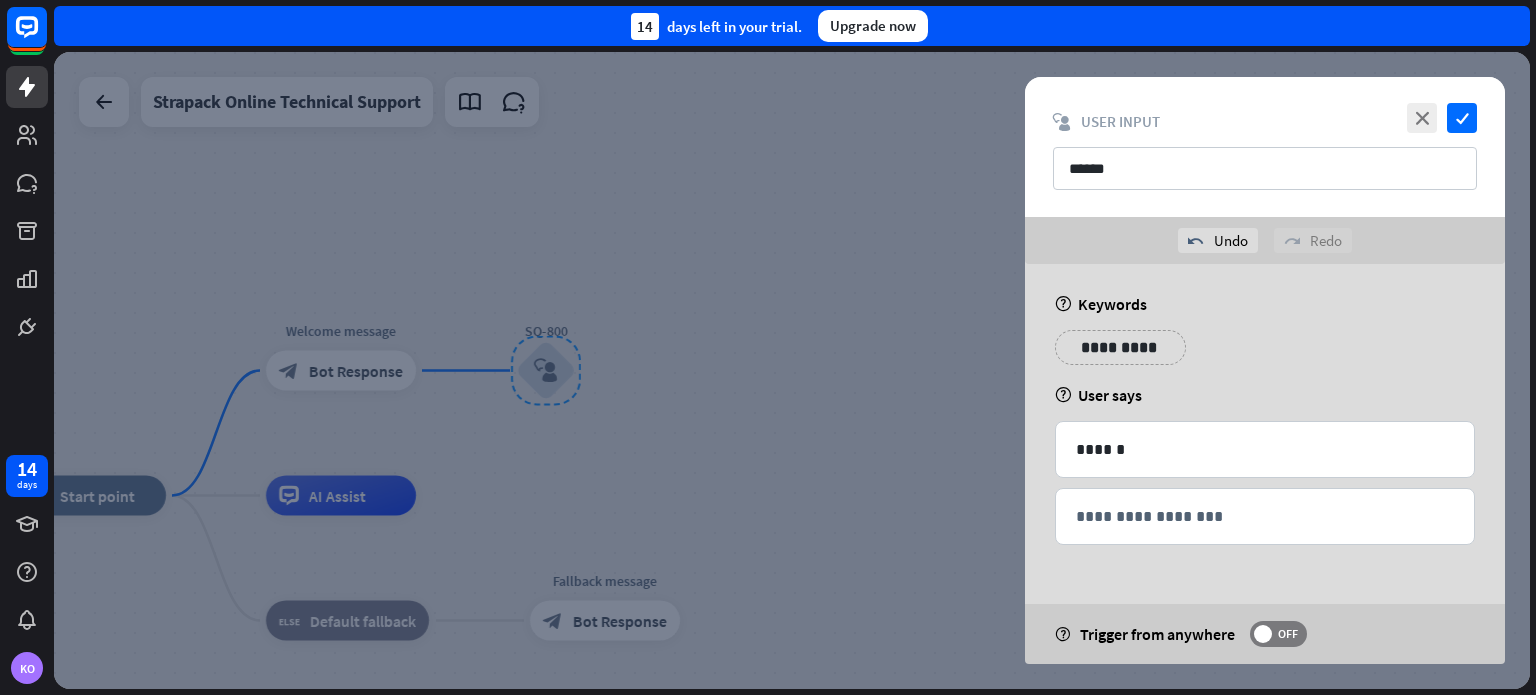 click on "**********" at bounding box center (1265, 355) 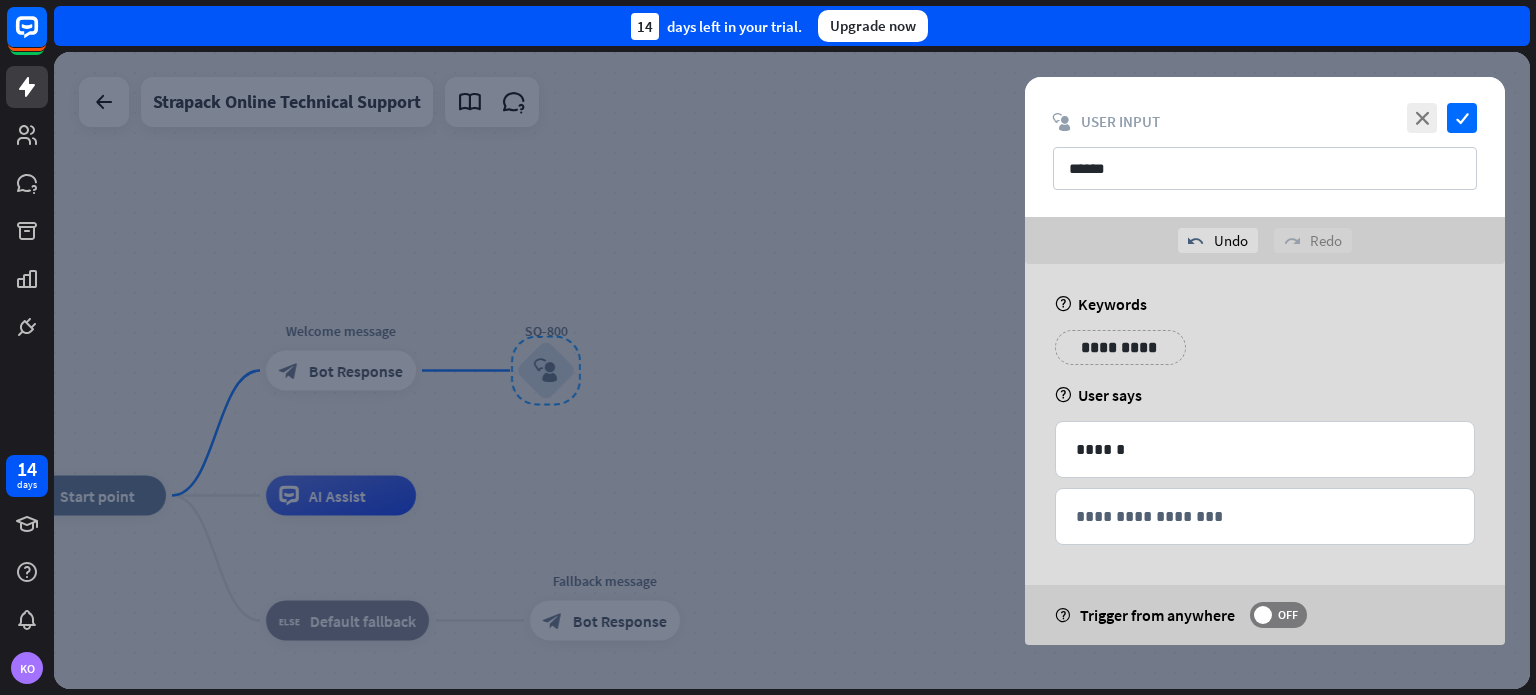 click at bounding box center (792, 370) 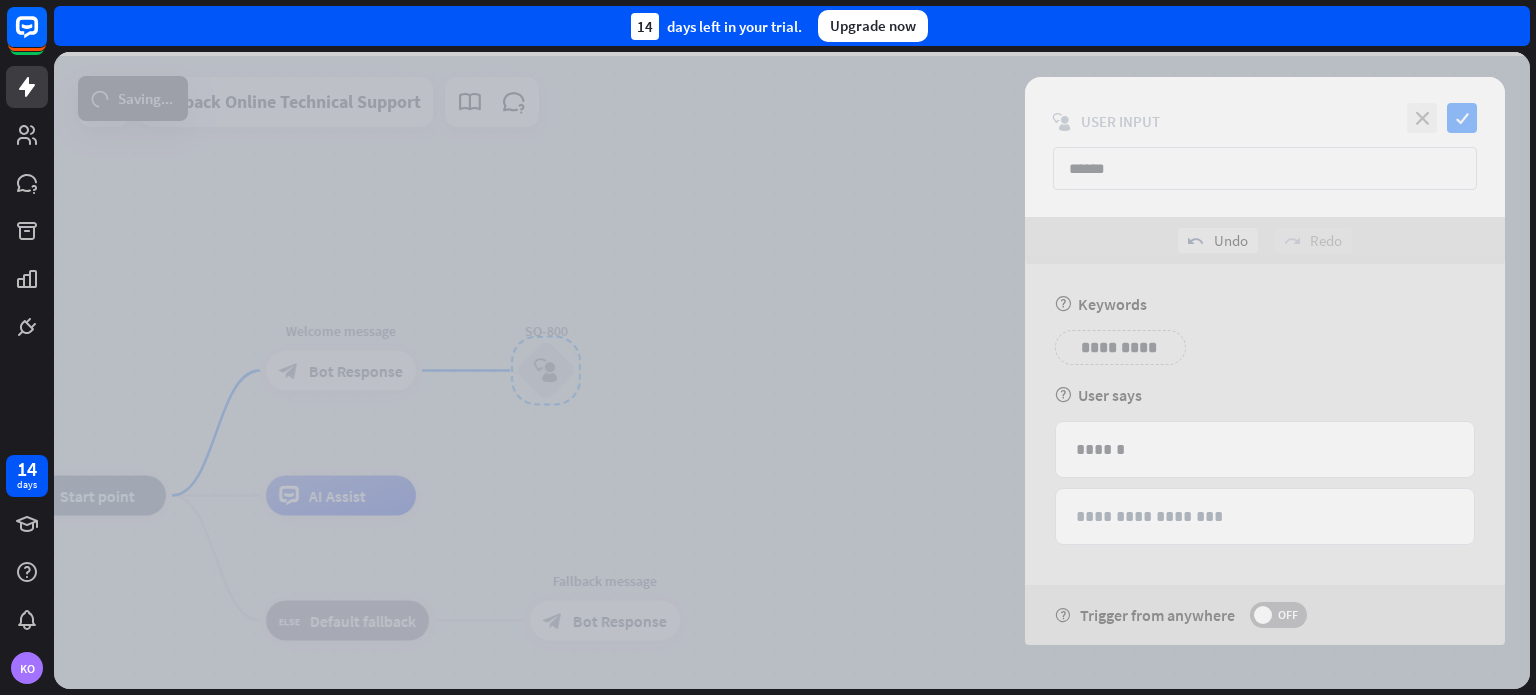scroll, scrollTop: 0, scrollLeft: 0, axis: both 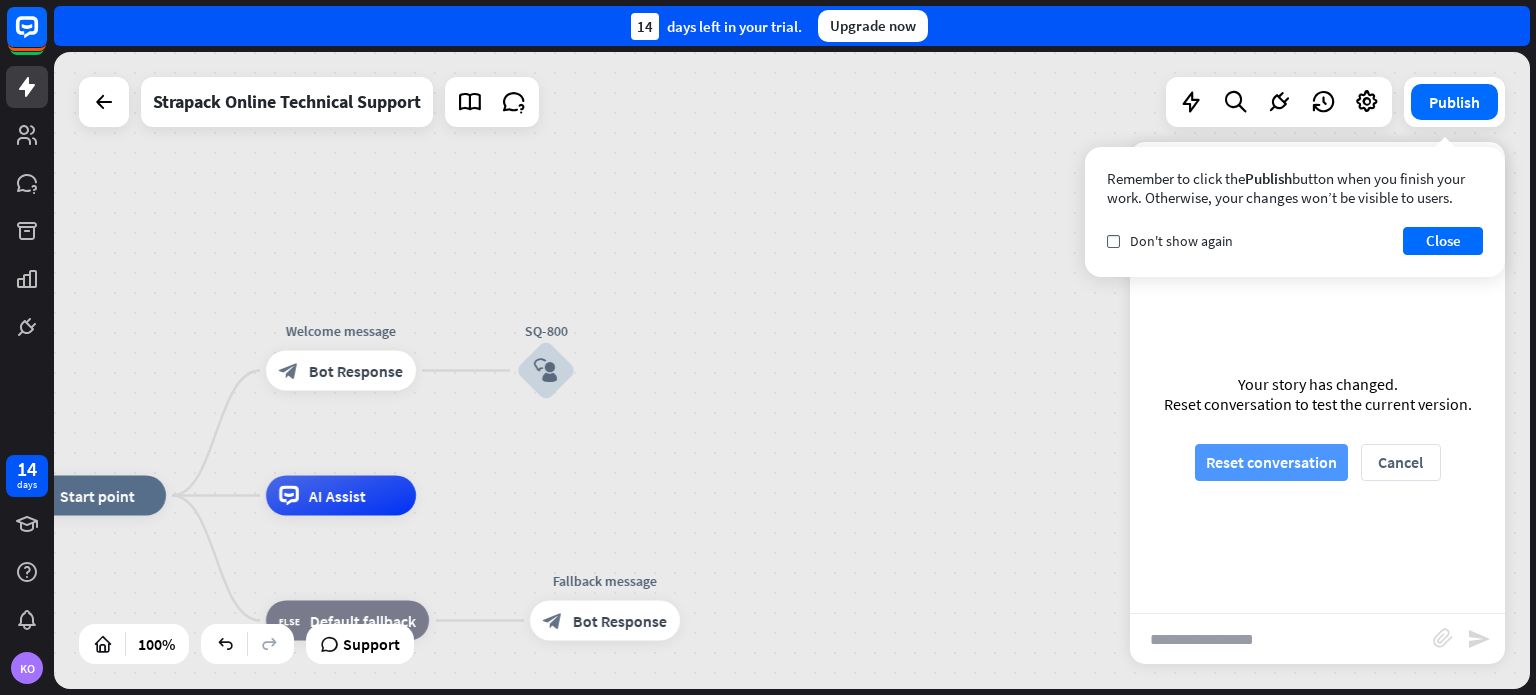 click on "Reset conversation" at bounding box center (1271, 462) 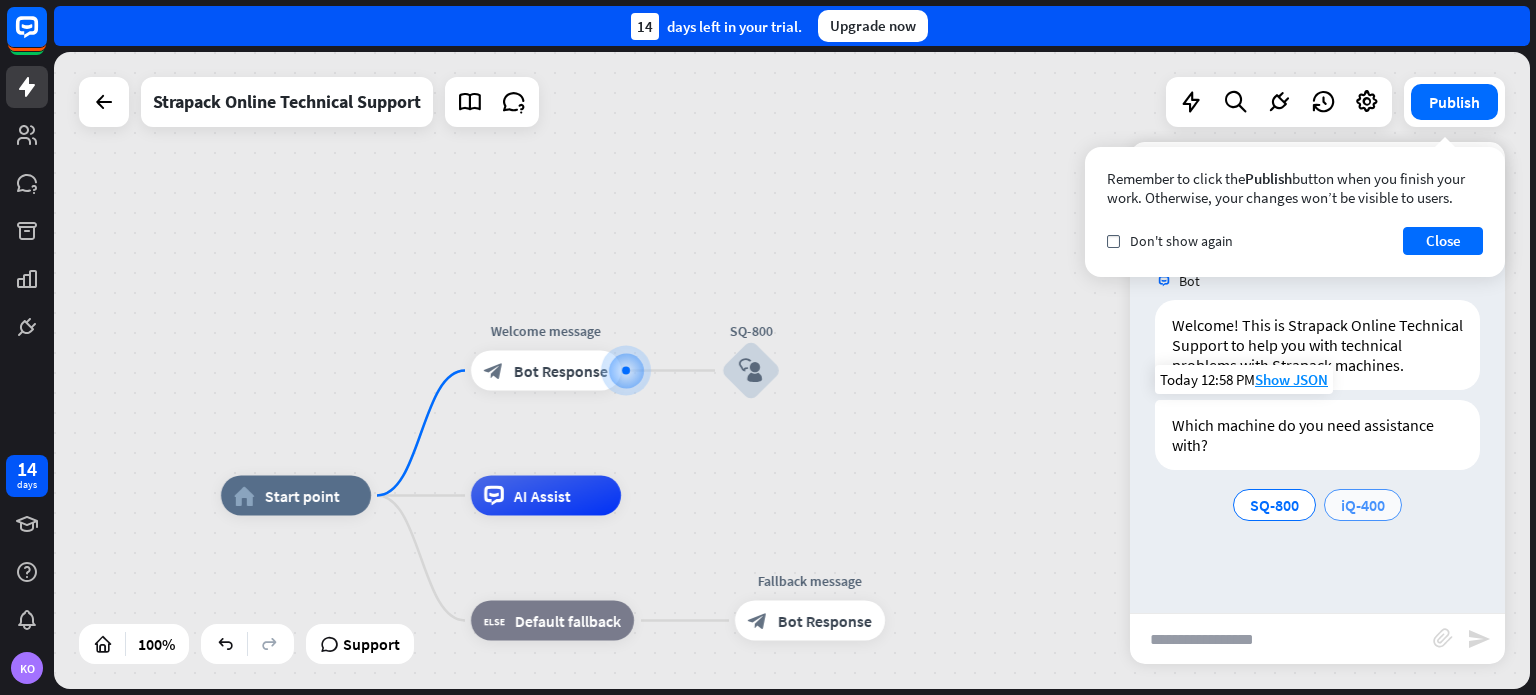 click on "iQ-400" at bounding box center [1363, 505] 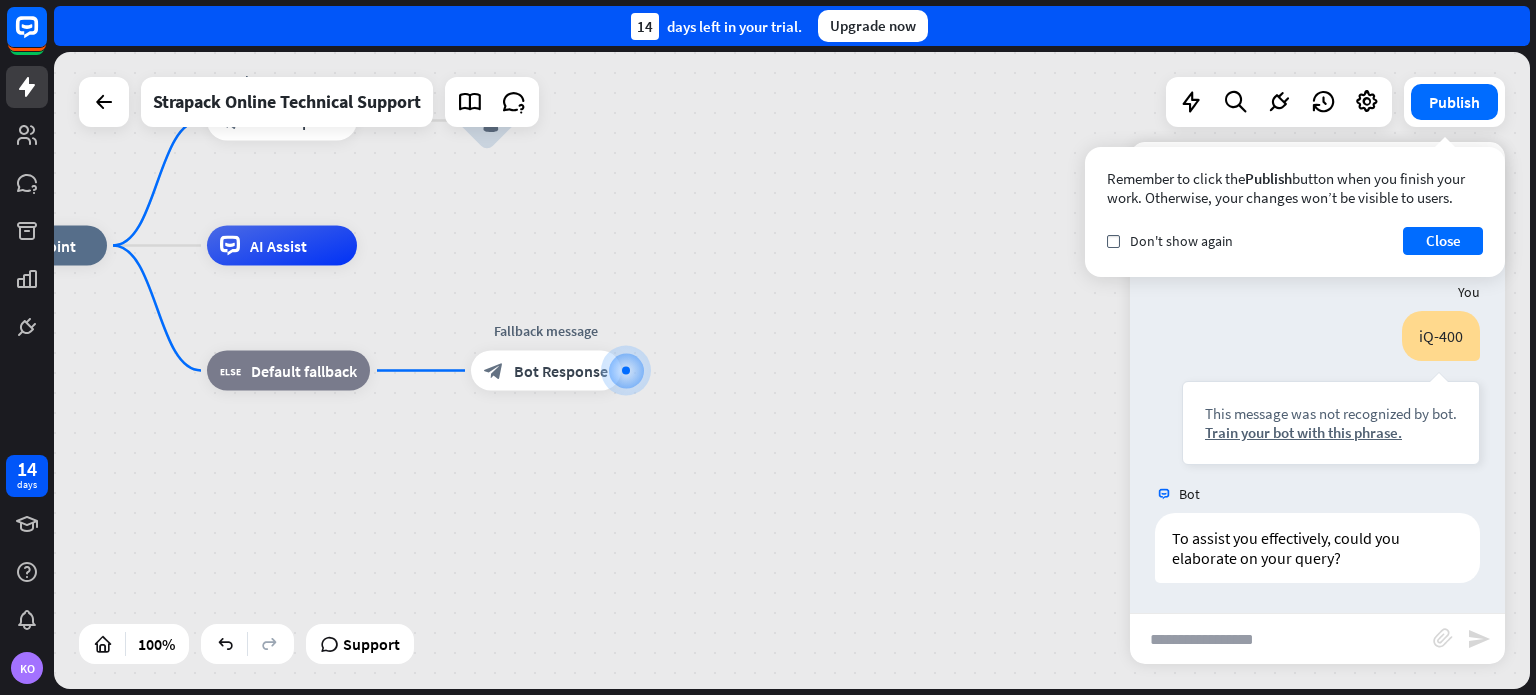 scroll, scrollTop: 226, scrollLeft: 0, axis: vertical 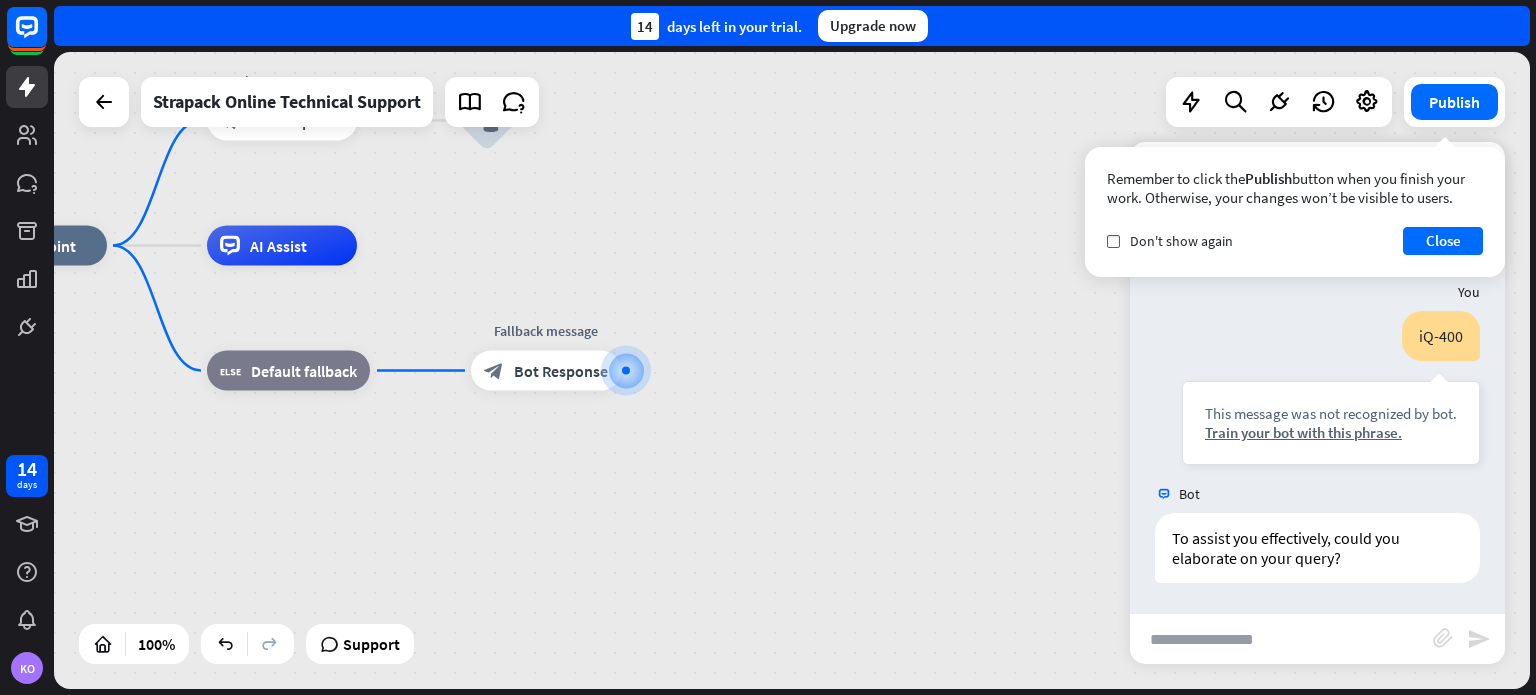 click on "home_2   Start point                 Welcome message   block_bot_response   Bot Response                 SQ-800   block_user_input                     AI Assist                   block_fallback   Default fallback                 Fallback message   block_bot_response   Bot Response" at bounding box center (695, 564) 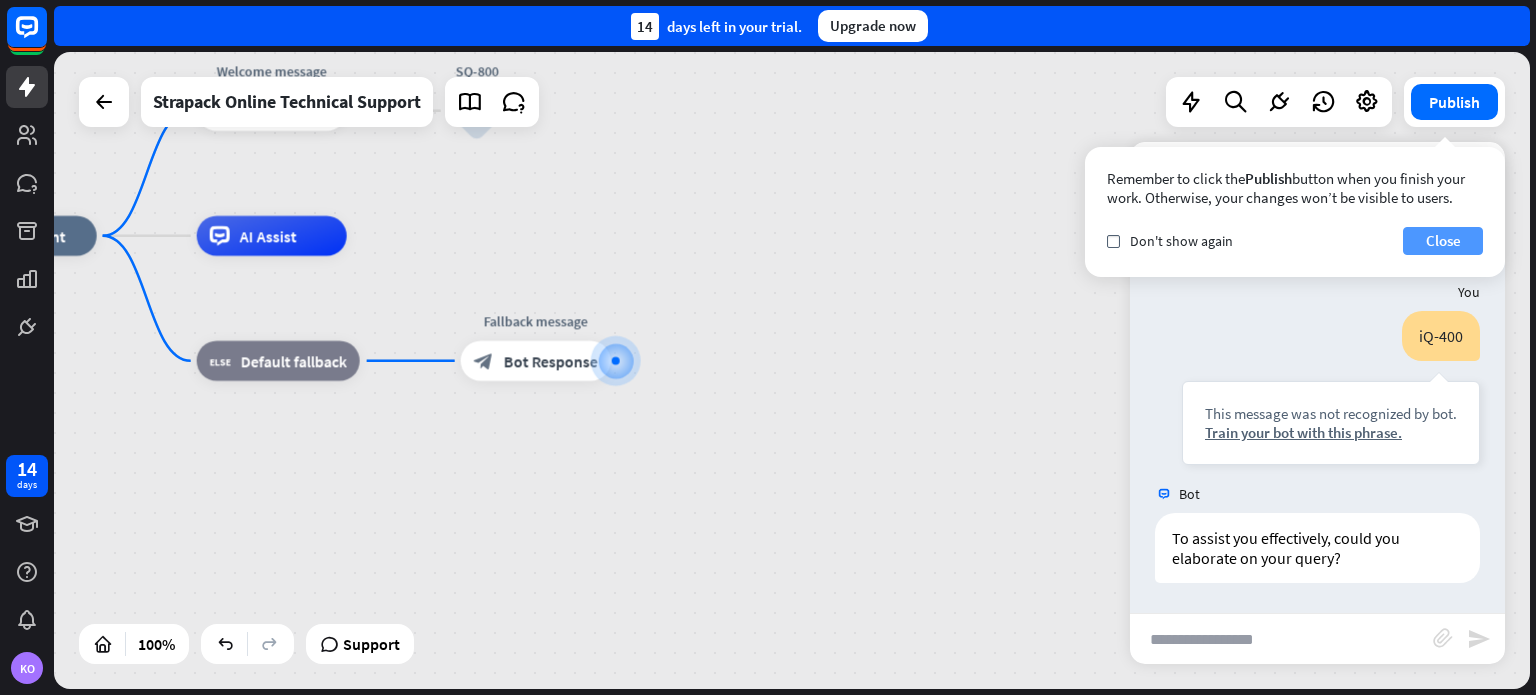 click on "Close" at bounding box center [1443, 241] 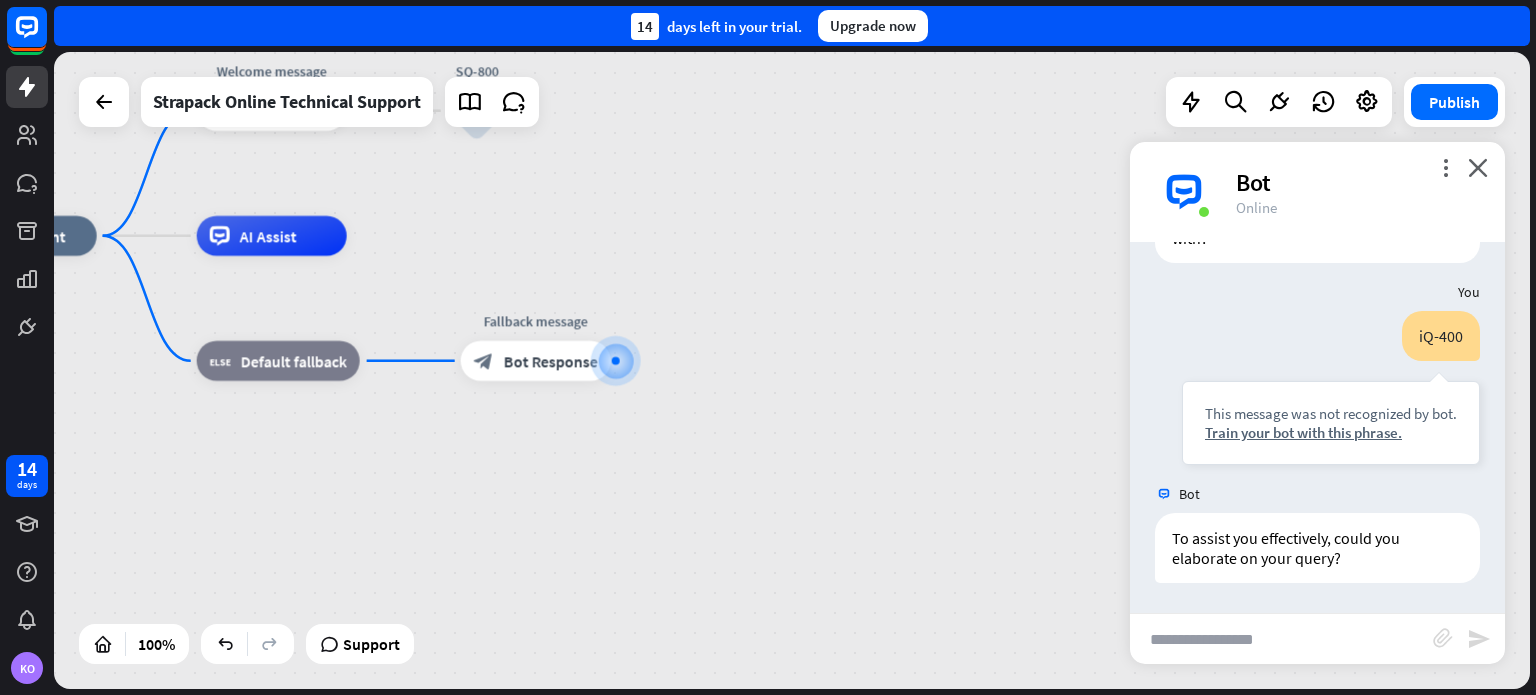 click on "more_vert
close
Bot
Online" at bounding box center [1317, 192] 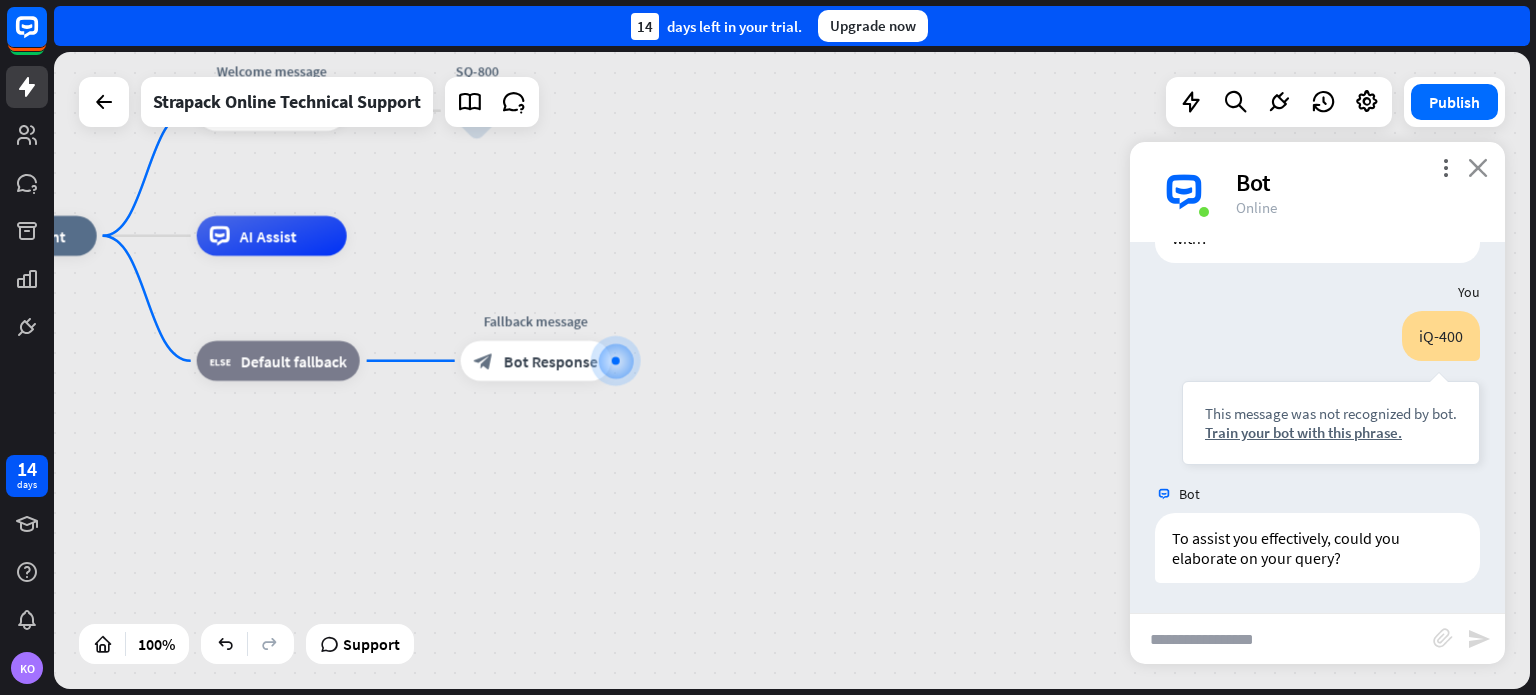 click on "close" at bounding box center [1478, 167] 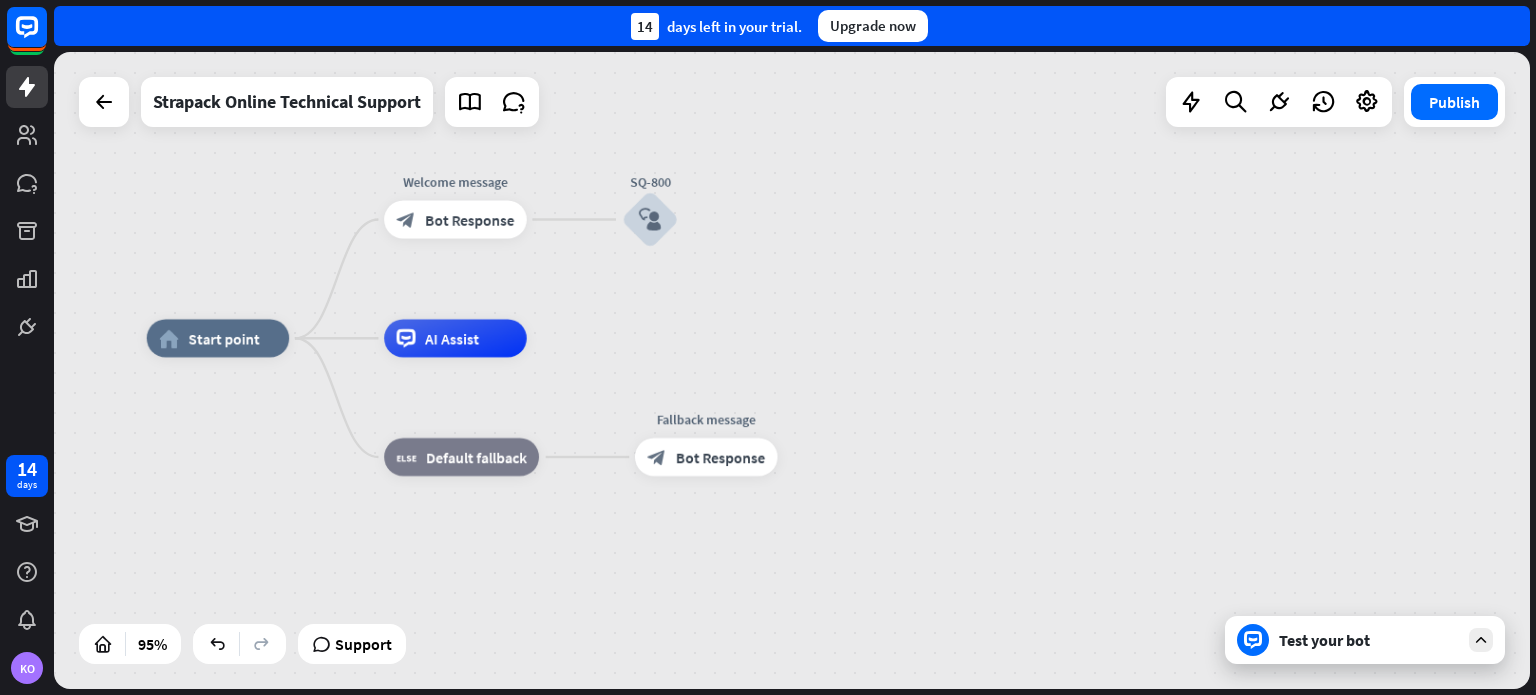 drag, startPoint x: 887, startPoint y: 165, endPoint x: 1040, endPoint y: 271, distance: 186.13167 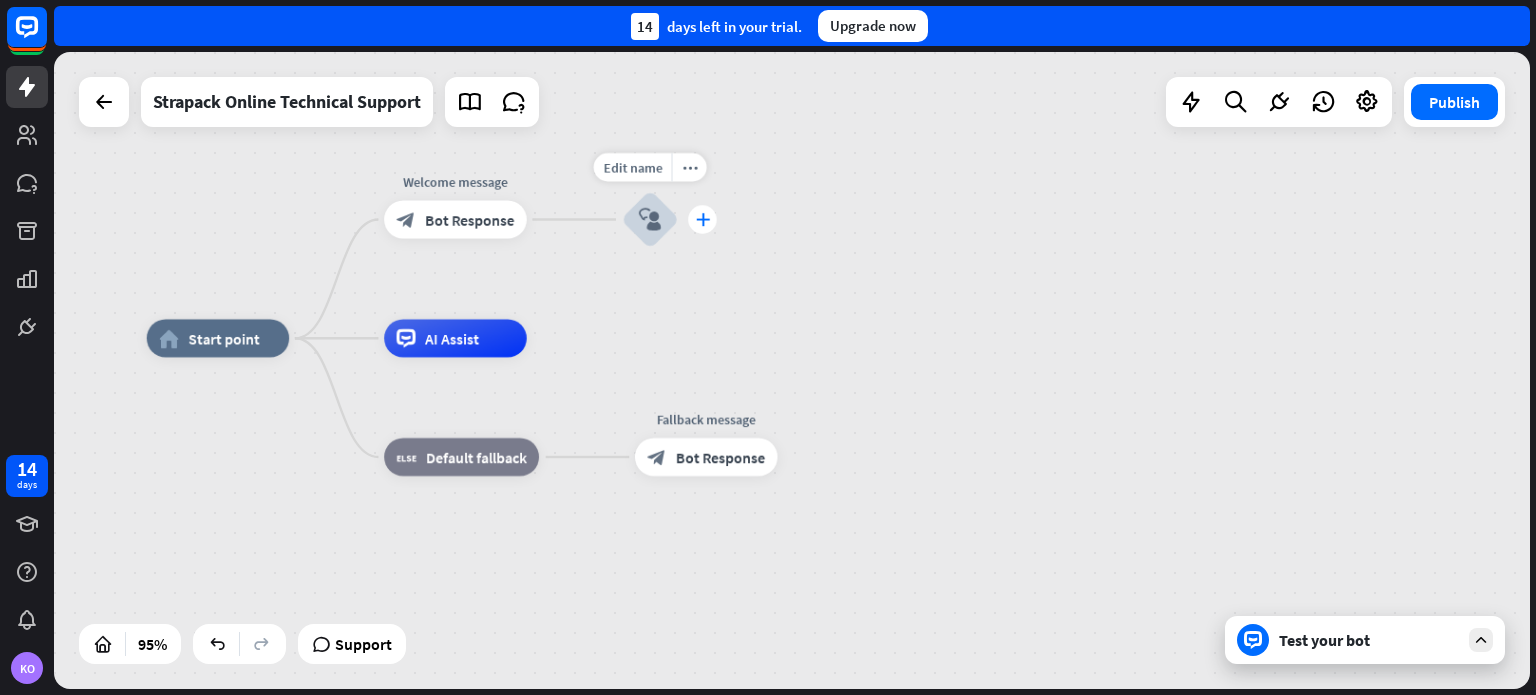 click on "plus" at bounding box center (702, 219) 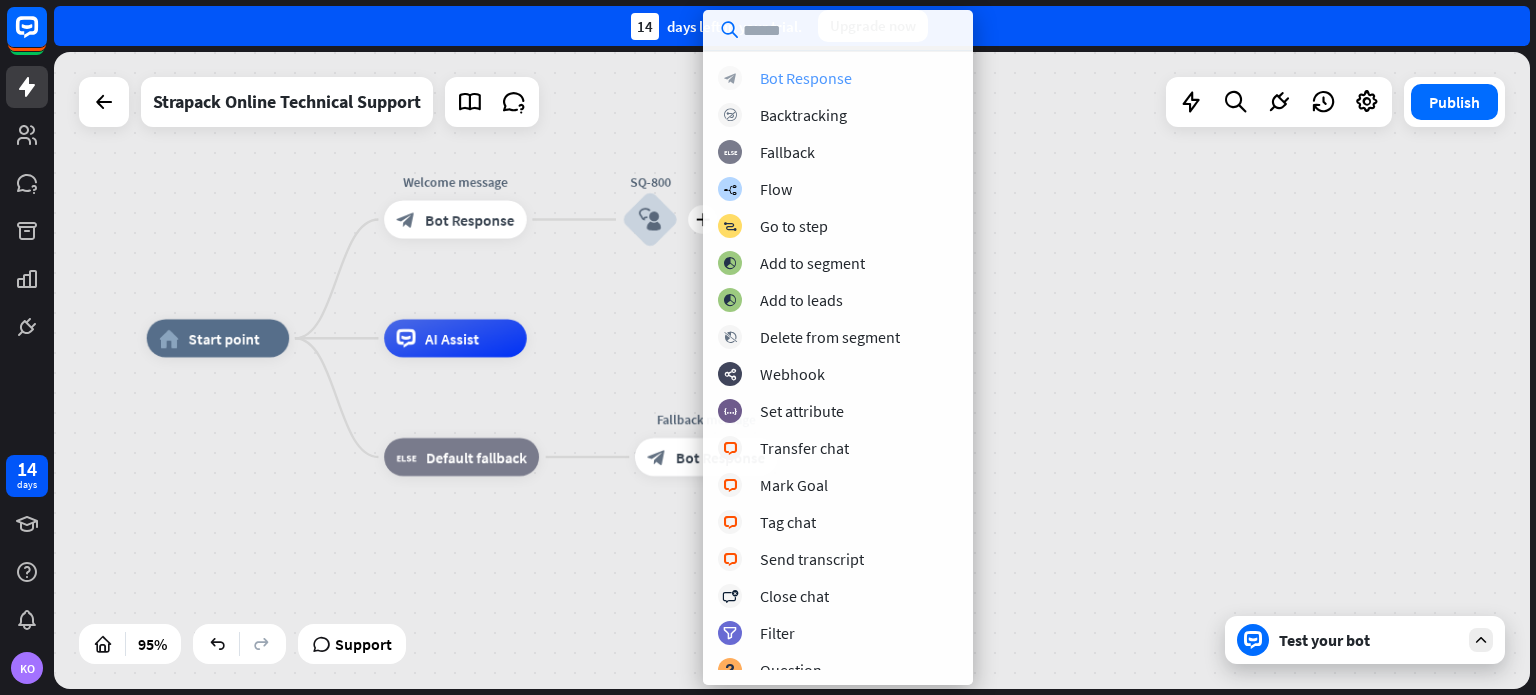 click on "Bot Response" at bounding box center [806, 78] 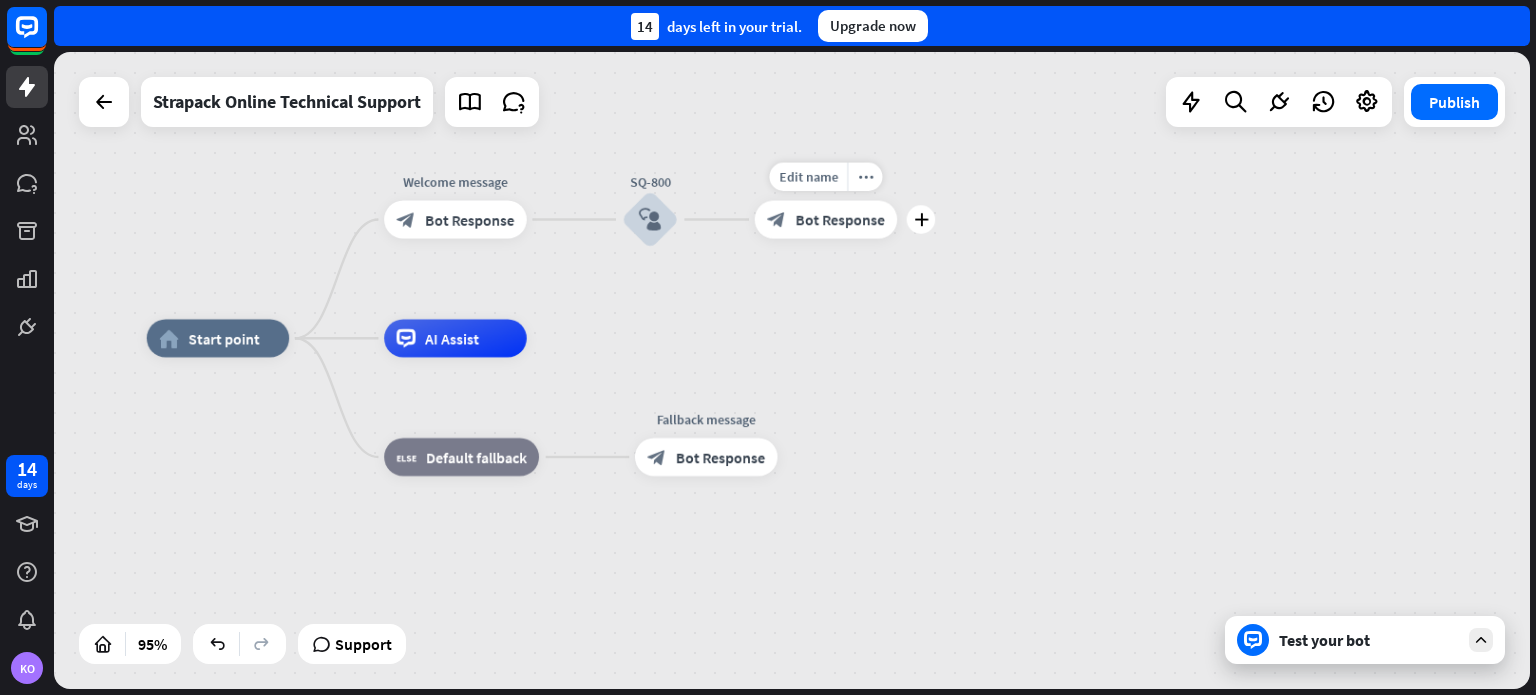 click on "Edit name   more_horiz         plus     block_bot_response   Bot Response" at bounding box center [826, 220] 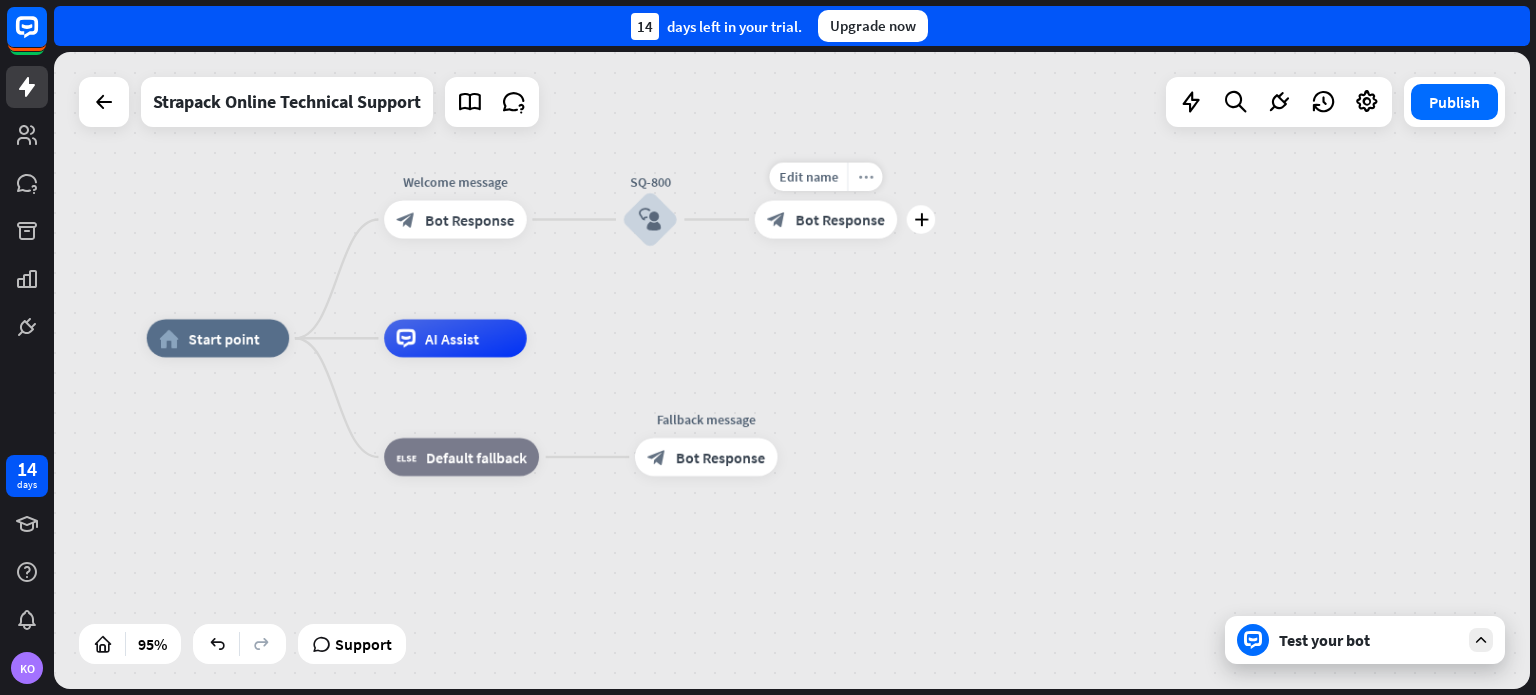 click on "more_horiz" at bounding box center [864, 177] 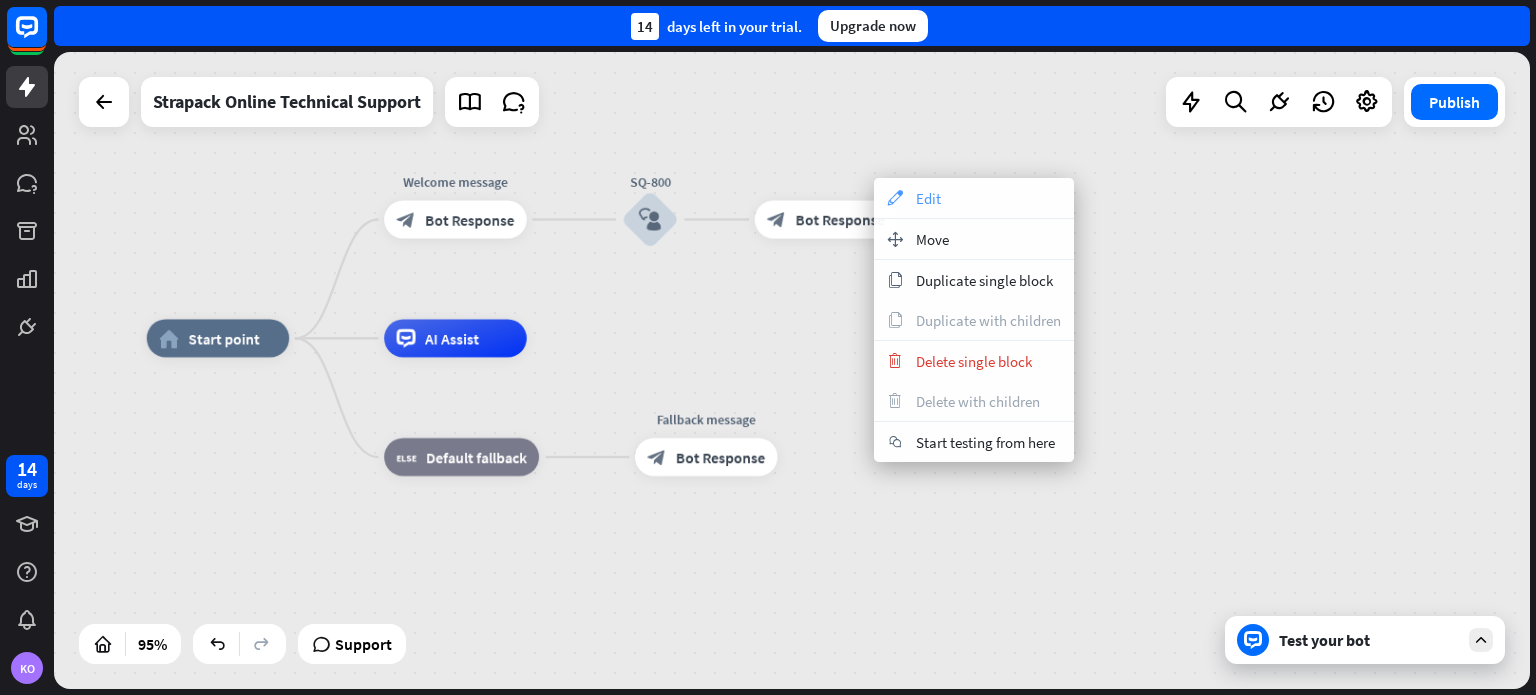 click on "appearance" at bounding box center (895, 198) 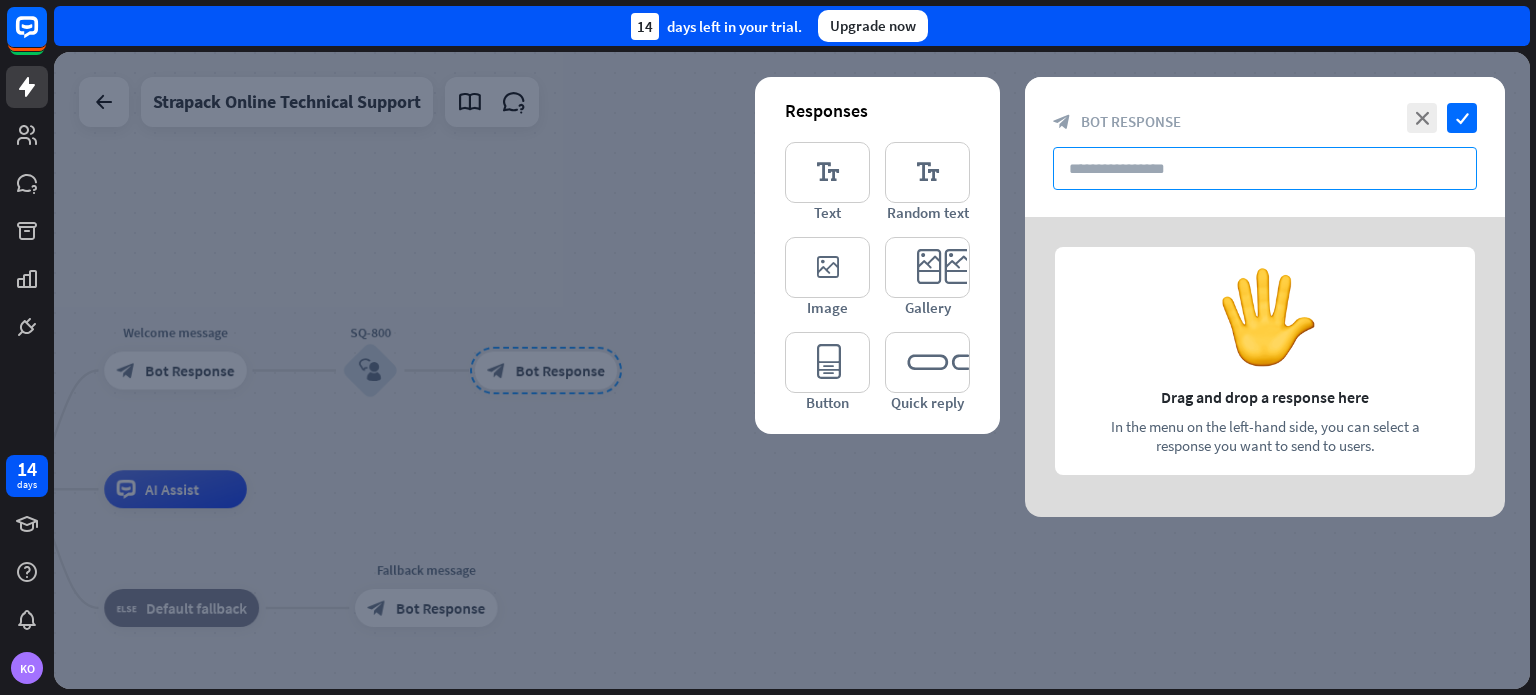 click at bounding box center (1265, 168) 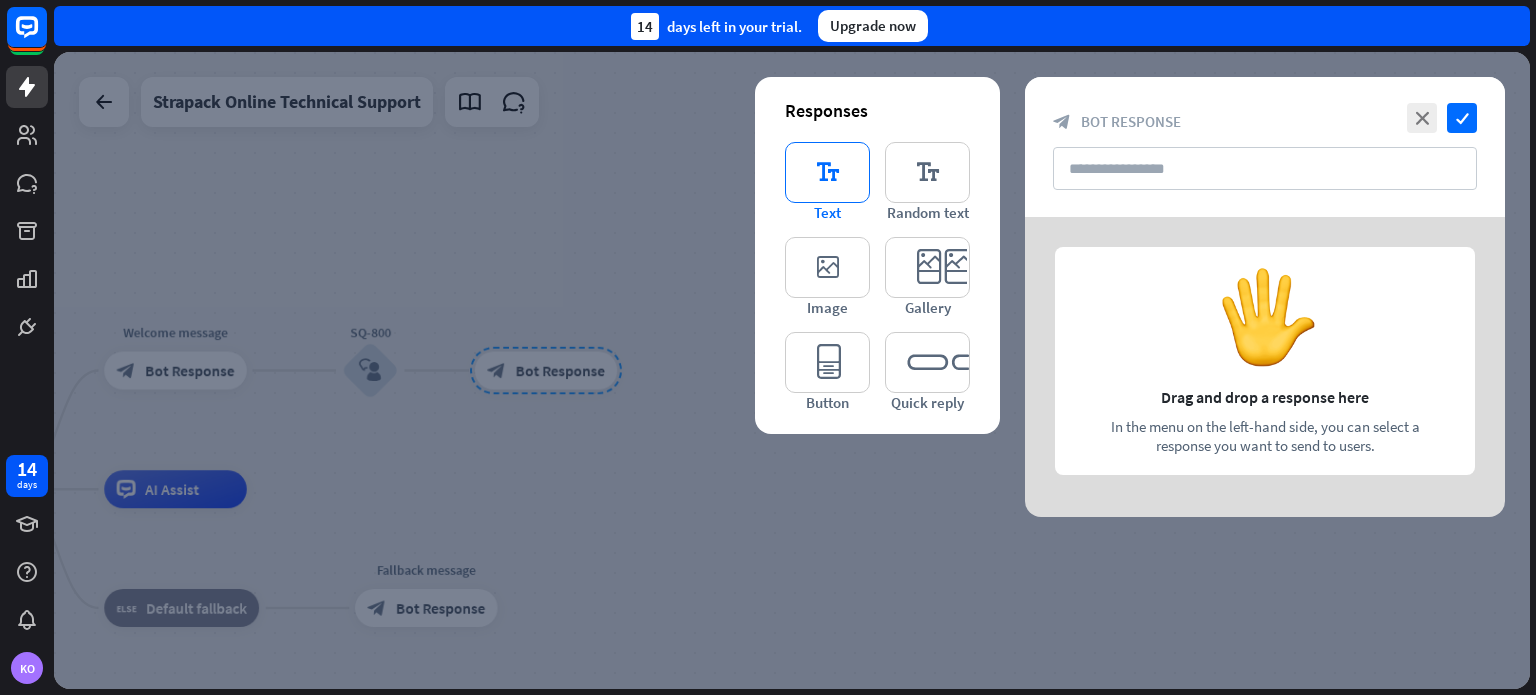 click on "editor_text" at bounding box center [827, 172] 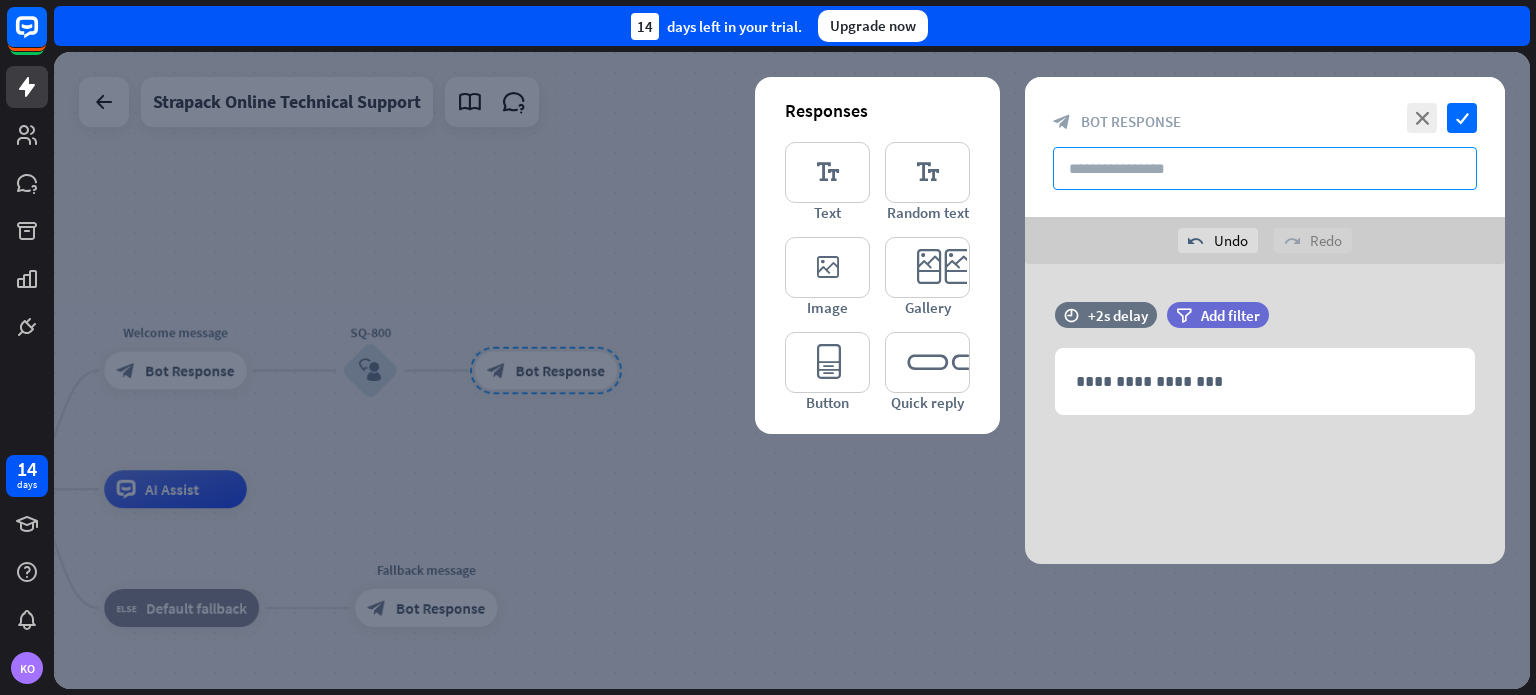 click at bounding box center (1265, 168) 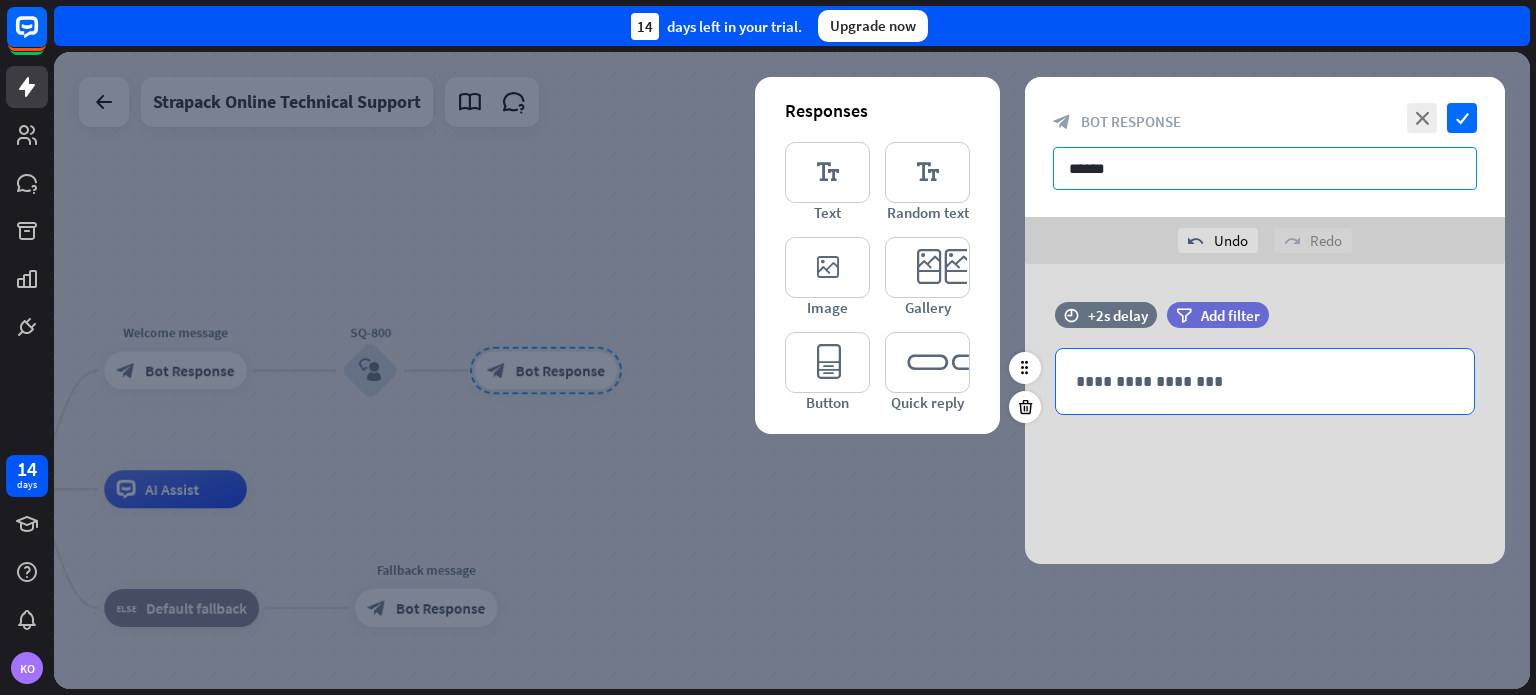 type on "******" 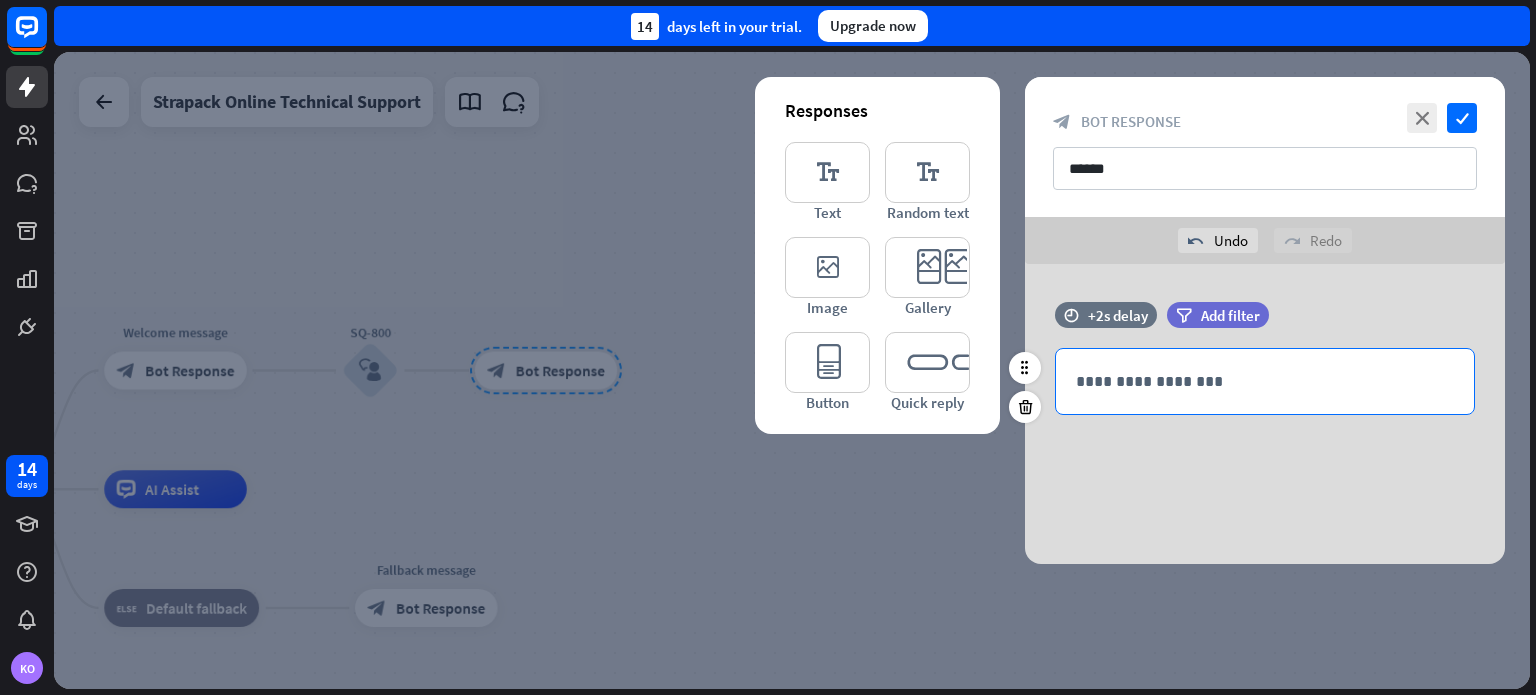 click on "**********" at bounding box center [1265, 381] 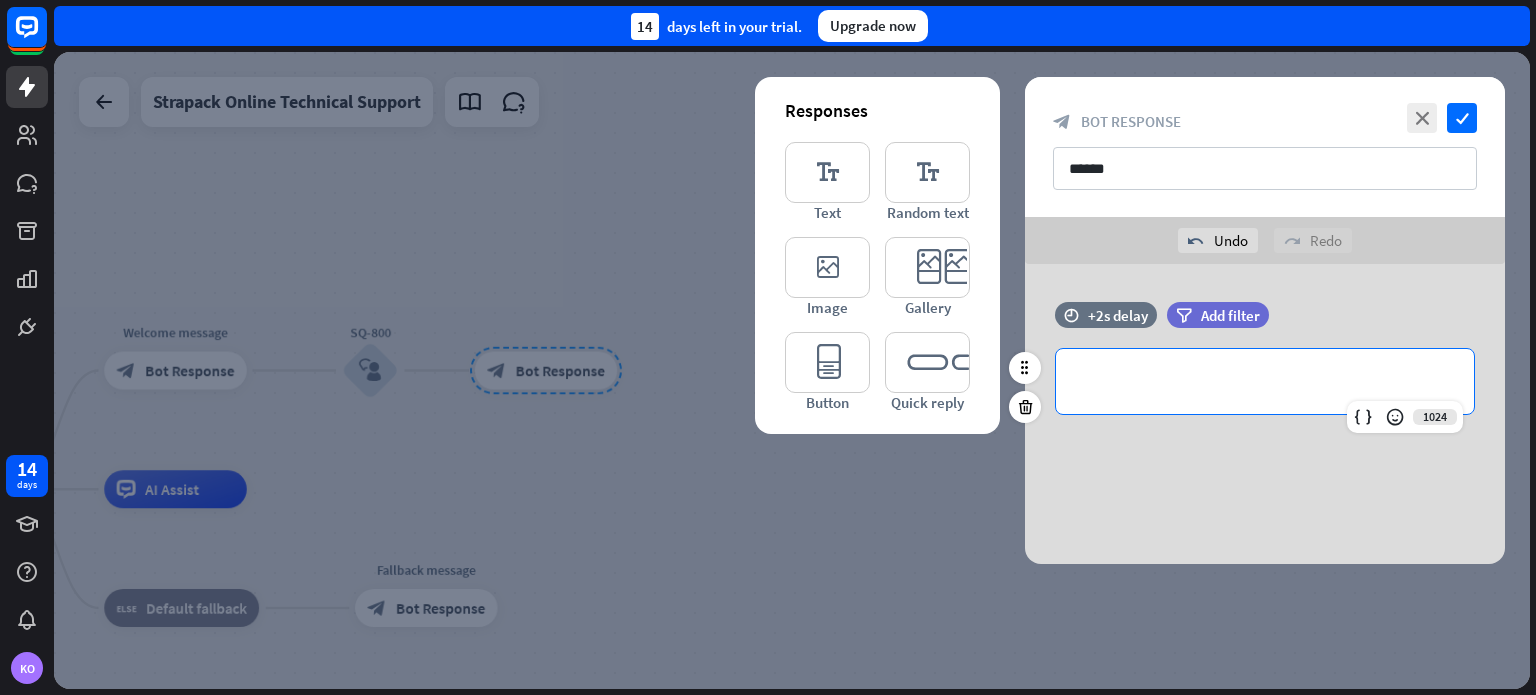 type 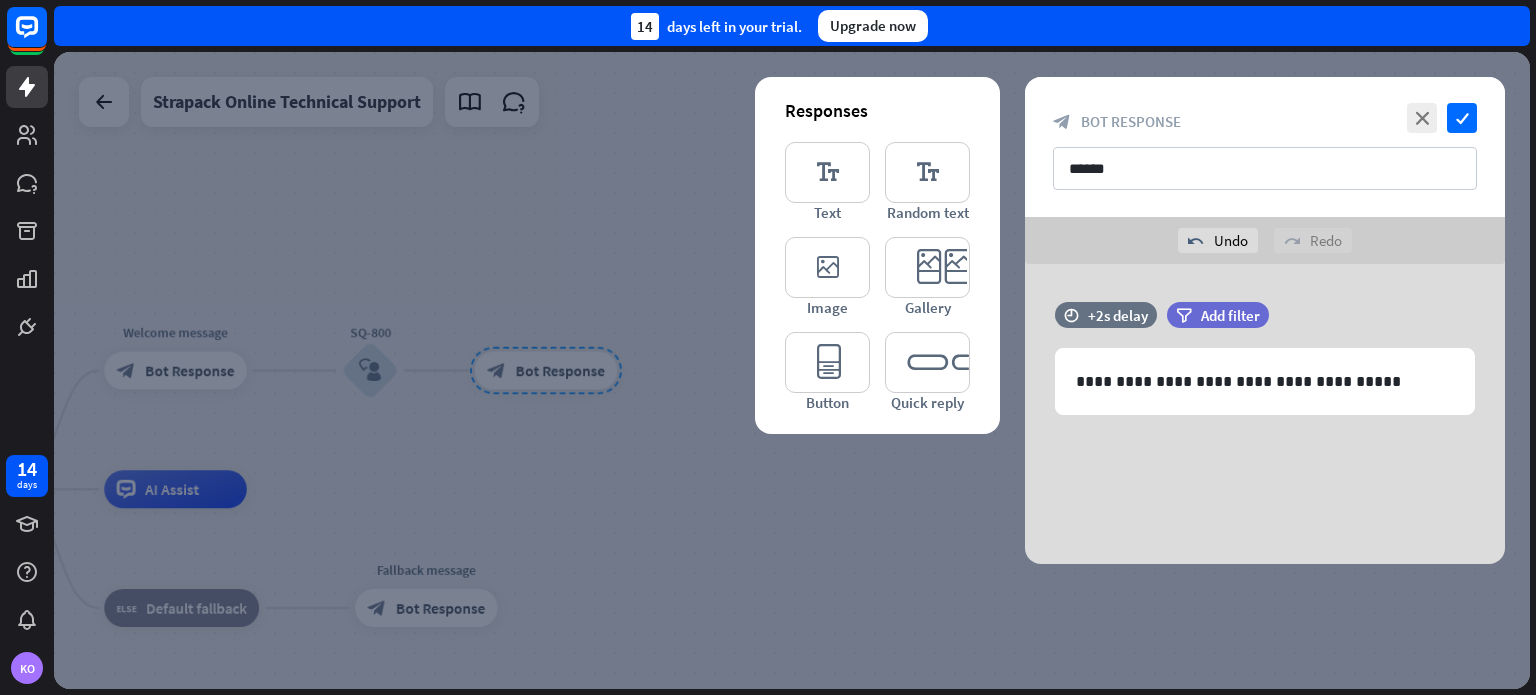 click on "**********" at bounding box center (1265, 414) 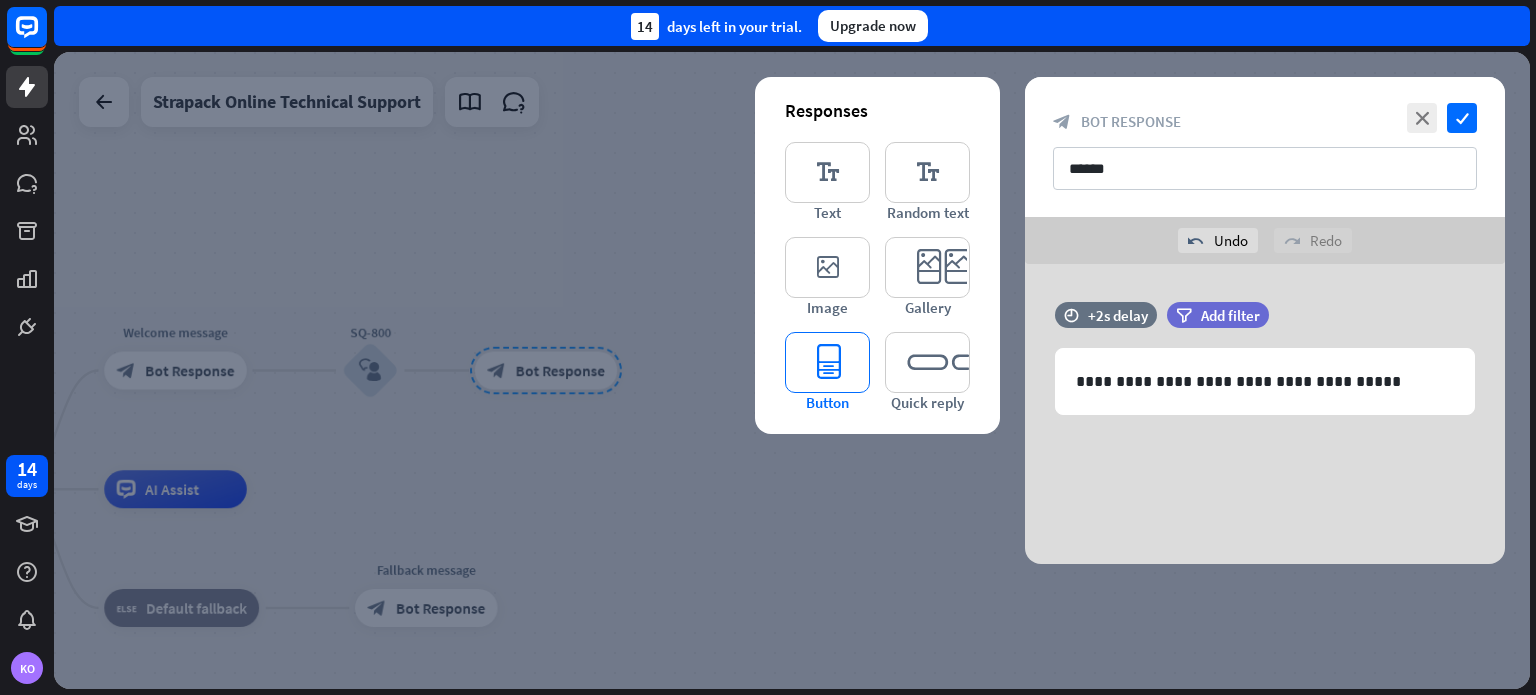 click on "editor_button" at bounding box center (827, 362) 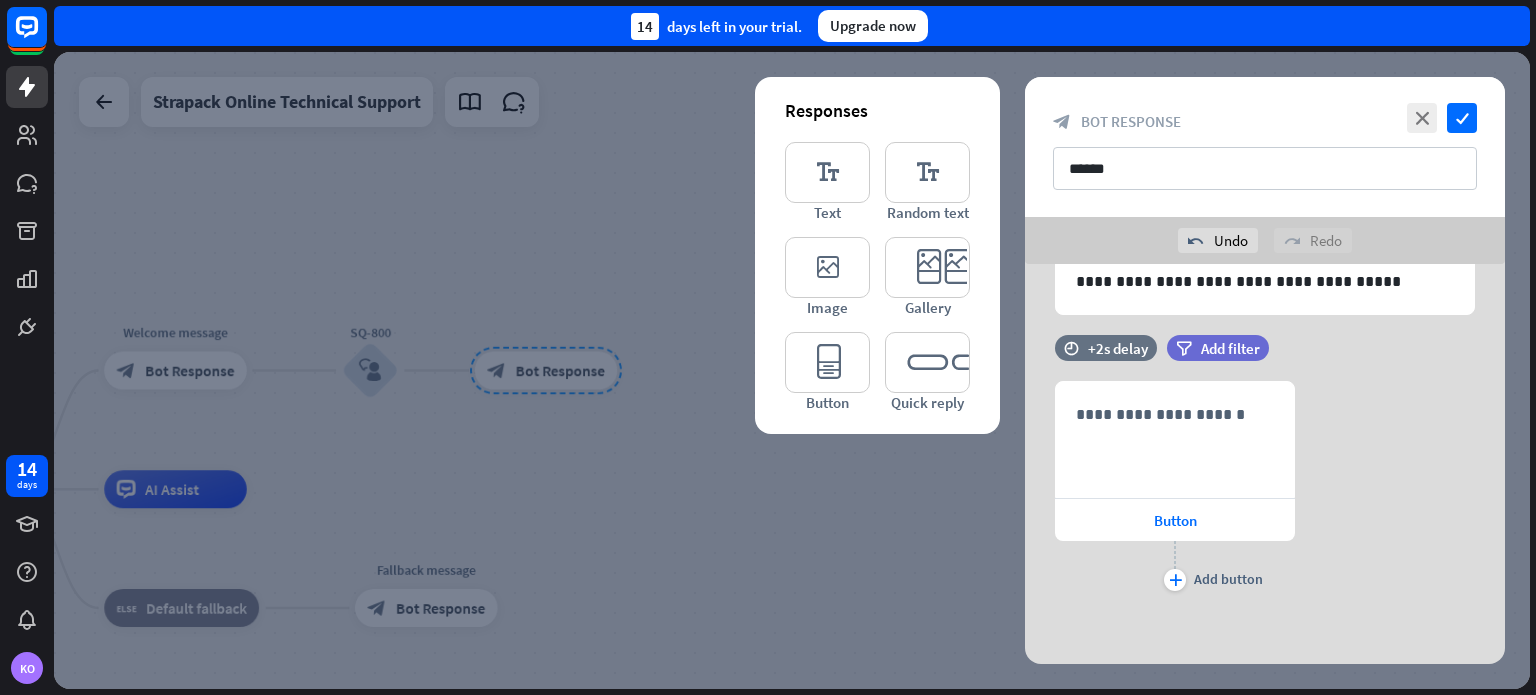 scroll, scrollTop: 100, scrollLeft: 0, axis: vertical 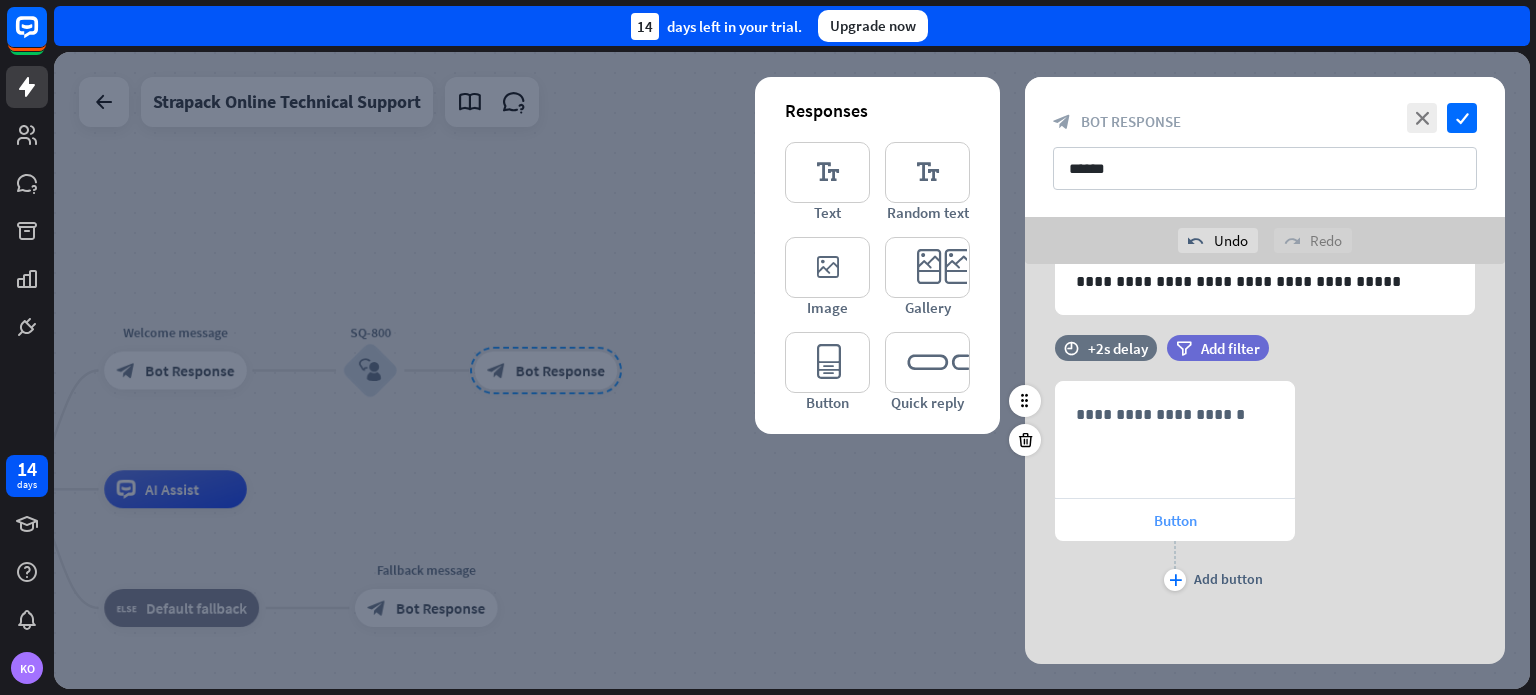 click on "Button" at bounding box center [1175, 520] 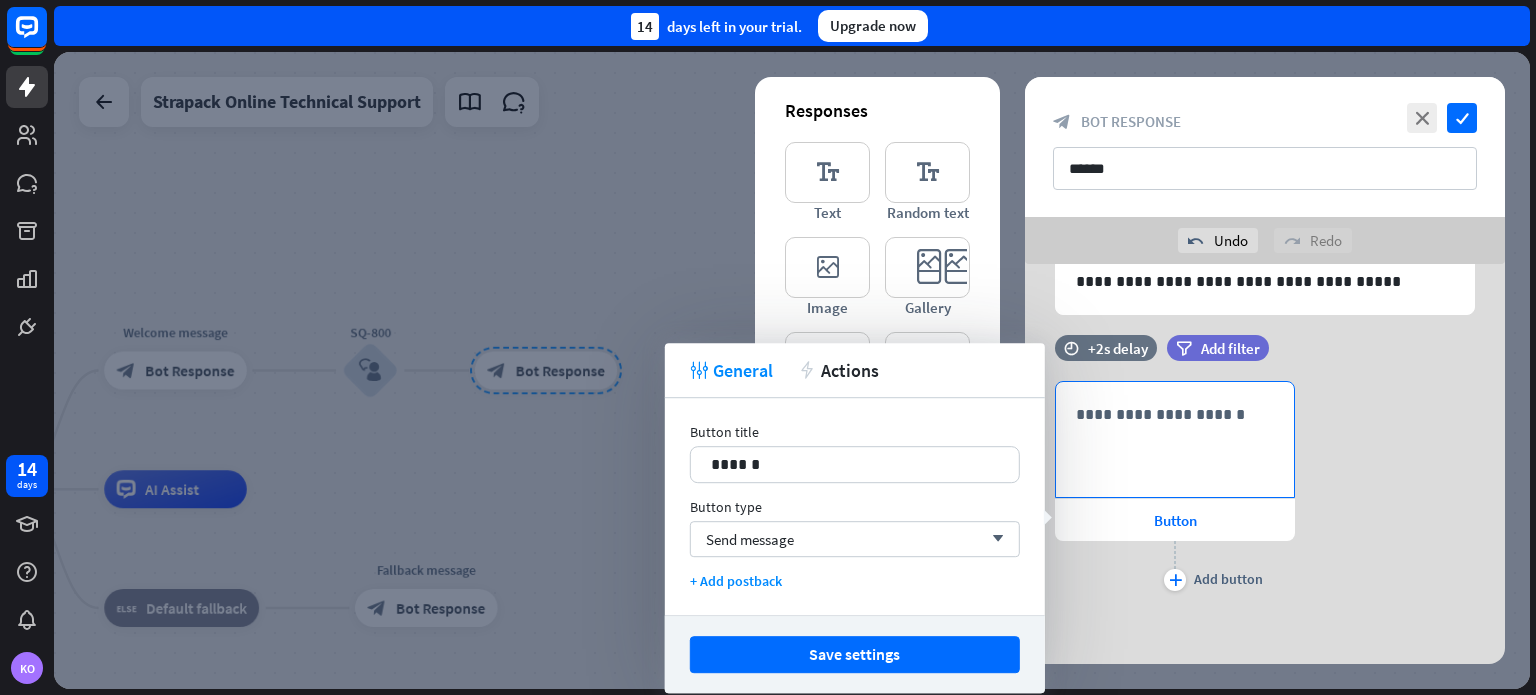 click on "**********" at bounding box center [1175, 439] 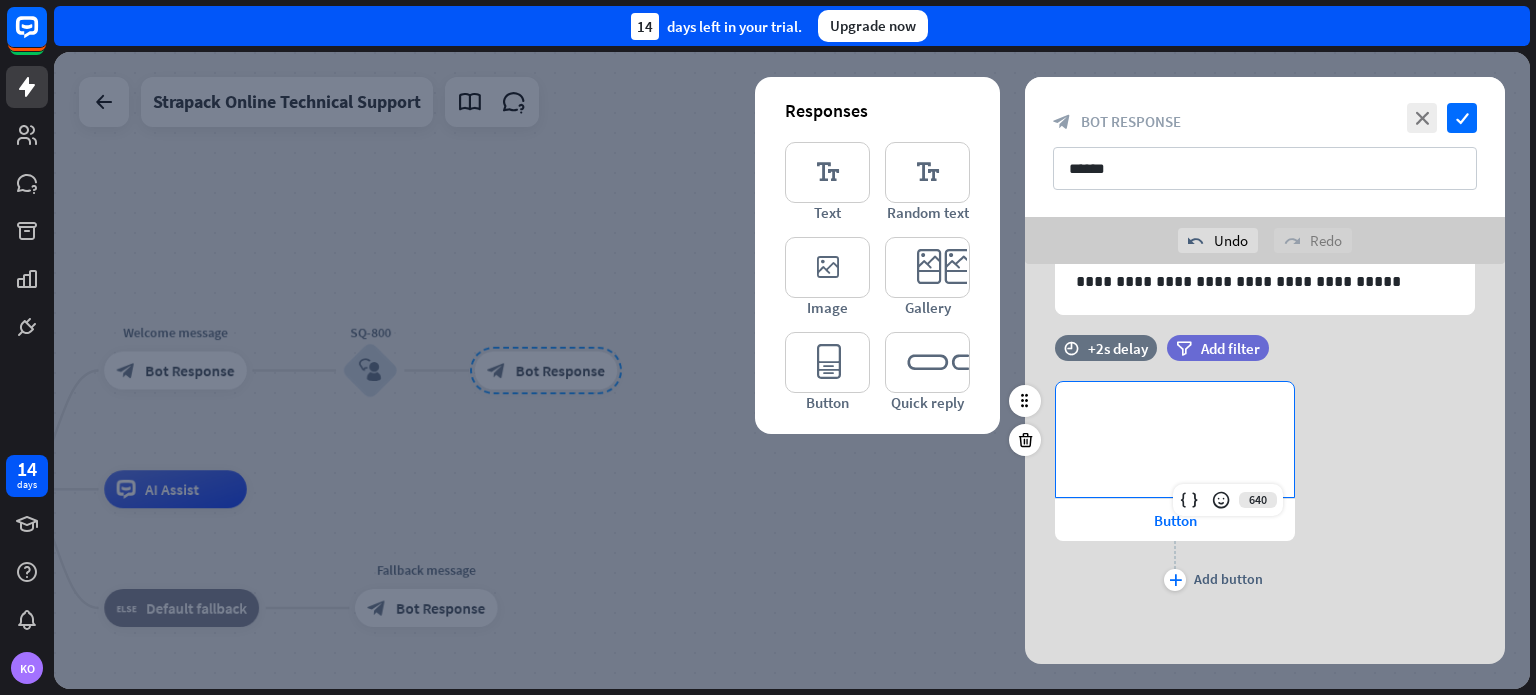type 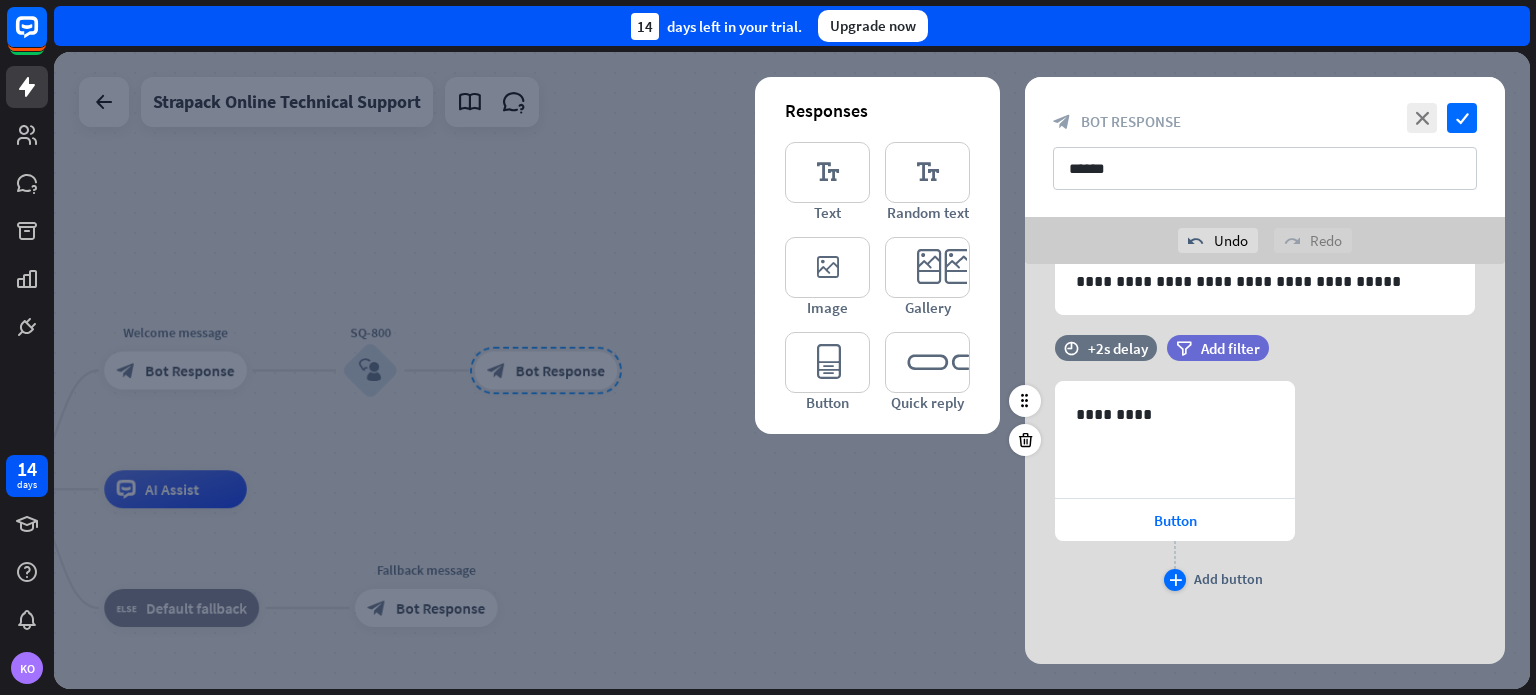 click on "plus" at bounding box center [1175, 580] 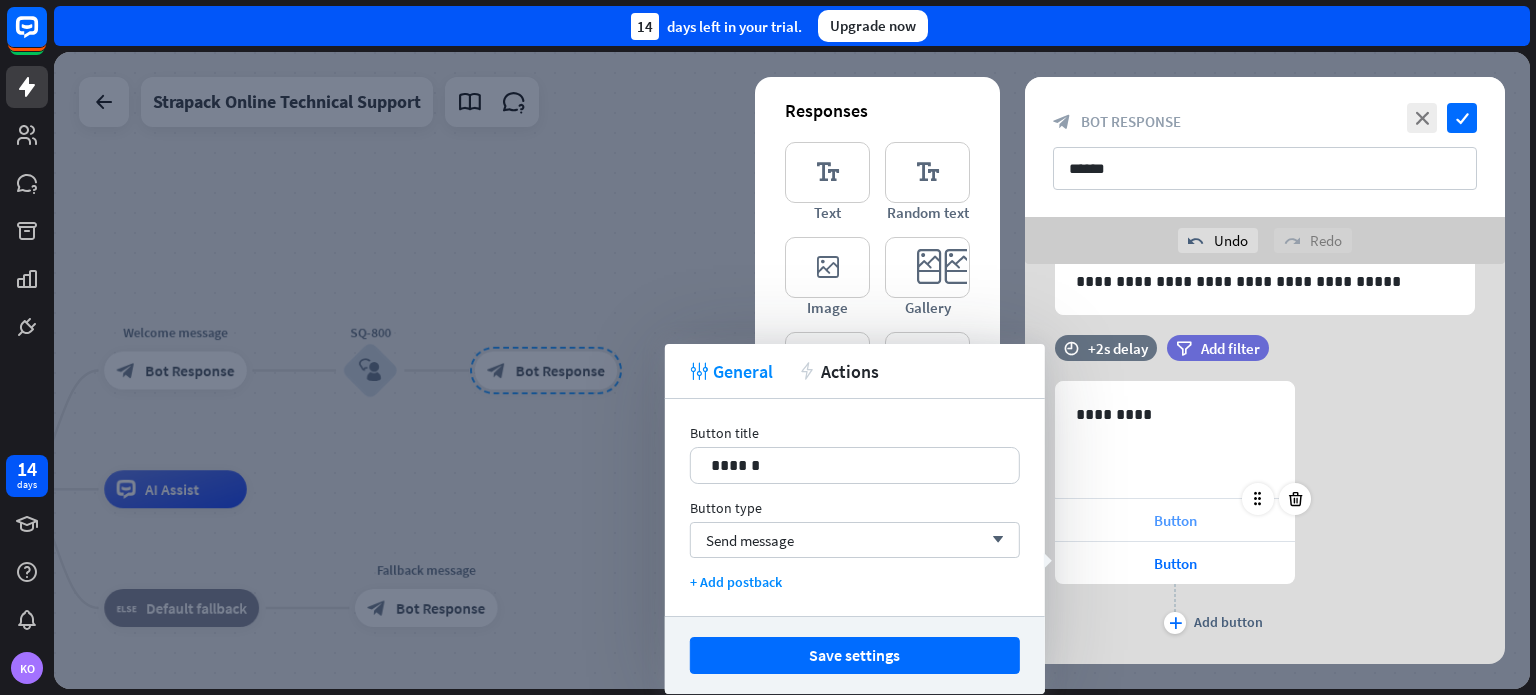 click on "Button" at bounding box center [1175, 520] 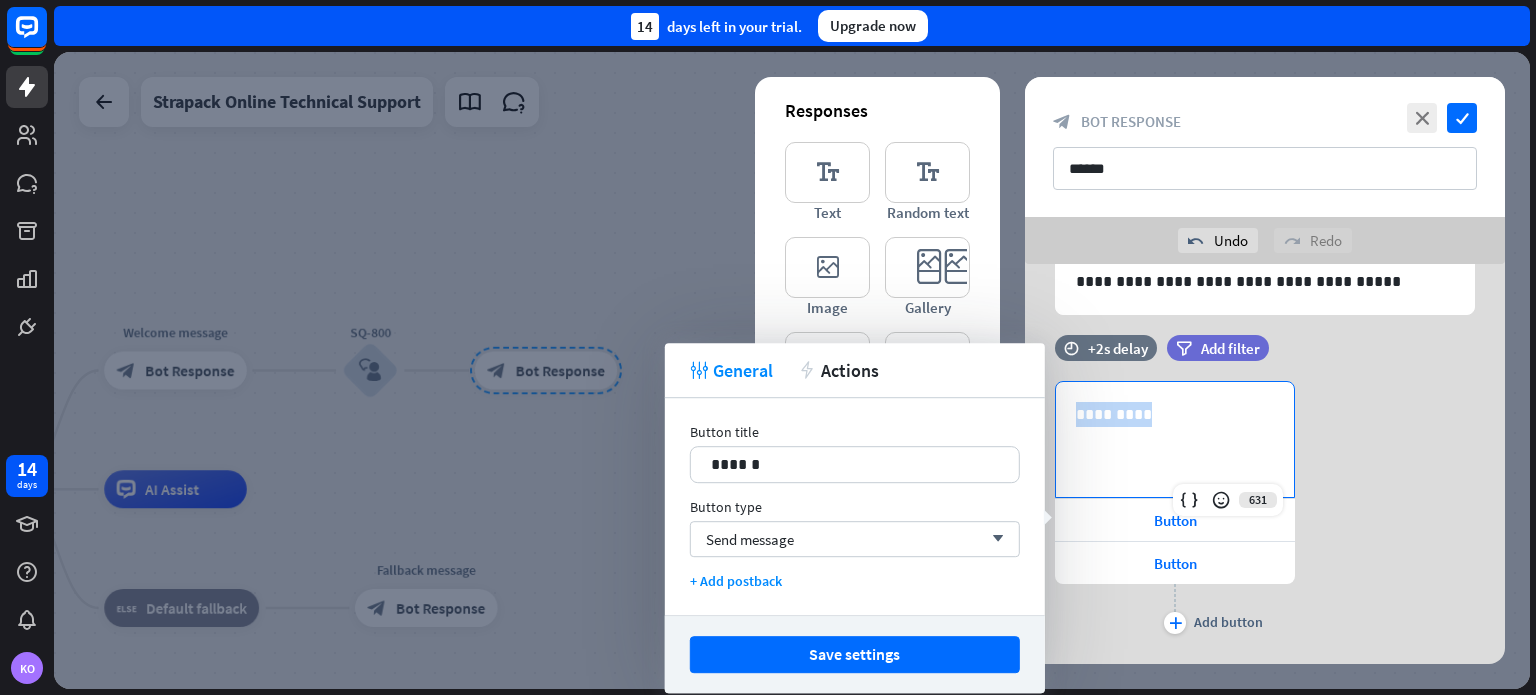 drag, startPoint x: 1147, startPoint y: 422, endPoint x: 1069, endPoint y: 420, distance: 78.025635 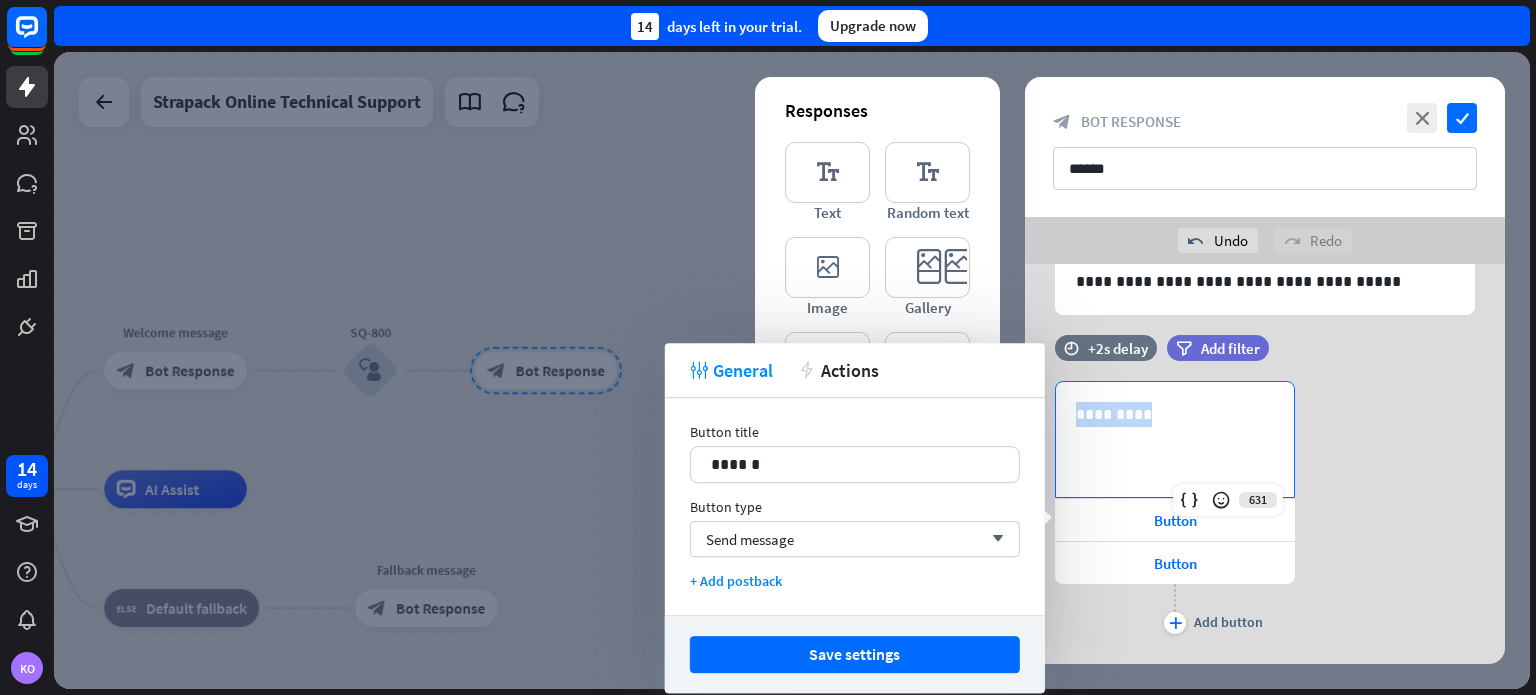 click on "*********" at bounding box center [1175, 439] 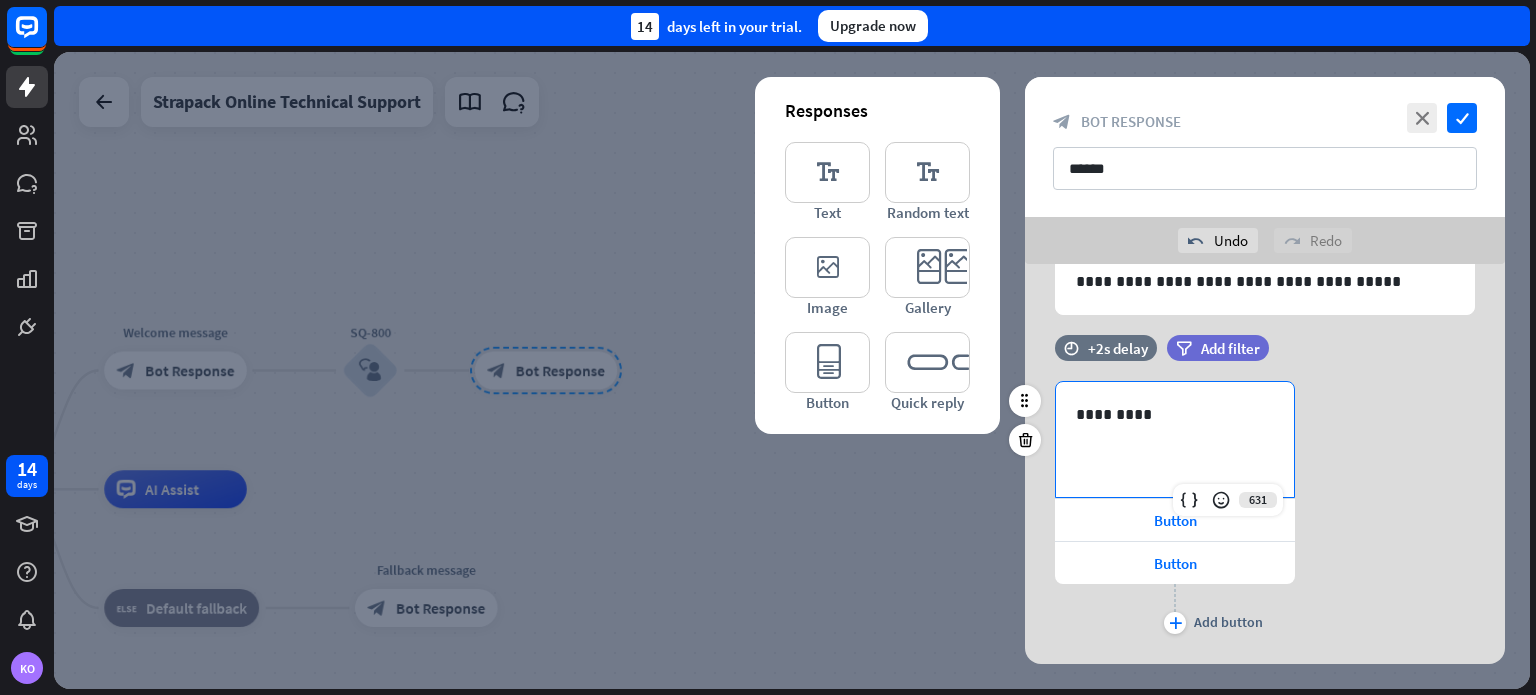 click on "631   *********         Button       Button     plus   Add button" at bounding box center [1265, 510] 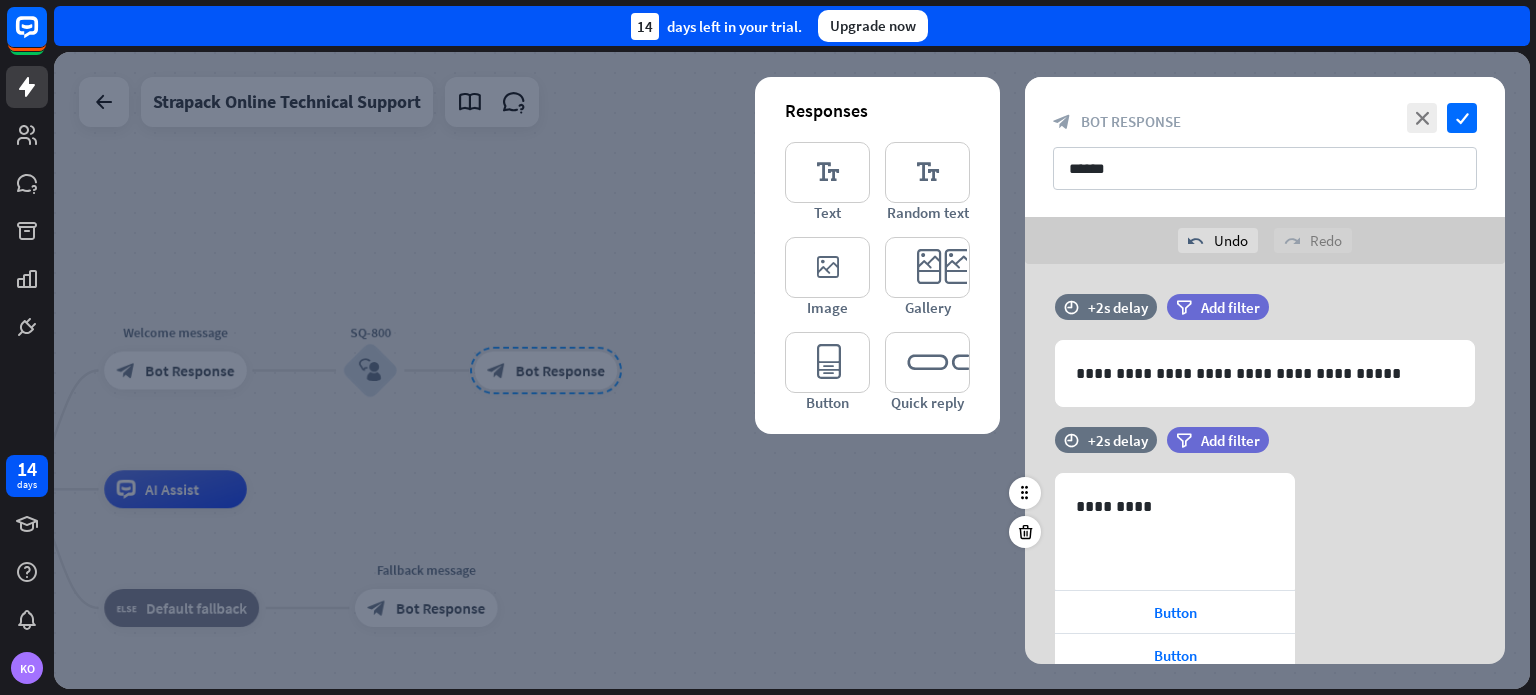 scroll, scrollTop: 0, scrollLeft: 0, axis: both 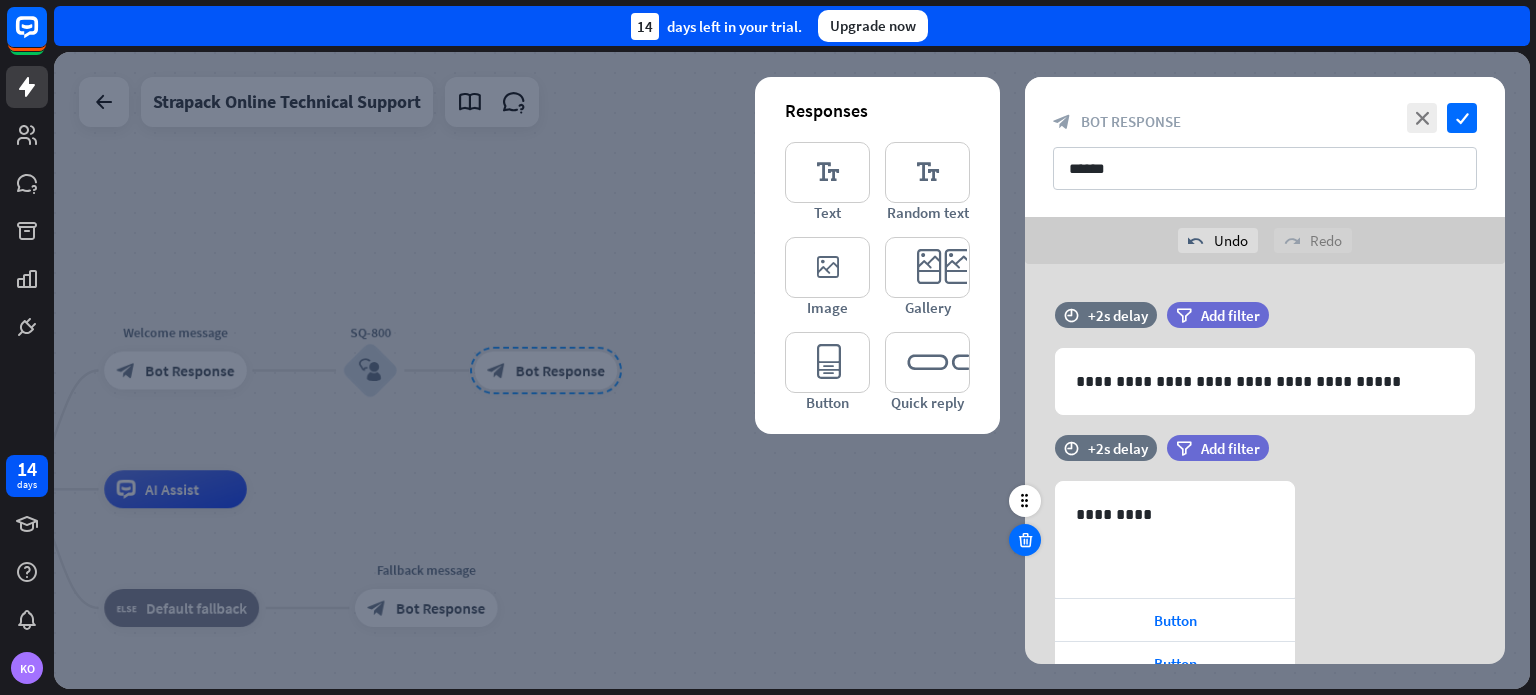 click at bounding box center [1025, 540] 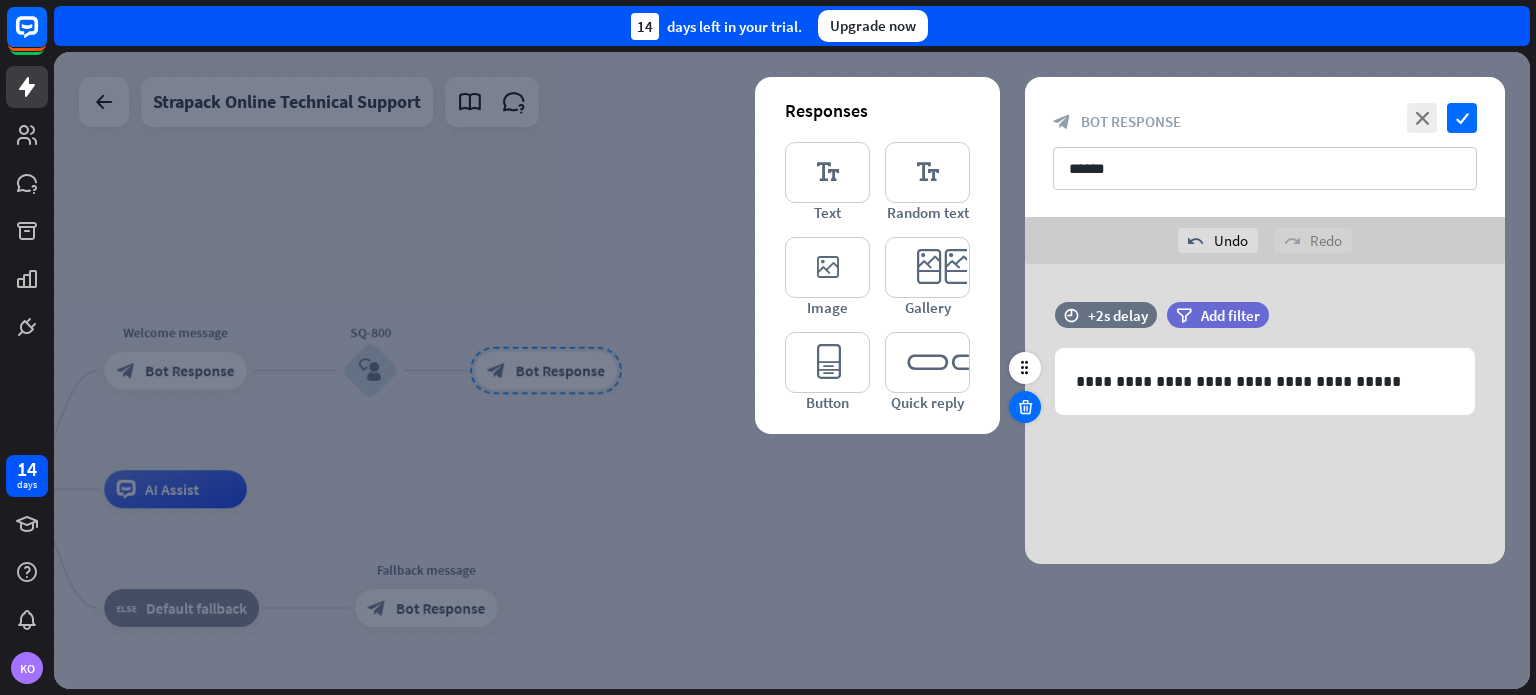 click at bounding box center [1025, 407] 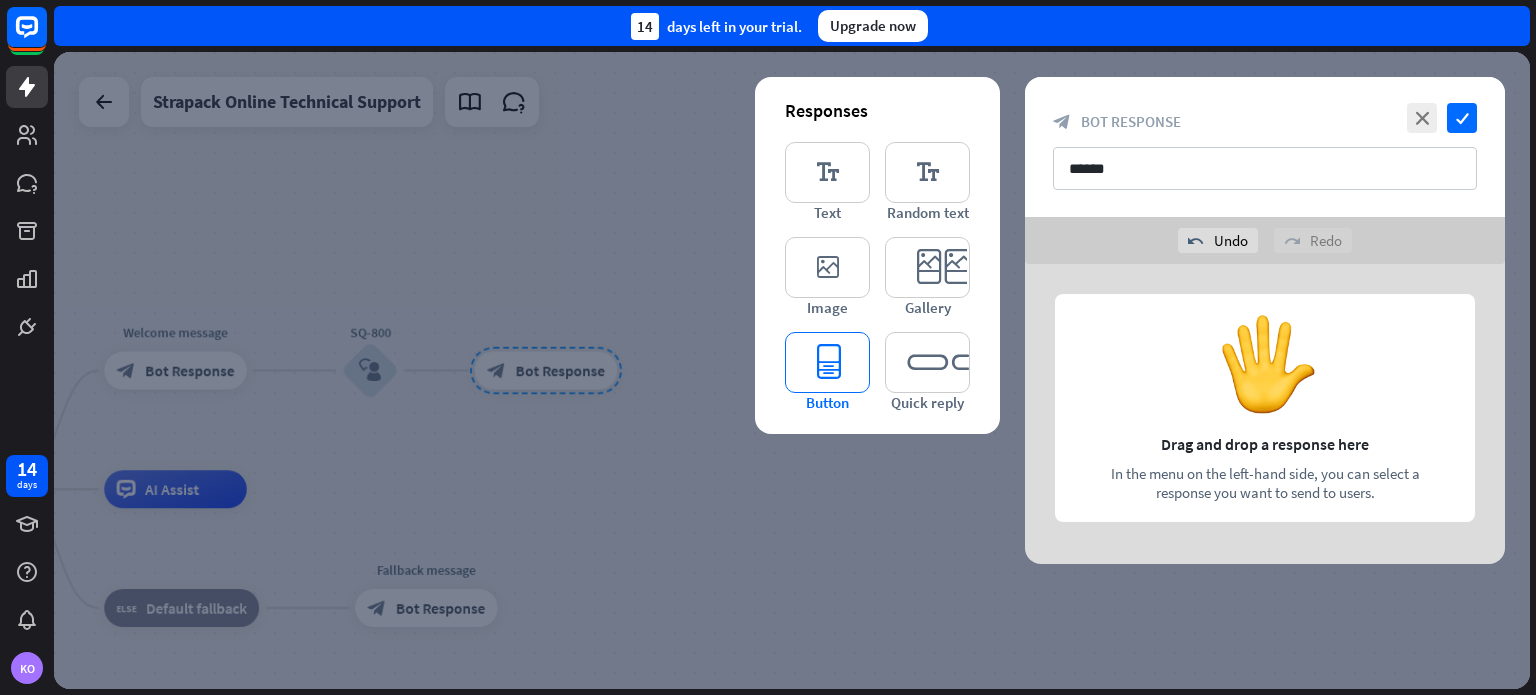 click on "editor_button" at bounding box center [827, 362] 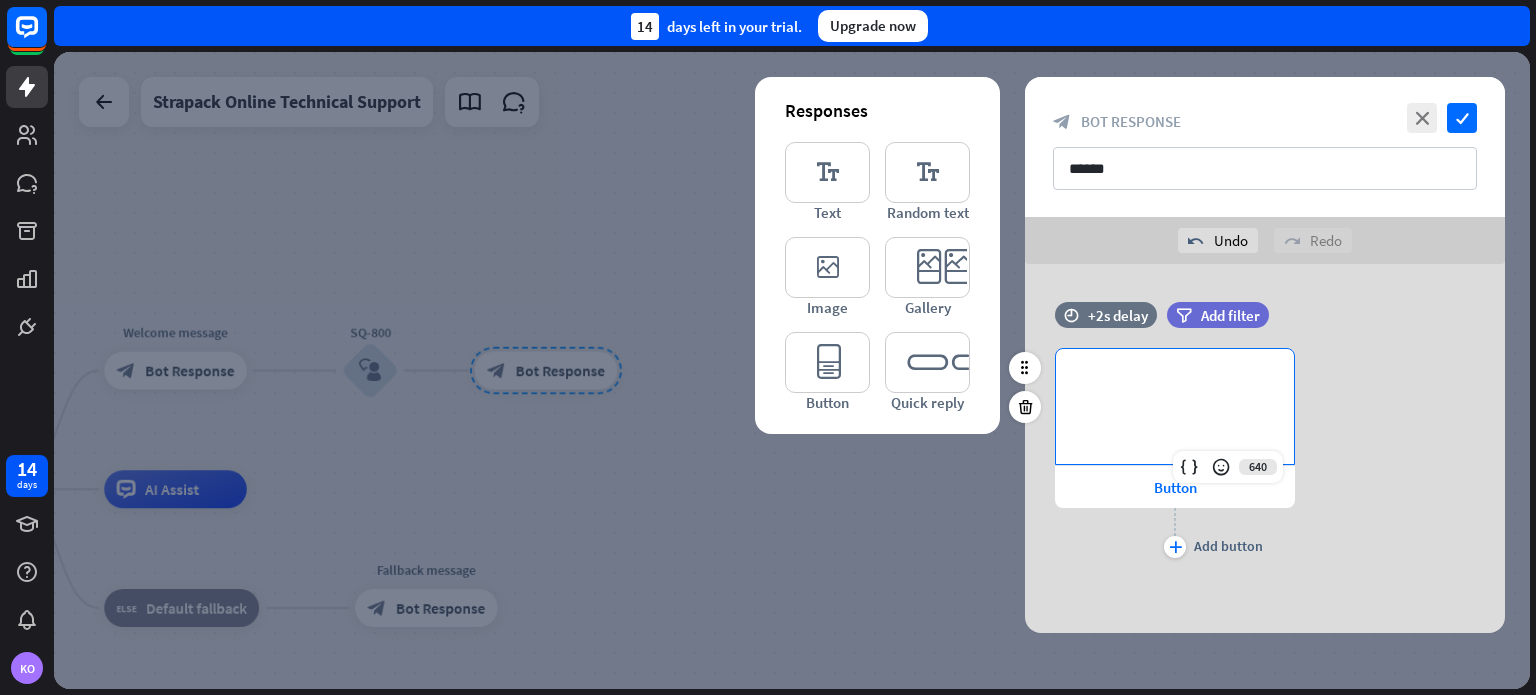 click on "**********" at bounding box center [1175, 381] 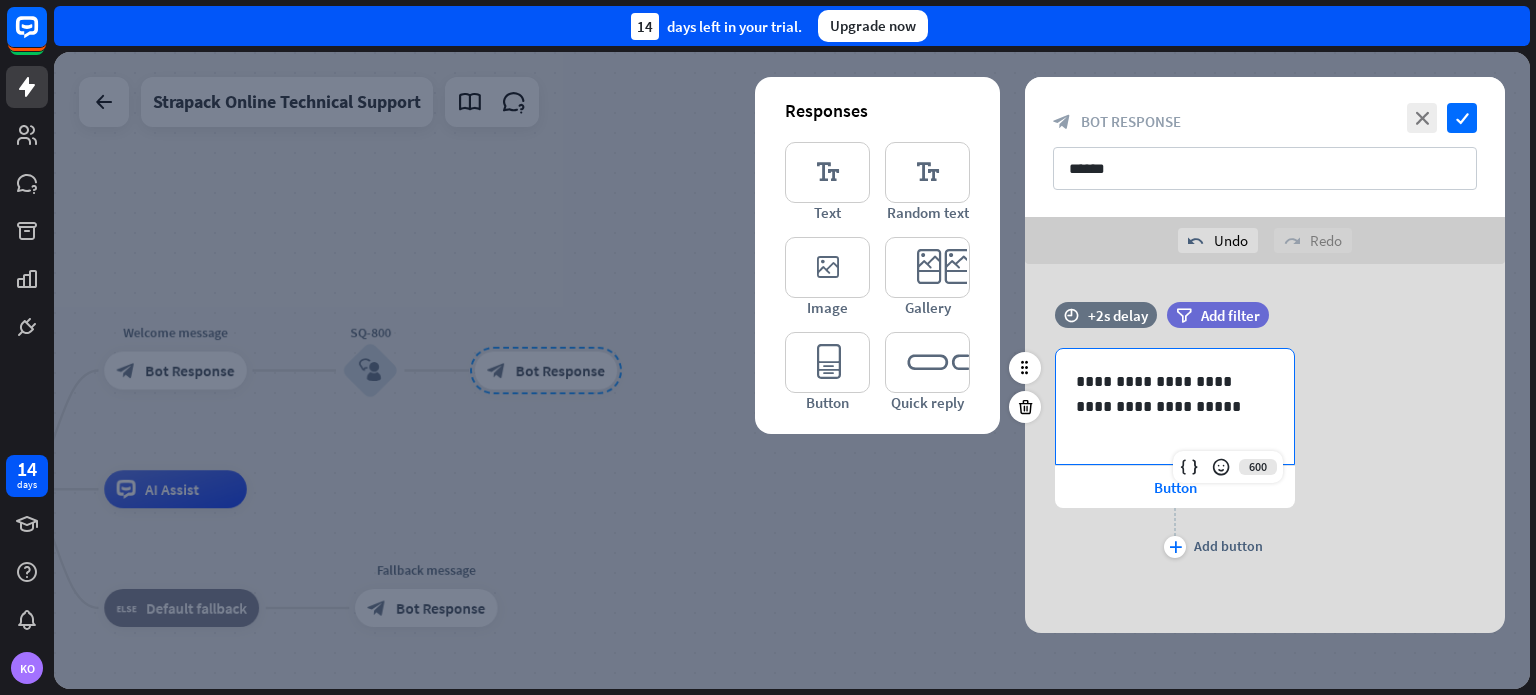 click on "**********" at bounding box center (1265, 455) 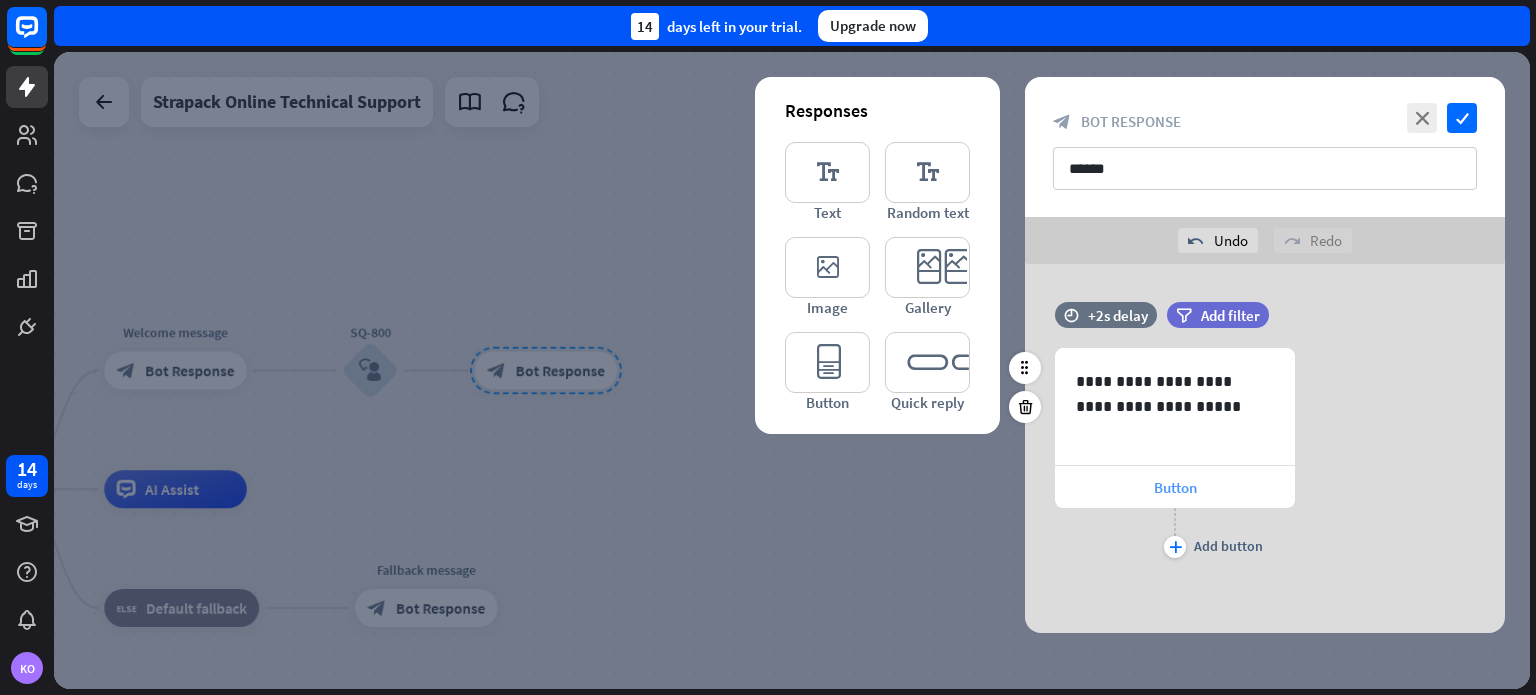click on "Button" at bounding box center [1175, 487] 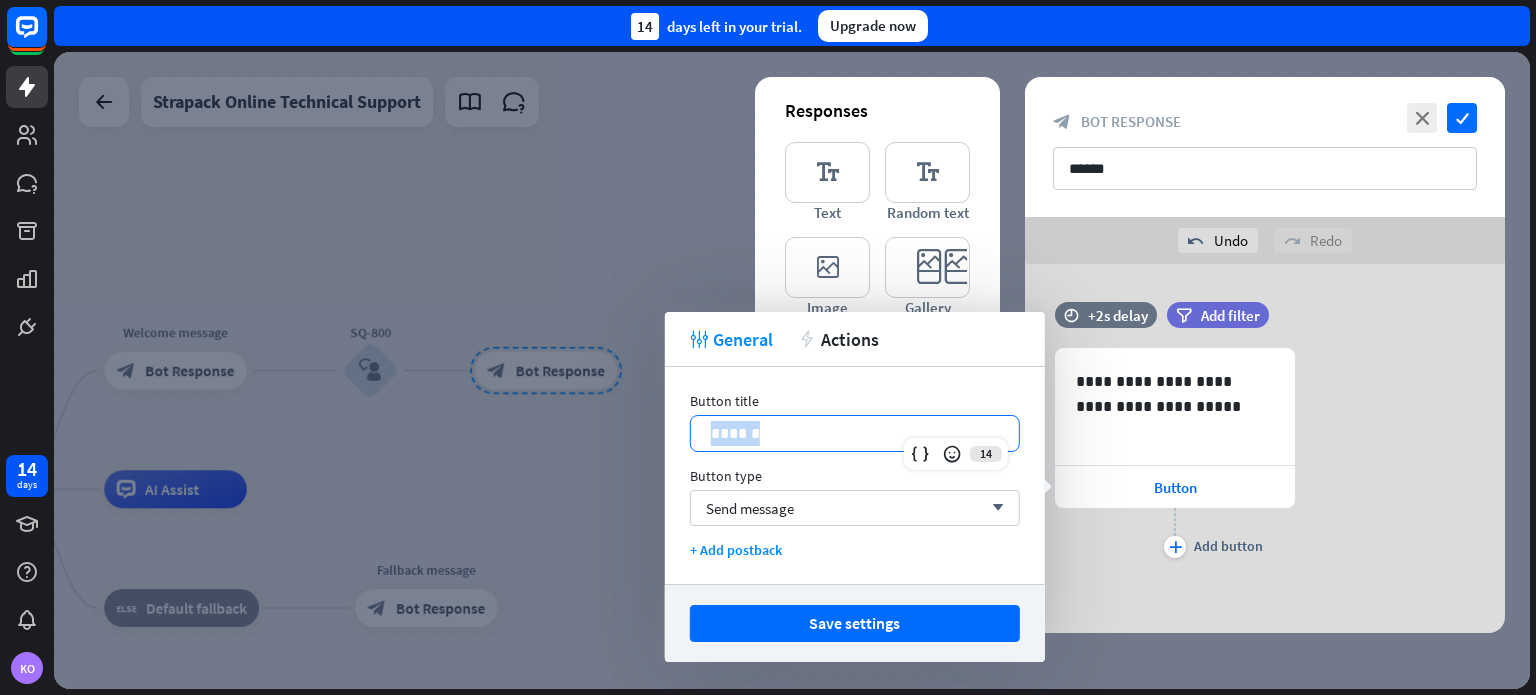drag, startPoint x: 779, startPoint y: 433, endPoint x: 682, endPoint y: 433, distance: 97 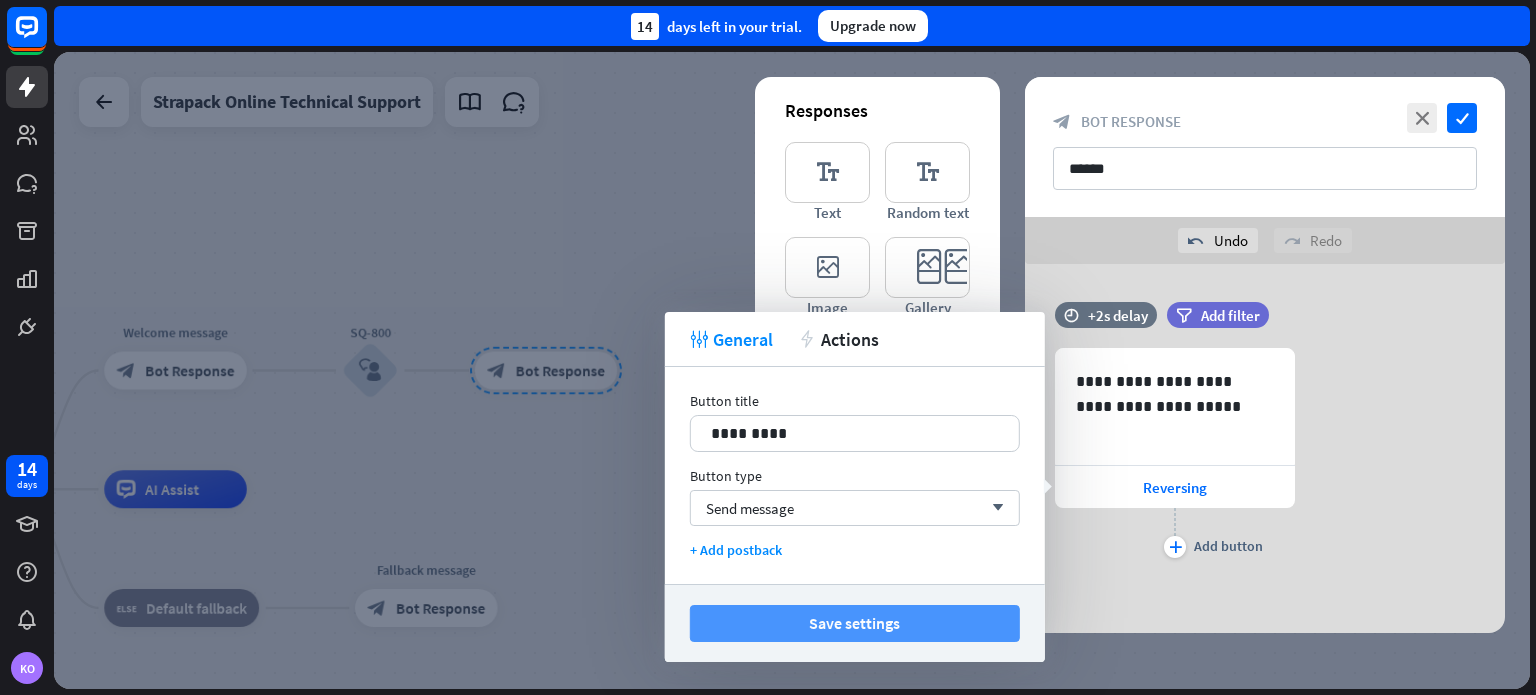 click on "Save settings" at bounding box center [855, 623] 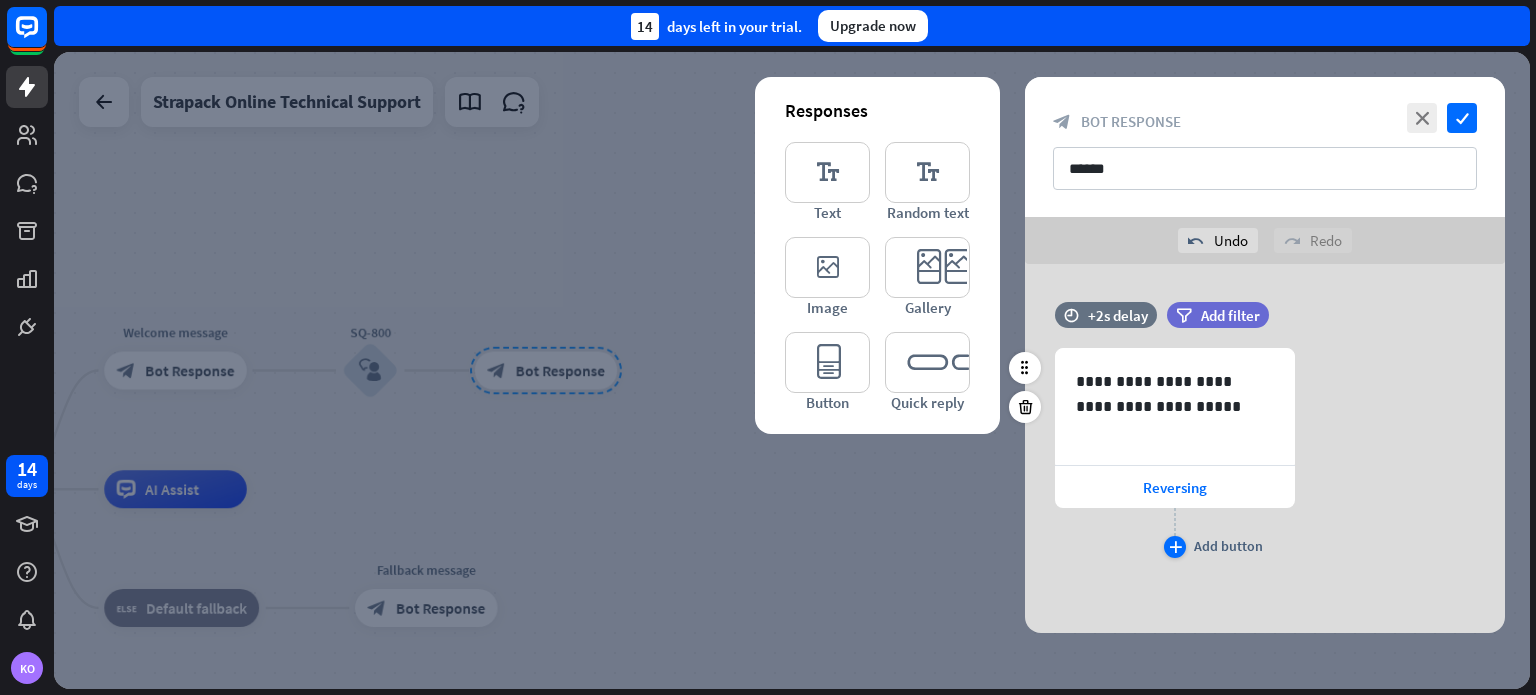 click on "plus" at bounding box center [1175, 547] 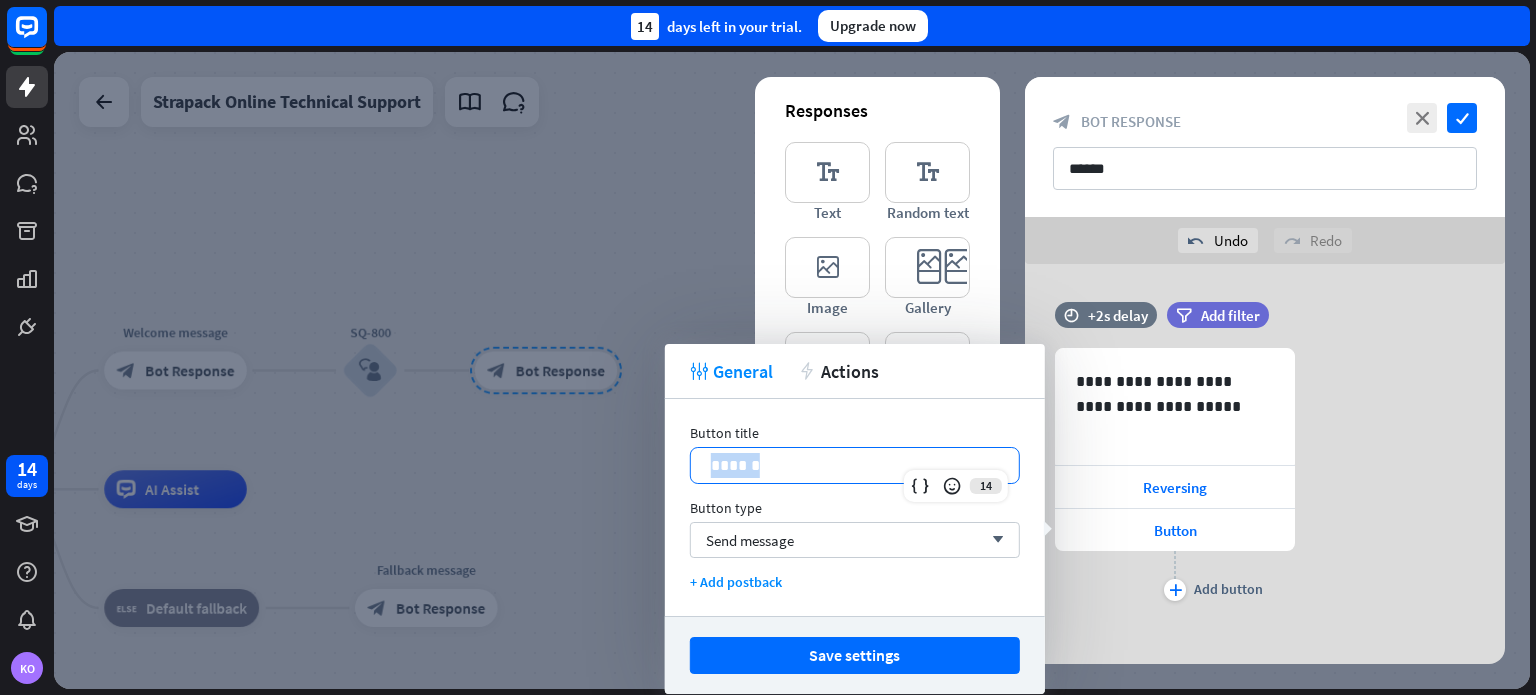 drag, startPoint x: 840, startPoint y: 468, endPoint x: 671, endPoint y: 463, distance: 169.07394 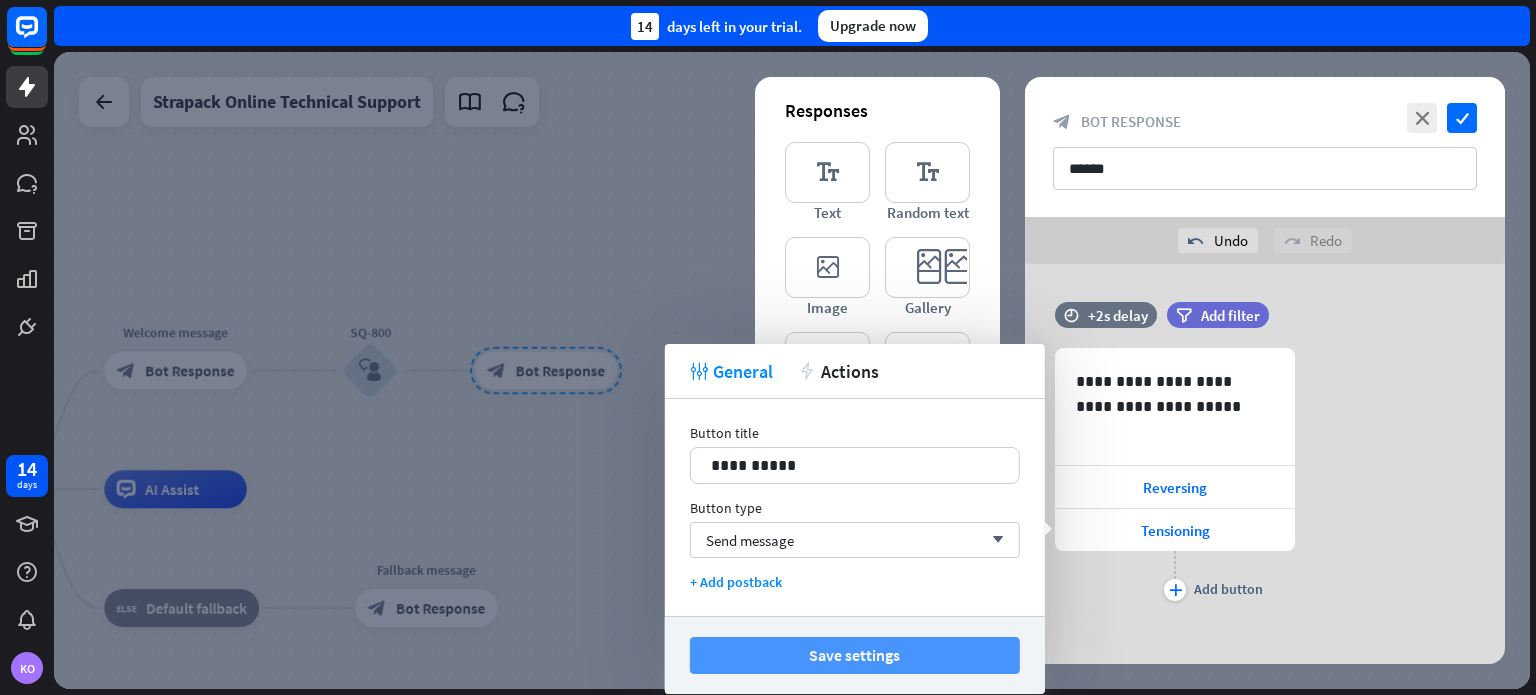 click on "Save settings" at bounding box center [855, 655] 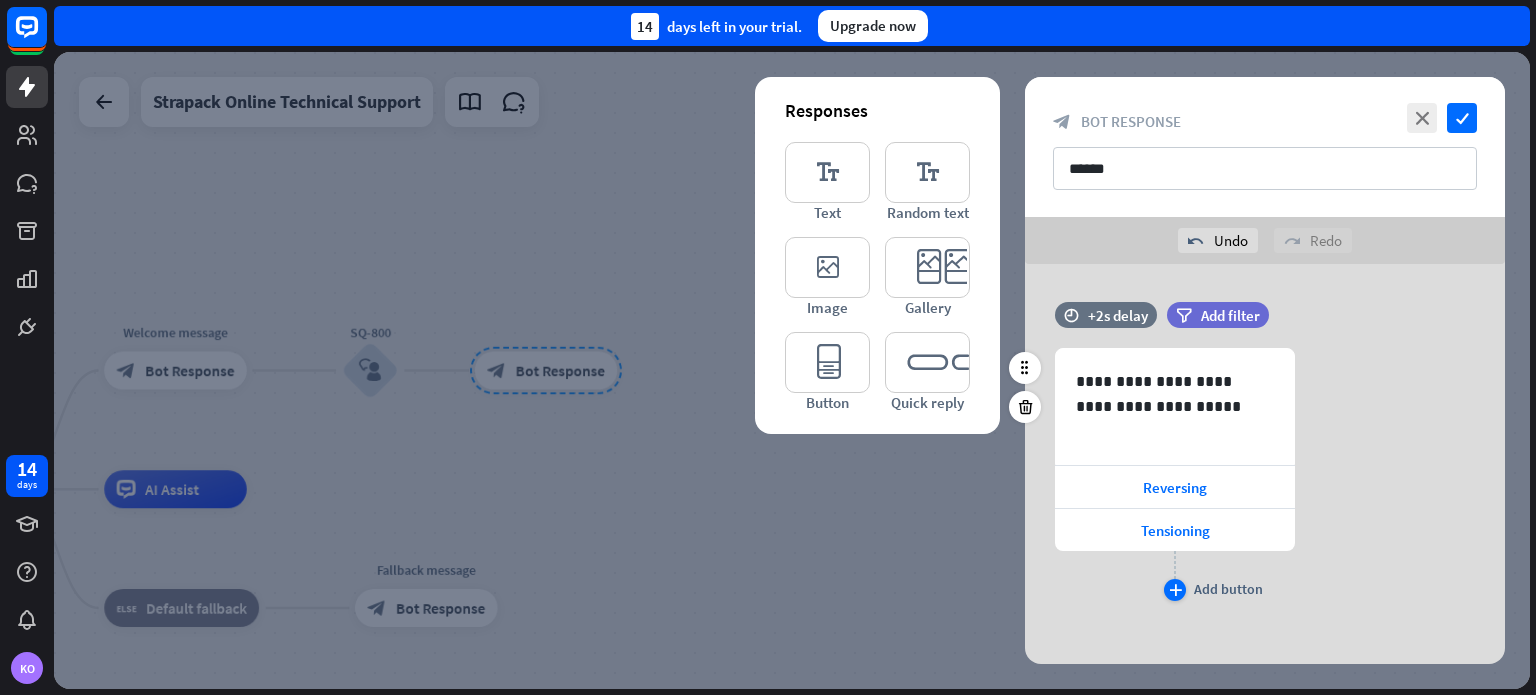 click on "plus" at bounding box center [1175, 590] 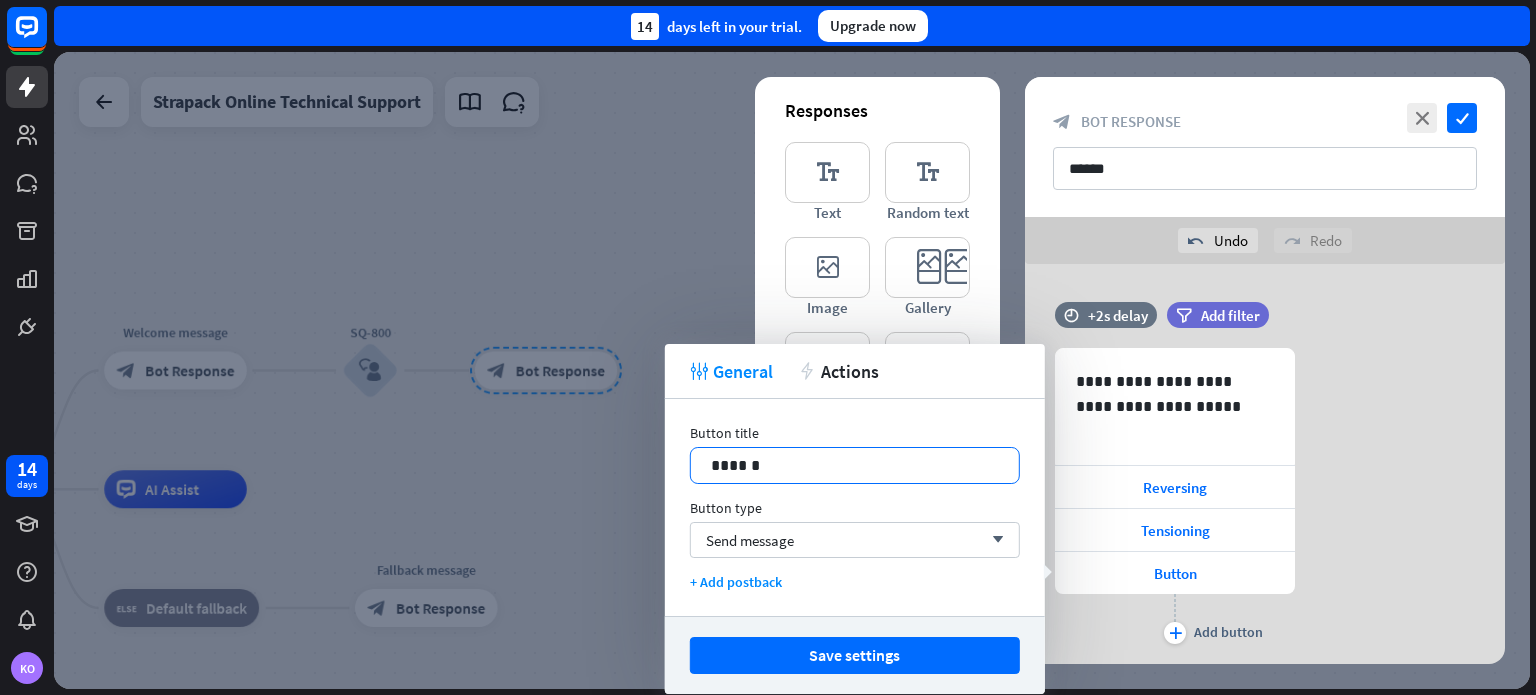 click on "******" at bounding box center [855, 465] 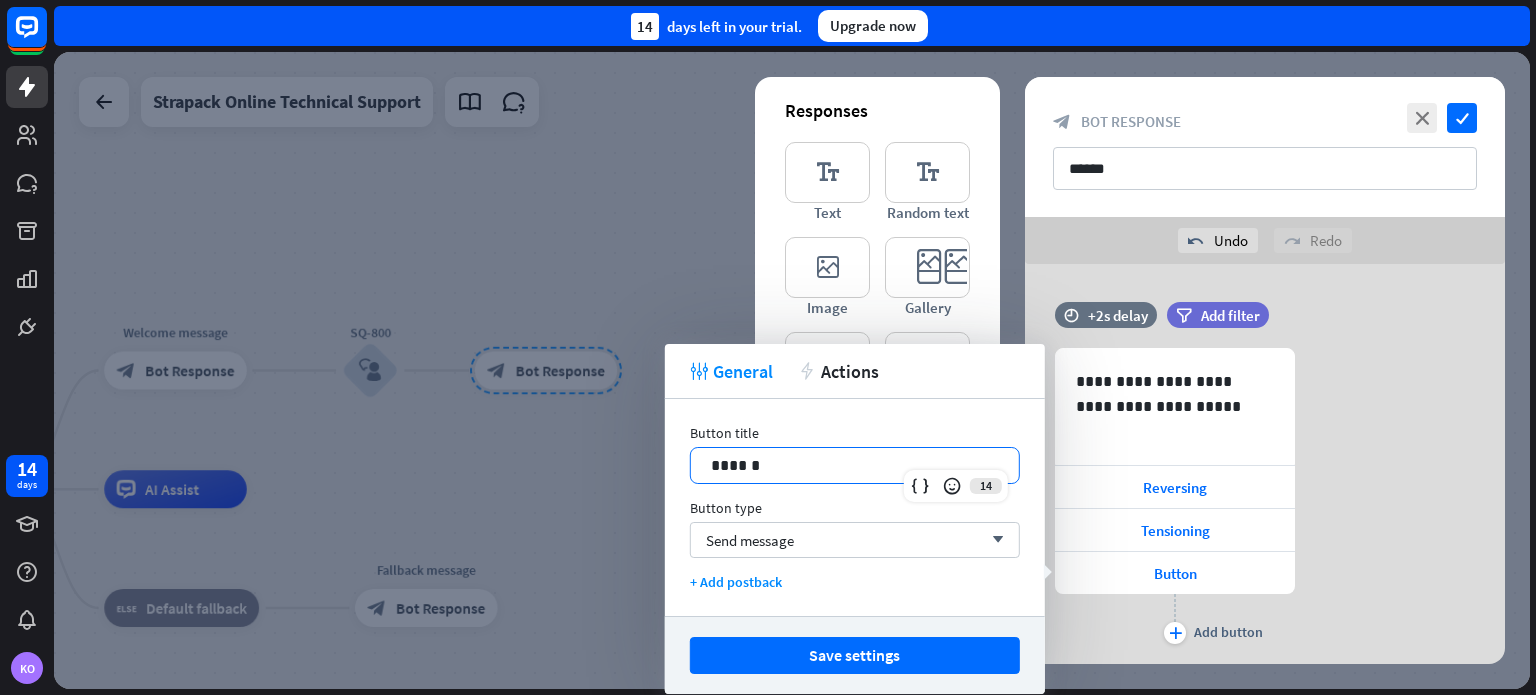 type 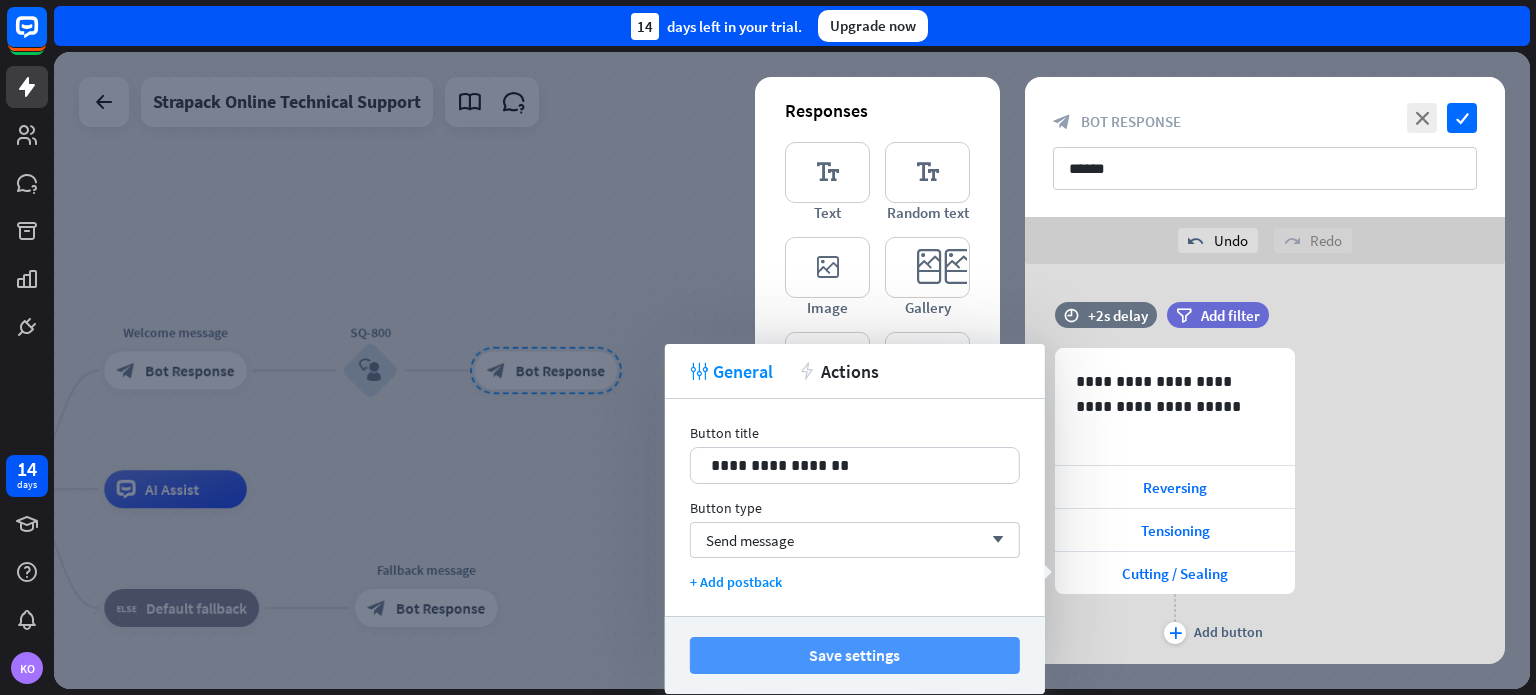 click on "Save settings" at bounding box center [855, 655] 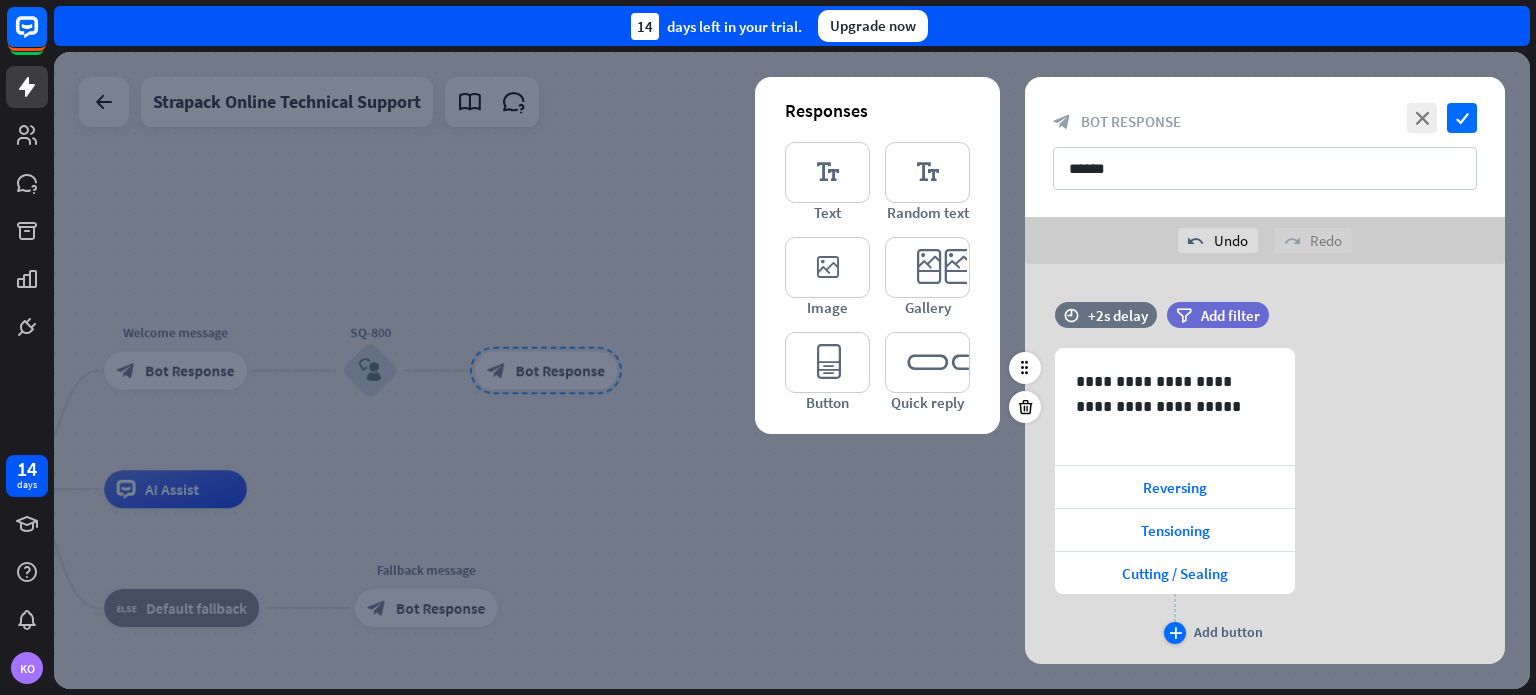 click on "plus" at bounding box center (1175, 633) 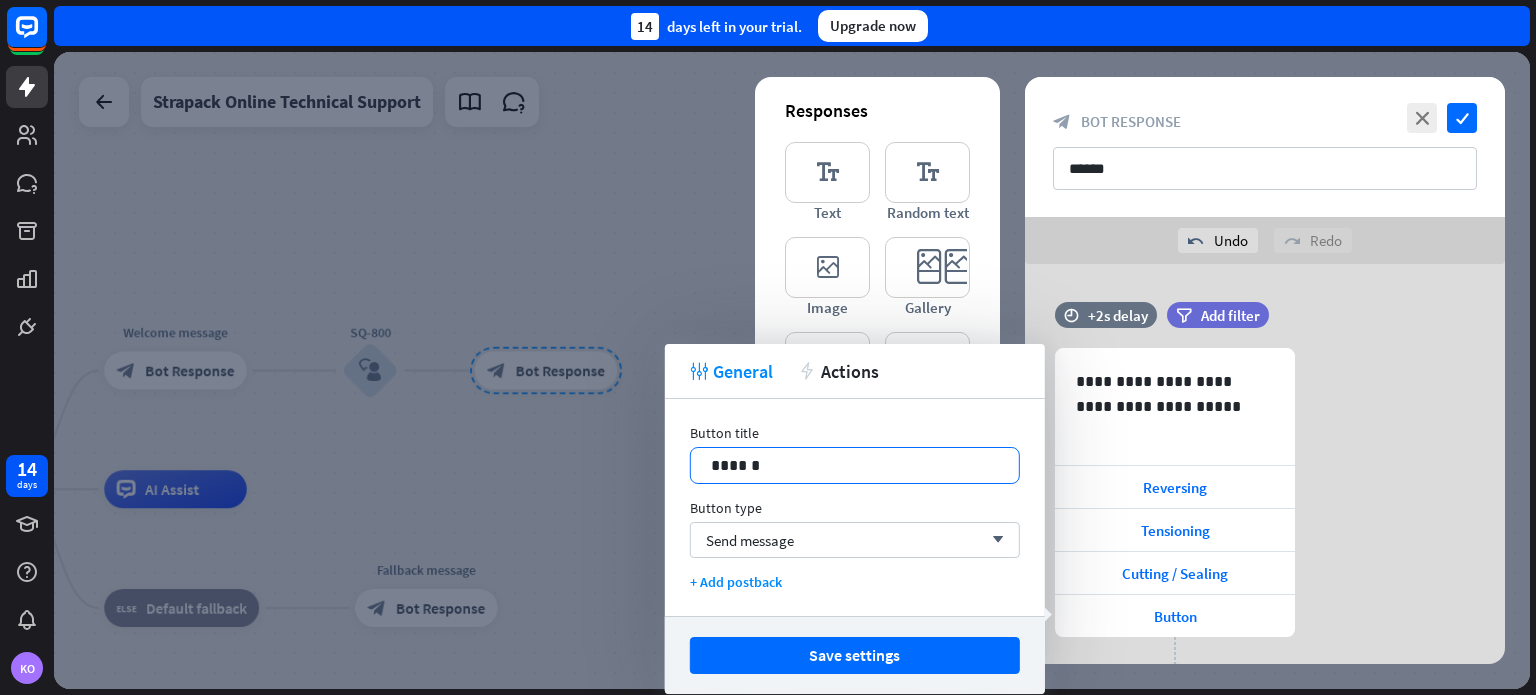 click on "******" at bounding box center [855, 465] 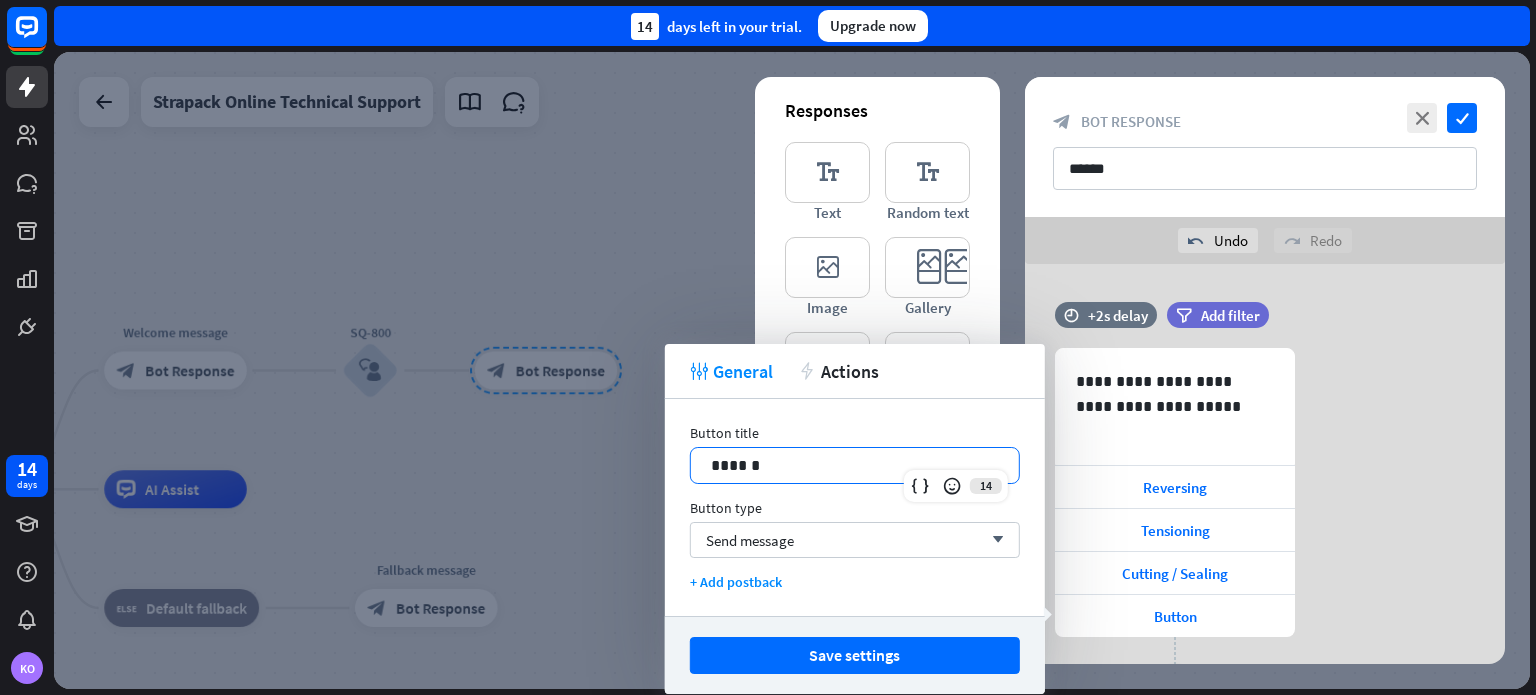 type 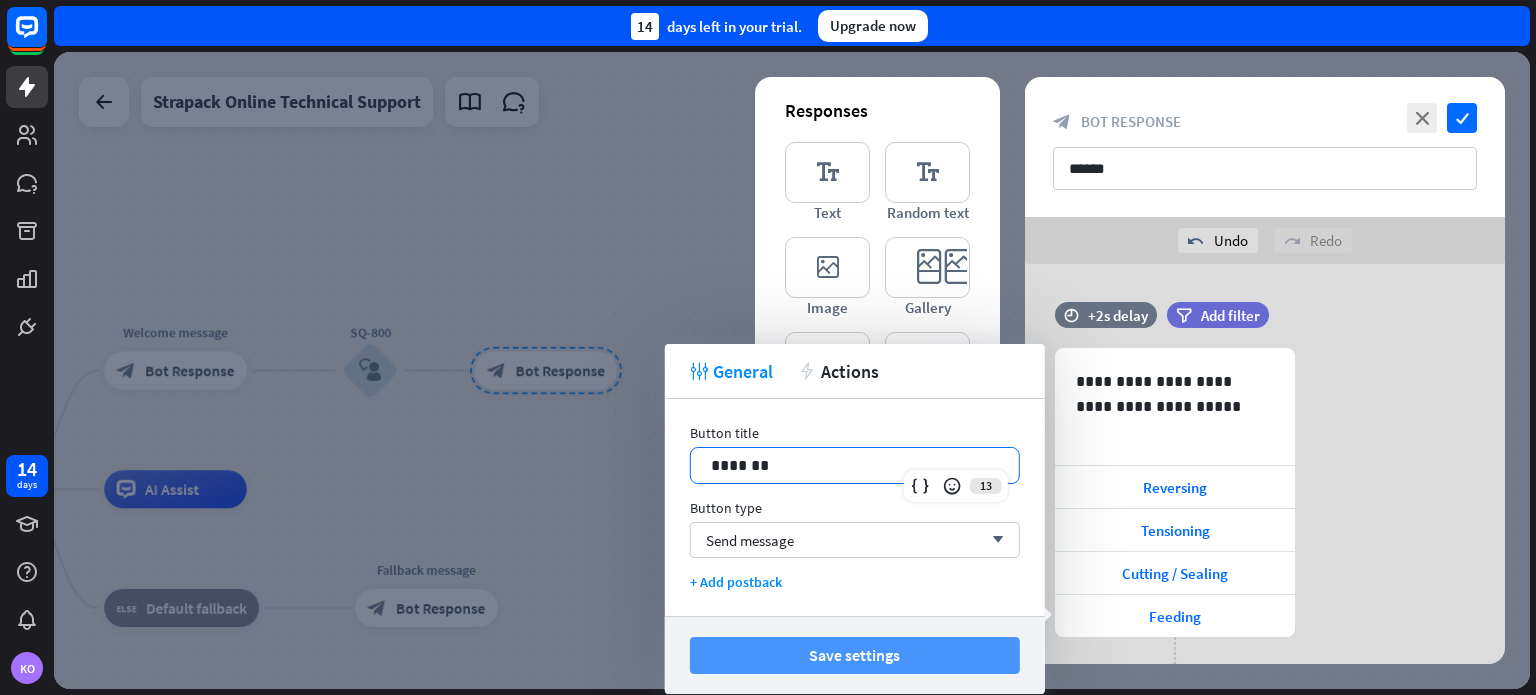 click on "Save settings" at bounding box center (855, 655) 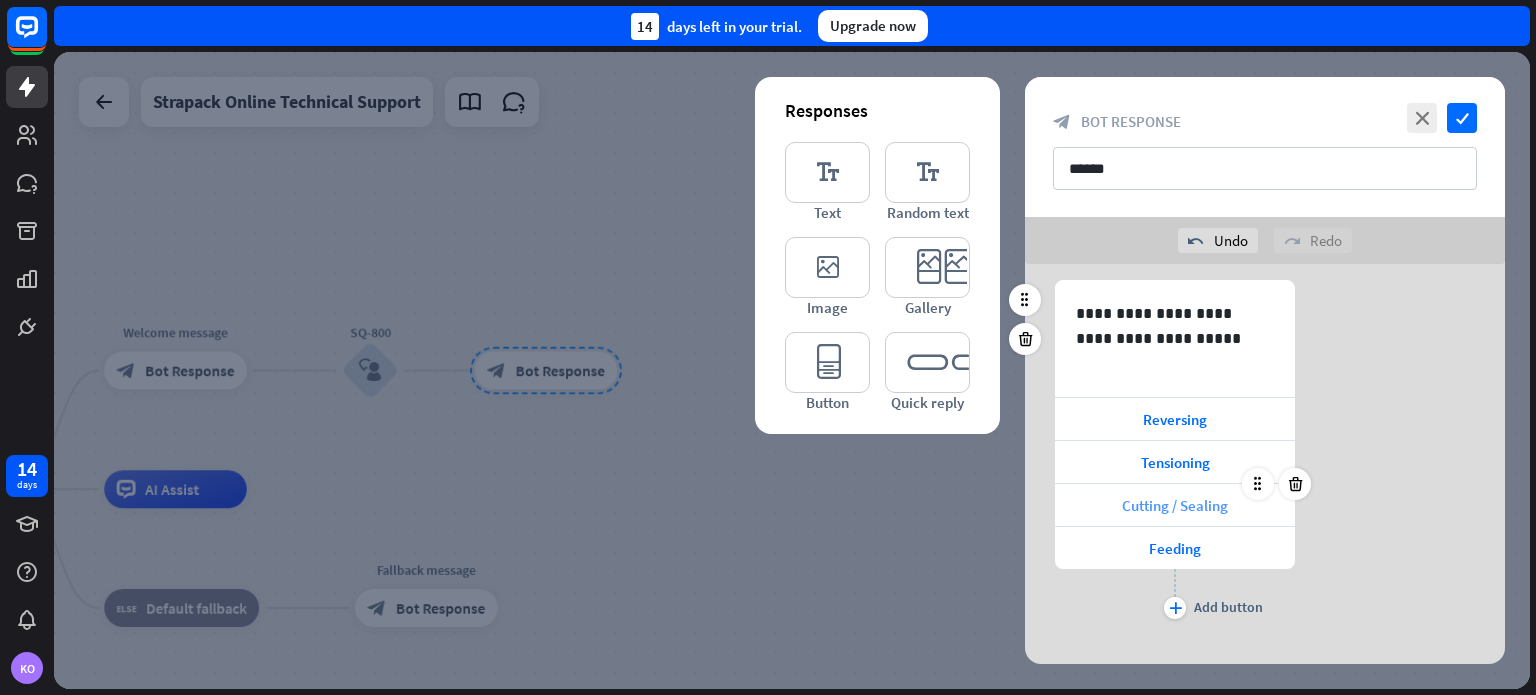 scroll, scrollTop: 96, scrollLeft: 0, axis: vertical 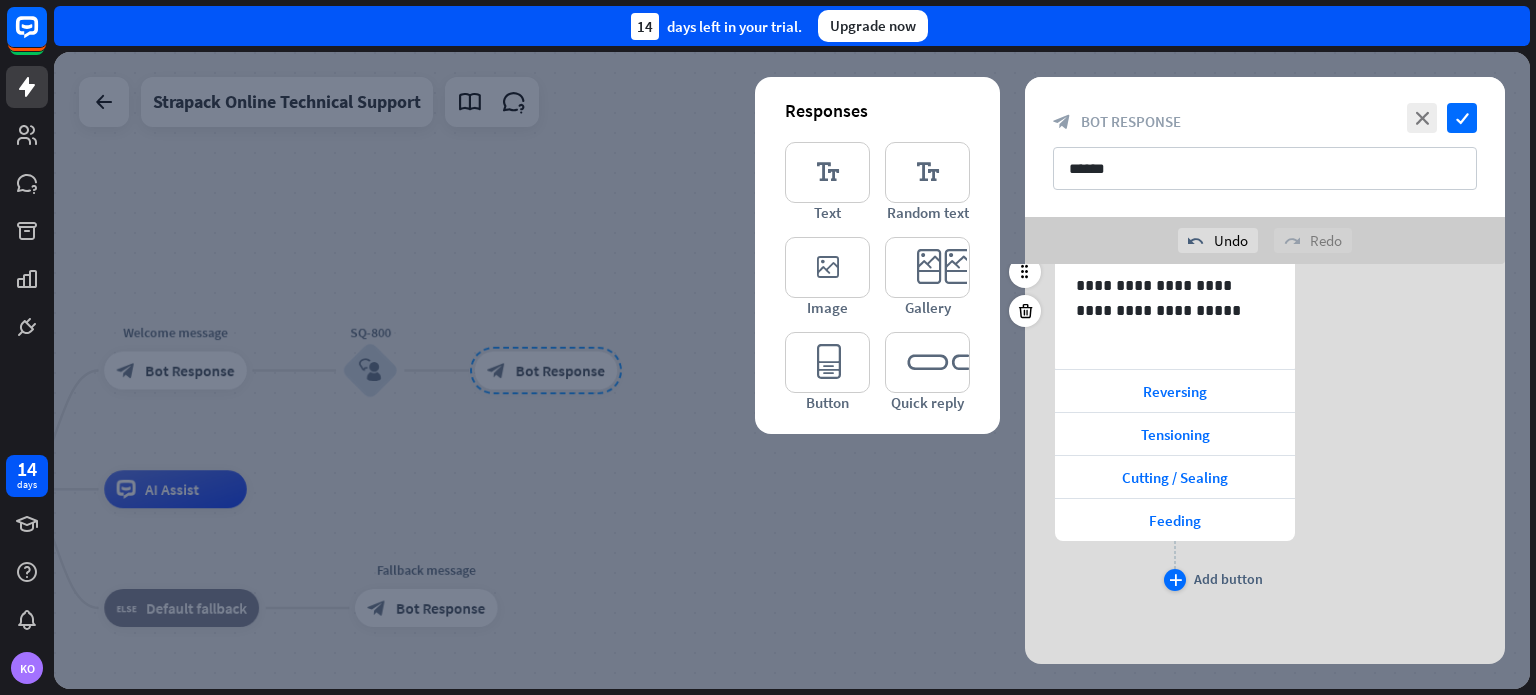 click on "plus" at bounding box center (1175, 580) 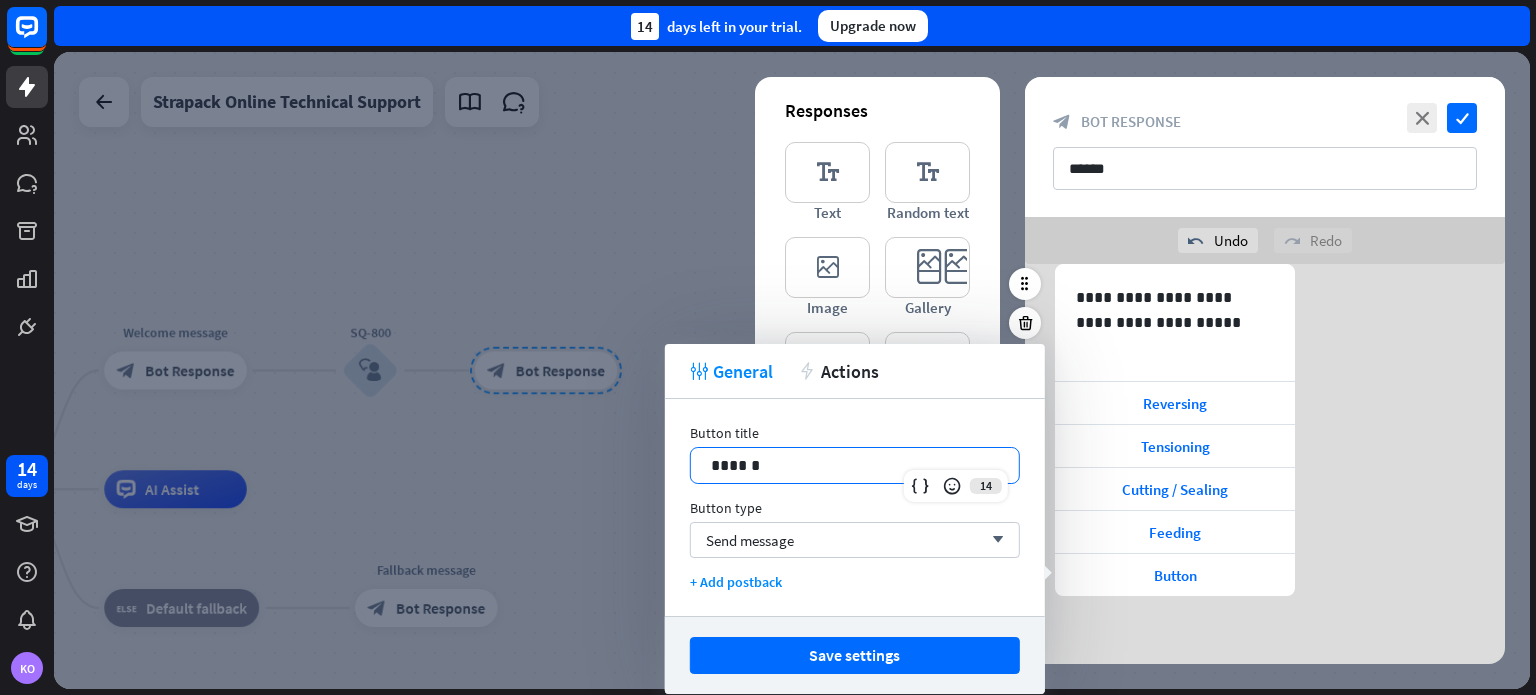 click on "******" at bounding box center (855, 465) 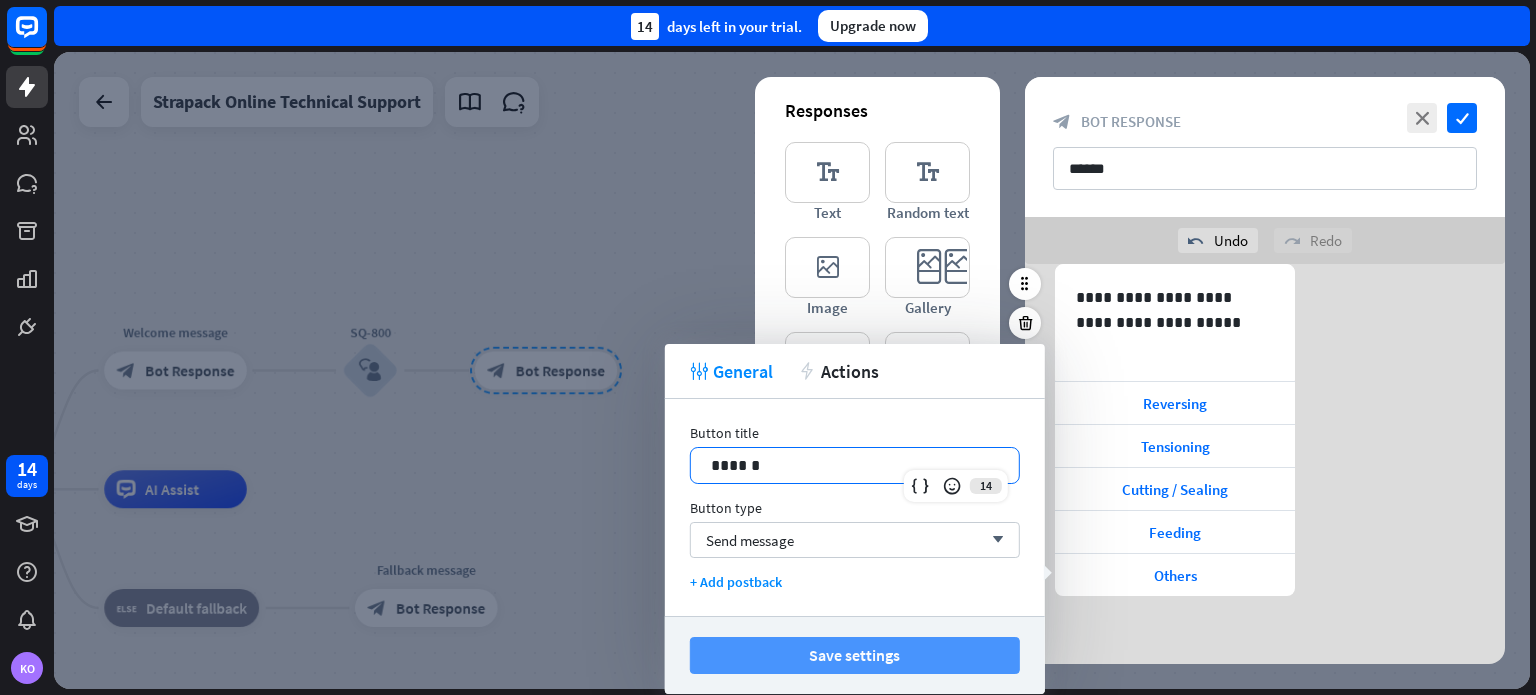 click on "Save settings" at bounding box center [855, 655] 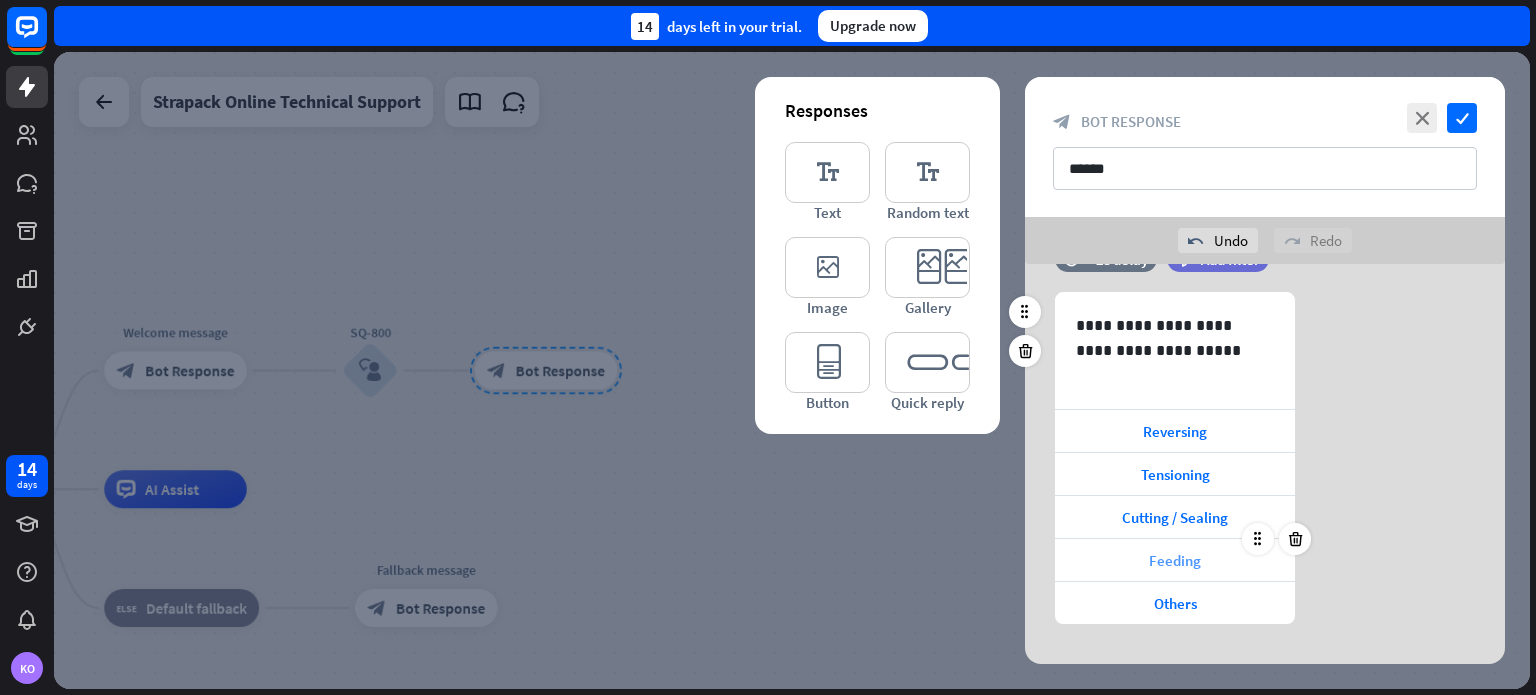 scroll, scrollTop: 84, scrollLeft: 0, axis: vertical 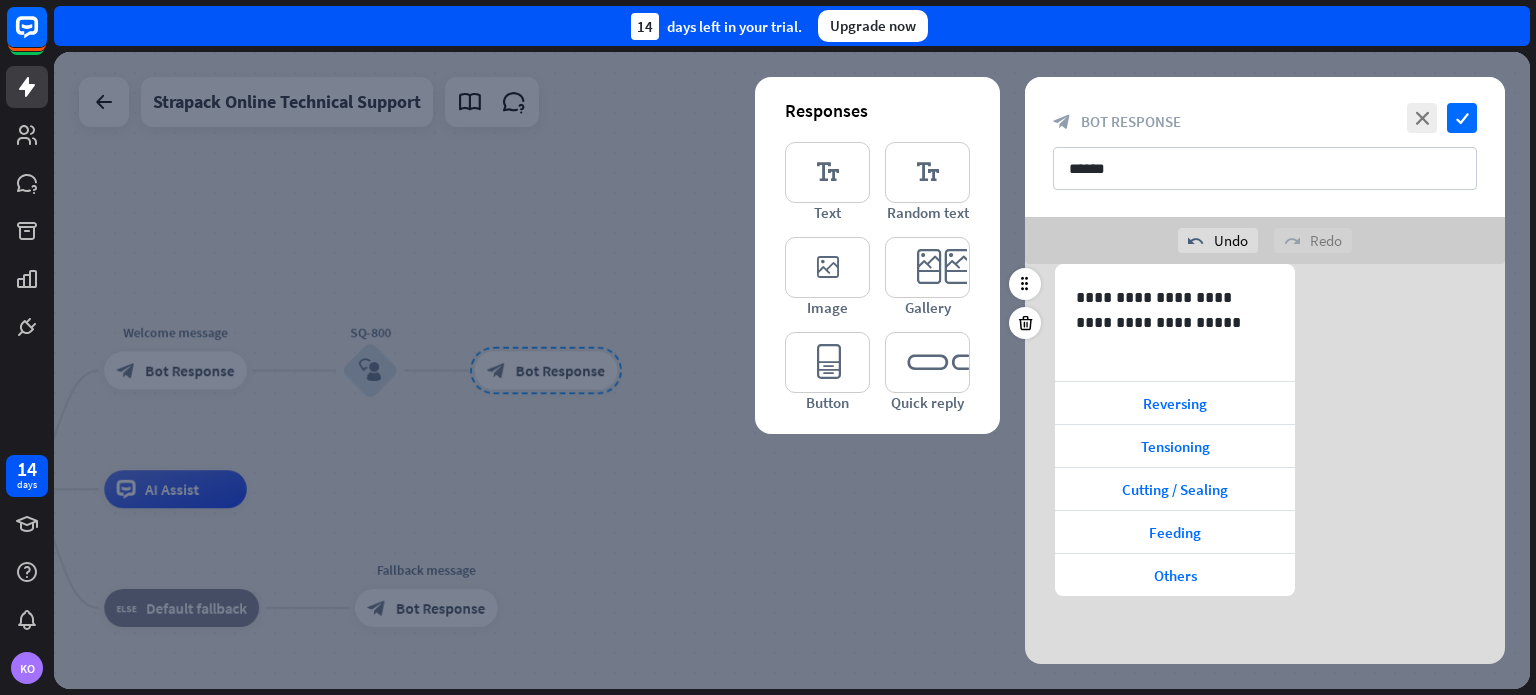 click on "**********" at bounding box center [1265, 430] 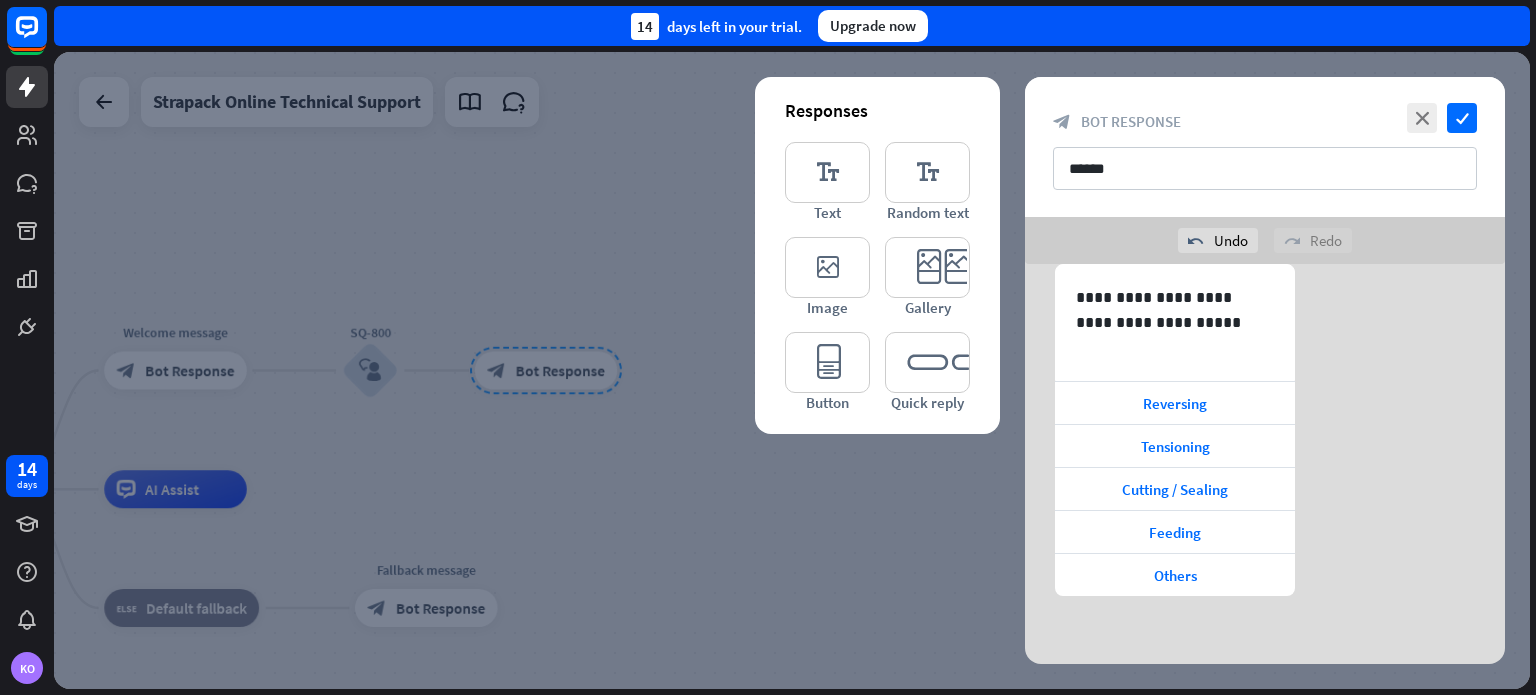 click at bounding box center [792, 370] 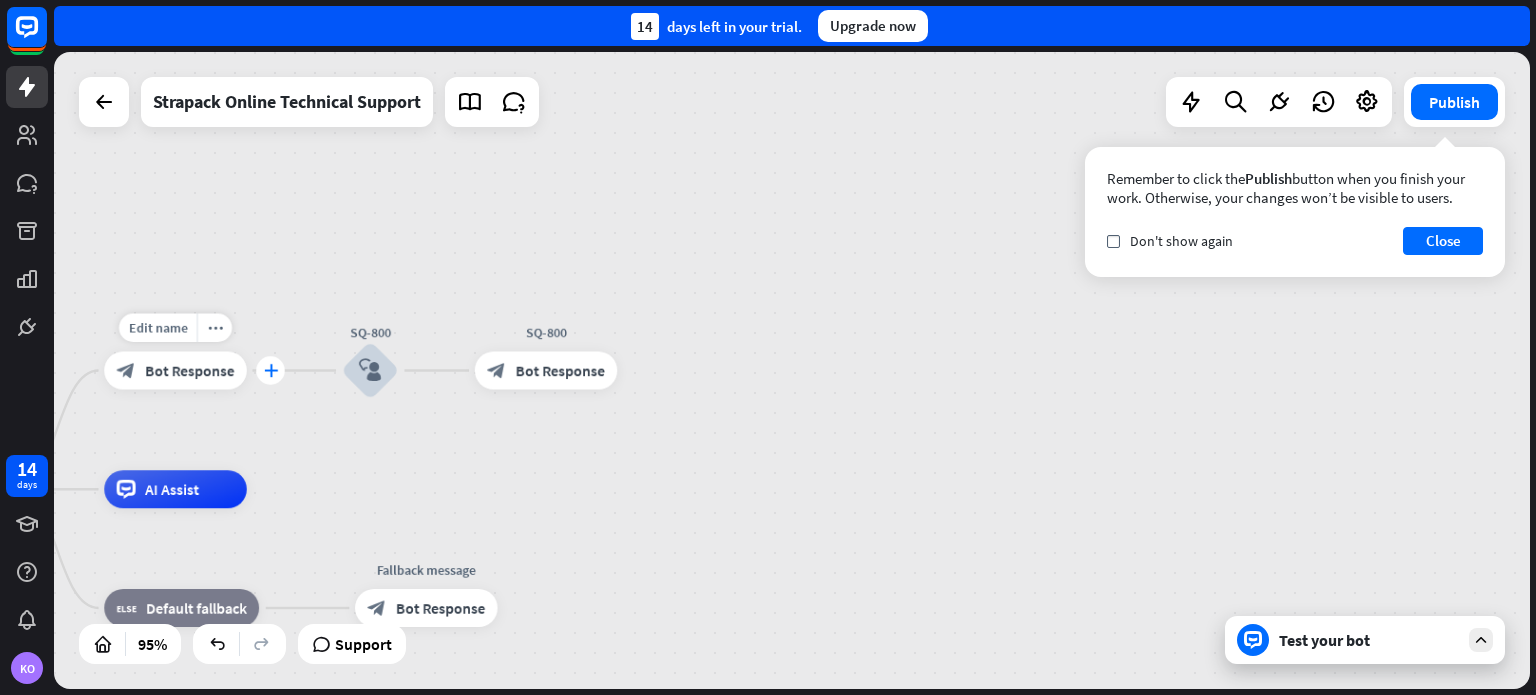 click on "plus" at bounding box center [270, 370] 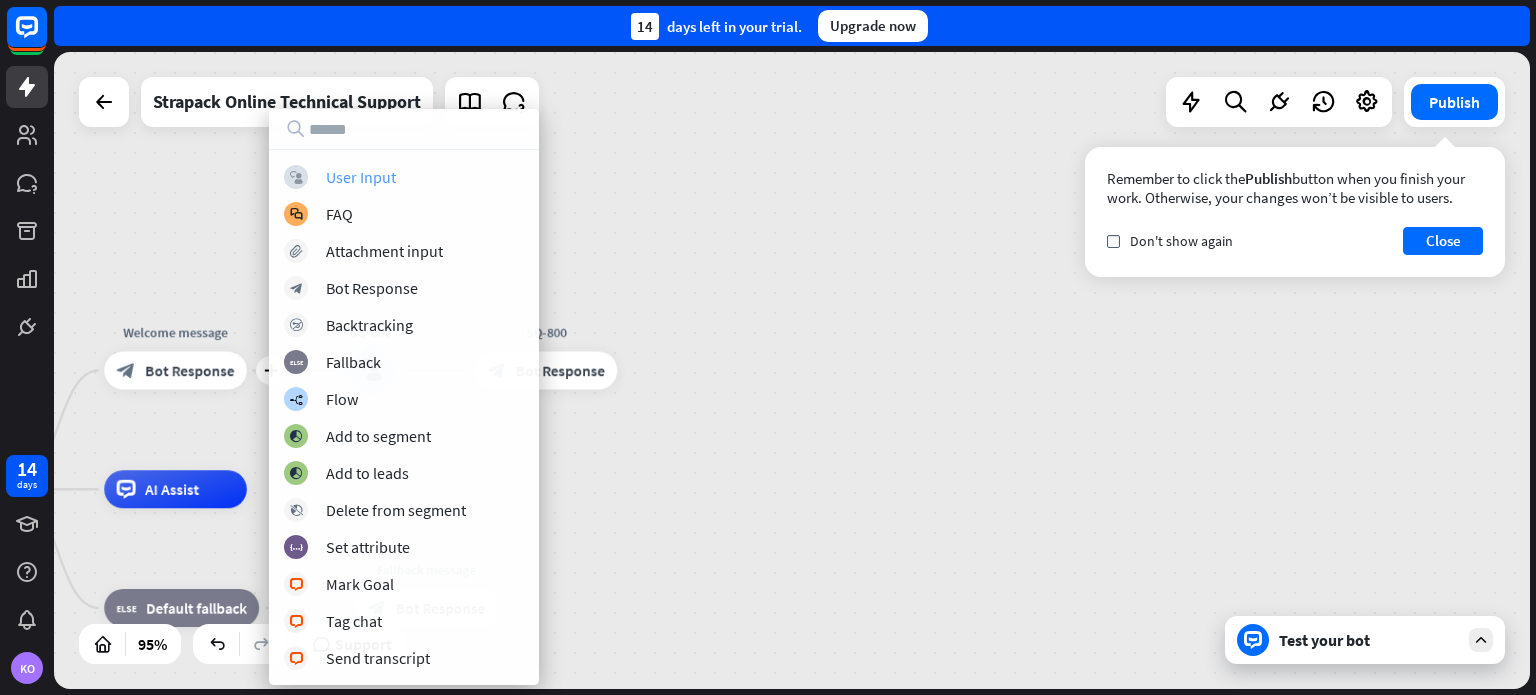 click on "User Input" at bounding box center (361, 177) 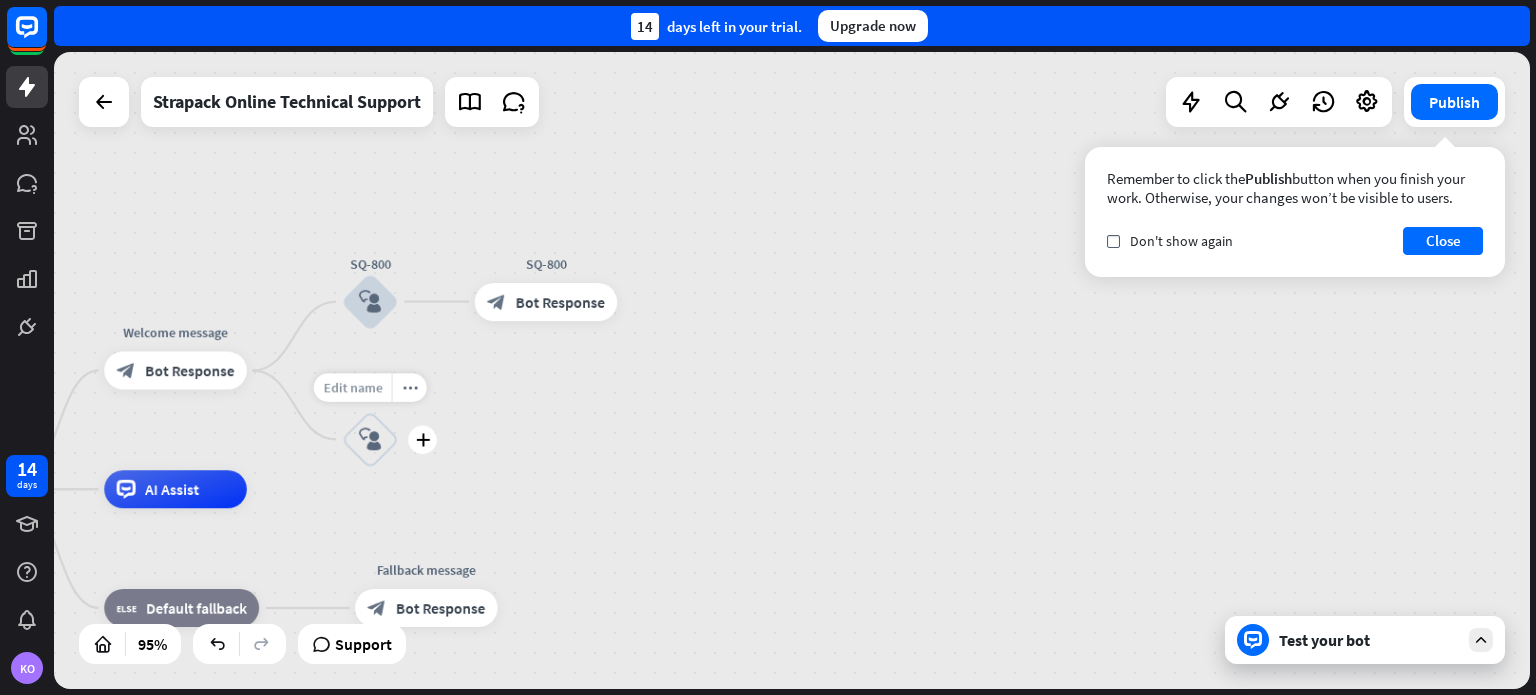 click on "Edit name" at bounding box center [352, 387] 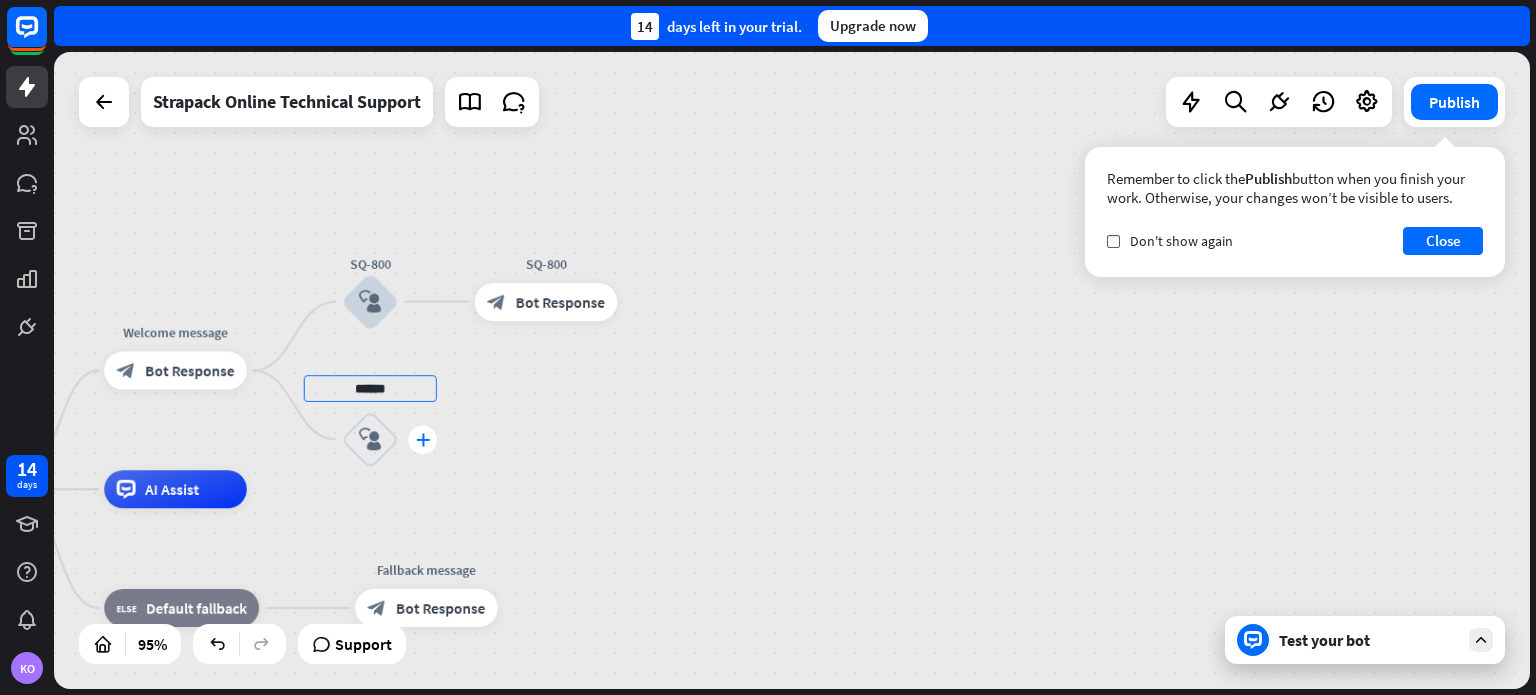 type on "******" 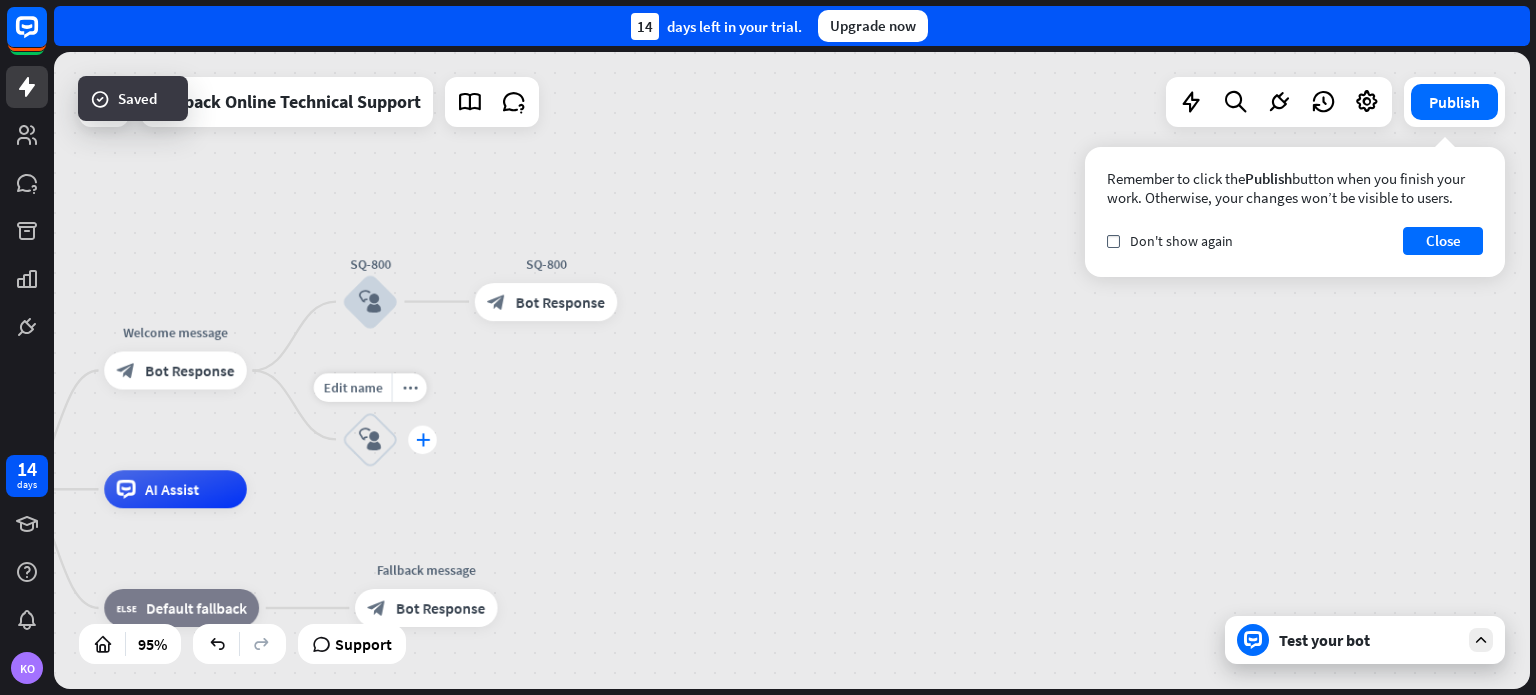 click on "plus" at bounding box center (422, 439) 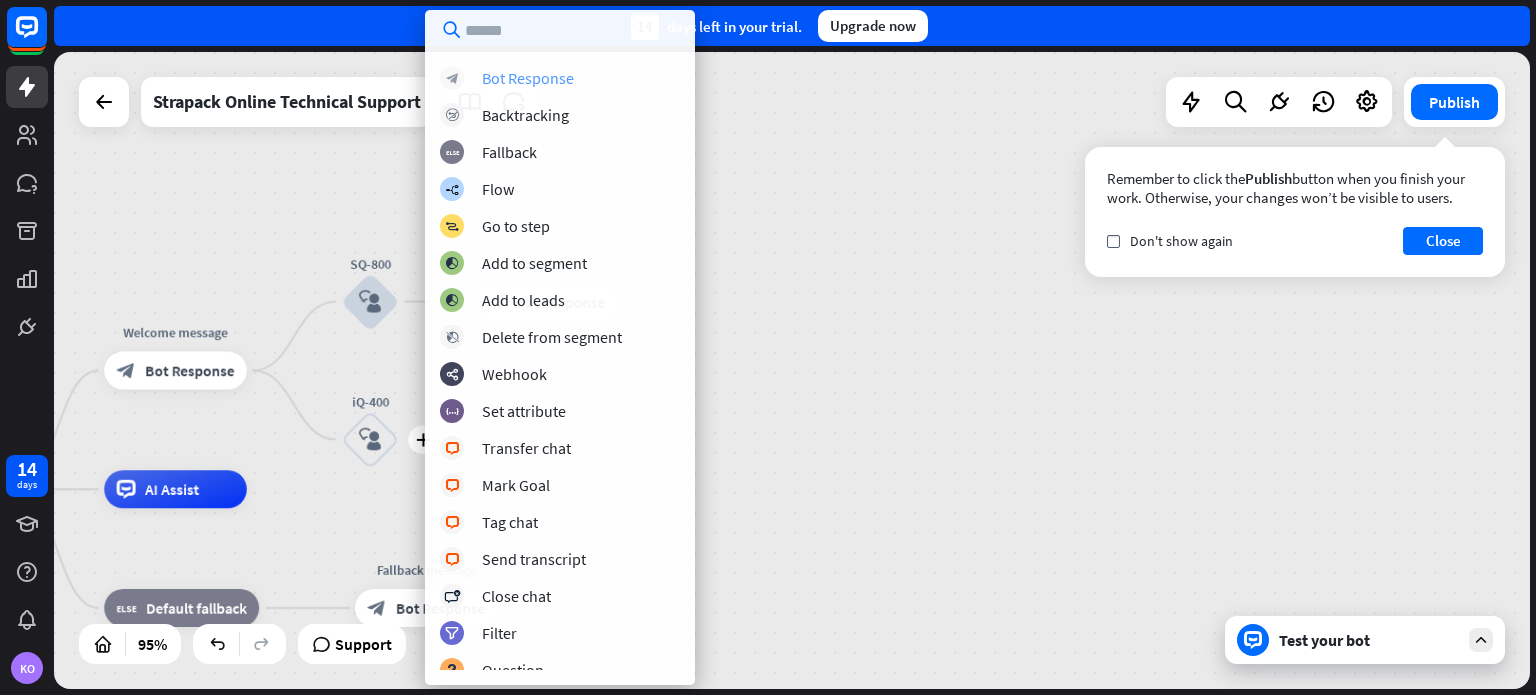 click on "Bot Response" at bounding box center (528, 78) 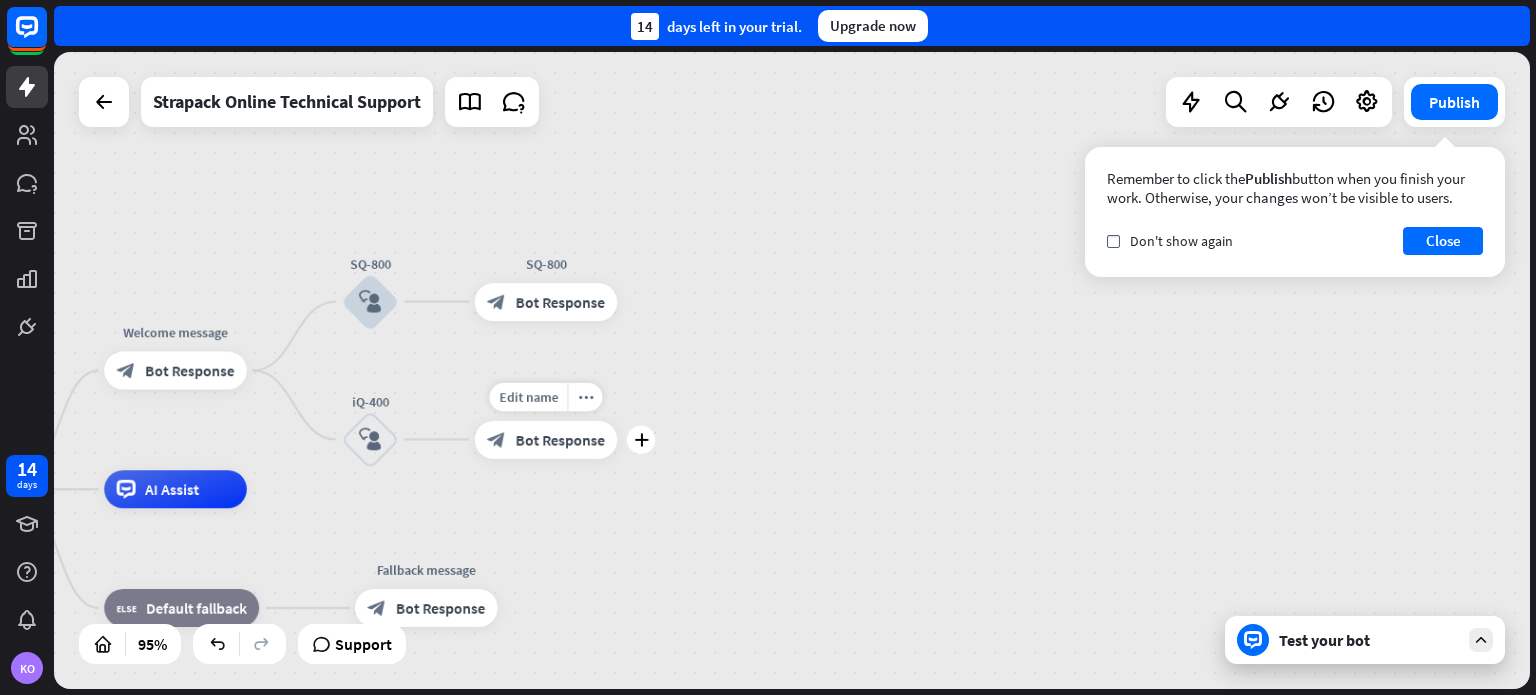 click on "block_bot_response   Bot Response" at bounding box center [546, 439] 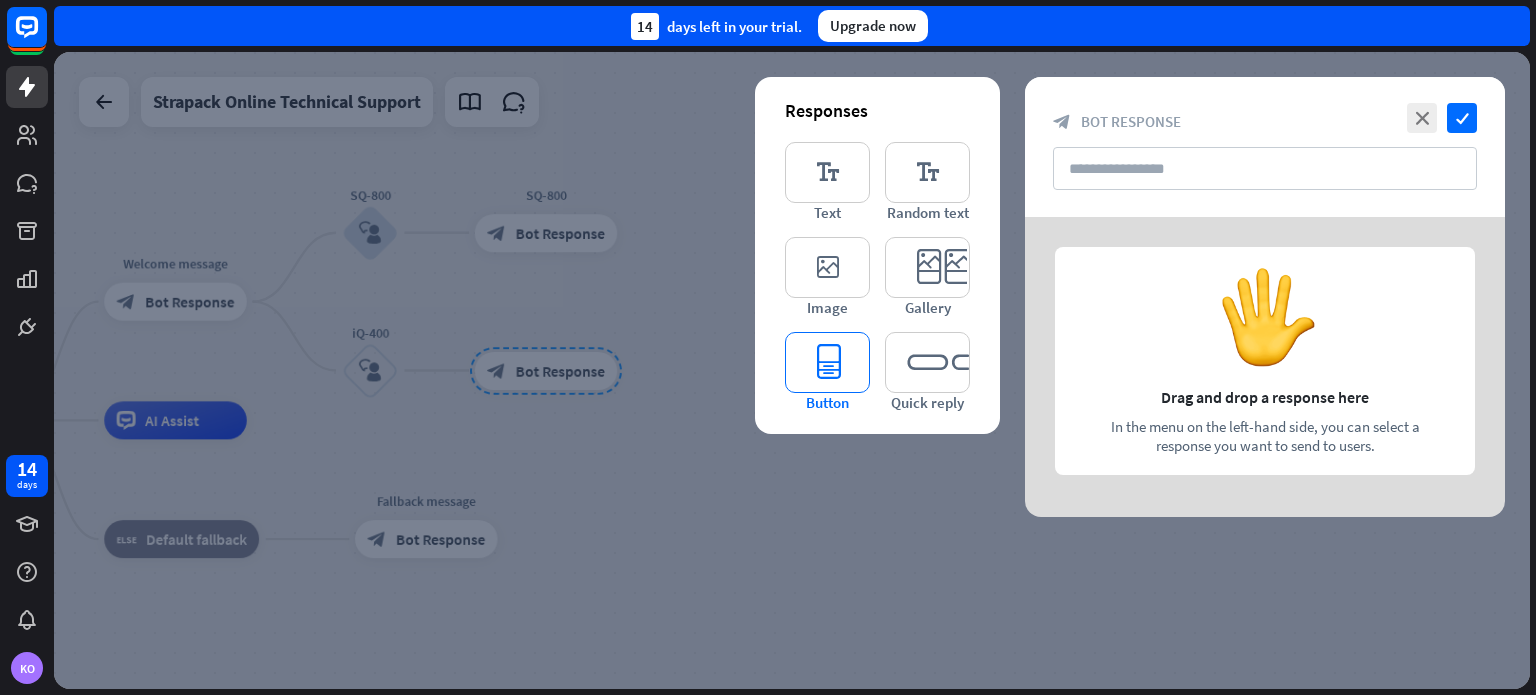 click on "editor_button" at bounding box center [827, 362] 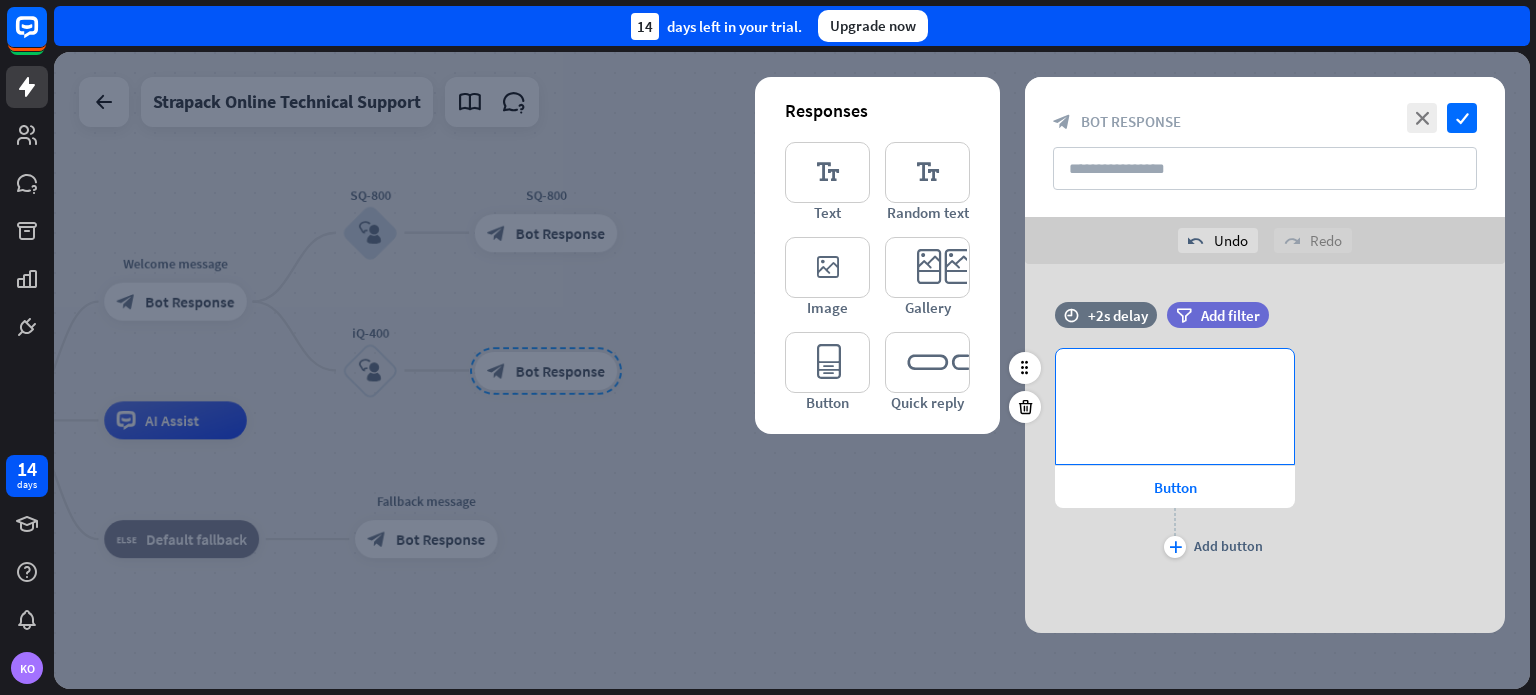 click on "**********" at bounding box center (1175, 406) 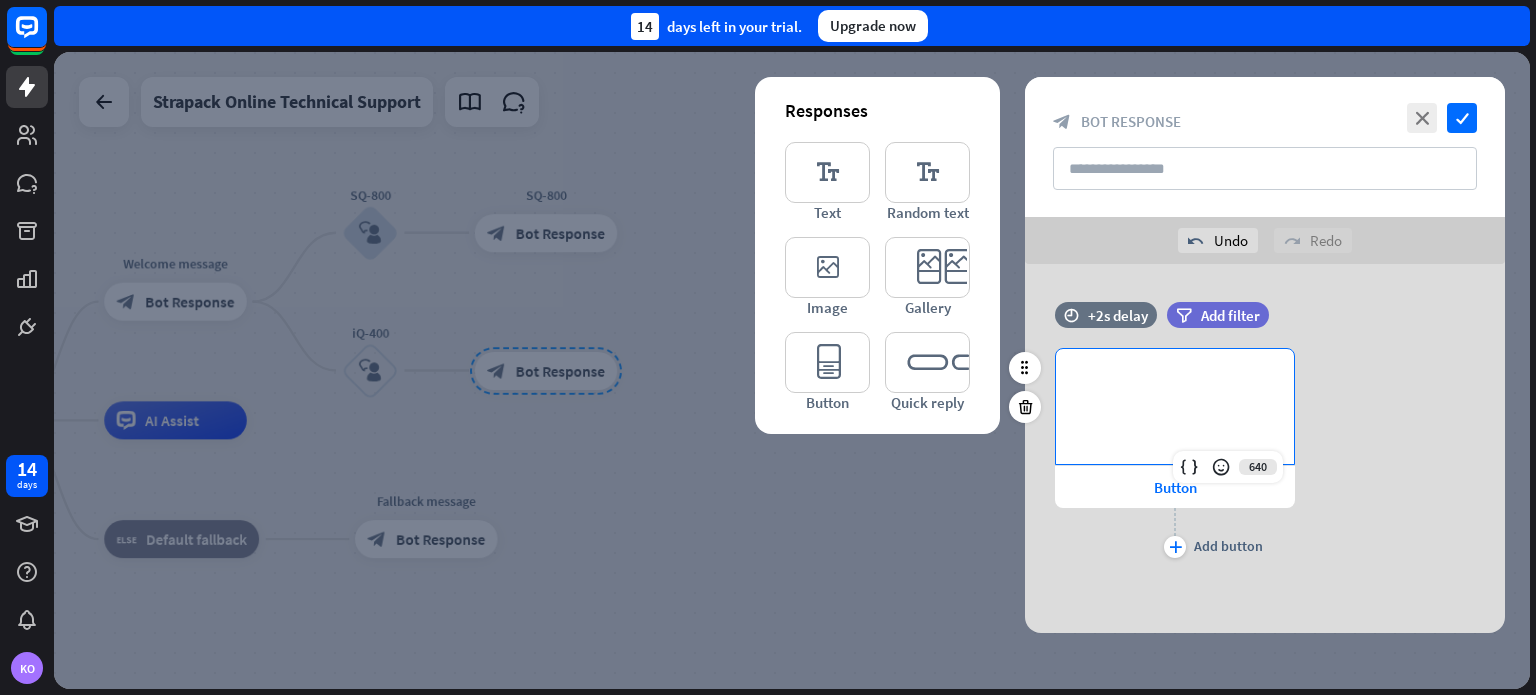 type 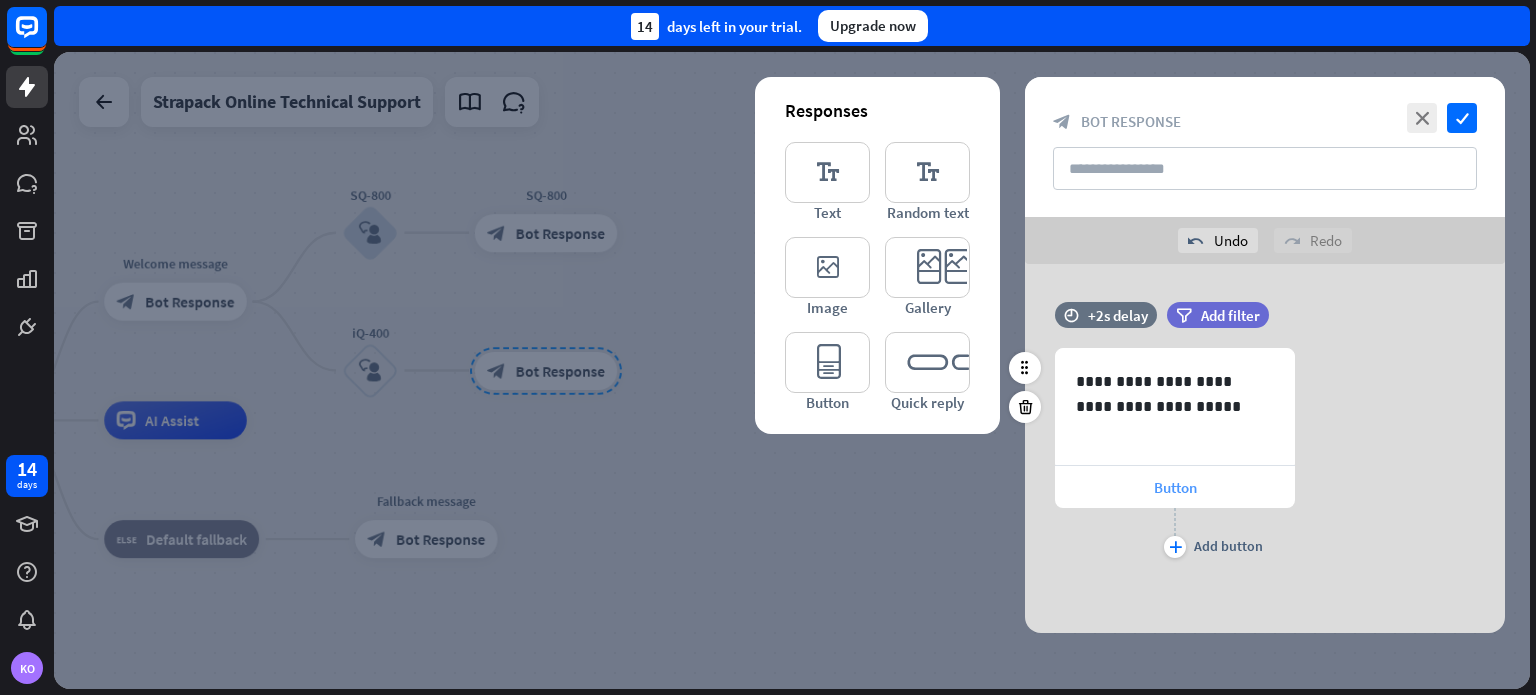 click on "Button" at bounding box center (1175, 487) 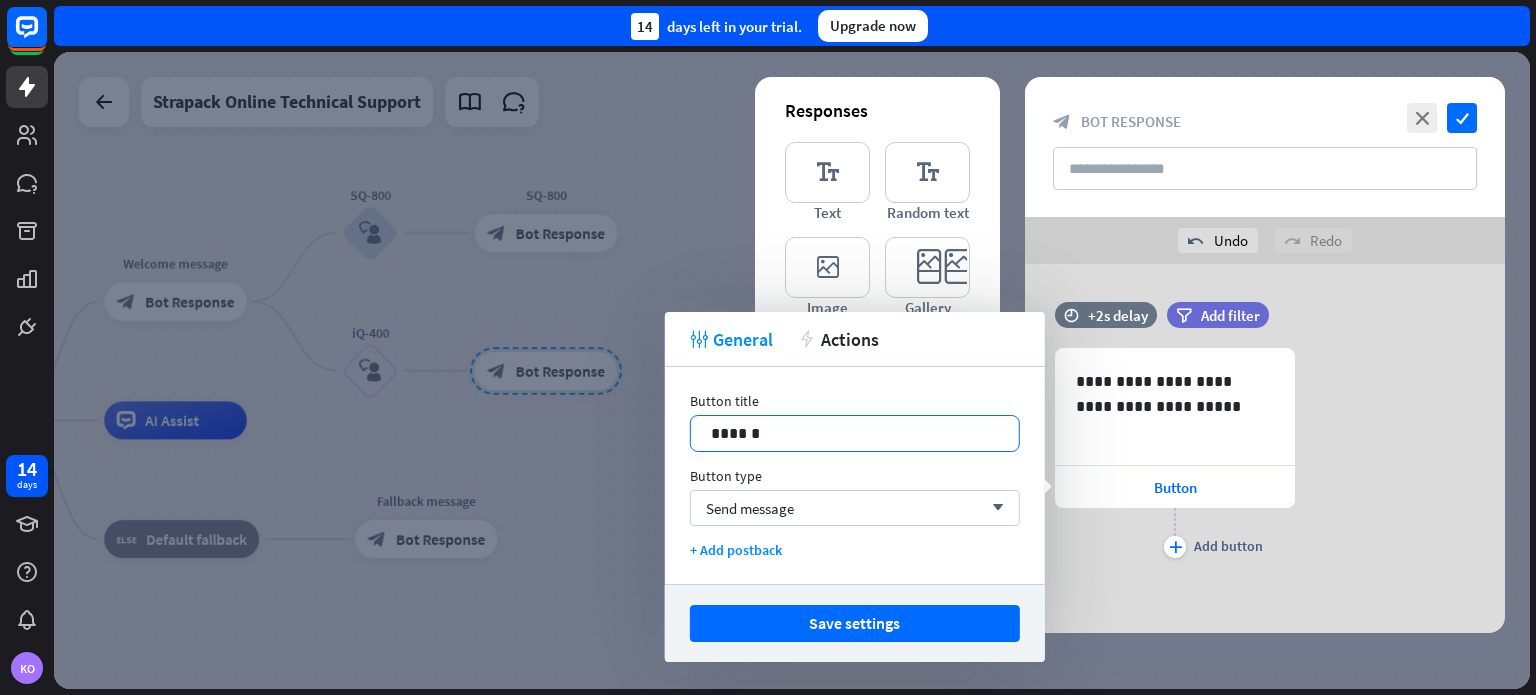 click on "******" at bounding box center (855, 433) 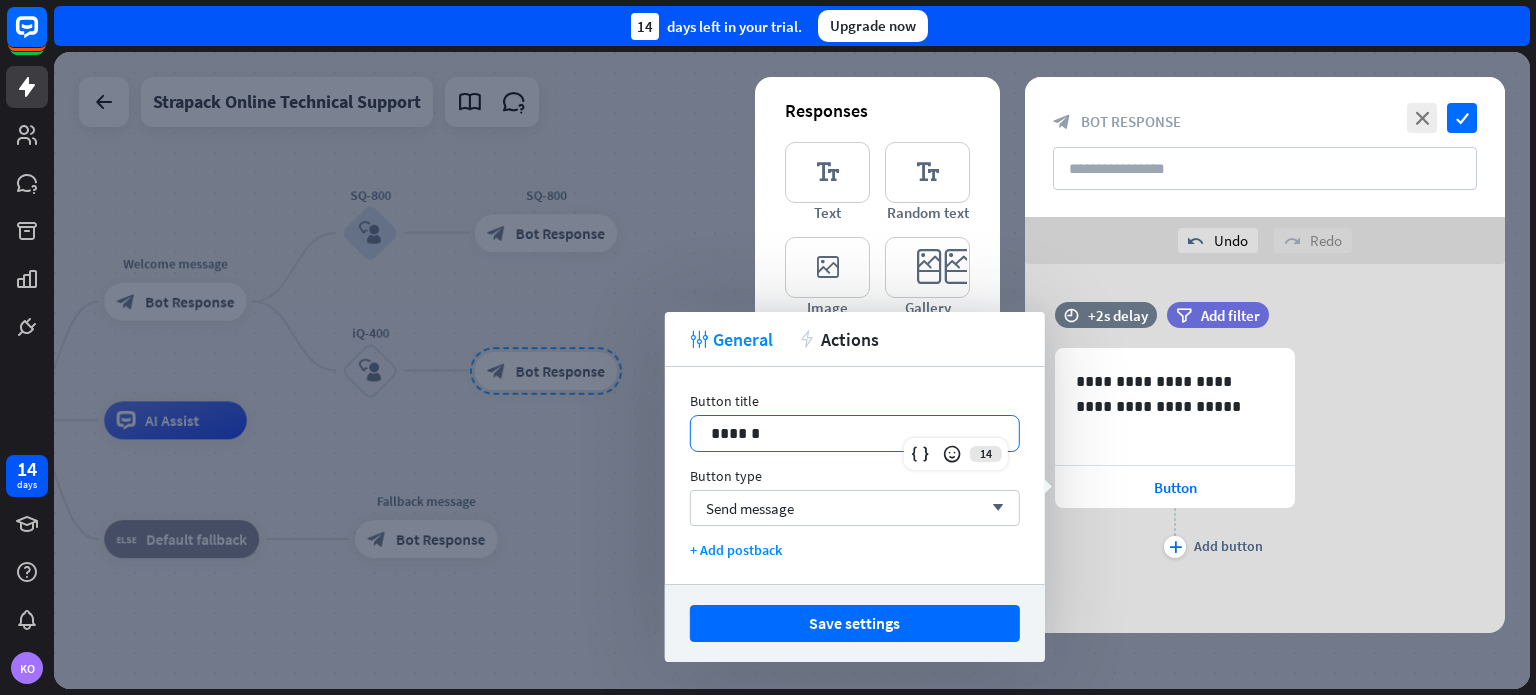 type 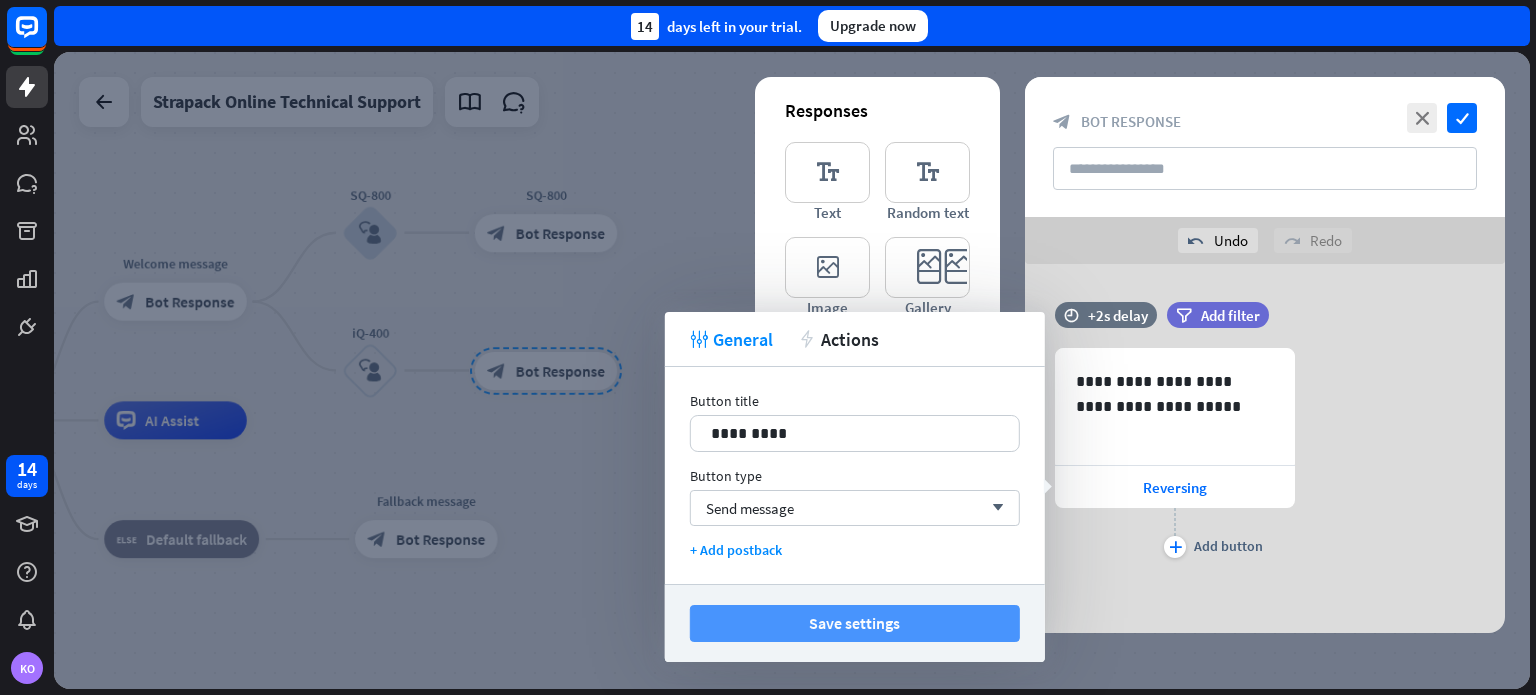 click on "Save settings" at bounding box center [855, 623] 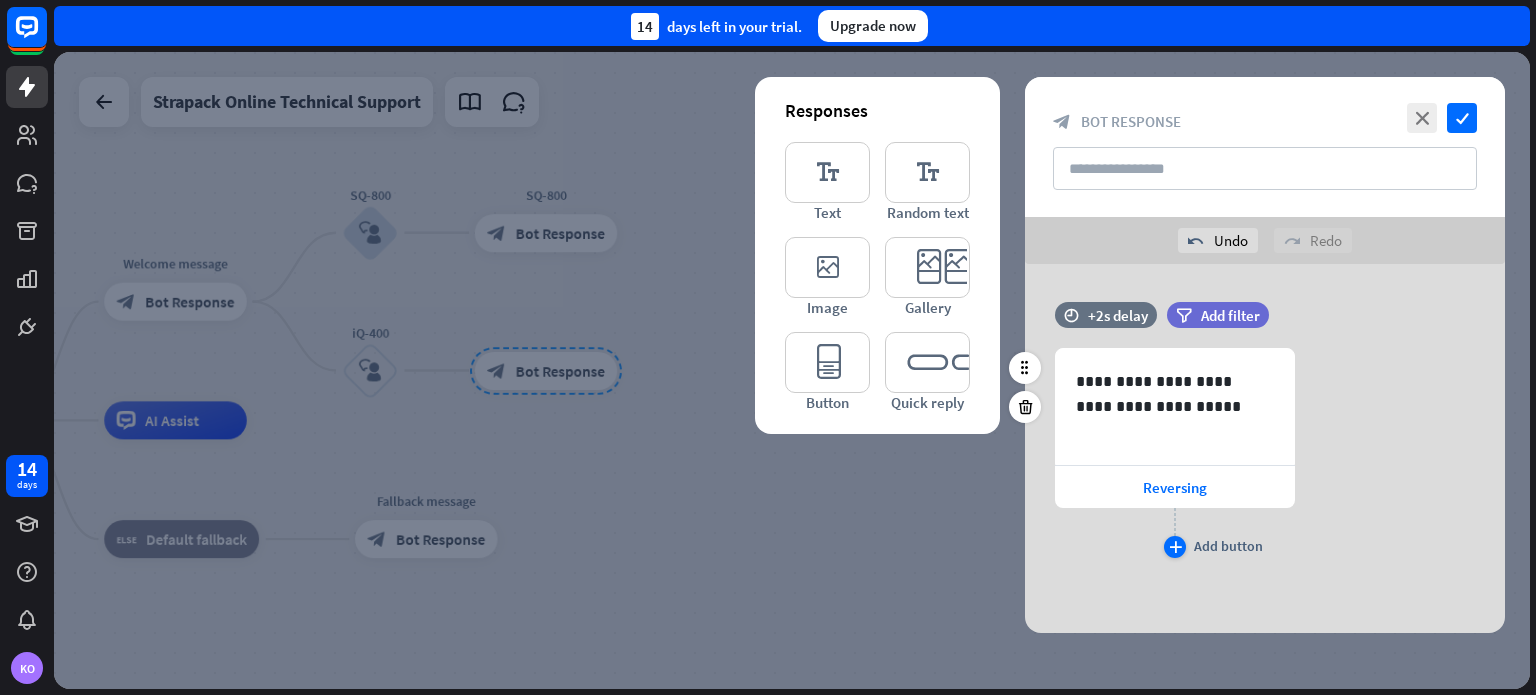 click on "plus" at bounding box center [1175, 547] 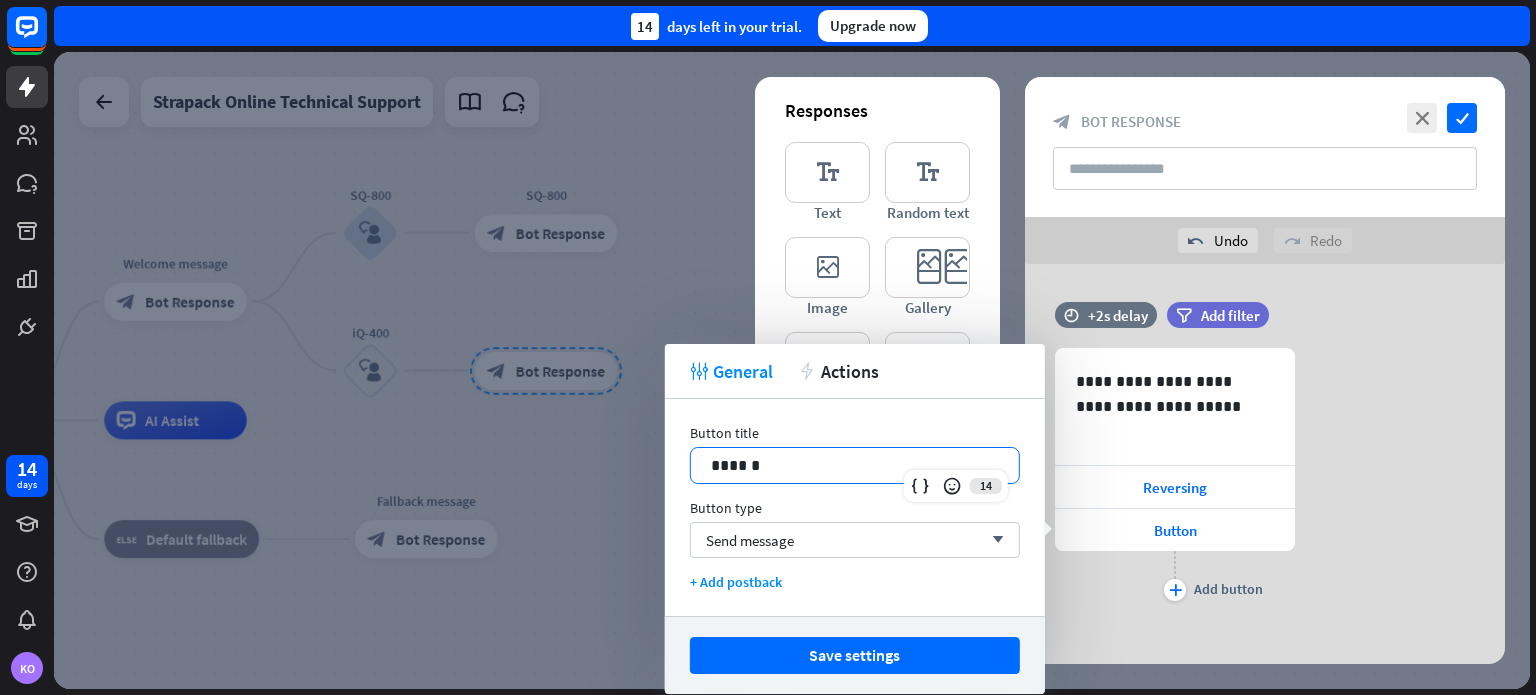 click on "******" at bounding box center [855, 465] 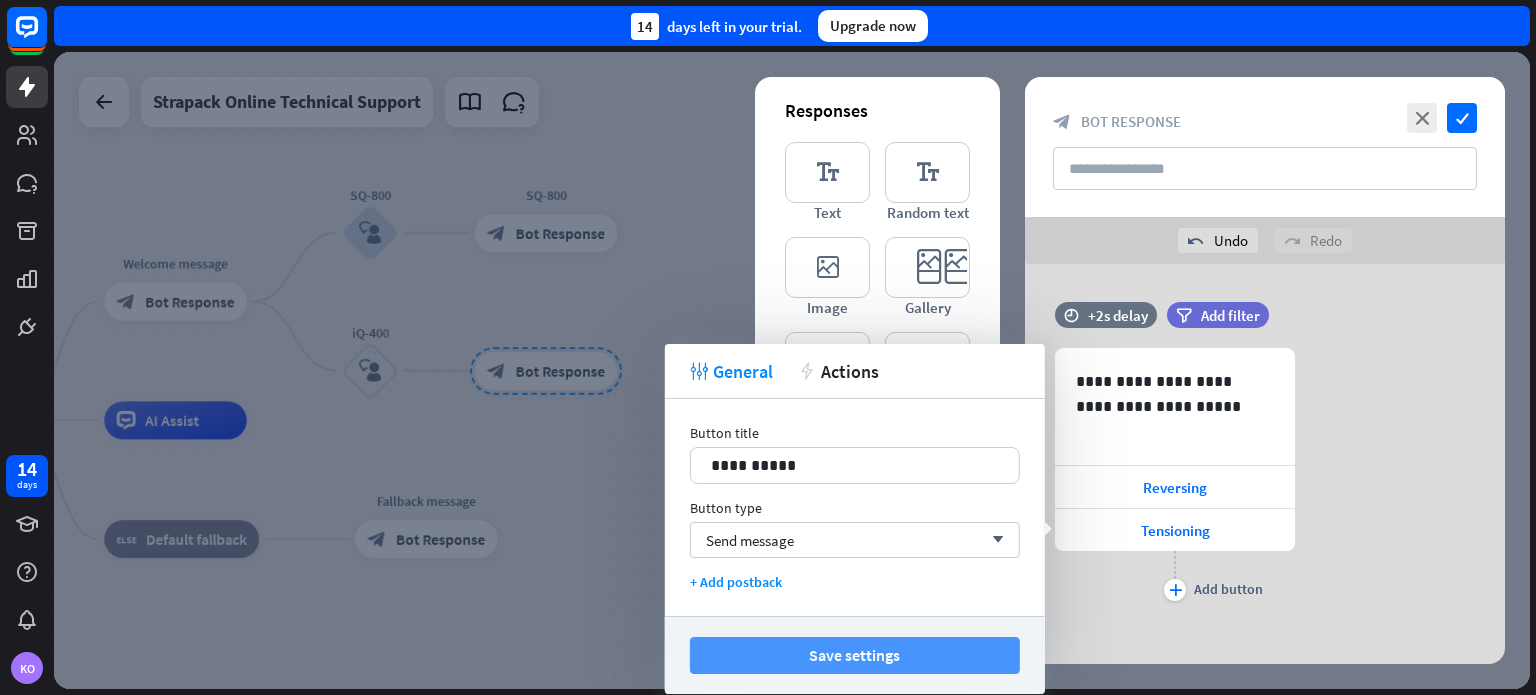 click on "Save settings" at bounding box center (855, 655) 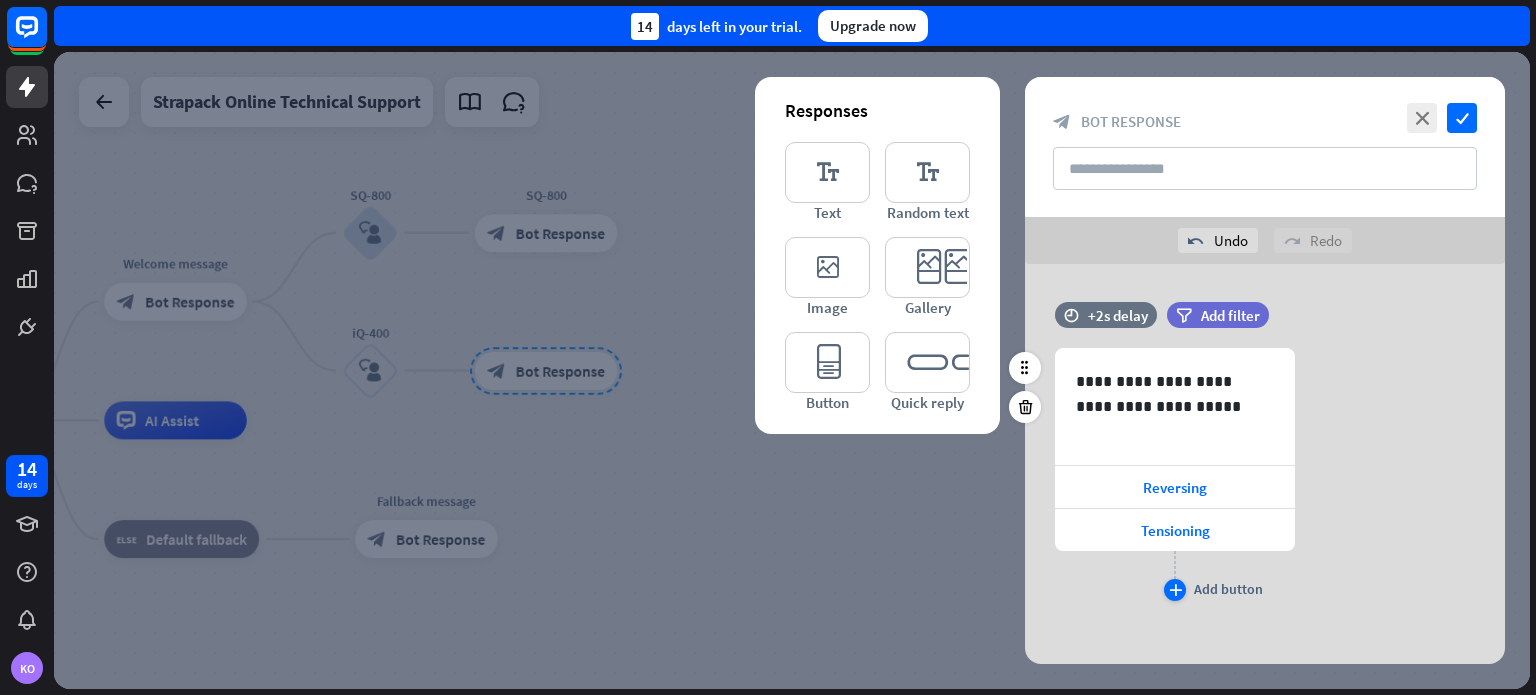 click on "plus" at bounding box center (1175, 590) 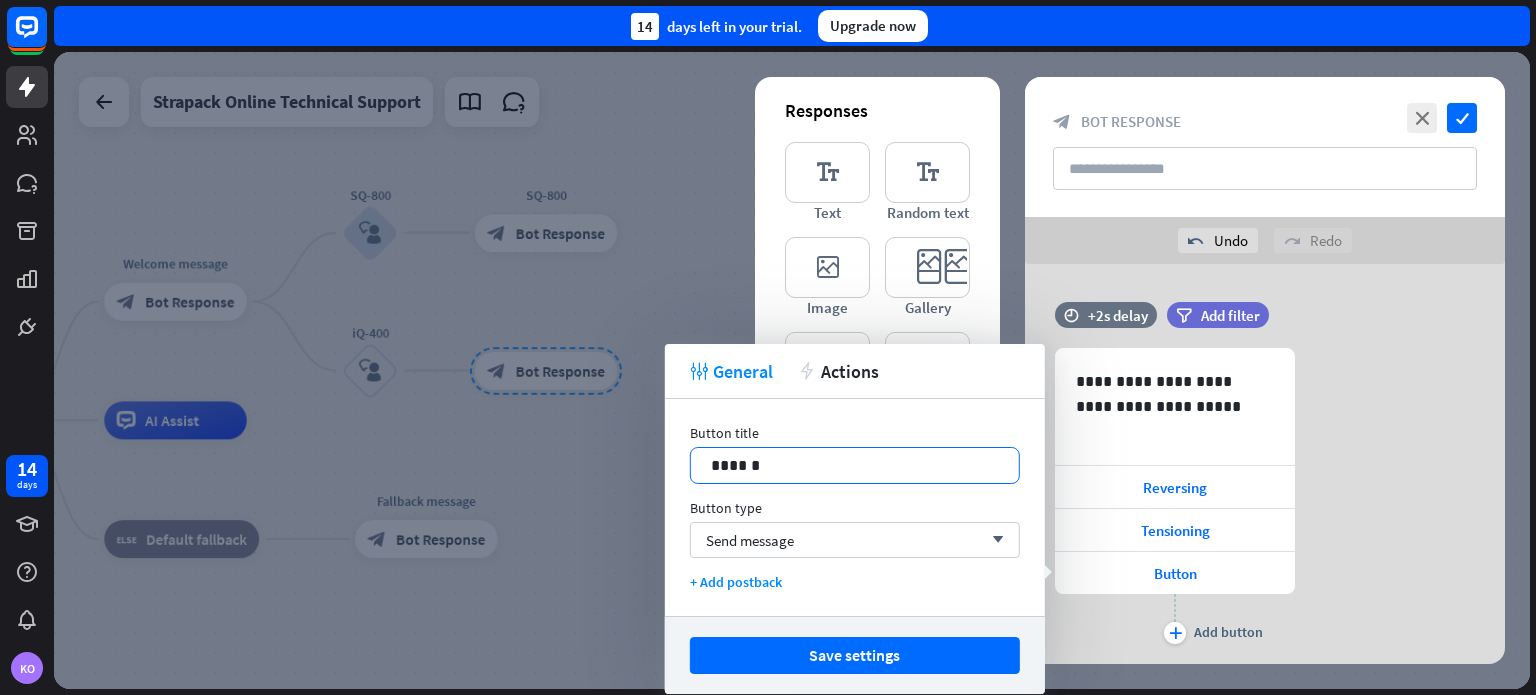 click on "******" at bounding box center (855, 465) 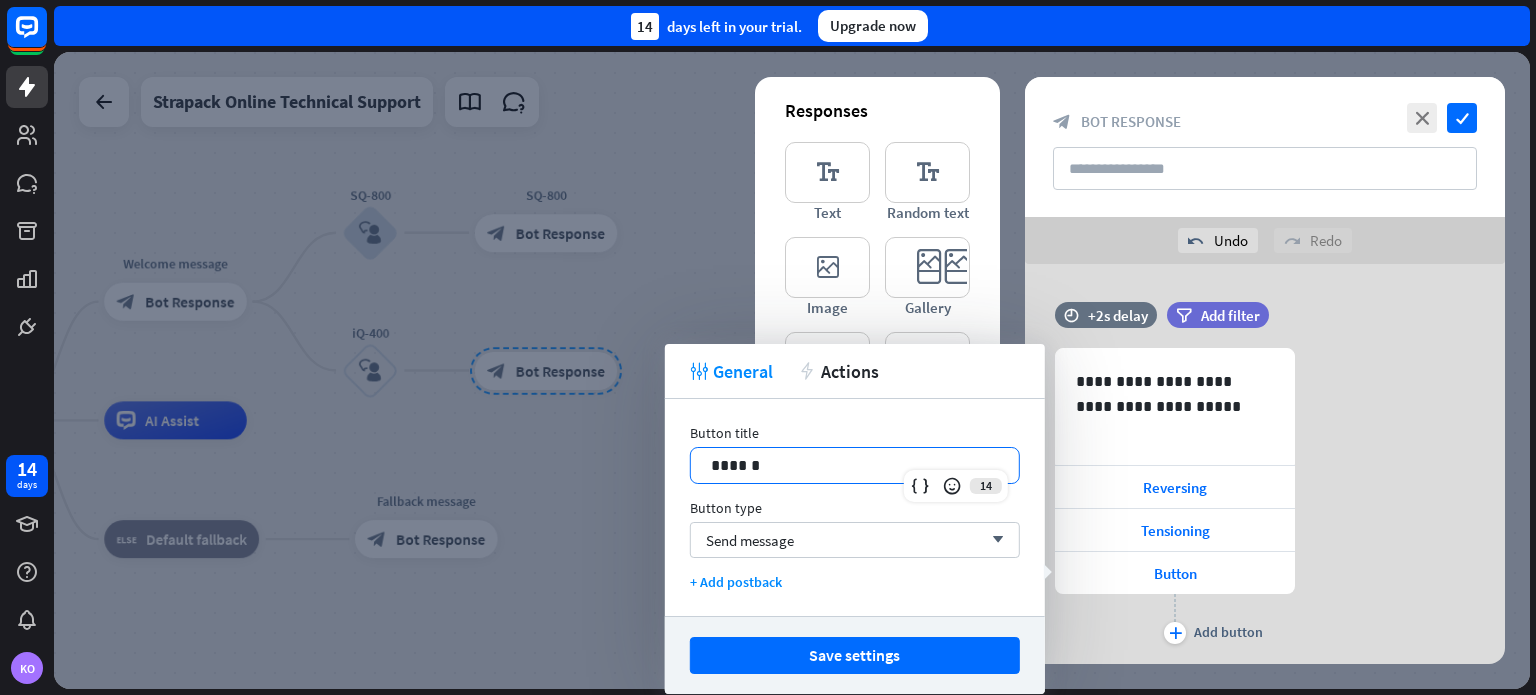 type 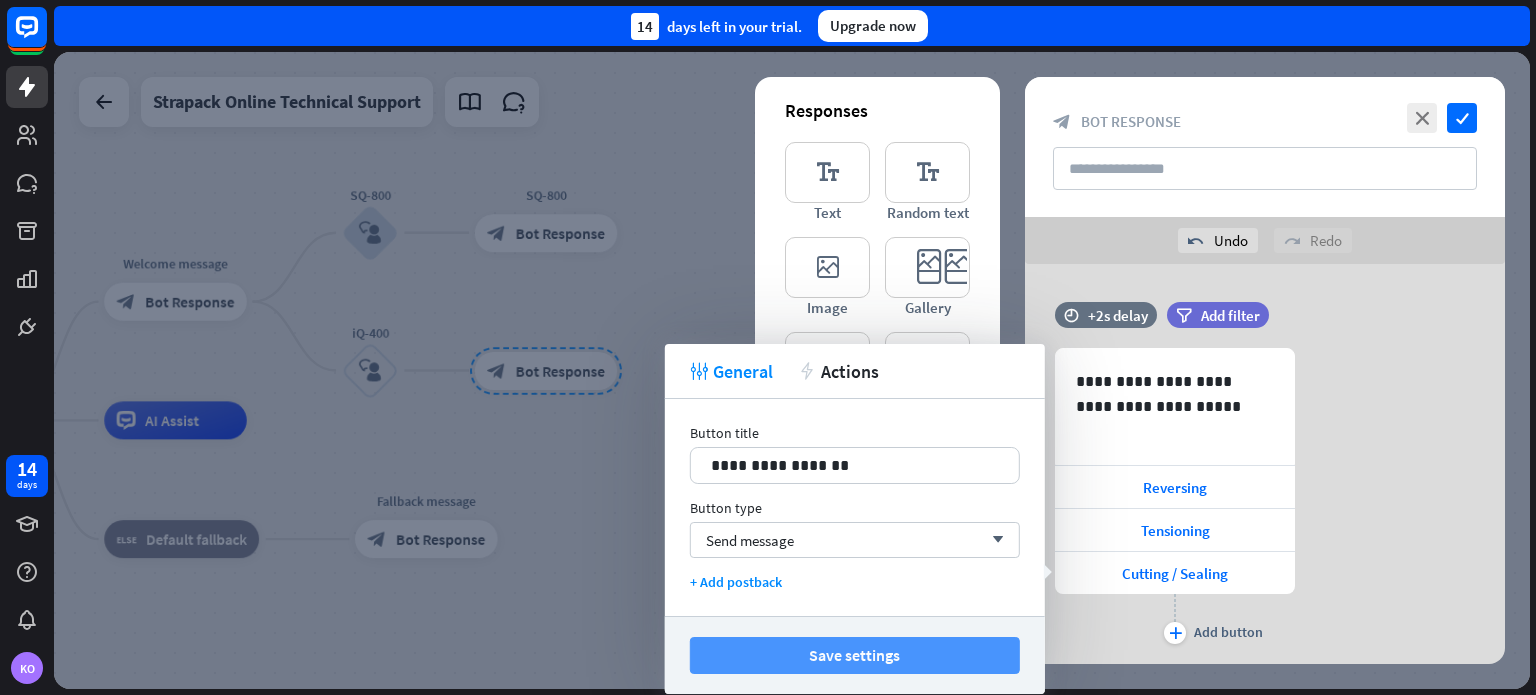 click on "Save settings" at bounding box center (855, 655) 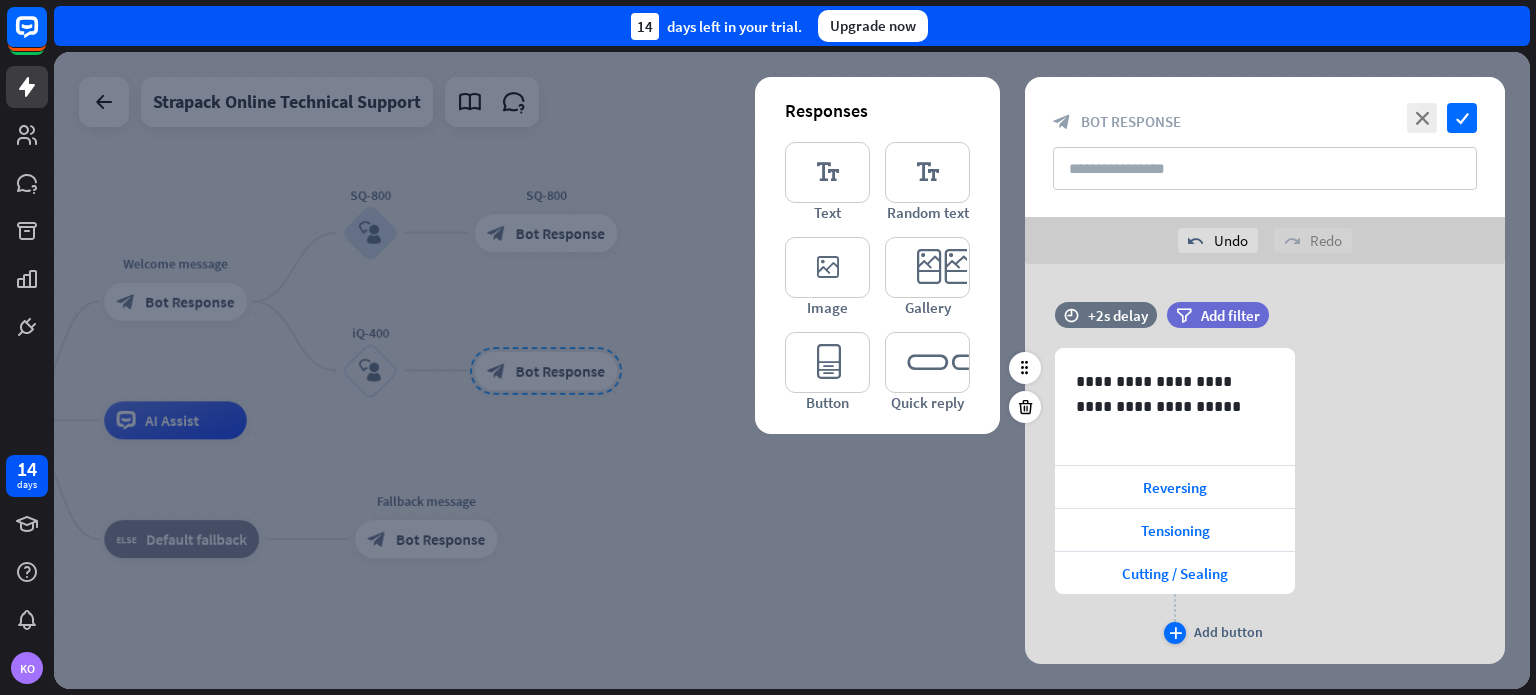 click on "plus" at bounding box center (1175, 633) 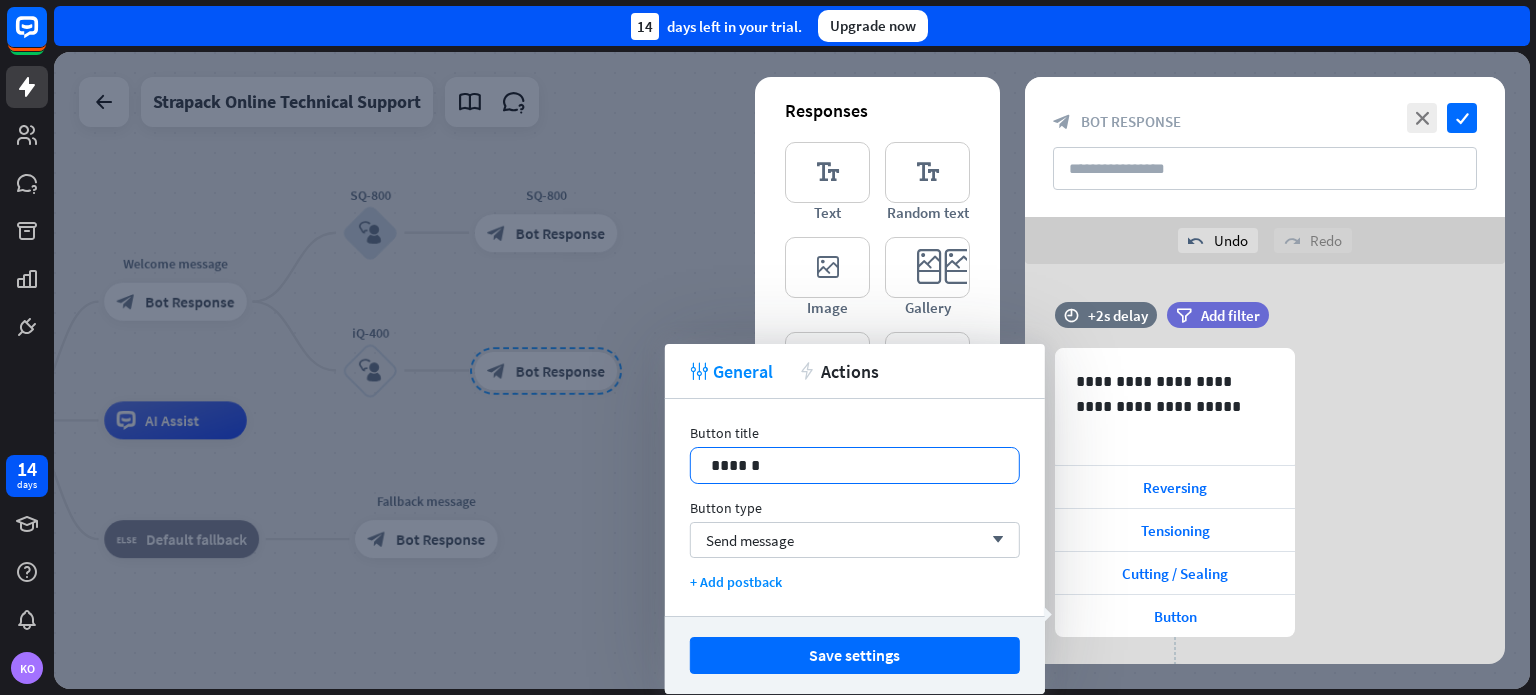 click on "******" at bounding box center (855, 465) 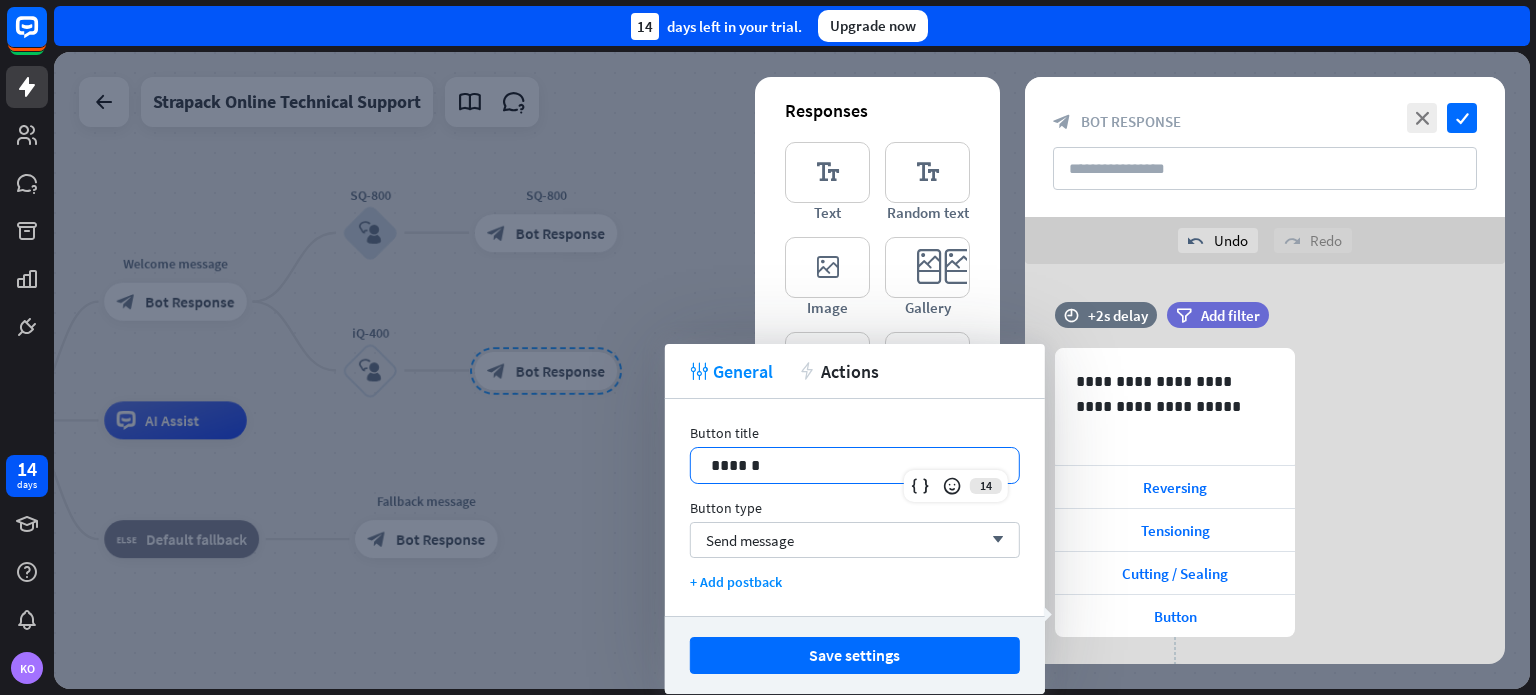 type 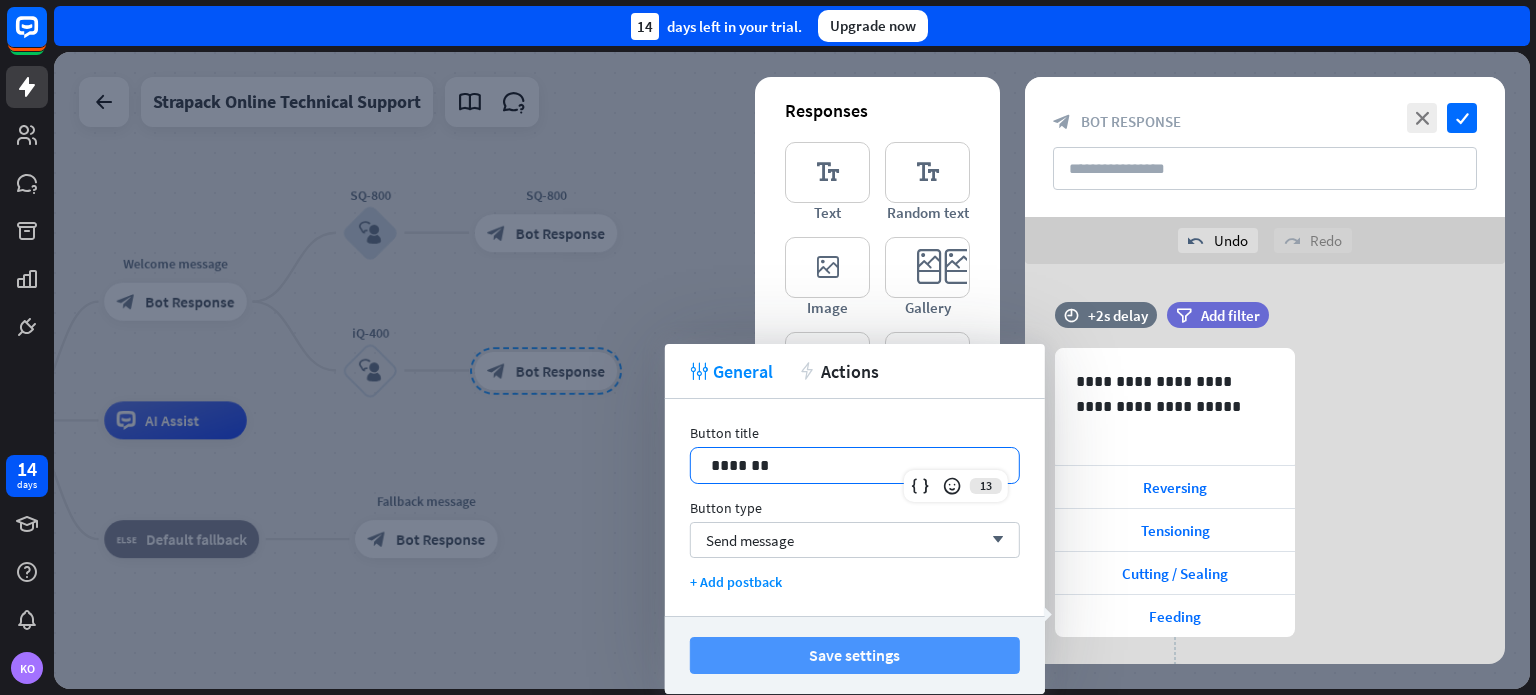click on "Save settings" at bounding box center (855, 655) 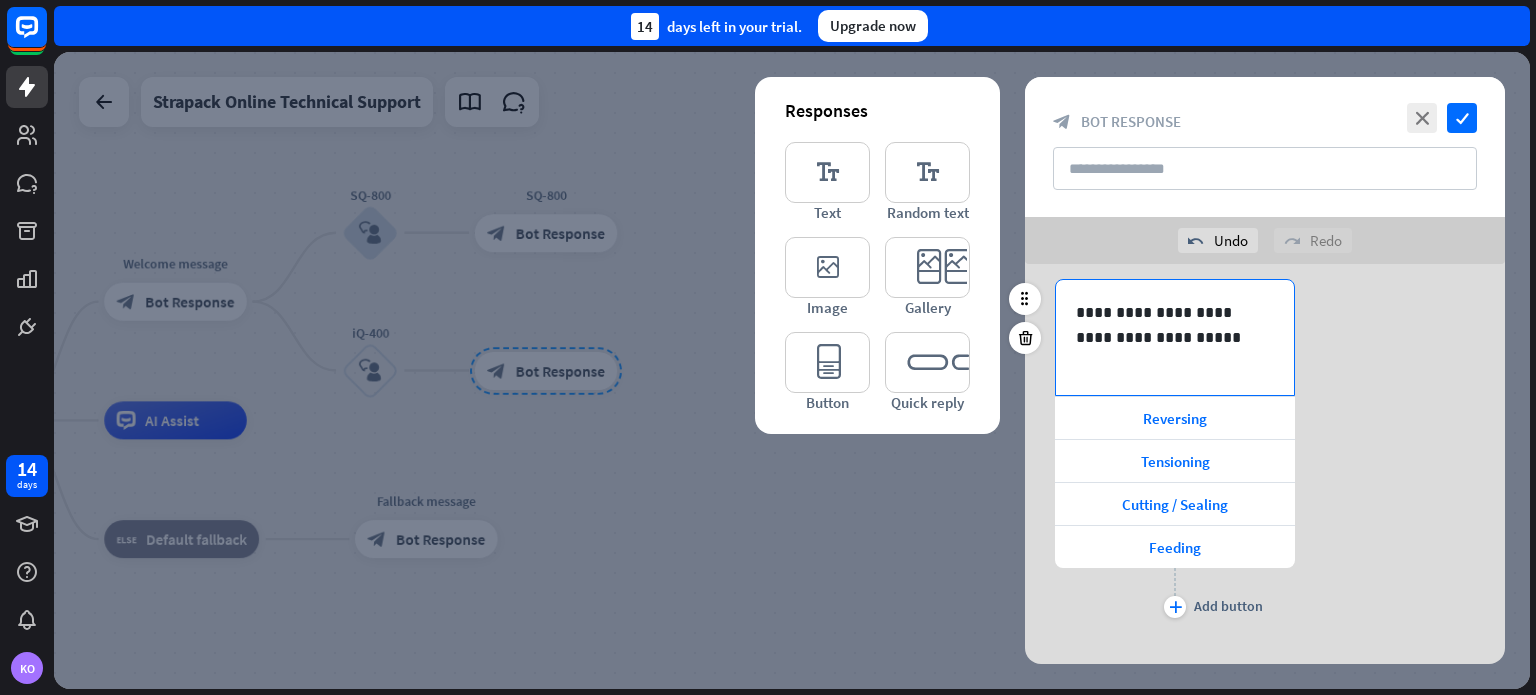 scroll, scrollTop: 96, scrollLeft: 0, axis: vertical 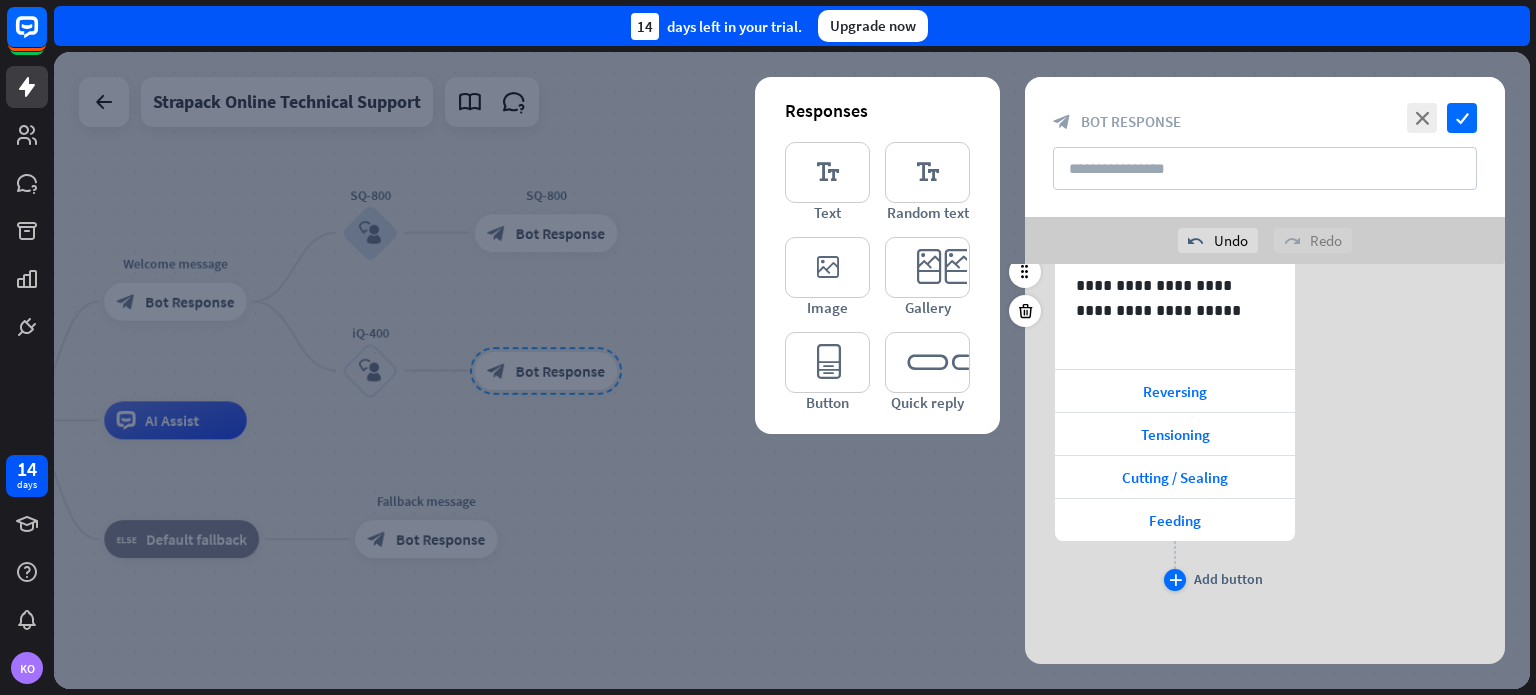 click on "plus" at bounding box center (1175, 580) 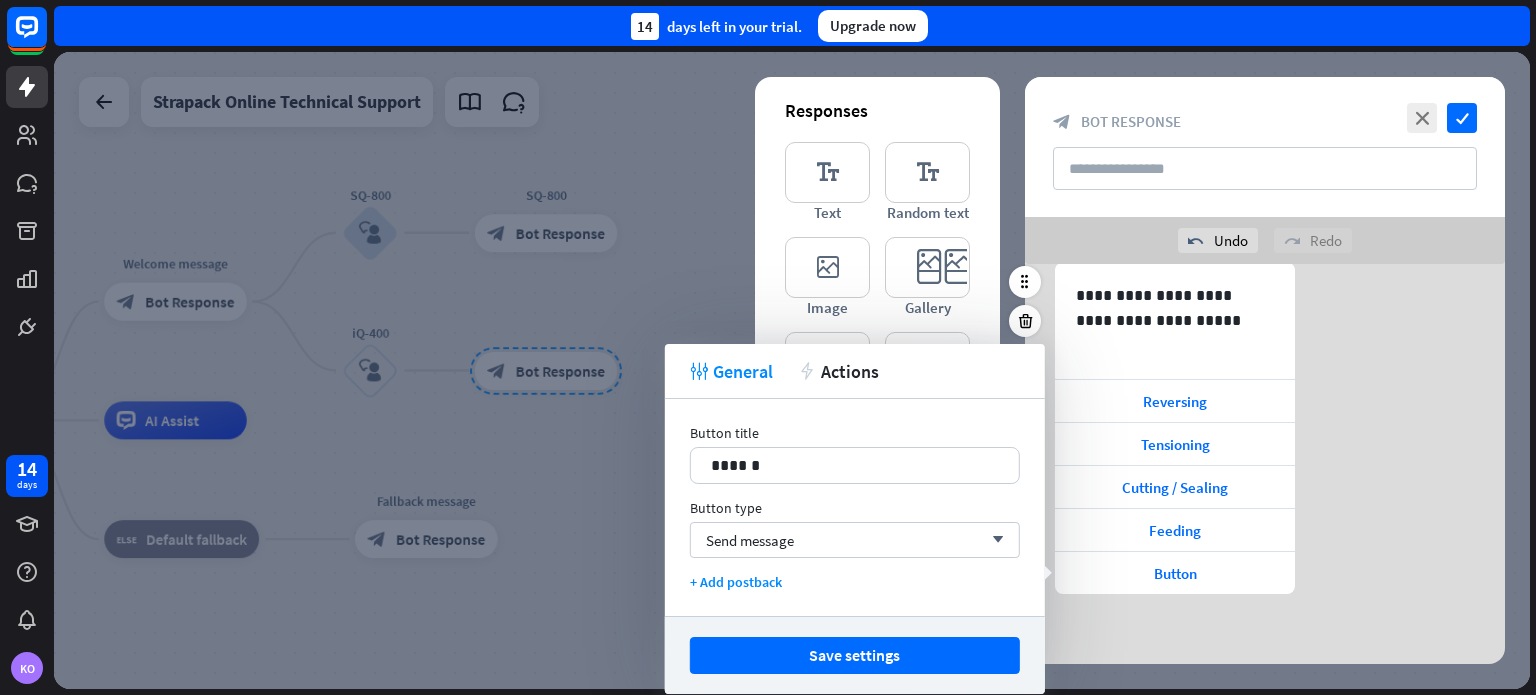 scroll, scrollTop: 84, scrollLeft: 0, axis: vertical 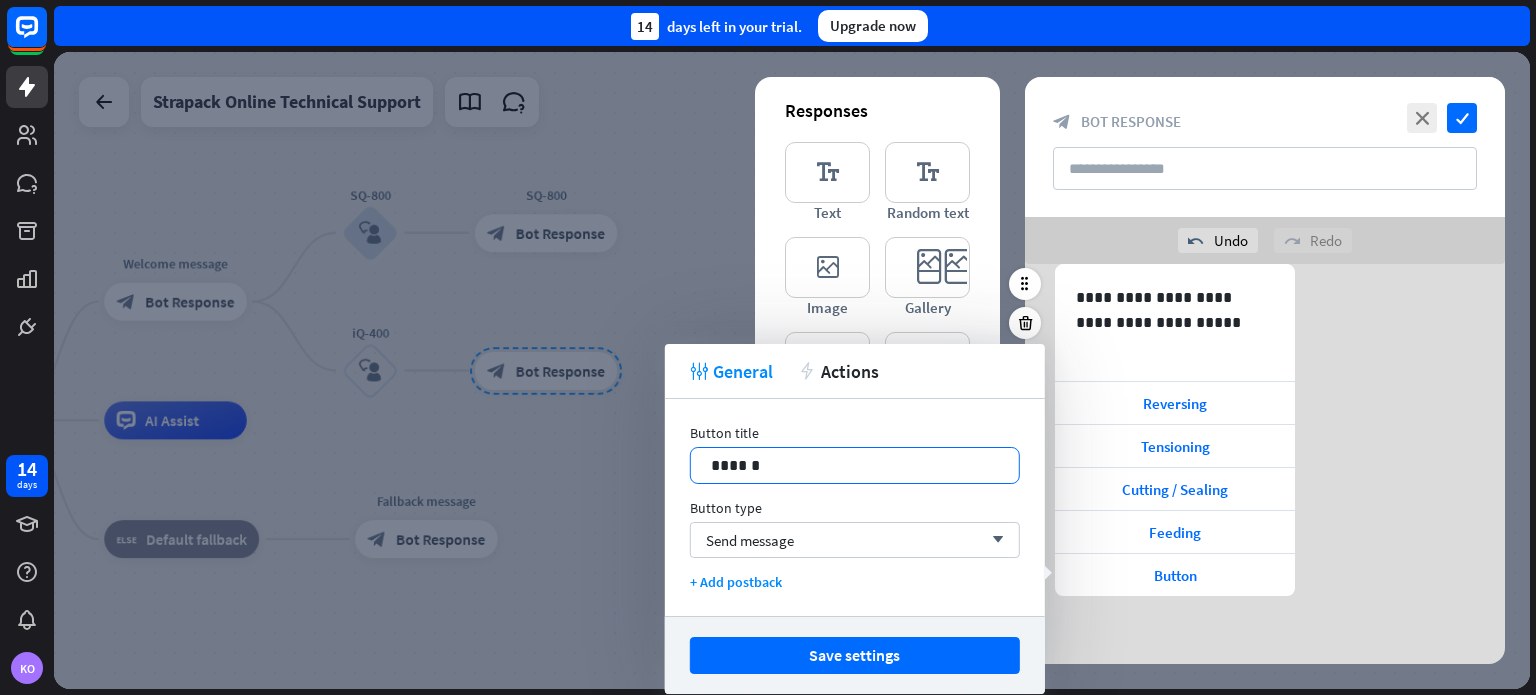 click on "******" at bounding box center [855, 465] 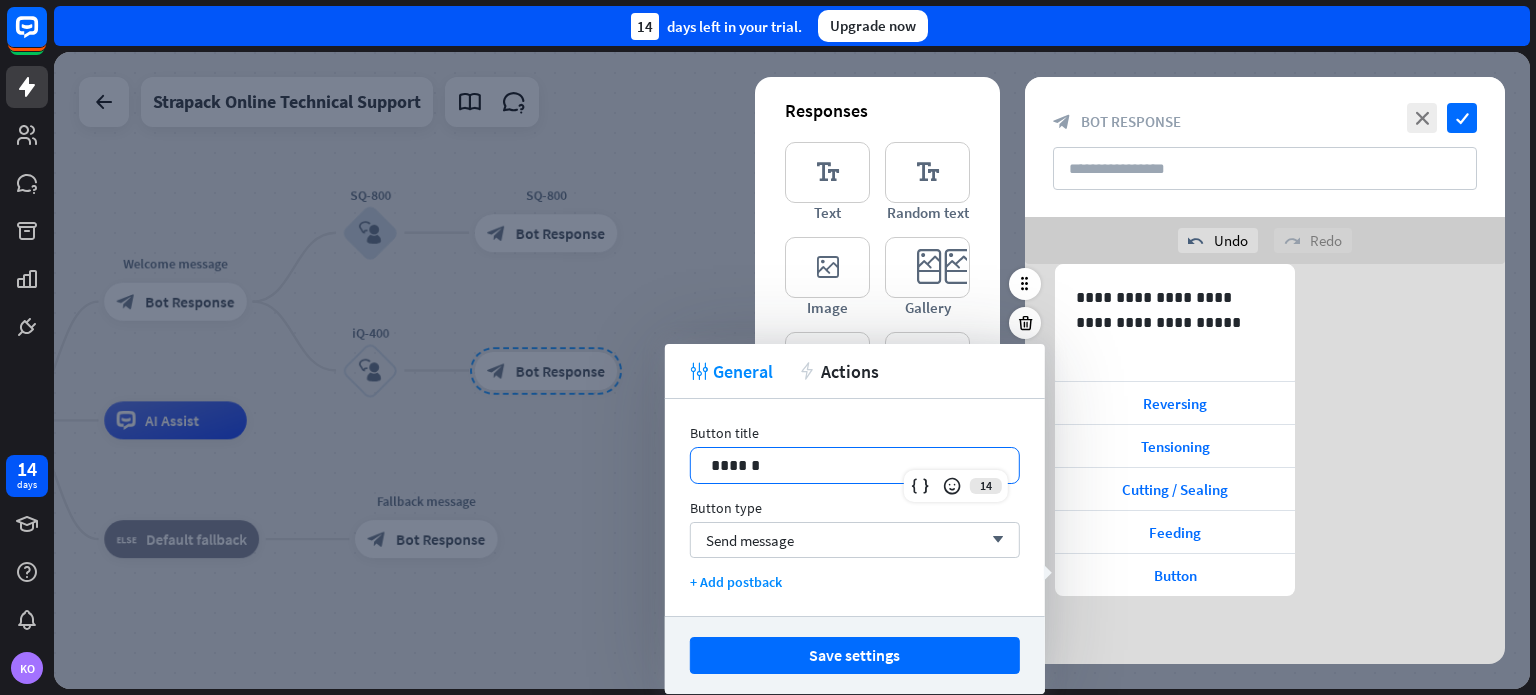 type 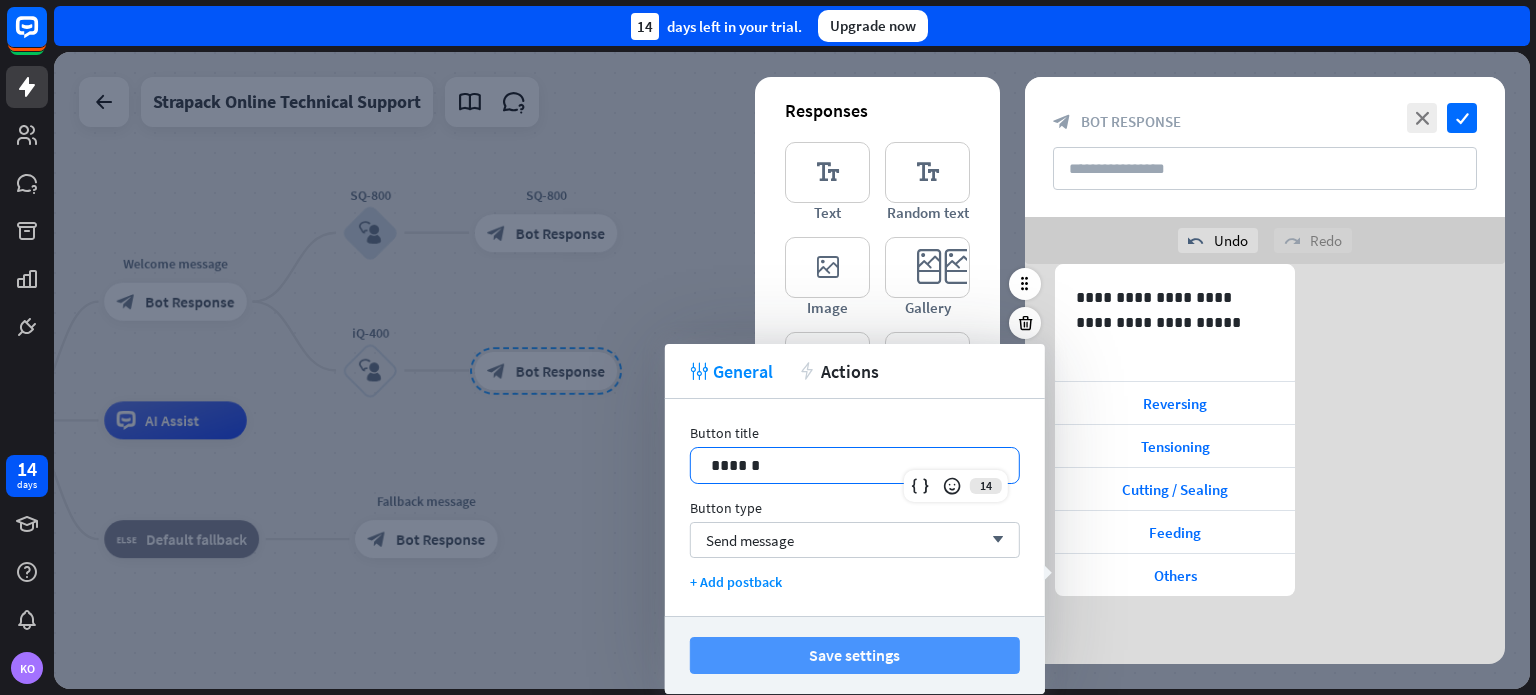 click on "Save settings" at bounding box center (855, 655) 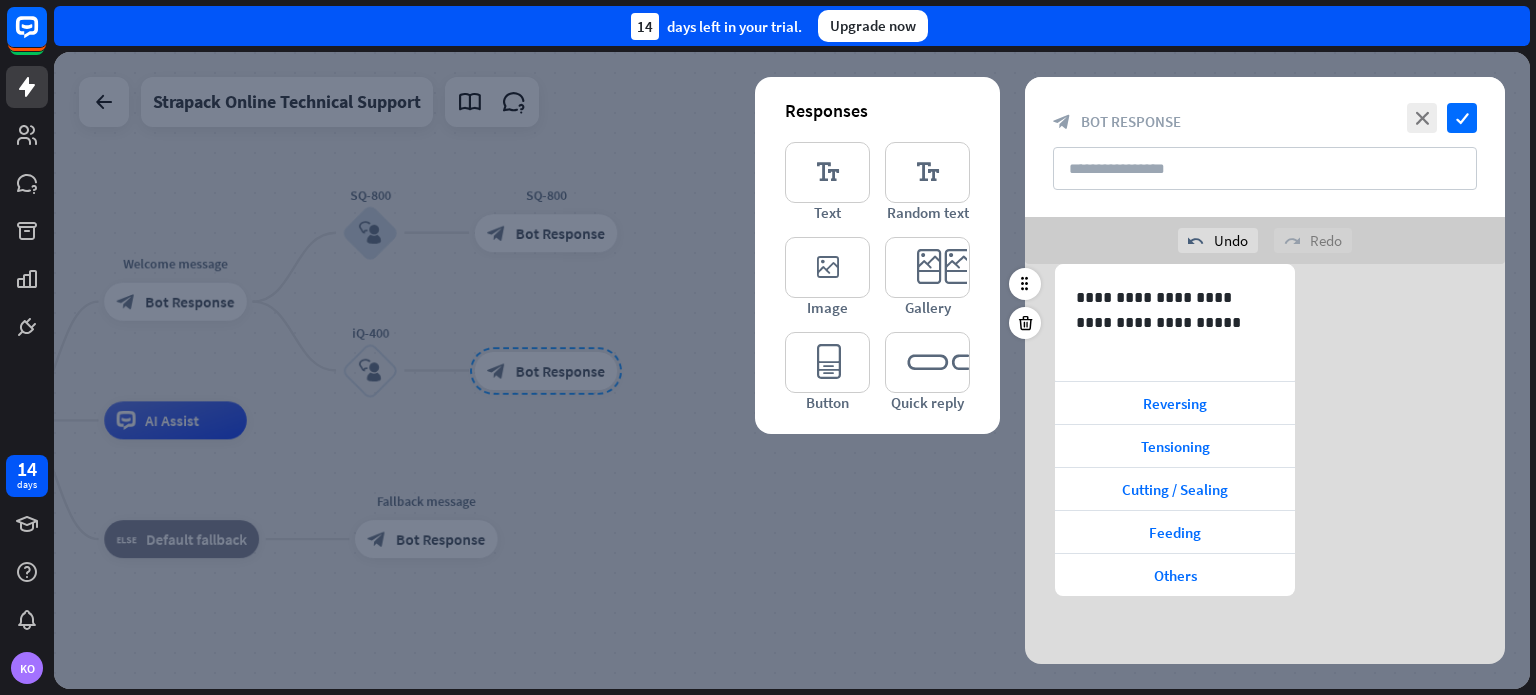 click at bounding box center (792, 370) 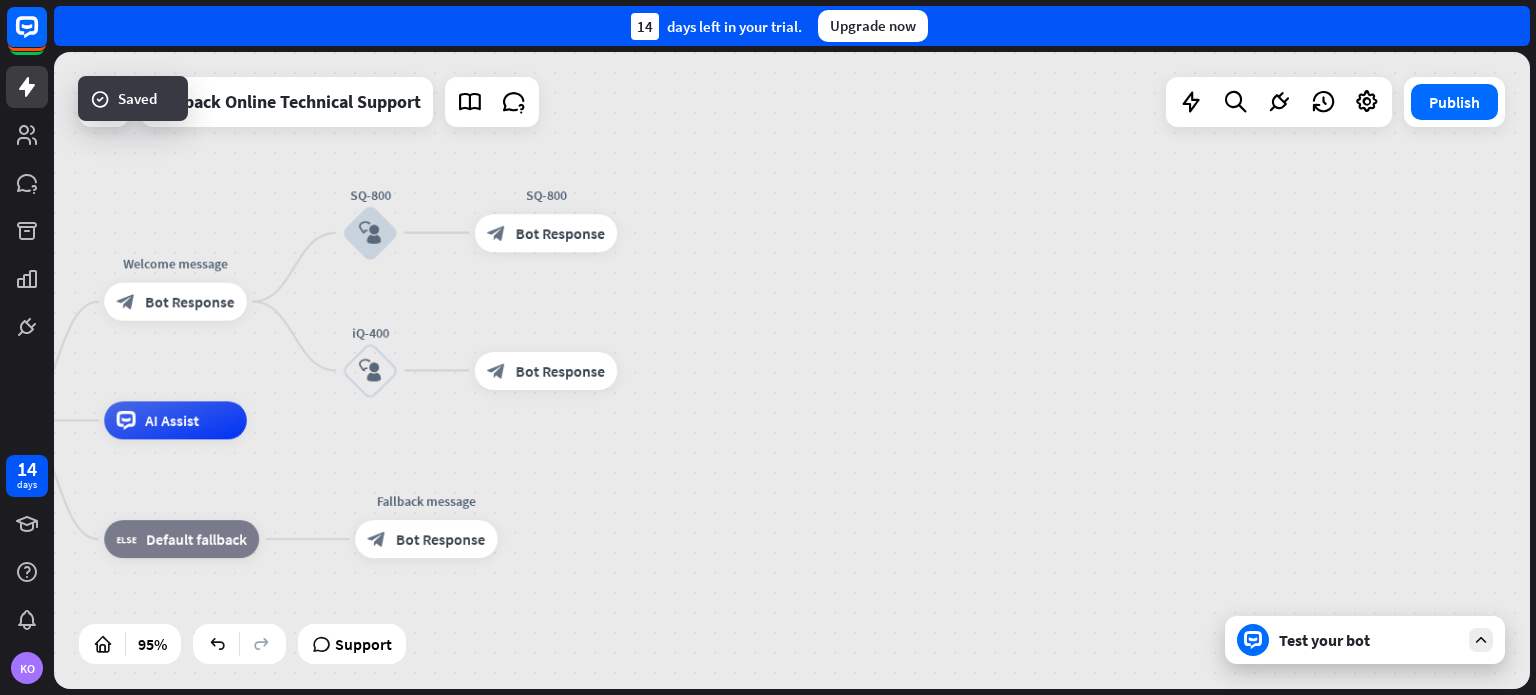 click on "Test your bot" at bounding box center [1369, 640] 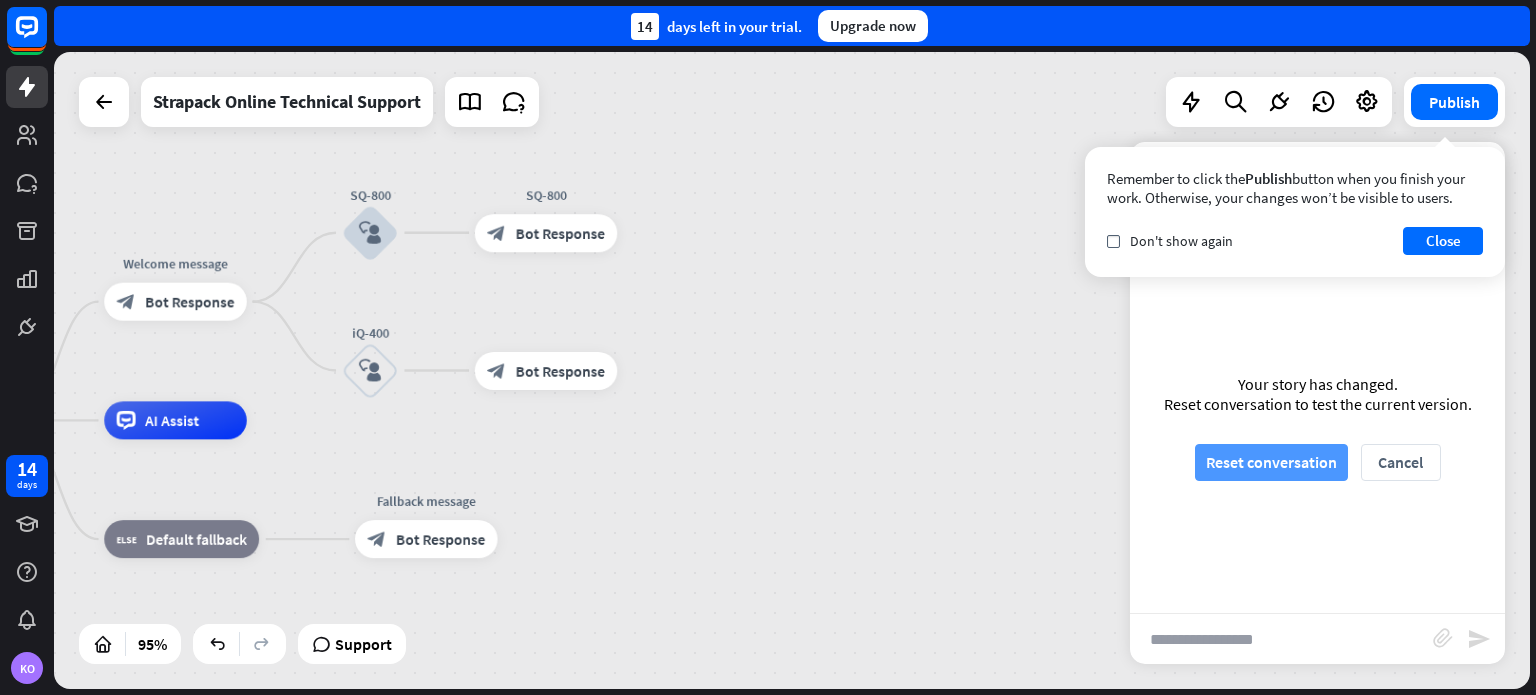 click on "Reset conversation" at bounding box center (1271, 462) 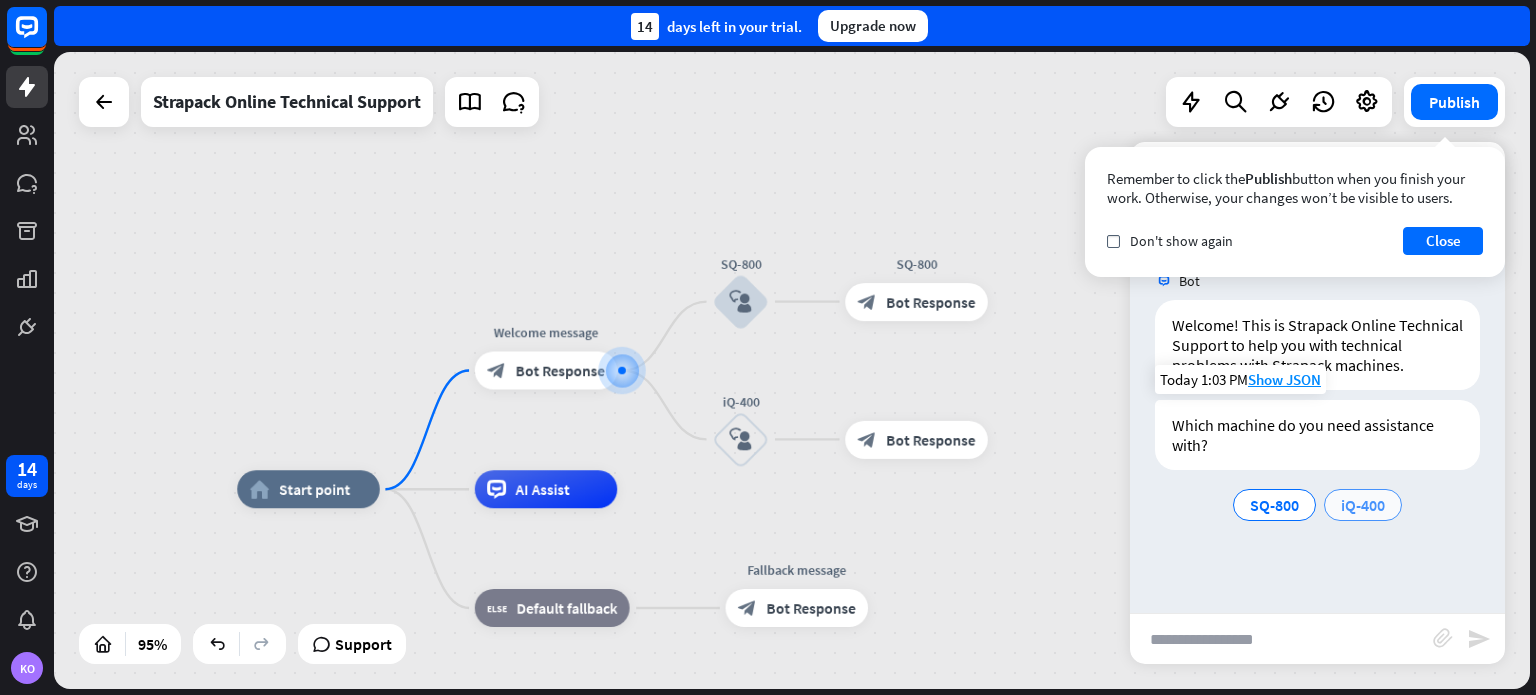 click on "iQ-400" at bounding box center [1363, 505] 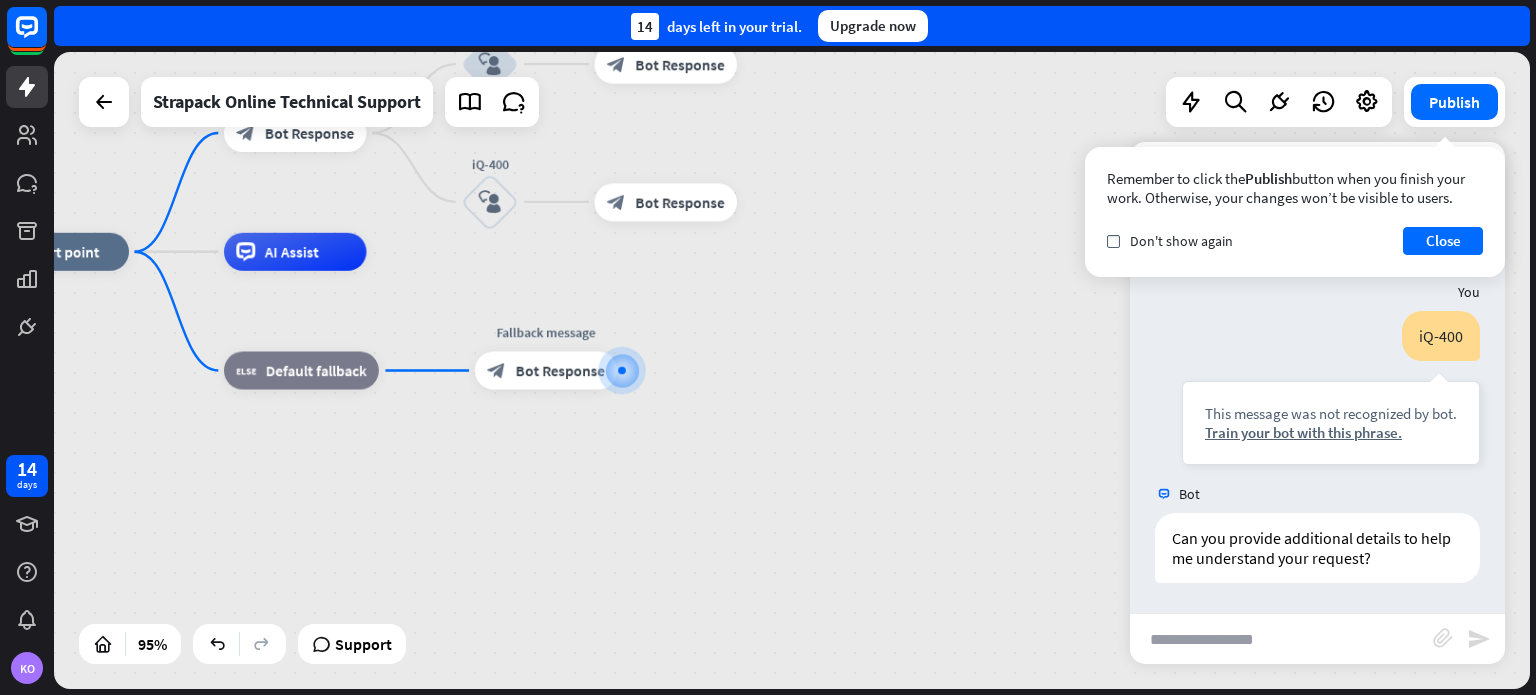 scroll, scrollTop: 226, scrollLeft: 0, axis: vertical 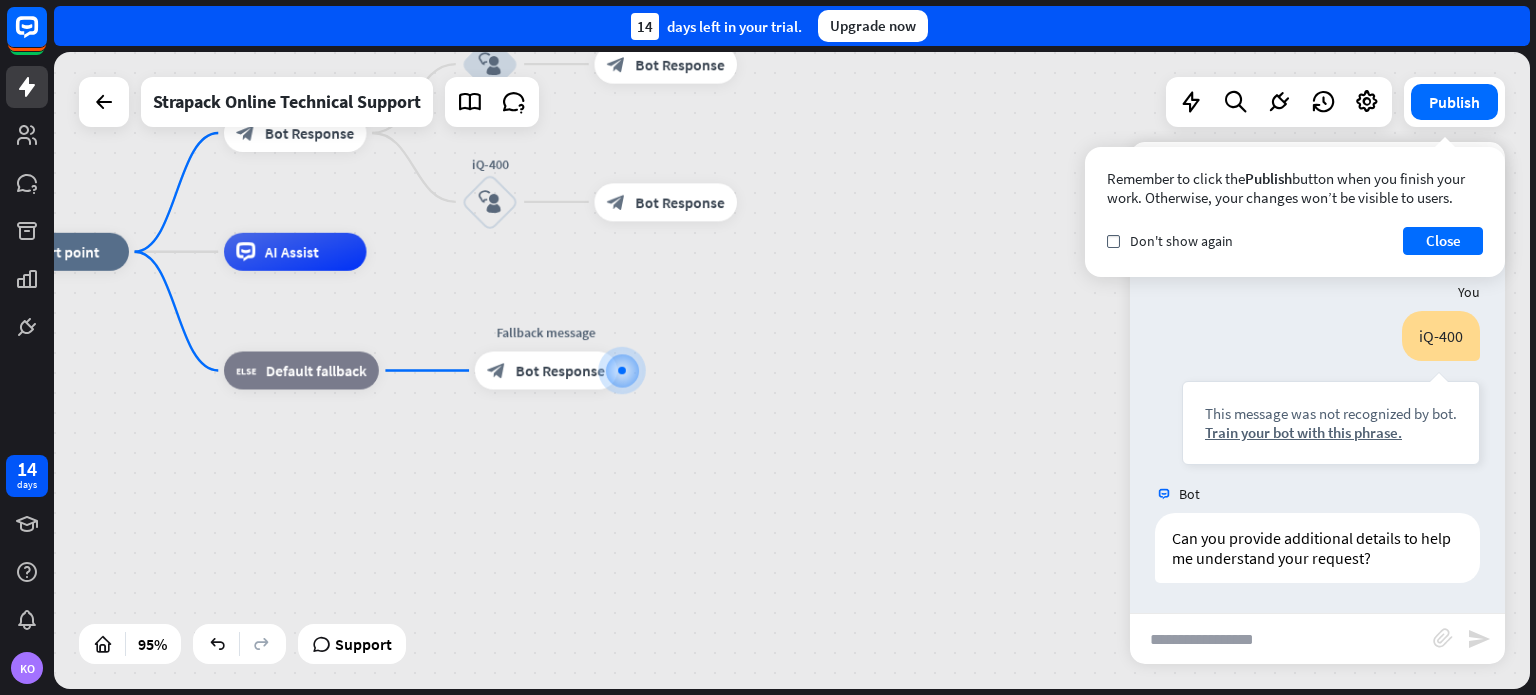 click on "home_2   Start point                 Welcome message   block_bot_response   Bot Response                 SQ-800   block_user_input                 SQ-800   block_bot_response   Bot Response                 iQ-400   block_user_input                   block_bot_response   Bot Response                     AI Assist                   block_fallback   Default fallback                 Fallback message   block_bot_response   Bot Response" at bounding box center (687, 554) 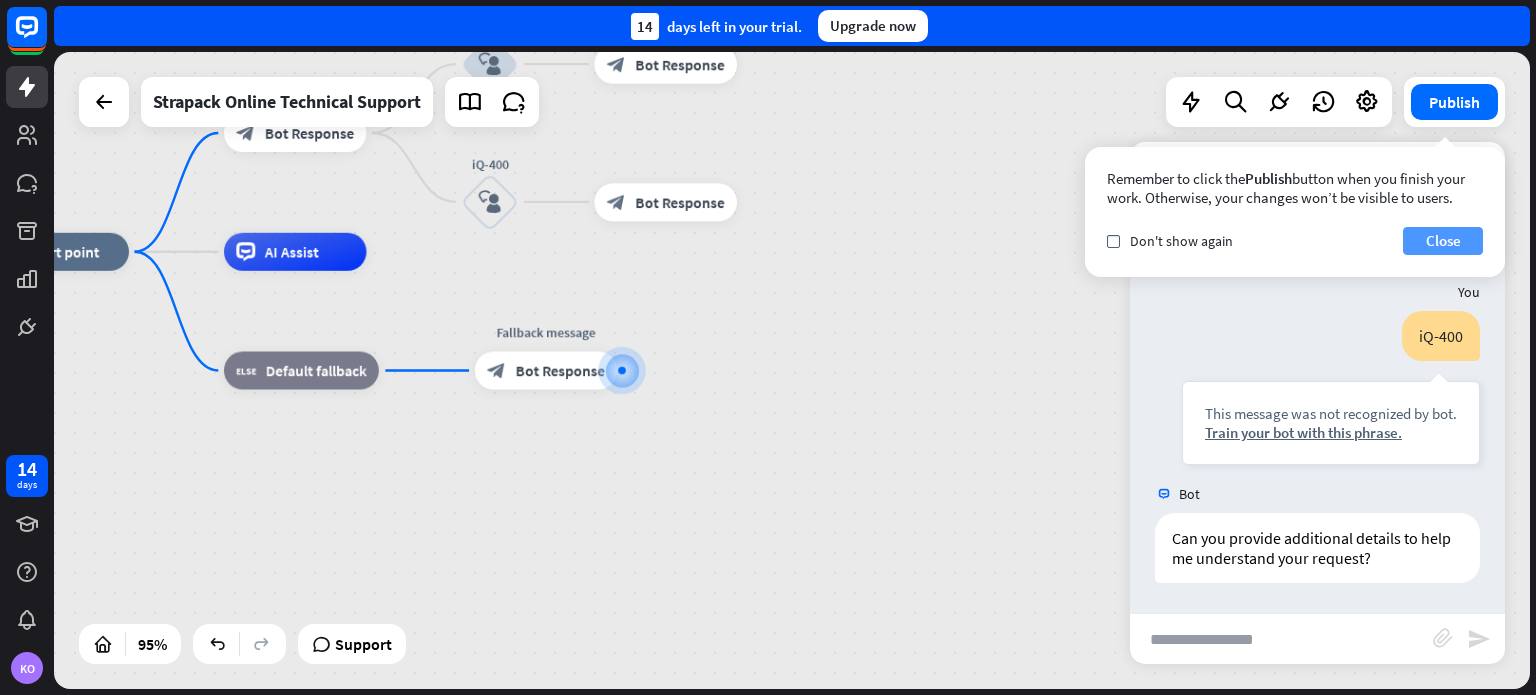 click on "Close" at bounding box center (1443, 241) 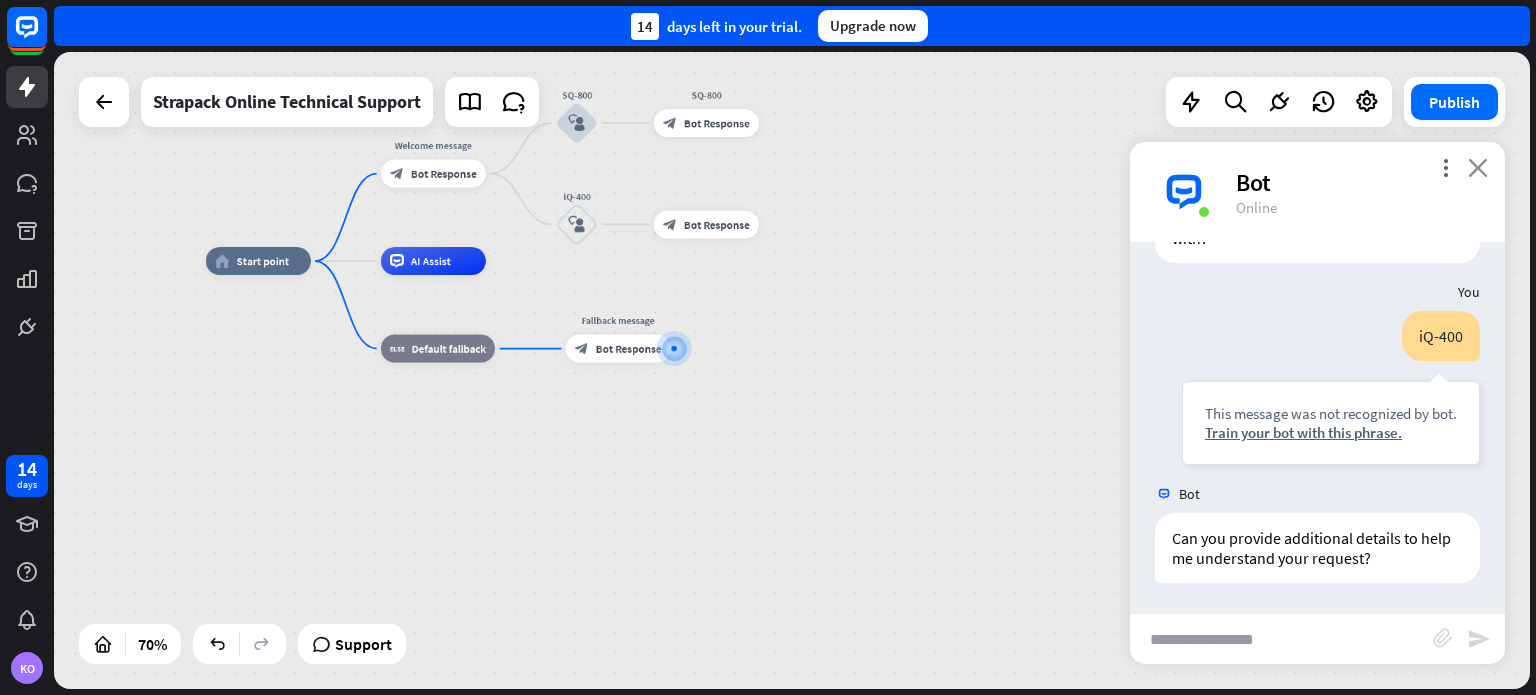 click on "close" at bounding box center [1478, 167] 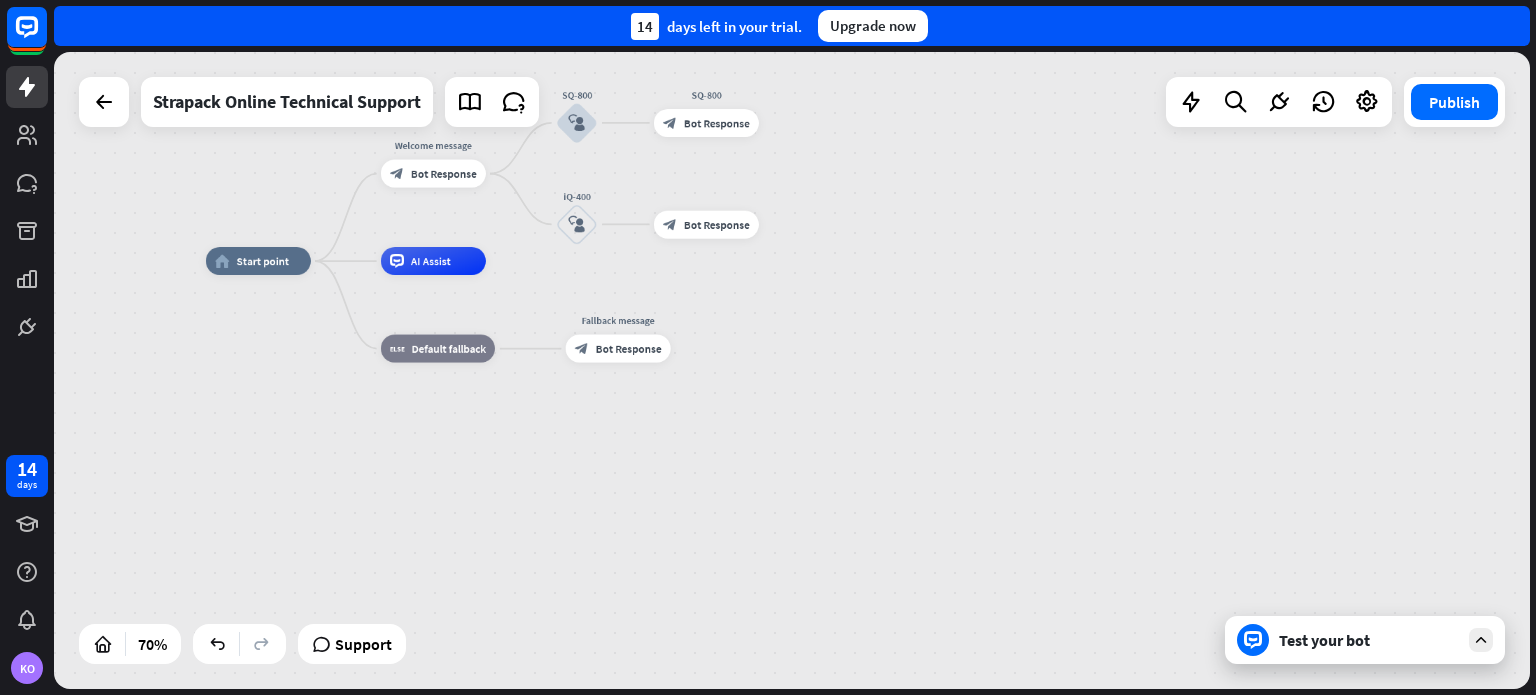 click on "Test your bot" at bounding box center [1369, 640] 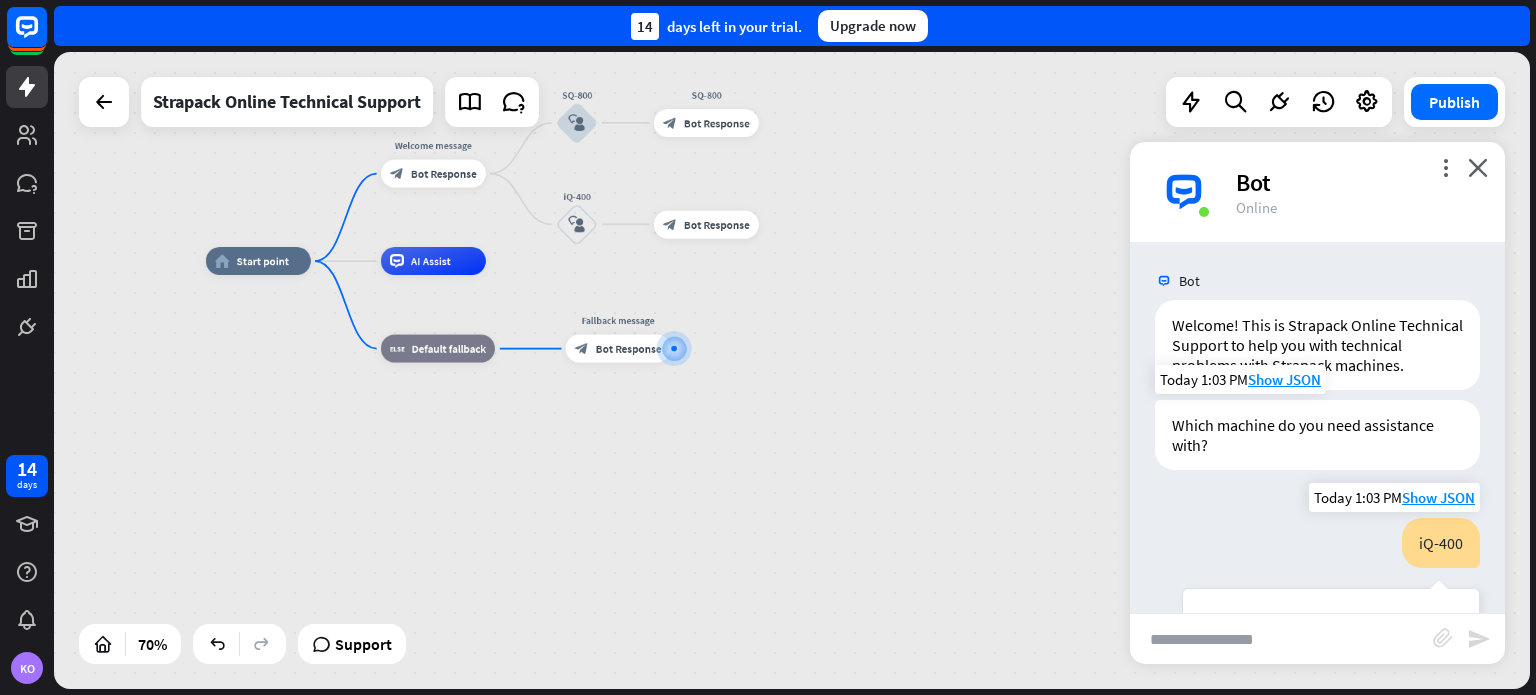 scroll, scrollTop: 226, scrollLeft: 0, axis: vertical 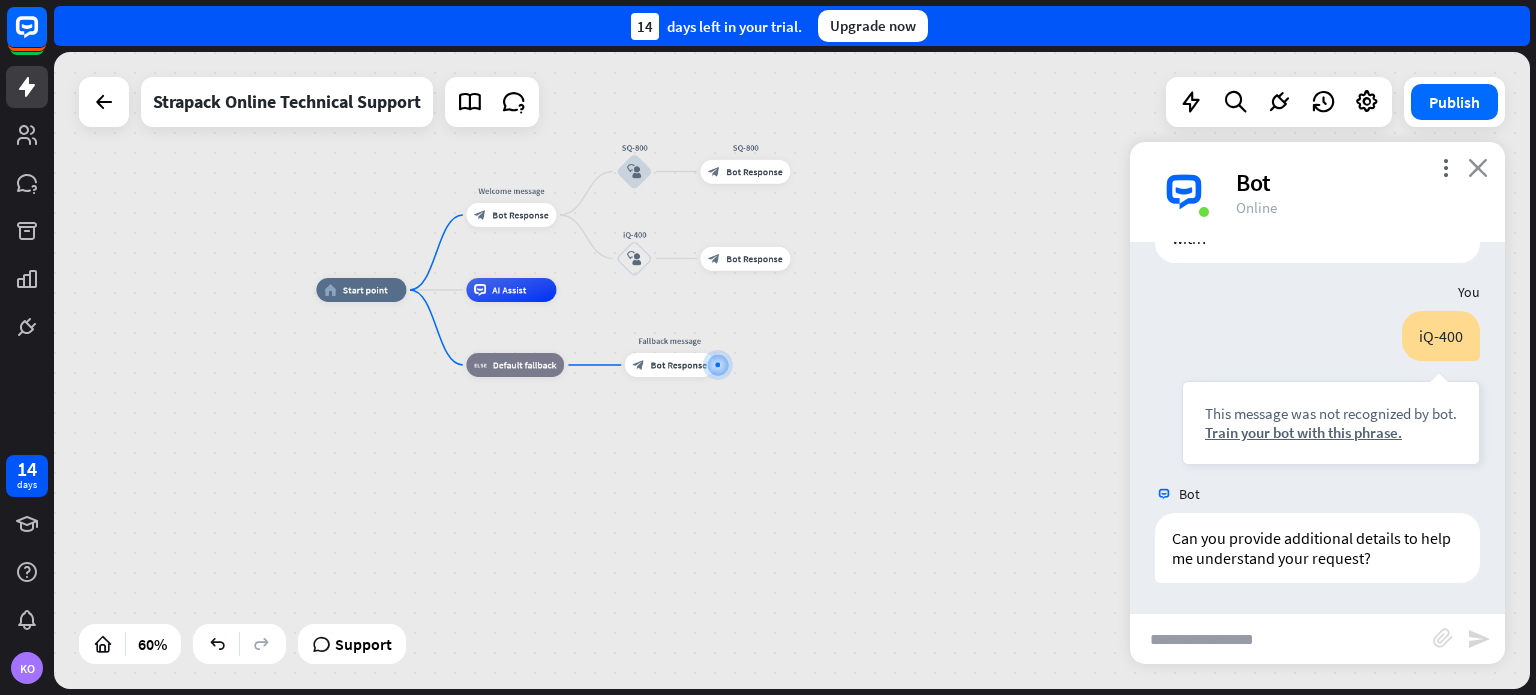 click on "close" at bounding box center (1478, 167) 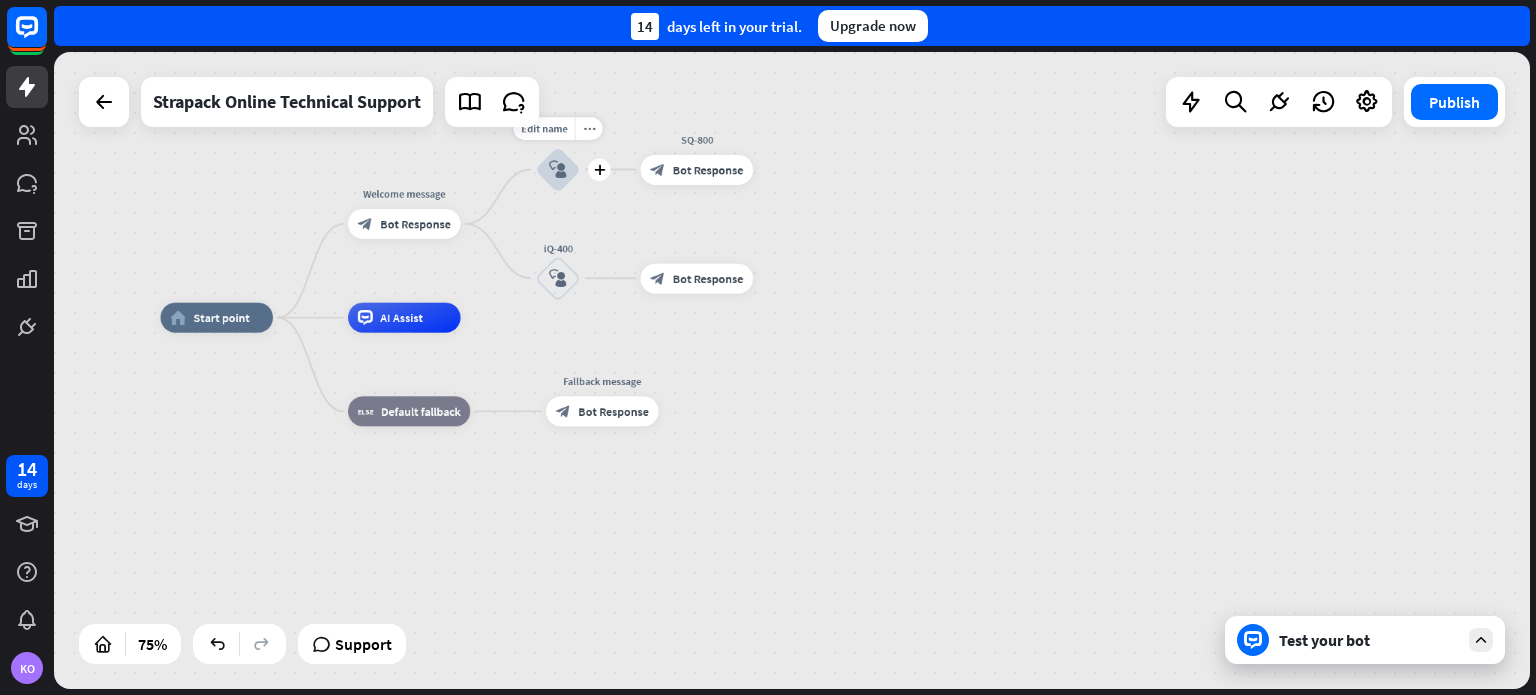 click on "block_user_input" at bounding box center (558, 169) 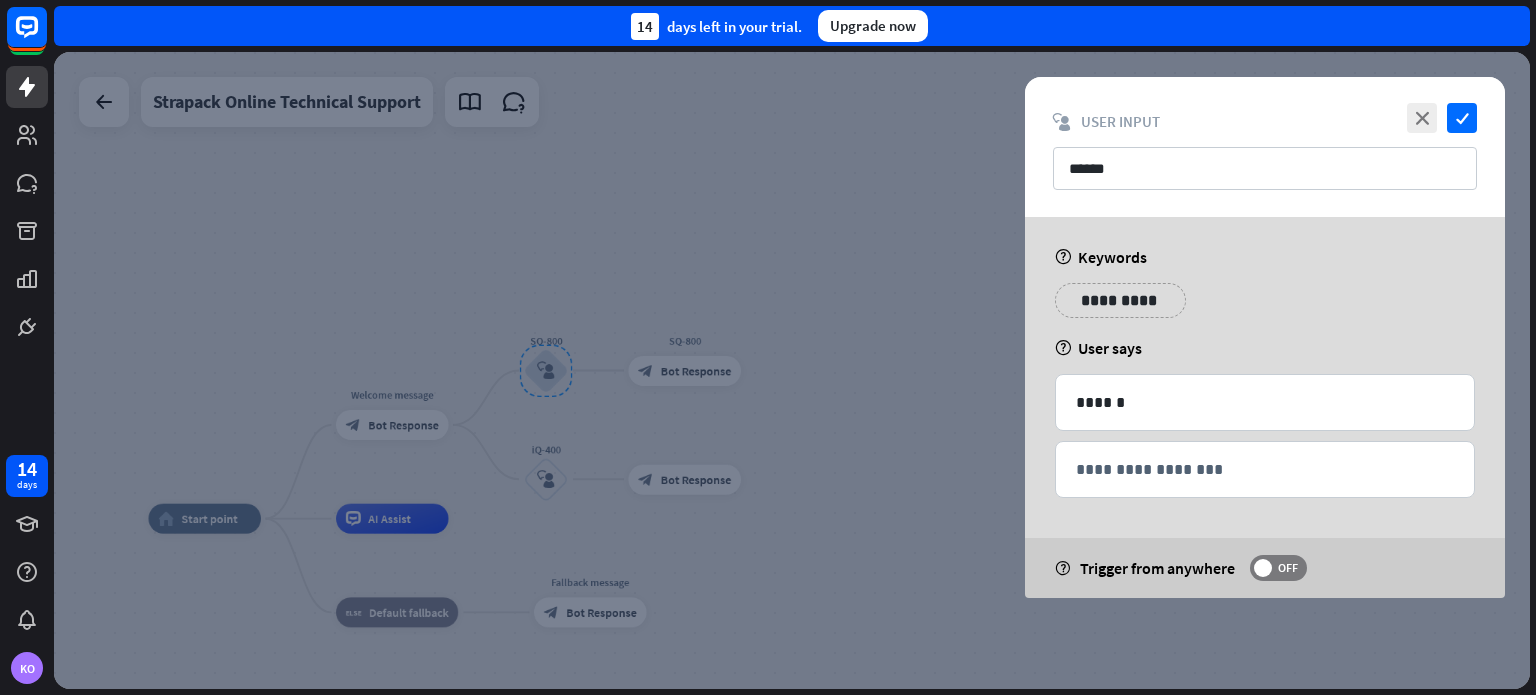 click at bounding box center [792, 370] 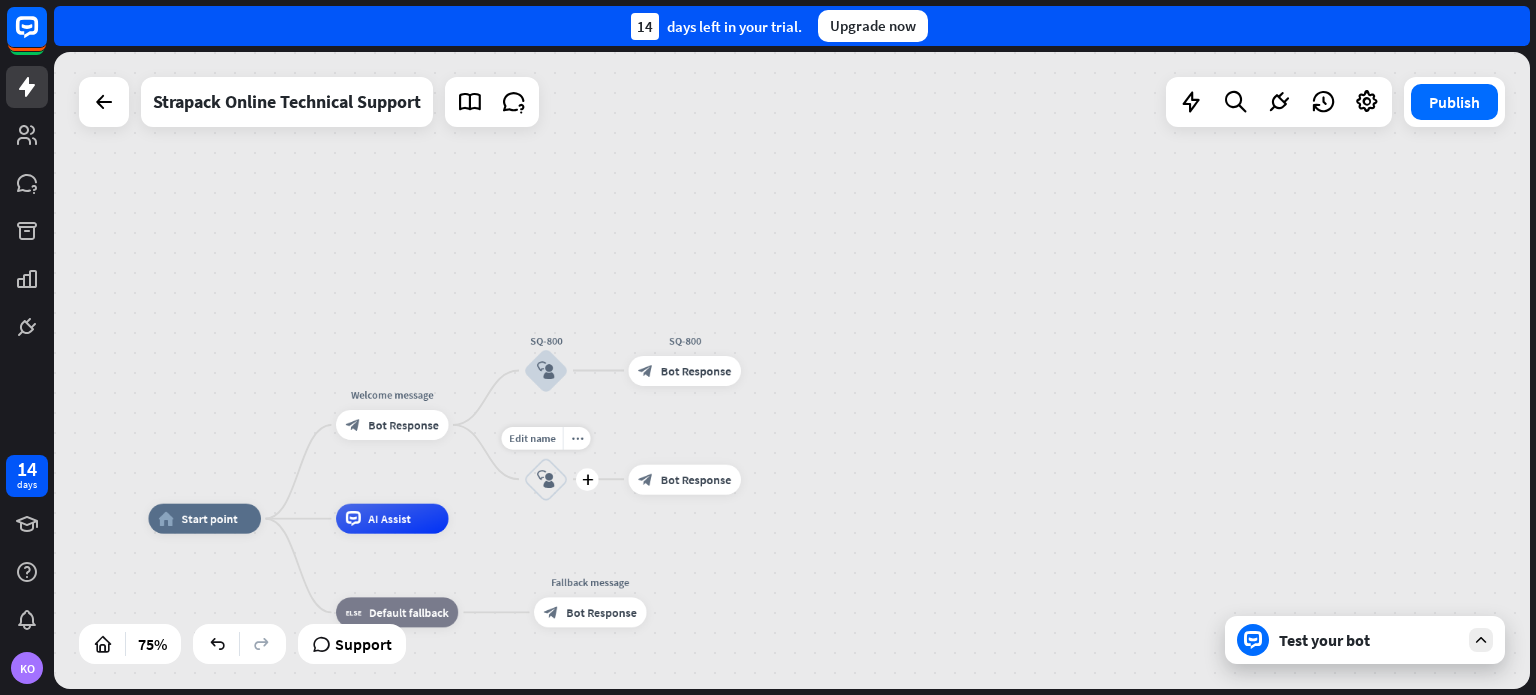 click on "block_user_input" at bounding box center (546, 479) 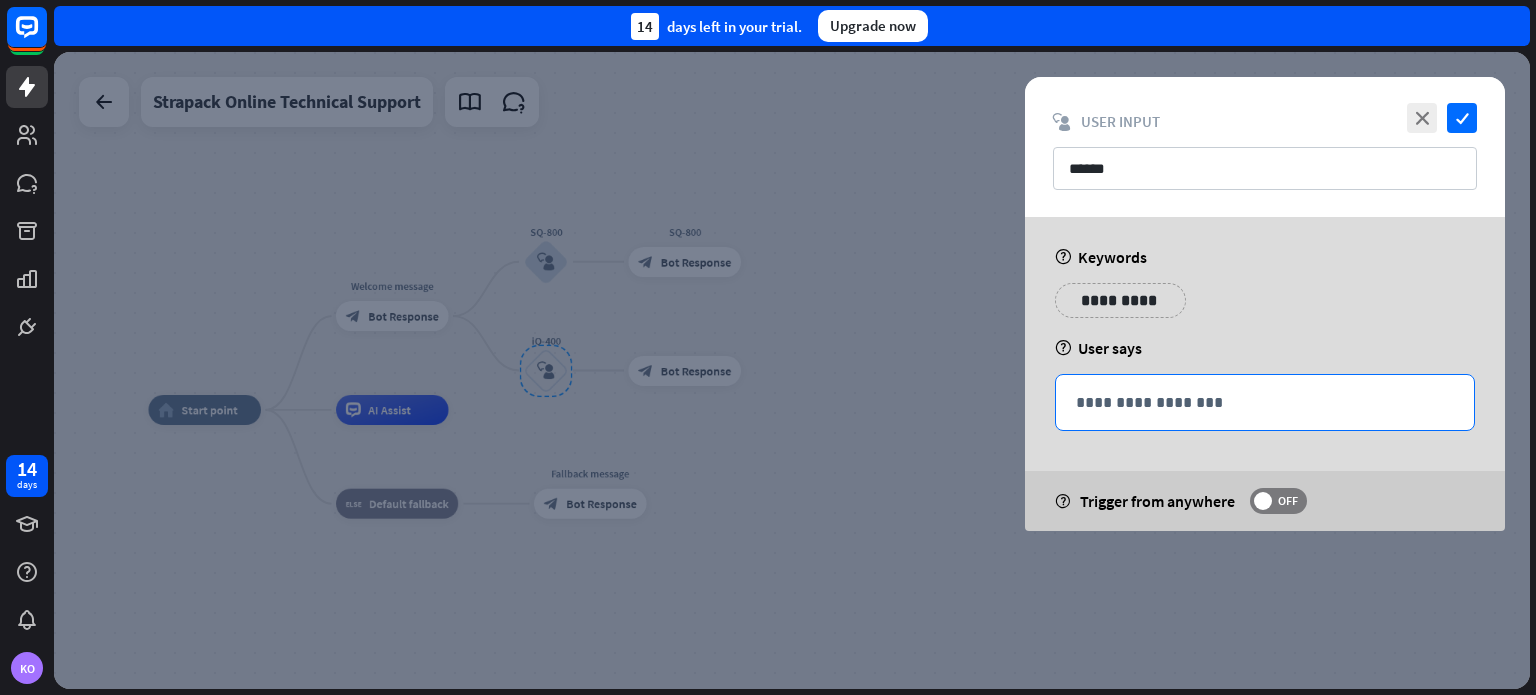click on "**********" at bounding box center (1265, 402) 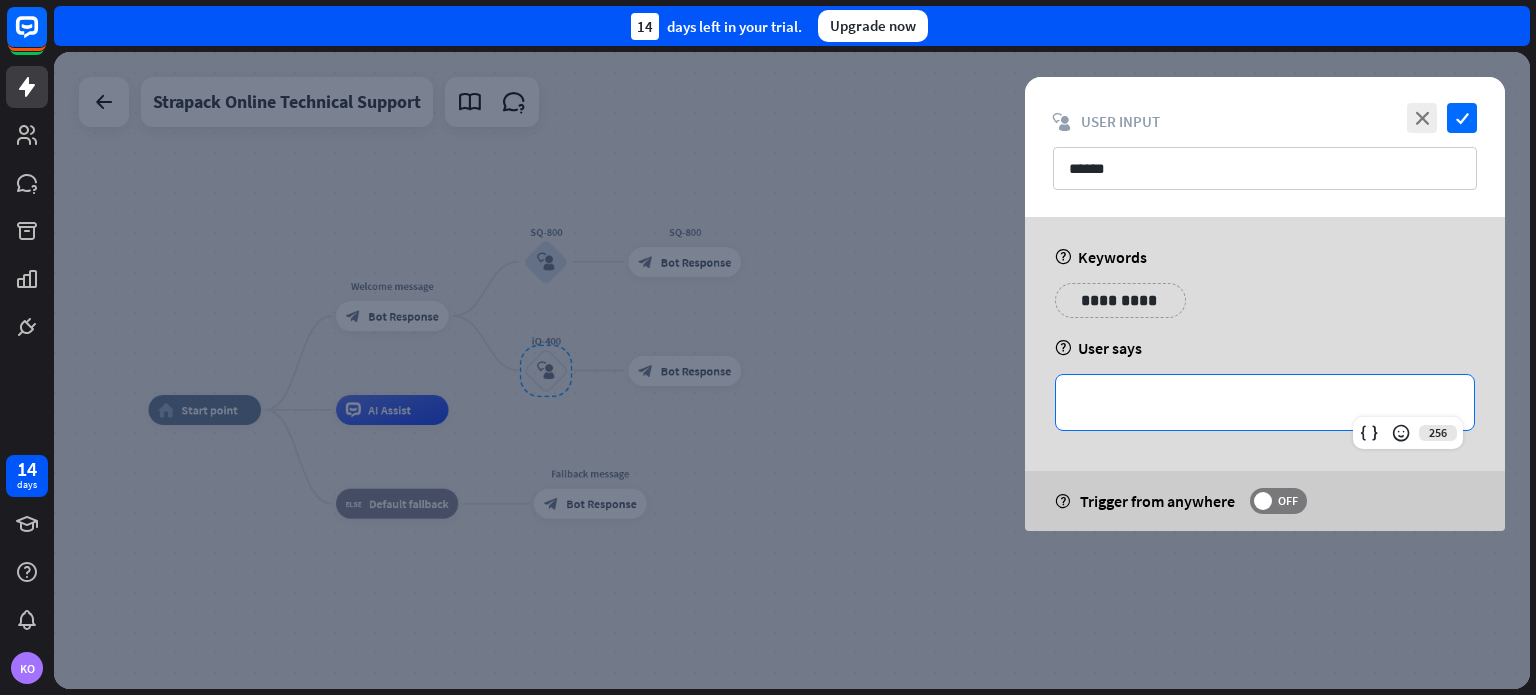 type 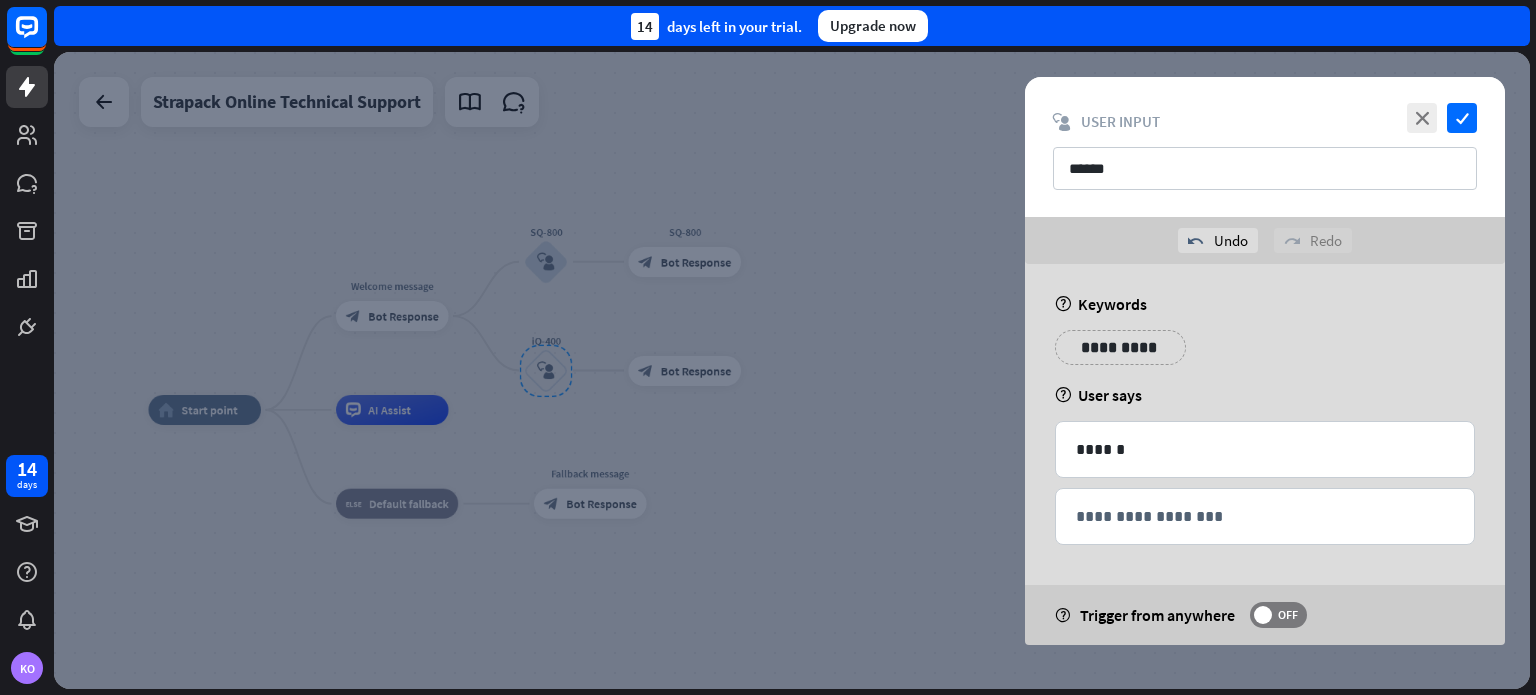 click at bounding box center (792, 370) 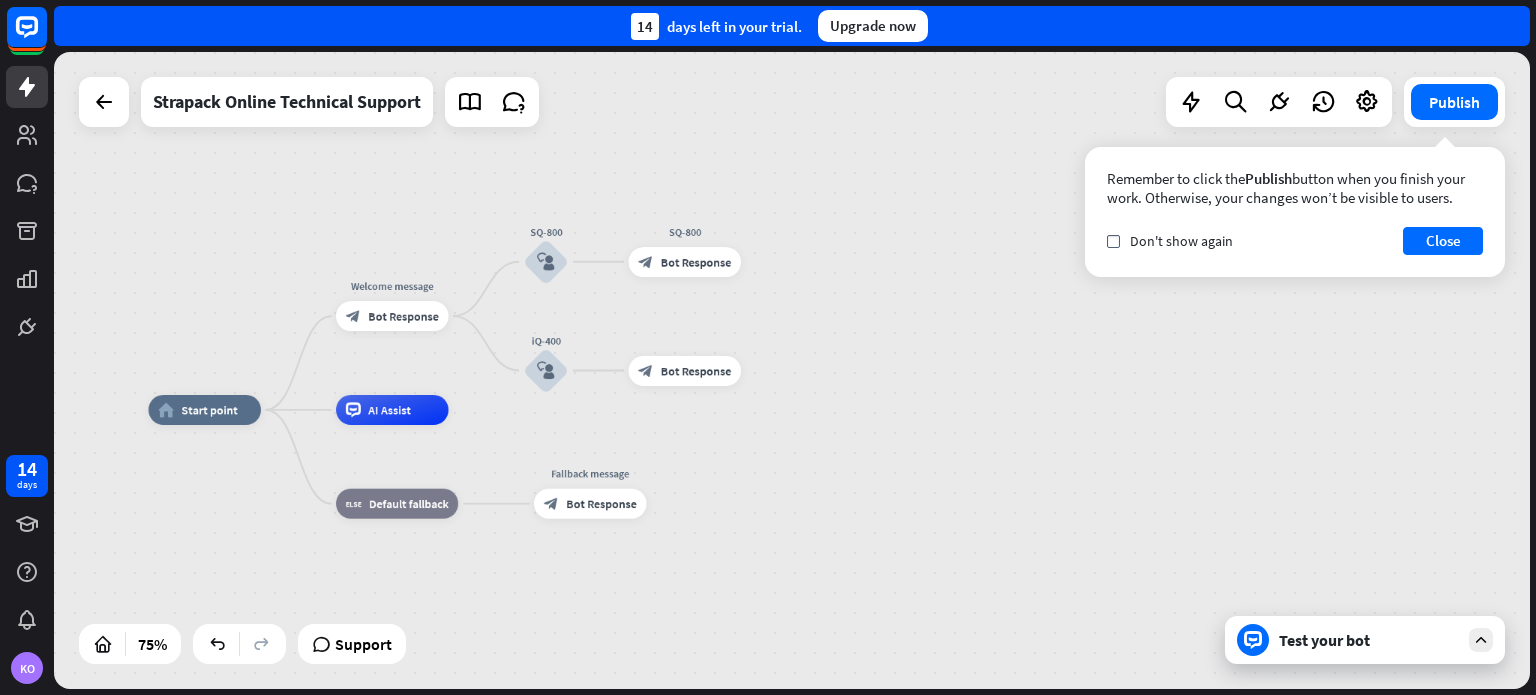 click on "Test your bot" at bounding box center [1365, 640] 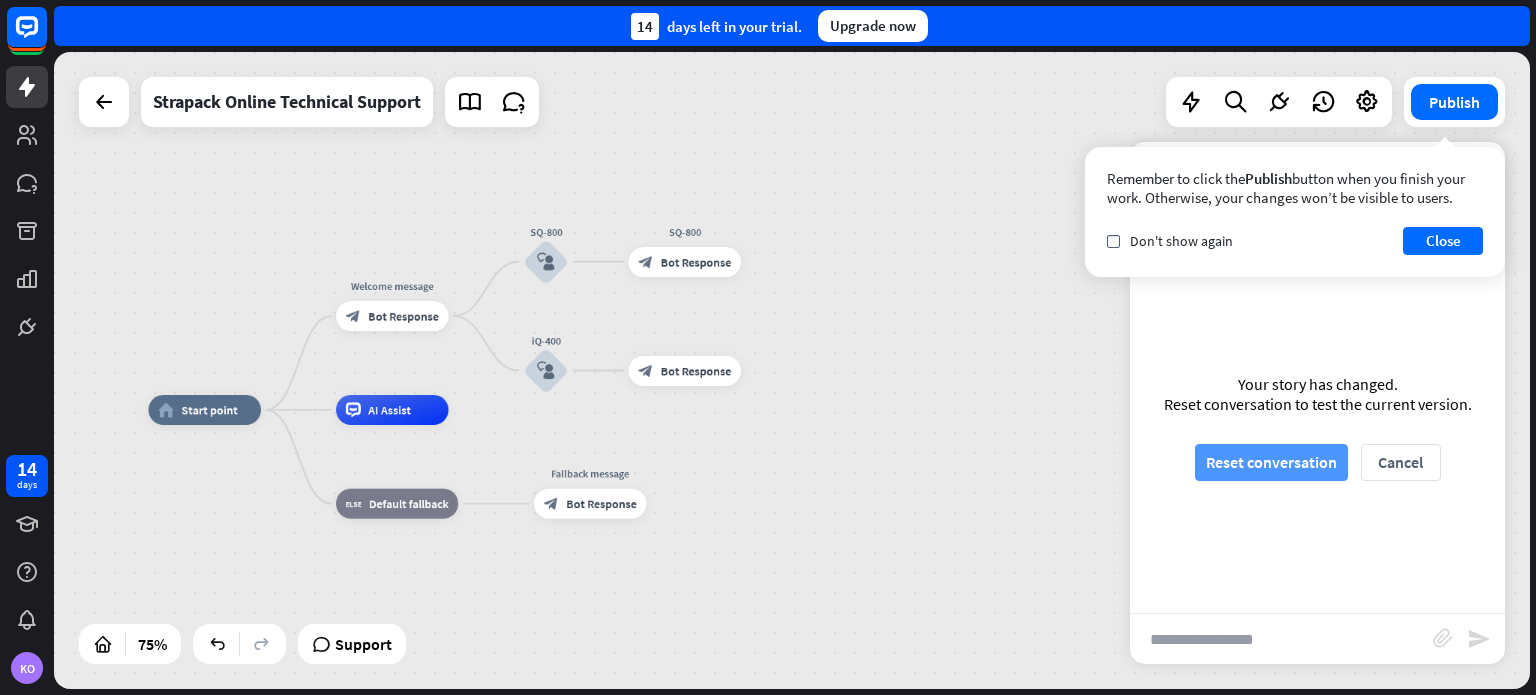 click on "Reset conversation" at bounding box center [1271, 462] 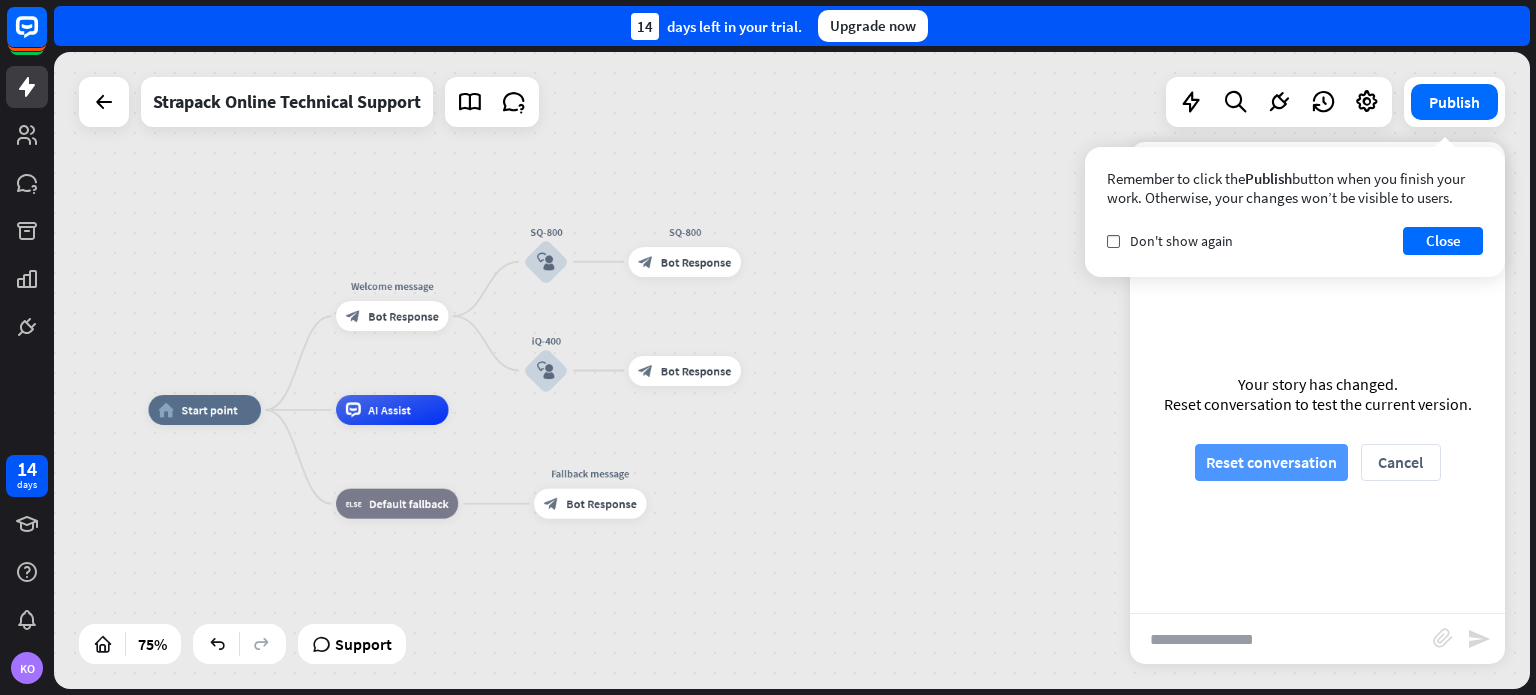 scroll, scrollTop: 0, scrollLeft: 0, axis: both 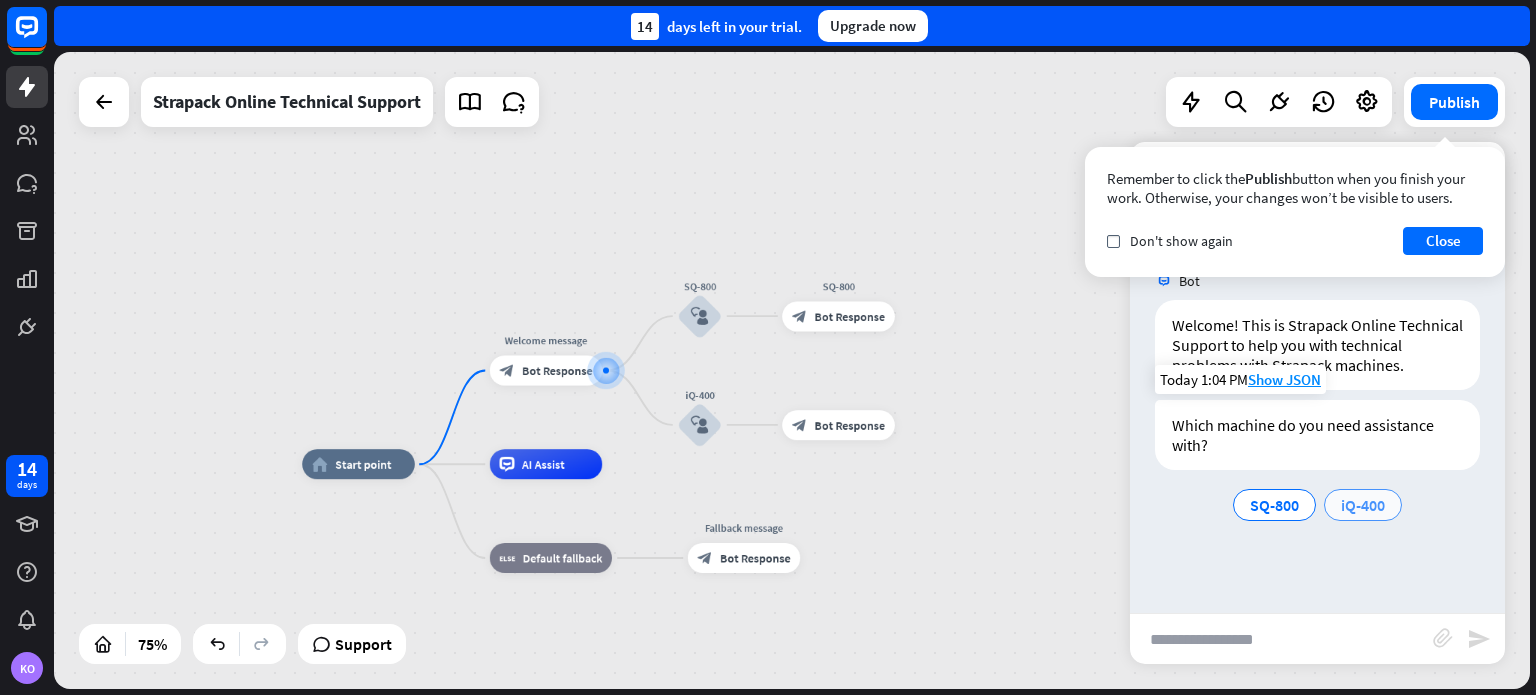 click on "iQ-400" at bounding box center (1363, 505) 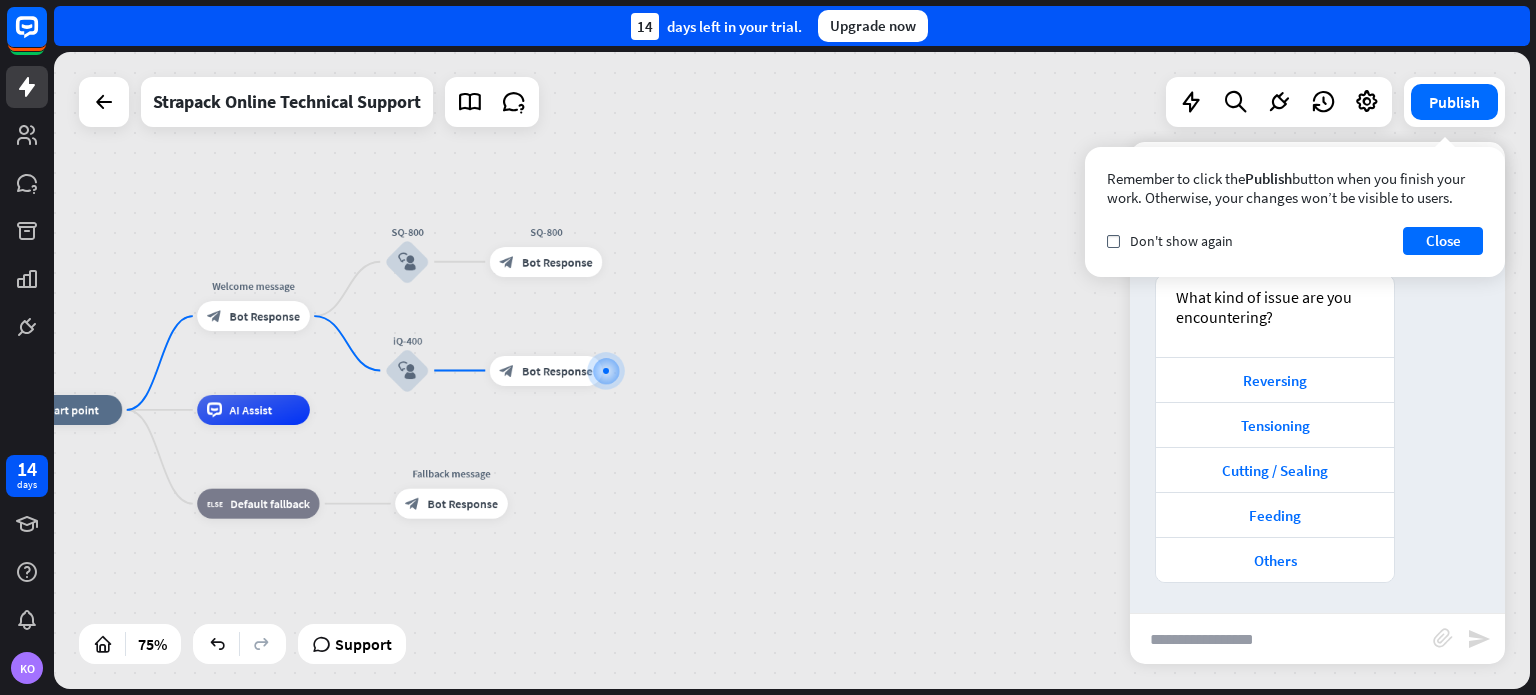 scroll, scrollTop: 361, scrollLeft: 0, axis: vertical 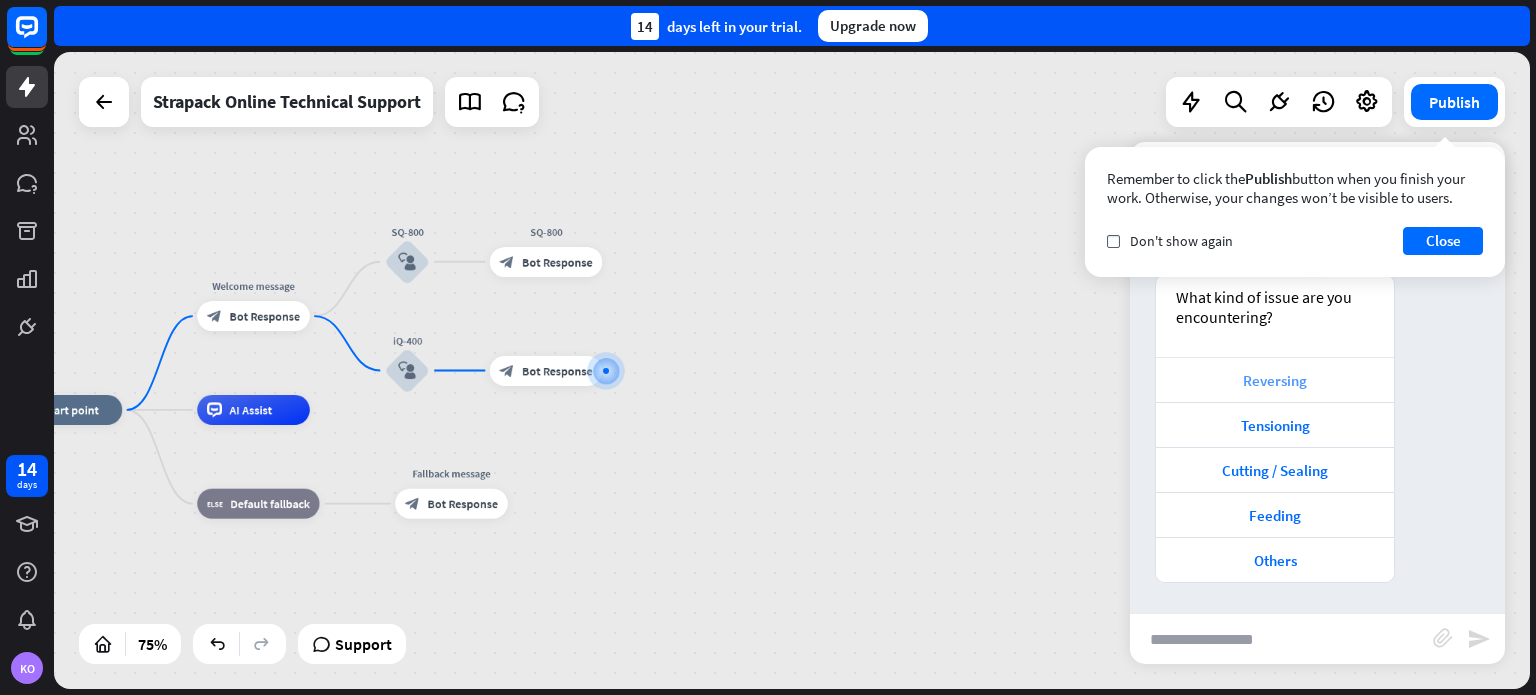 click on "Reversing" at bounding box center [1275, 379] 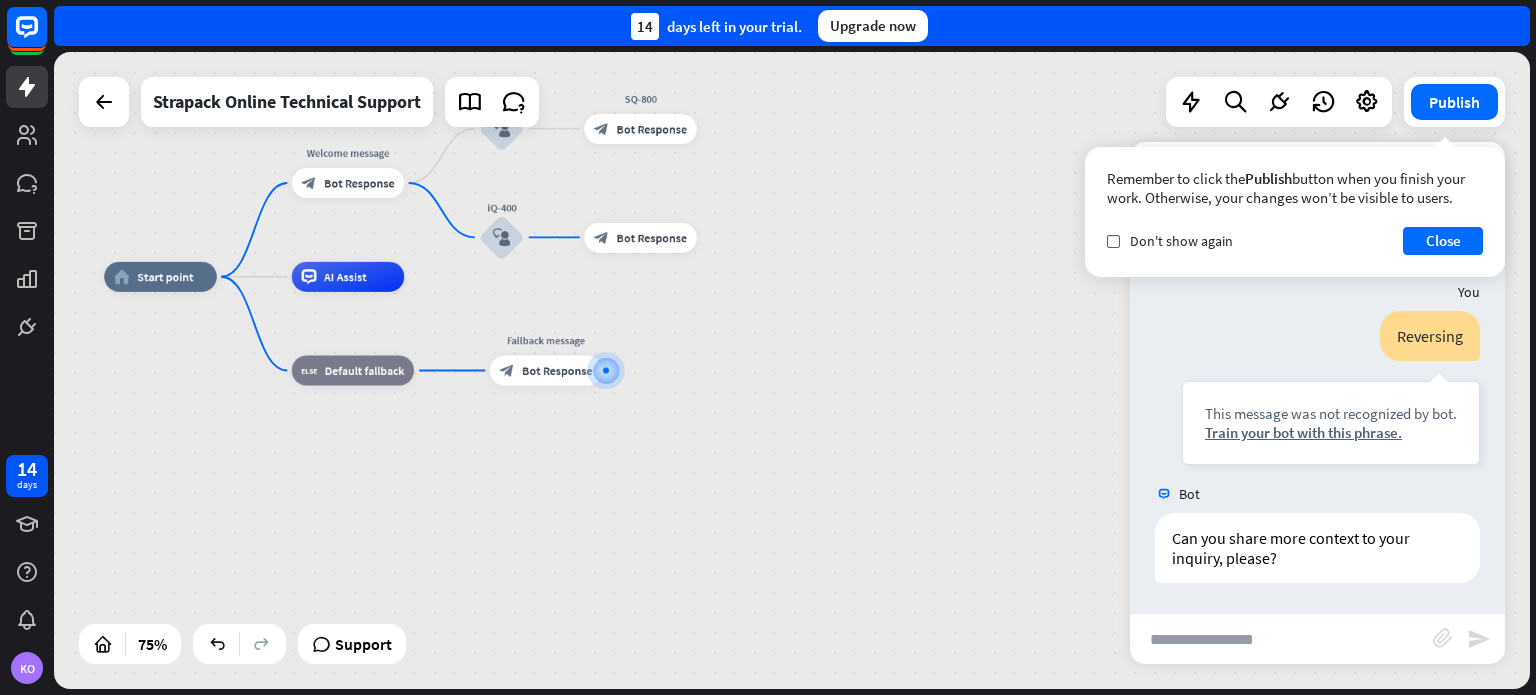 scroll, scrollTop: 680, scrollLeft: 0, axis: vertical 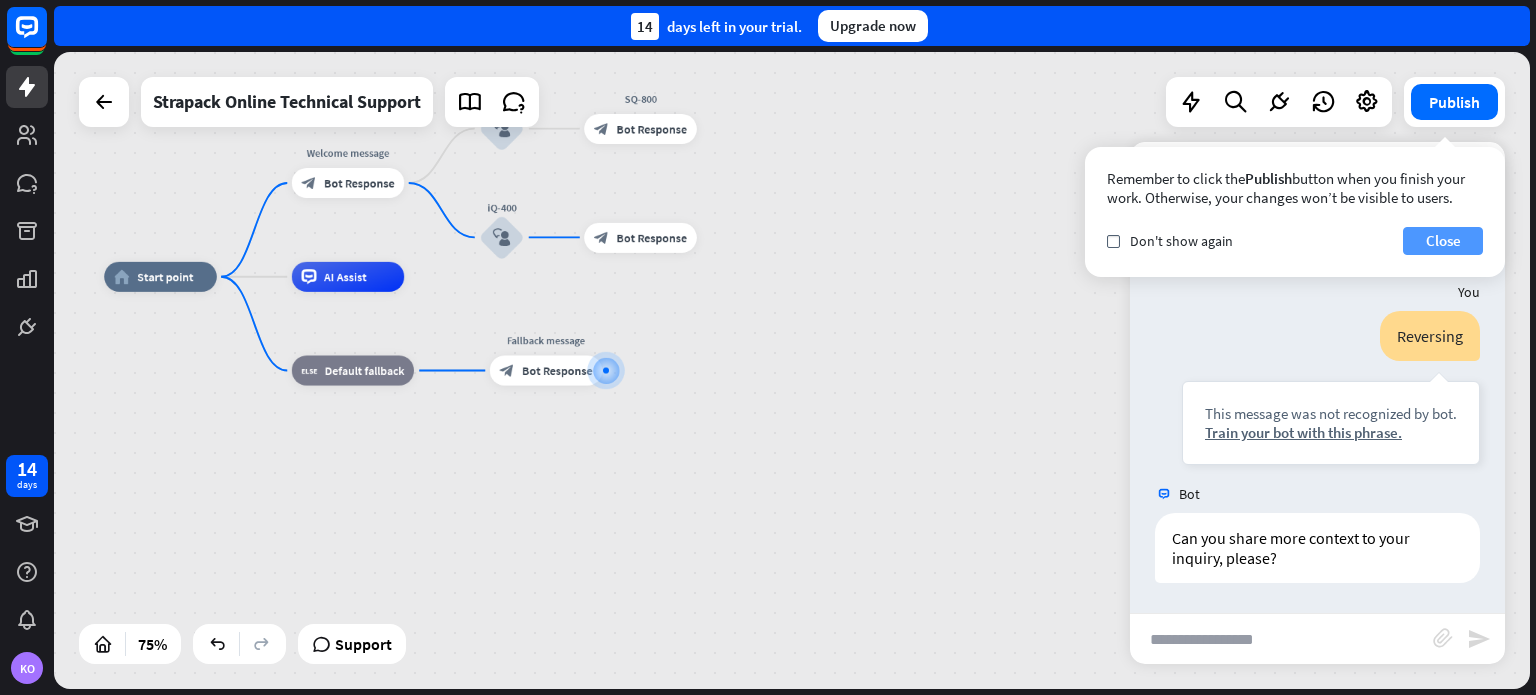 click on "Close" at bounding box center (1443, 241) 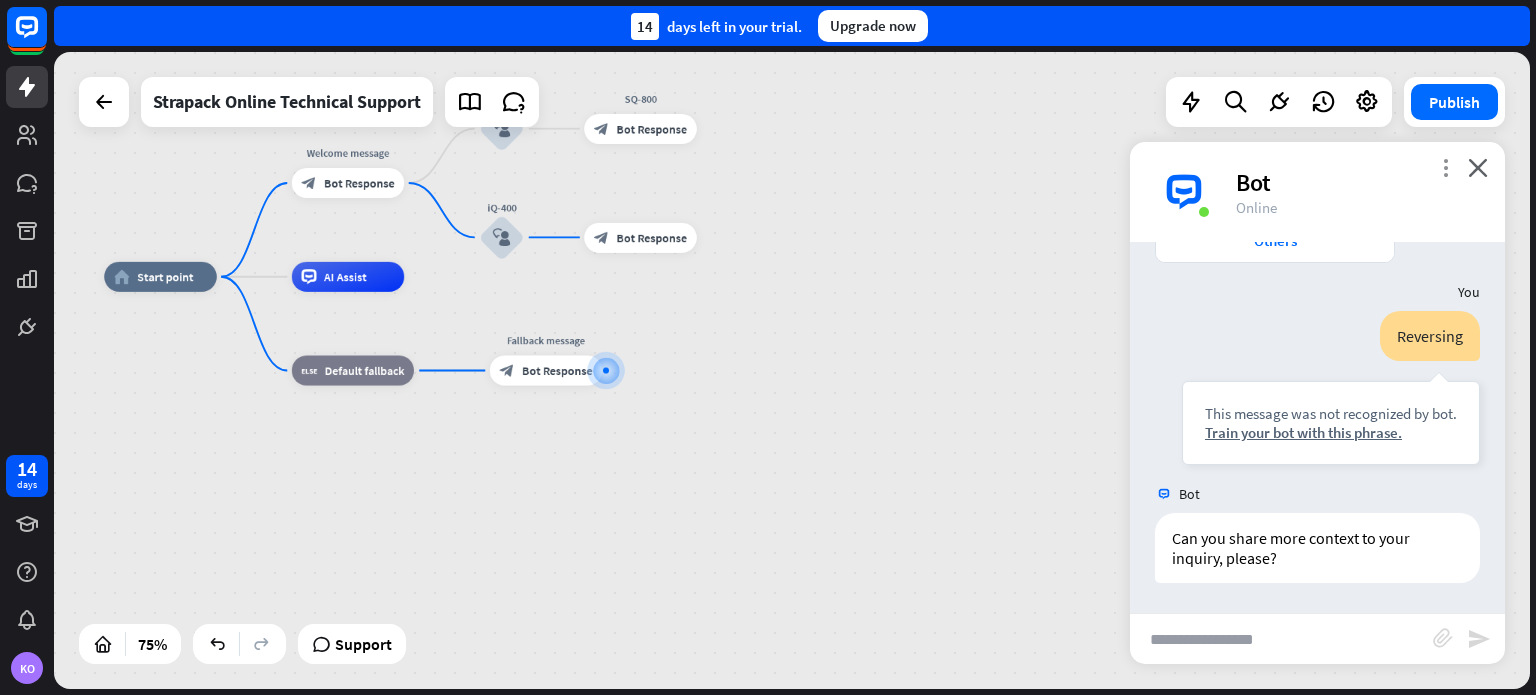 click on "more_vert" at bounding box center [1445, 167] 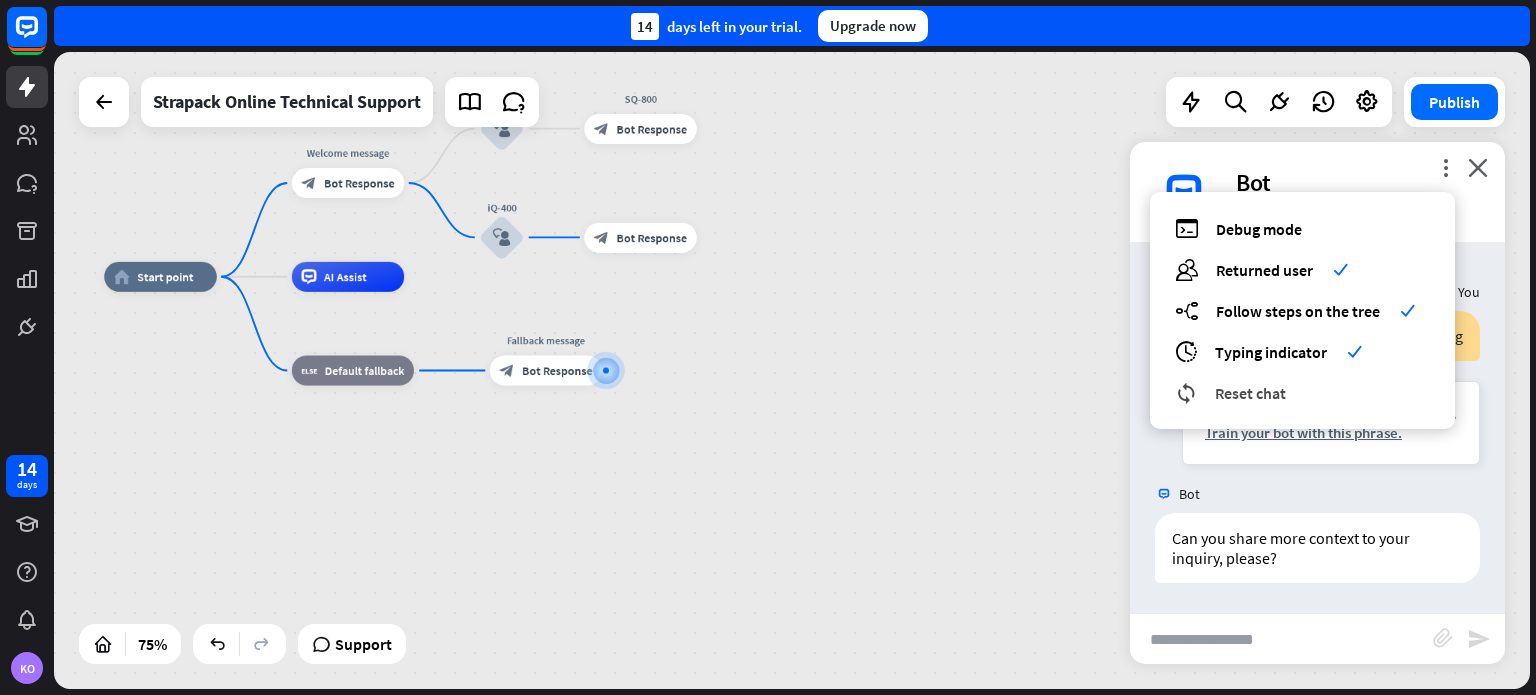 click on "Reset chat" at bounding box center (1250, 393) 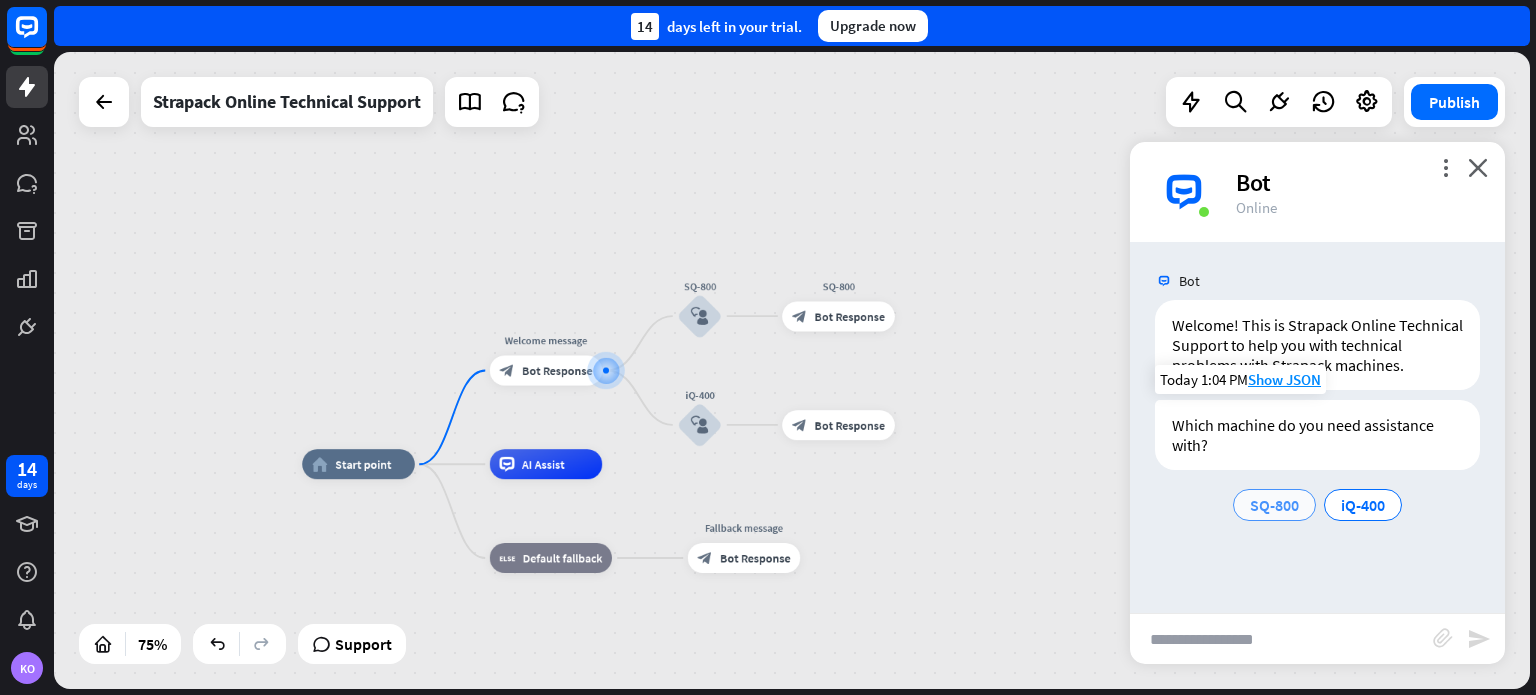 click on "SQ-800" at bounding box center (1274, 505) 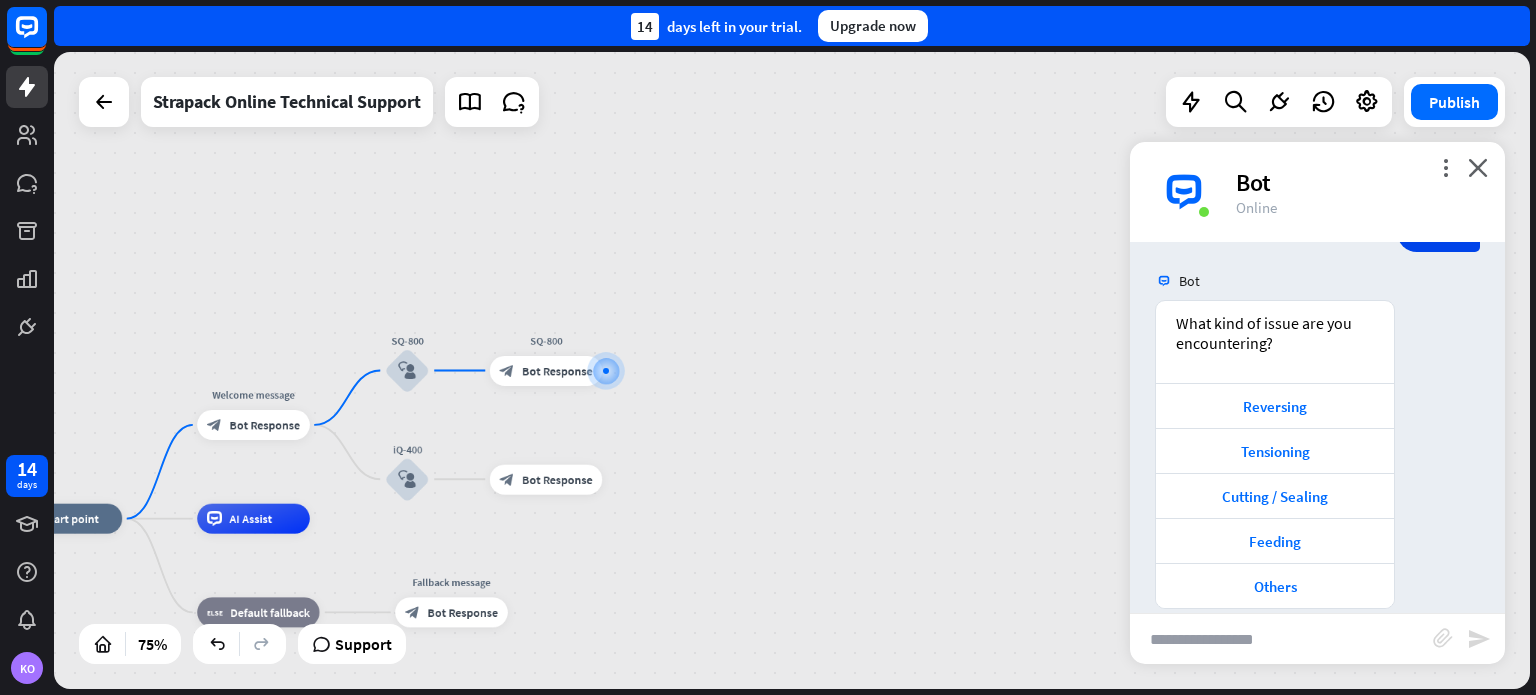 scroll, scrollTop: 361, scrollLeft: 0, axis: vertical 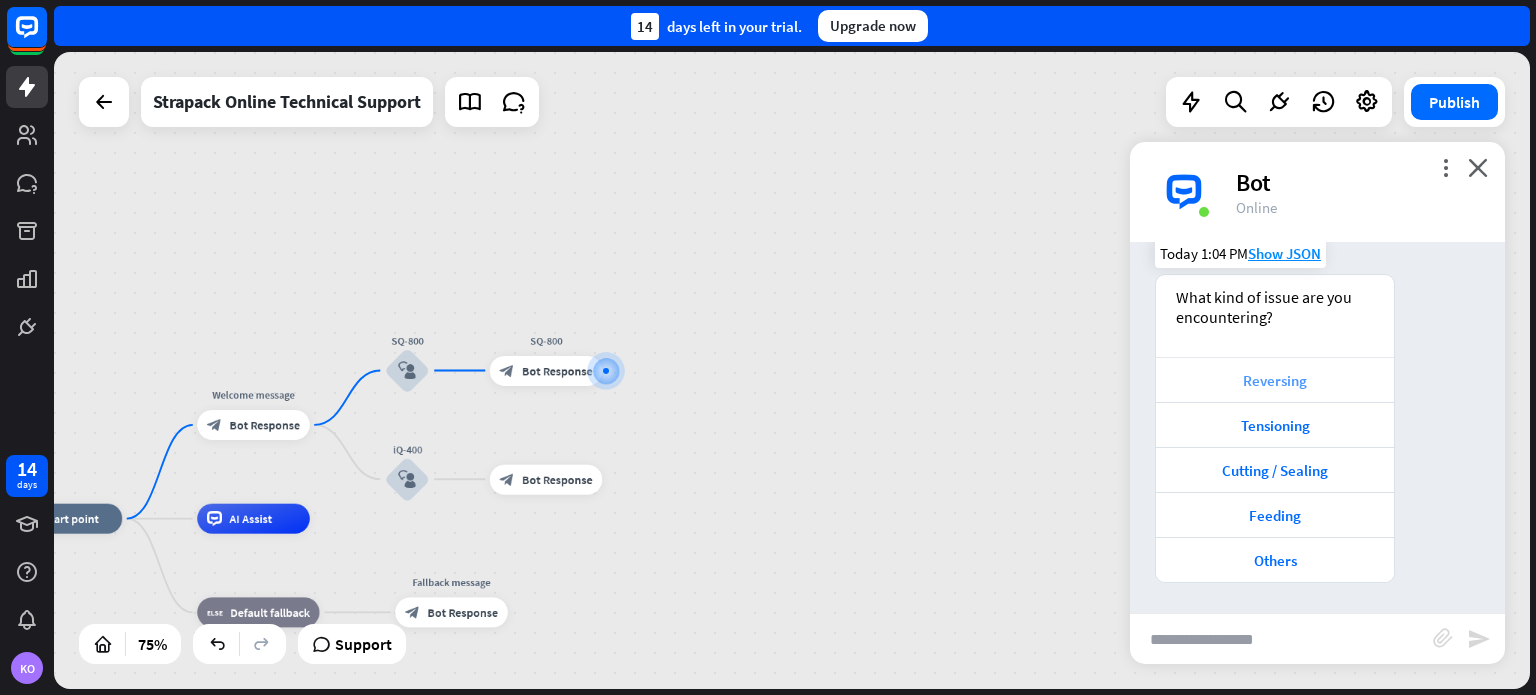 click on "Reversing" at bounding box center (1275, 380) 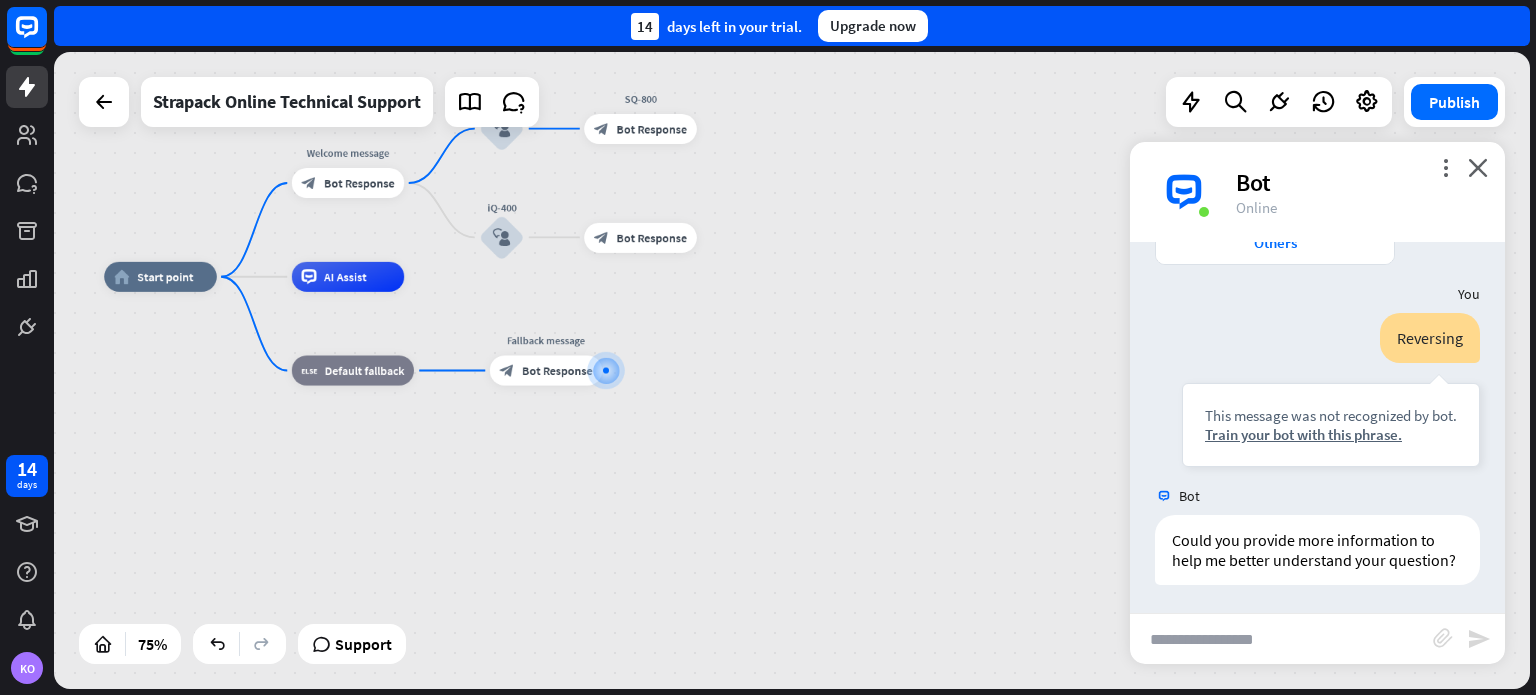 scroll, scrollTop: 700, scrollLeft: 0, axis: vertical 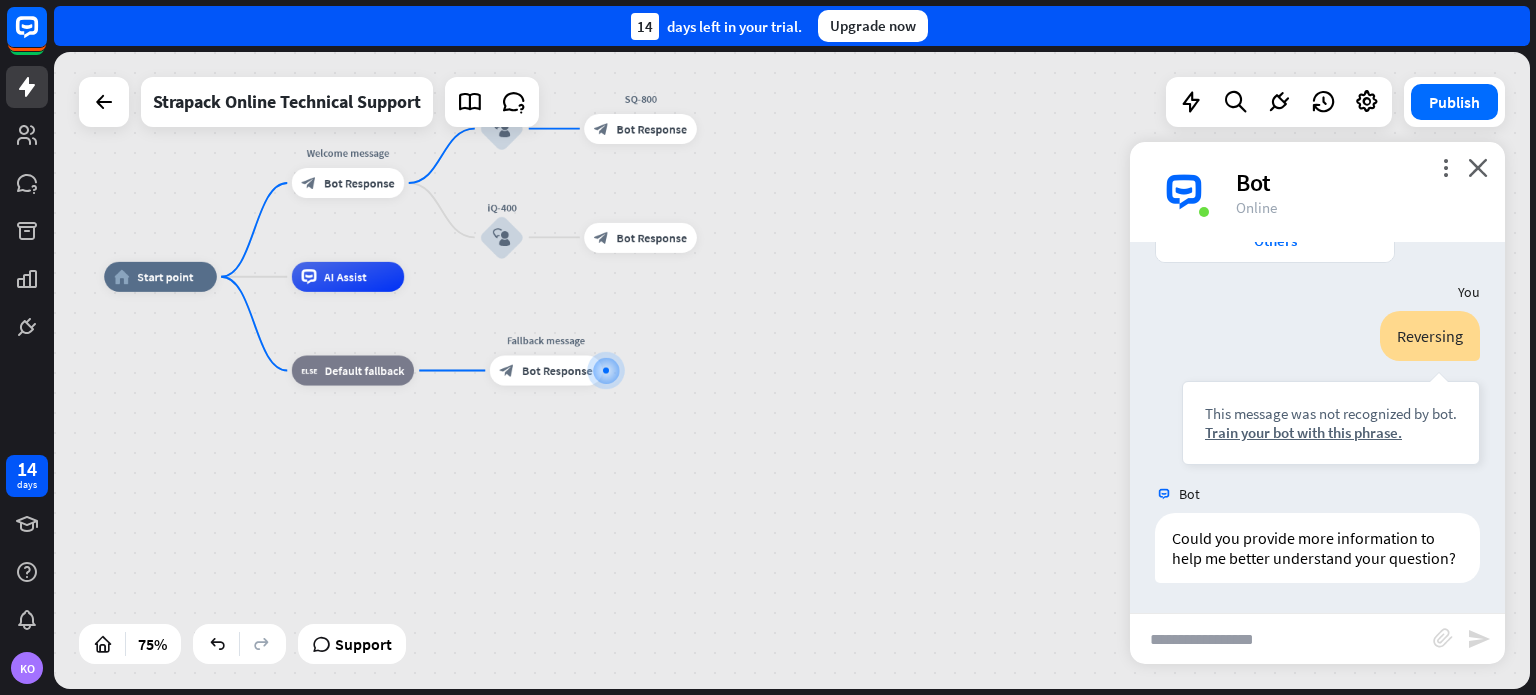 click on "home_2   Start point                 Welcome message   block_bot_response   Bot Response                 SQ-800   block_user_input                 SQ-800   block_bot_response   Bot Response                 iQ-400   block_user_input                   block_bot_response   Bot Response                     AI Assist                   block_fallback   Default fallback                 Fallback message   block_bot_response   Bot Response" at bounding box center (657, 516) 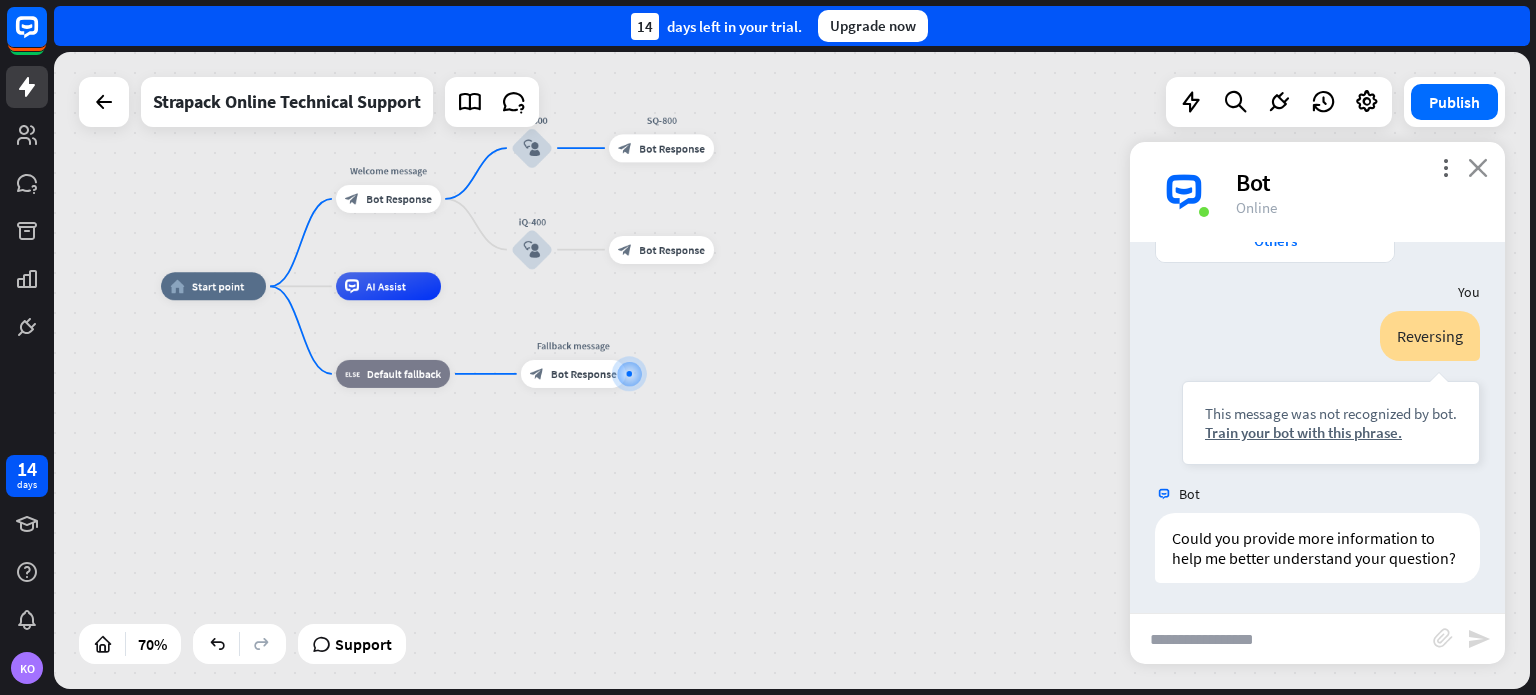click on "close" at bounding box center [1478, 167] 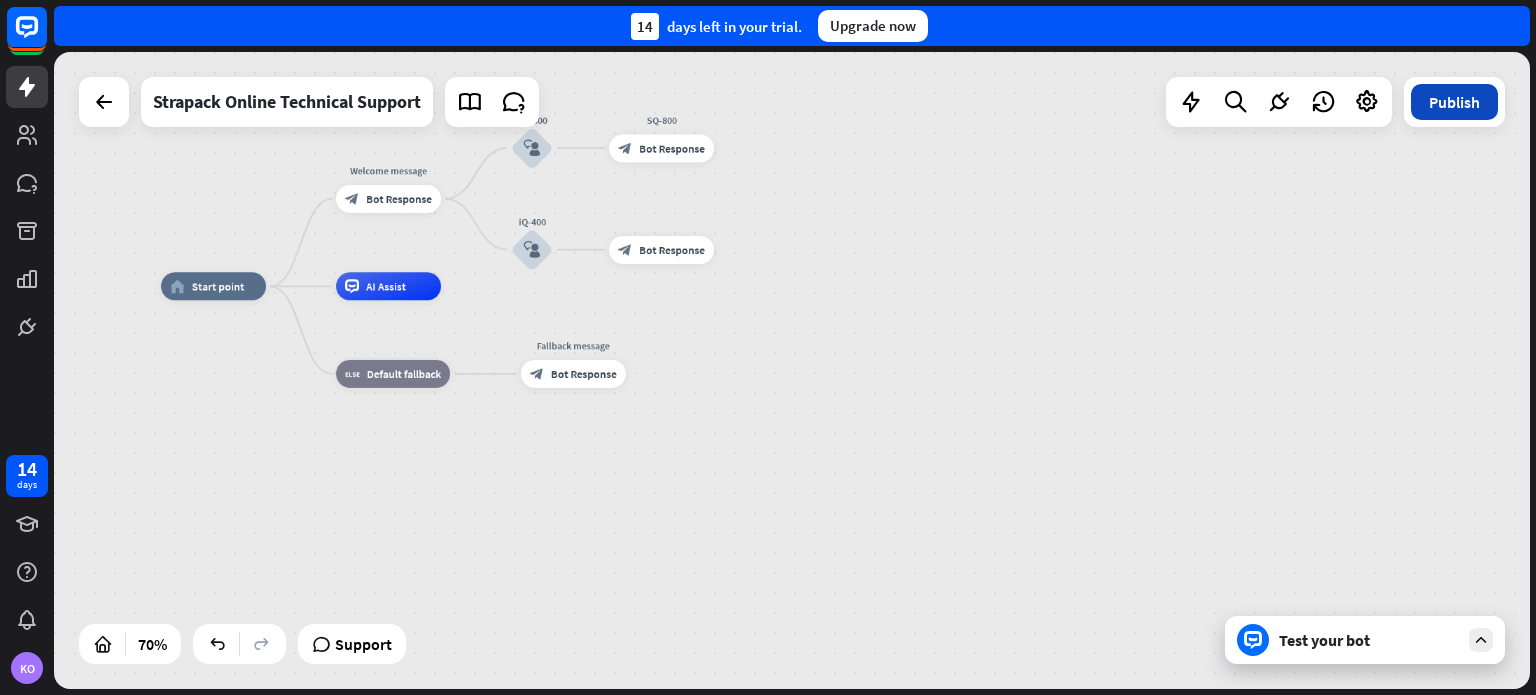 click on "Publish" at bounding box center (1454, 102) 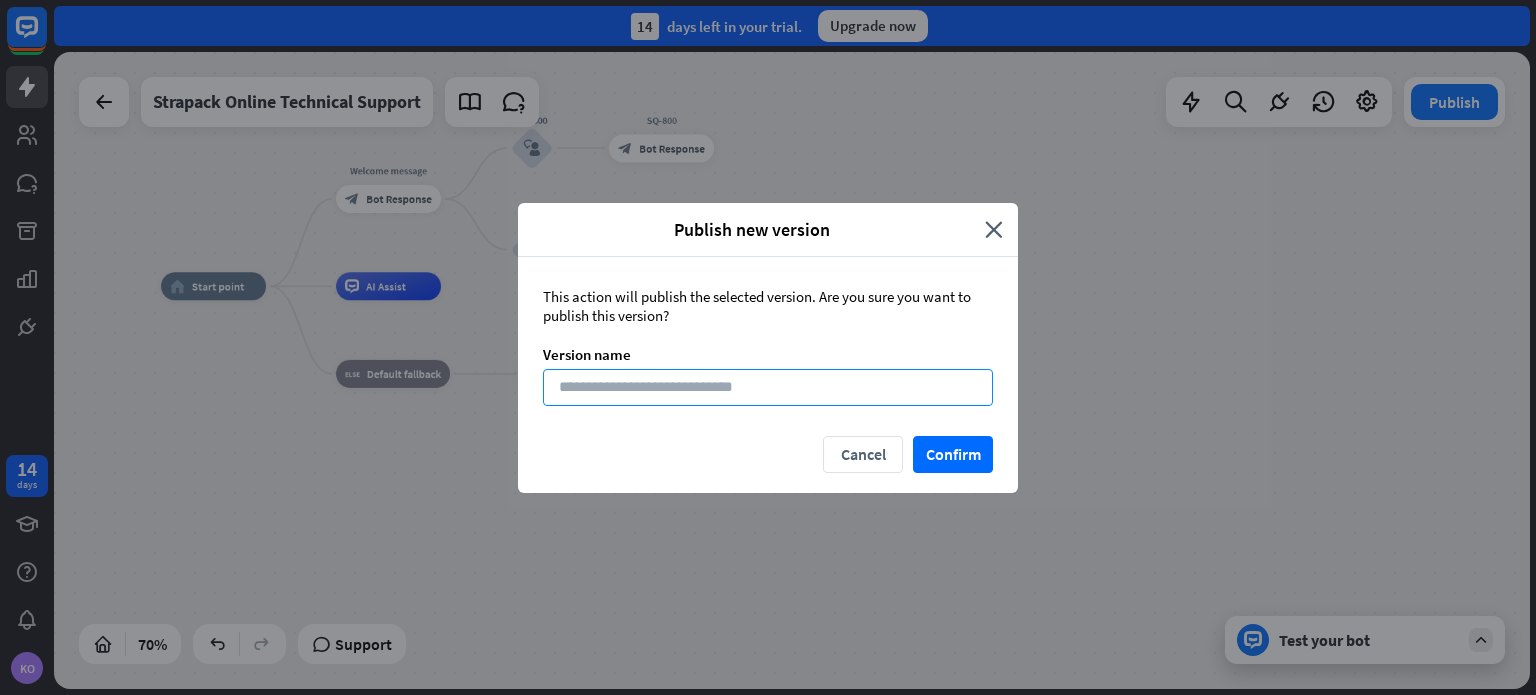 click at bounding box center [768, 387] 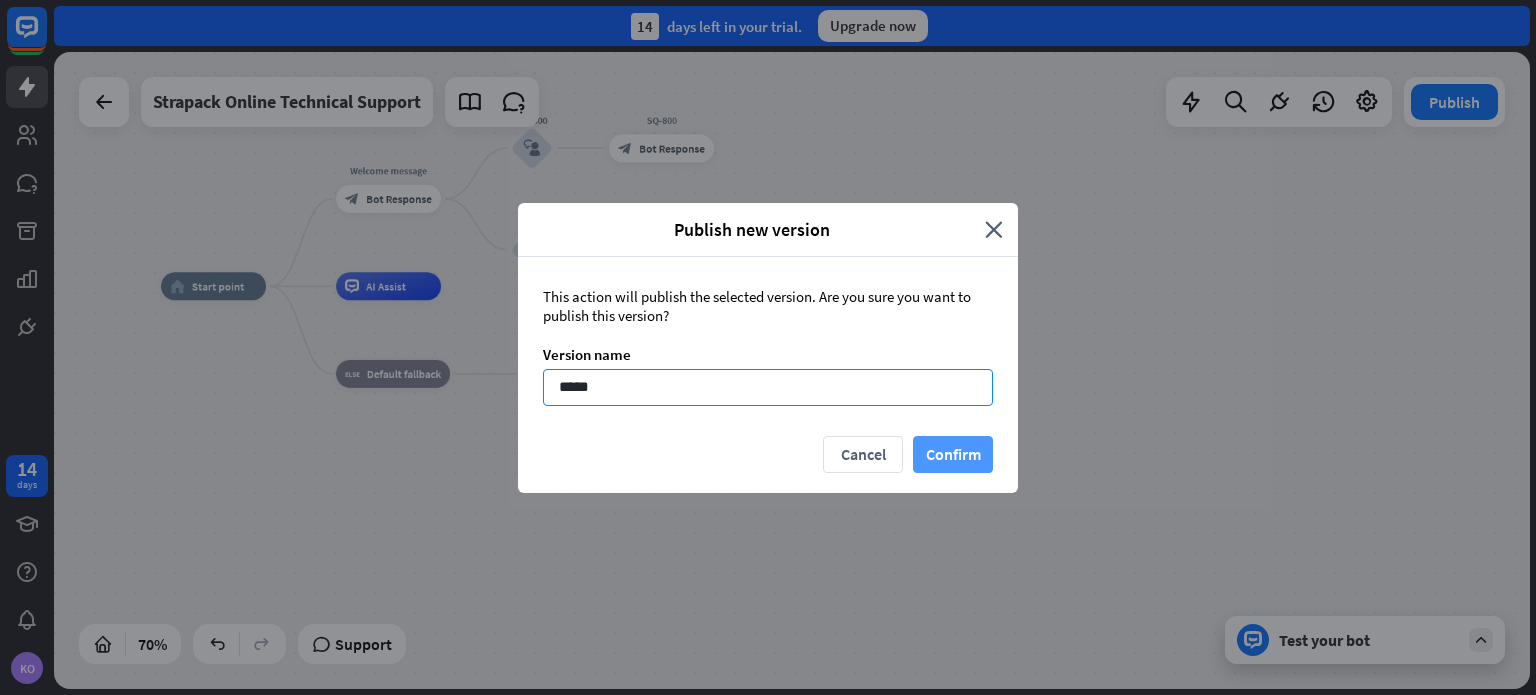 type on "*****" 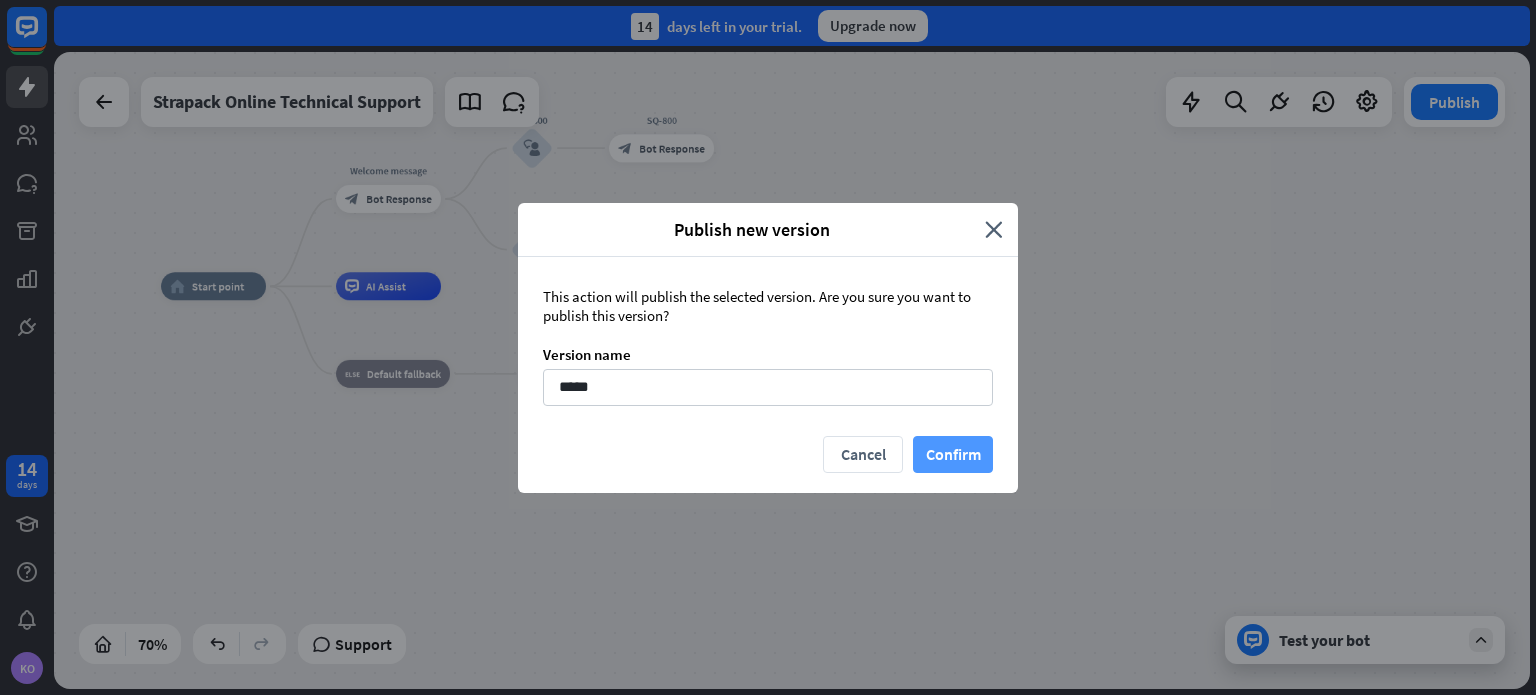click on "Confirm" at bounding box center (953, 454) 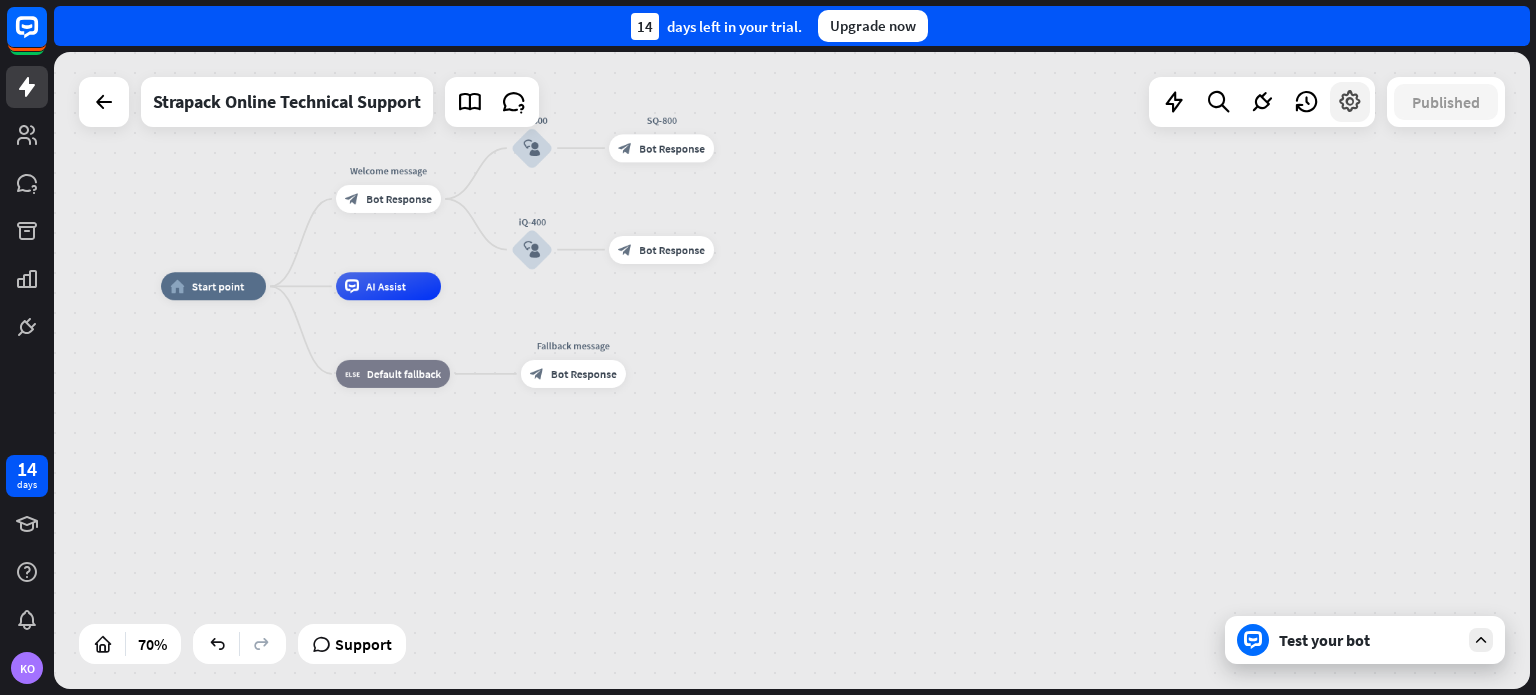 click at bounding box center [1350, 102] 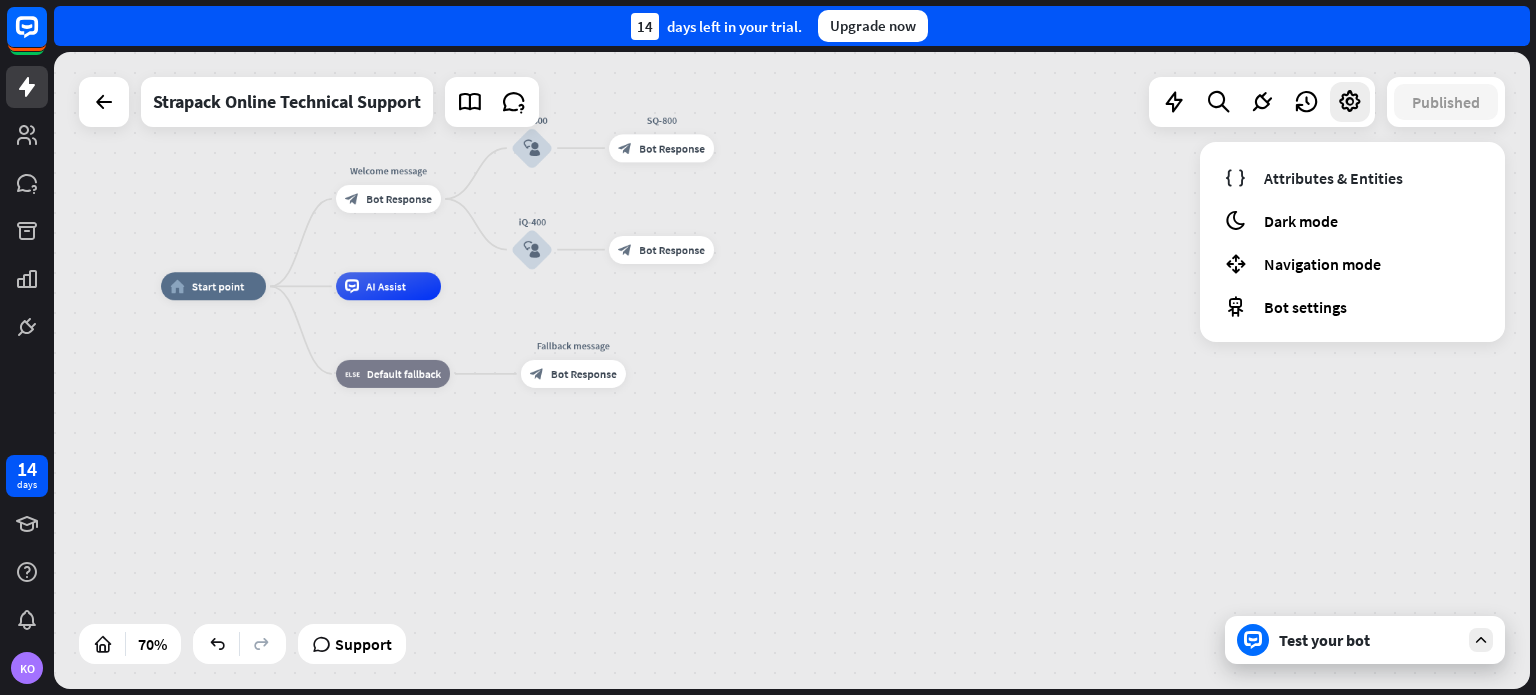 click on "home_2   Start point                 Welcome message   block_bot_response   Bot Response                 SQ-800   block_user_input                 SQ-800   block_bot_response   Bot Response                 iQ-400   block_user_input                   block_bot_response   Bot Response                     AI Assist                   block_fallback   Default fallback                 Fallback message   block_bot_response   Bot Response" at bounding box center (792, 370) 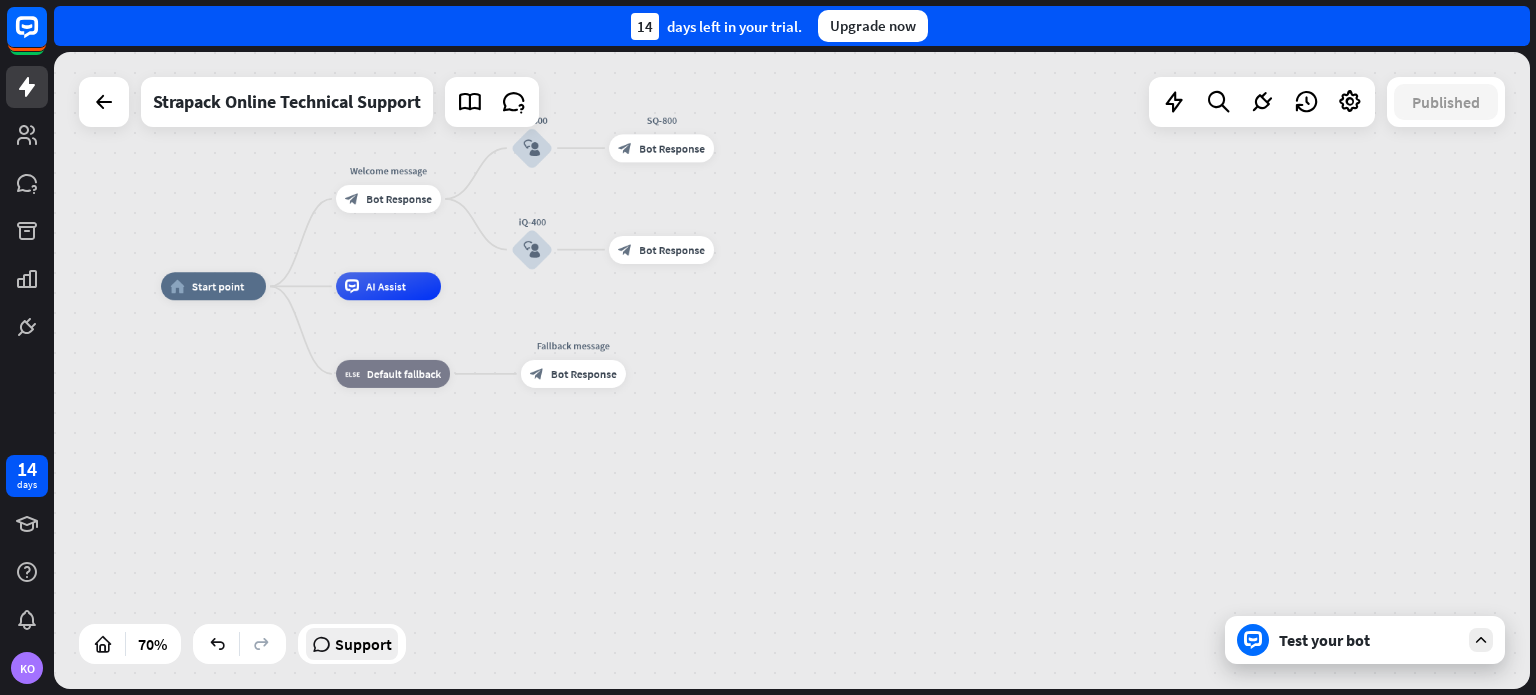 click on "Support" at bounding box center [363, 644] 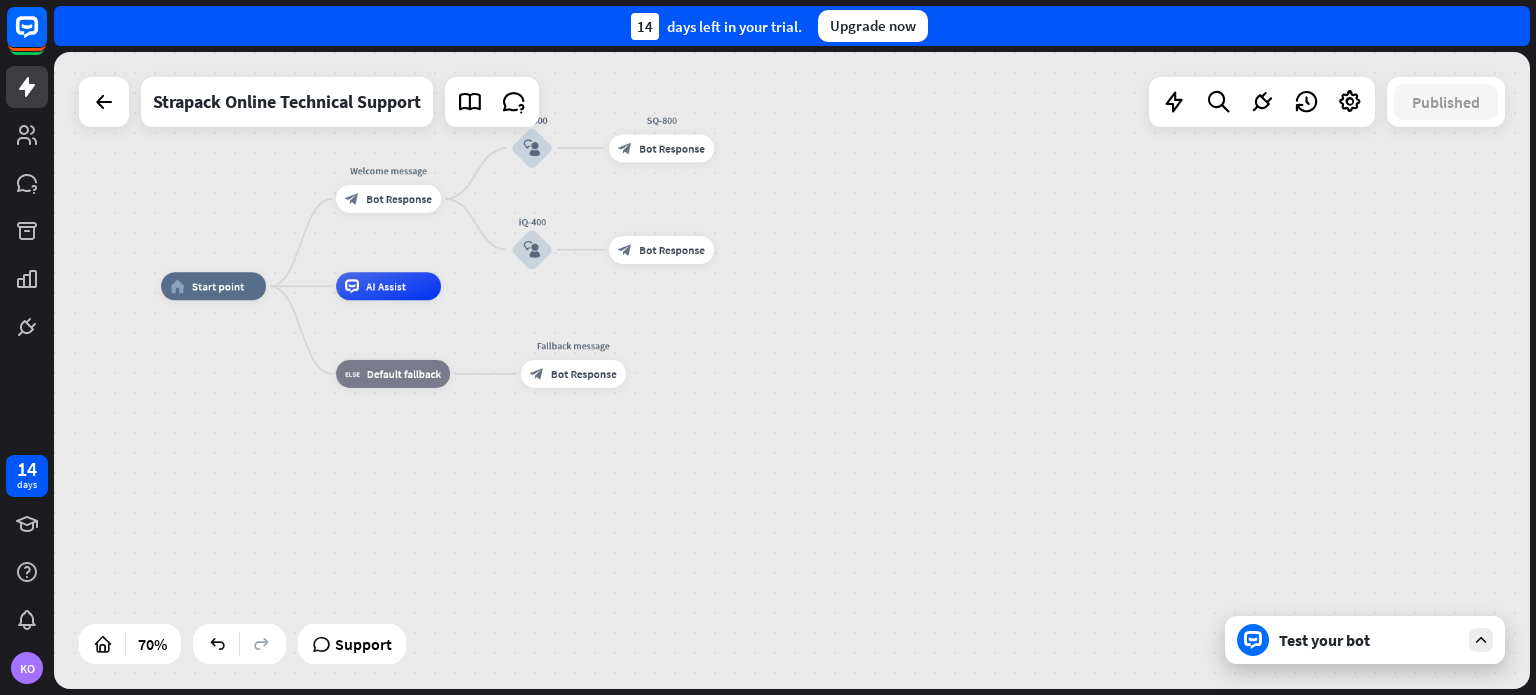 click on "home_2   Start point                 Welcome message   block_bot_response   Bot Response                 SQ-800   block_user_input                 SQ-800   block_bot_response   Bot Response                 iQ-400   block_user_input                   block_bot_response   Bot Response                     AI Assist                   block_fallback   Default fallback                 Fallback message   block_bot_response   Bot Response" at bounding box center [792, 370] 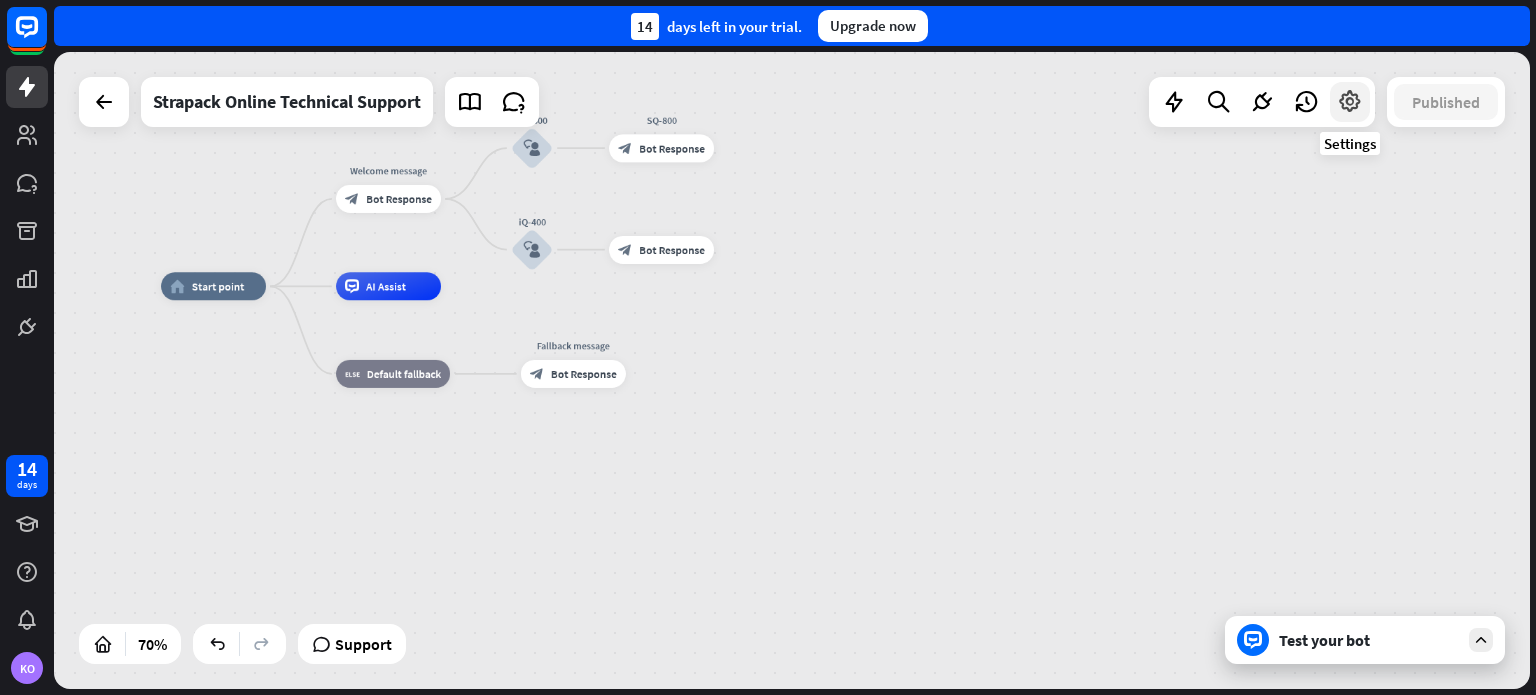 click at bounding box center [1350, 102] 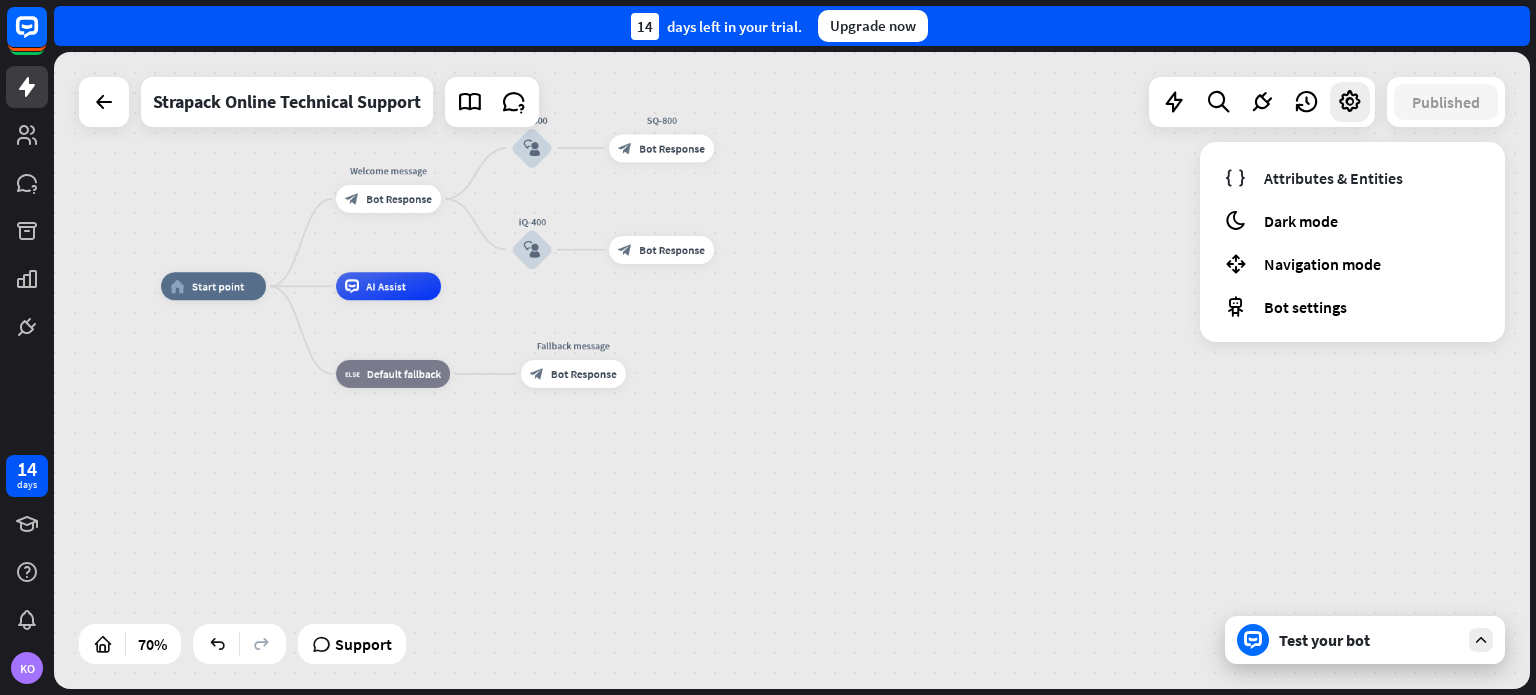 click on "home_2   Start point                 Welcome message   block_bot_response   Bot Response                 SQ-800   block_user_input                 SQ-800   block_bot_response   Bot Response                 iQ-400   block_user_input                   block_bot_response   Bot Response                     AI Assist                   block_fallback   Default fallback                 Fallback message   block_bot_response   Bot Response" at bounding box center [792, 370] 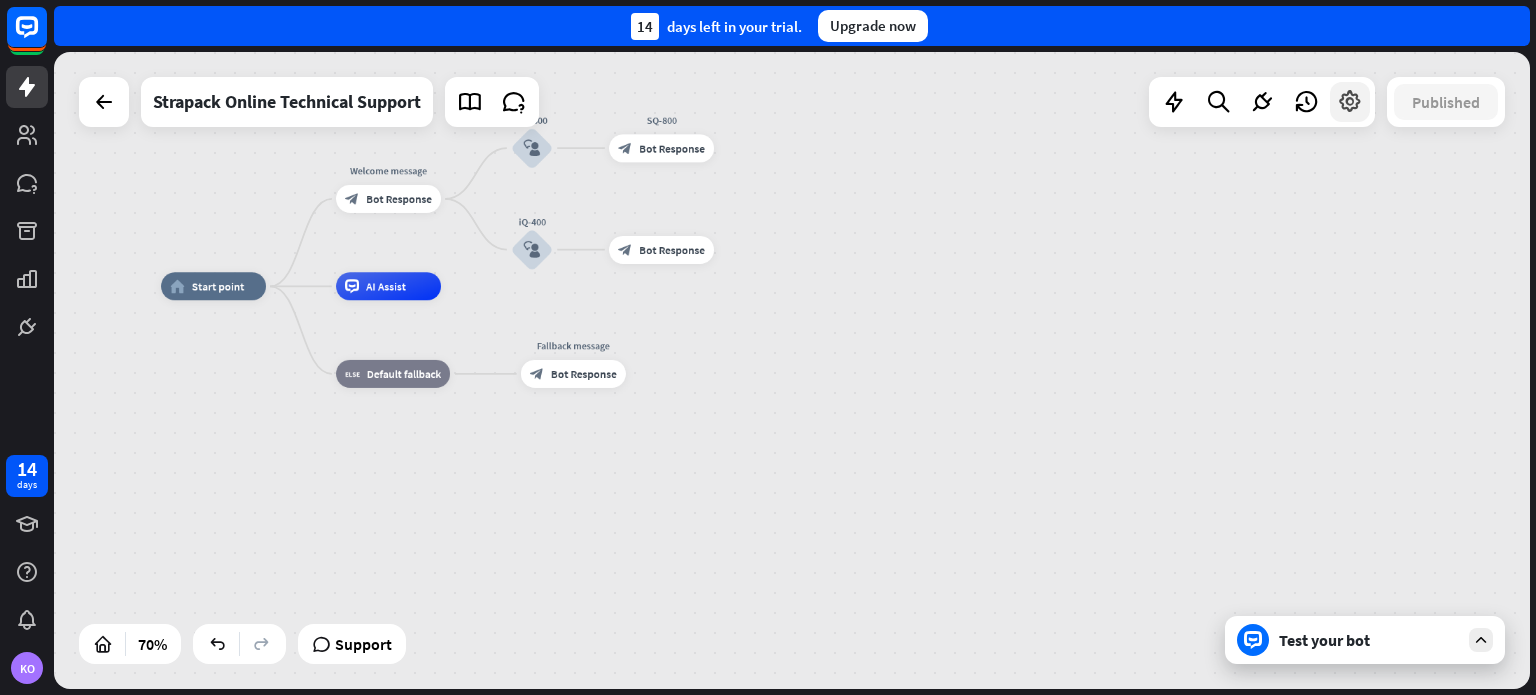 click at bounding box center [1350, 102] 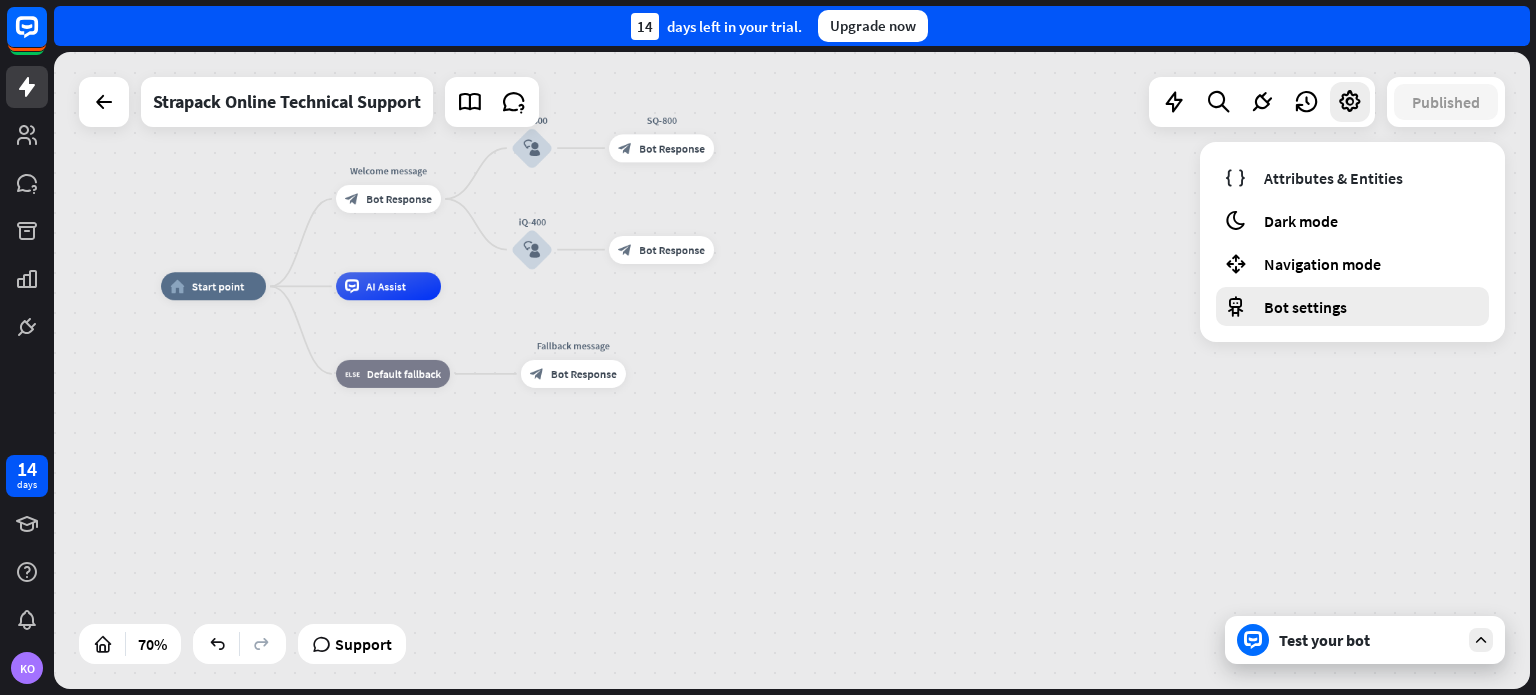 click on "Bot settings" at bounding box center [1305, 307] 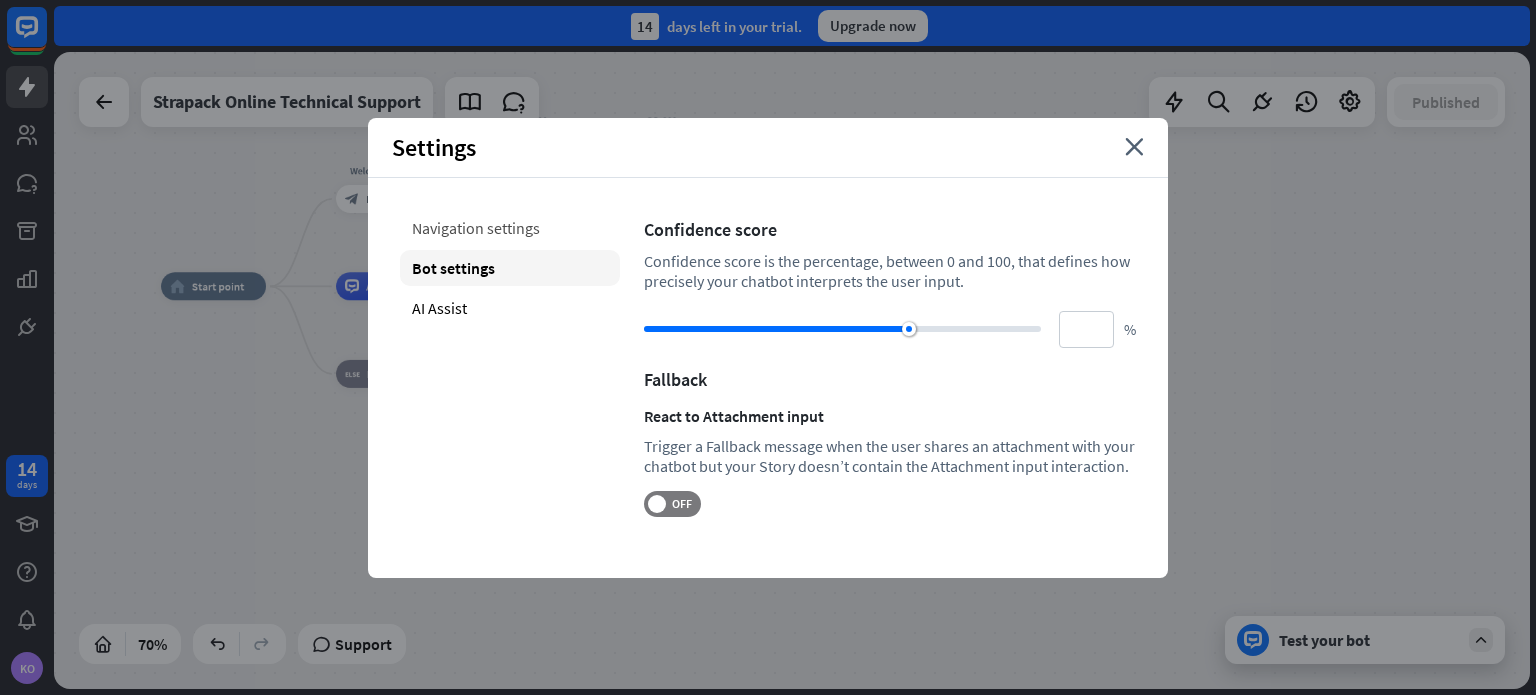 click on "Navigation settings" at bounding box center (510, 228) 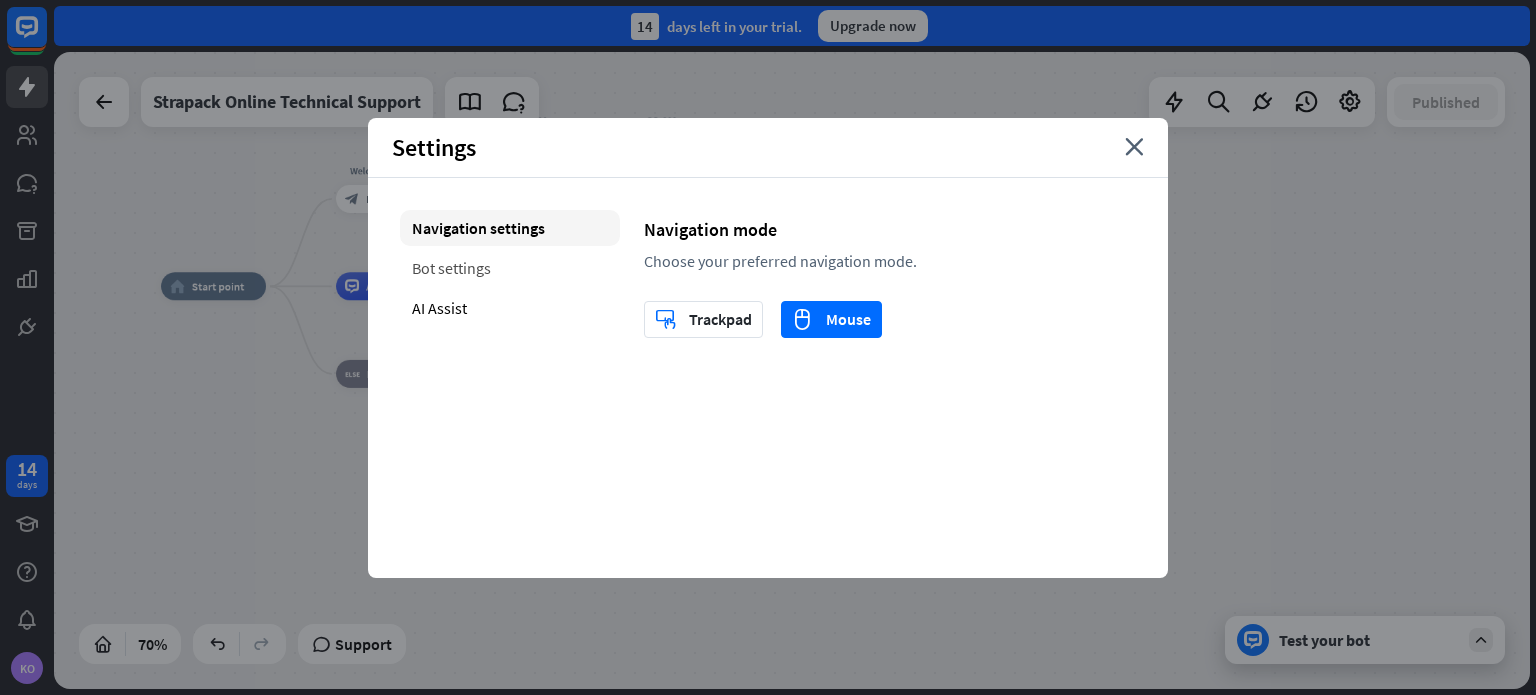 click on "Bot settings" at bounding box center [510, 268] 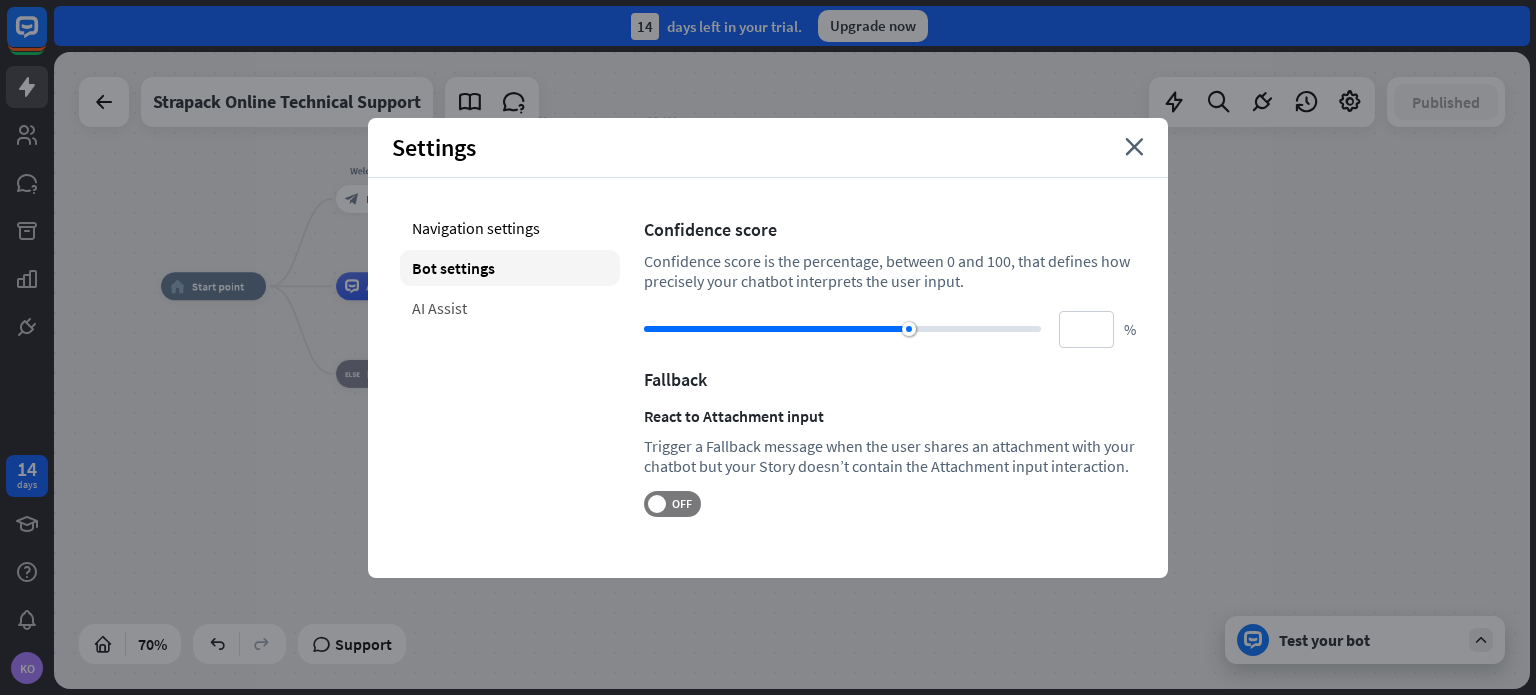 click on "AI Assist" at bounding box center (510, 308) 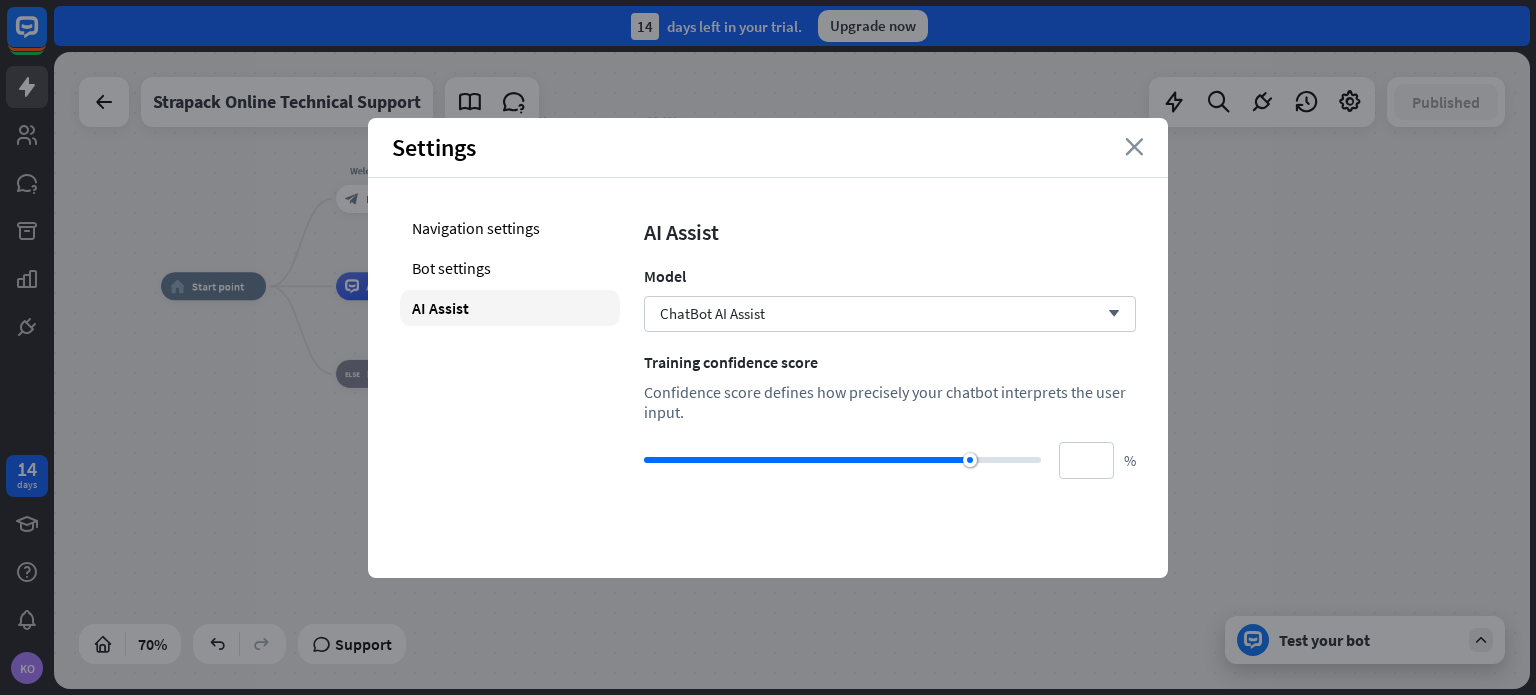 click on "close" at bounding box center [1134, 147] 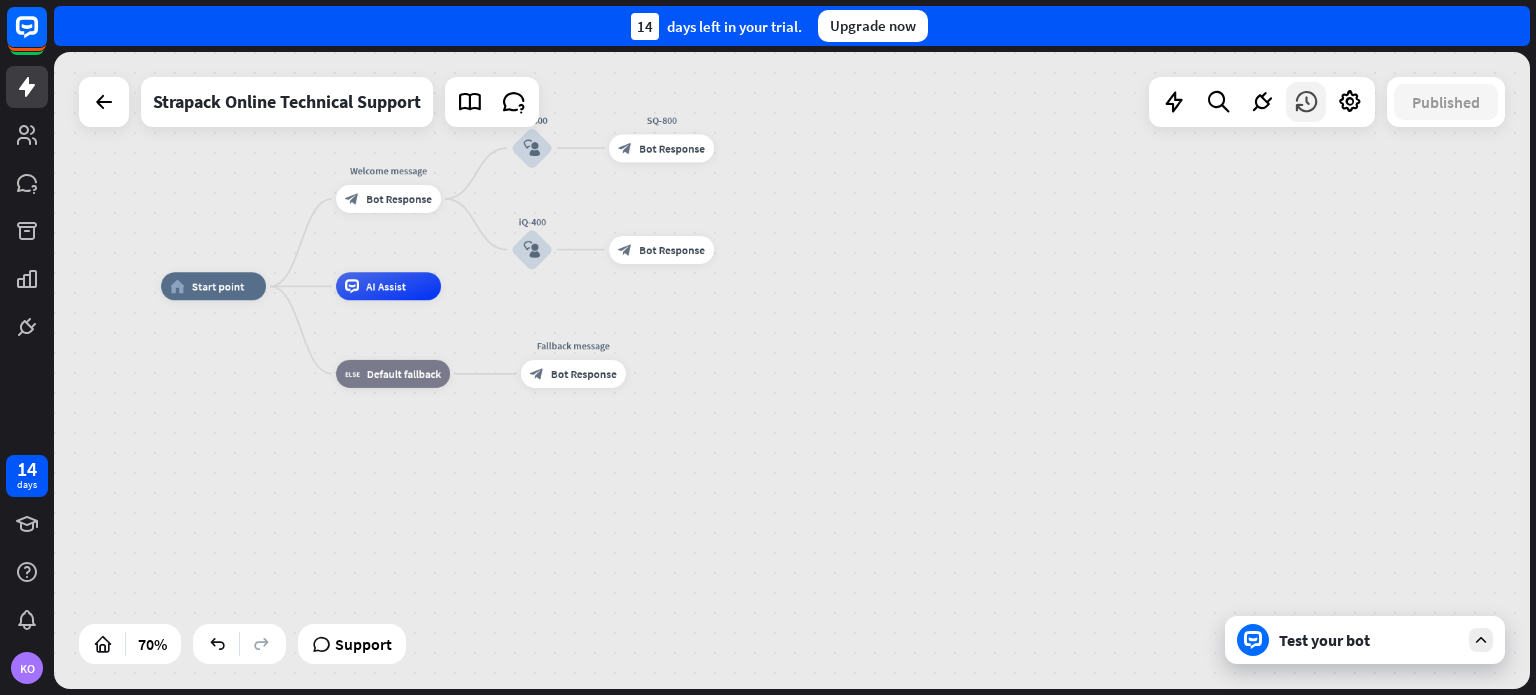click at bounding box center (1306, 102) 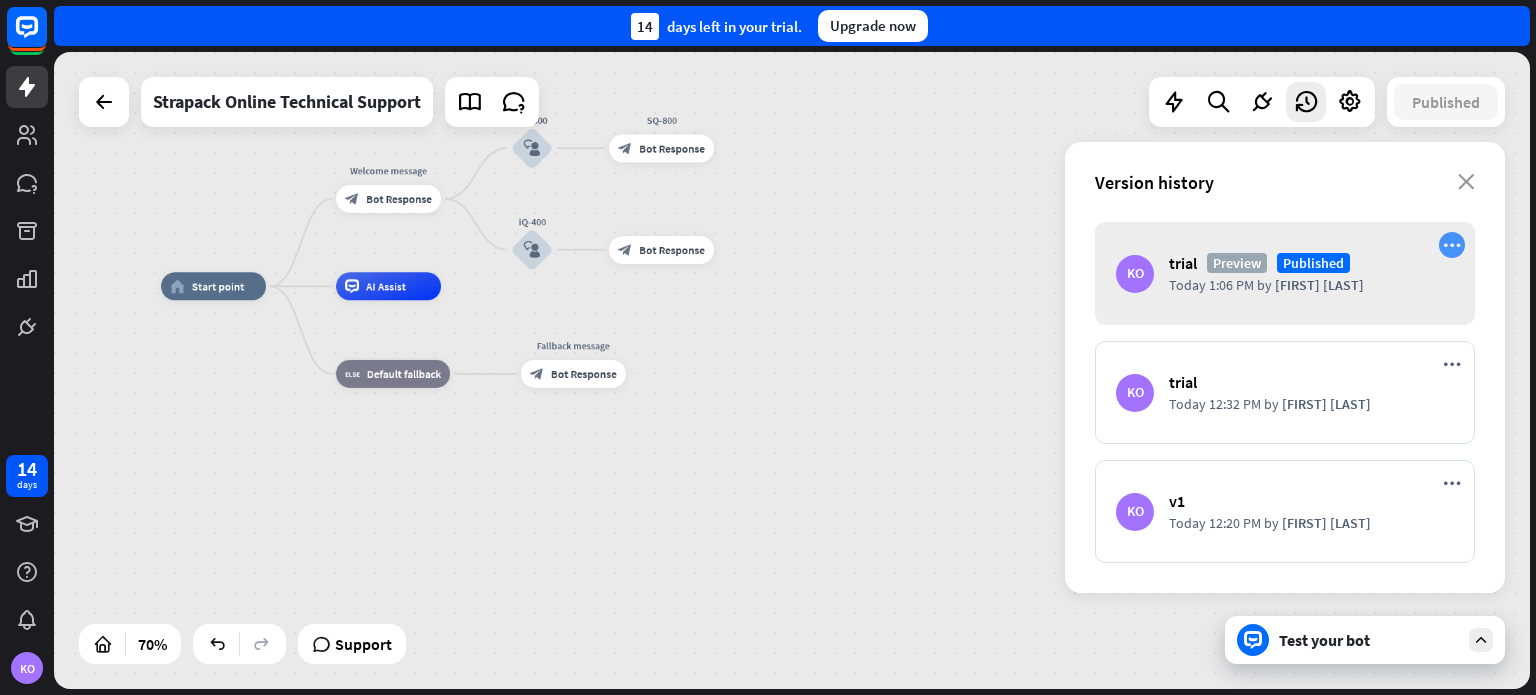 click on "more_horiz" at bounding box center (1452, 245) 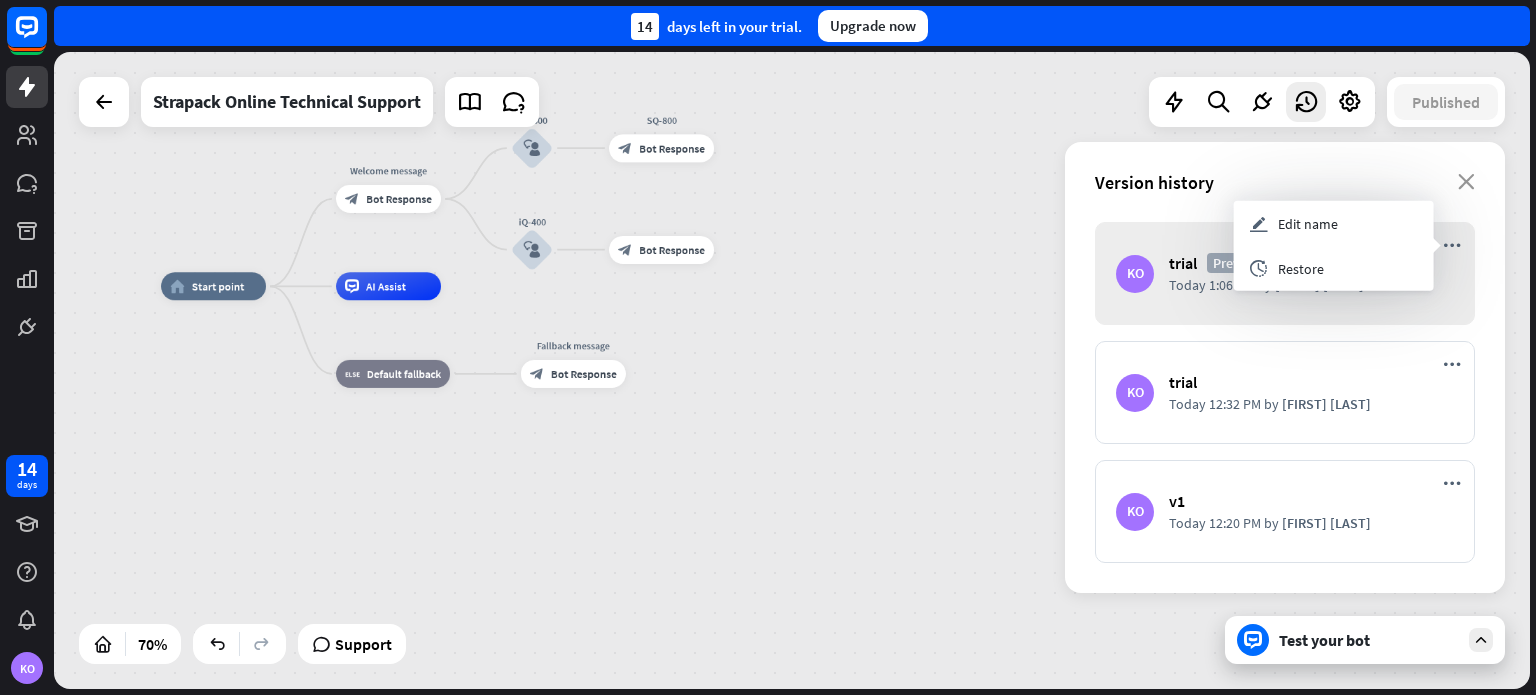 click on "KO
trial
Preview
Published
Today 1:06 PM   by
[FIRST] [LAST]" at bounding box center (1285, 273) 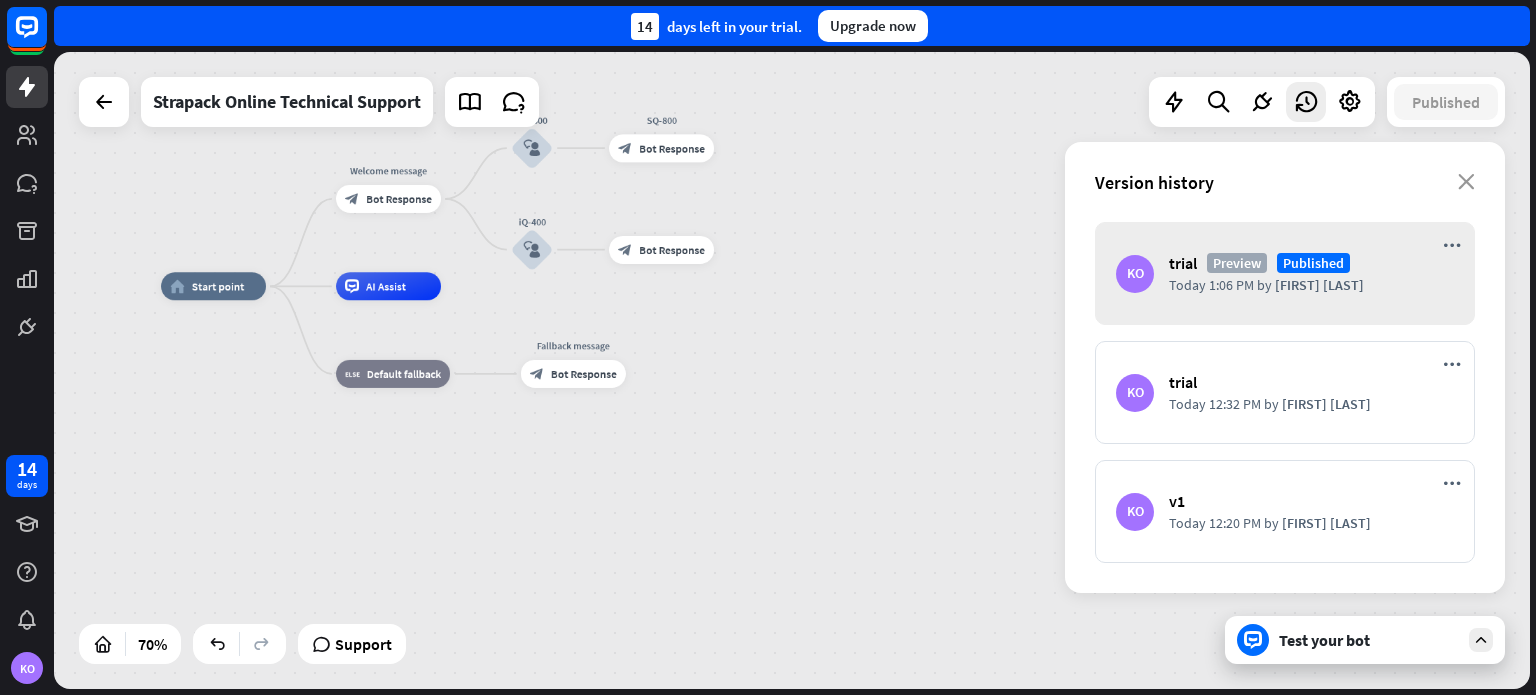 click on "by" at bounding box center (1264, 285) 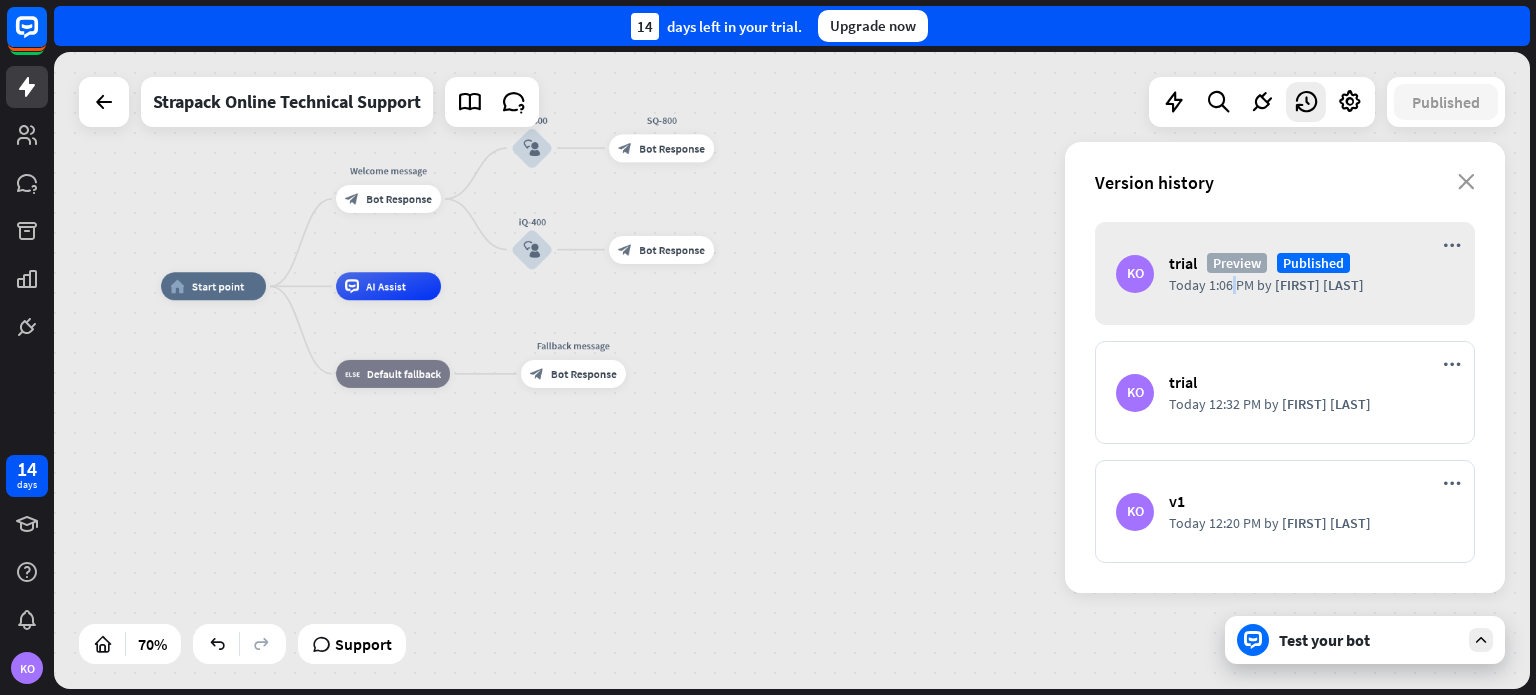 click on "KO
trial
Preview
Published
Today 1:06 PM   by
[FIRST] [LAST]" at bounding box center (1285, 273) 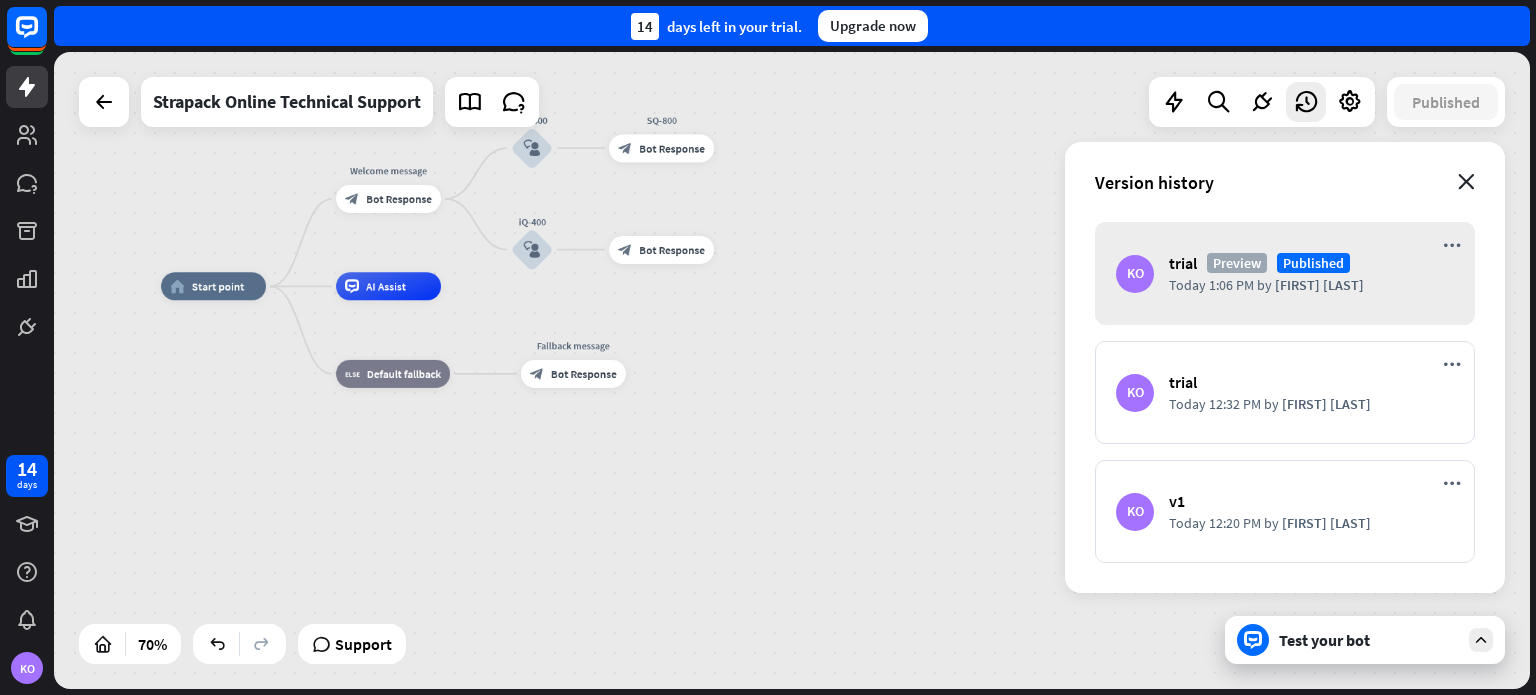 click on "close" at bounding box center (1466, 182) 